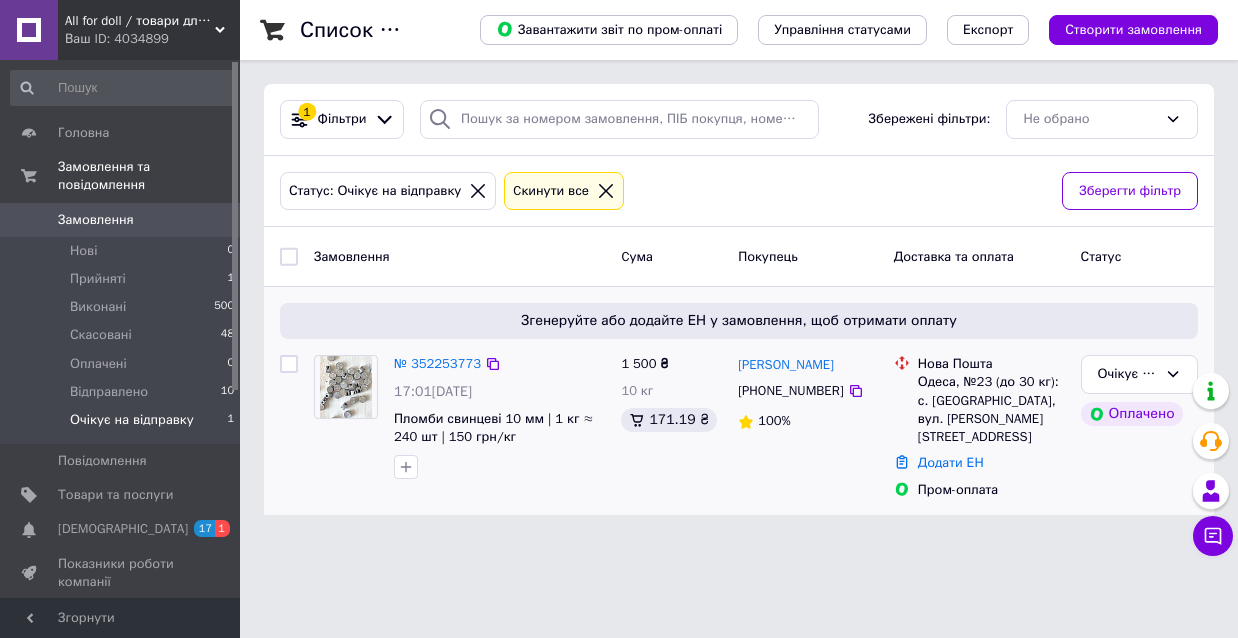scroll, scrollTop: 0, scrollLeft: 0, axis: both 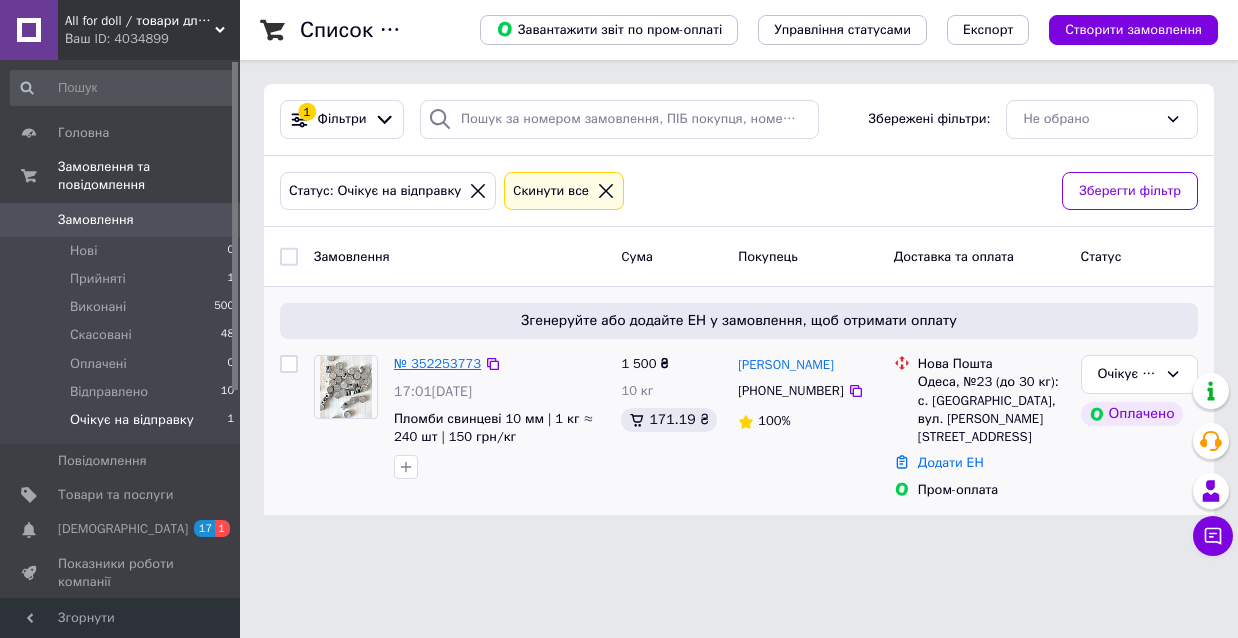 click on "№ 352253773" at bounding box center (437, 363) 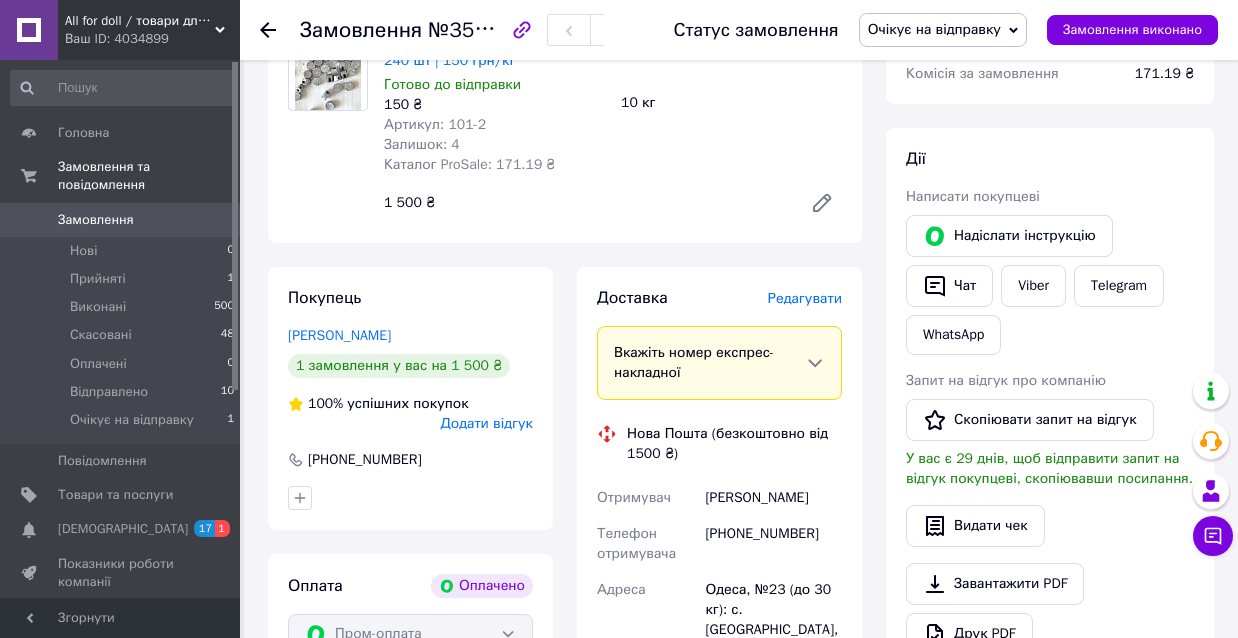 scroll, scrollTop: 262, scrollLeft: 0, axis: vertical 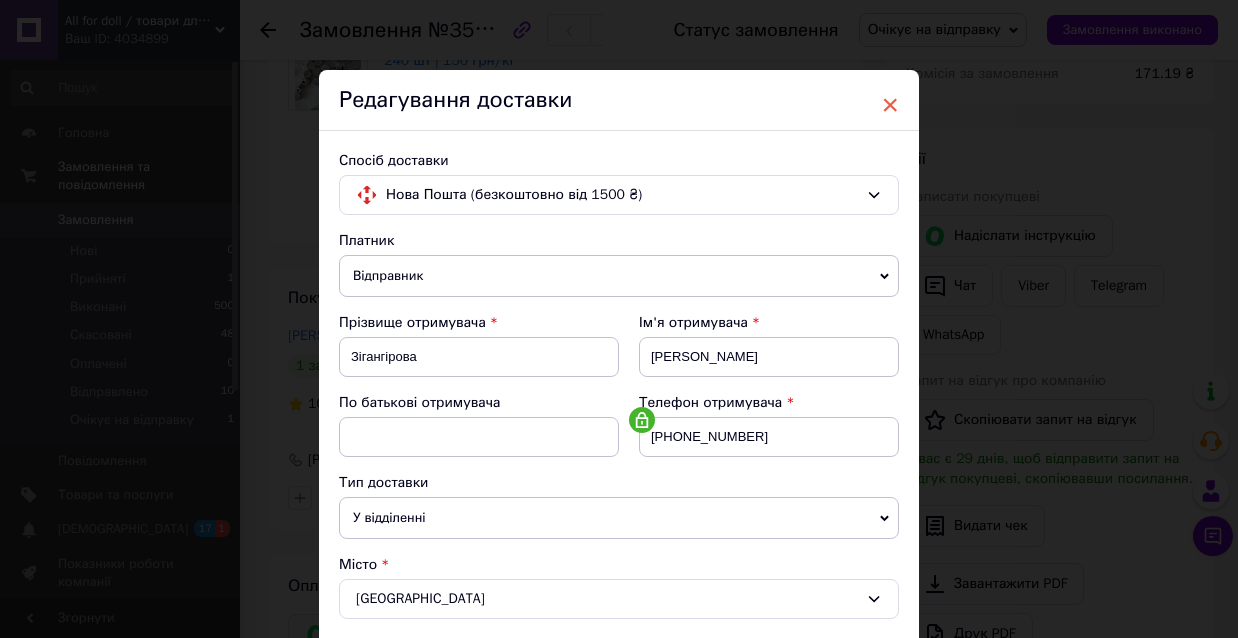 click on "×" at bounding box center [890, 105] 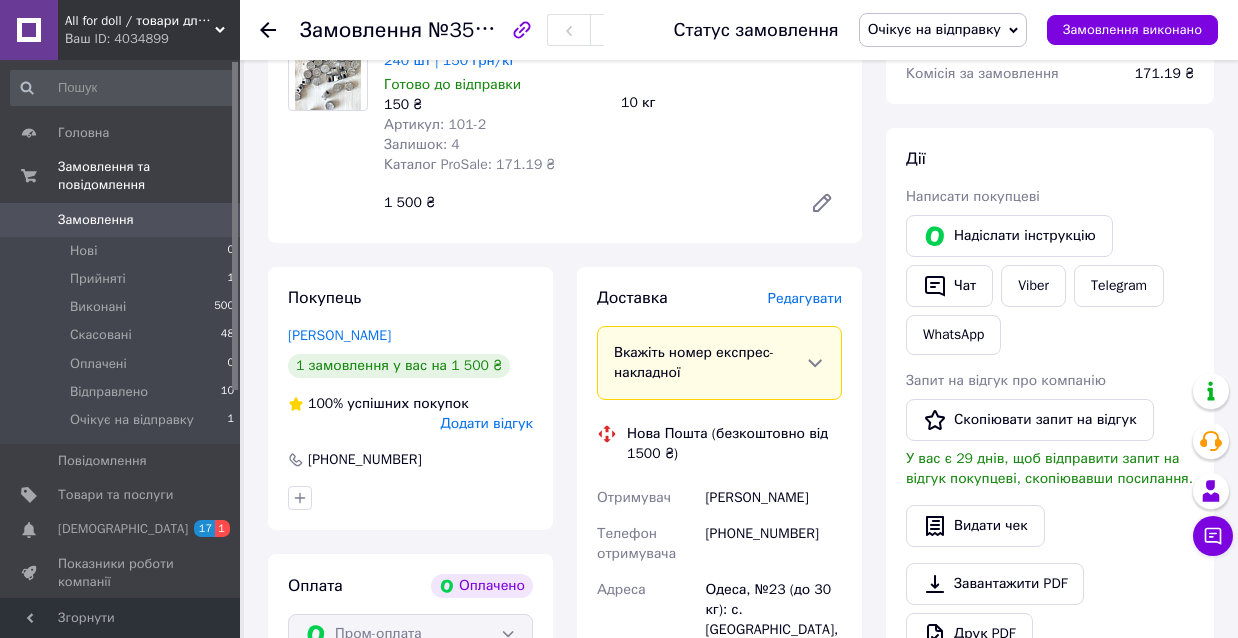 click on "Замовлення №352253773" at bounding box center [467, 30] 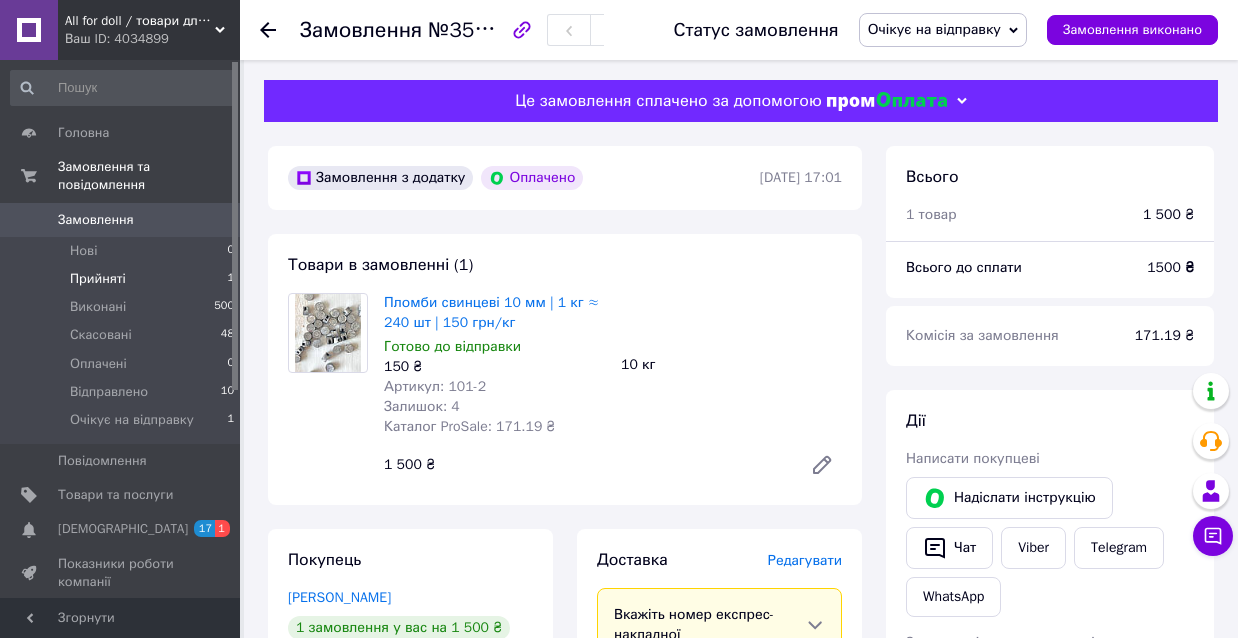 scroll, scrollTop: 0, scrollLeft: 0, axis: both 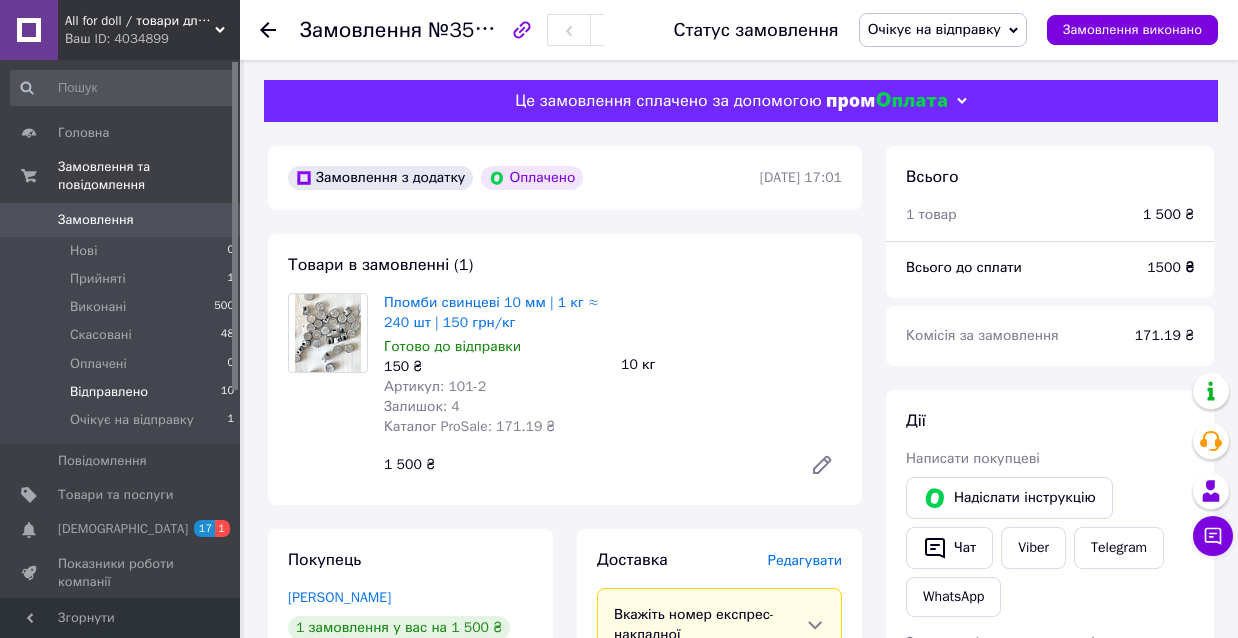 click on "Відправлено" at bounding box center [109, 392] 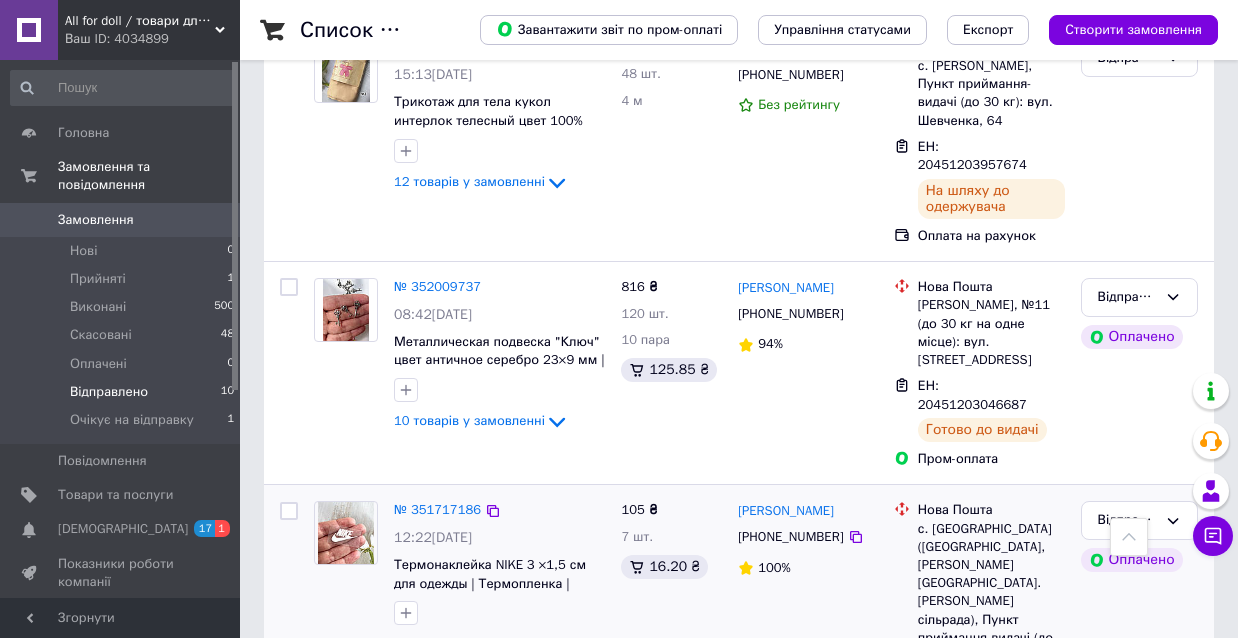 scroll, scrollTop: 2089, scrollLeft: 0, axis: vertical 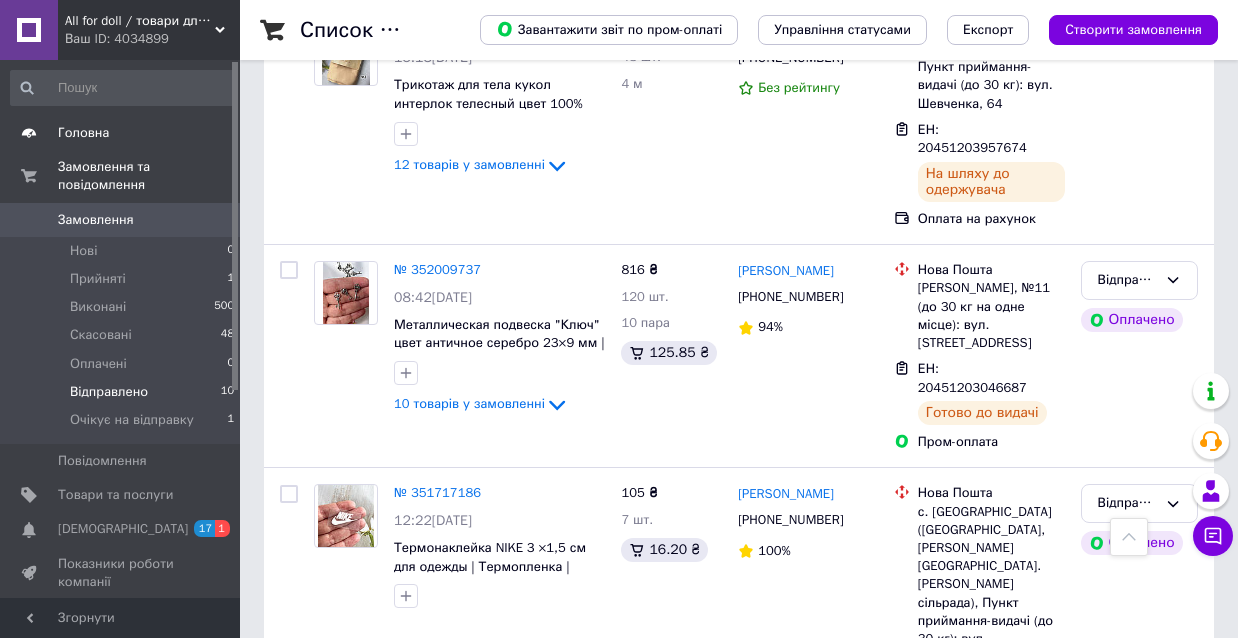click on "Головна" at bounding box center [83, 133] 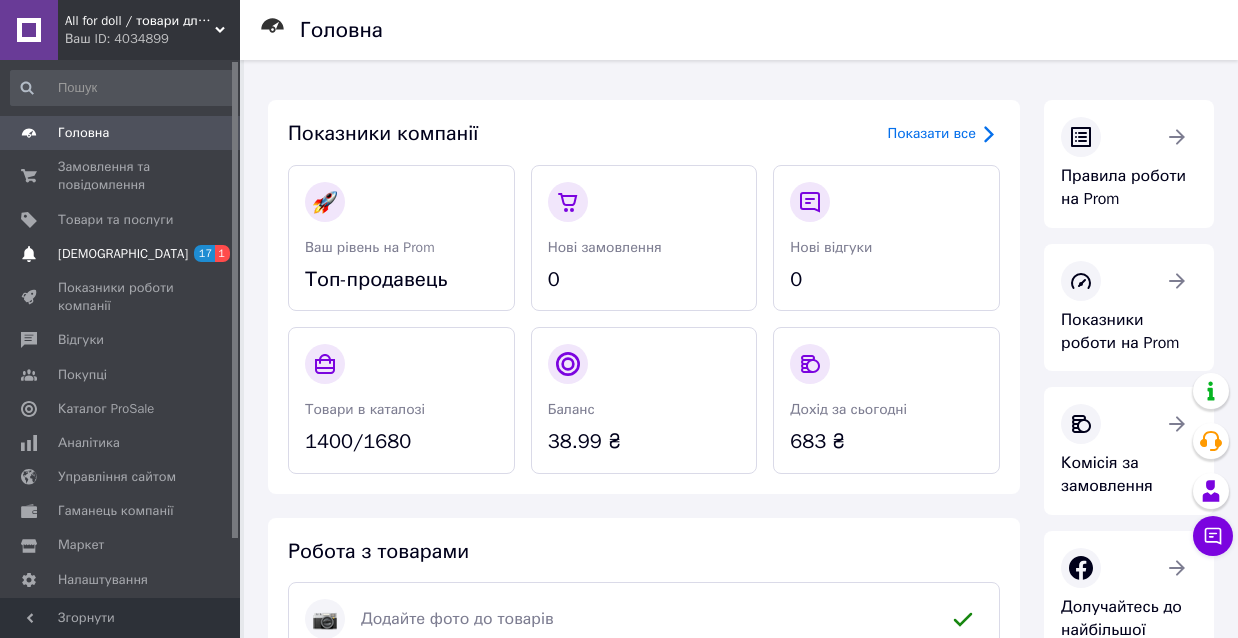 click on "[DEMOGRAPHIC_DATA]" at bounding box center [123, 254] 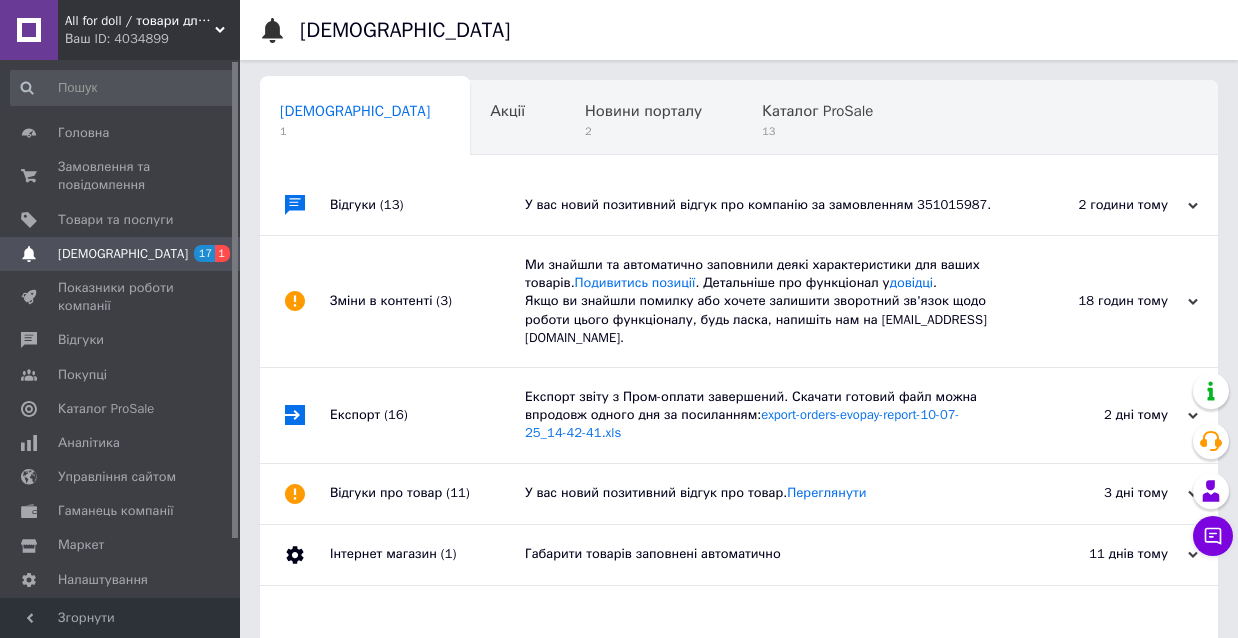 scroll, scrollTop: 0, scrollLeft: 10, axis: horizontal 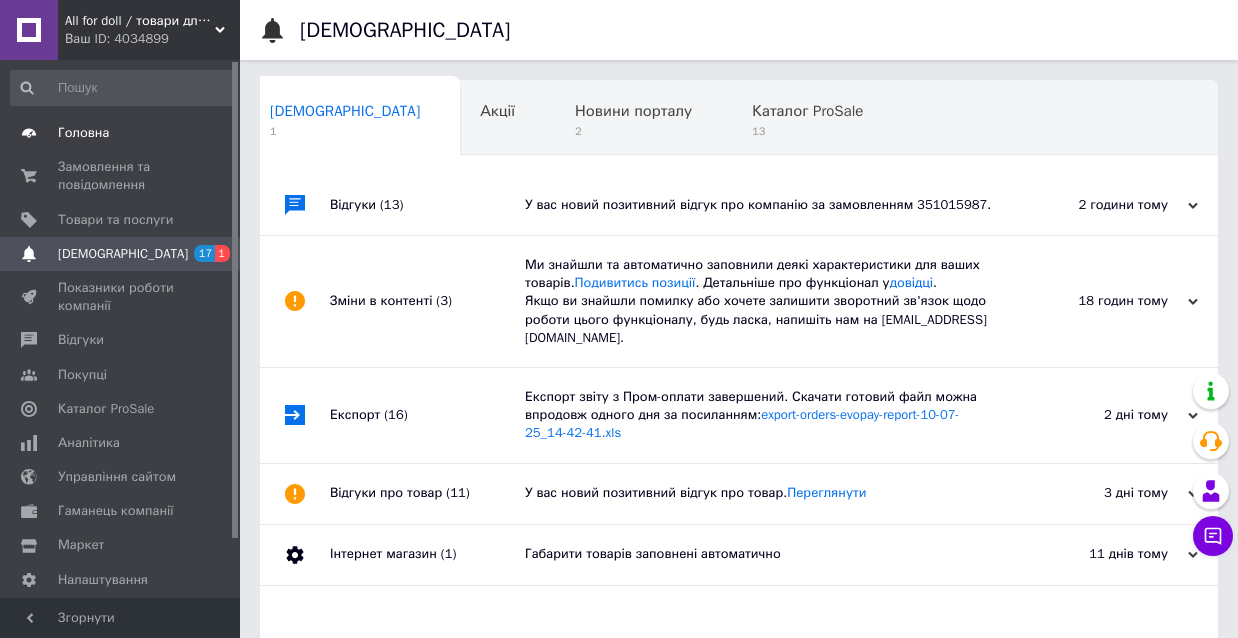 click on "Головна" at bounding box center [83, 133] 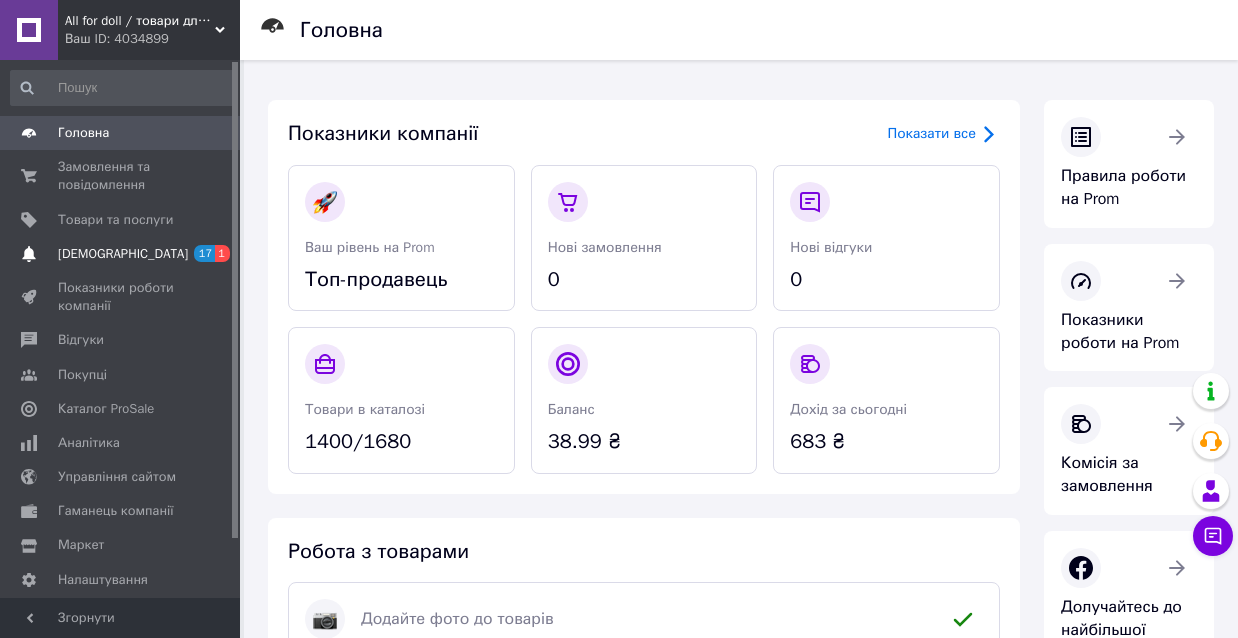 click on "[DEMOGRAPHIC_DATA]" at bounding box center (123, 254) 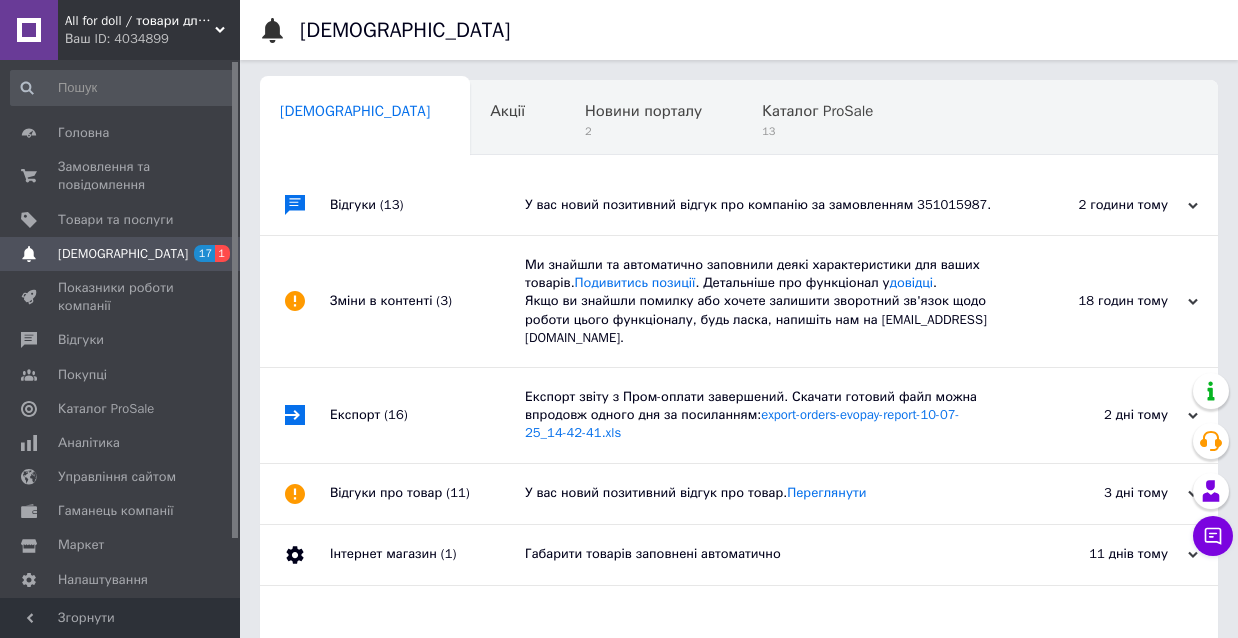 scroll, scrollTop: 0, scrollLeft: 10, axis: horizontal 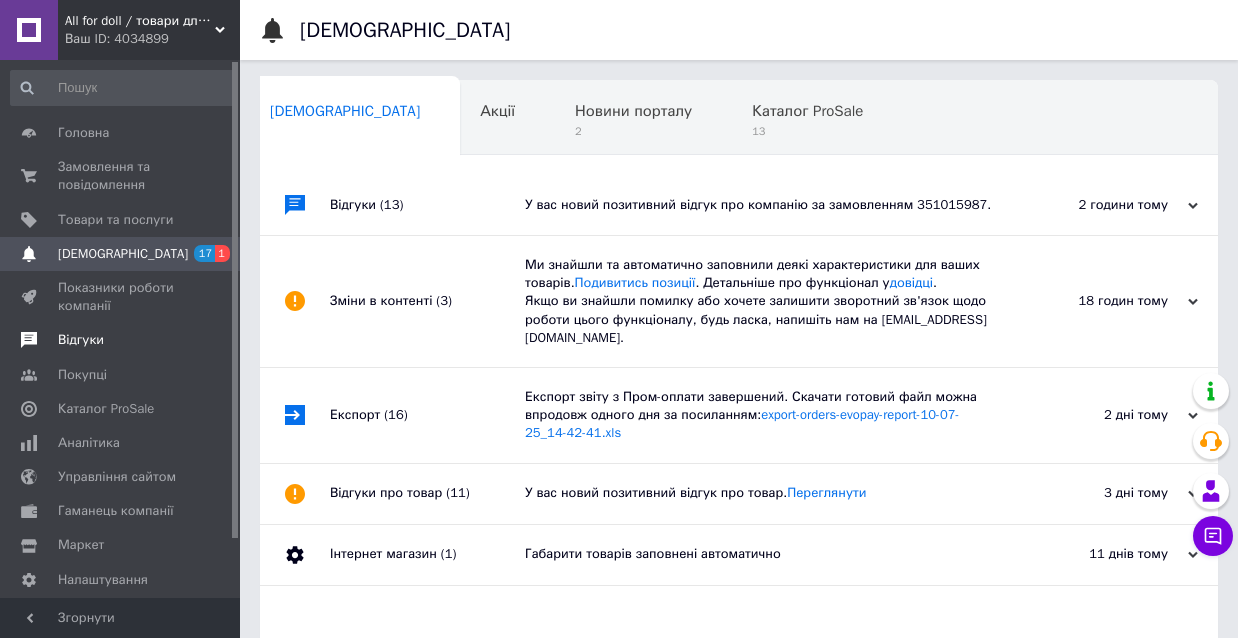 click on "Відгуки" at bounding box center [81, 340] 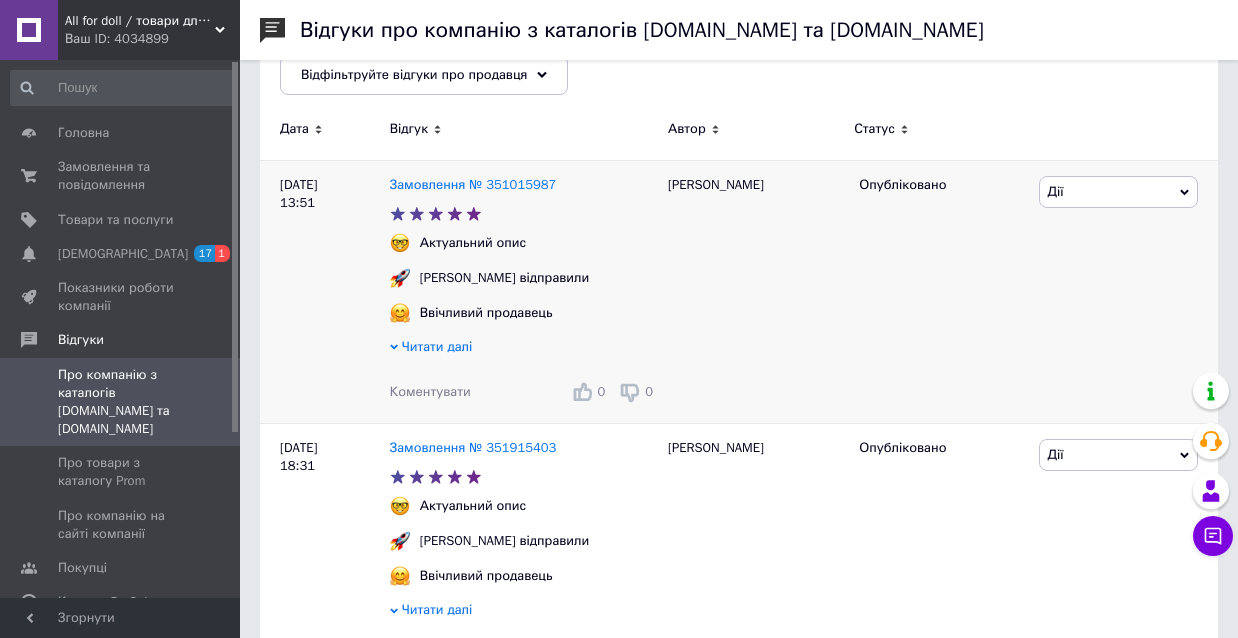 scroll, scrollTop: 271, scrollLeft: 0, axis: vertical 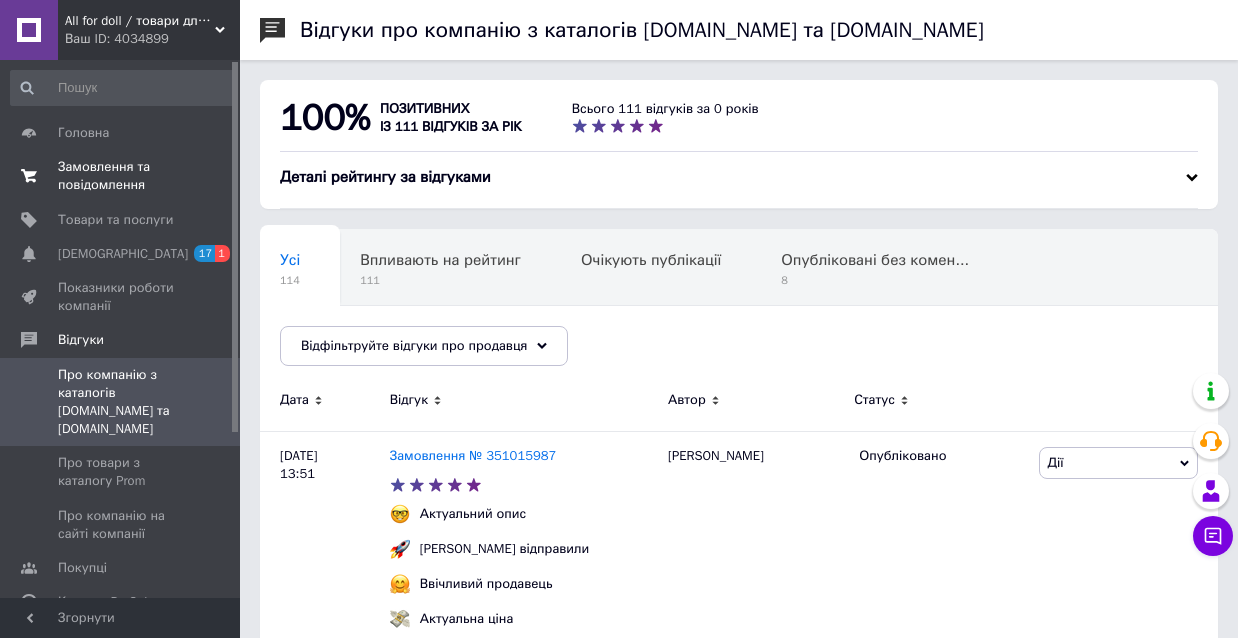 click on "Замовлення та повідомлення" at bounding box center [121, 176] 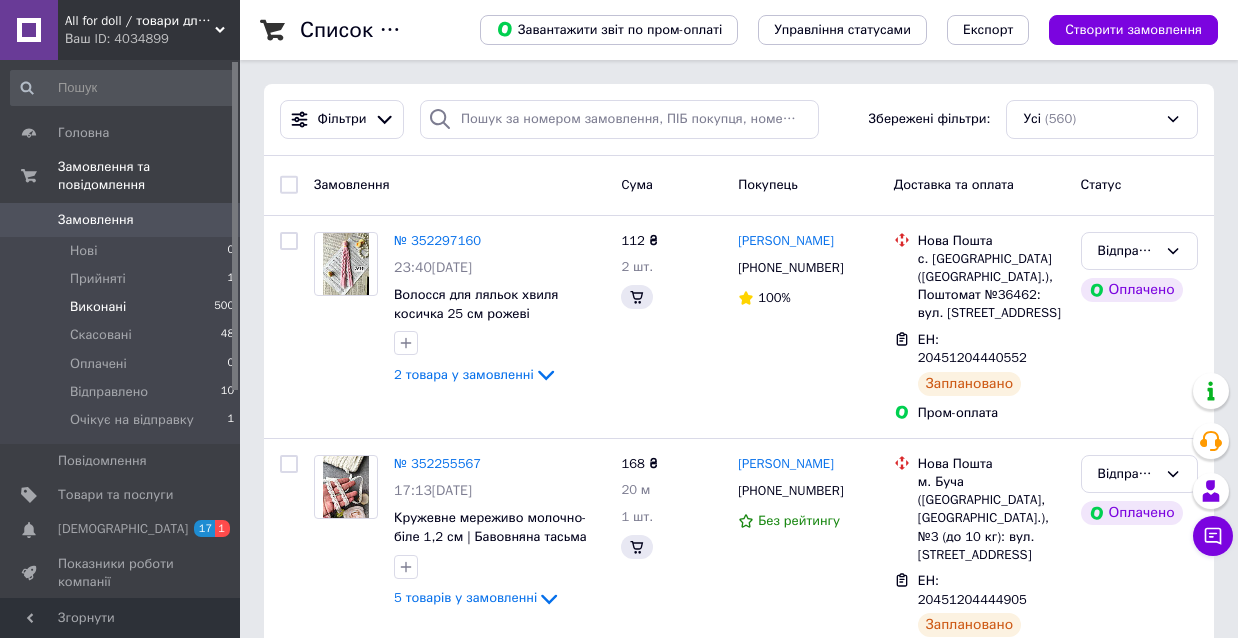 click on "Виконані" at bounding box center (98, 307) 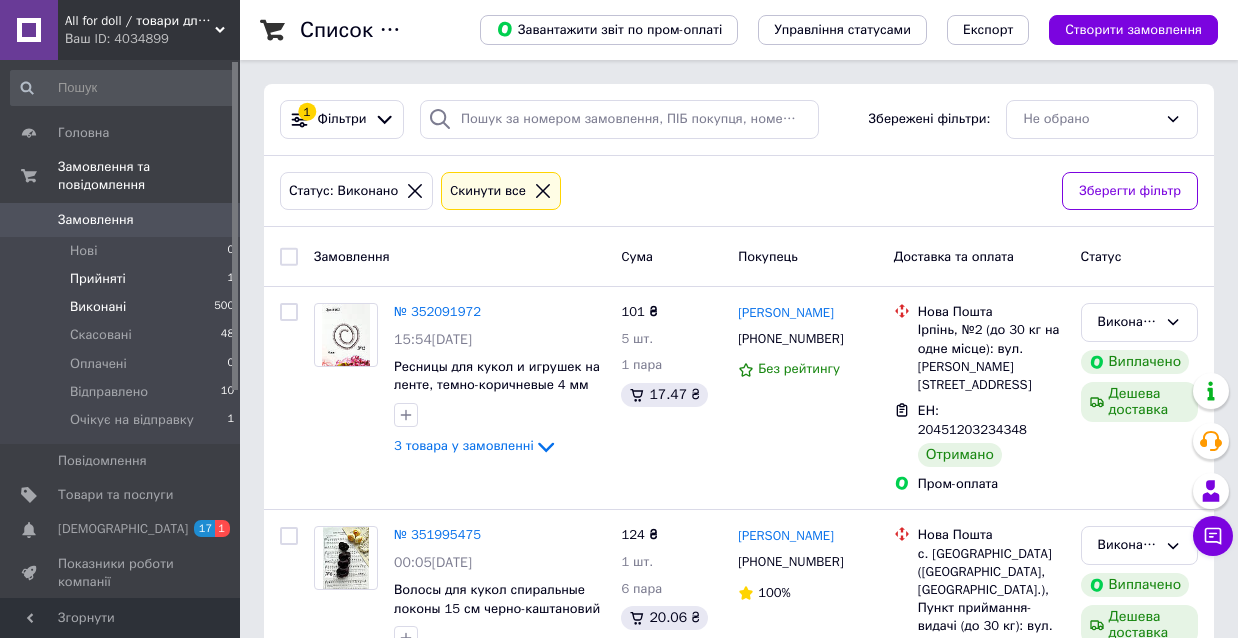click on "Прийняті" at bounding box center [98, 279] 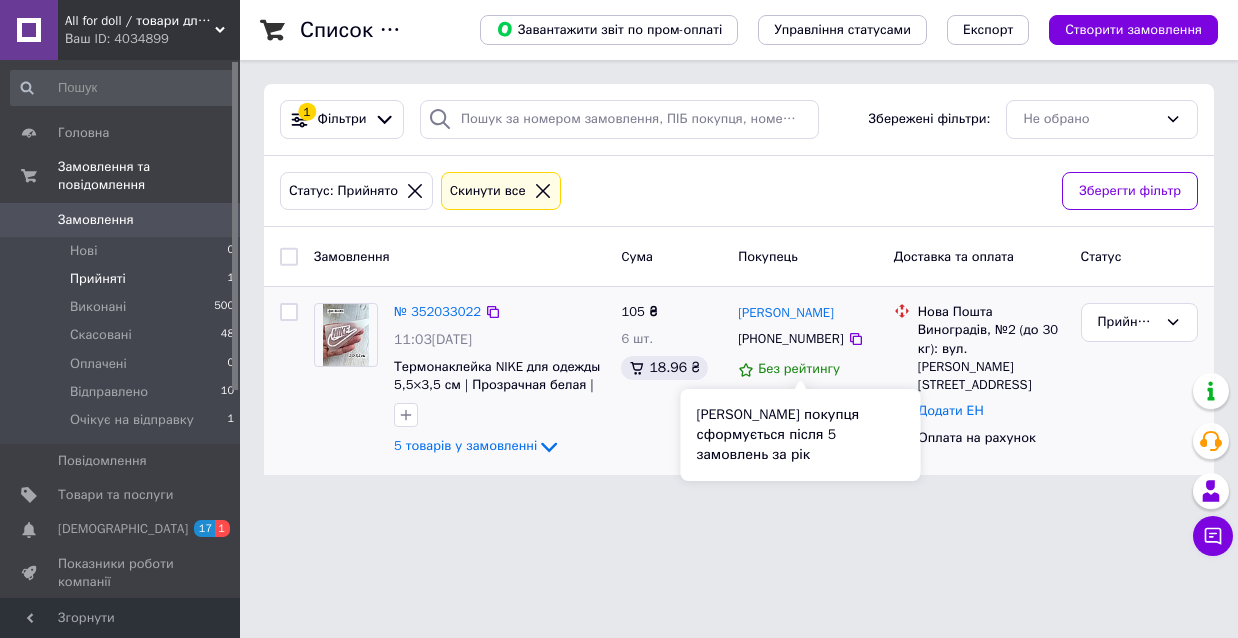scroll, scrollTop: 0, scrollLeft: 0, axis: both 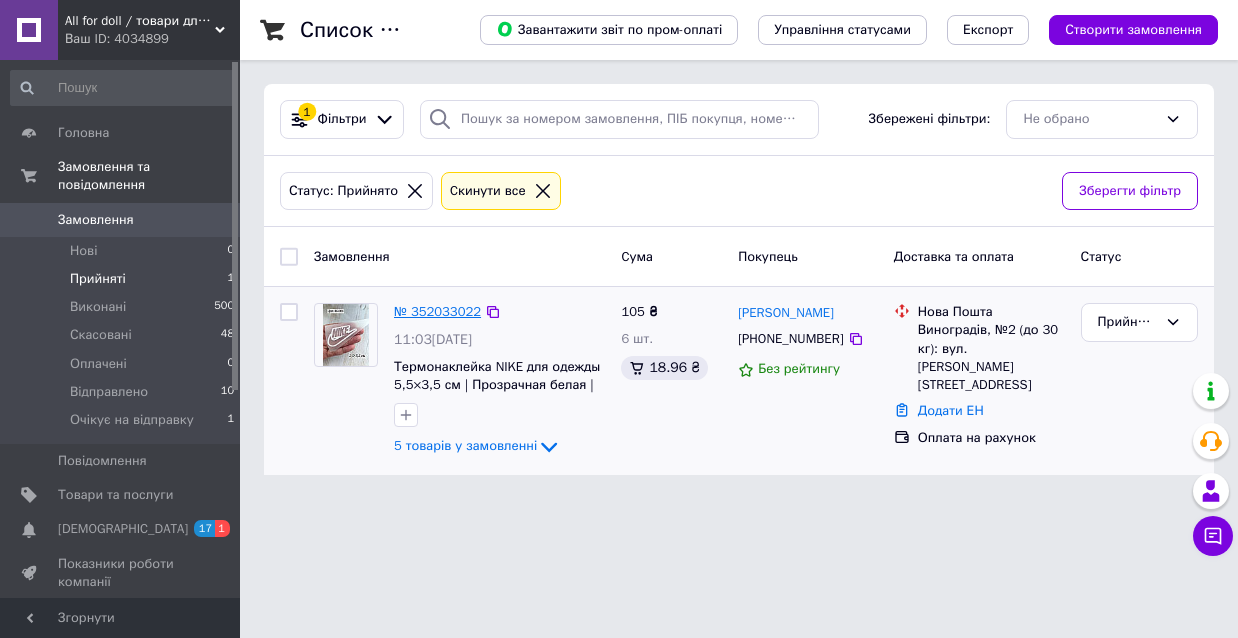 click on "№ 352033022" at bounding box center (437, 311) 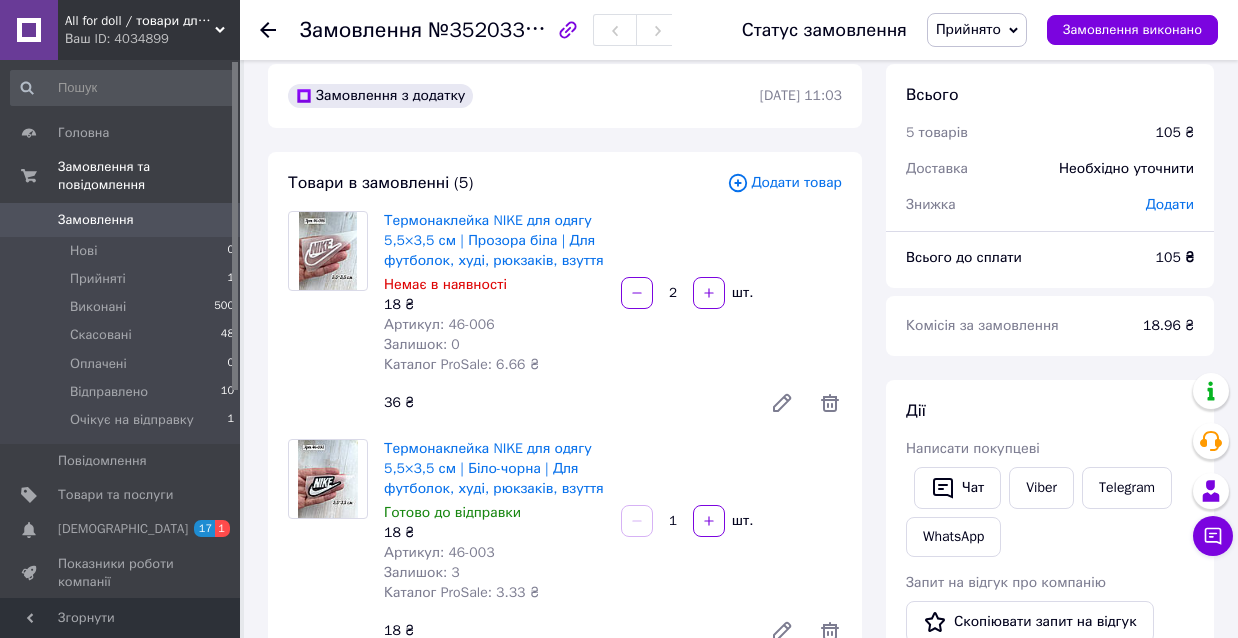 scroll, scrollTop: 54, scrollLeft: 0, axis: vertical 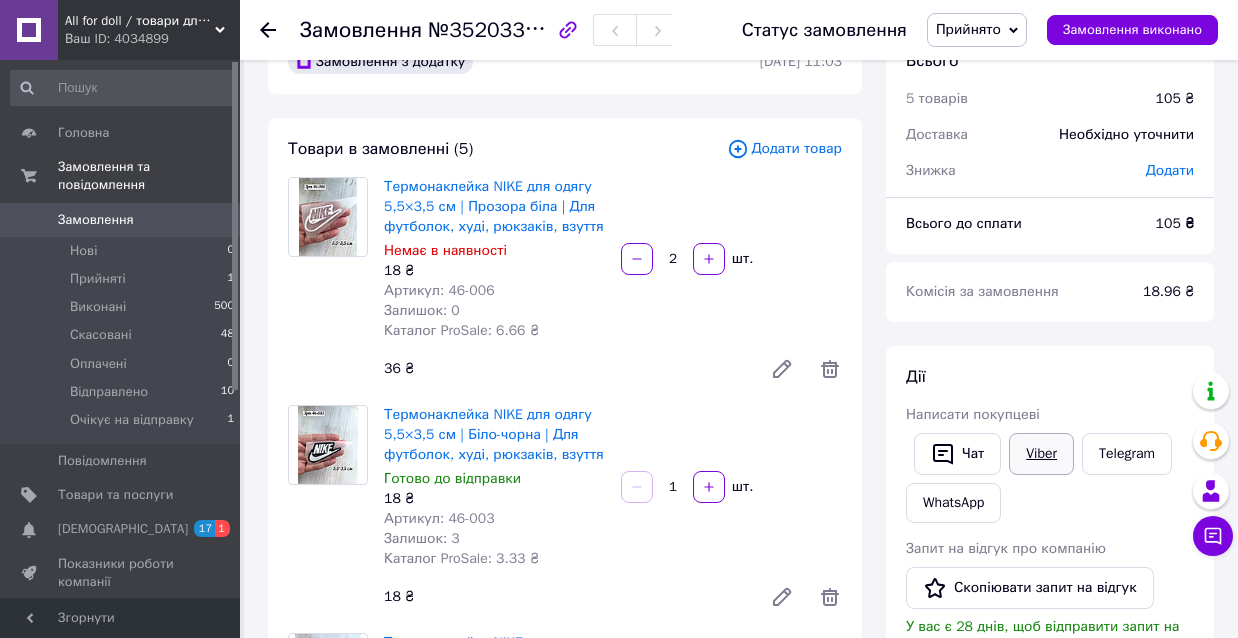 click on "Viber" at bounding box center [1041, 454] 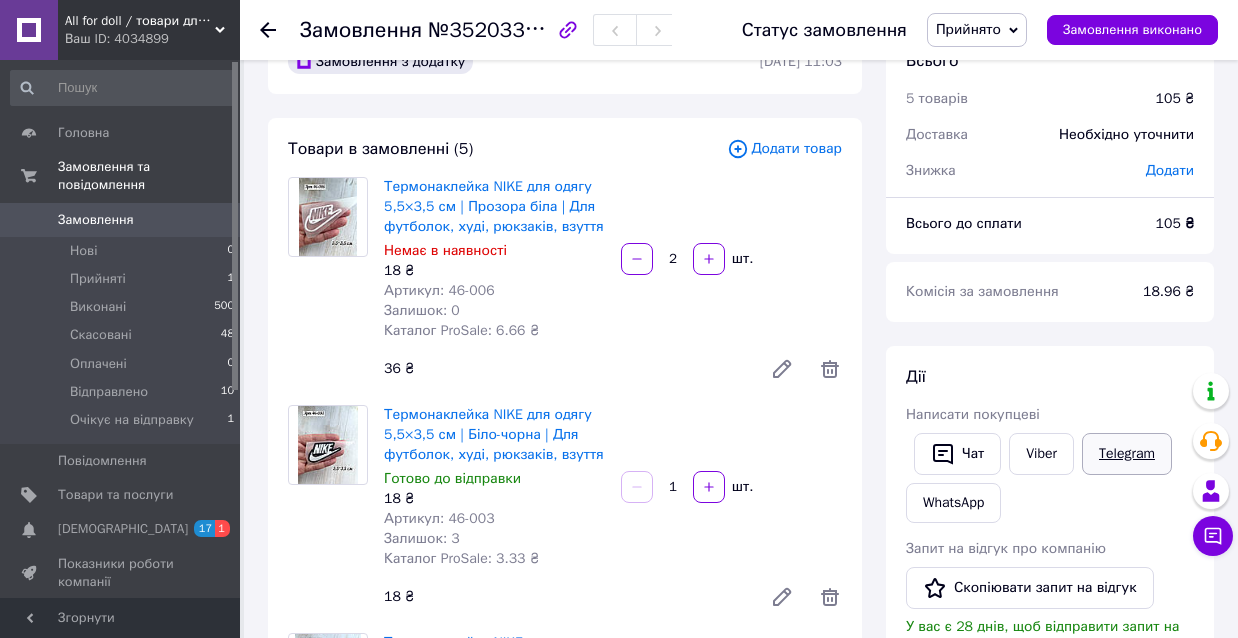 click on "Telegram" at bounding box center [1127, 454] 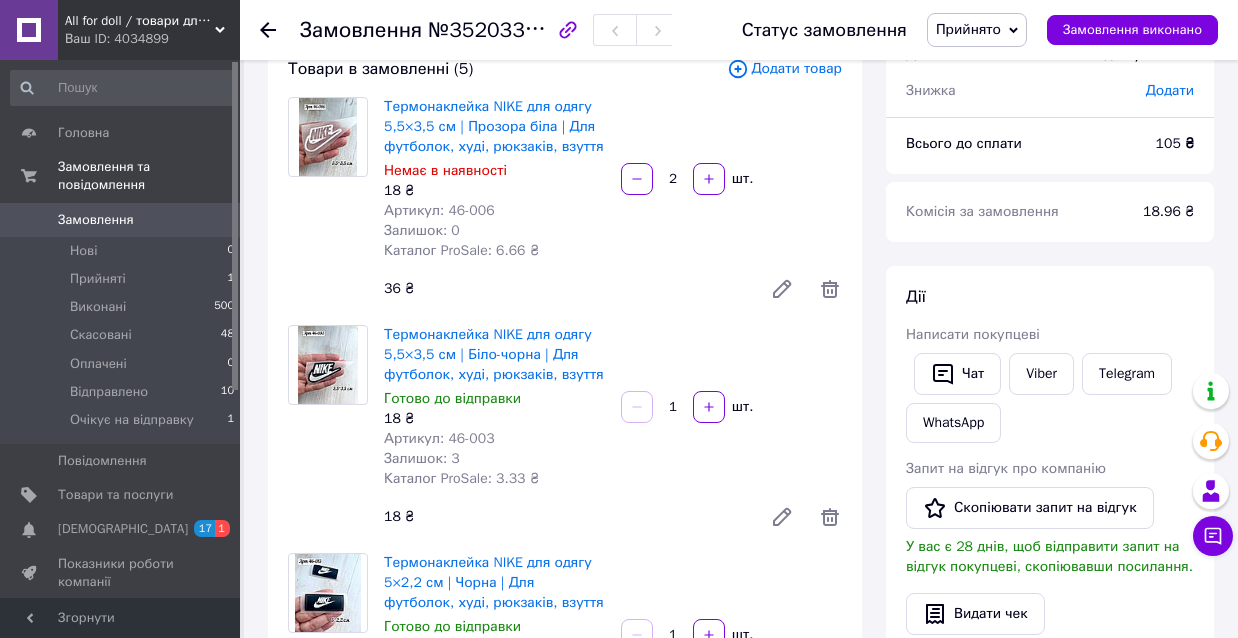 scroll, scrollTop: 136, scrollLeft: 0, axis: vertical 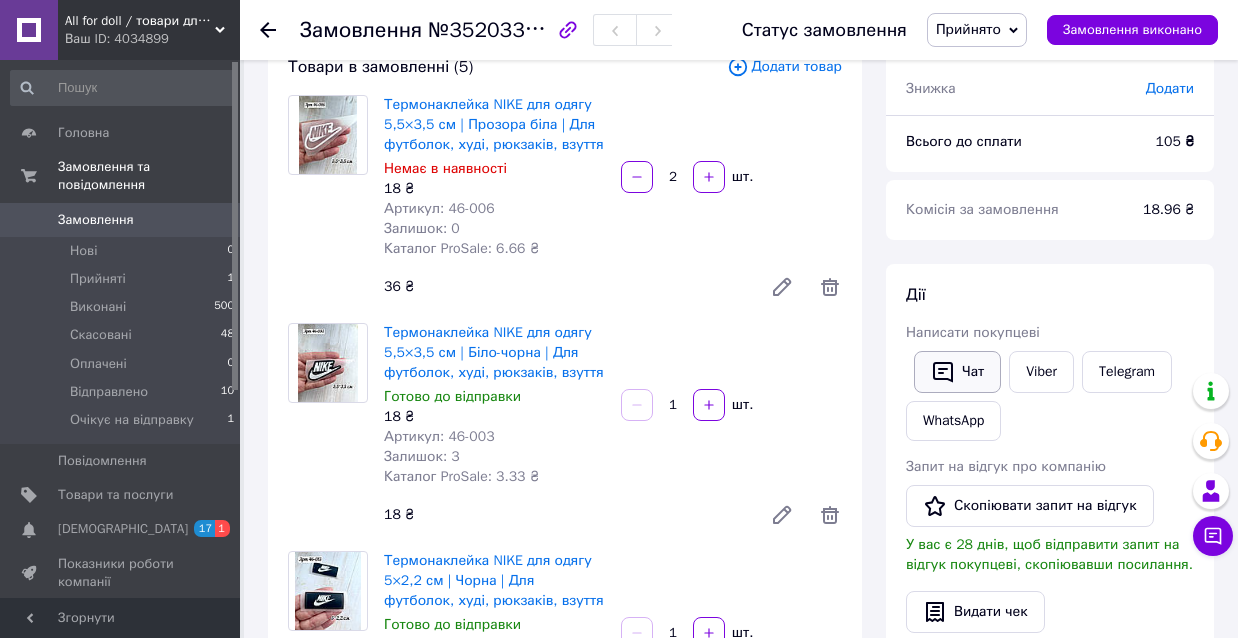 click on "Чат" at bounding box center (957, 372) 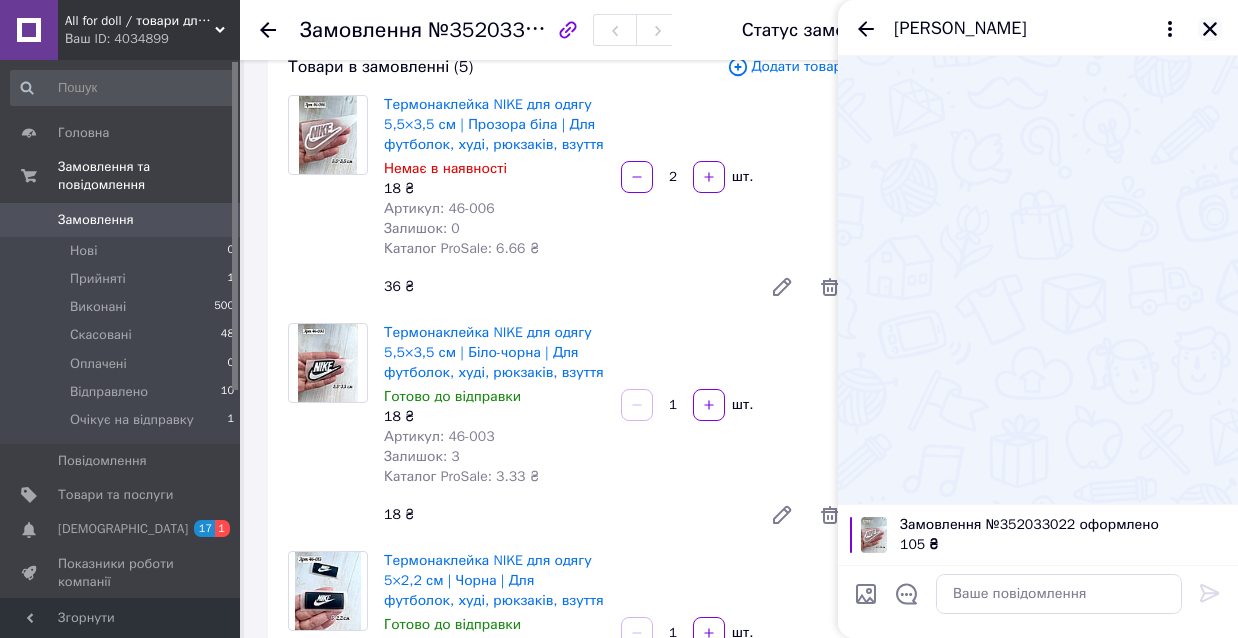 click 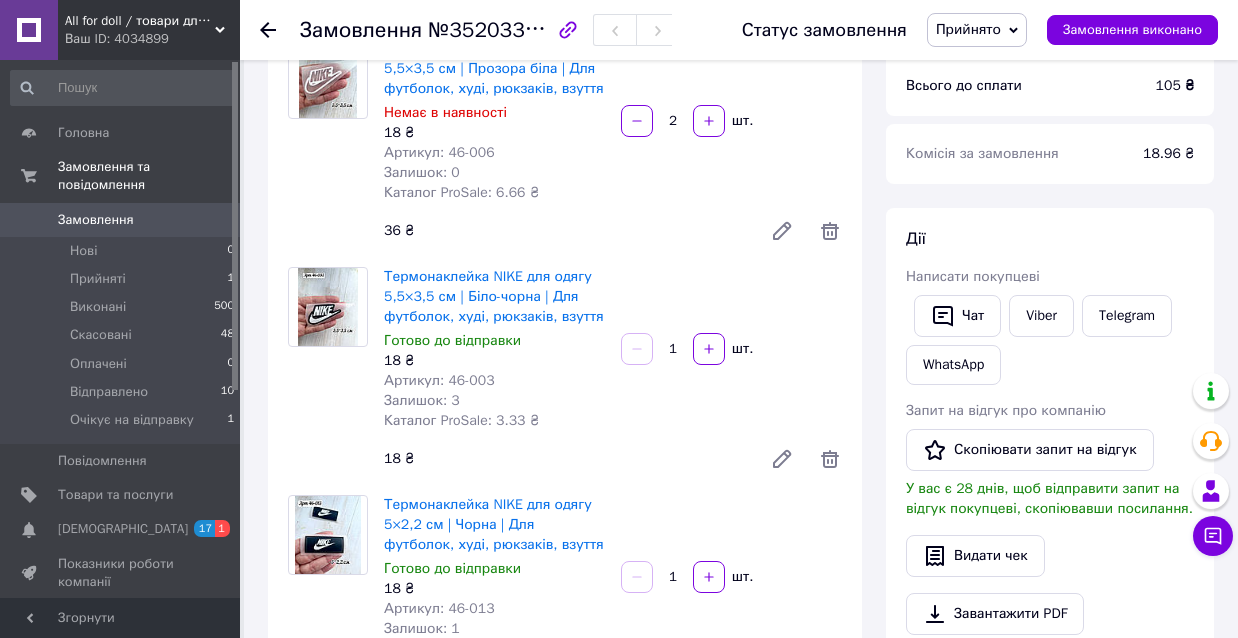 scroll, scrollTop: 202, scrollLeft: 0, axis: vertical 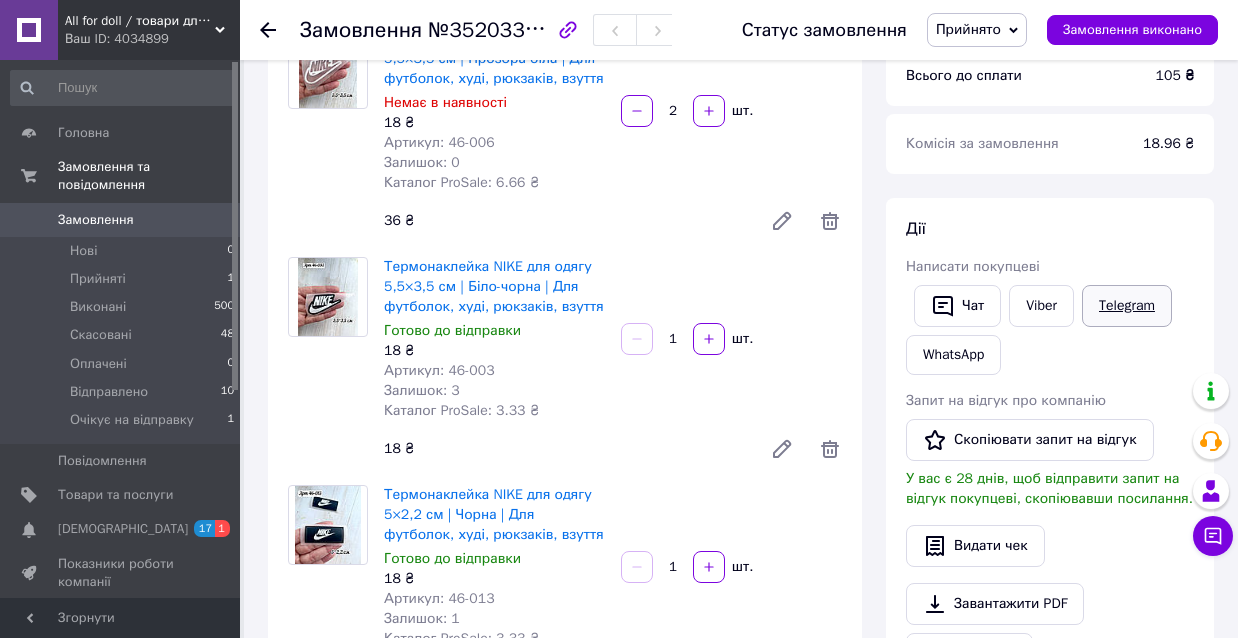 click on "Telegram" at bounding box center (1127, 306) 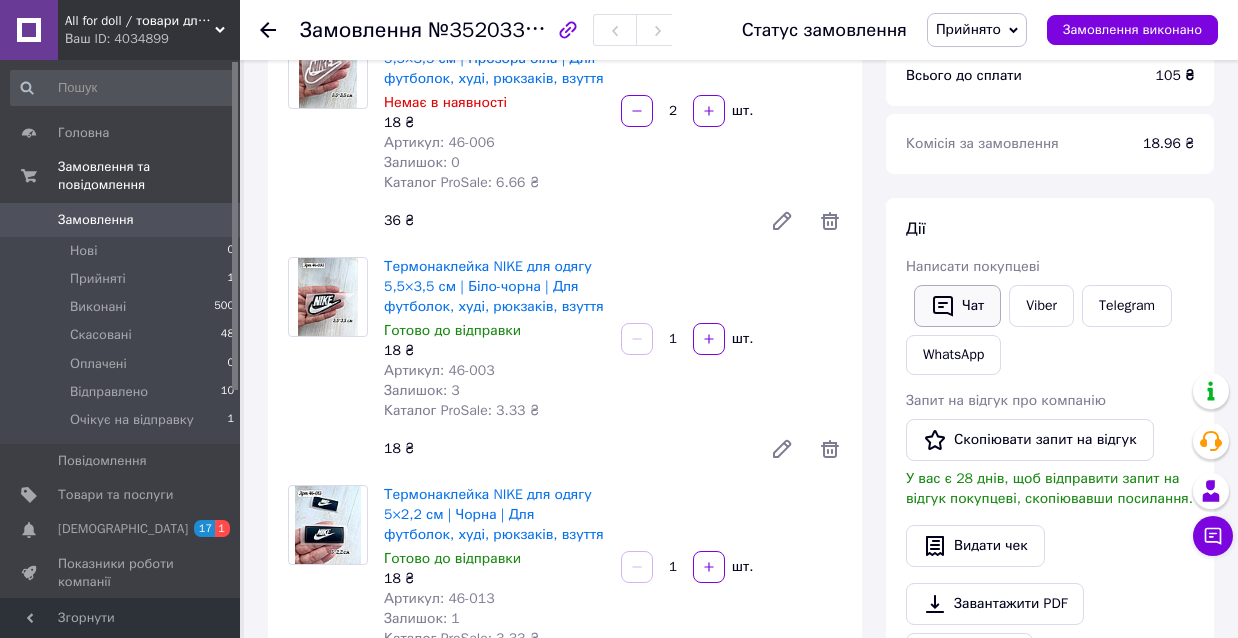click on "Чат" at bounding box center (957, 306) 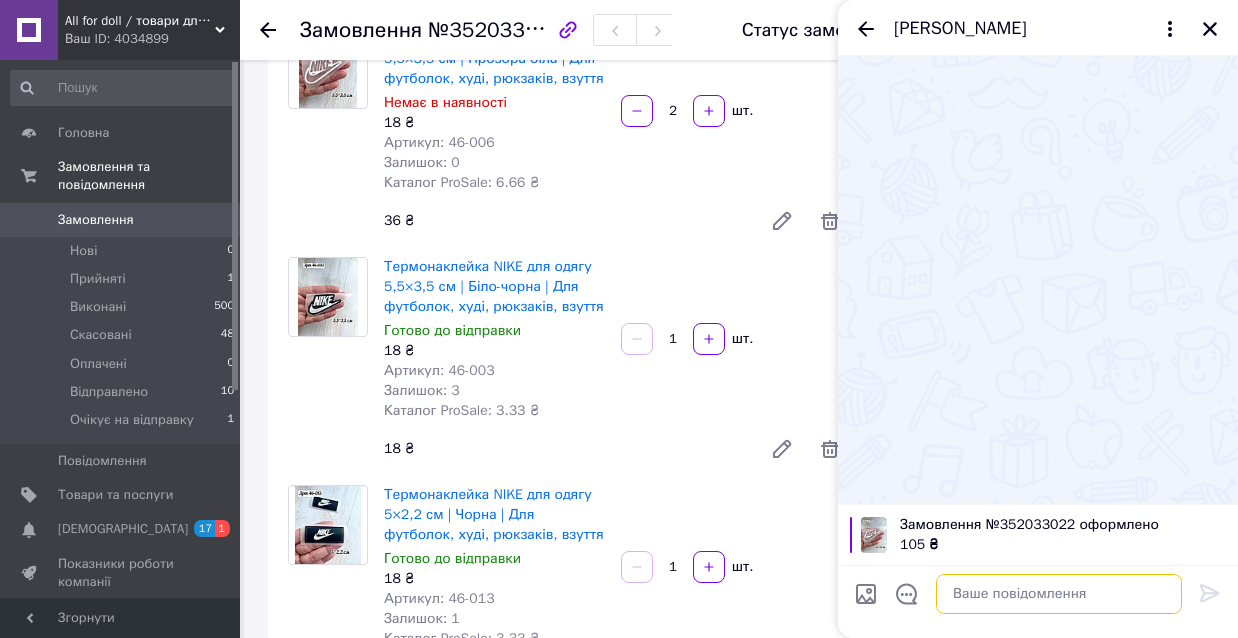 click at bounding box center (1059, 594) 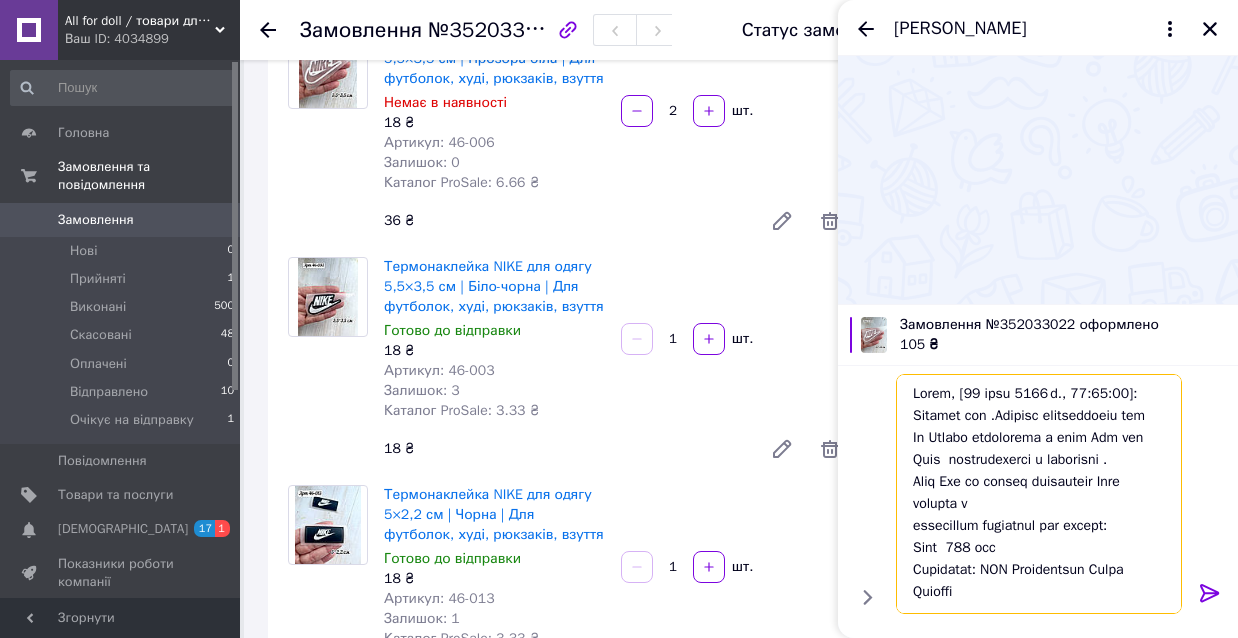 scroll, scrollTop: 0, scrollLeft: 0, axis: both 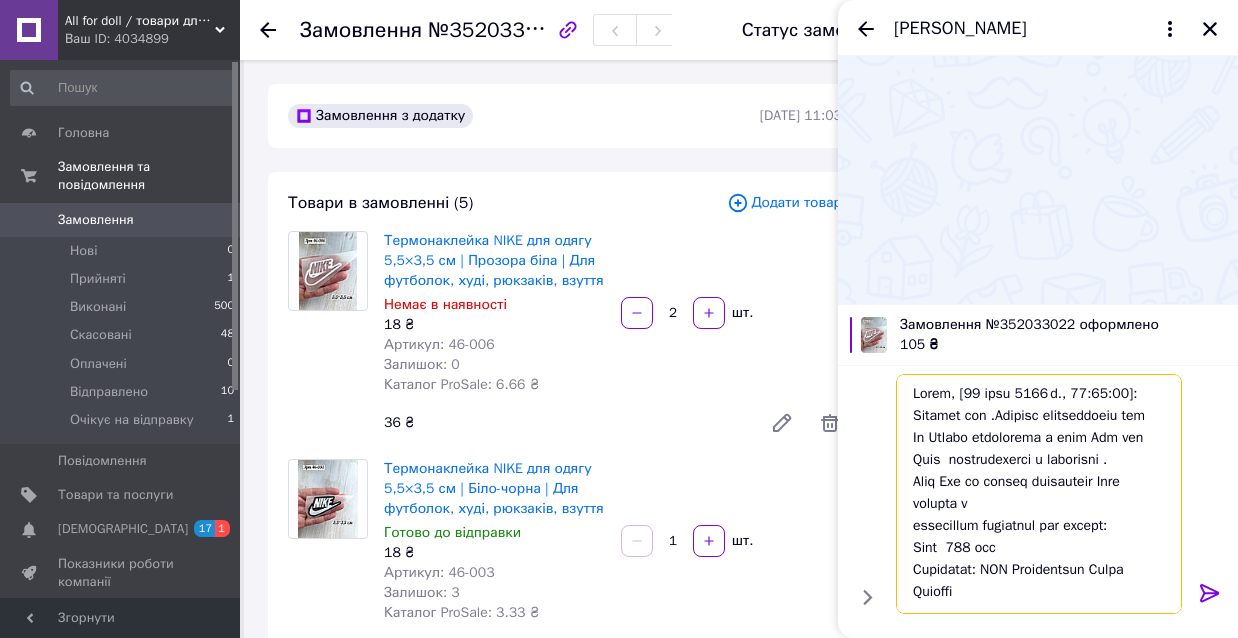 drag, startPoint x: 1136, startPoint y: 393, endPoint x: 902, endPoint y: 394, distance: 234.00214 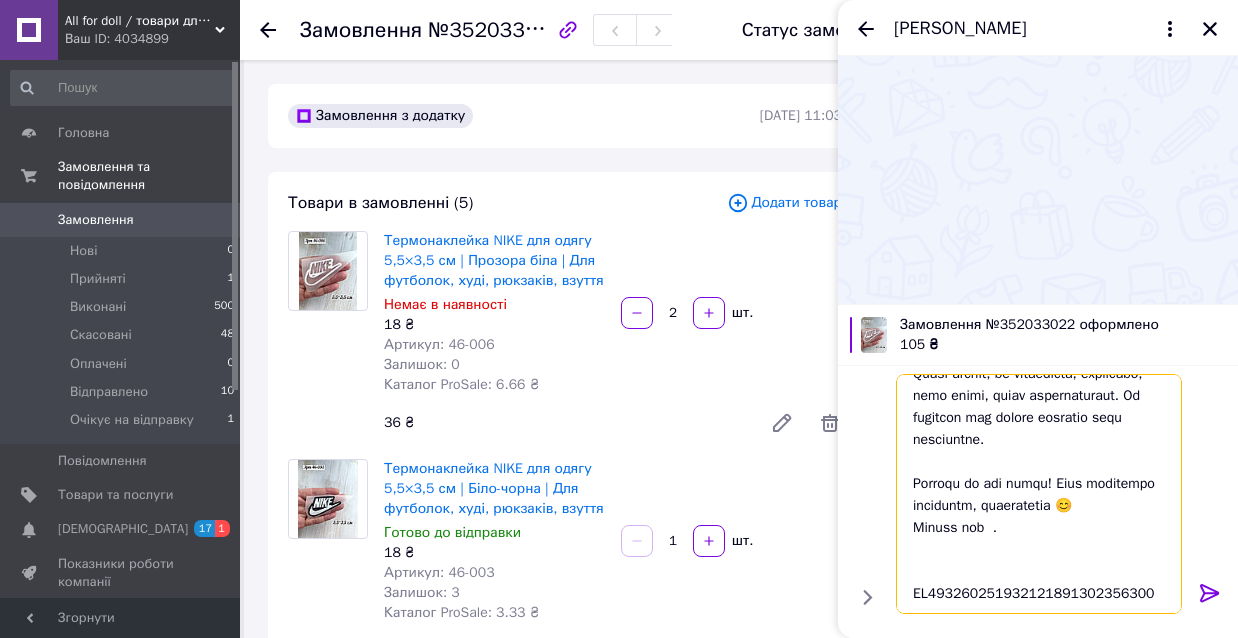 scroll, scrollTop: 614, scrollLeft: 0, axis: vertical 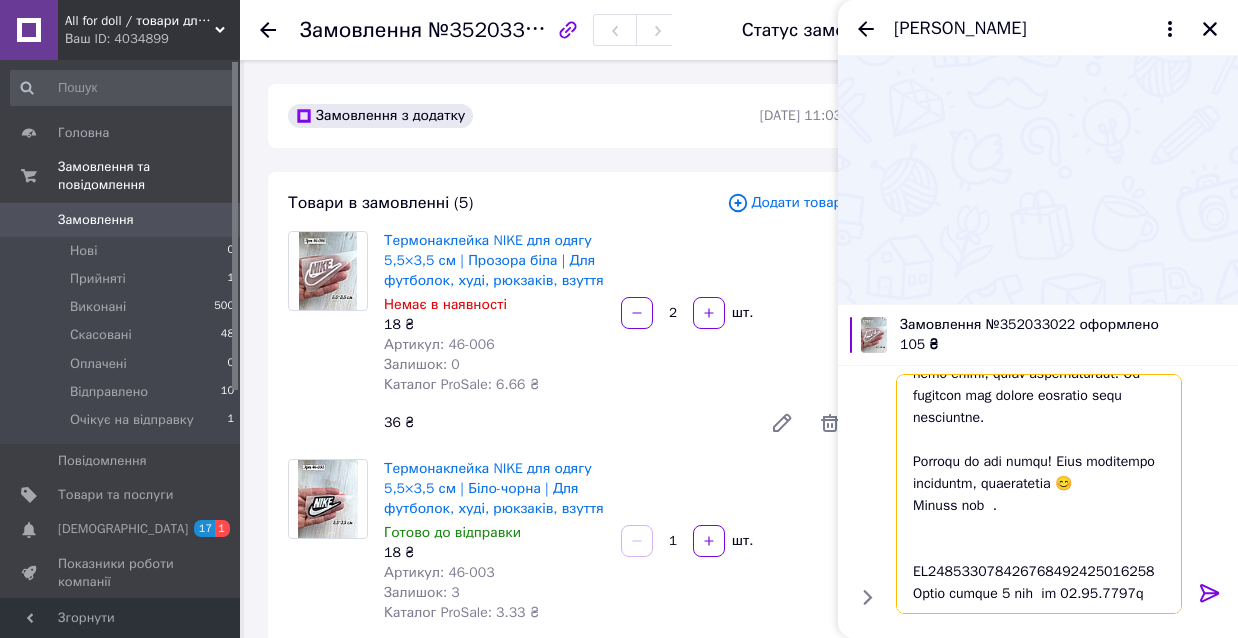 type on "Доброго дня .Дуболюю повідомлення тут
По Вашому замовленню з сайу All for Doll  термонаклейки в наявності .
Якщо Вам не зручно сплачувати Пром оплатою я
відправляю реквізити для оплати:
Сума  105 грн
Отримувач: ФОП Колесникова Ірина Іллівна
Код ЄДРПОУ/ІПН: 2730515641
Банк отримувача: АТ КБ "ПриватБанк"
Код МФО: 305299
Розрахунковий рахунок (IBAN): UA183052990000026000036311830
Призначення платежу:
Сплата за товар
Після оплати, за можливості, надішліть, будь ласка, скрін підтвердження. Це допоможе нам швидше обробити ваше замовлення.
Дякуємо за ваш вибір! Якщо виникнуть запитання, звертайтеся 😊
Тихого дня  .
UA183052990000026000036311830
Бронь товара 2 дні  до 14.07.2025р..." 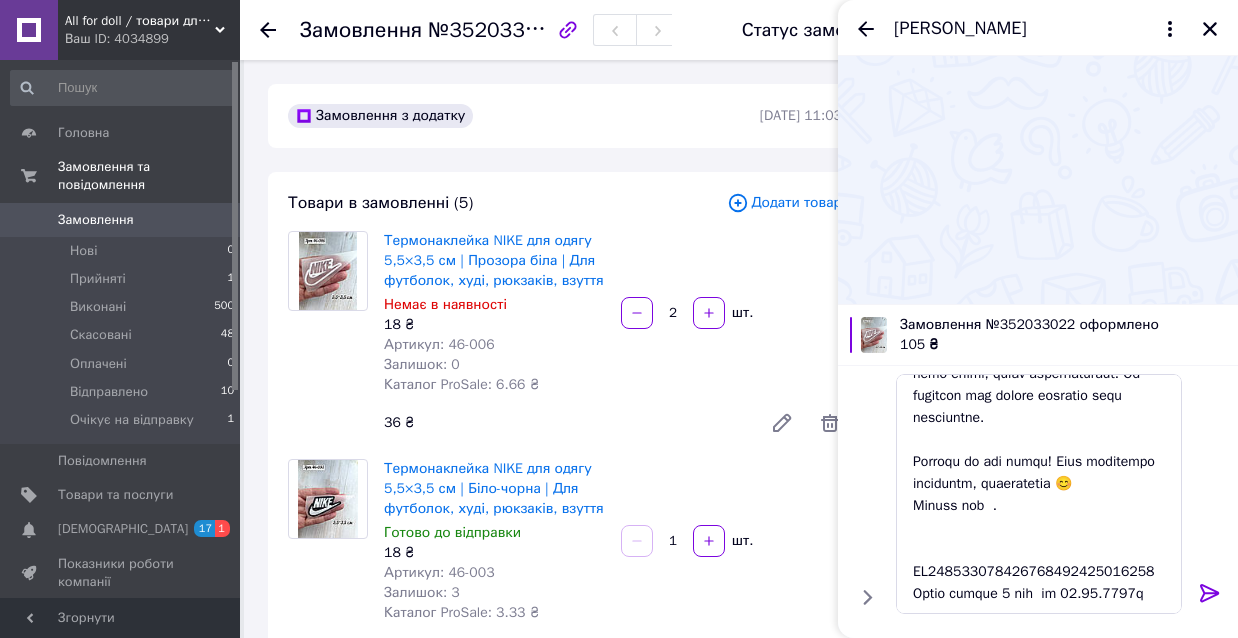 click 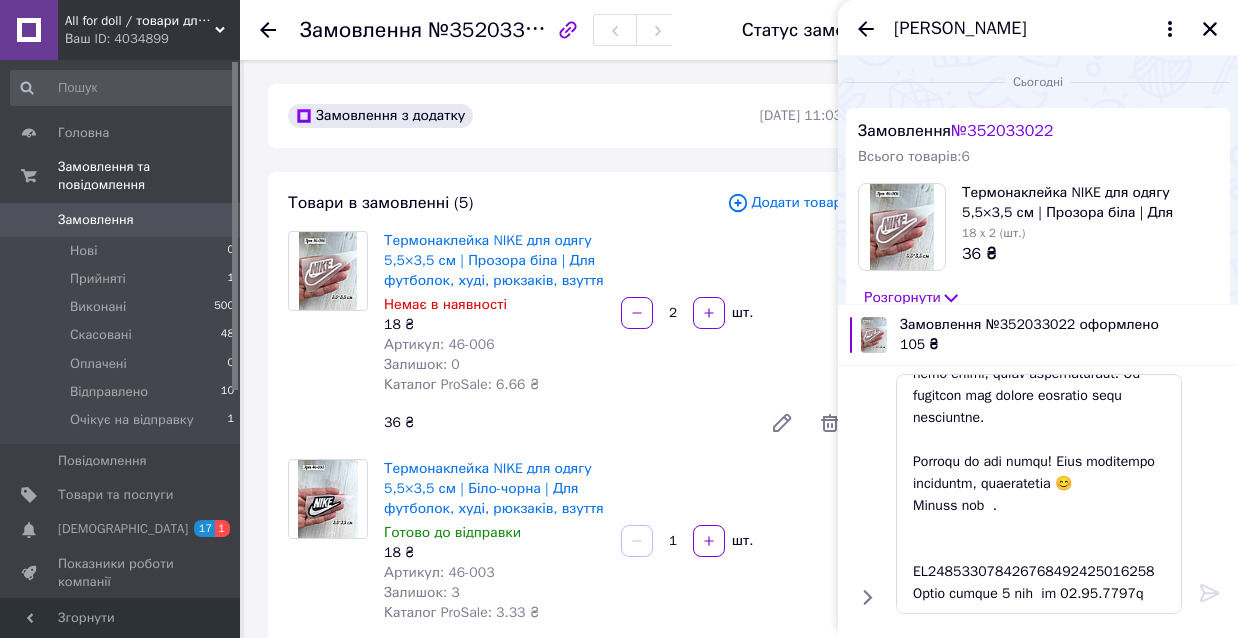 type 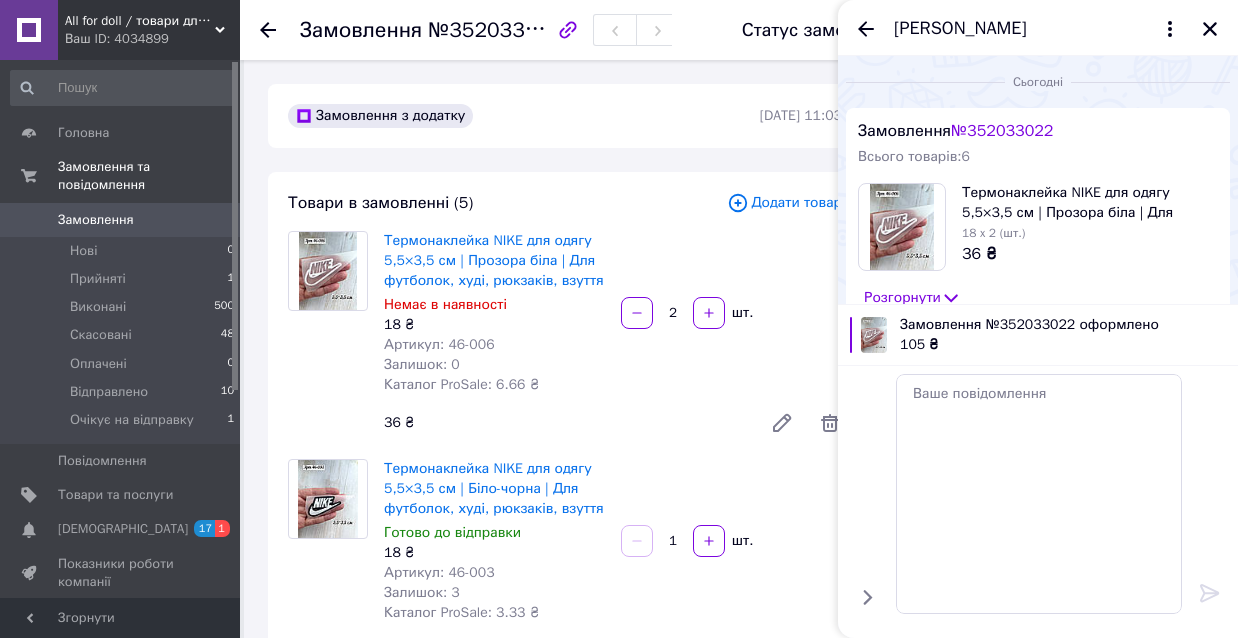 scroll, scrollTop: 0, scrollLeft: 0, axis: both 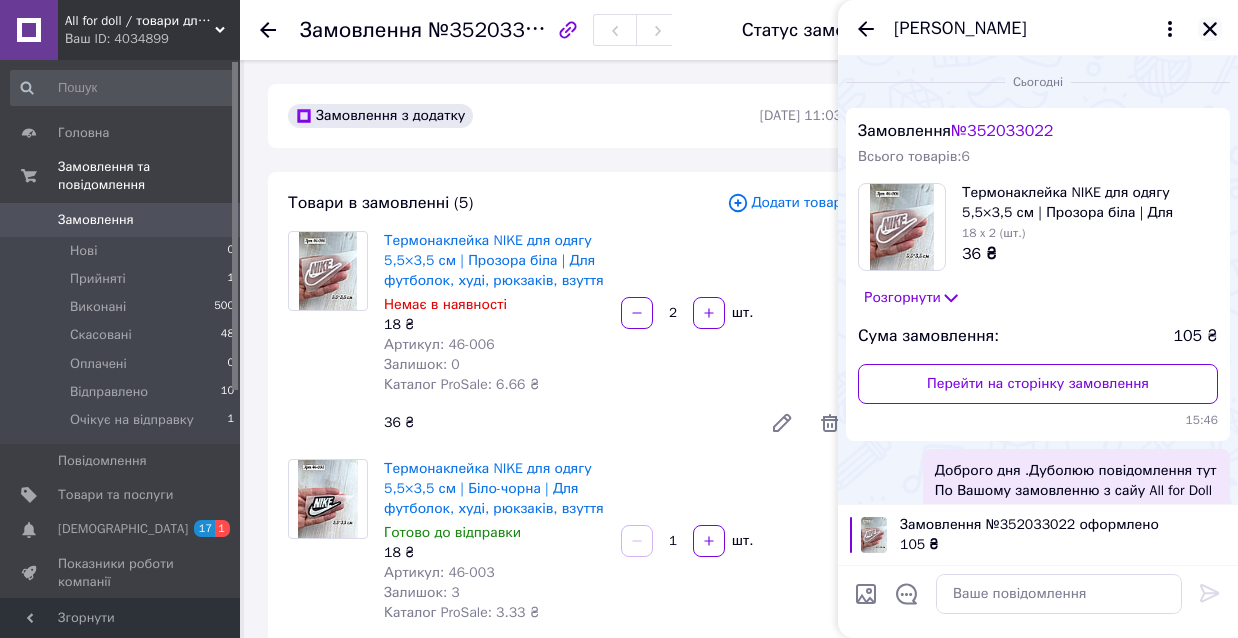 click at bounding box center [1210, 29] 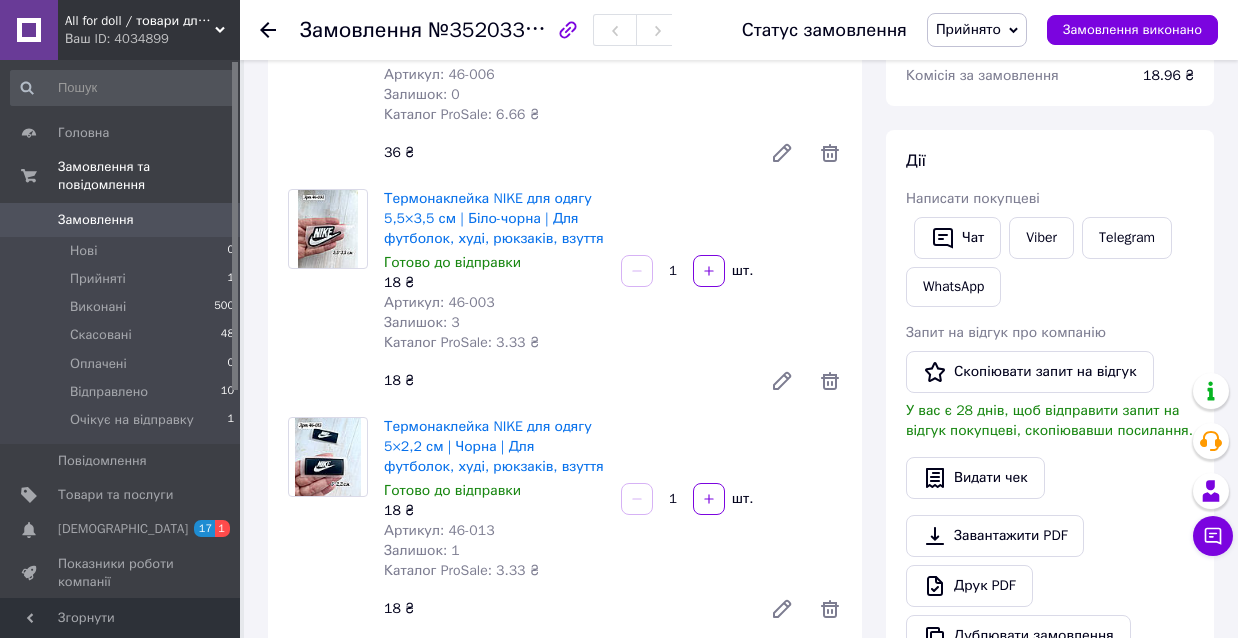 scroll, scrollTop: 229, scrollLeft: 0, axis: vertical 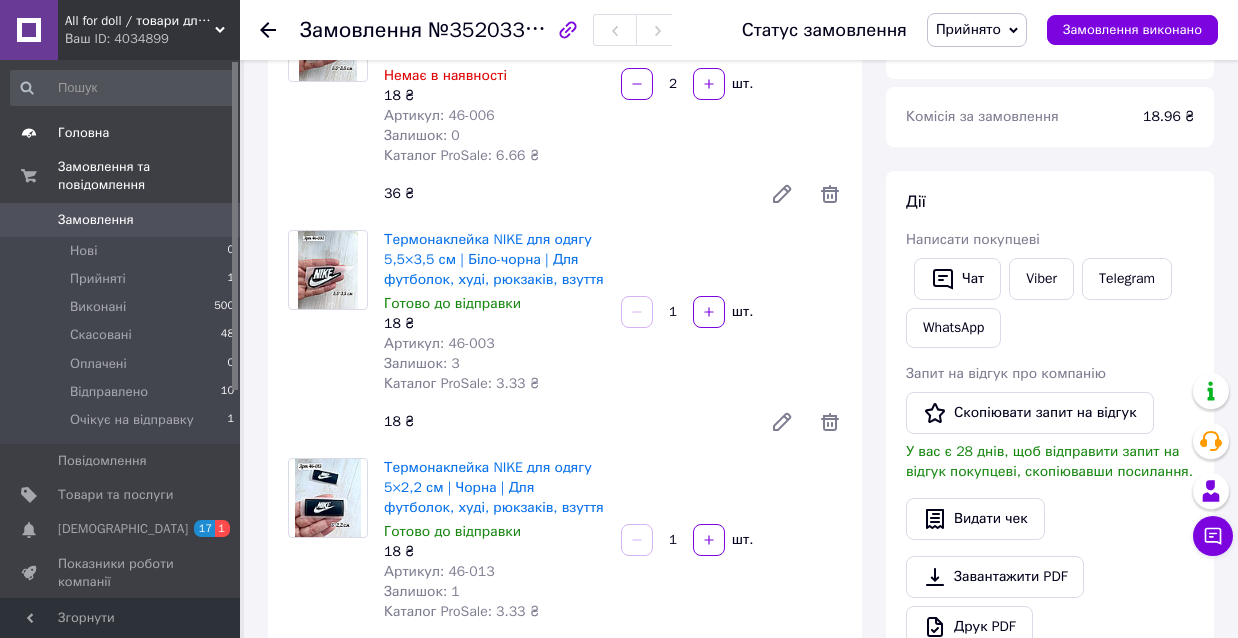click on "Головна" at bounding box center (83, 133) 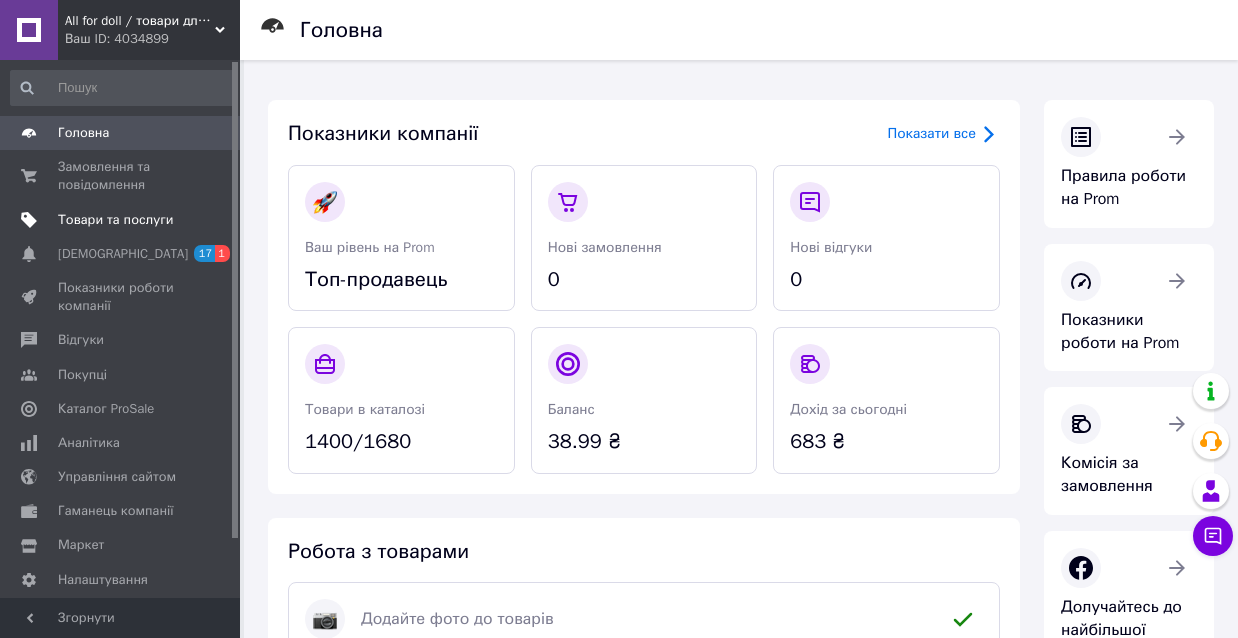 scroll, scrollTop: 0, scrollLeft: 0, axis: both 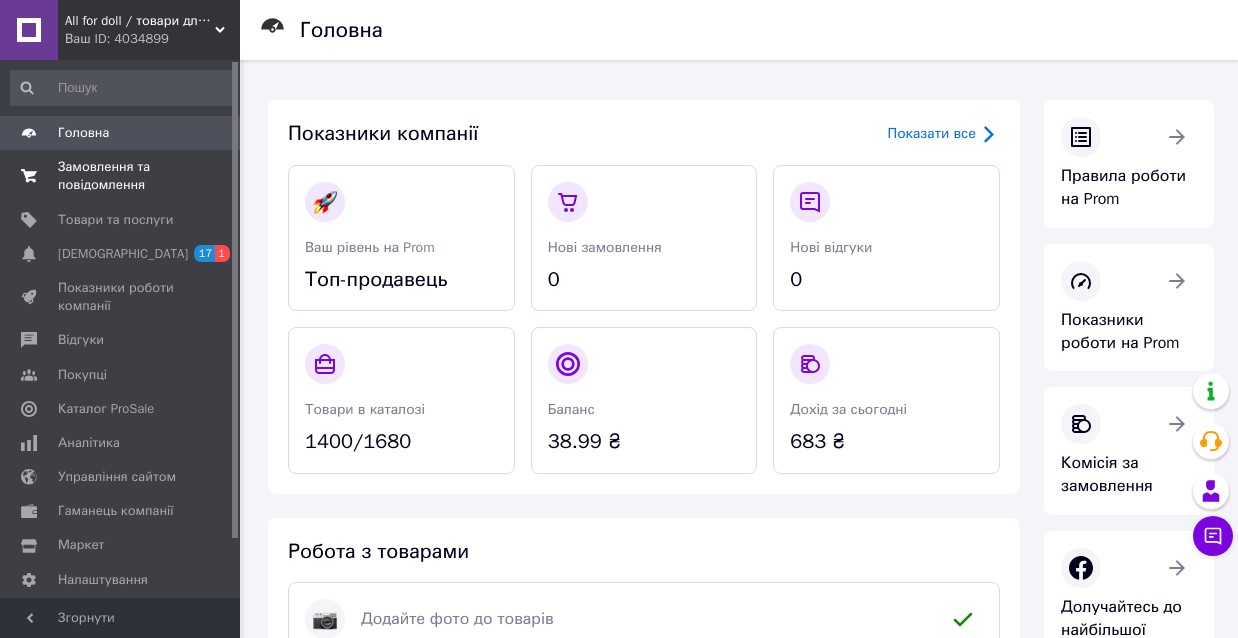click on "Замовлення та повідомлення" at bounding box center [121, 176] 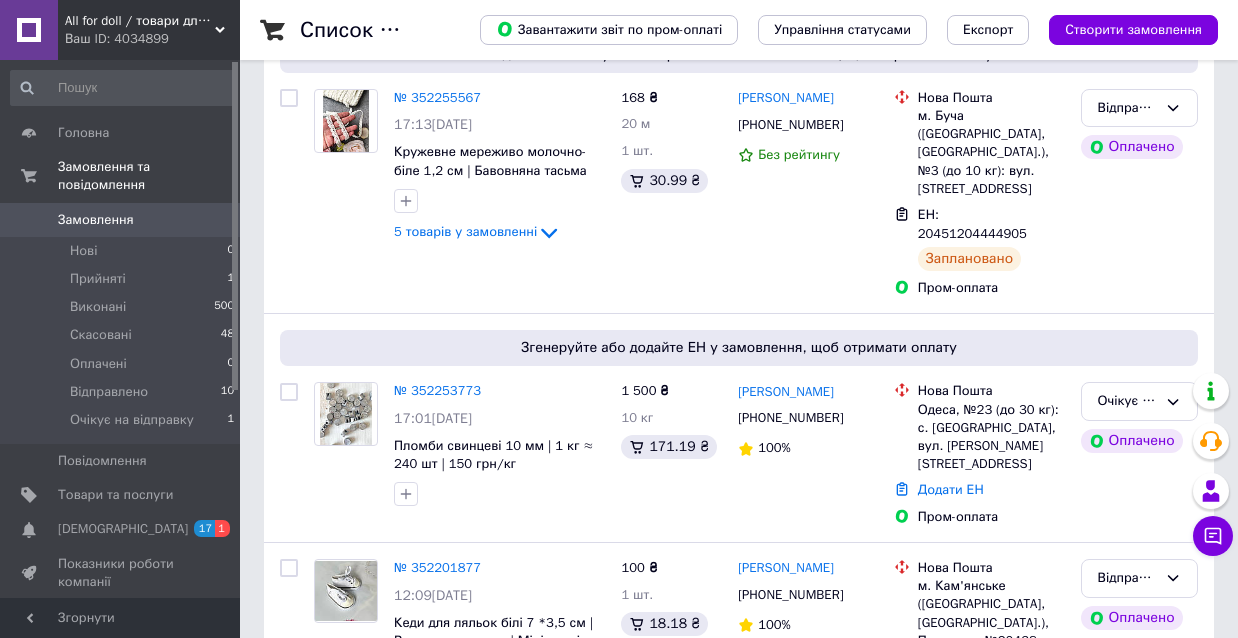 scroll, scrollTop: 472, scrollLeft: 0, axis: vertical 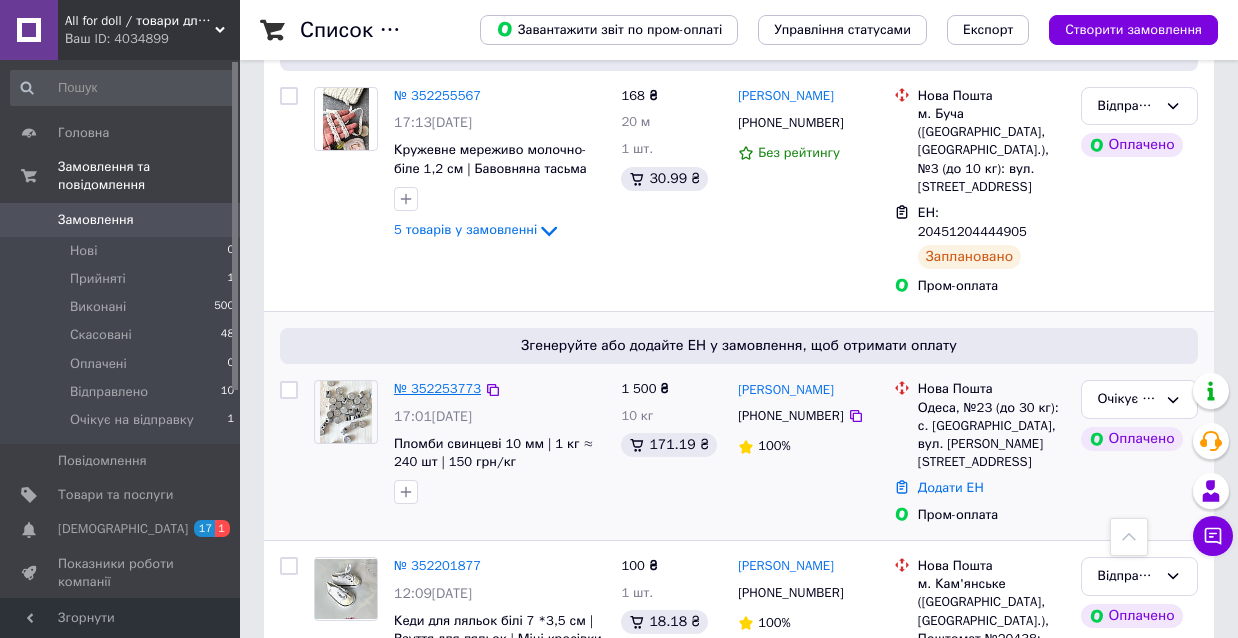 click on "№ 352253773" at bounding box center (437, 388) 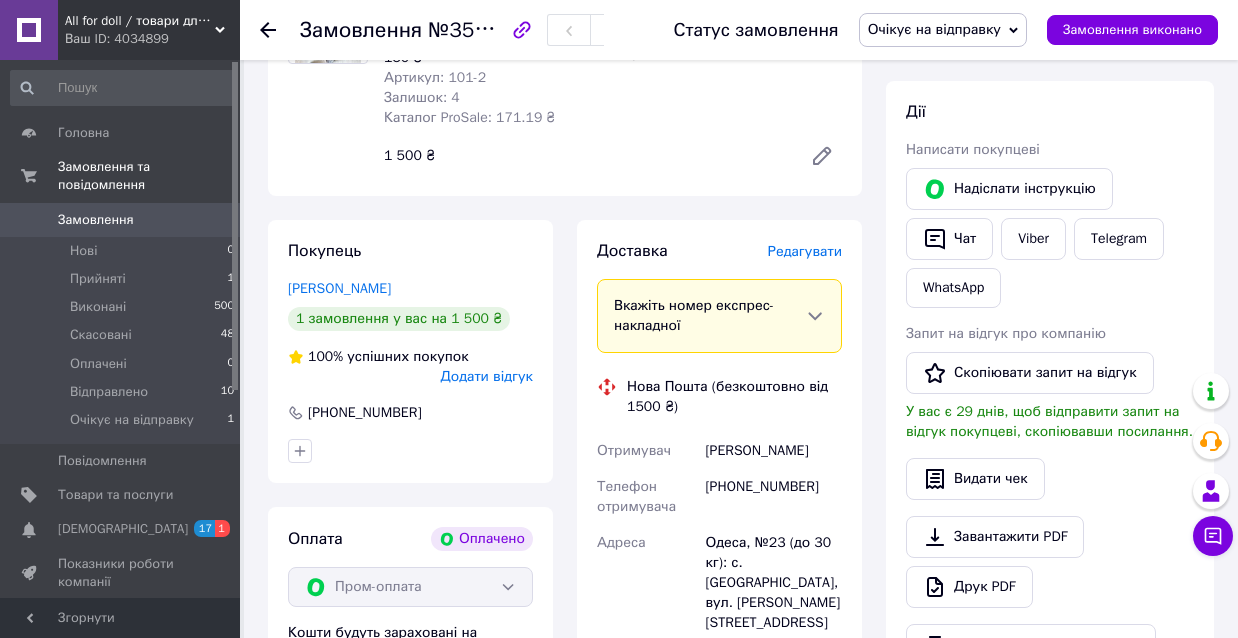 scroll, scrollTop: 313, scrollLeft: 0, axis: vertical 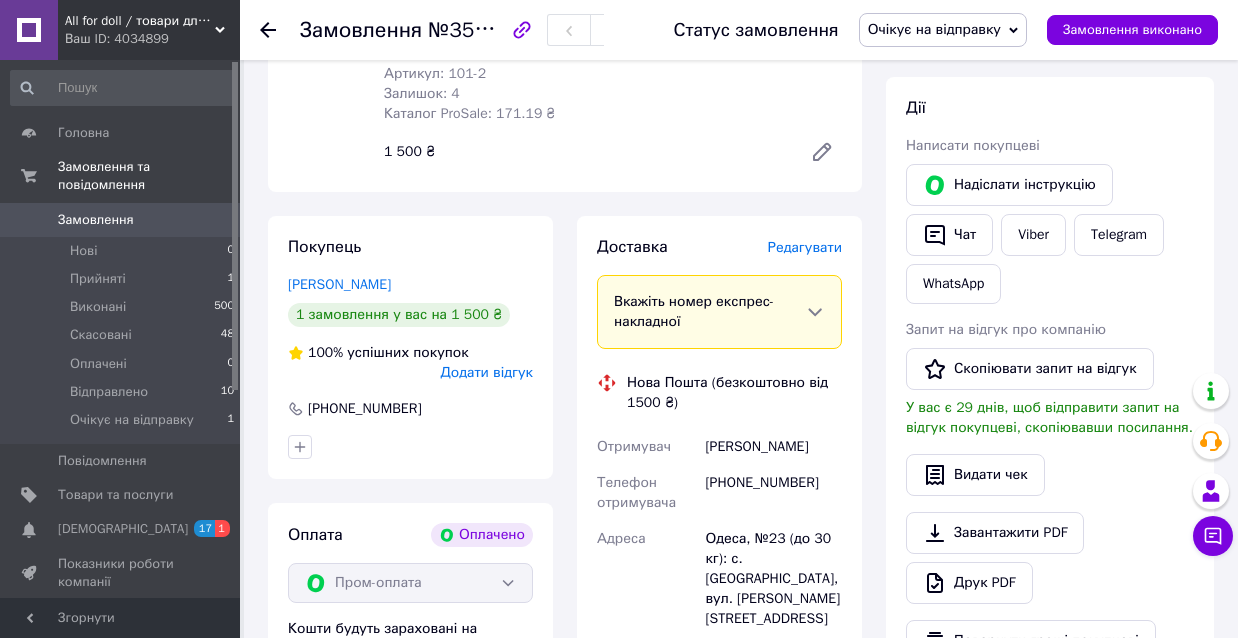 click on "Редагувати" at bounding box center (805, 247) 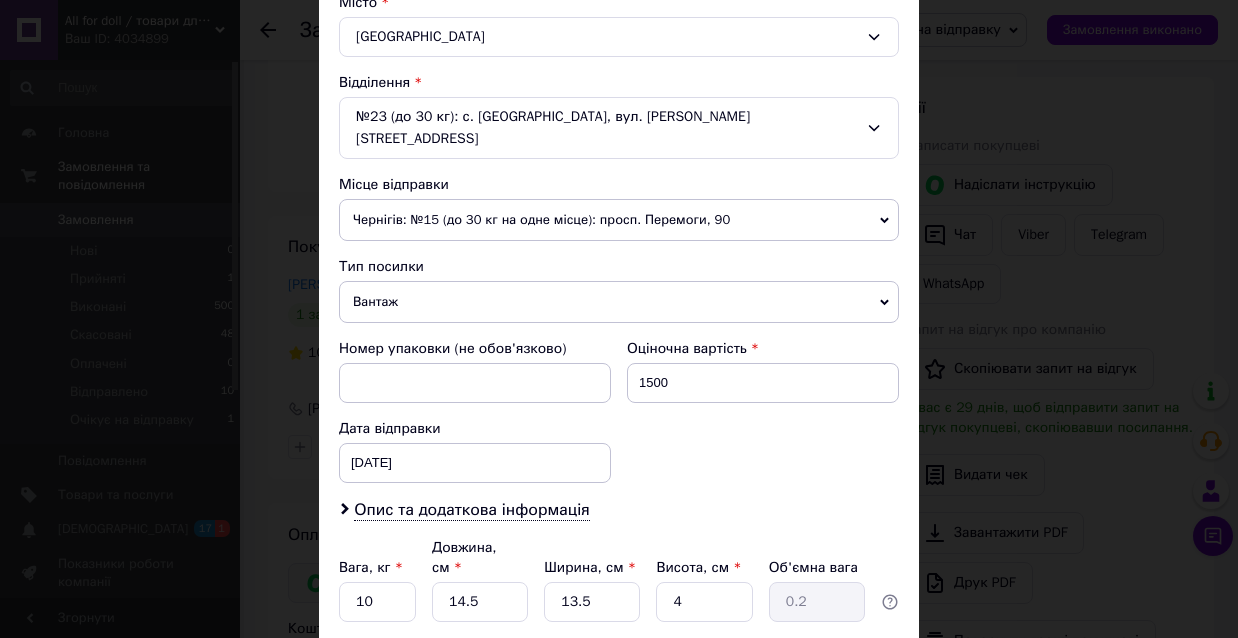 scroll, scrollTop: 650, scrollLeft: 0, axis: vertical 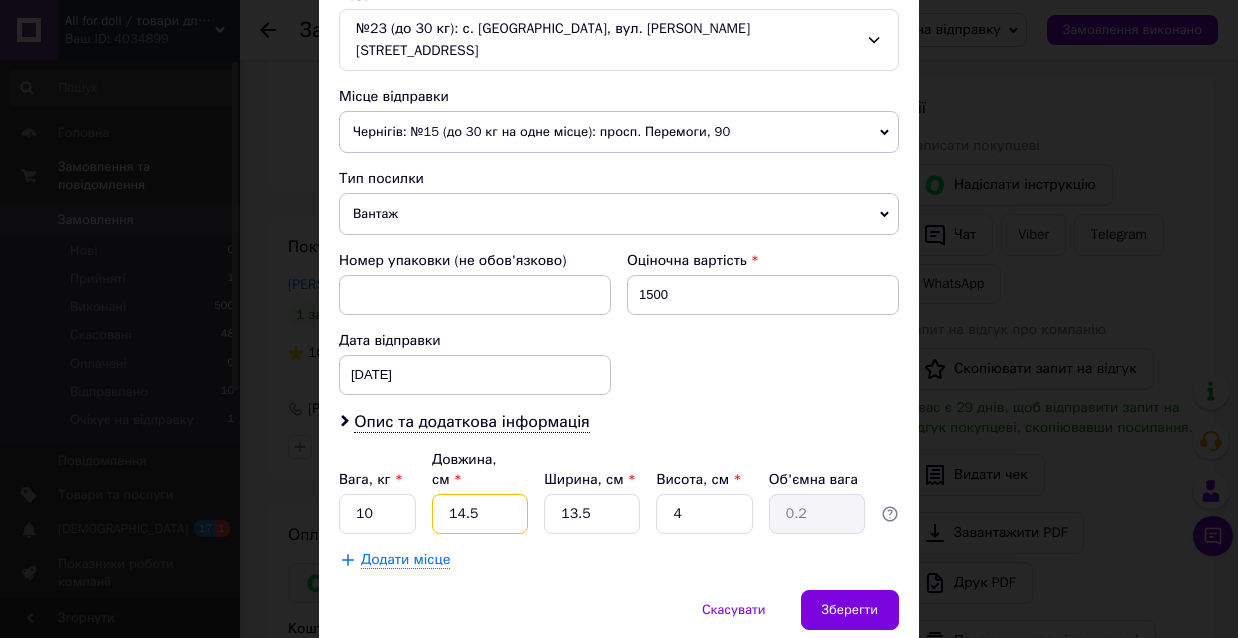 drag, startPoint x: 497, startPoint y: 491, endPoint x: 406, endPoint y: 490, distance: 91.00549 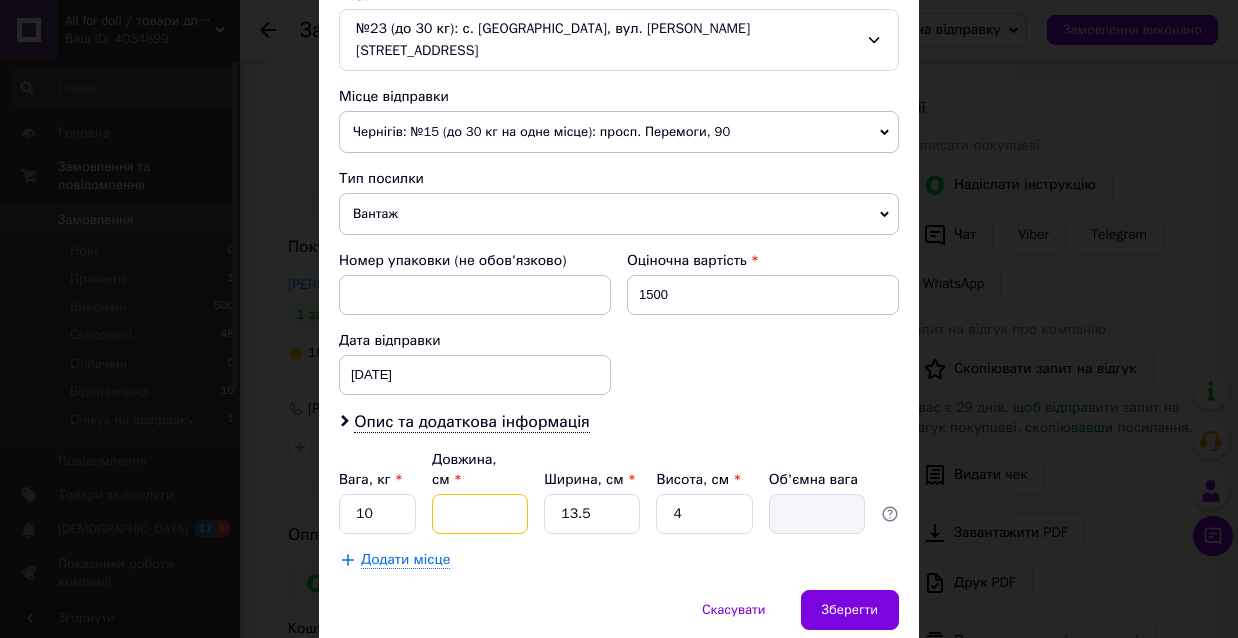 type on "3" 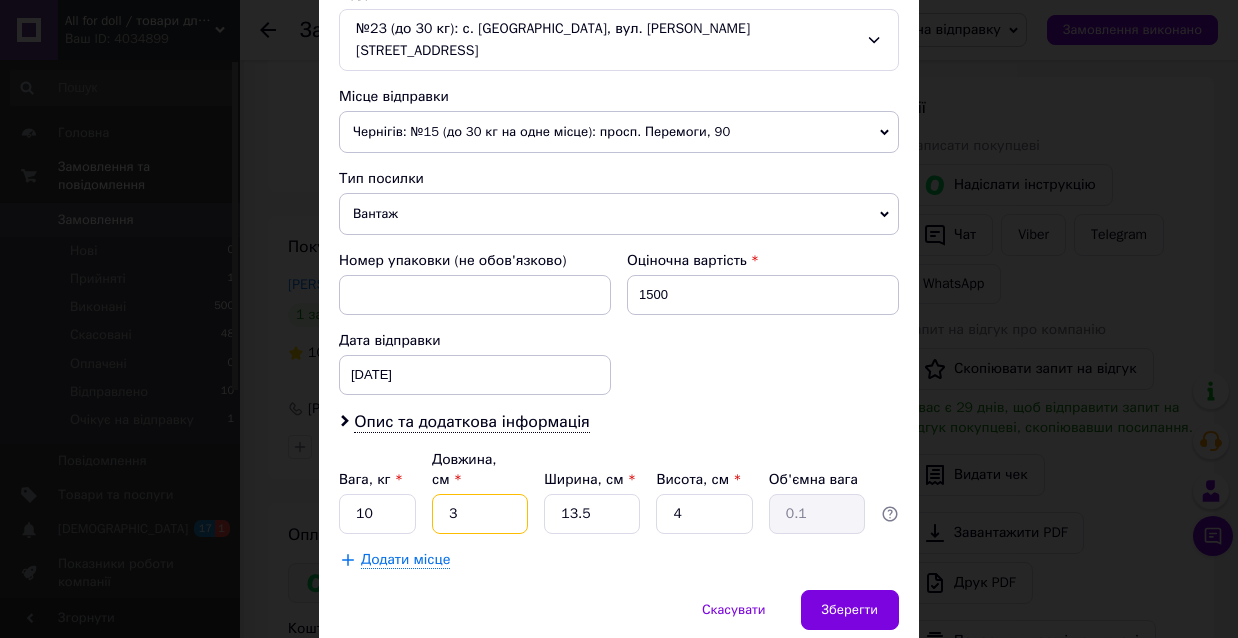 type on "31" 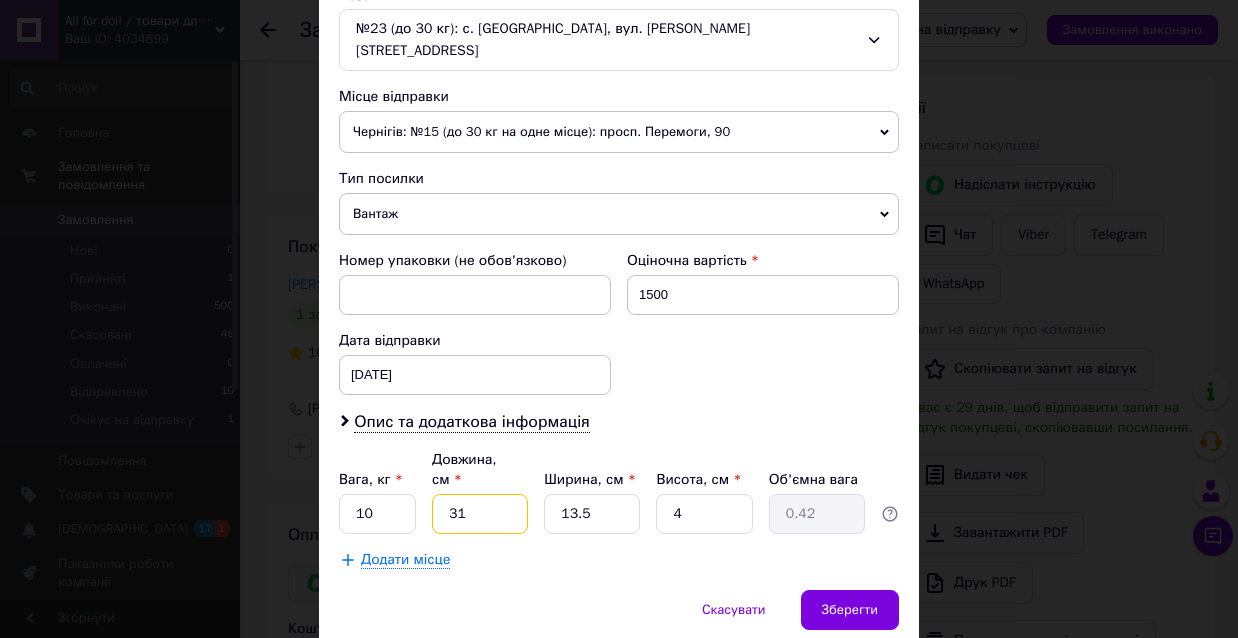 type on "31" 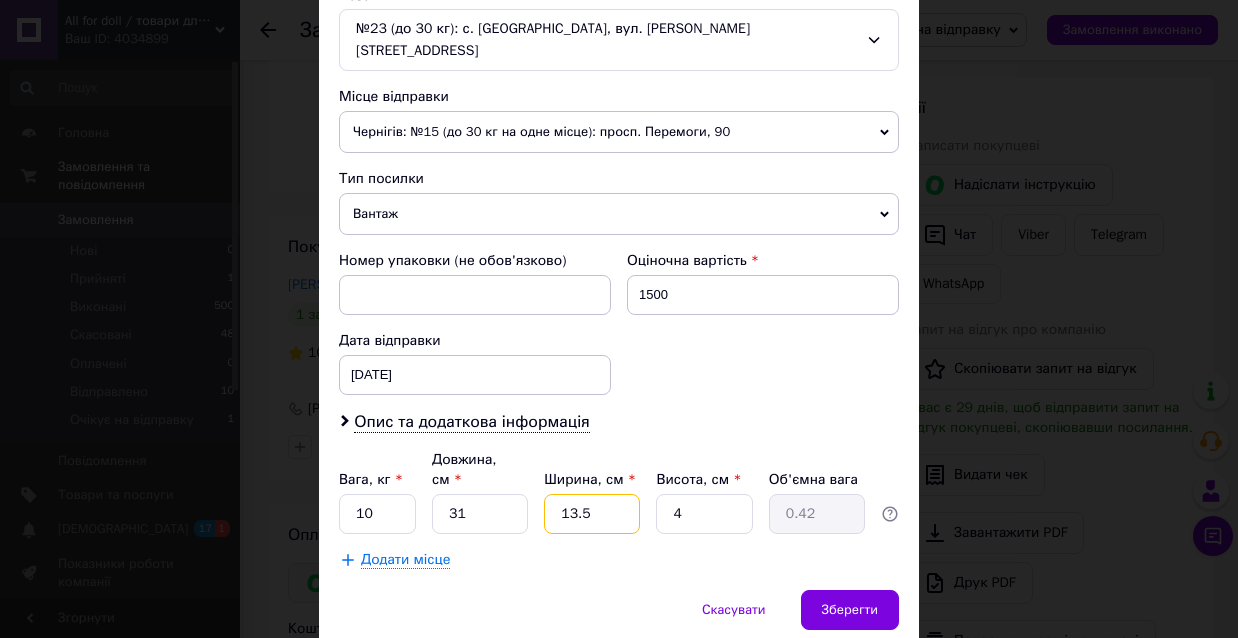 drag, startPoint x: 617, startPoint y: 493, endPoint x: 507, endPoint y: 492, distance: 110.00455 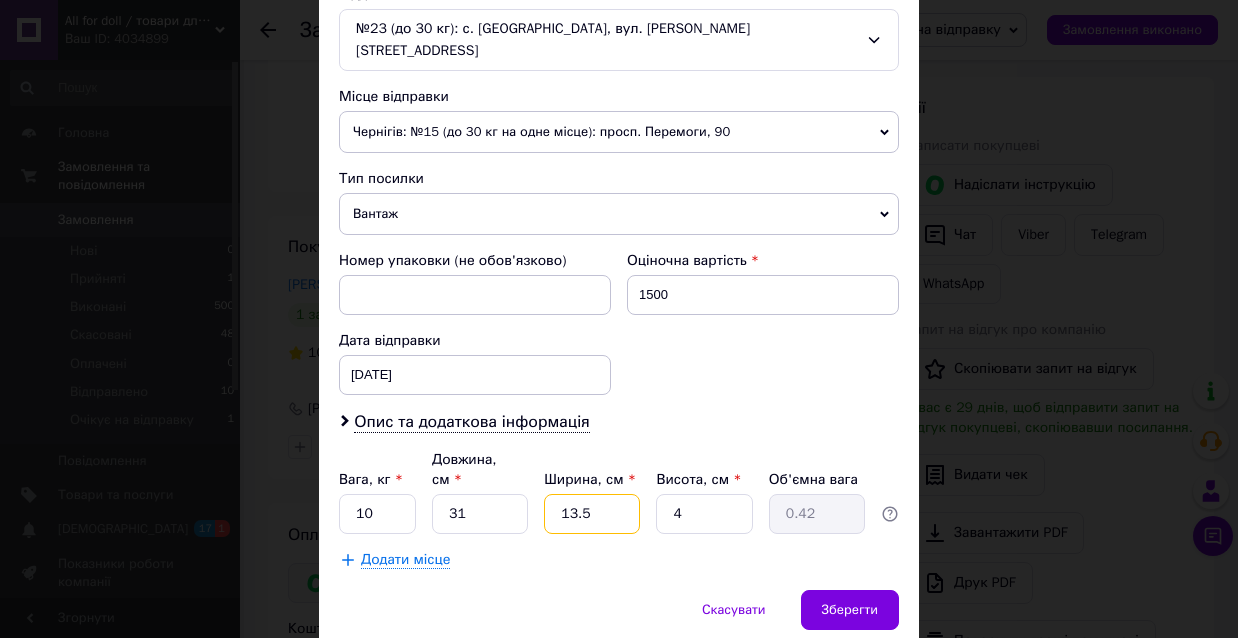 type on "2" 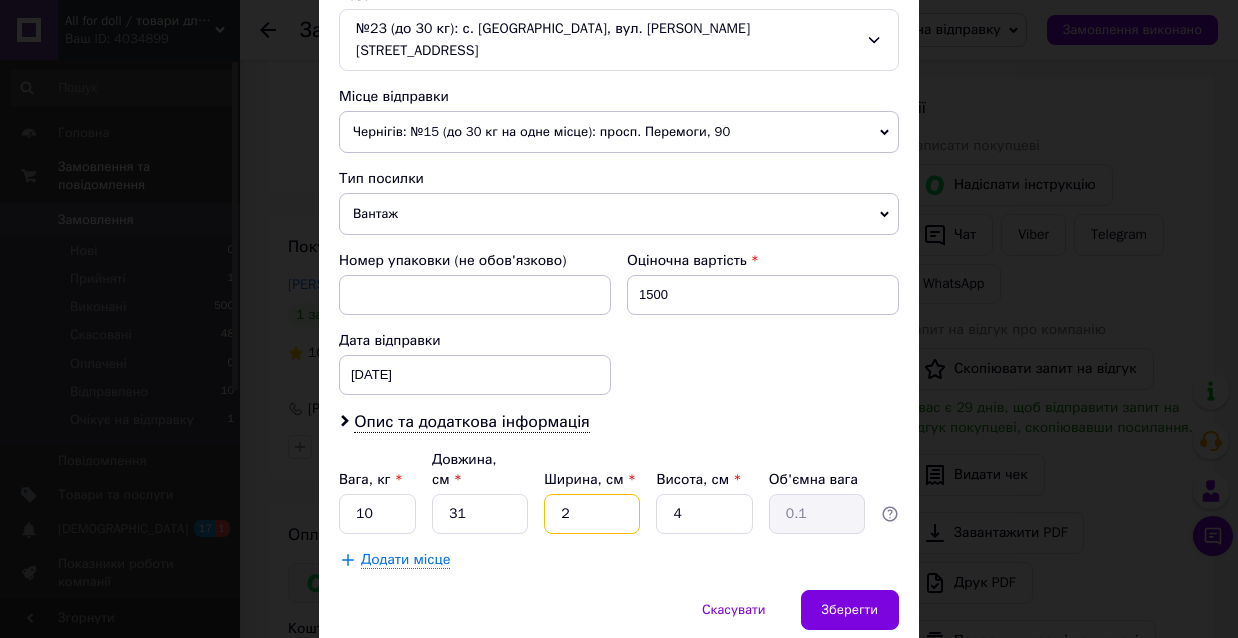 type on "23" 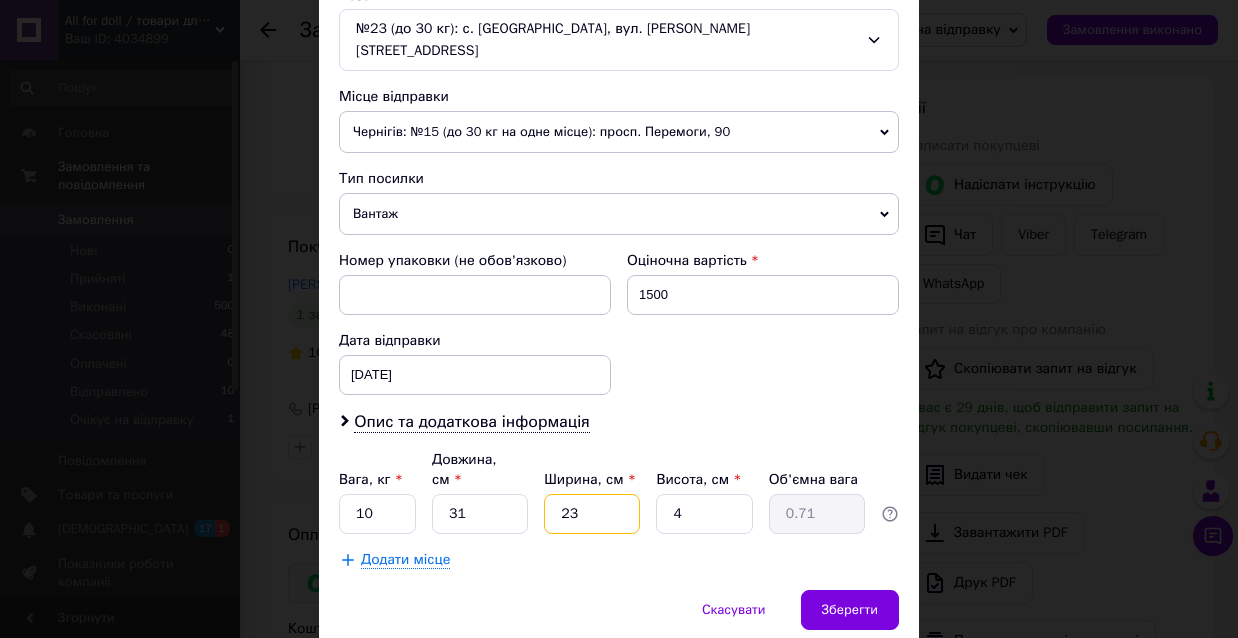 type on "23" 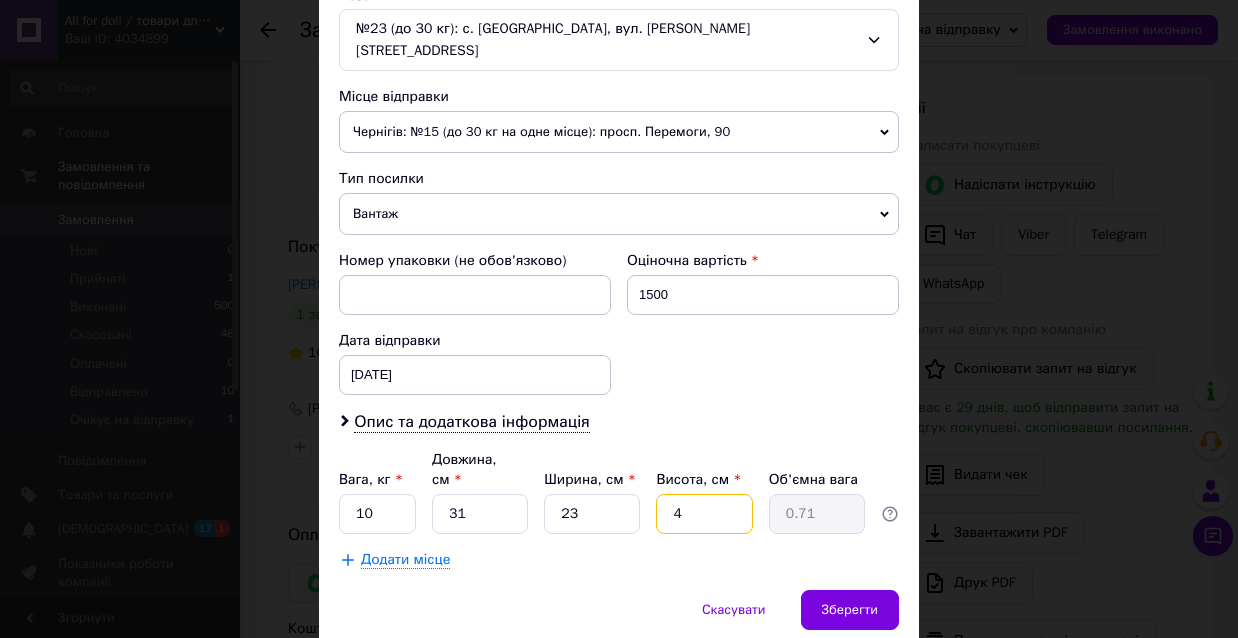 drag, startPoint x: 702, startPoint y: 491, endPoint x: 632, endPoint y: 491, distance: 70 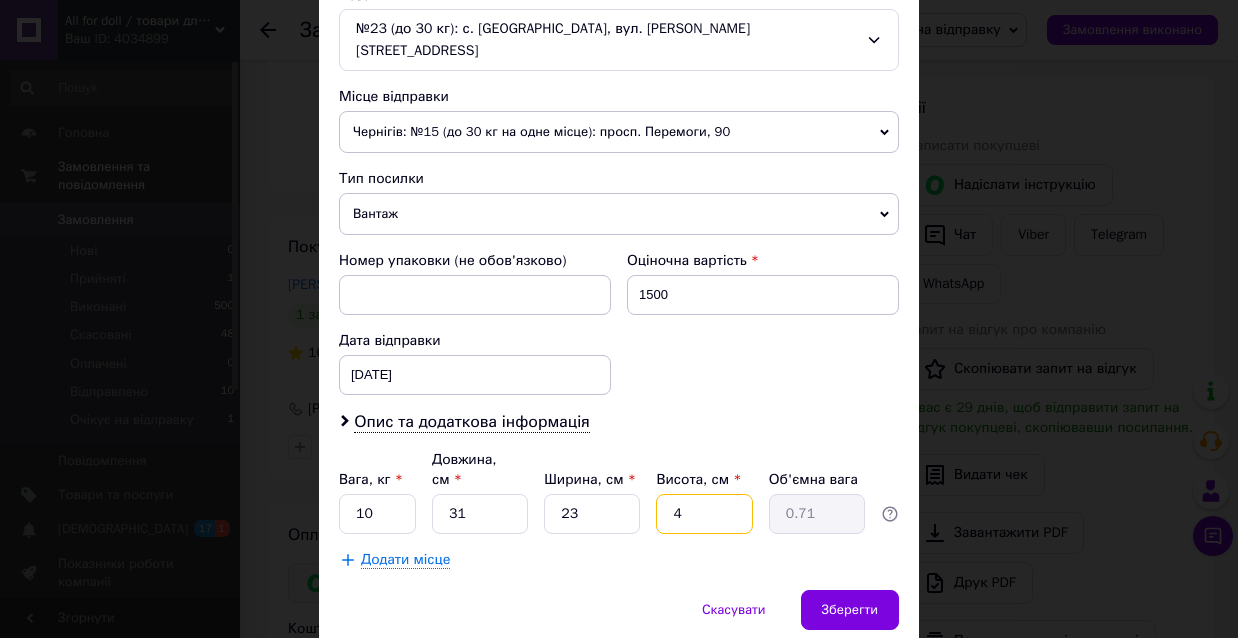 type on "5" 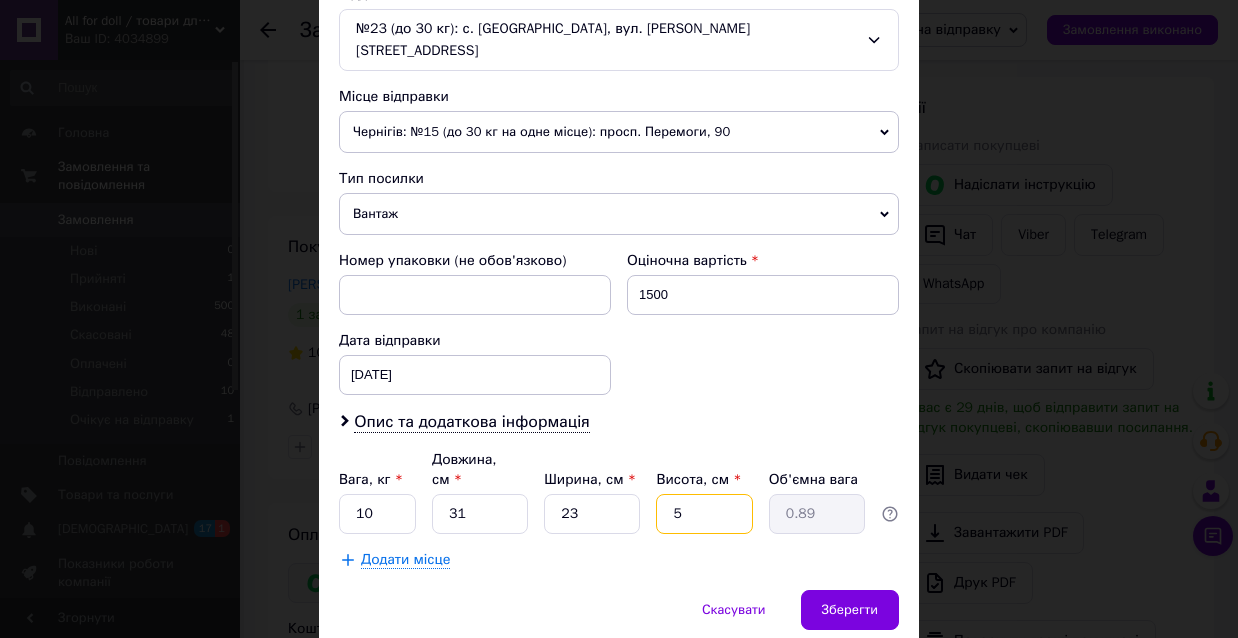 type on "5" 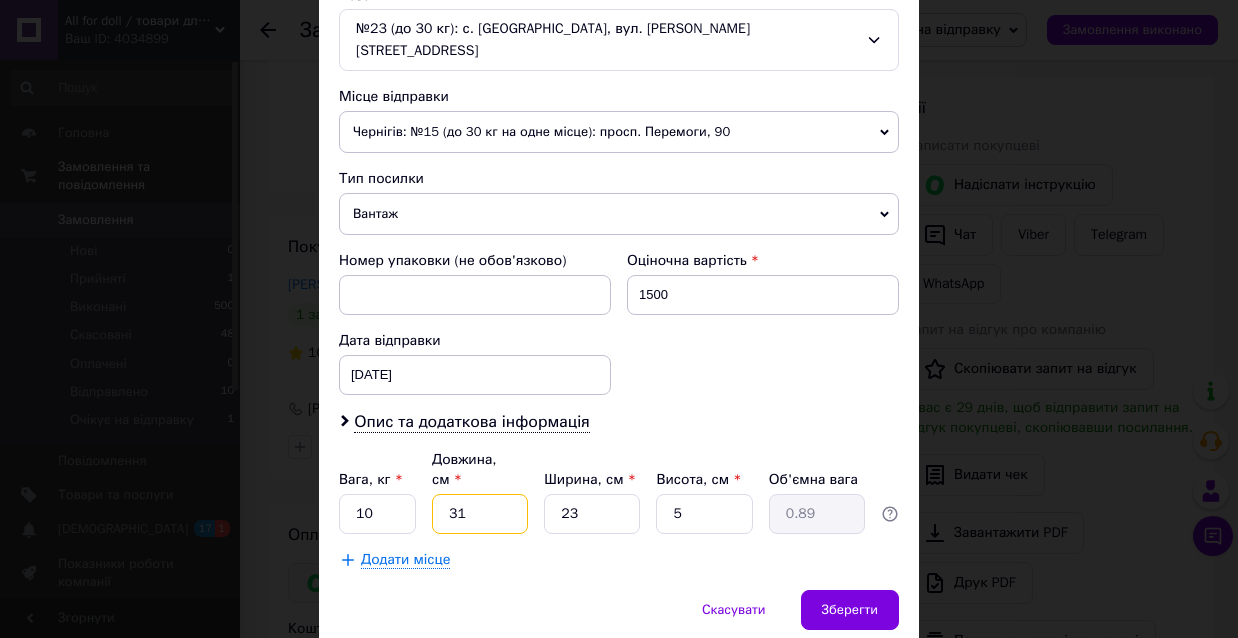 click on "31" at bounding box center (480, 514) 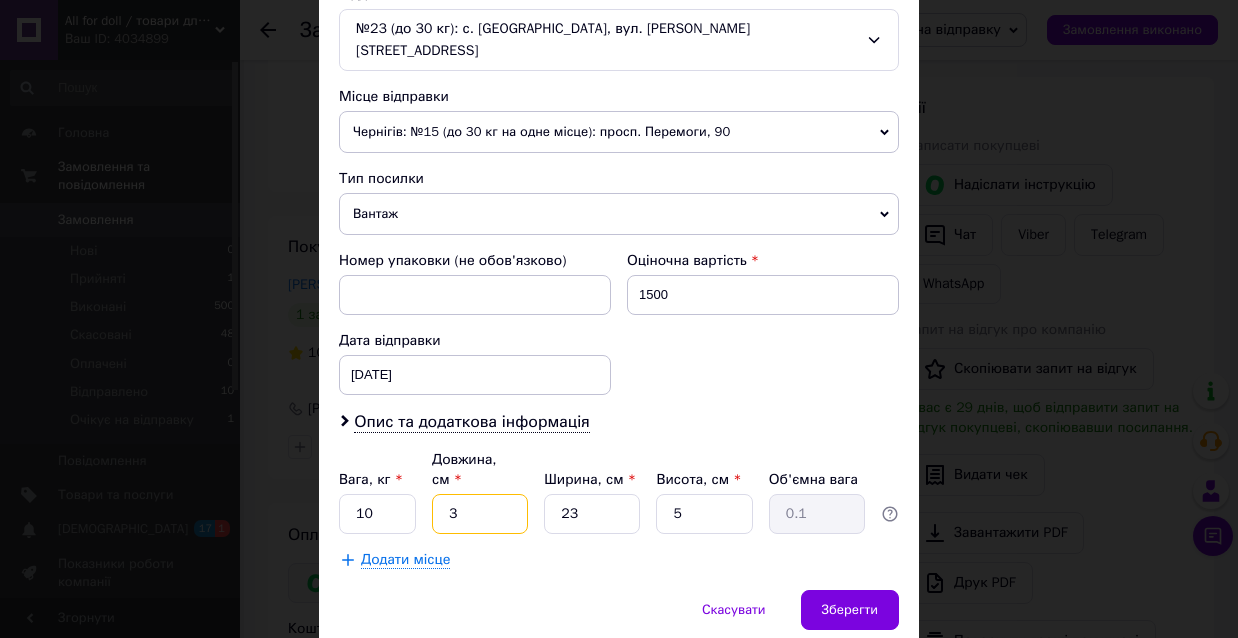 type on "32" 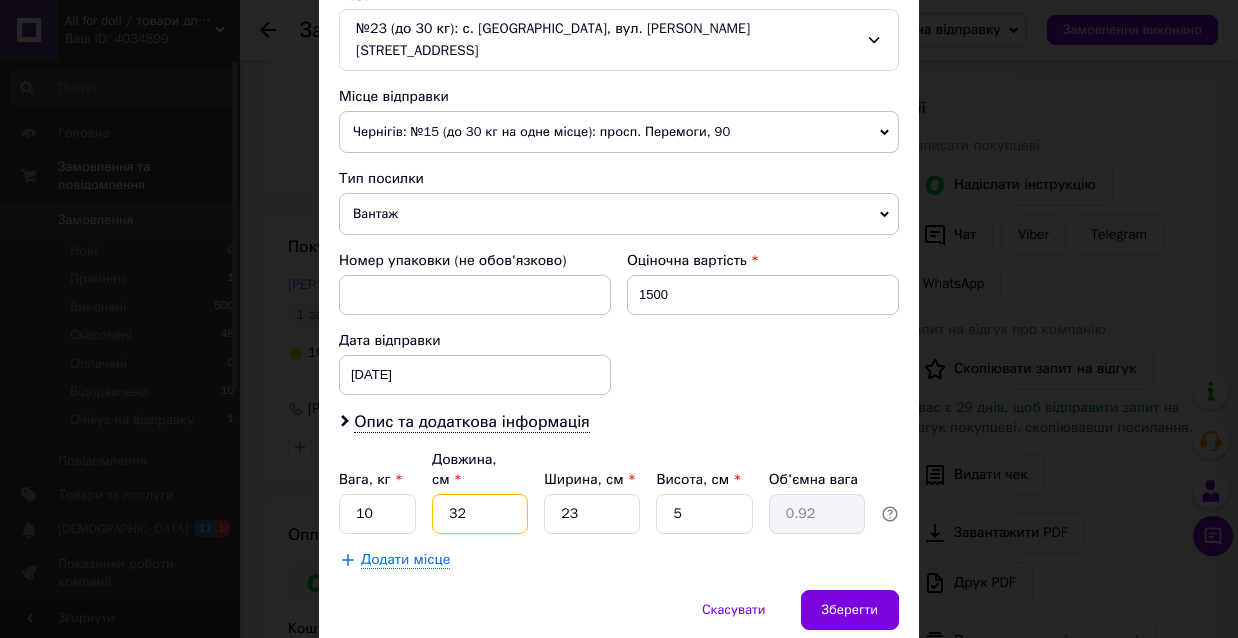 type on "32" 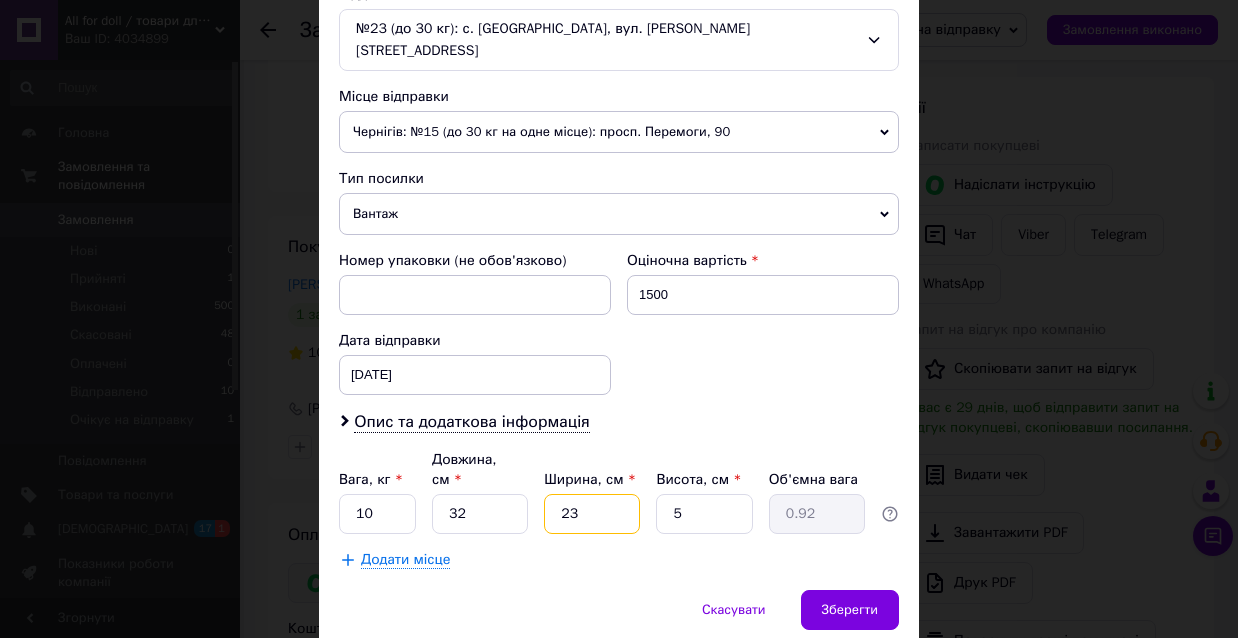 click on "23" at bounding box center (592, 514) 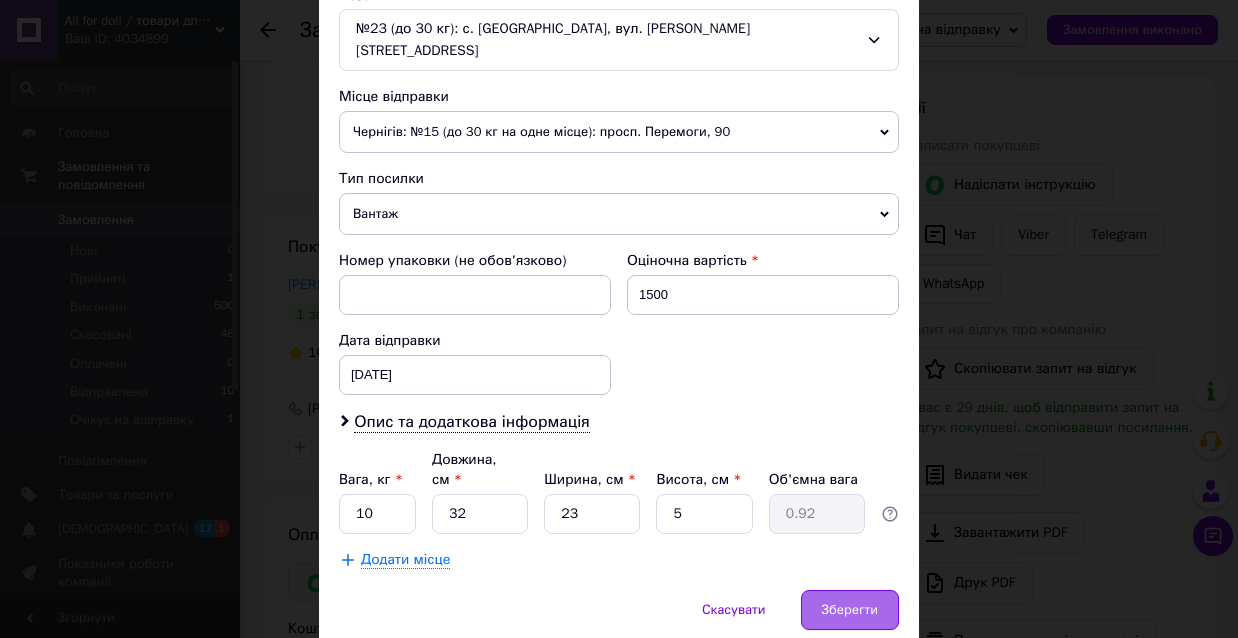 click on "Зберегти" at bounding box center (850, 610) 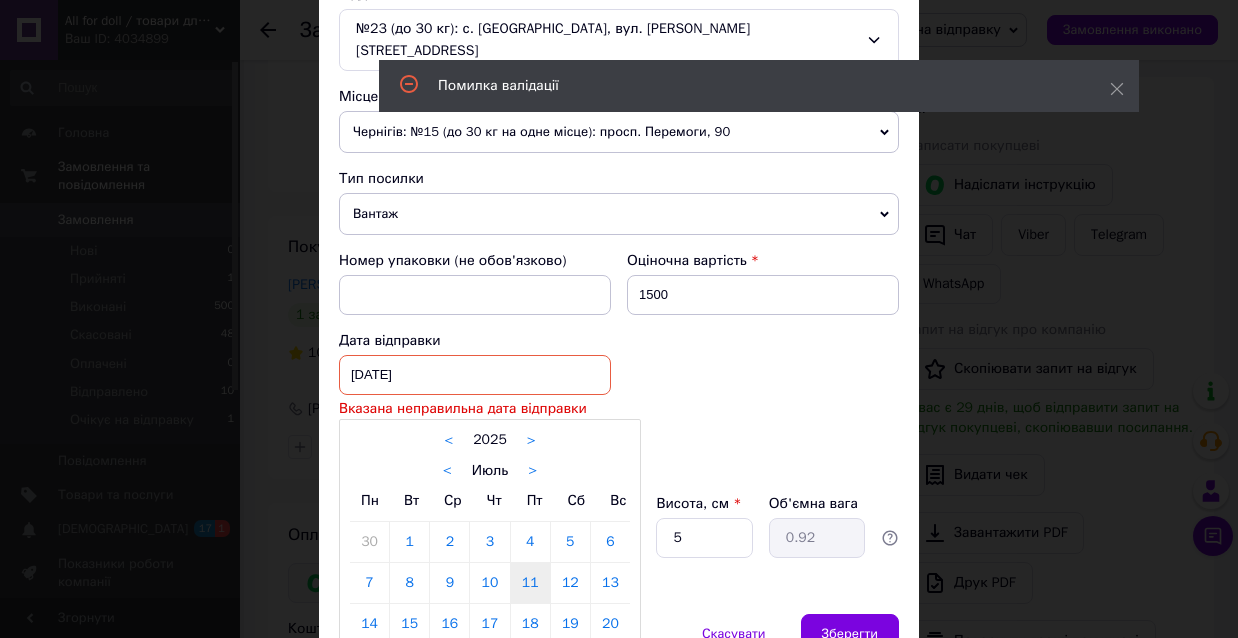 click on "11.07.2025 < 2025 > < Июль > Пн Вт Ср Чт Пт Сб Вс 30 1 2 3 4 5 6 7 8 9 10 11 12 13 14 15 16 17 18 19 20 21 22 23 24 25 26 27 28 29 30 31 1 2 3 4 5 6 7 8 9 10" at bounding box center (475, 375) 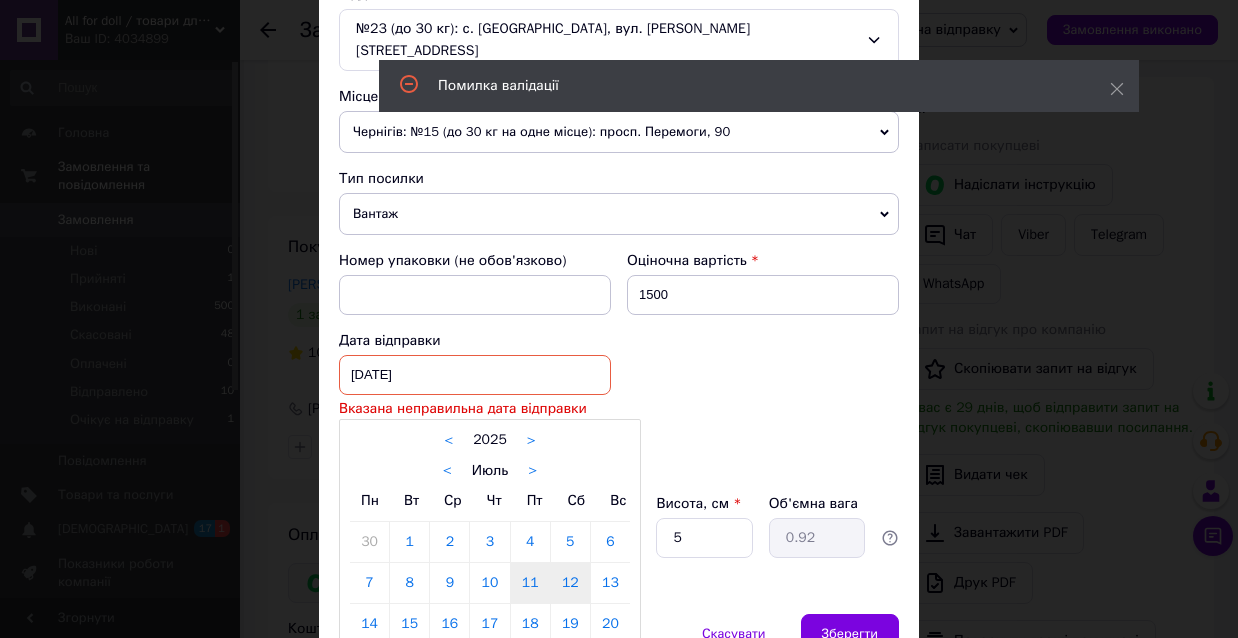 click on "12" at bounding box center [570, 583] 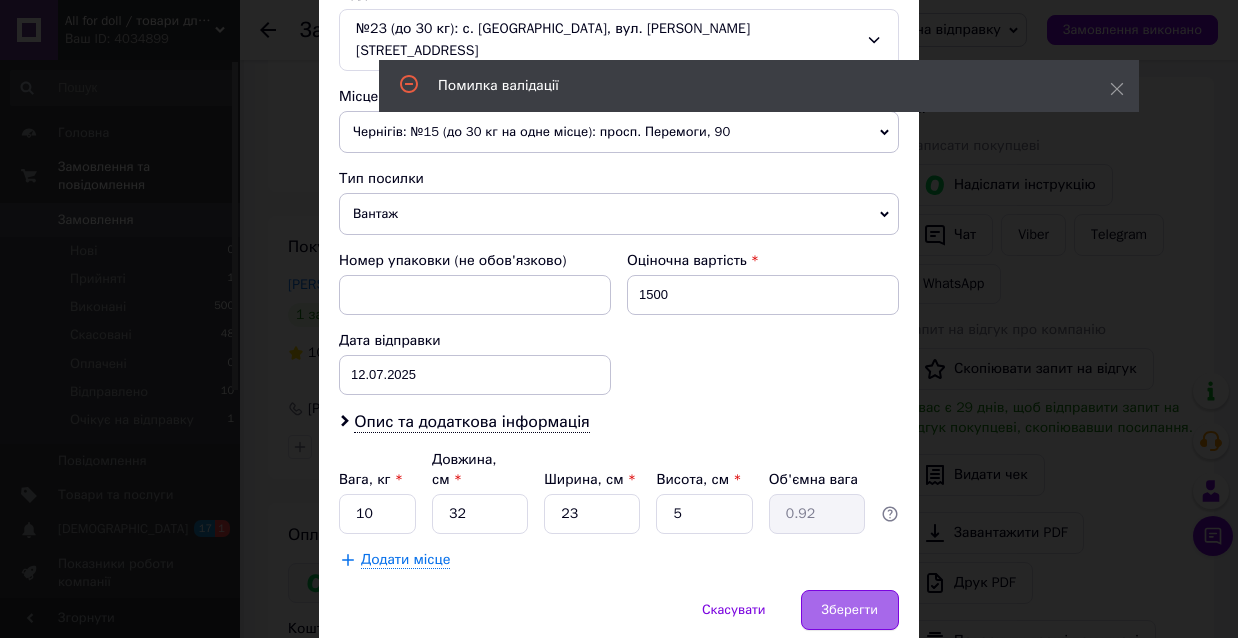 click on "Зберегти" at bounding box center (850, 610) 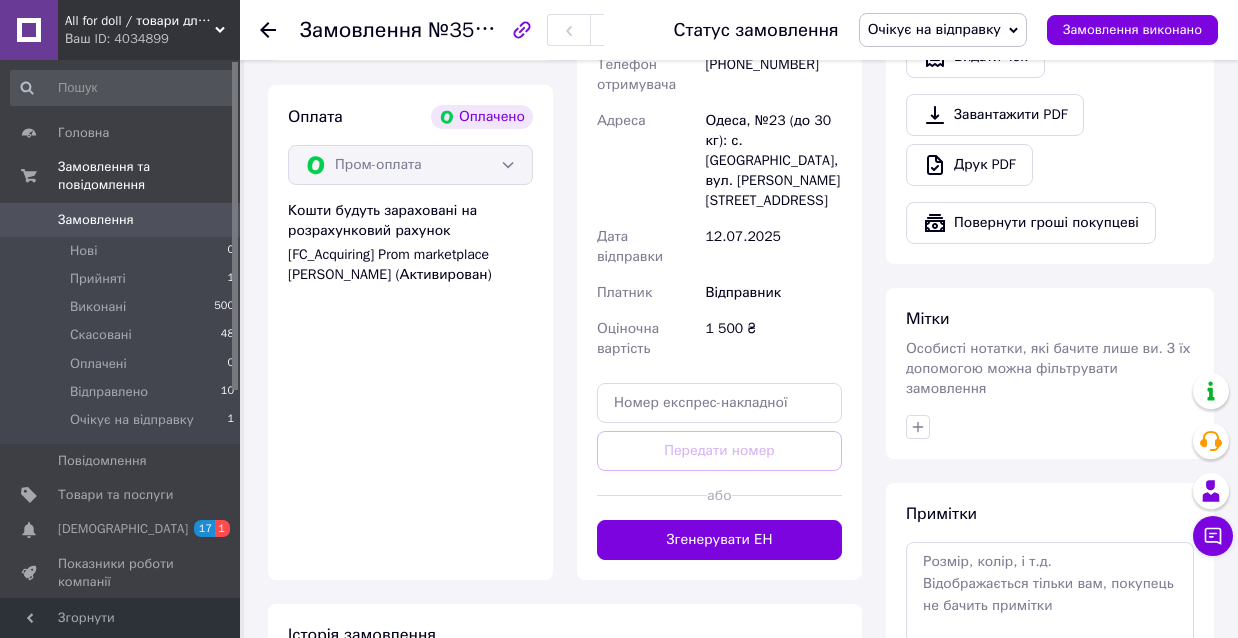 scroll, scrollTop: 734, scrollLeft: 0, axis: vertical 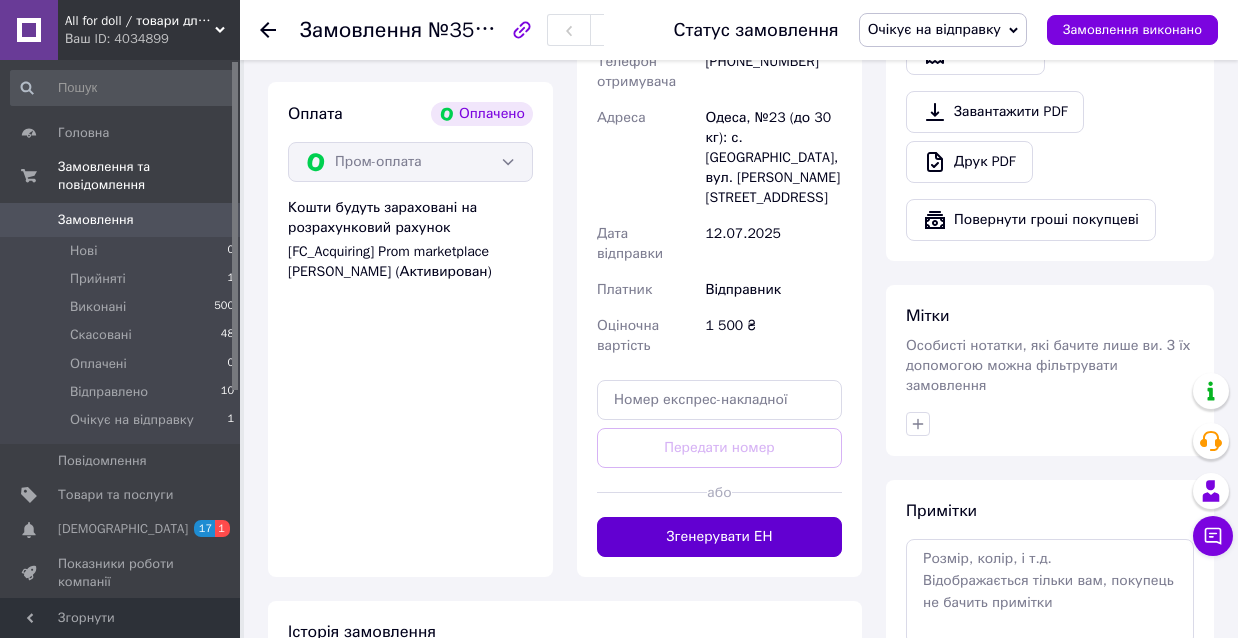 click on "Згенерувати ЕН" at bounding box center (719, 537) 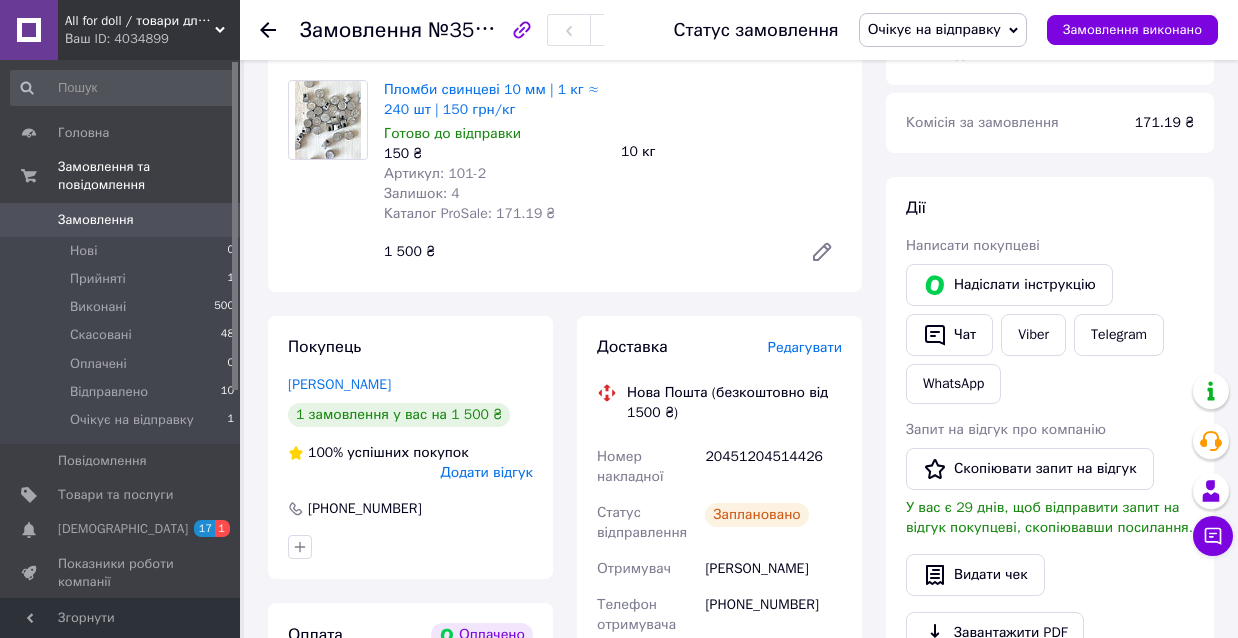 scroll, scrollTop: 216, scrollLeft: 0, axis: vertical 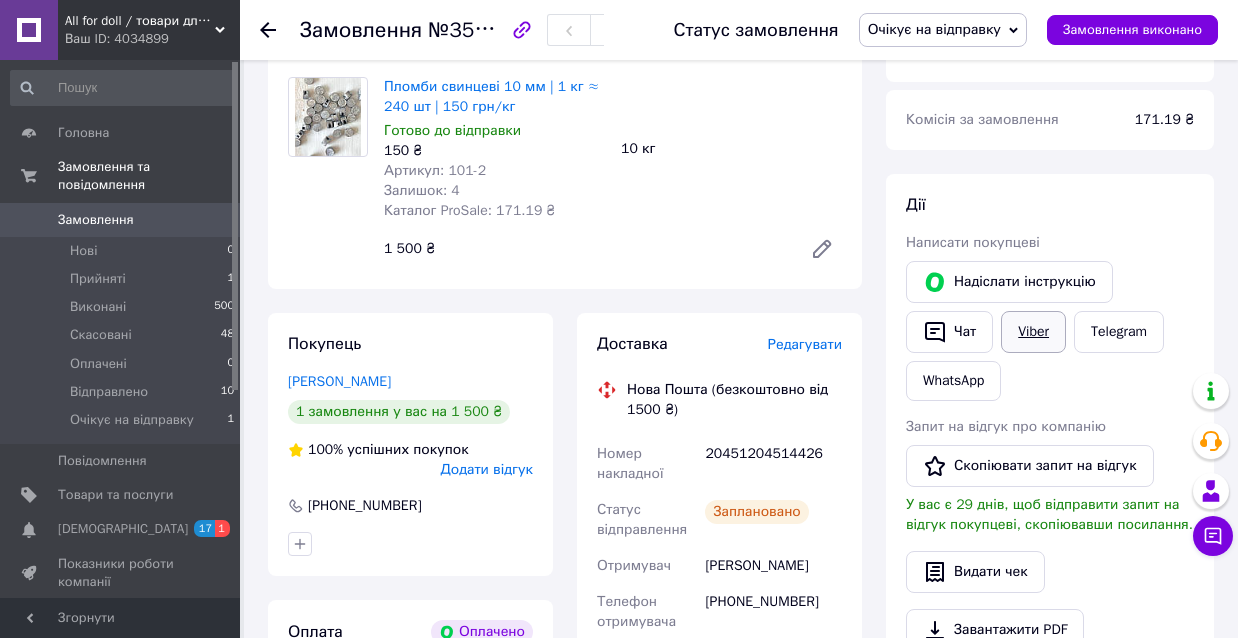 click on "Viber" at bounding box center (1033, 332) 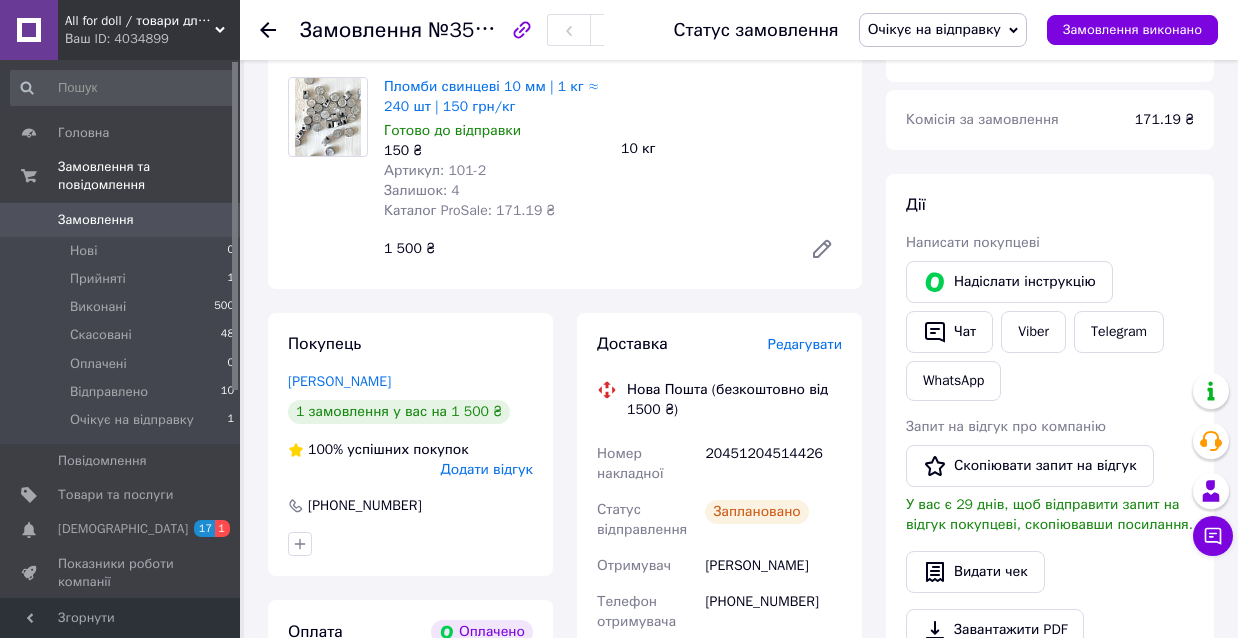scroll, scrollTop: 183, scrollLeft: 0, axis: vertical 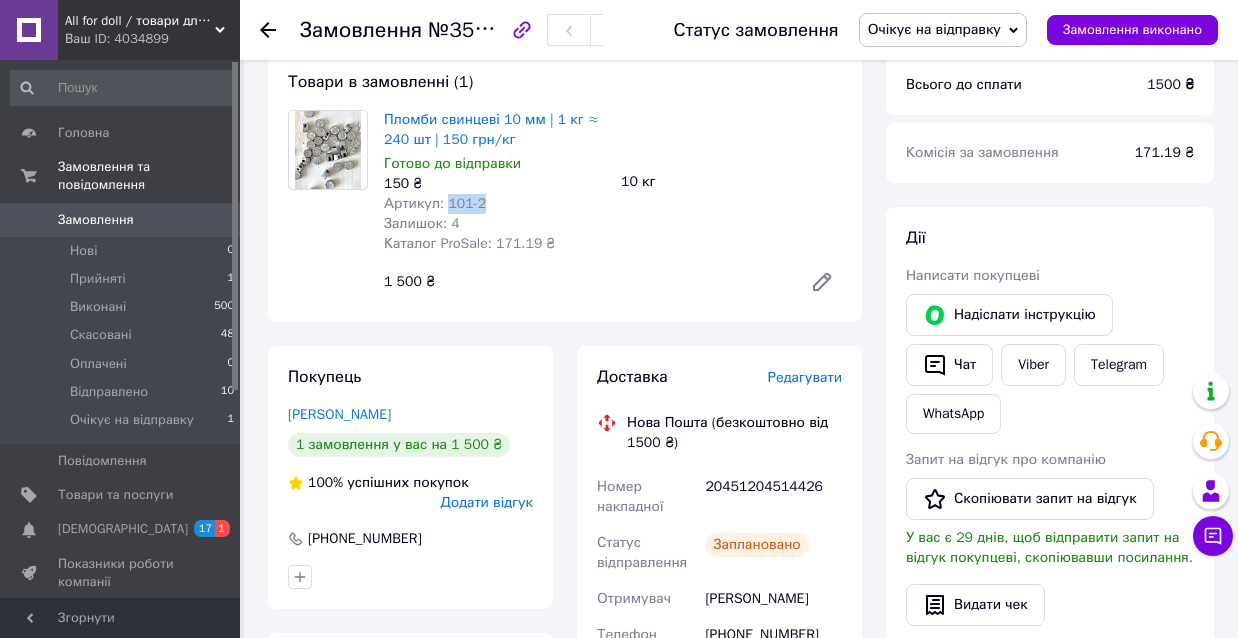 drag, startPoint x: 460, startPoint y: 202, endPoint x: 492, endPoint y: 202, distance: 32 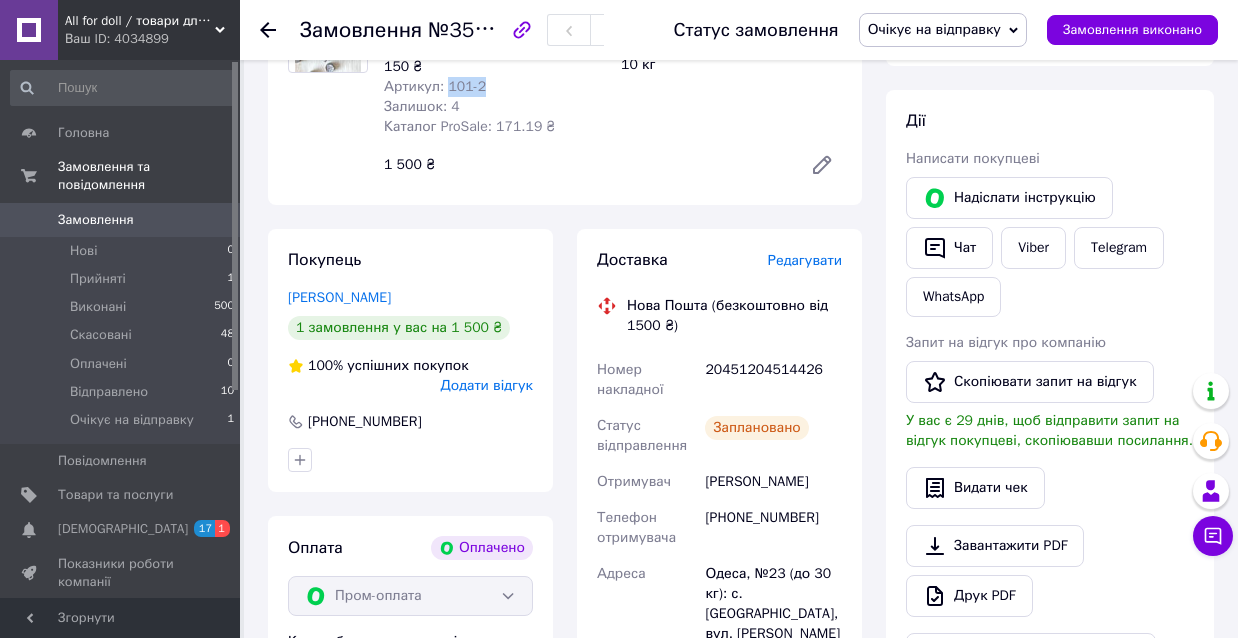 scroll, scrollTop: 298, scrollLeft: 0, axis: vertical 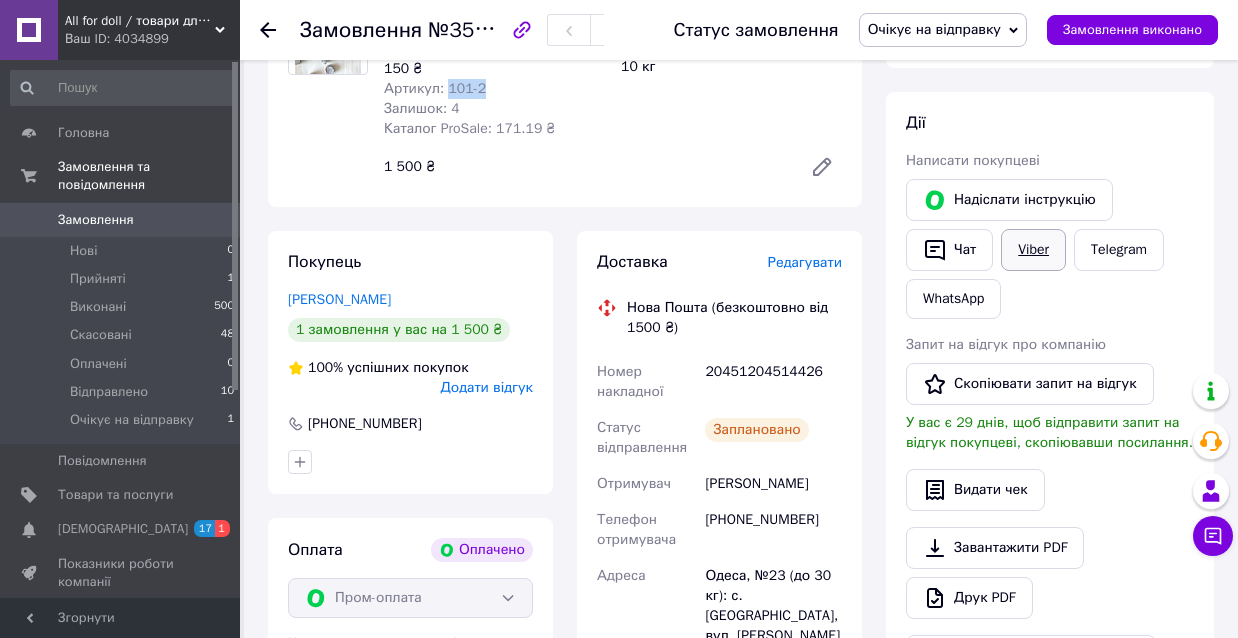 click on "Viber" at bounding box center (1033, 250) 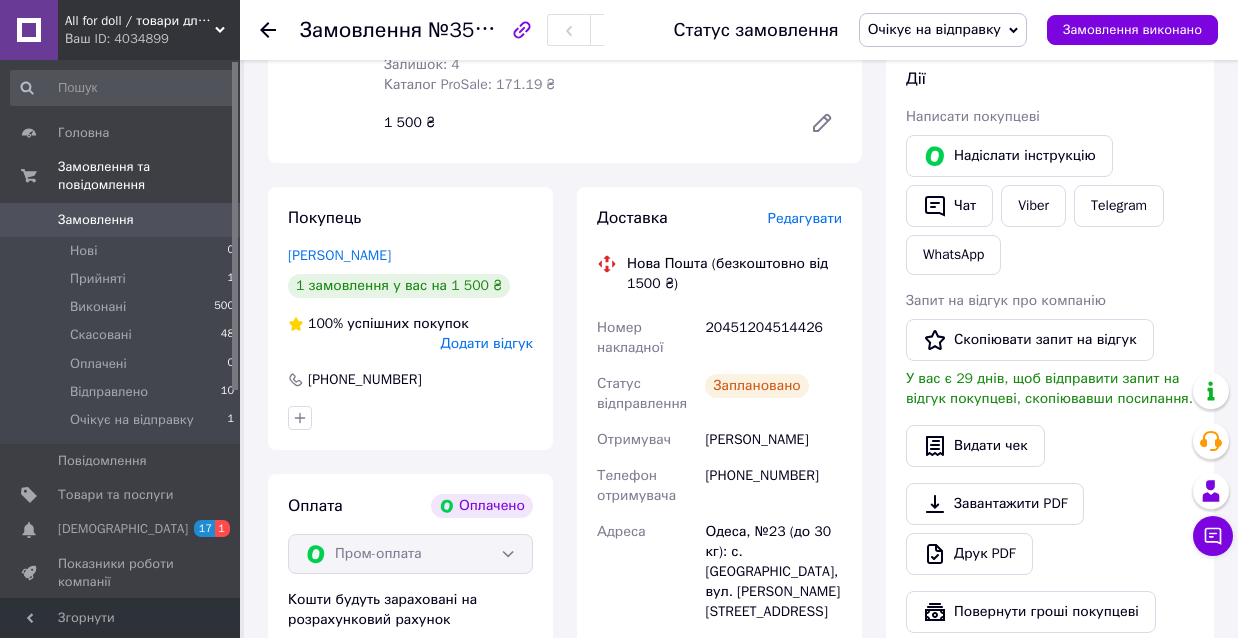 scroll, scrollTop: 348, scrollLeft: 0, axis: vertical 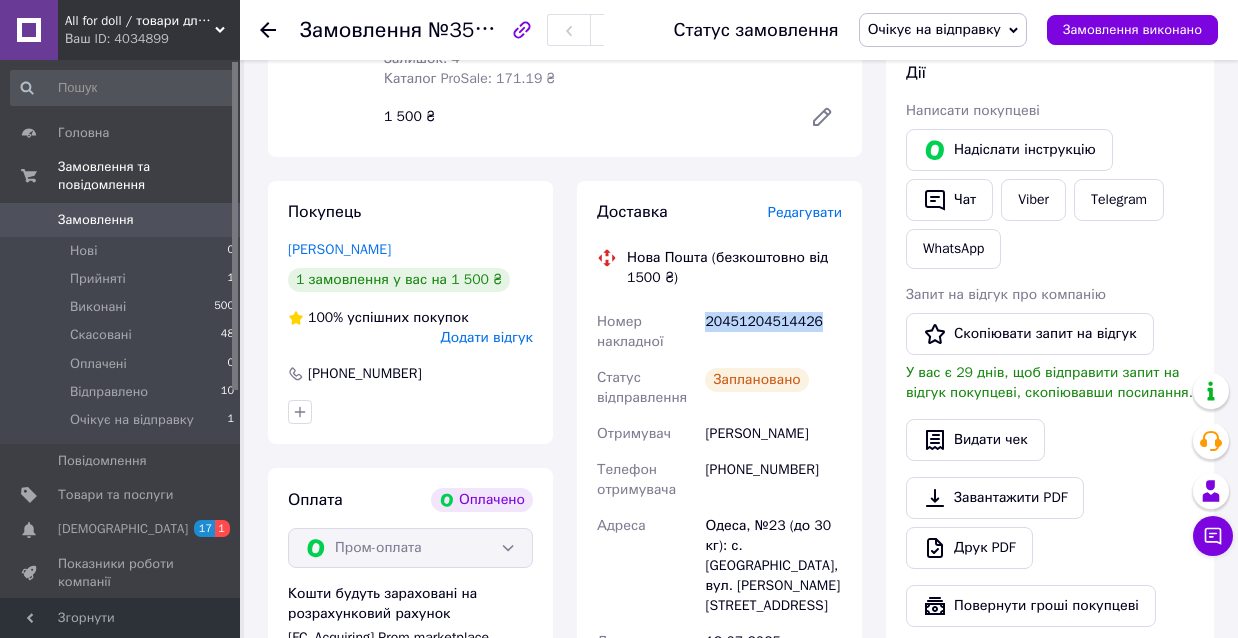 drag, startPoint x: 703, startPoint y: 320, endPoint x: 824, endPoint y: 322, distance: 121.016525 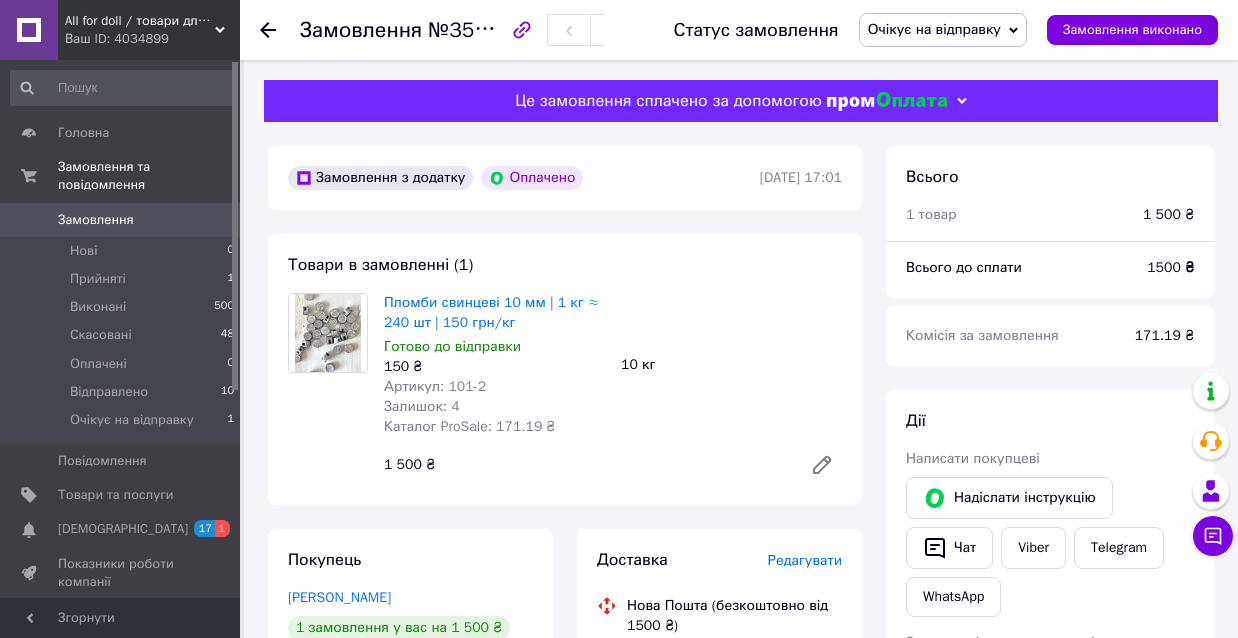 scroll, scrollTop: 0, scrollLeft: 0, axis: both 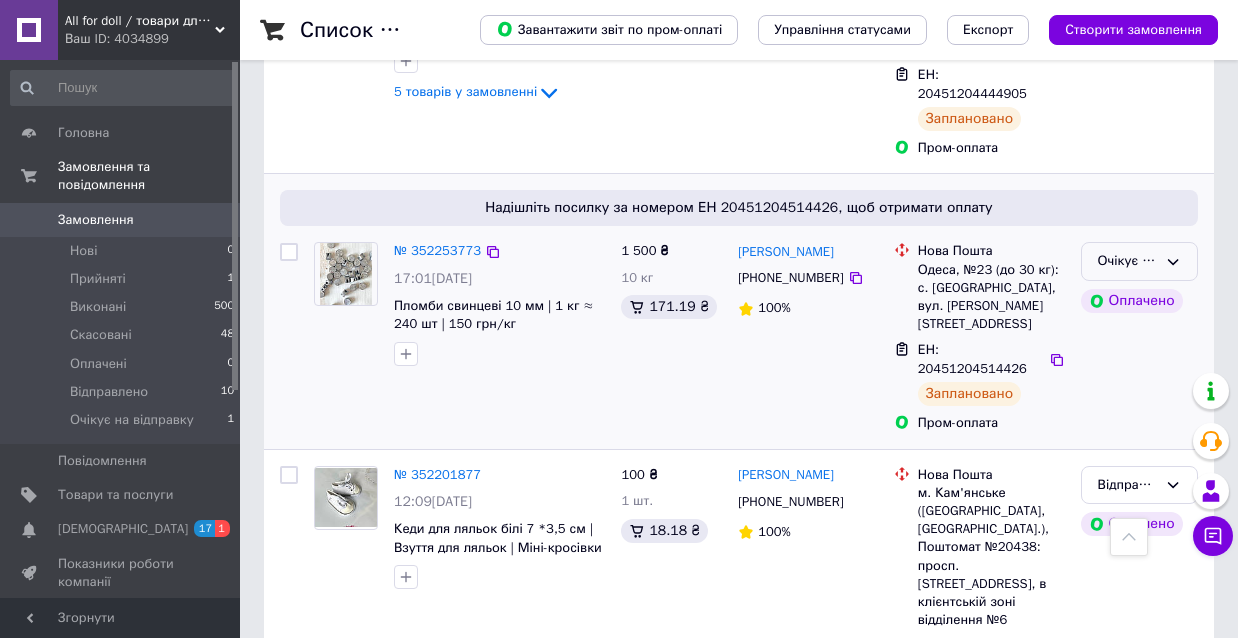 click 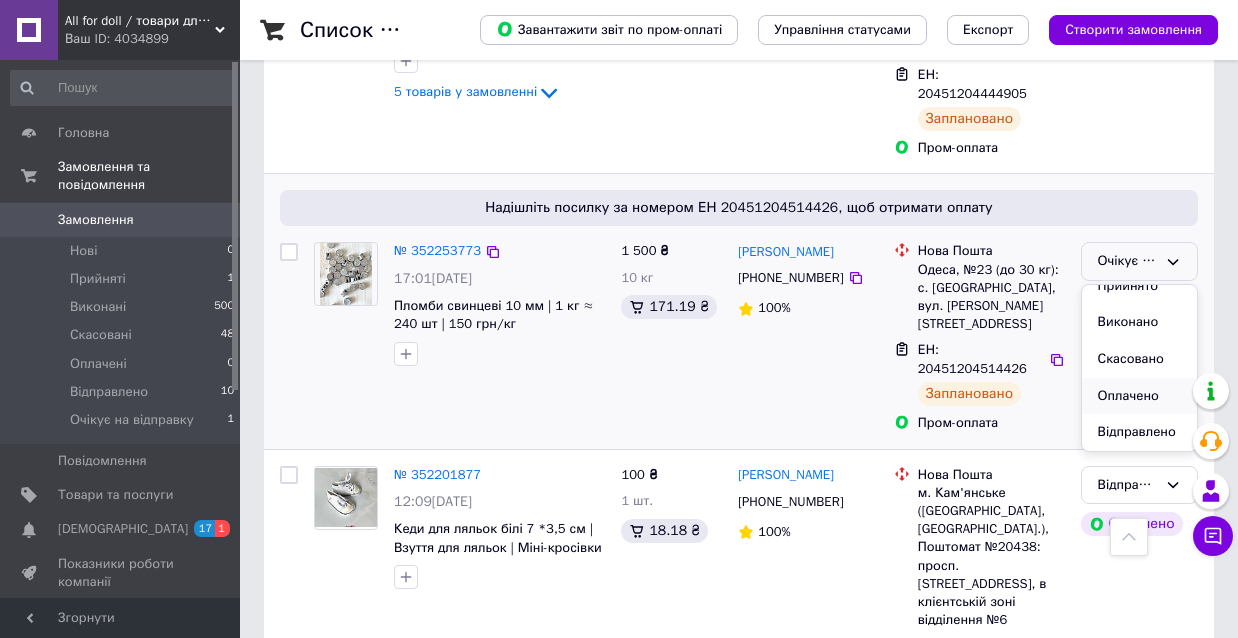 scroll, scrollTop: 34, scrollLeft: 0, axis: vertical 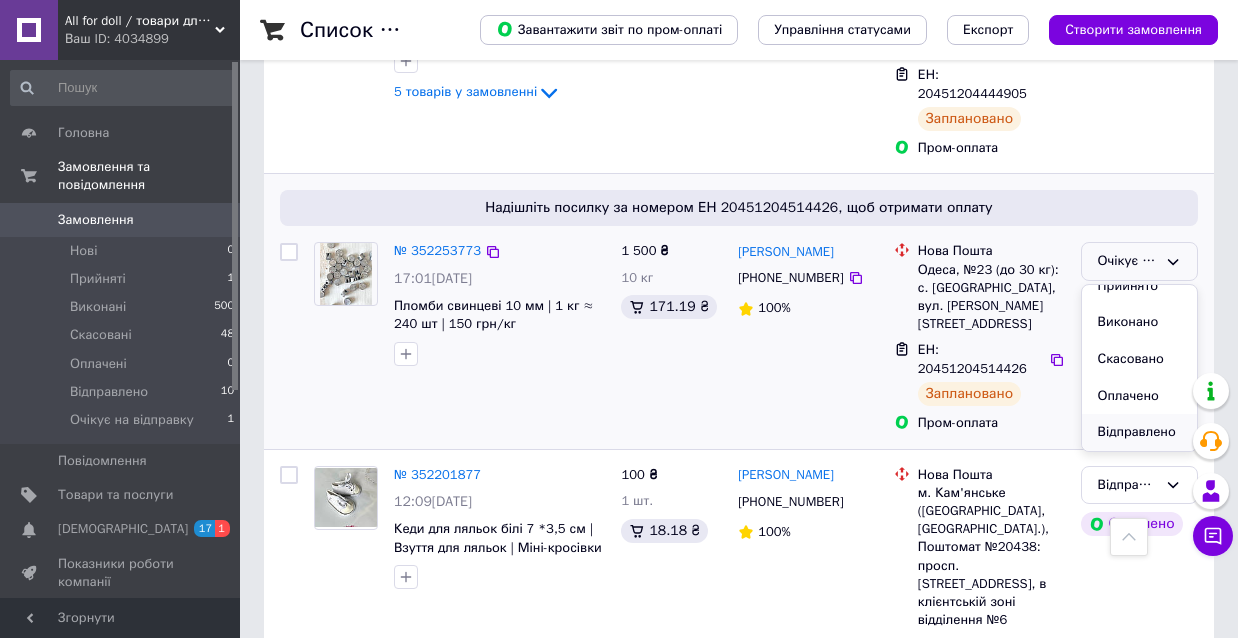 click on "Відправлено" at bounding box center (1139, 432) 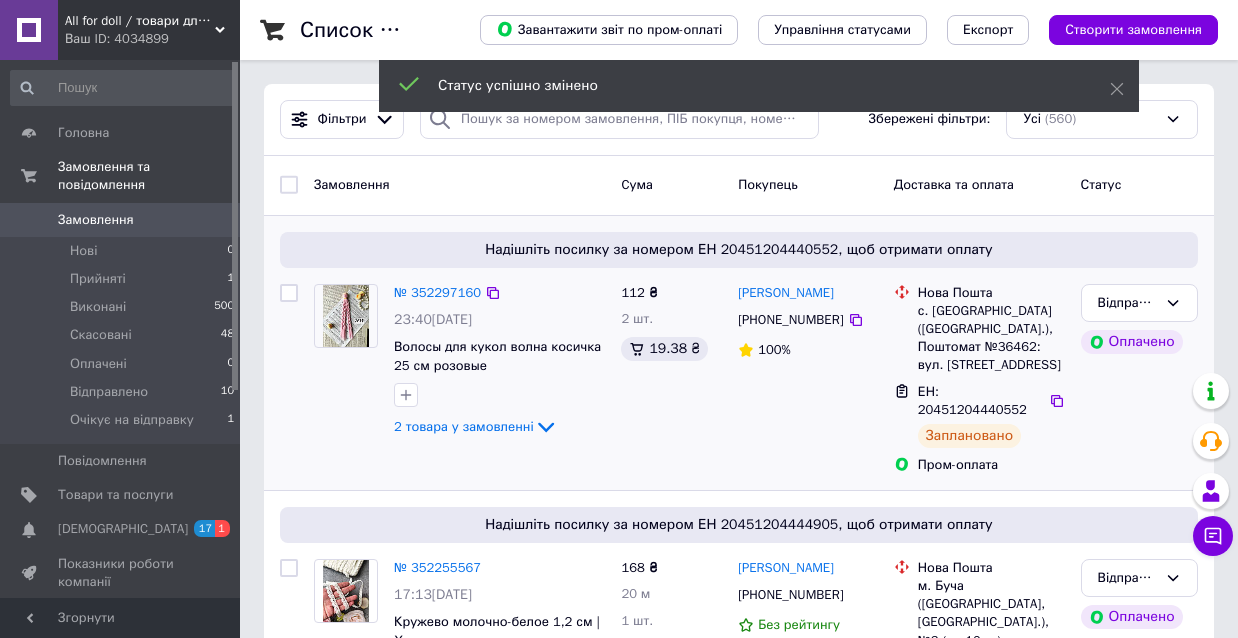 scroll, scrollTop: 0, scrollLeft: 0, axis: both 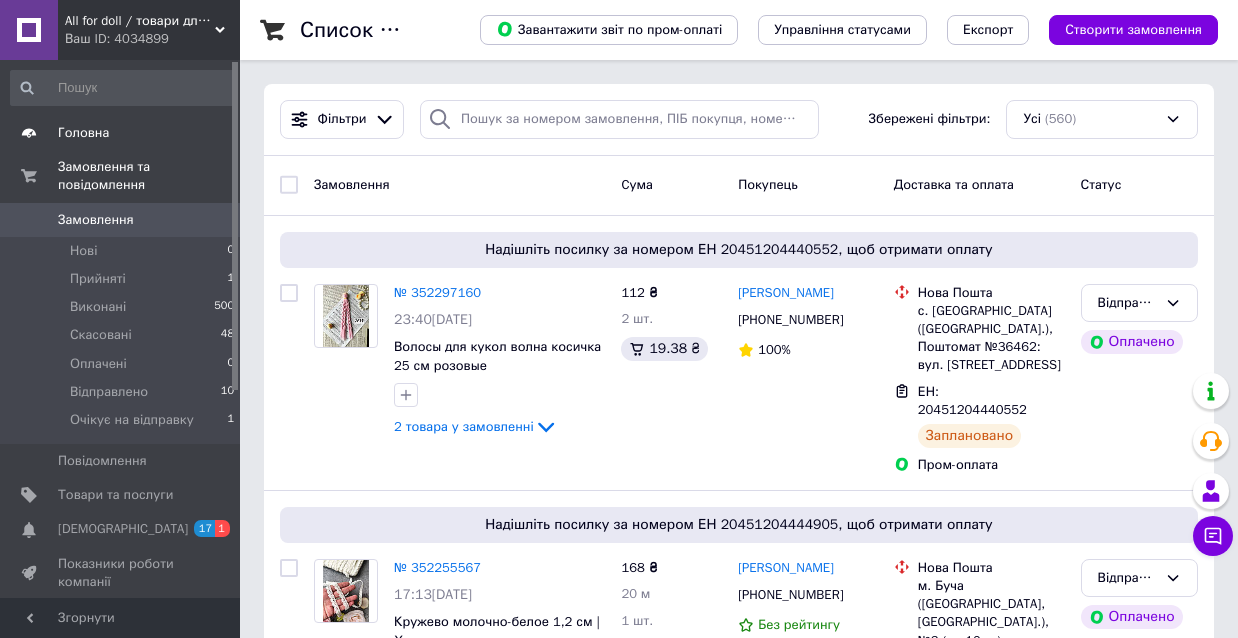 click on "Головна" at bounding box center [83, 133] 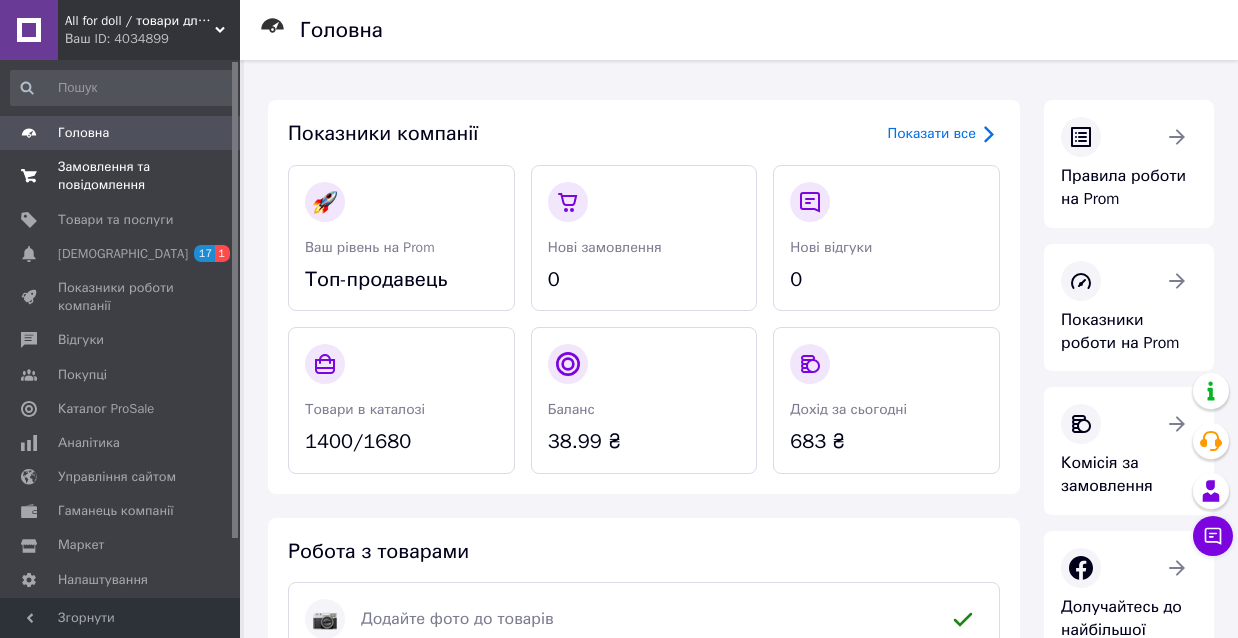 click on "Замовлення та повідомлення" at bounding box center [121, 176] 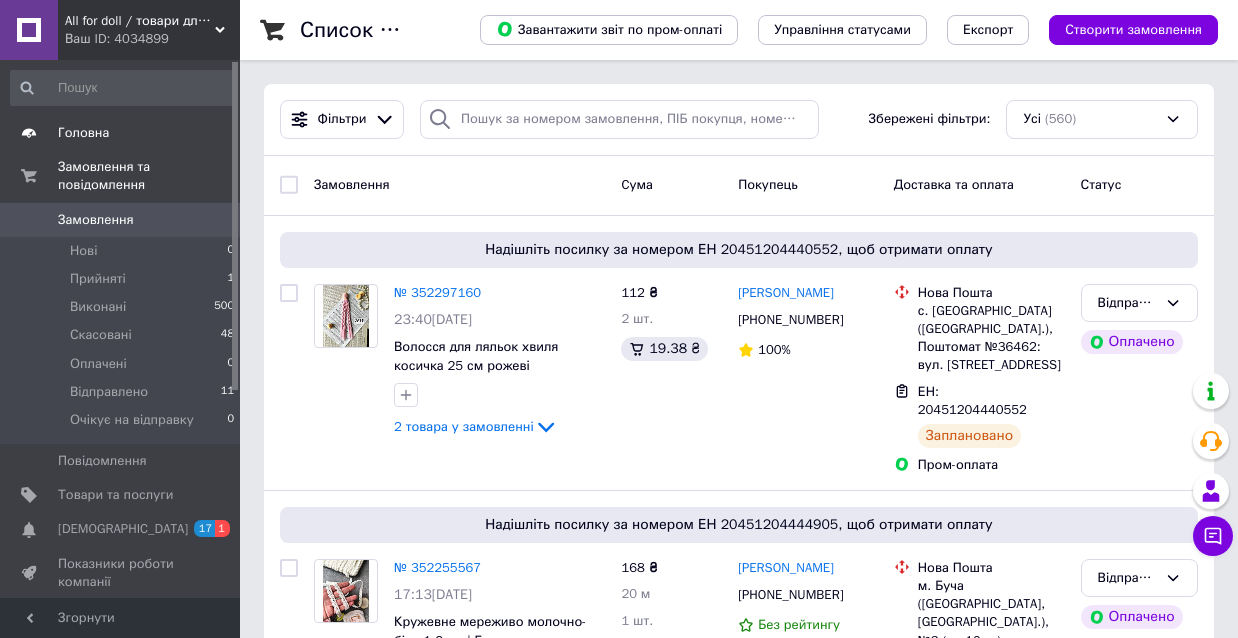 click on "Головна" at bounding box center (83, 133) 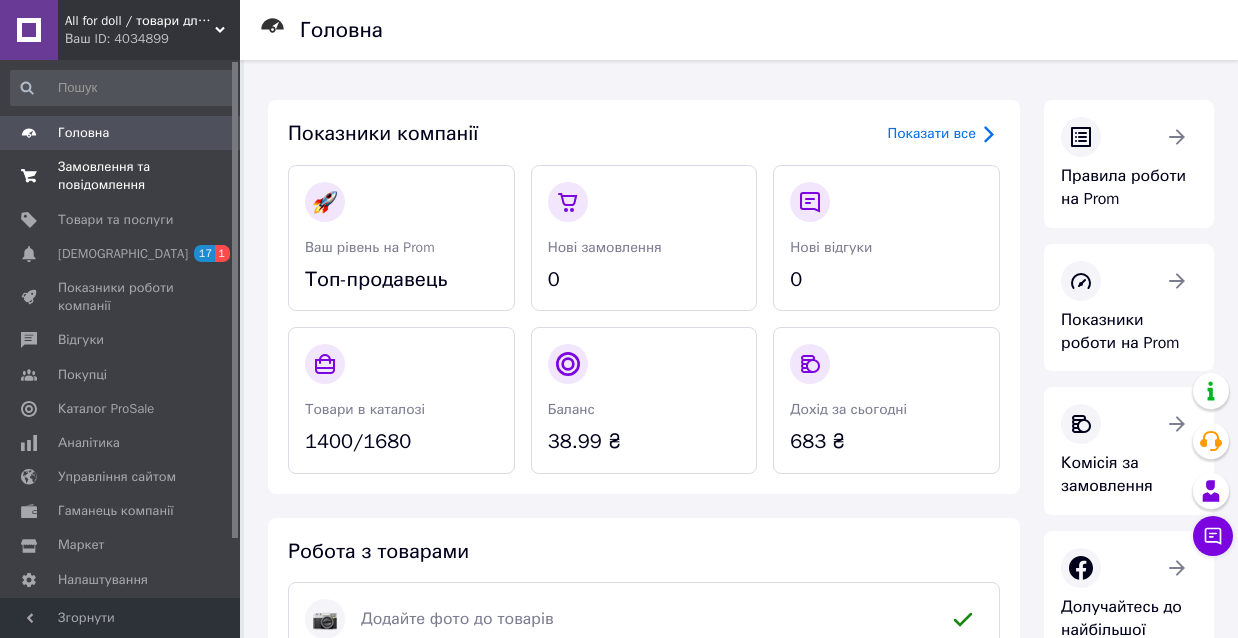 click on "Замовлення та повідомлення" at bounding box center (121, 176) 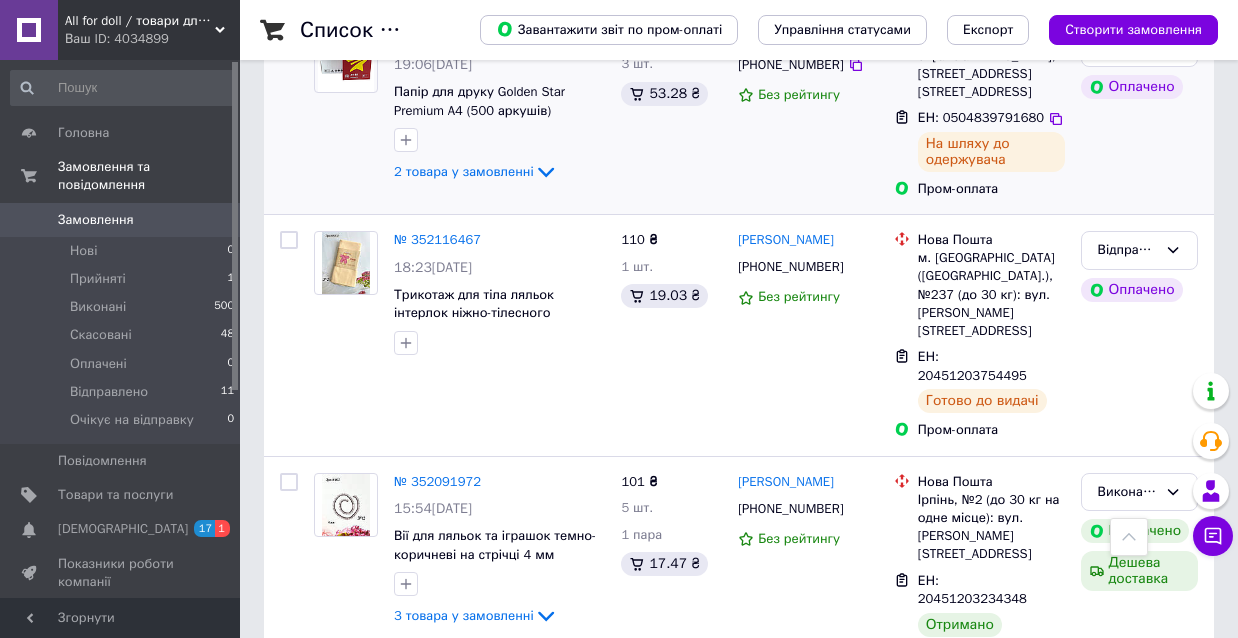 scroll, scrollTop: 1875, scrollLeft: 0, axis: vertical 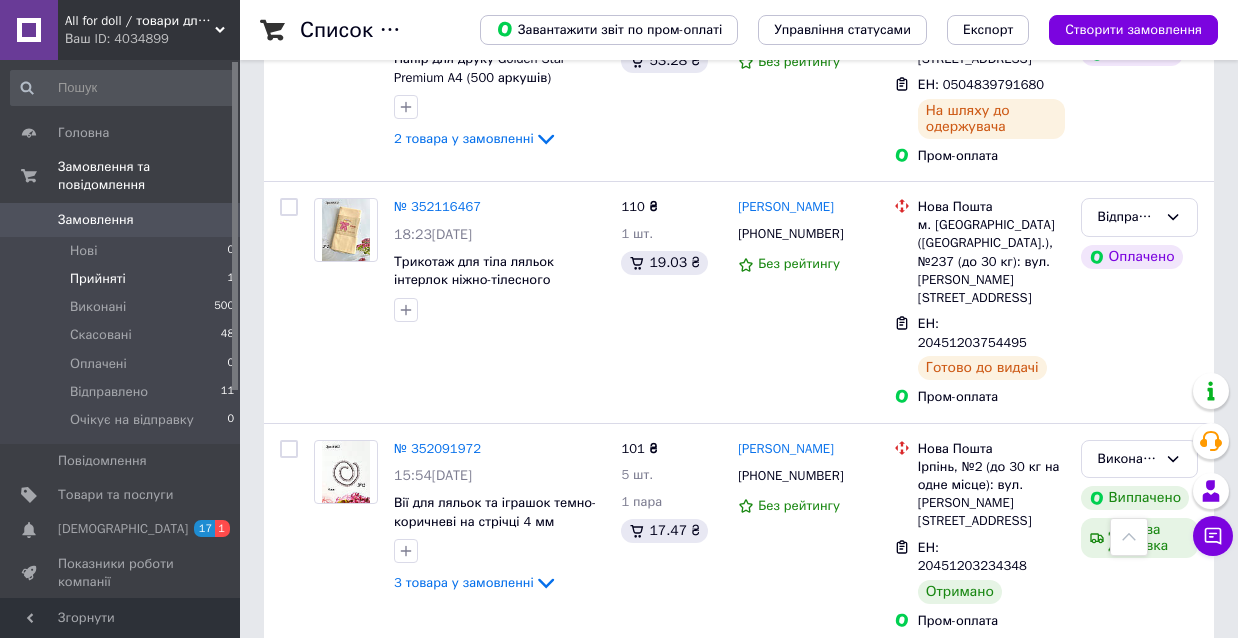 click on "Прийняті" at bounding box center [98, 279] 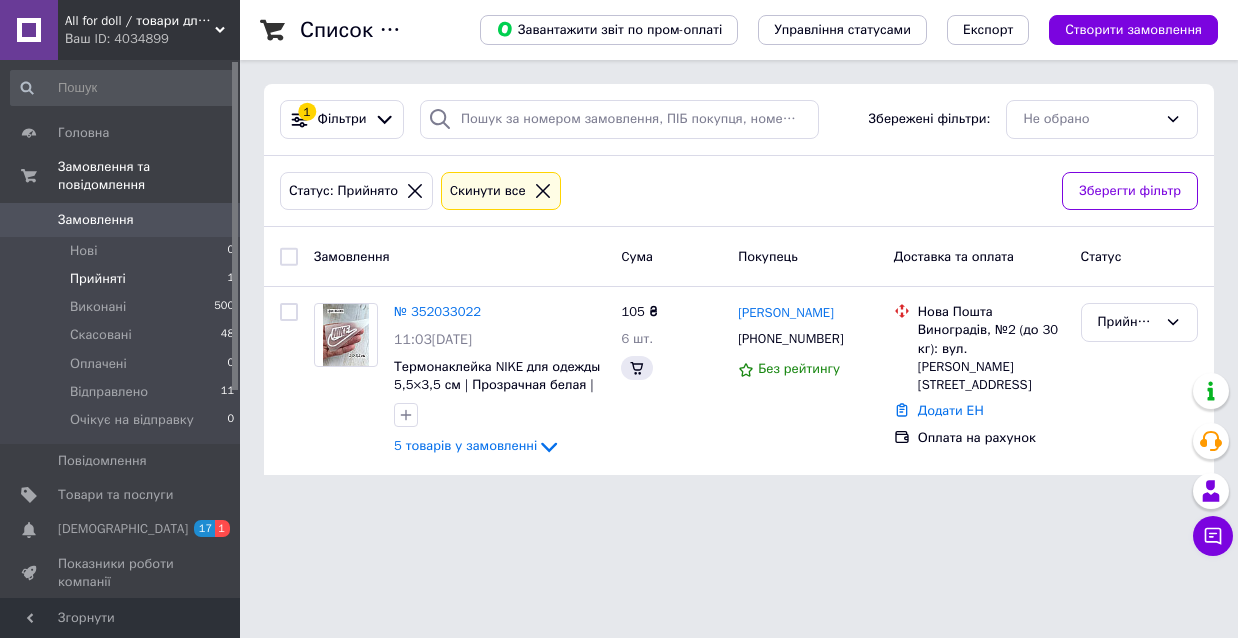 scroll, scrollTop: 0, scrollLeft: 0, axis: both 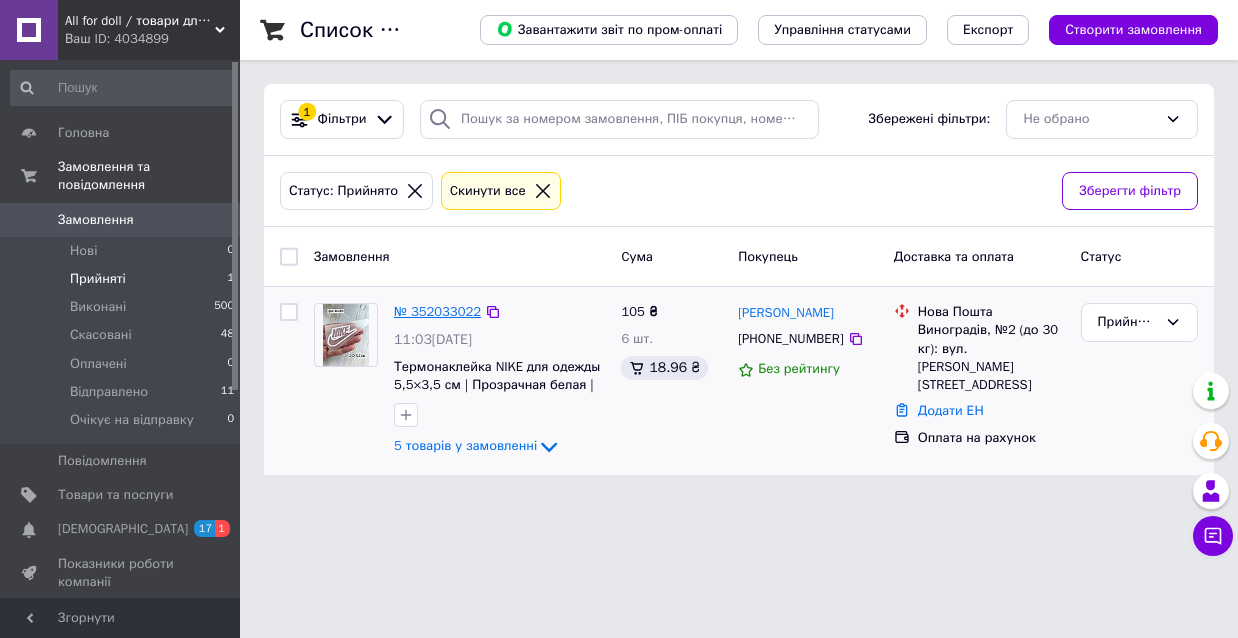 click on "№ 352033022" at bounding box center [437, 311] 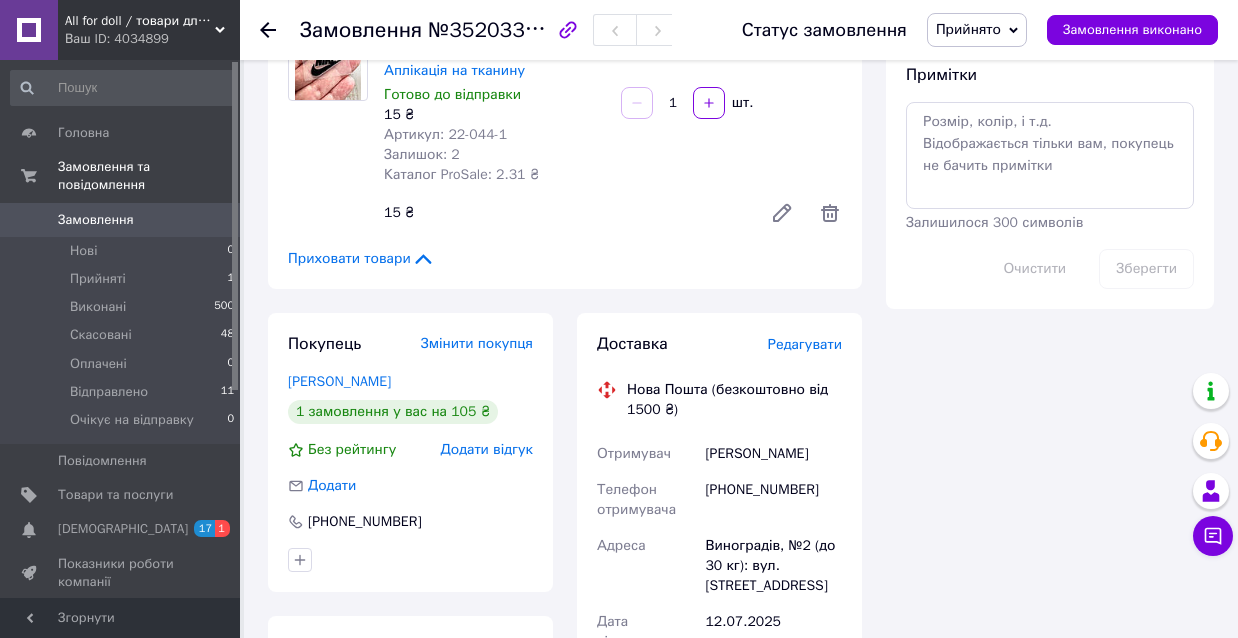 scroll, scrollTop: 1029, scrollLeft: 0, axis: vertical 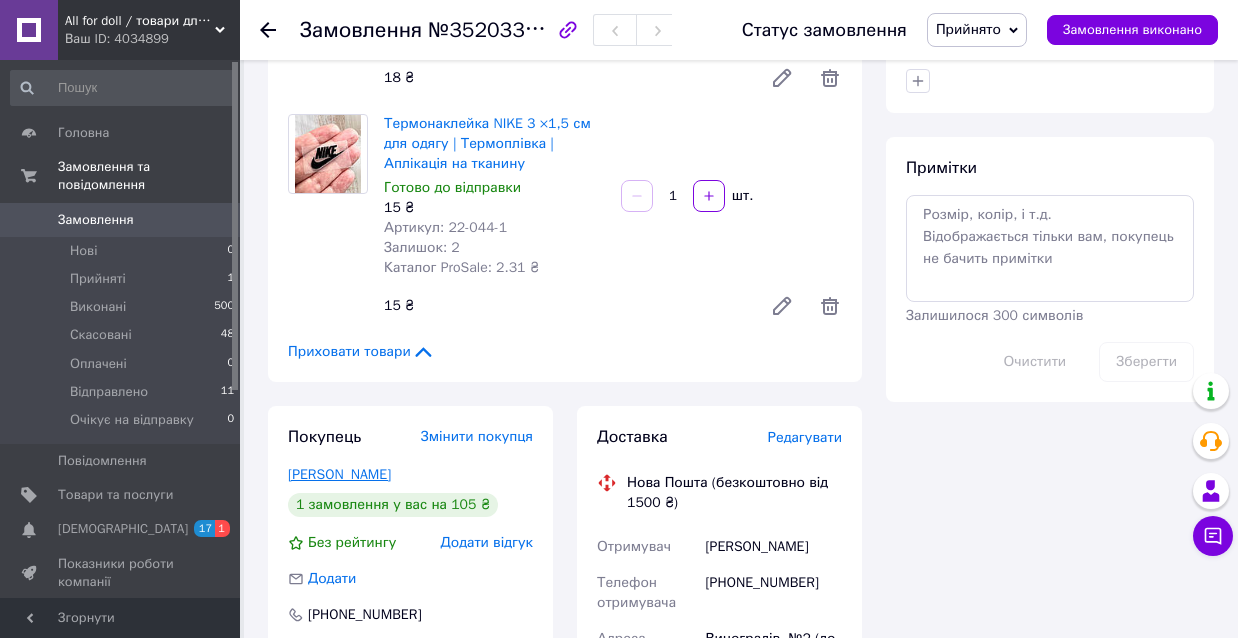 click on "Петрашко Элизавета" at bounding box center (339, 474) 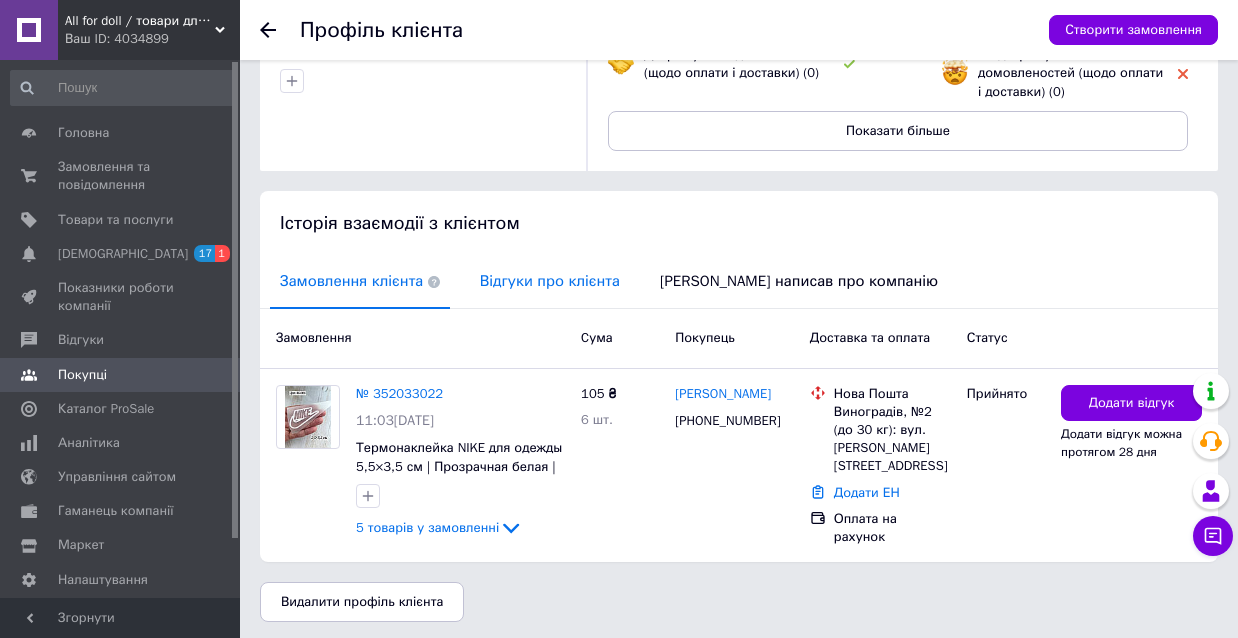 click on "Відгуки про клієнта" at bounding box center [550, 281] 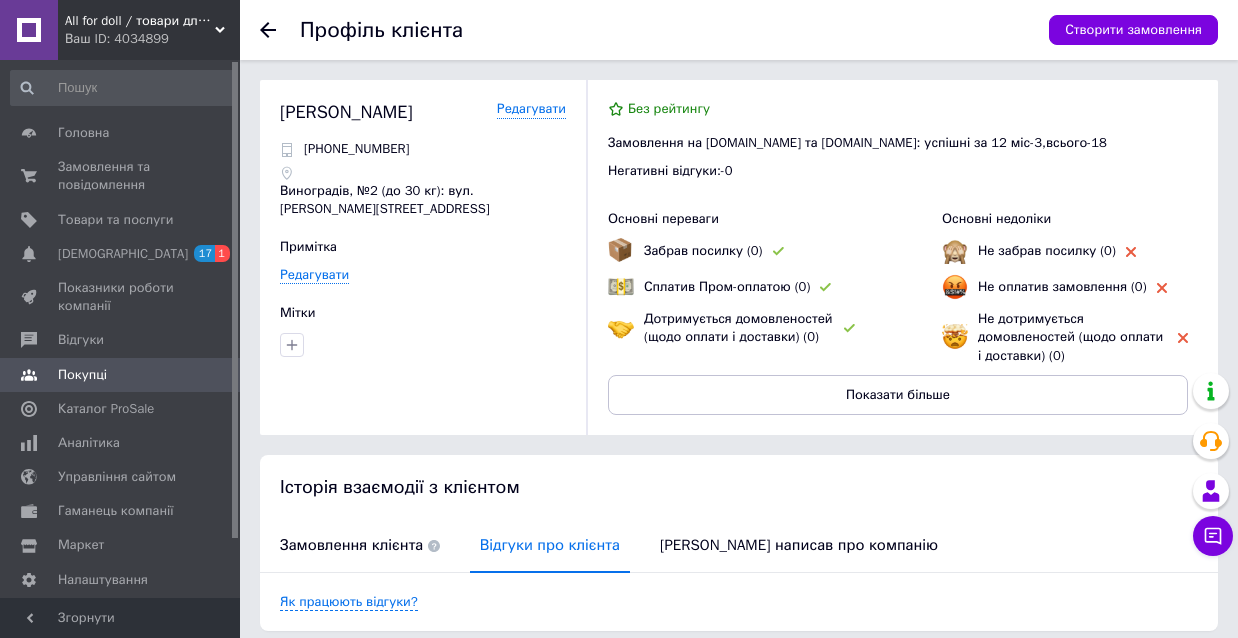 scroll, scrollTop: 0, scrollLeft: 0, axis: both 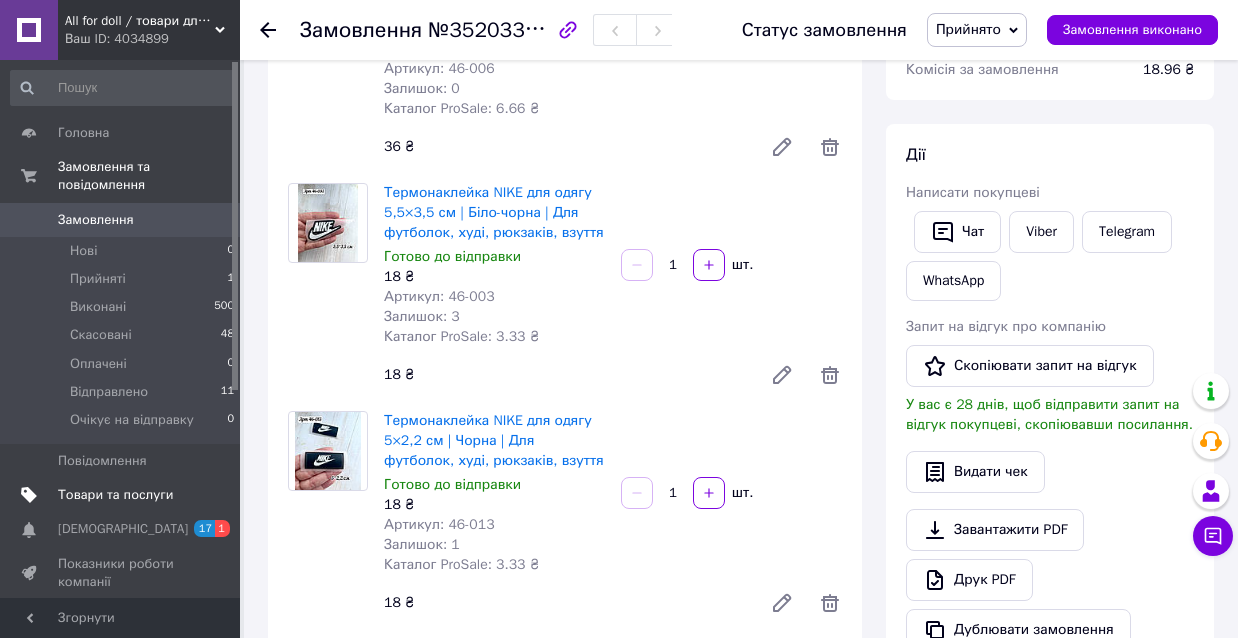 click on "Товари та послуги" at bounding box center (115, 495) 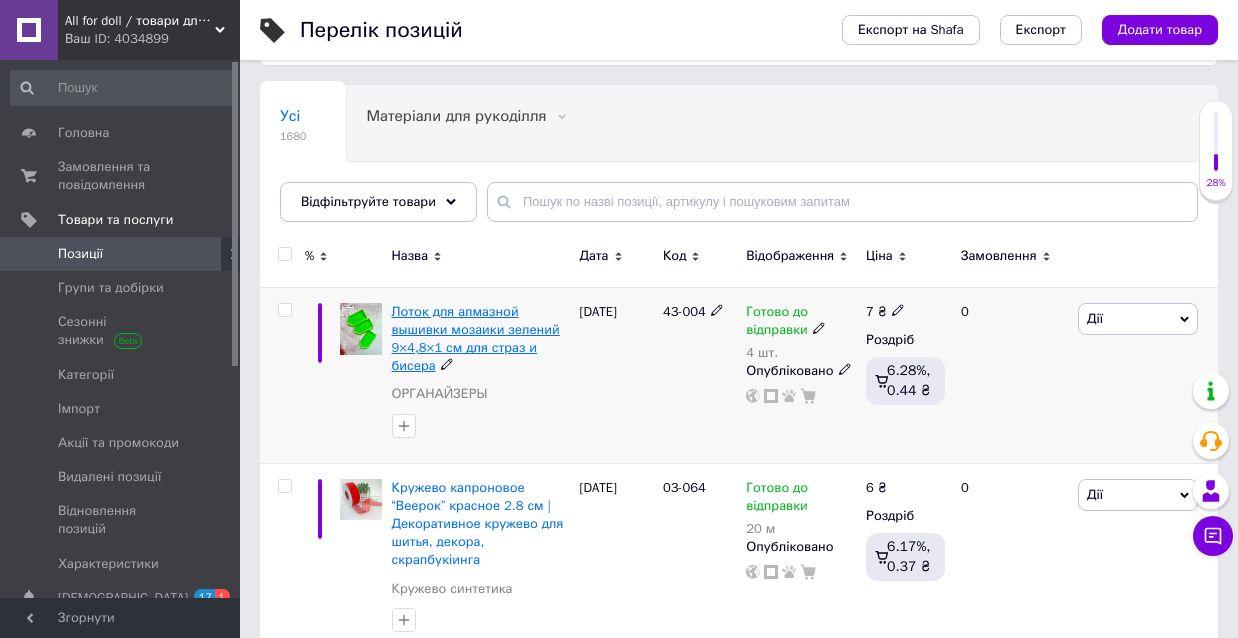 scroll, scrollTop: 250, scrollLeft: 0, axis: vertical 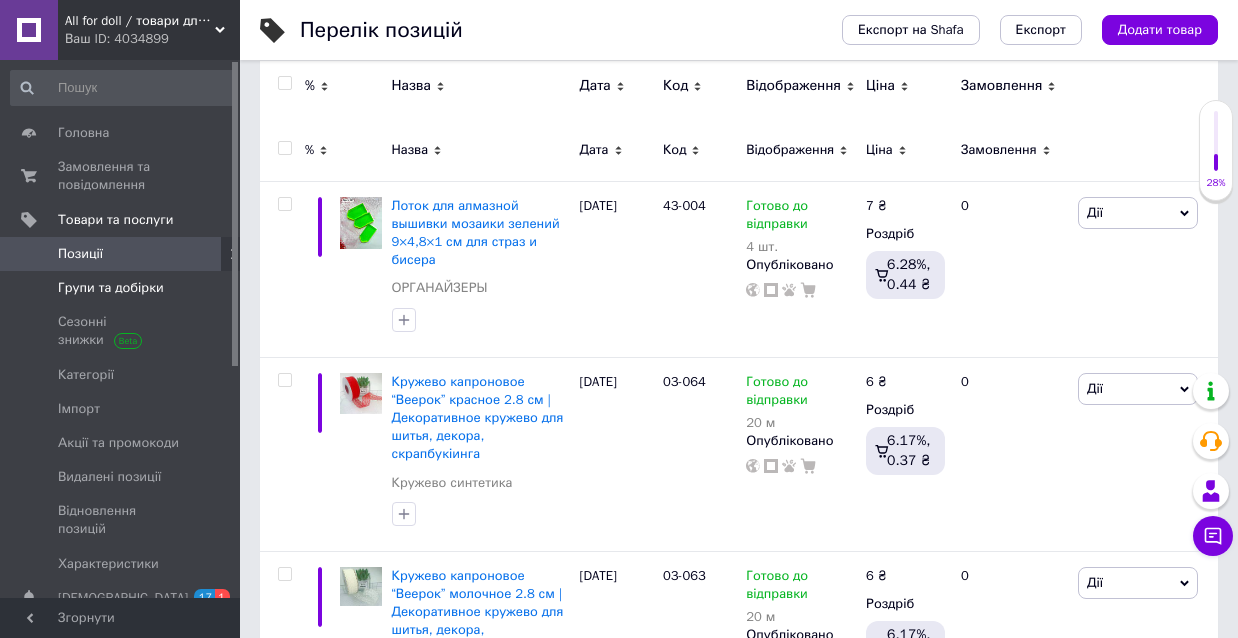 click on "Групи та добірки" at bounding box center [111, 288] 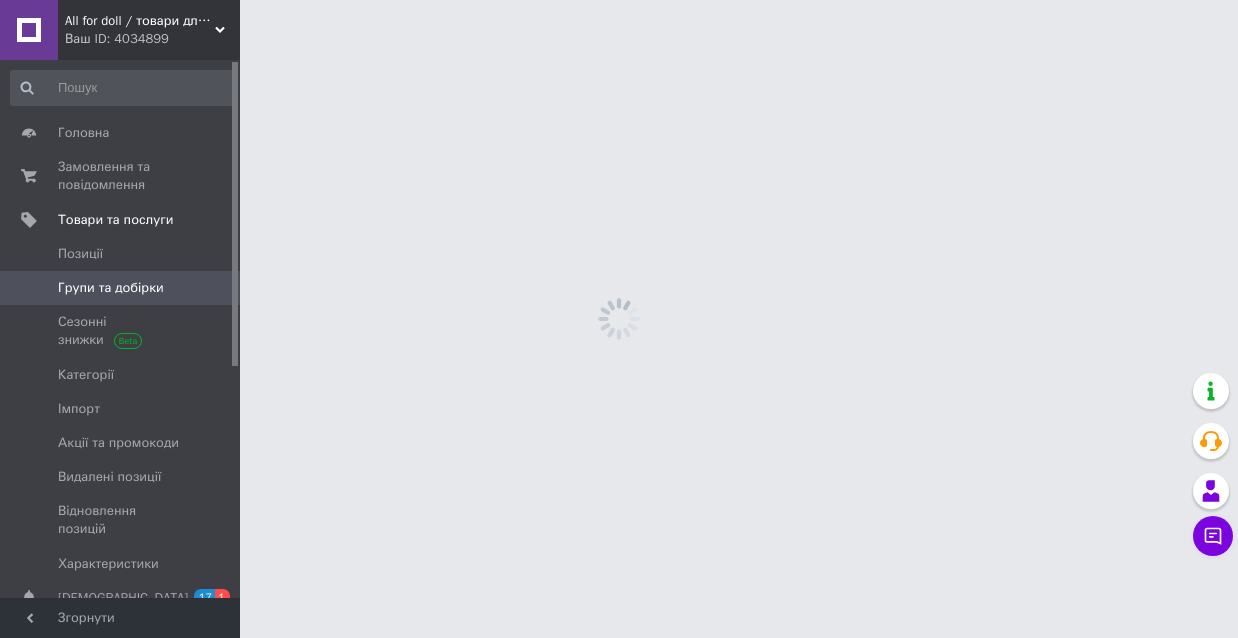 scroll, scrollTop: 0, scrollLeft: 0, axis: both 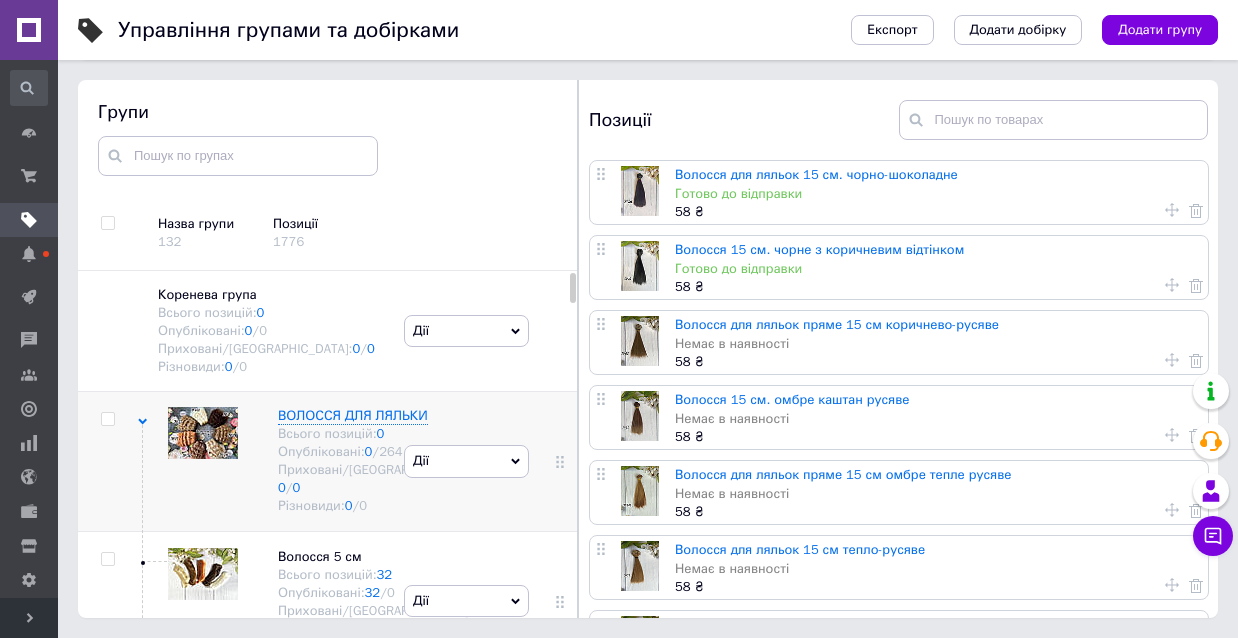 click at bounding box center [203, 433] 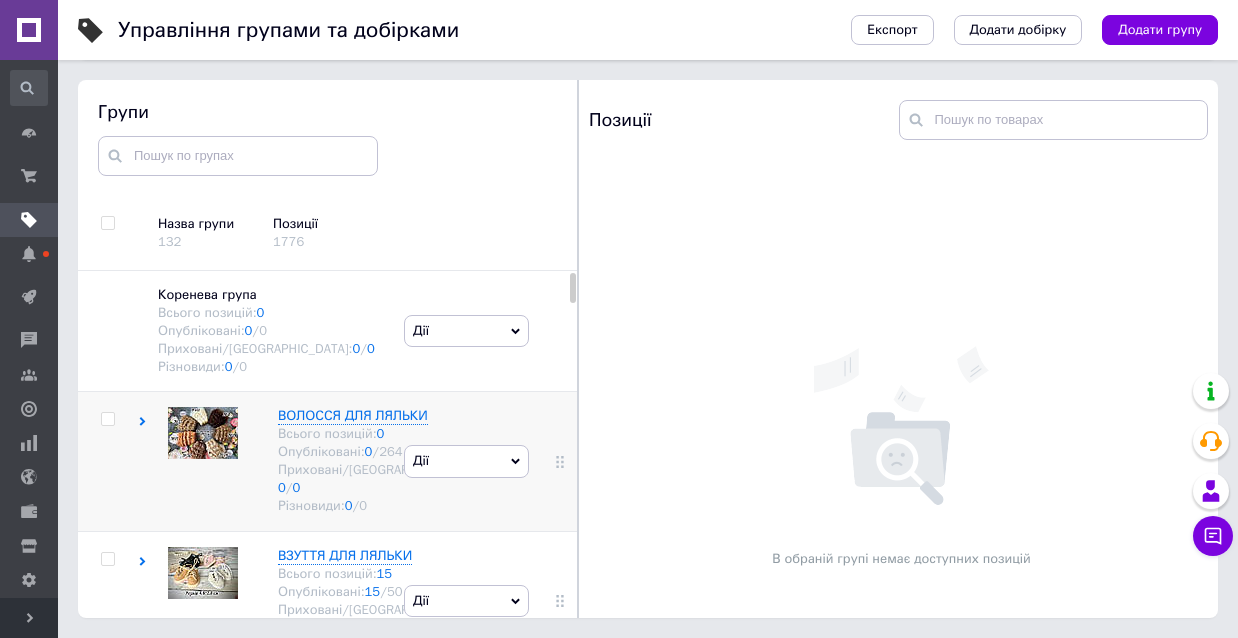 click at bounding box center (203, 433) 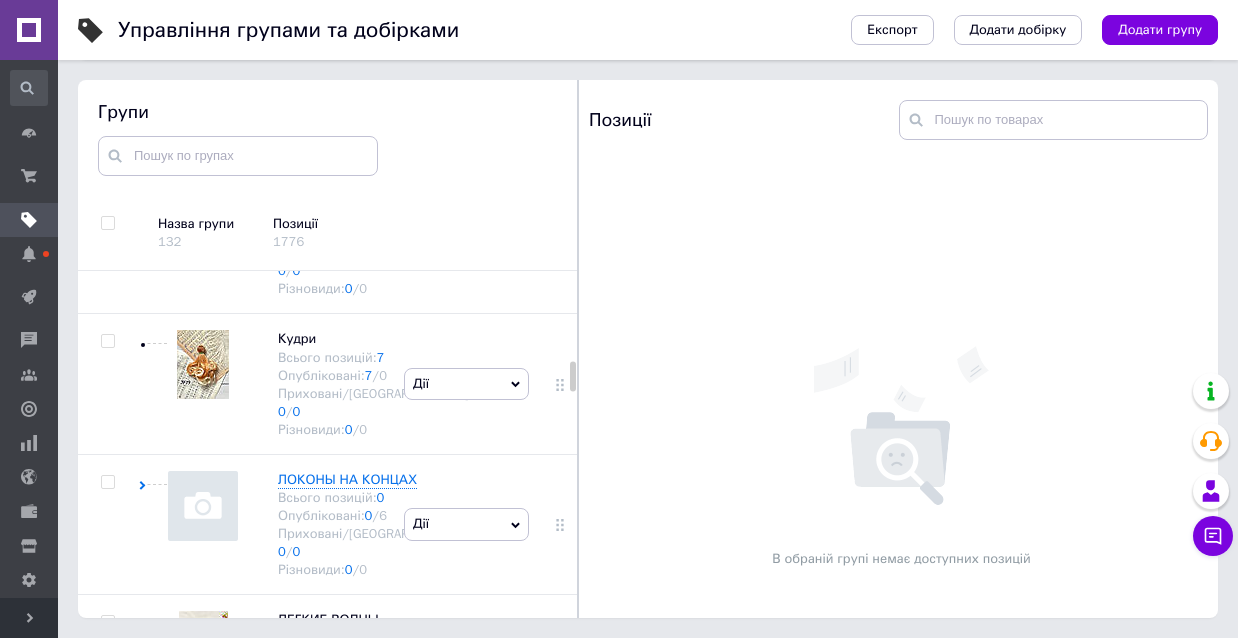 scroll, scrollTop: 2343, scrollLeft: 0, axis: vertical 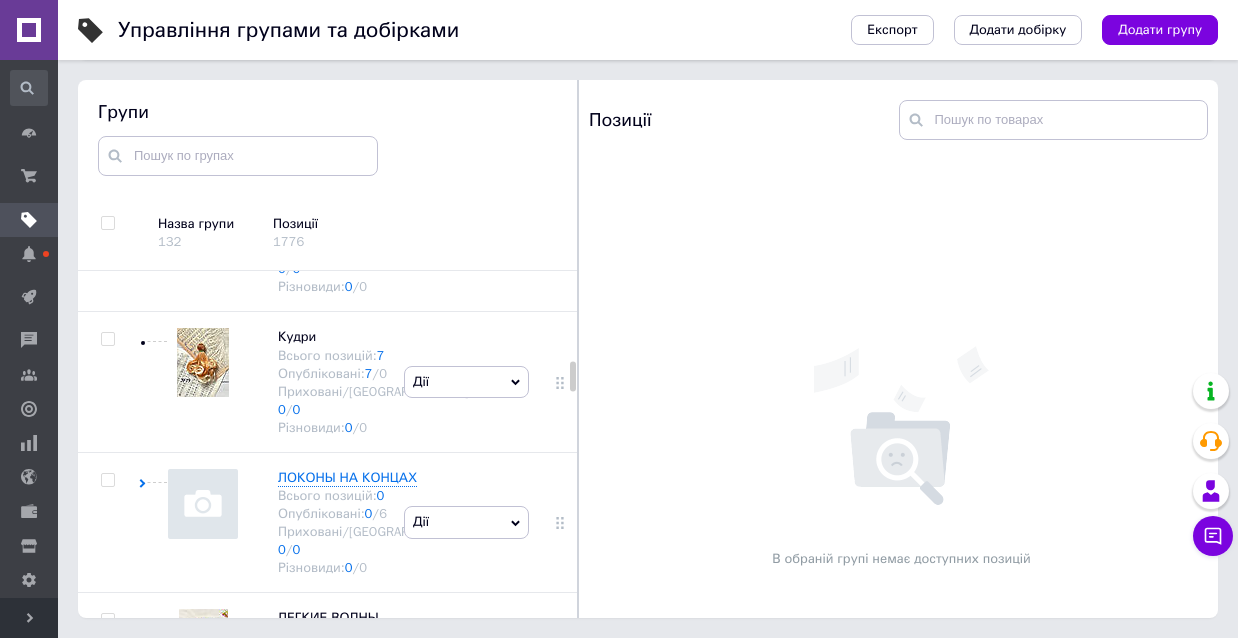 click at bounding box center (203, -58) 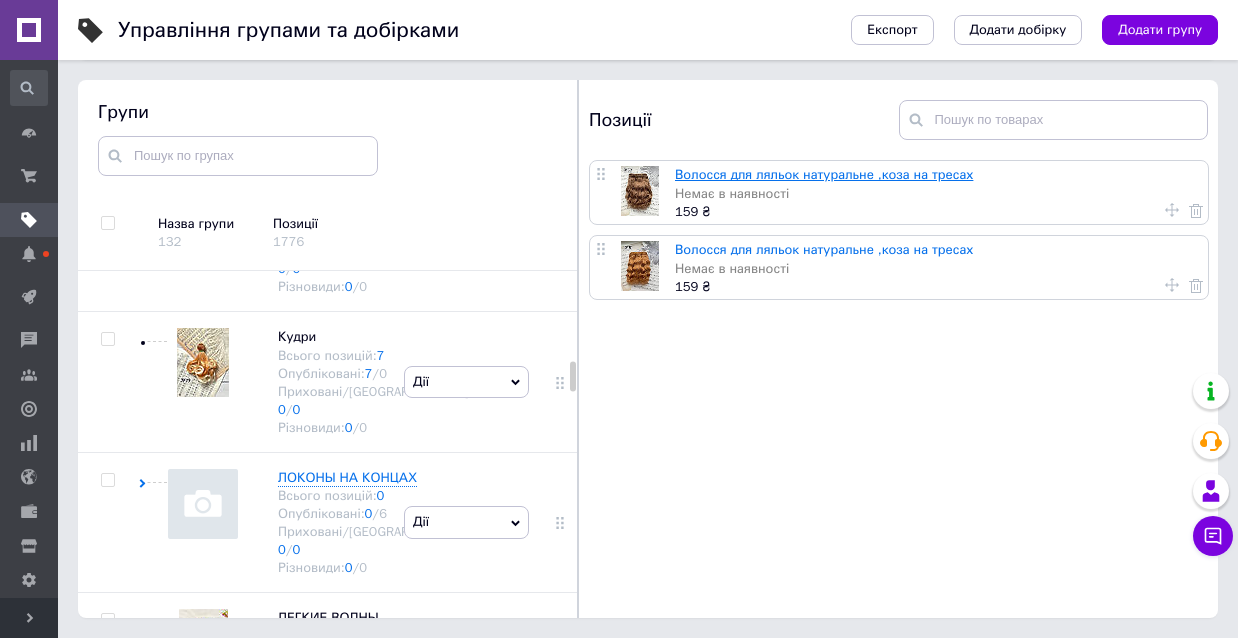 click on "Волосся для ляльок  натуральне ,коза на тресах" at bounding box center (824, 174) 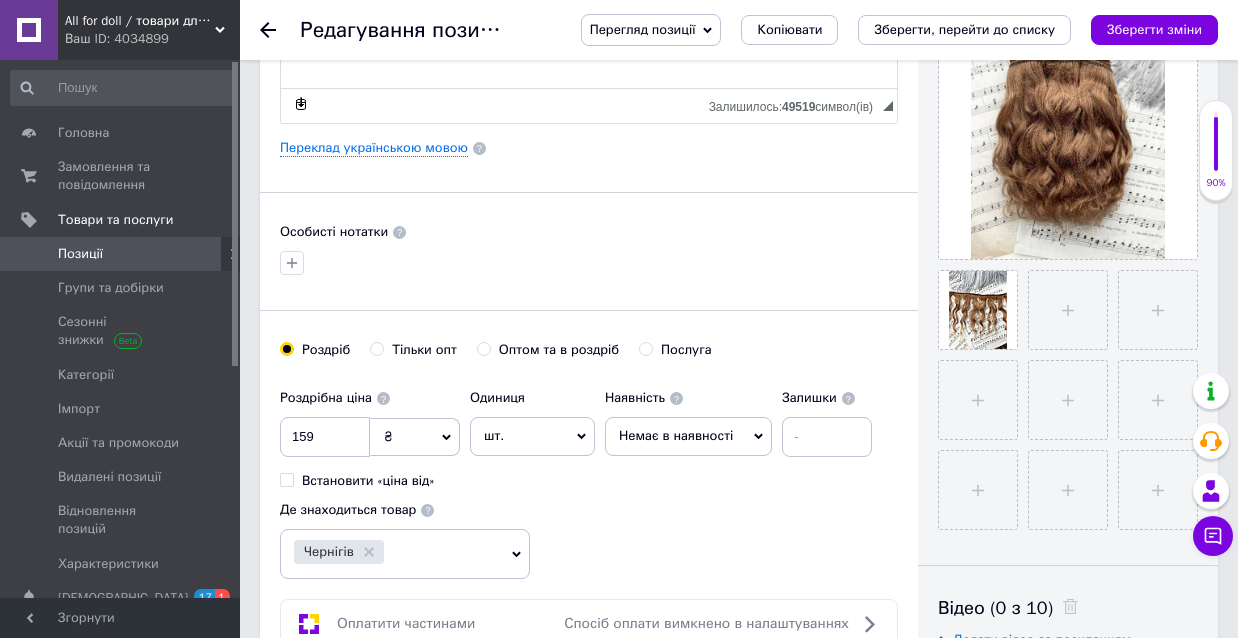 scroll, scrollTop: 498, scrollLeft: 0, axis: vertical 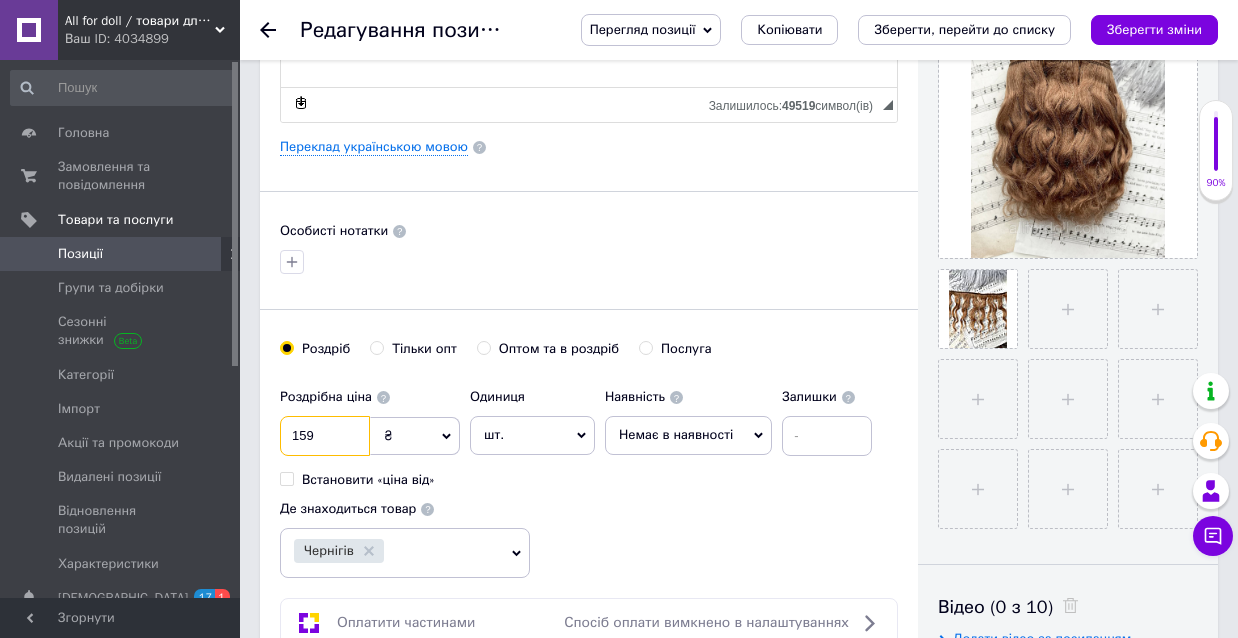 click on "159" at bounding box center [325, 436] 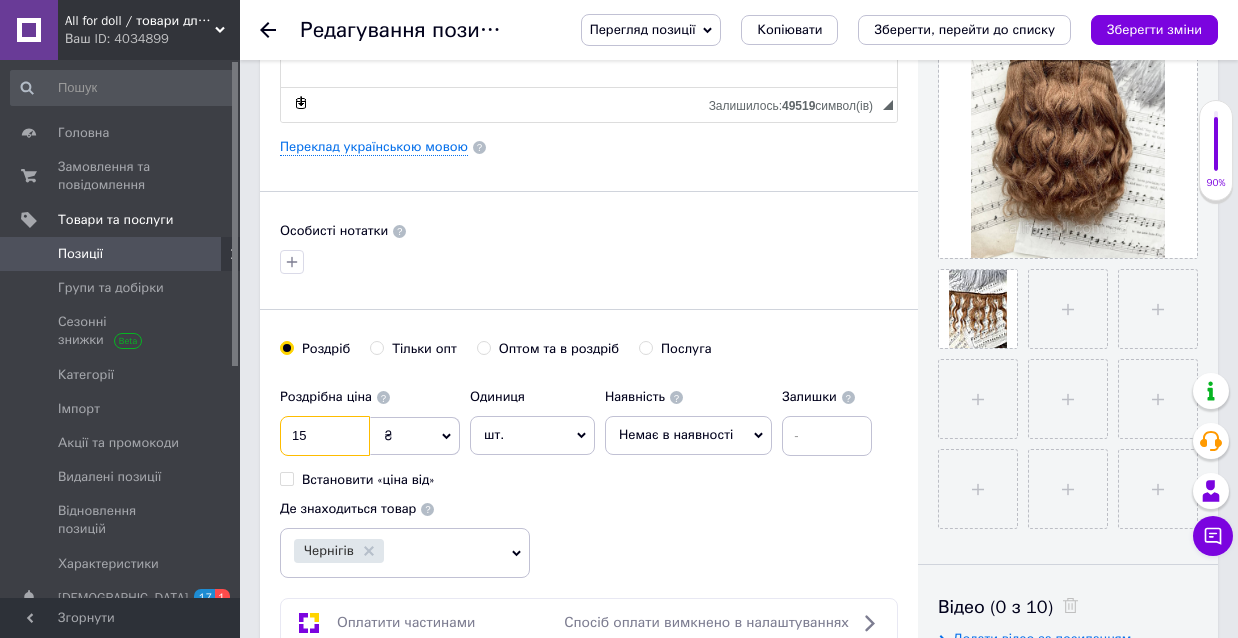type on "1" 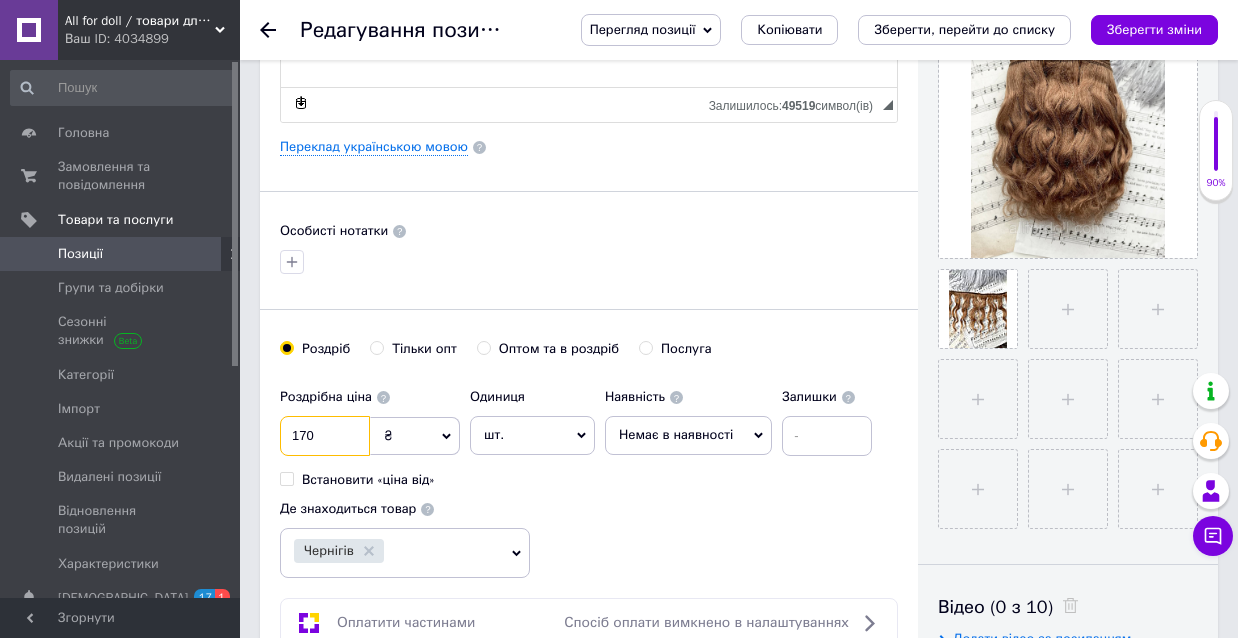 type on "170" 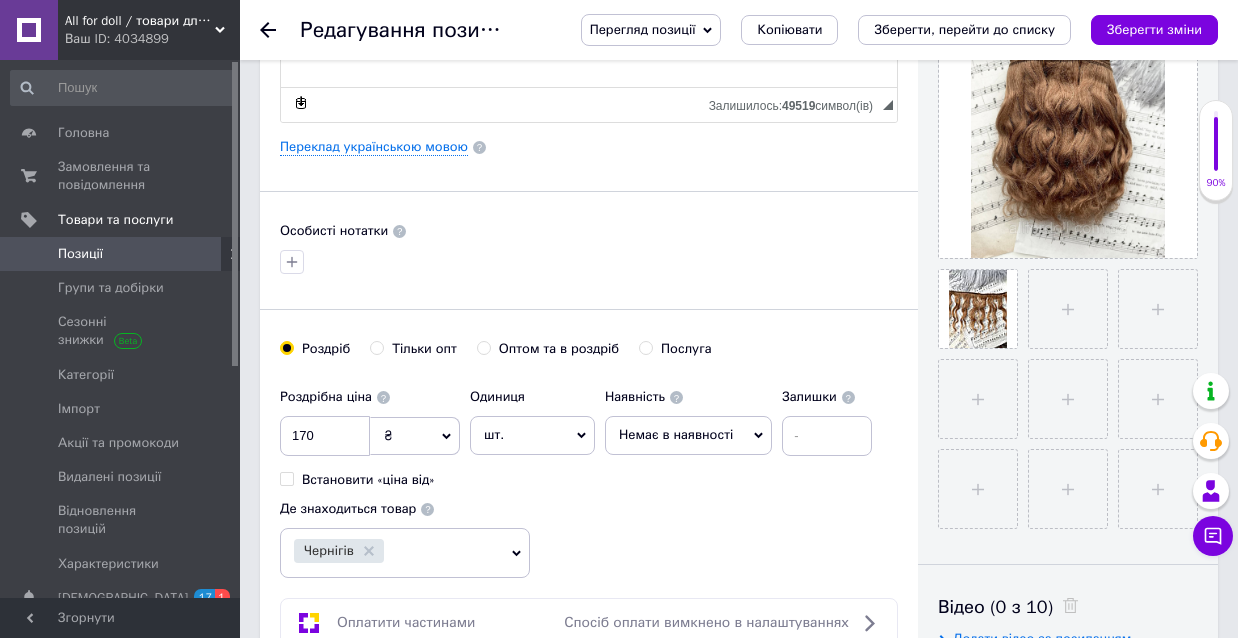 click on "Немає в наявності" at bounding box center (688, 435) 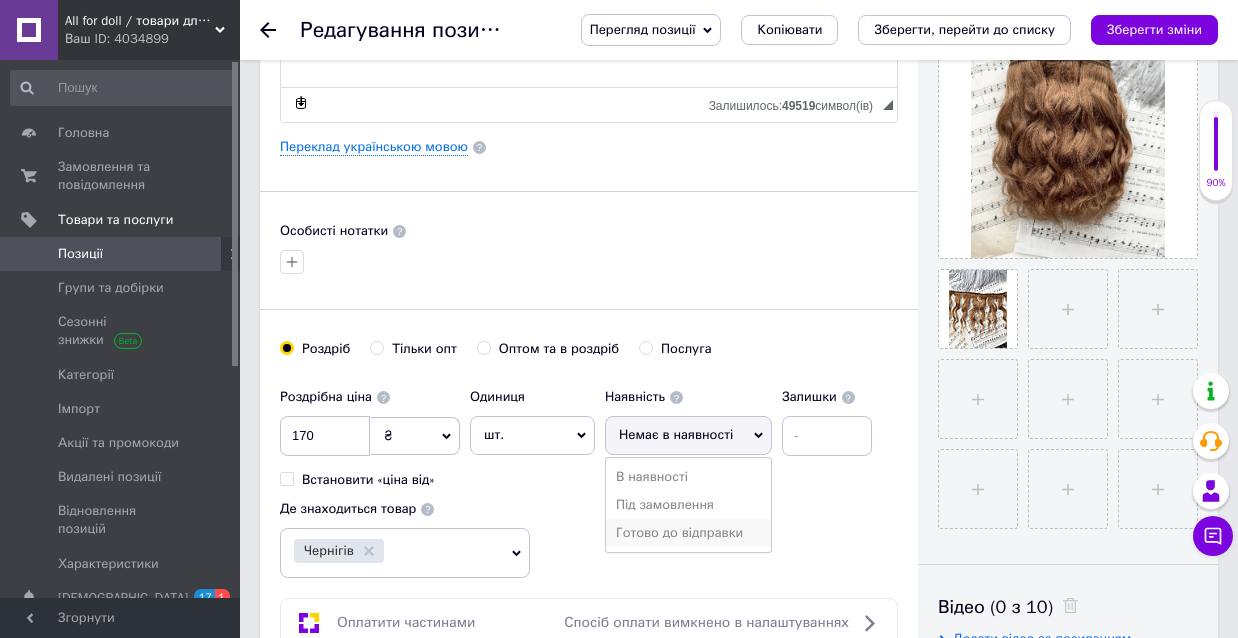 click on "Готово до відправки" at bounding box center (688, 533) 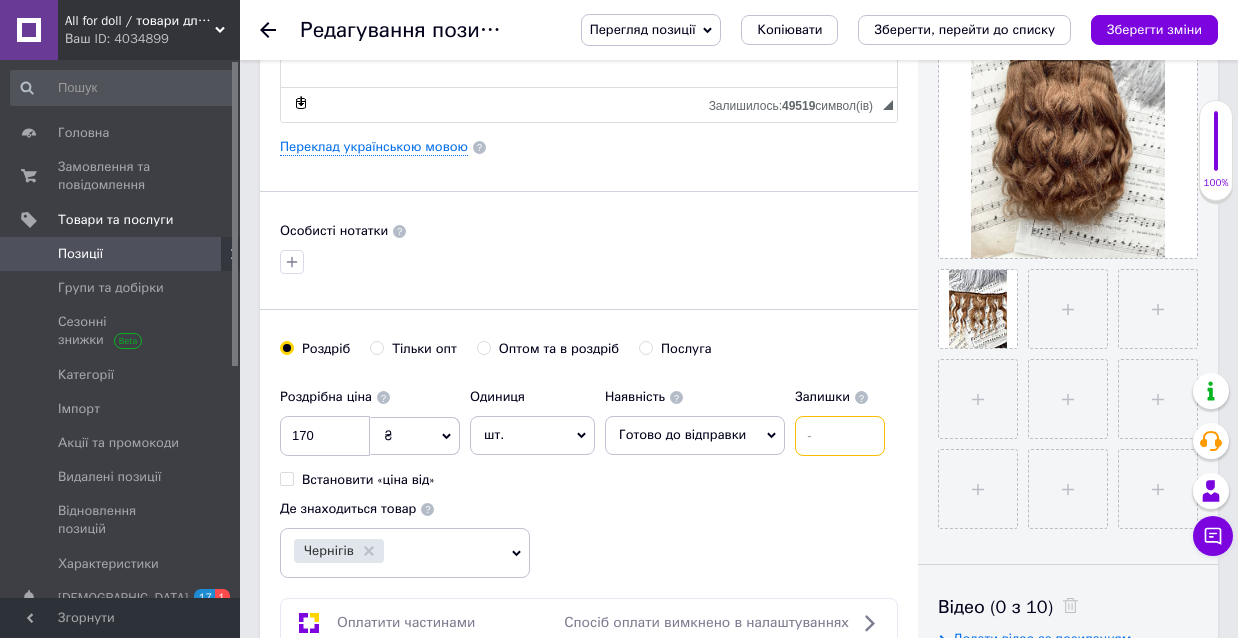 click at bounding box center (840, 436) 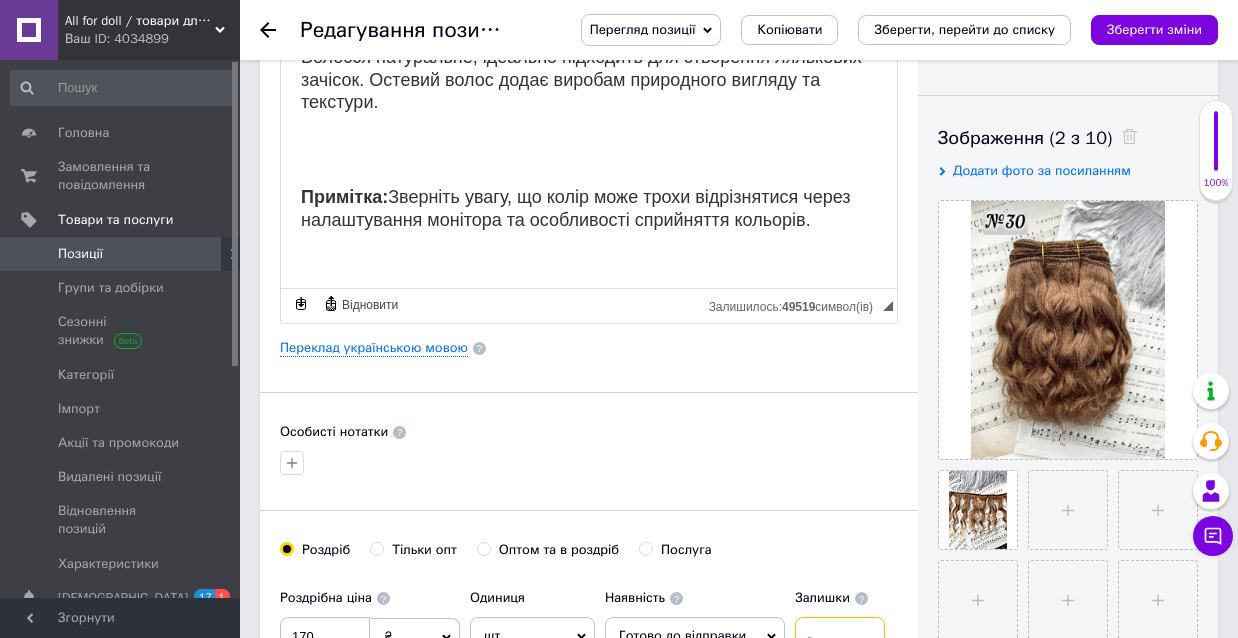 scroll, scrollTop: 323, scrollLeft: 0, axis: vertical 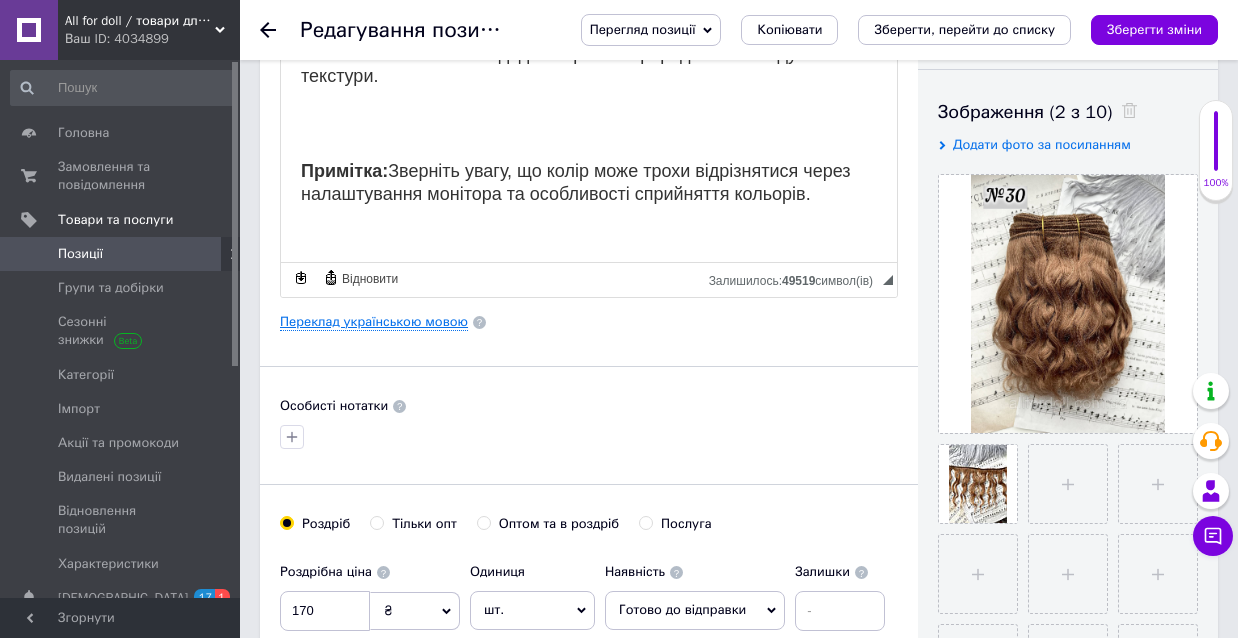 click on "Переклад українською мовою" at bounding box center [374, 322] 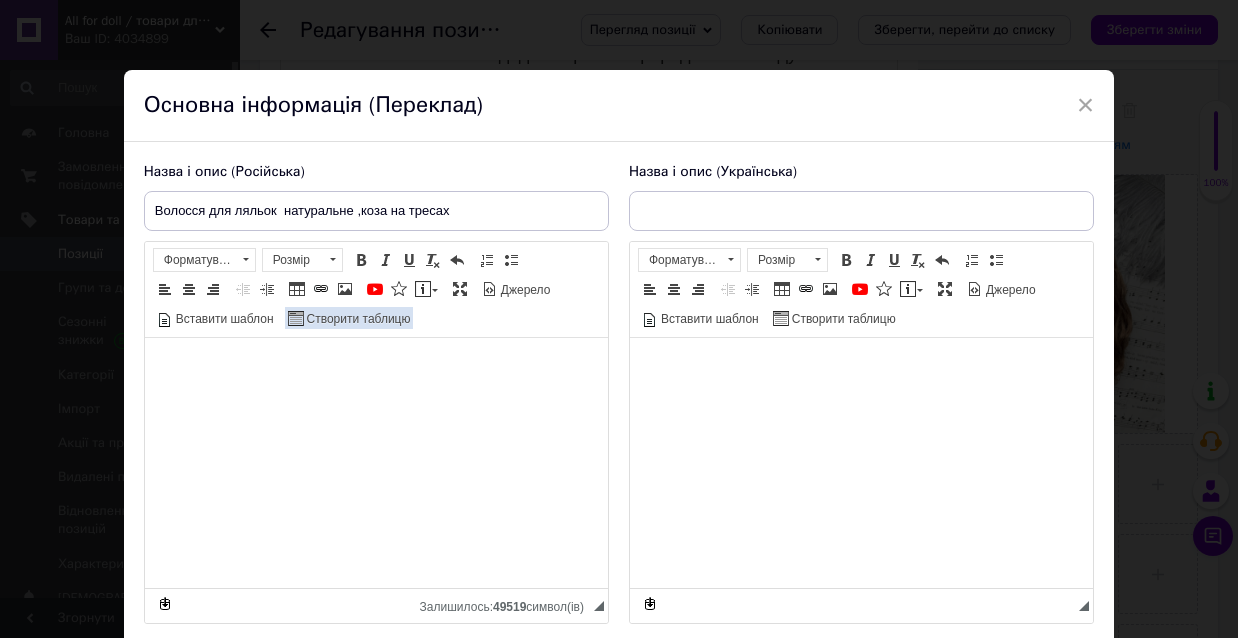 type on "Волосся для ляльок  натуральне ,коза на тресах" 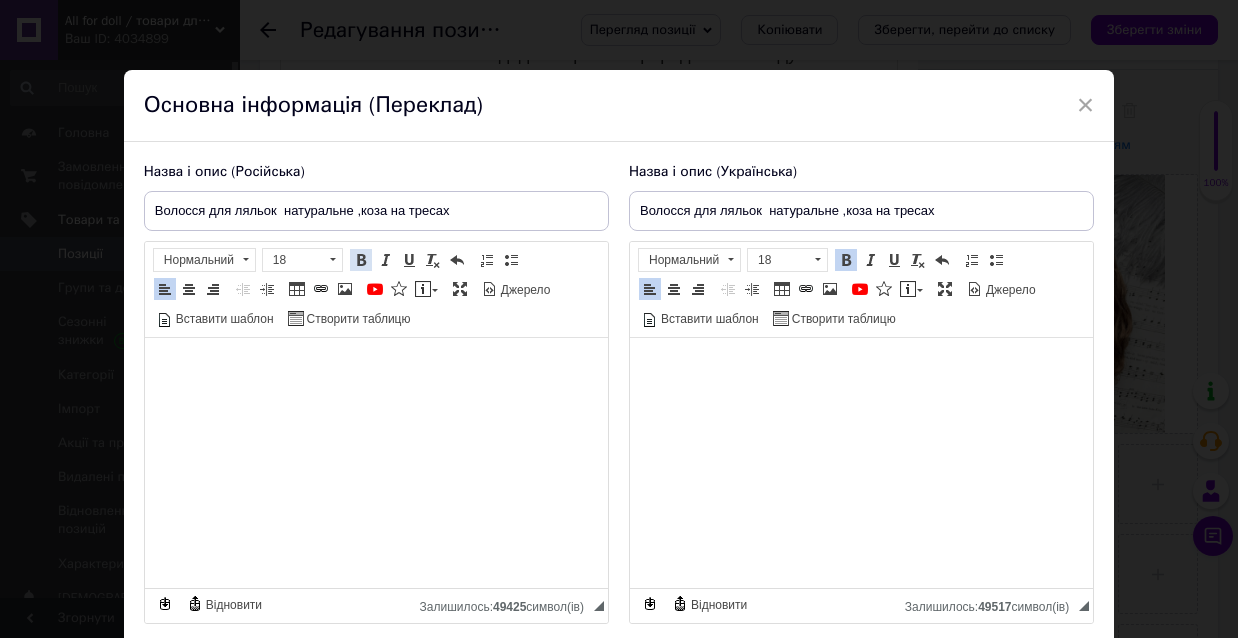 click at bounding box center [361, 260] 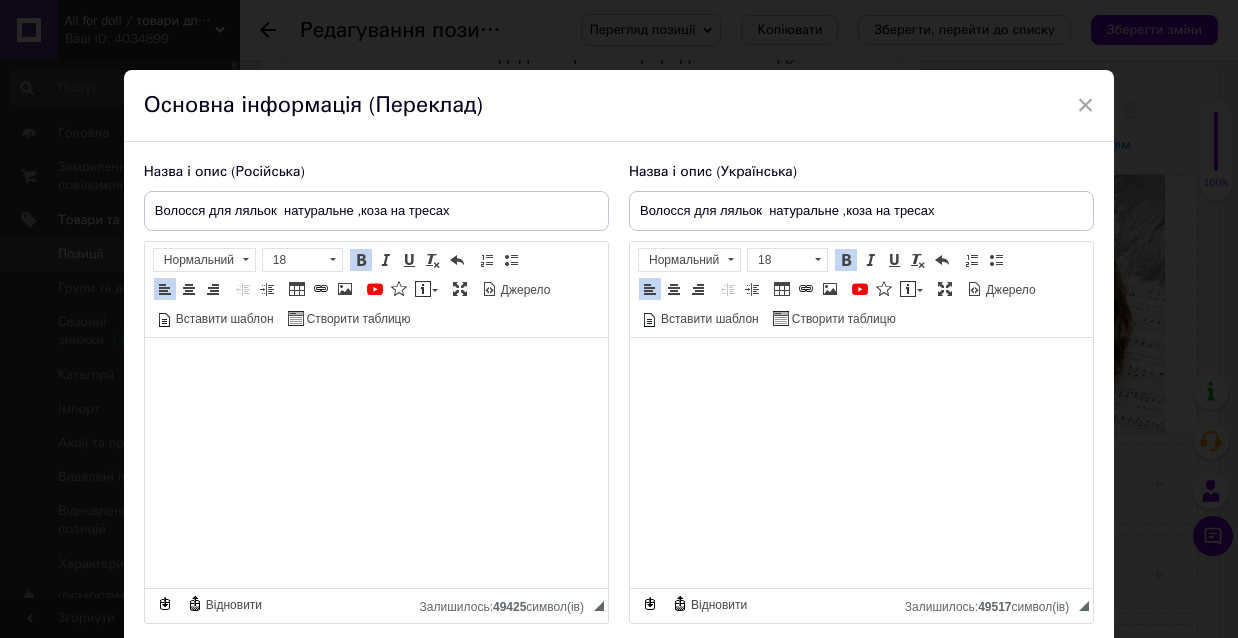 scroll, scrollTop: 4, scrollLeft: 0, axis: vertical 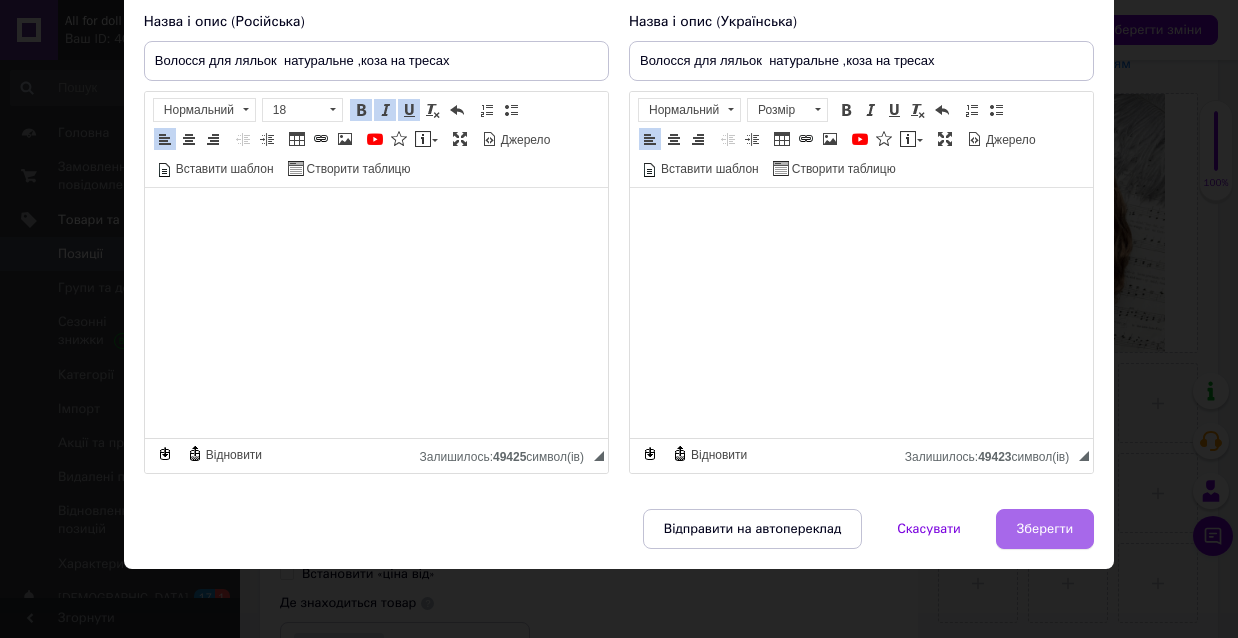 click on "Зберегти" at bounding box center (1045, 529) 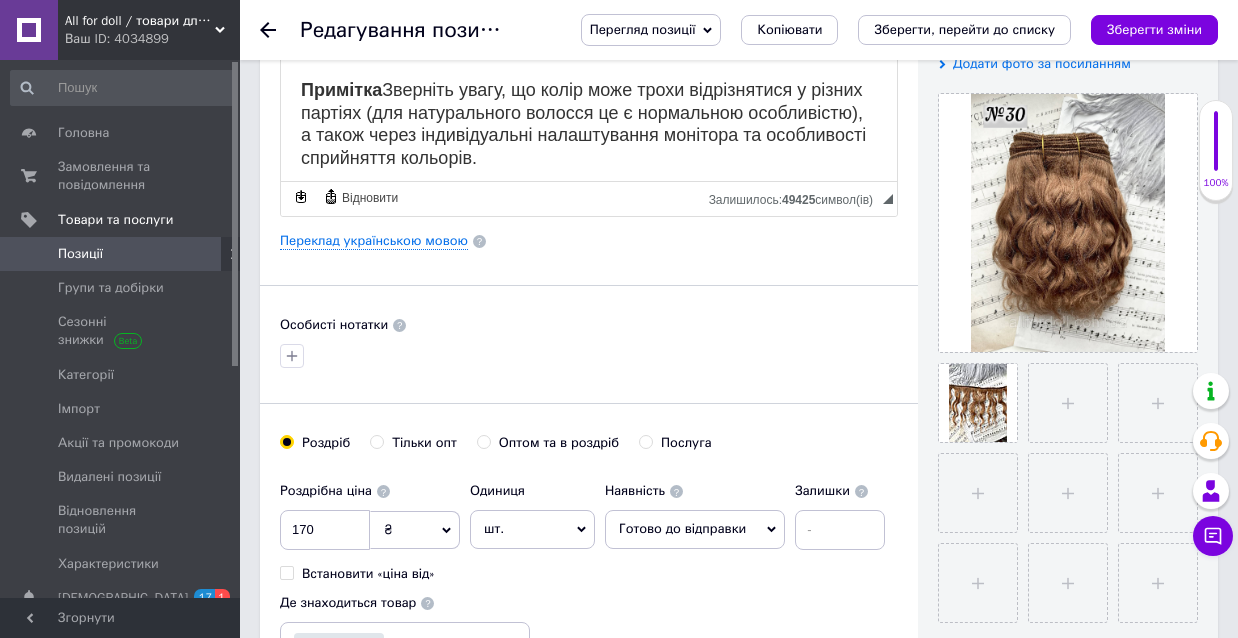 scroll, scrollTop: 198, scrollLeft: 0, axis: vertical 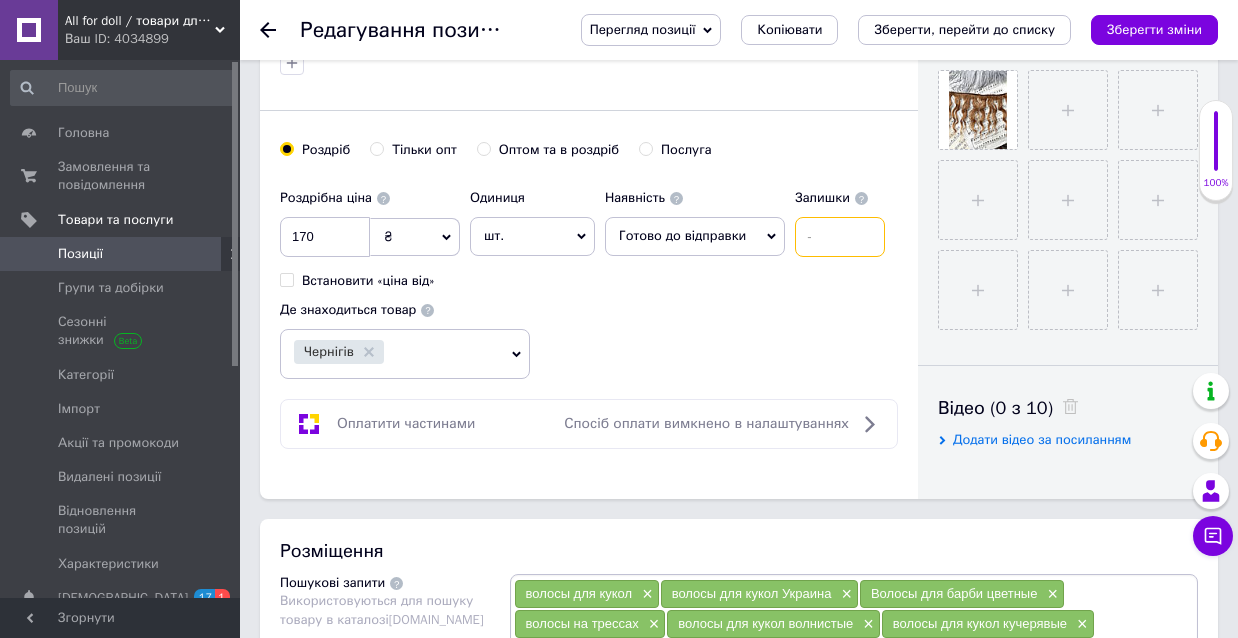click at bounding box center (840, 237) 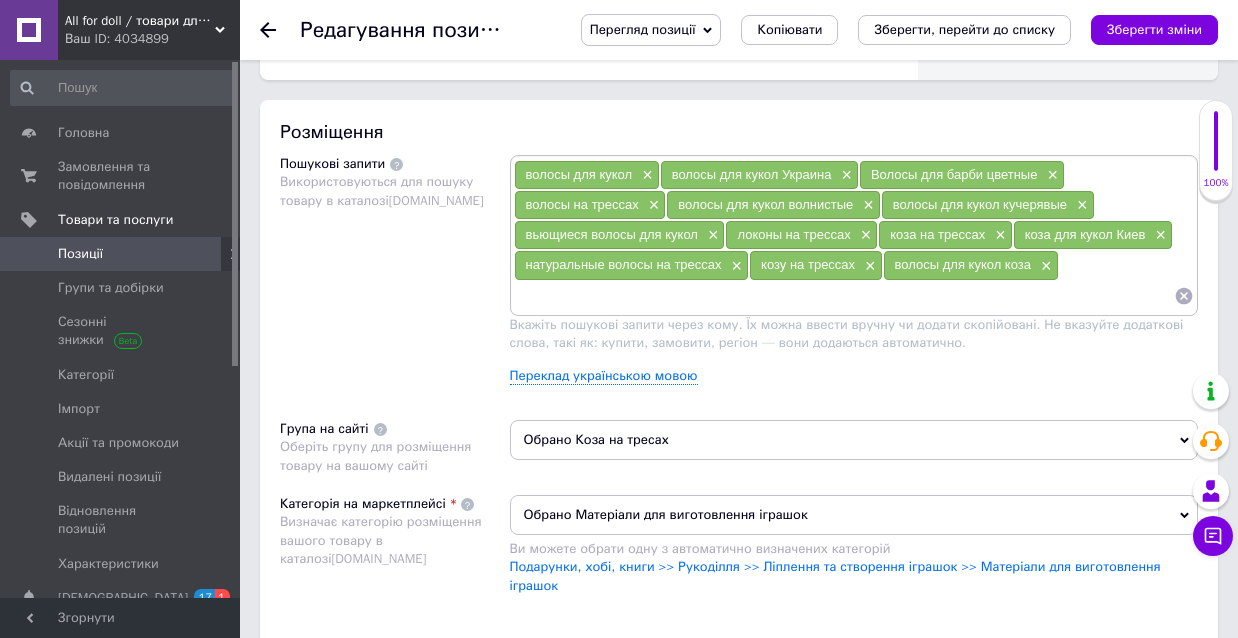 scroll, scrollTop: 1097, scrollLeft: 0, axis: vertical 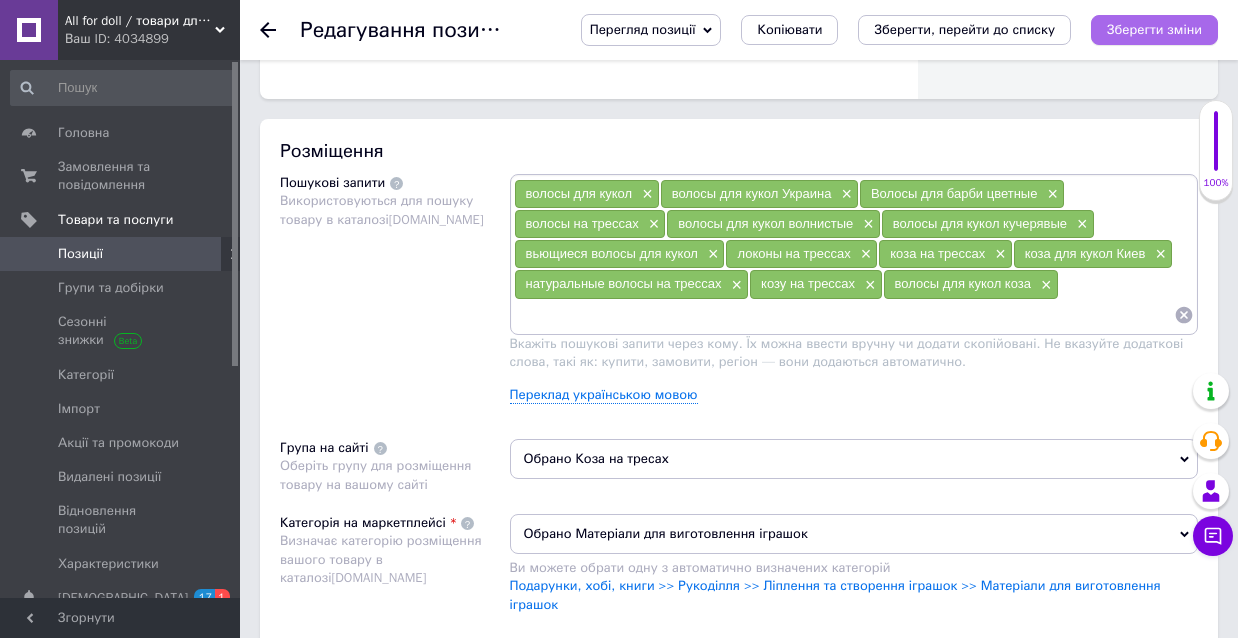 type on "5" 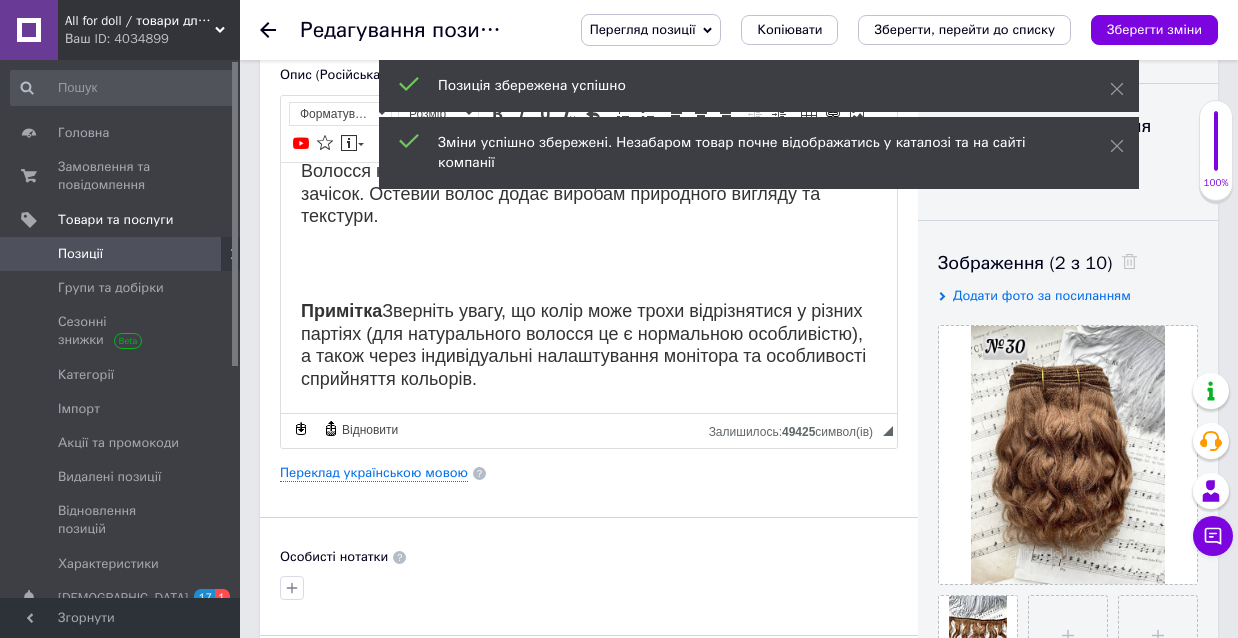scroll, scrollTop: -40, scrollLeft: 0, axis: vertical 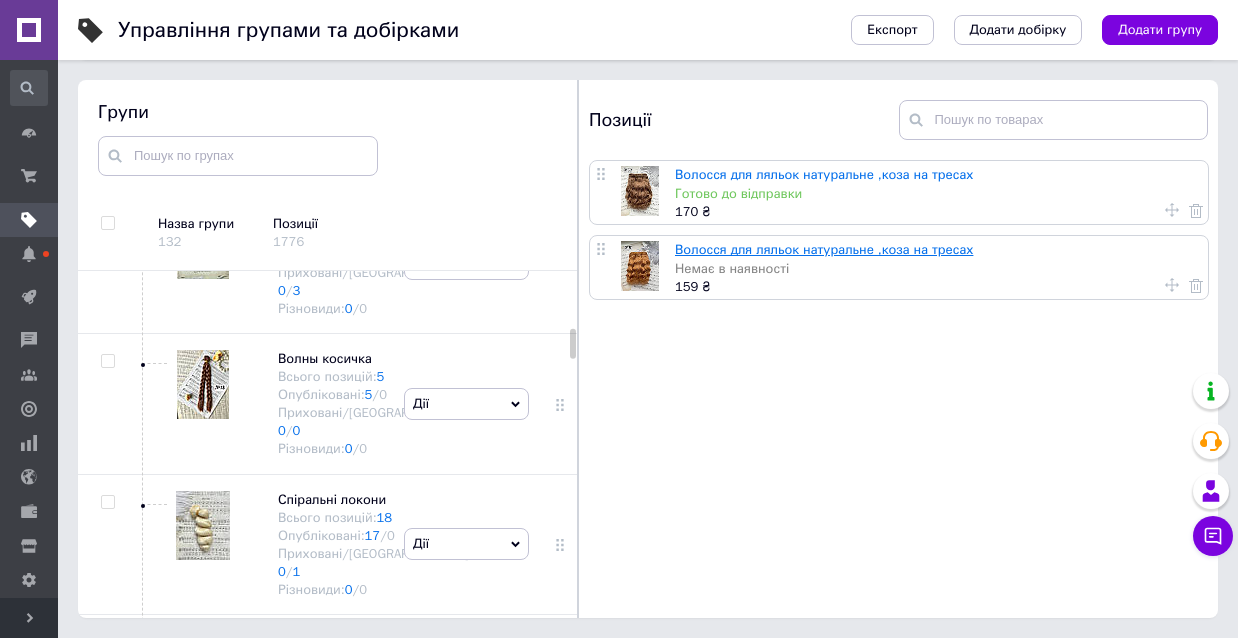 click on "Волосся для ляльок  натуральне ,коза на тресах" at bounding box center (824, 249) 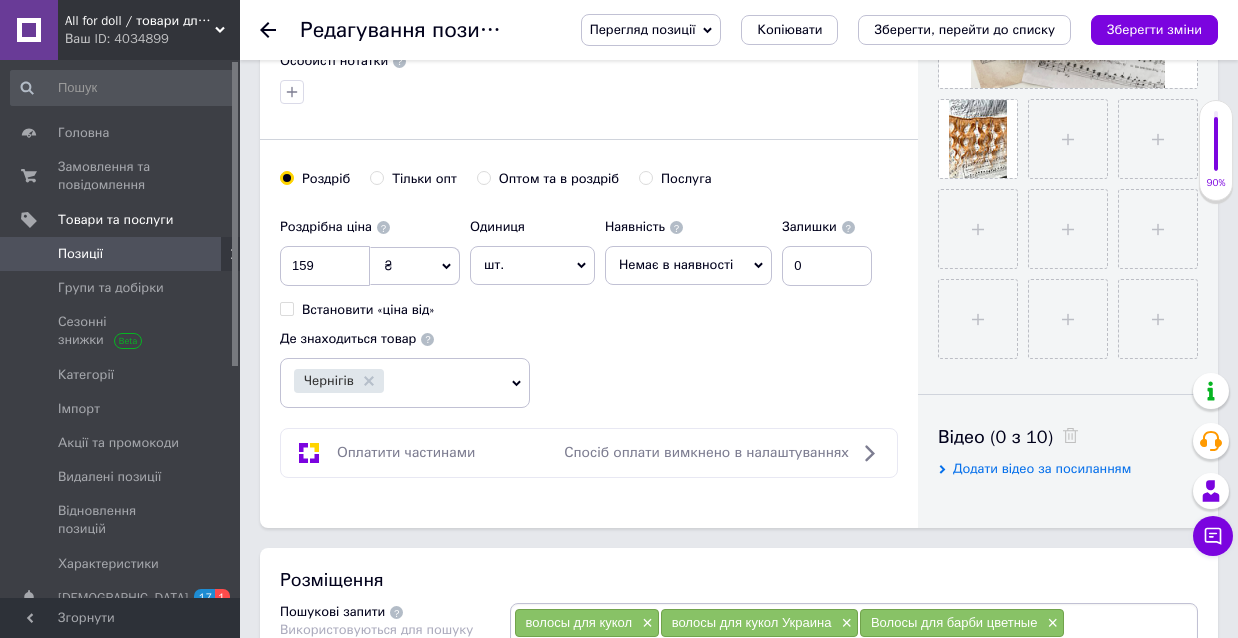 scroll, scrollTop: 558, scrollLeft: 0, axis: vertical 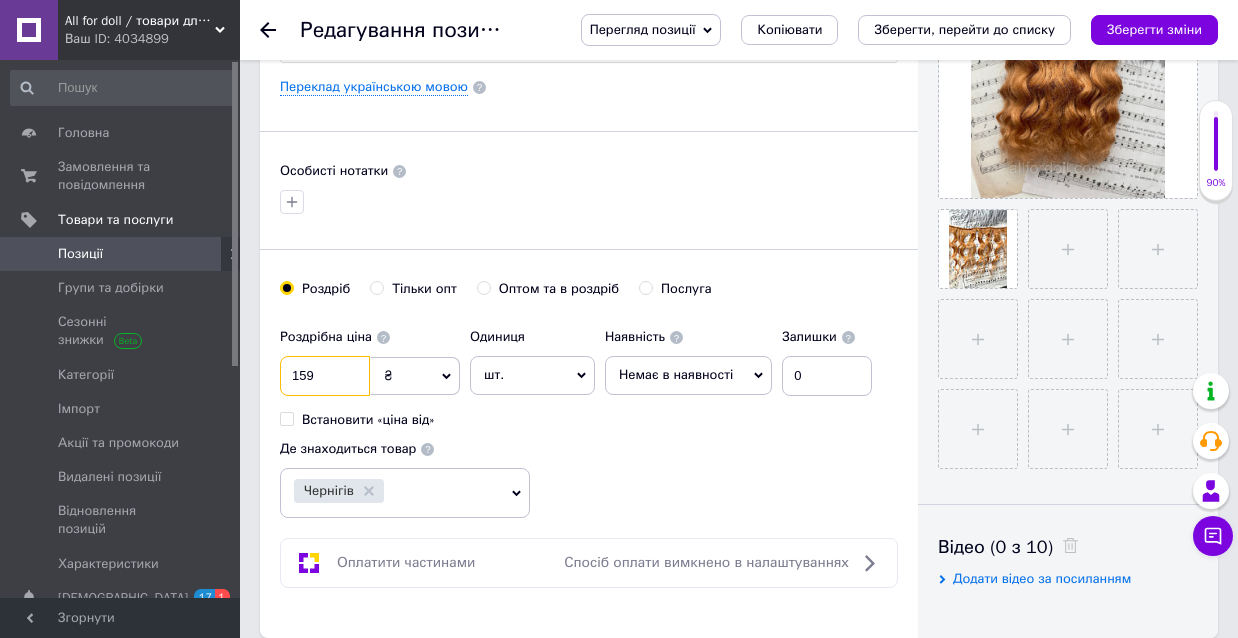 click on "159" at bounding box center [325, 376] 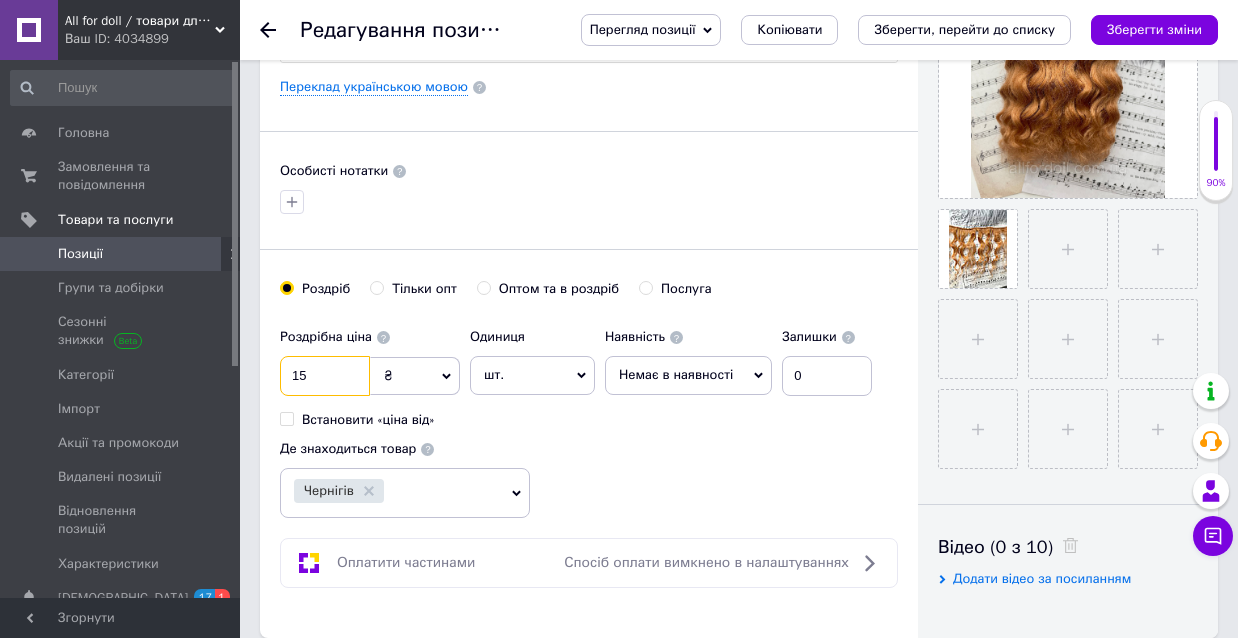 type on "1" 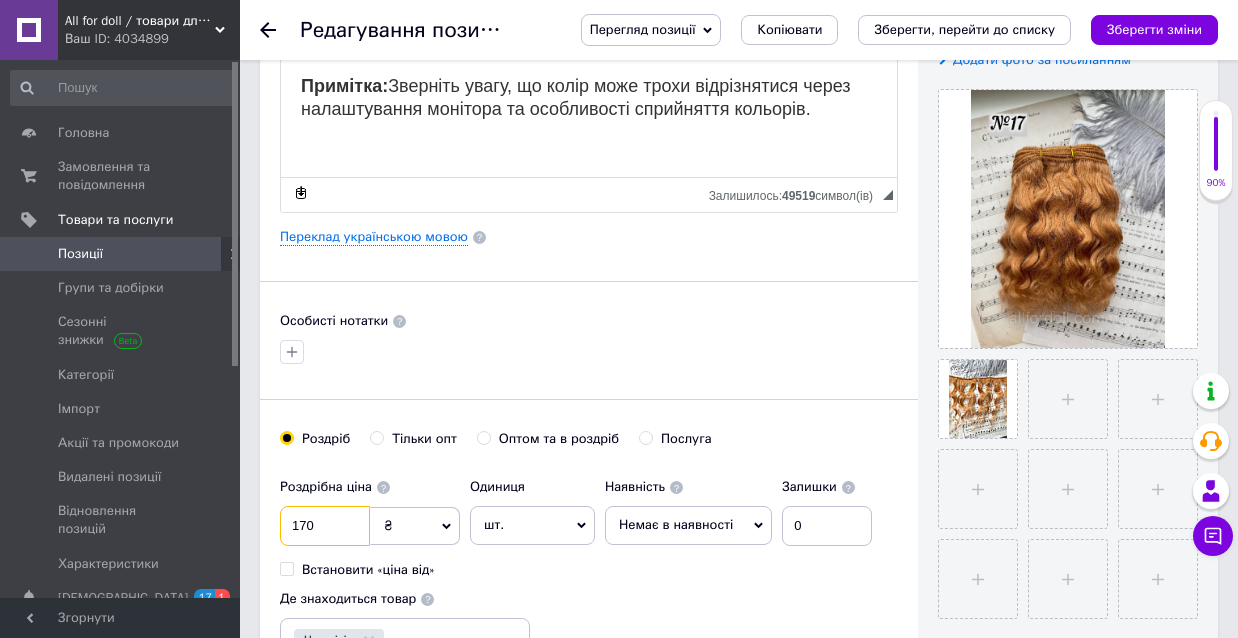 scroll, scrollTop: 401, scrollLeft: 0, axis: vertical 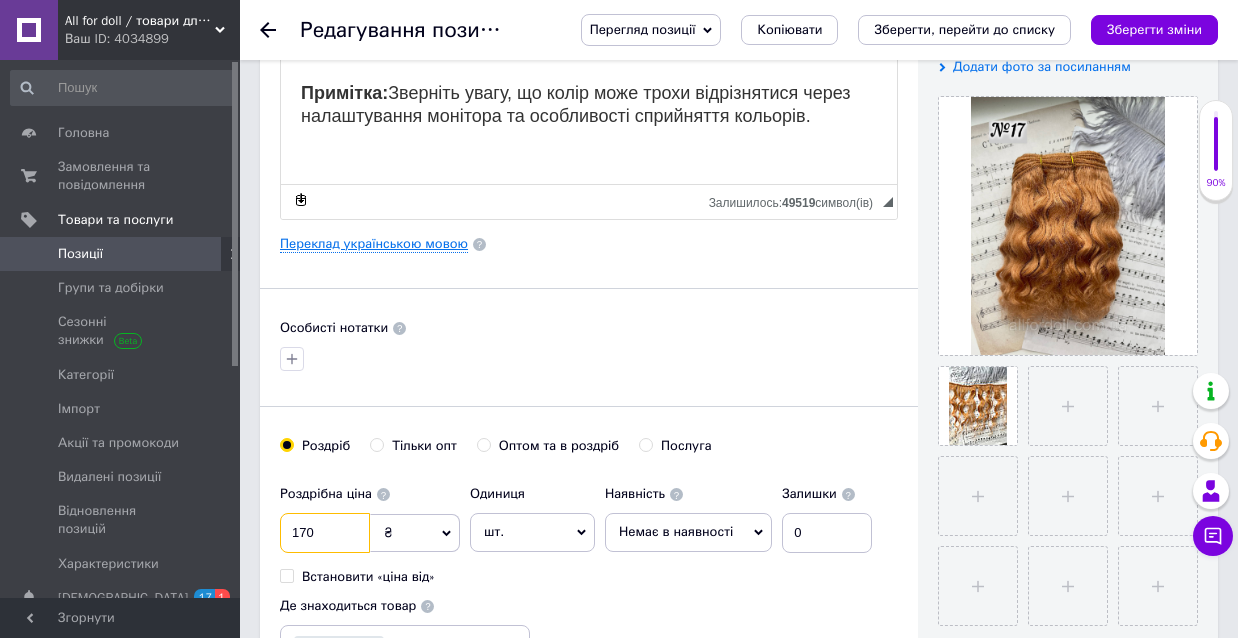 type on "170" 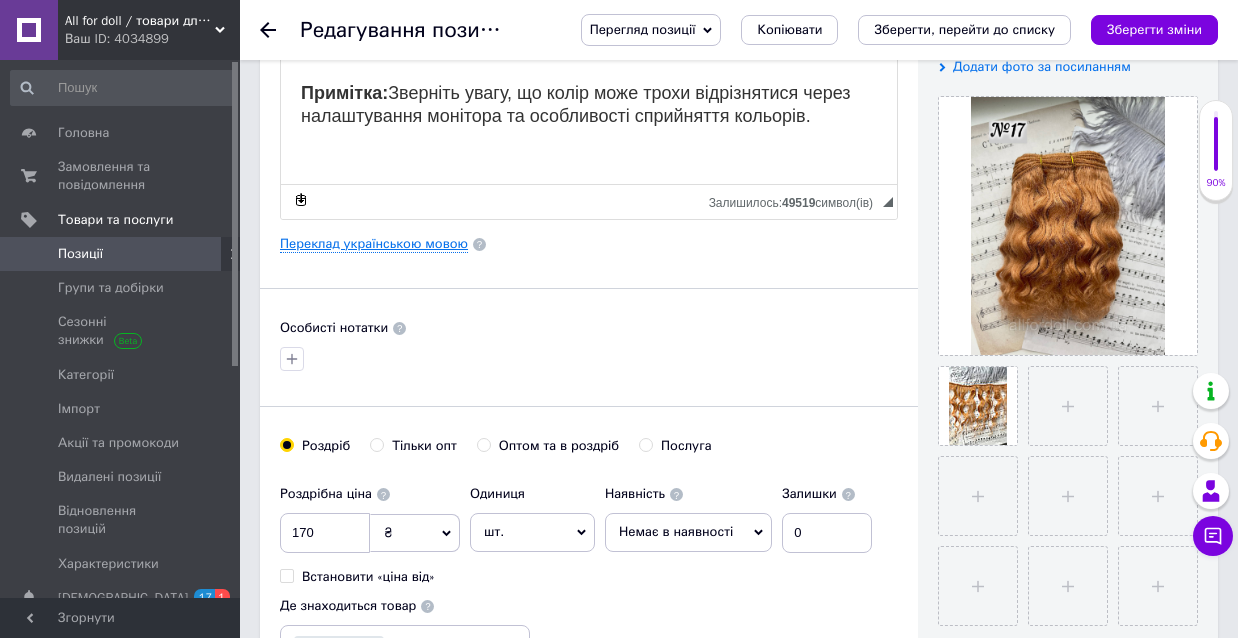 click on "Переклад українською мовою" at bounding box center (374, 244) 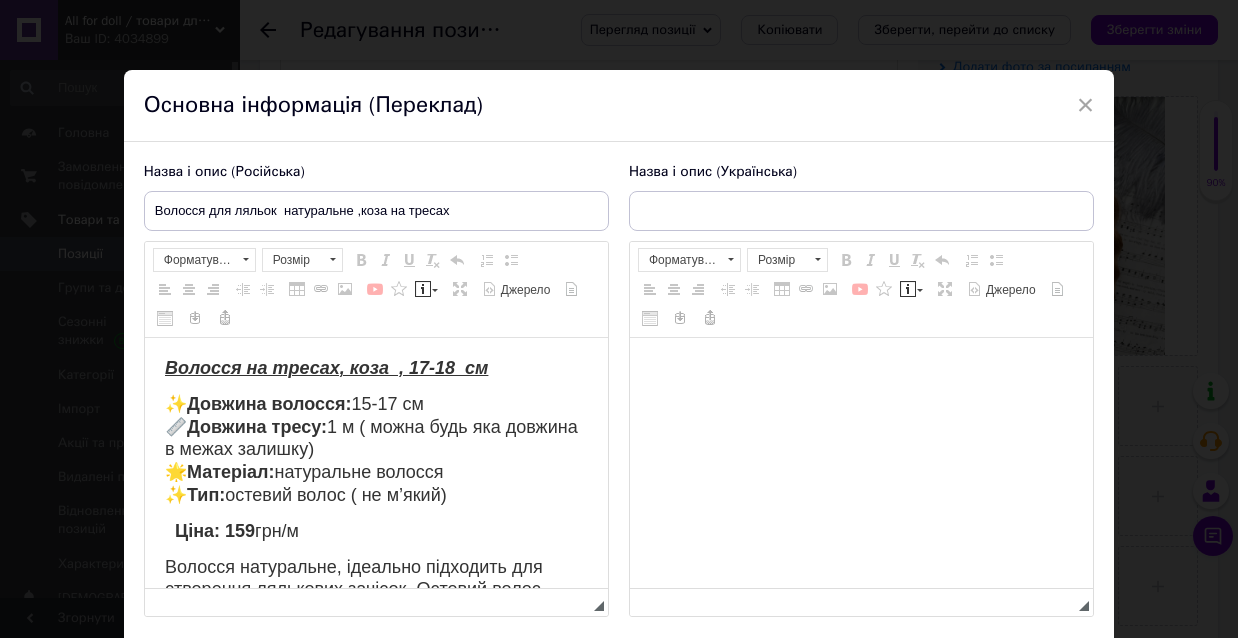 scroll, scrollTop: 0, scrollLeft: 0, axis: both 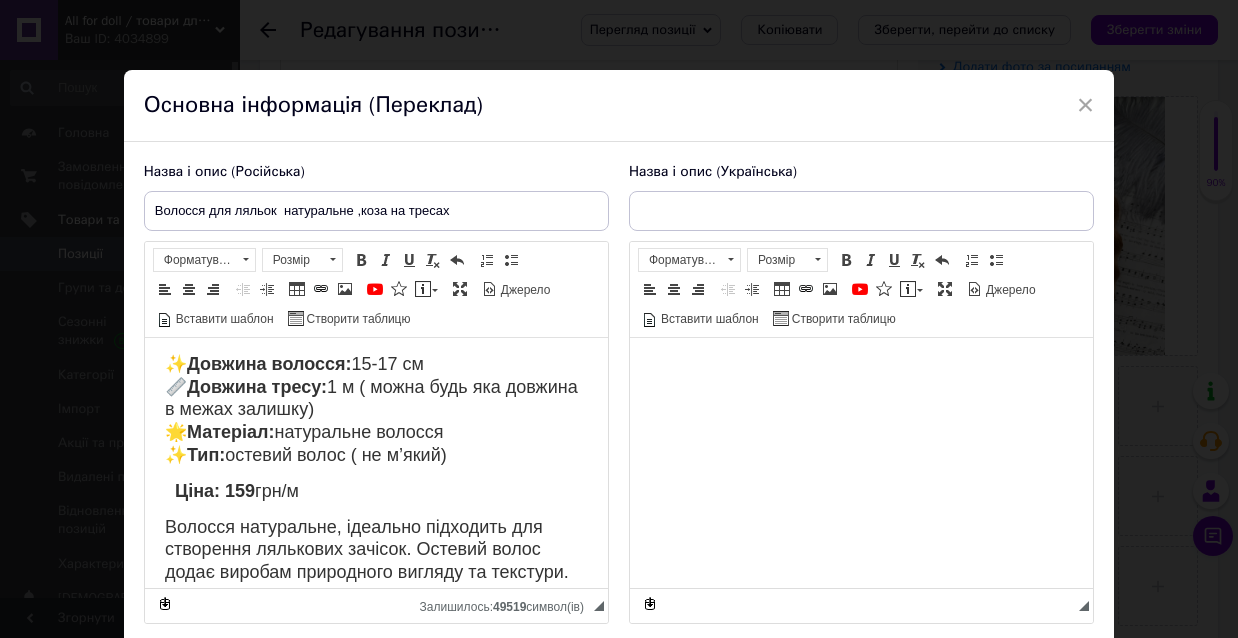 type on "Волосся для ляльок  натуральне ,коза на тресах" 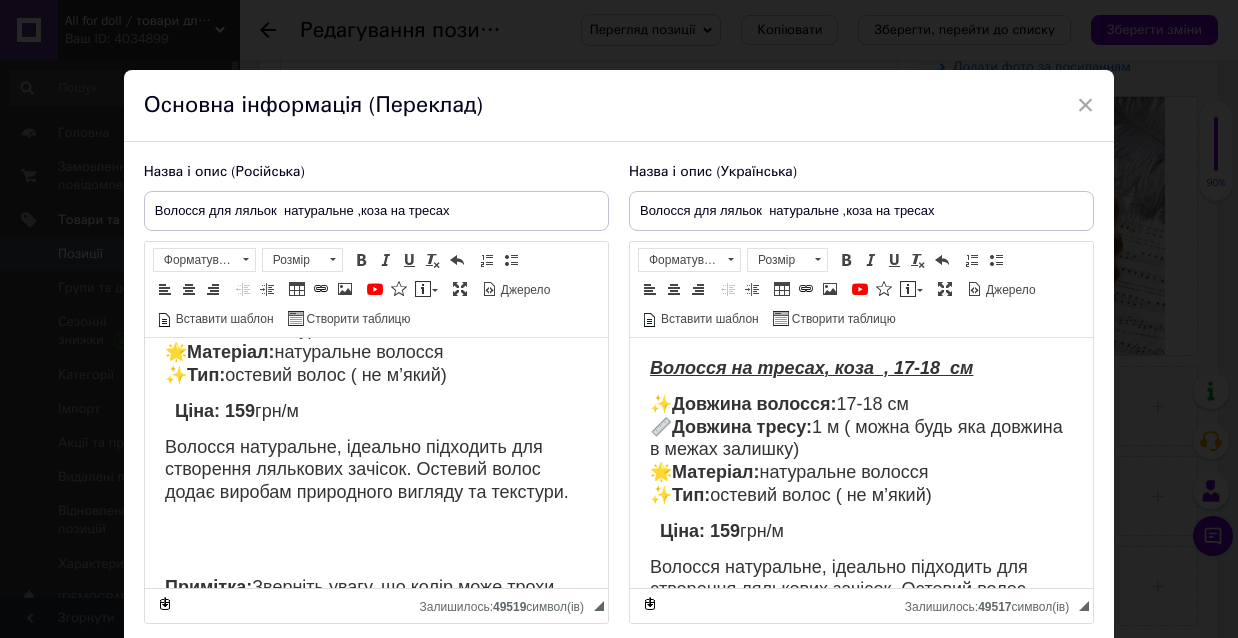 scroll, scrollTop: 123, scrollLeft: 0, axis: vertical 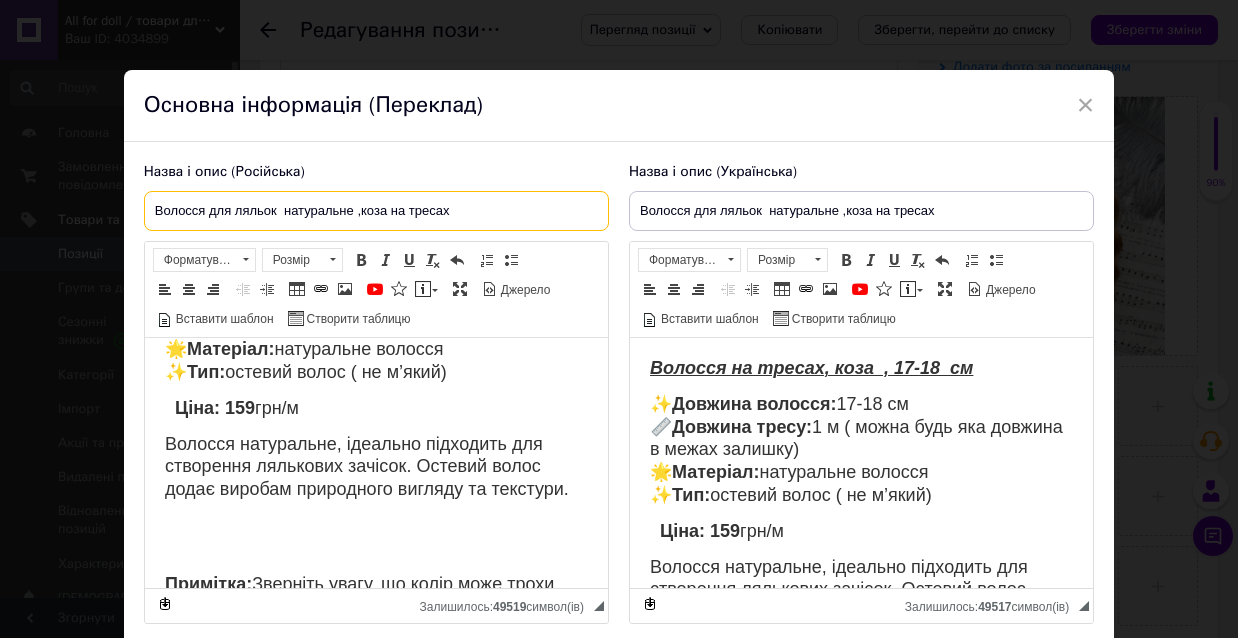 click on "Волосся для ляльок  натуральне ,коза на тресах" at bounding box center (376, 211) 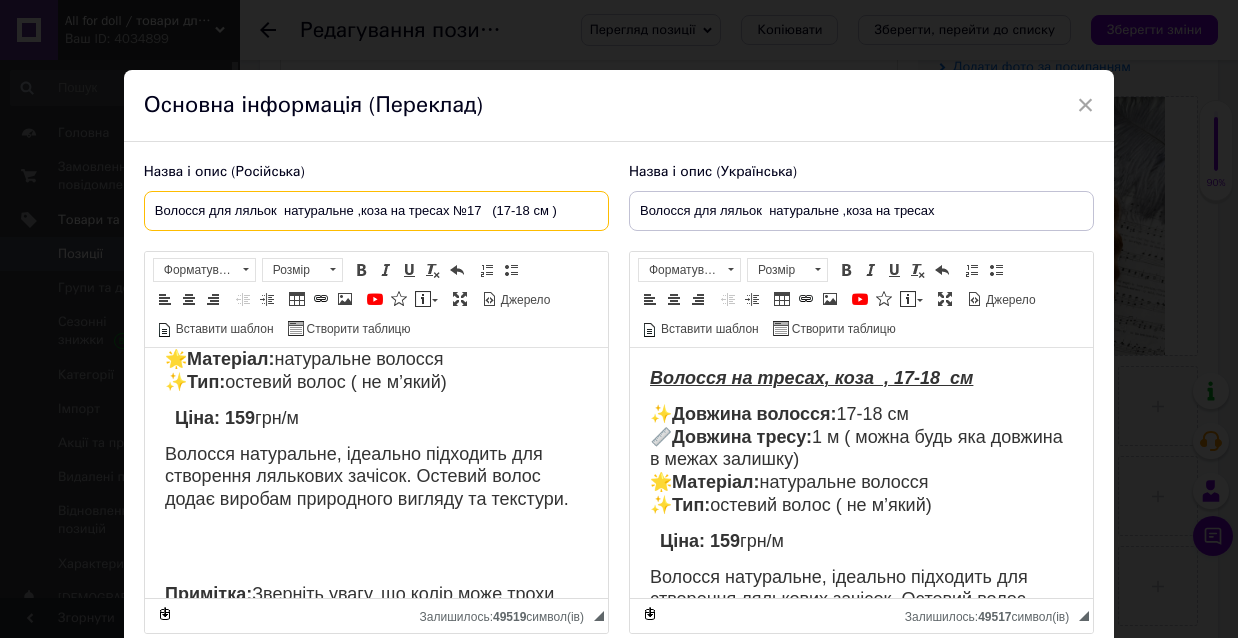 drag, startPoint x: 454, startPoint y: 207, endPoint x: 577, endPoint y: 205, distance: 123.01626 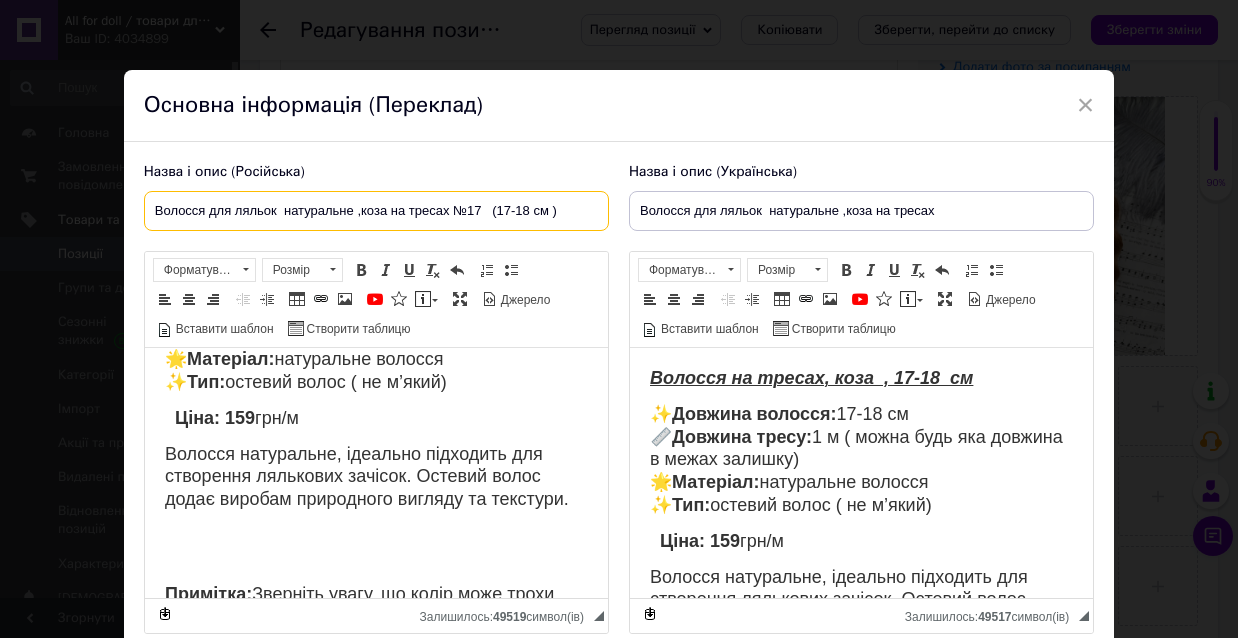 type on "Волосся для ляльок  натуральне ,коза на тресах №17   (17-18 см )" 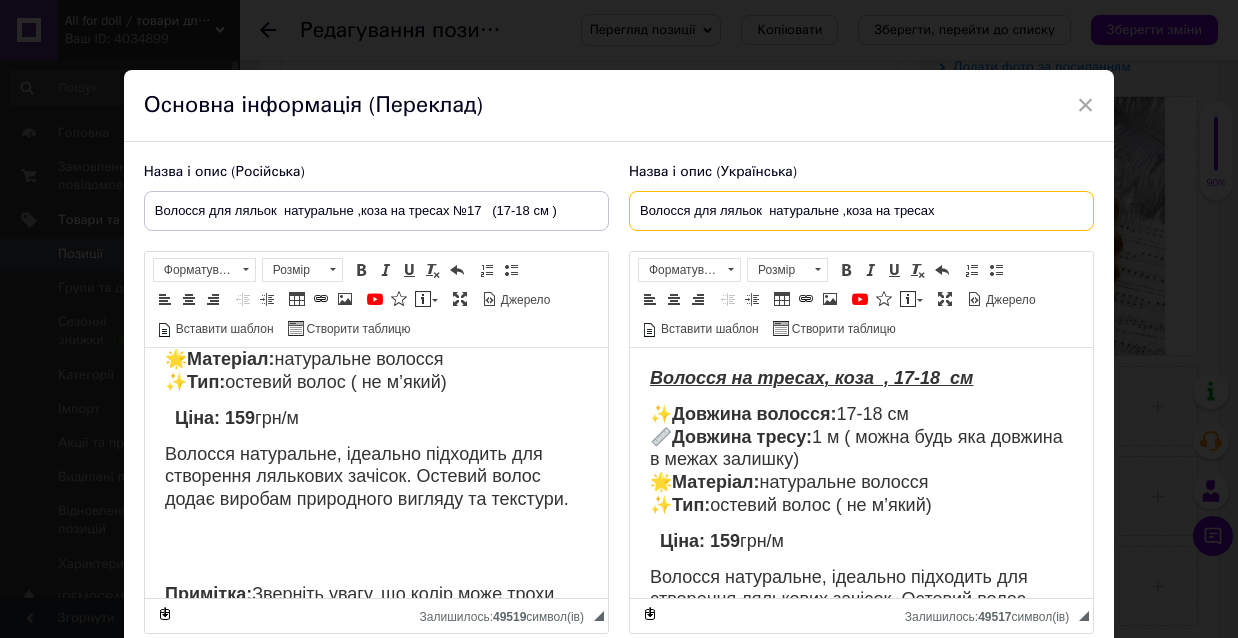 click on "Волосся для ляльок  натуральне ,коза на тресах" at bounding box center (861, 211) 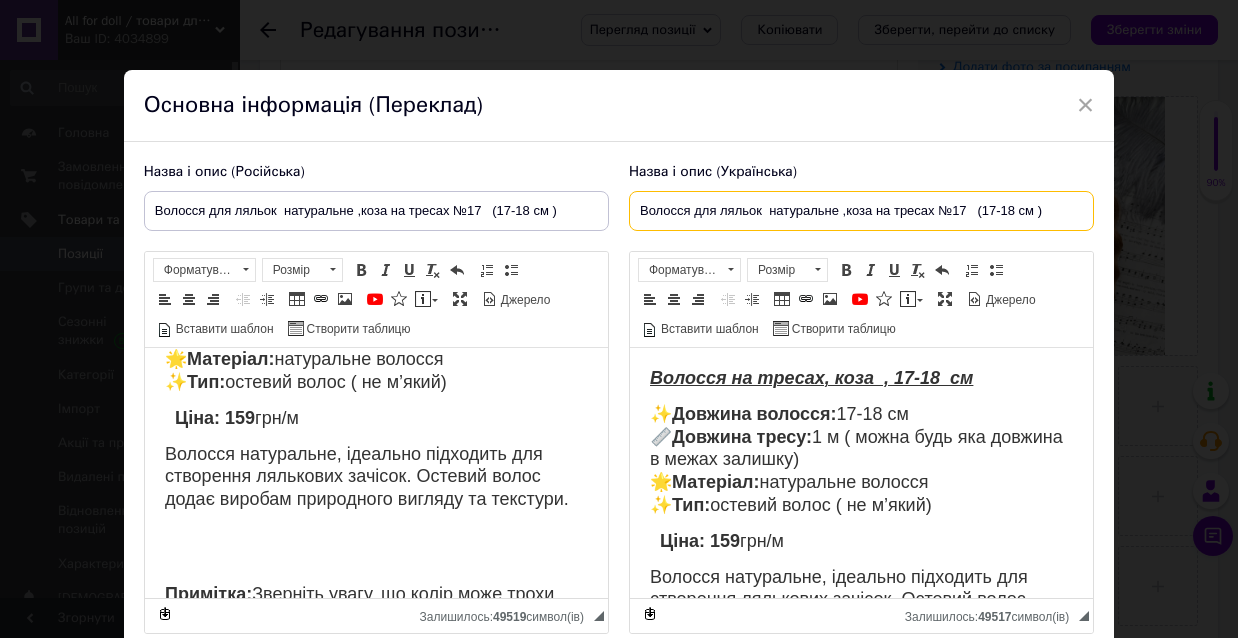type on "Волосся для ляльок  натуральне ,коза на тресах №17   (17-18 см )" 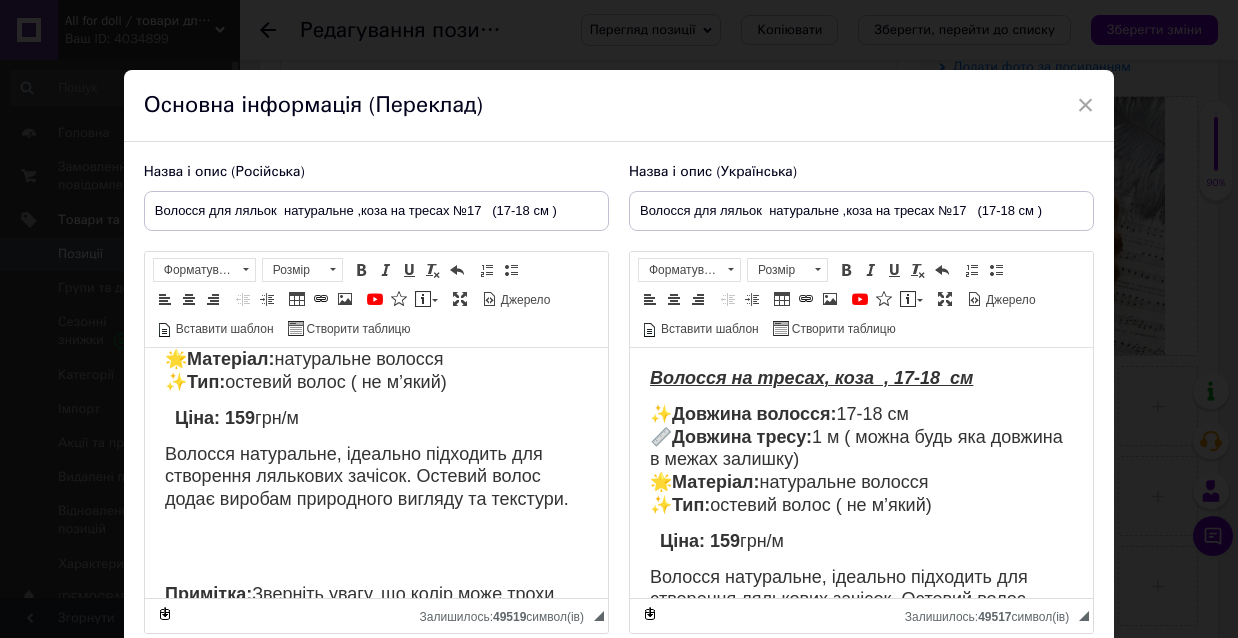 click on "Ціна: 159  грн/м" at bounding box center [231, 418] 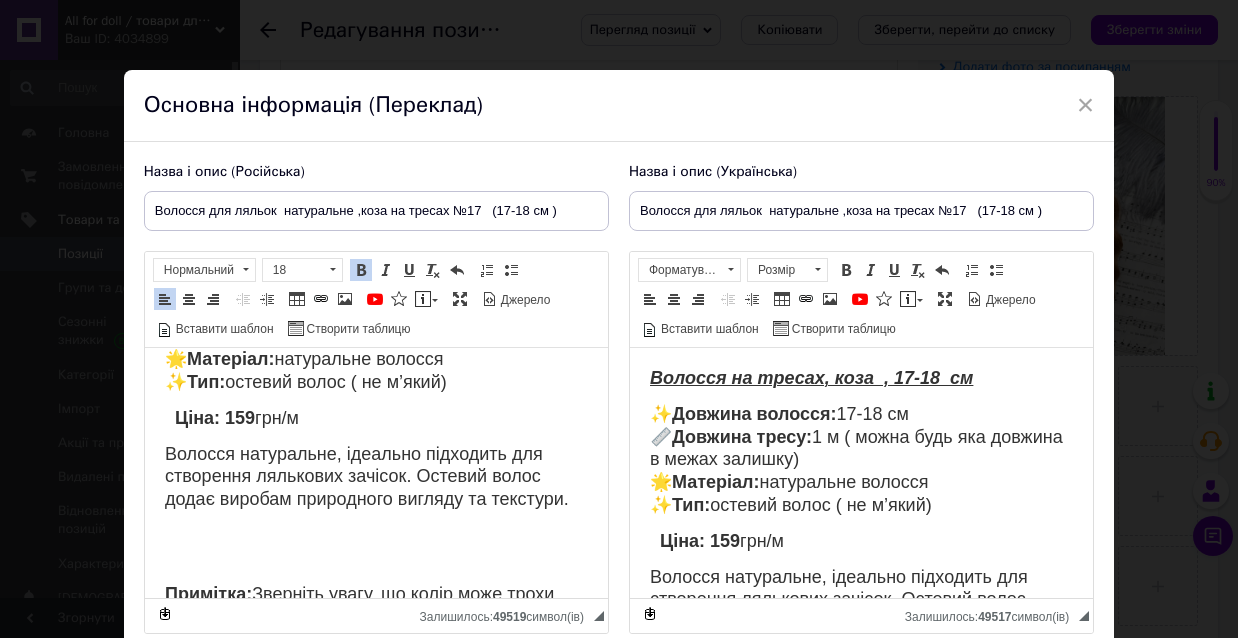 type 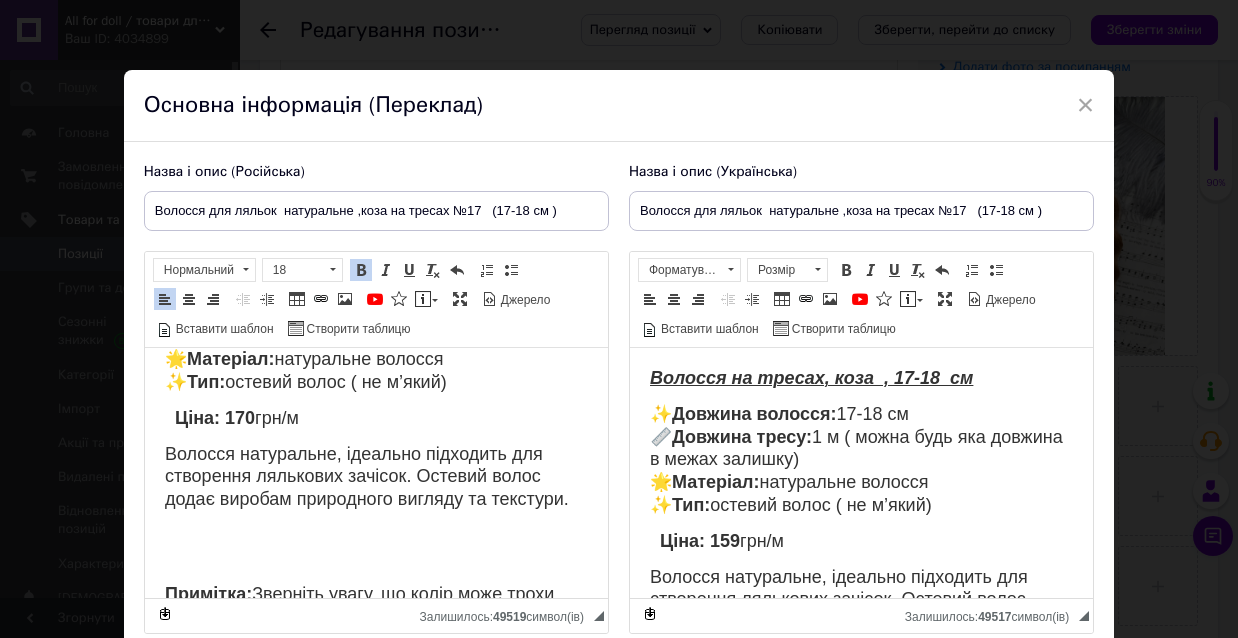click on "Ціна: 159" at bounding box center [699, 541] 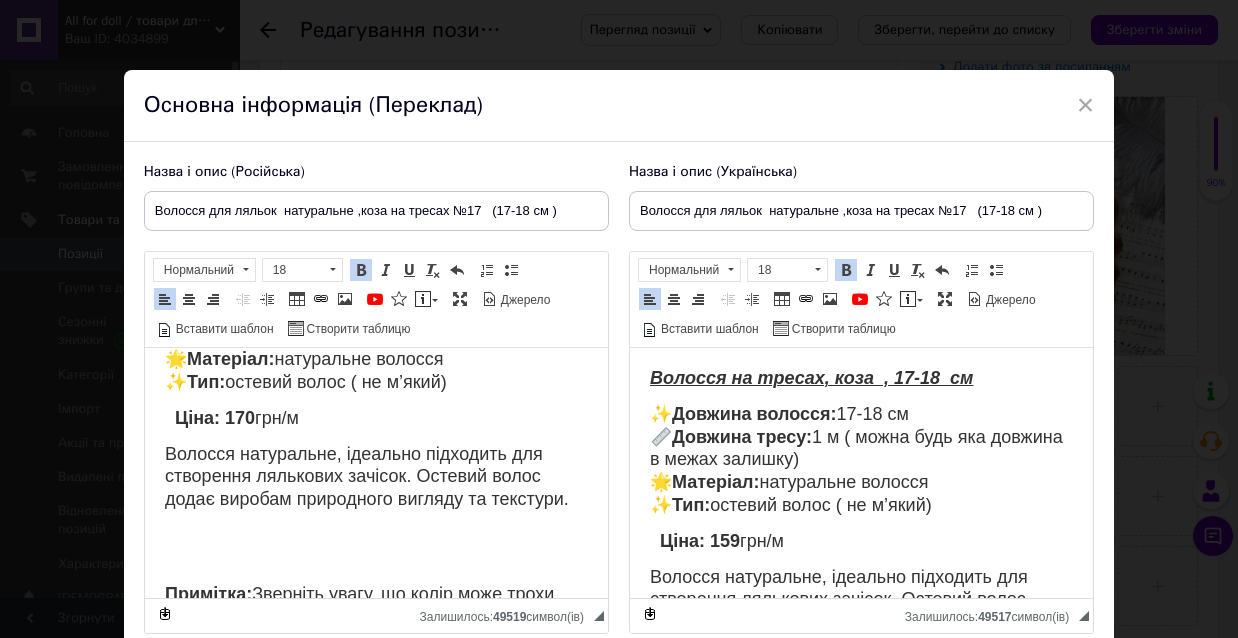 type 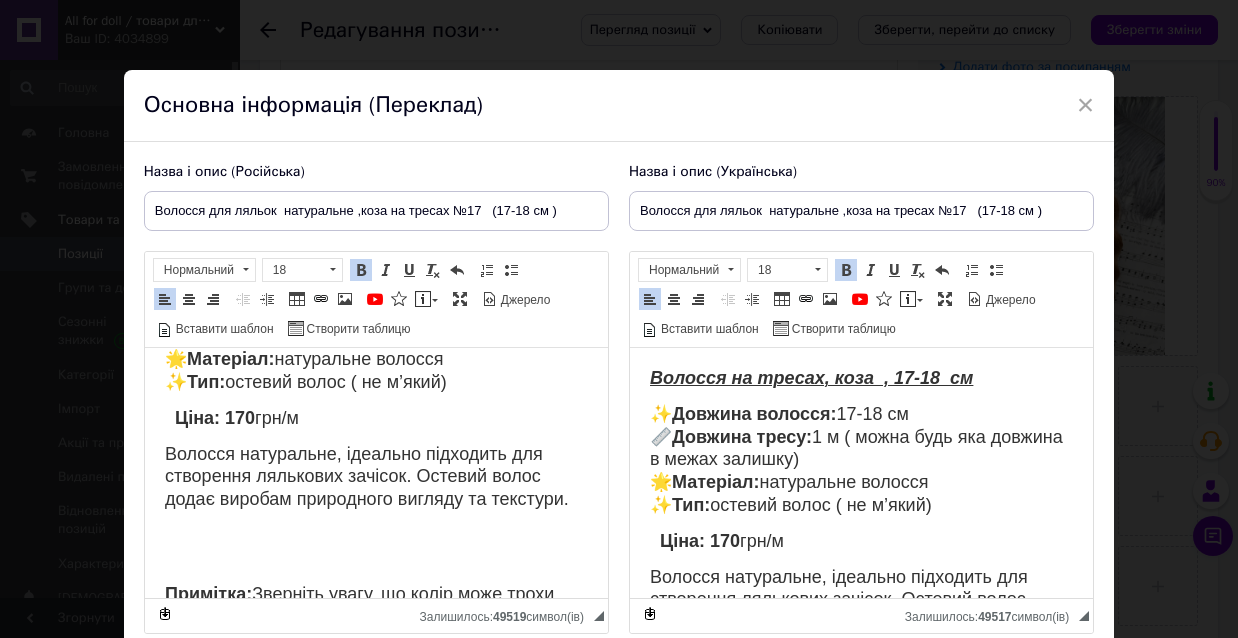 scroll, scrollTop: 8, scrollLeft: 0, axis: vertical 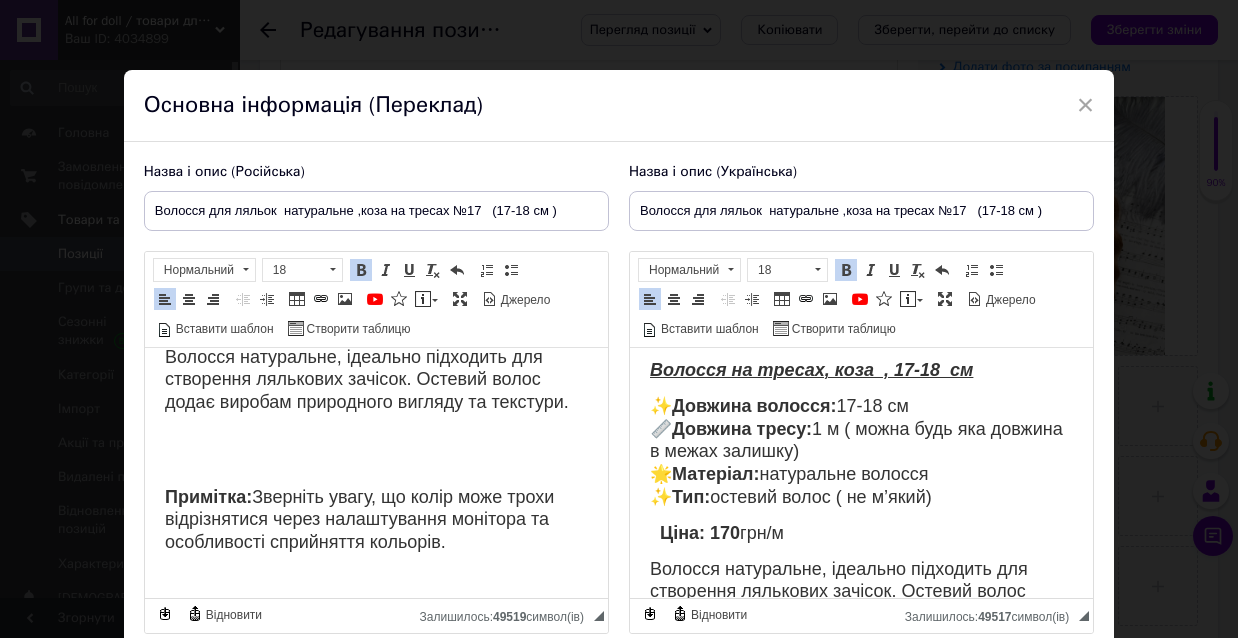 drag, startPoint x: 164, startPoint y: 486, endPoint x: 486, endPoint y: 533, distance: 325.41205 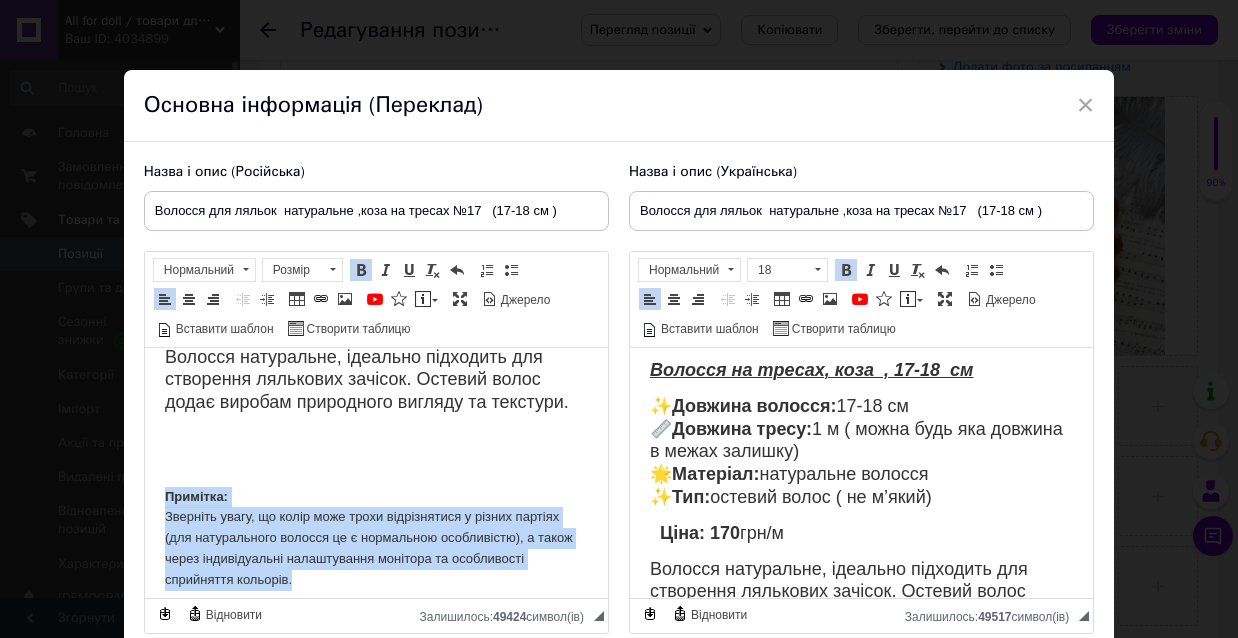 drag, startPoint x: 161, startPoint y: 482, endPoint x: 327, endPoint y: 562, distance: 184.27155 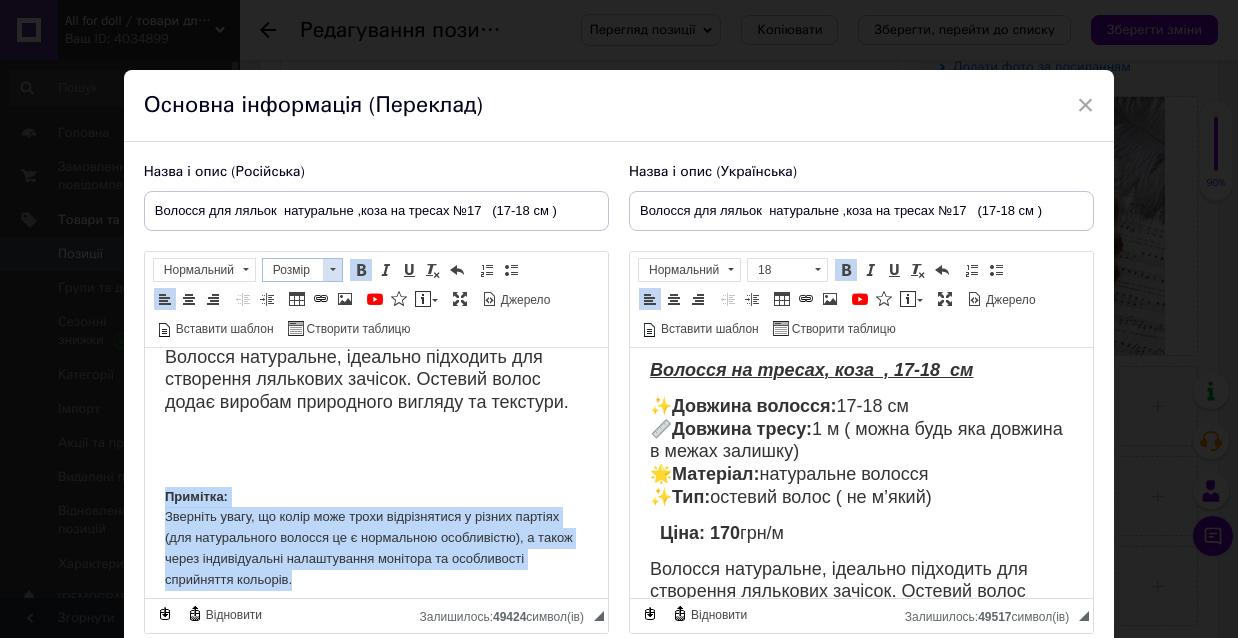 click at bounding box center (332, 270) 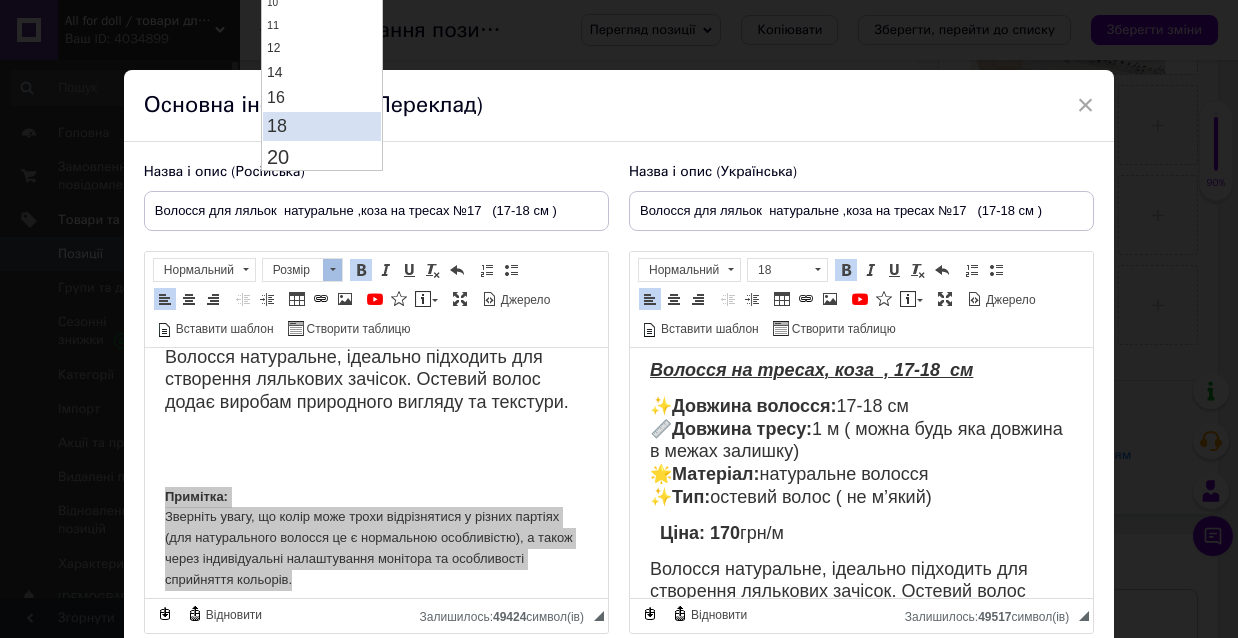 scroll, scrollTop: 115, scrollLeft: 0, axis: vertical 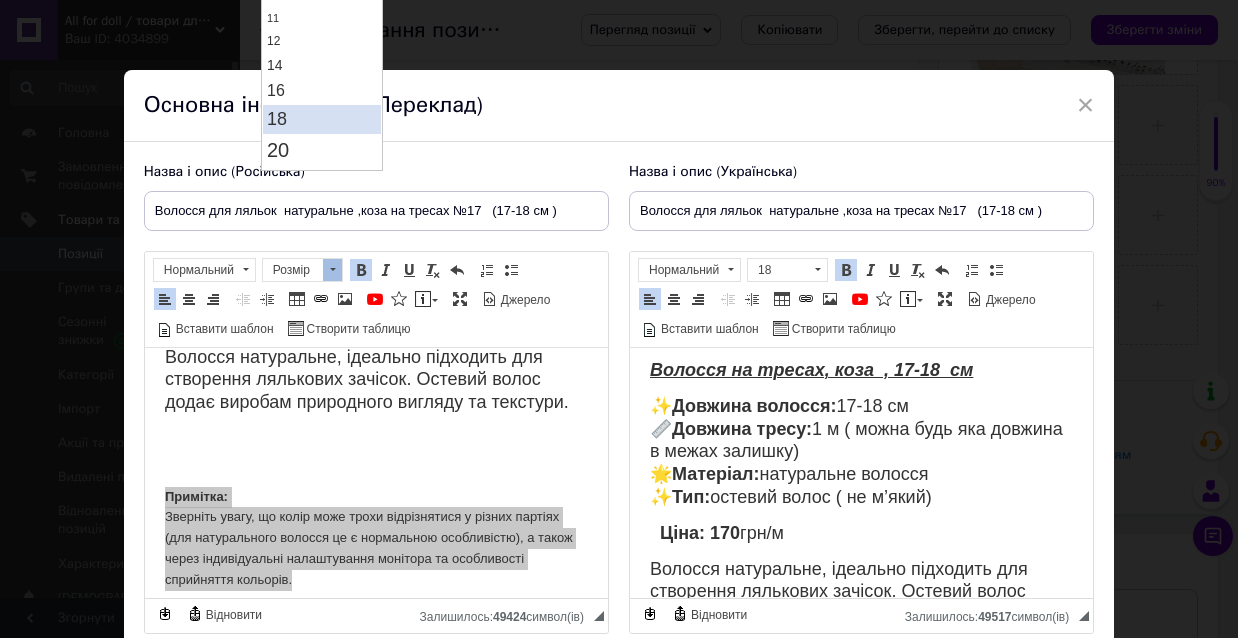 click on "18" at bounding box center [322, 119] 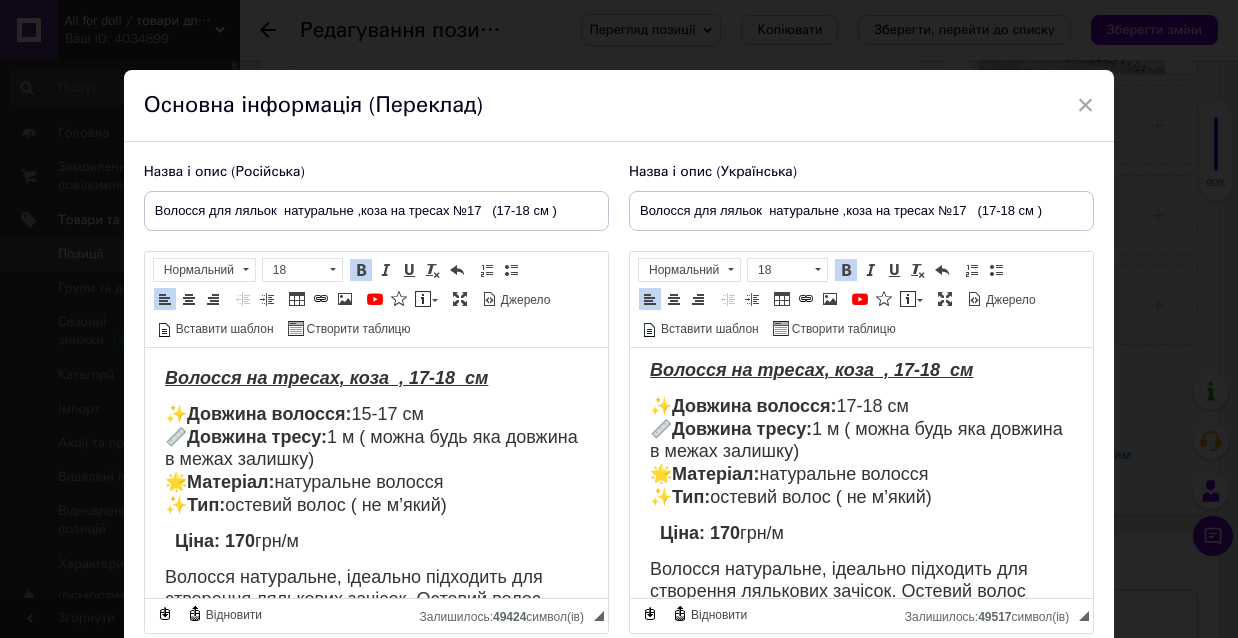 scroll, scrollTop: 0, scrollLeft: 0, axis: both 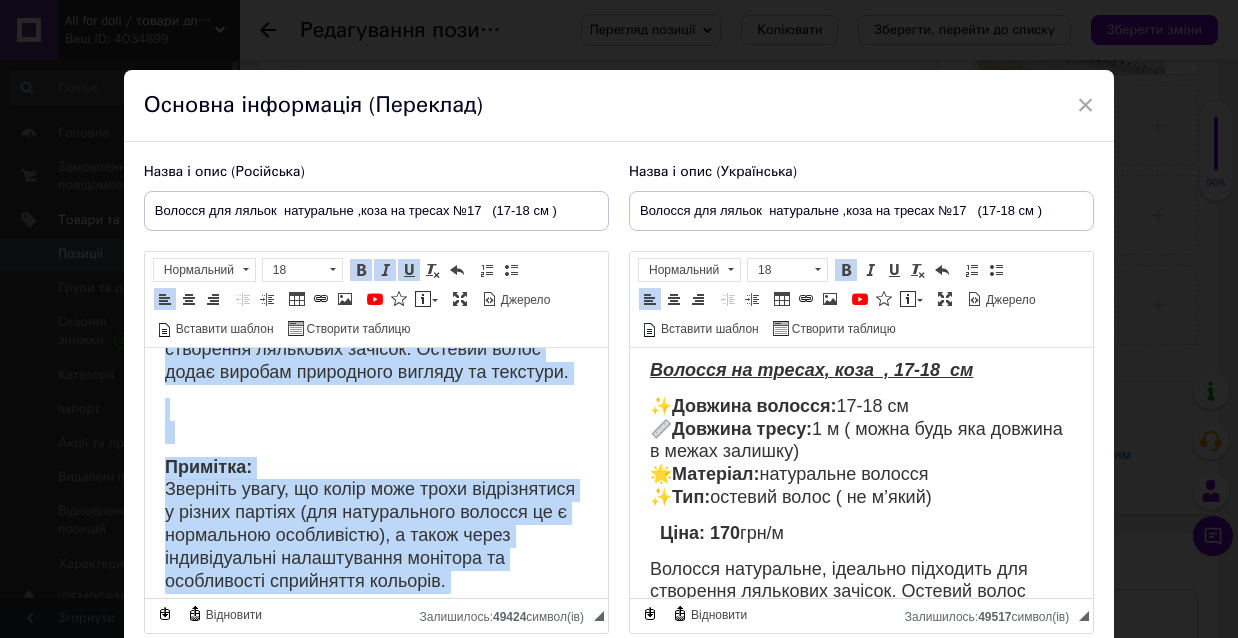 drag, startPoint x: 160, startPoint y: 379, endPoint x: 359, endPoint y: 635, distance: 324.24835 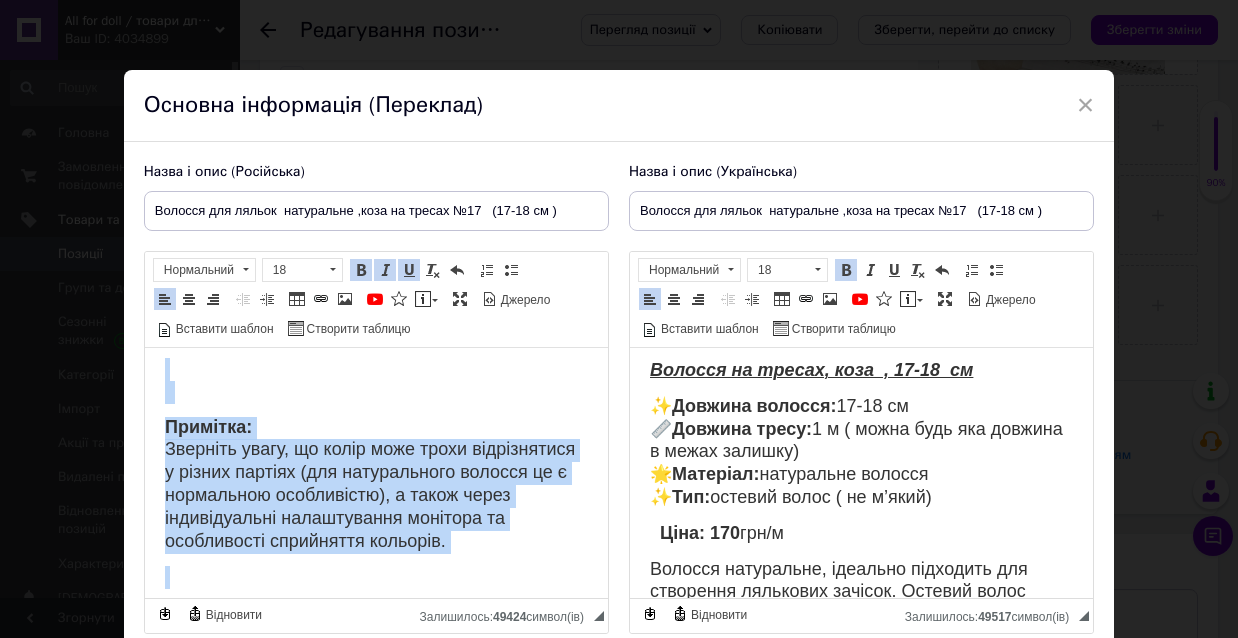 copy on "Волосся на тресах, коза  , 17-18  см ✨  Довжина волосся:  15-17 см  📏  Довжина тресу:  1 м ( можна будь яка довжина в межах залишку)  🌟  Матеріал:  натуральне волосся  ✨  Тип:  остевий волос ( не м’який)    Ціна: 170  грн/м Волосся натуральне, ідеально підходить для створення лялькових зачісок. Остевий волос додає виробам природного вигляду та текстури.   Примітка: Зверніть увагу, що колір може трохи відрізнятися у різних партіях (для натурального волосся це є нормальною особливістю), а також через індивідуальні налаштування монітора та особливості сприйняття кольорів.  ..." 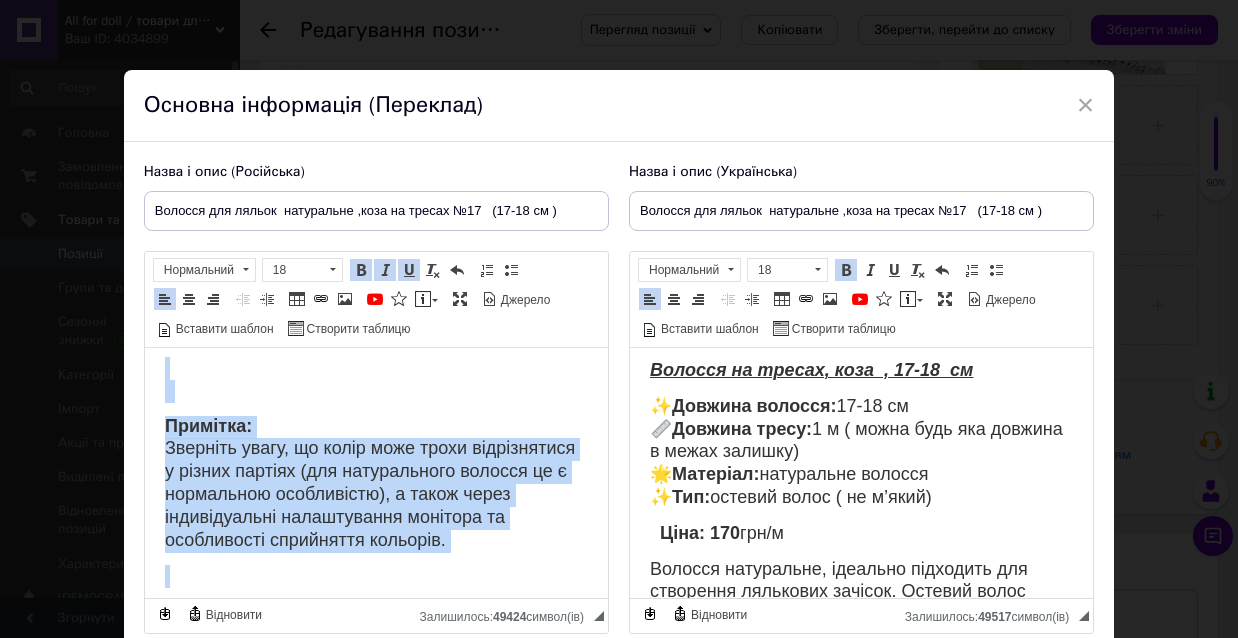 scroll, scrollTop: 286, scrollLeft: 0, axis: vertical 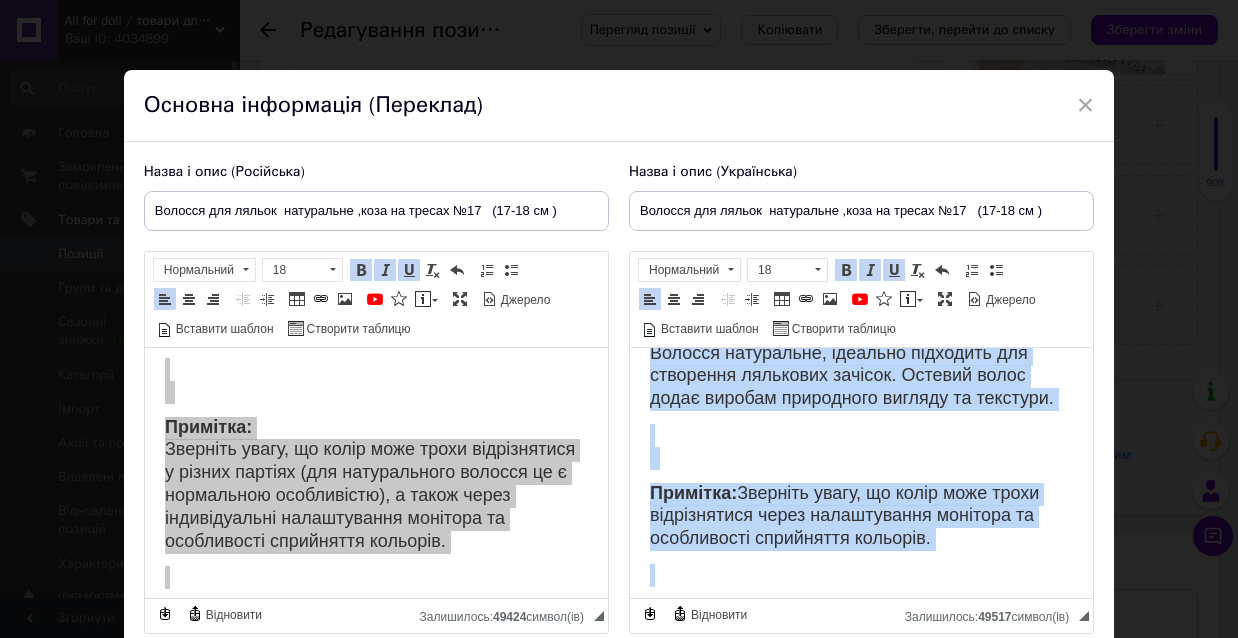 drag, startPoint x: 647, startPoint y: 363, endPoint x: 777, endPoint y: 628, distance: 295.16943 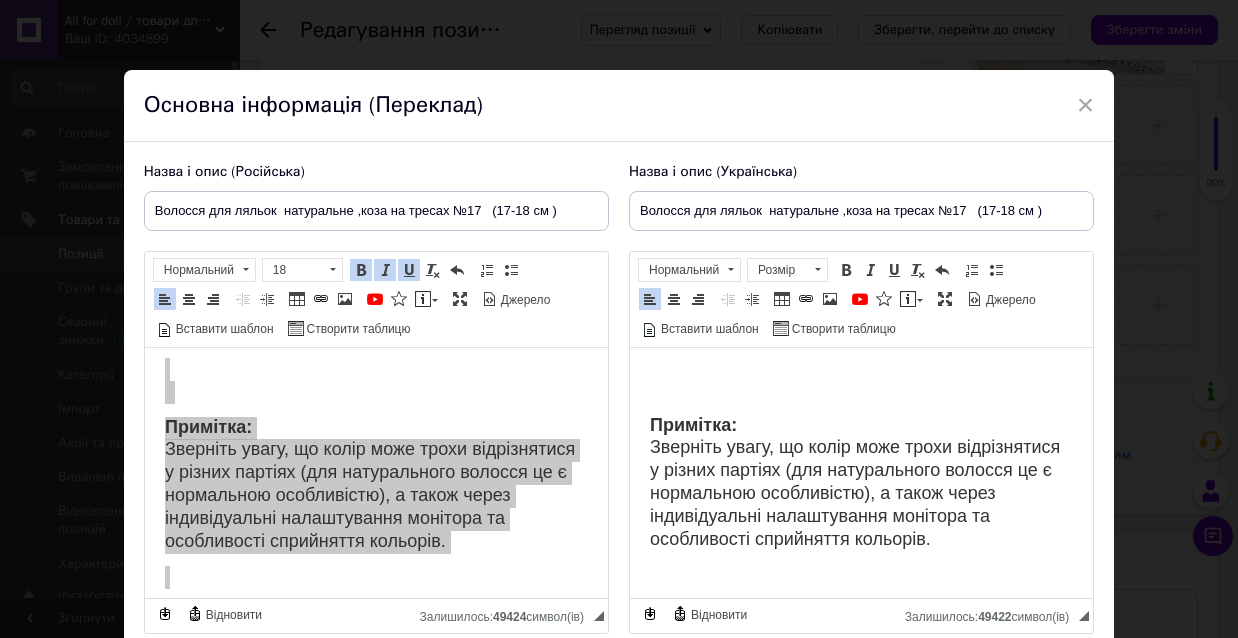 scroll, scrollTop: 286, scrollLeft: 0, axis: vertical 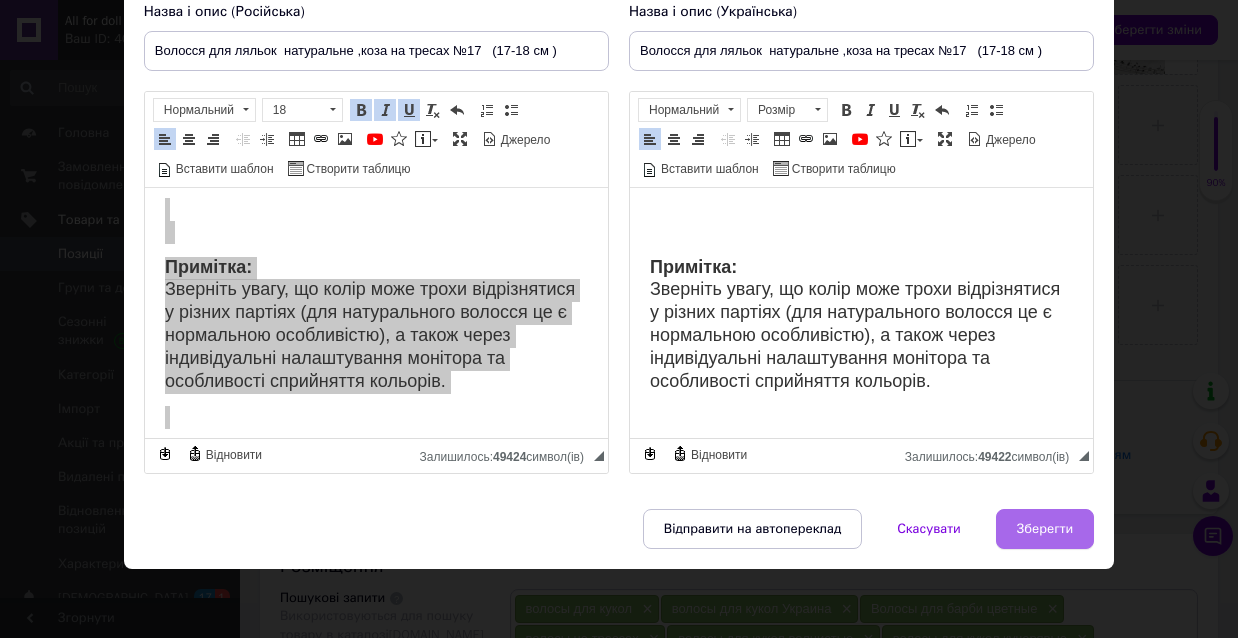 click on "Зберегти" at bounding box center [1045, 529] 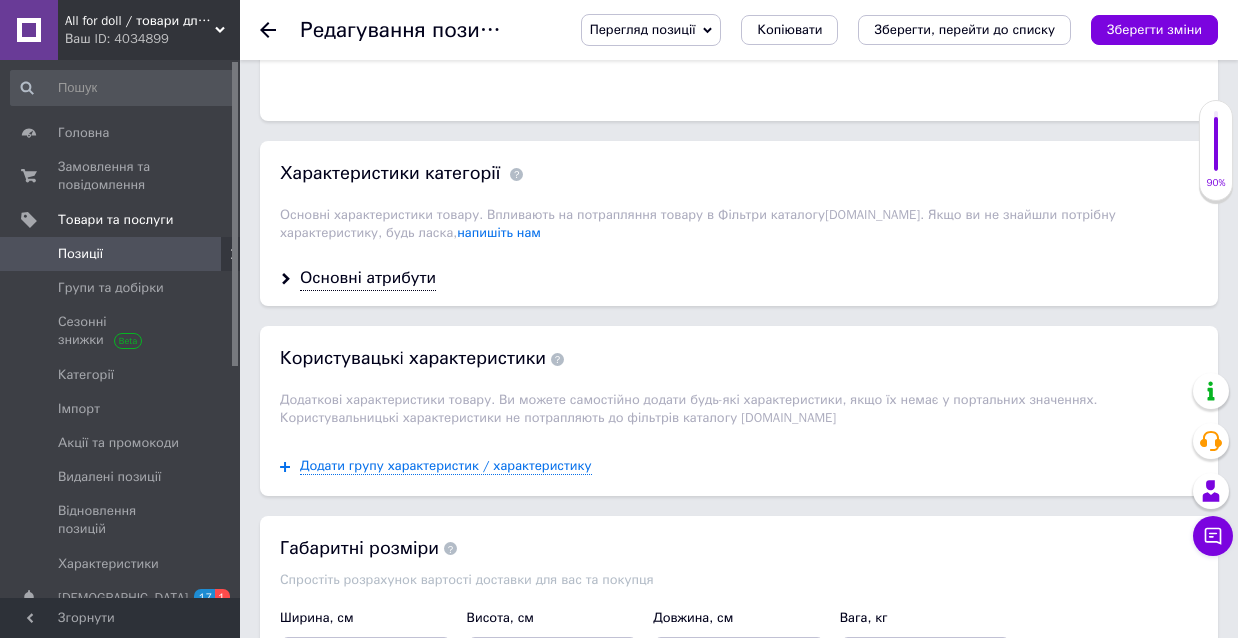 scroll, scrollTop: 1694, scrollLeft: 0, axis: vertical 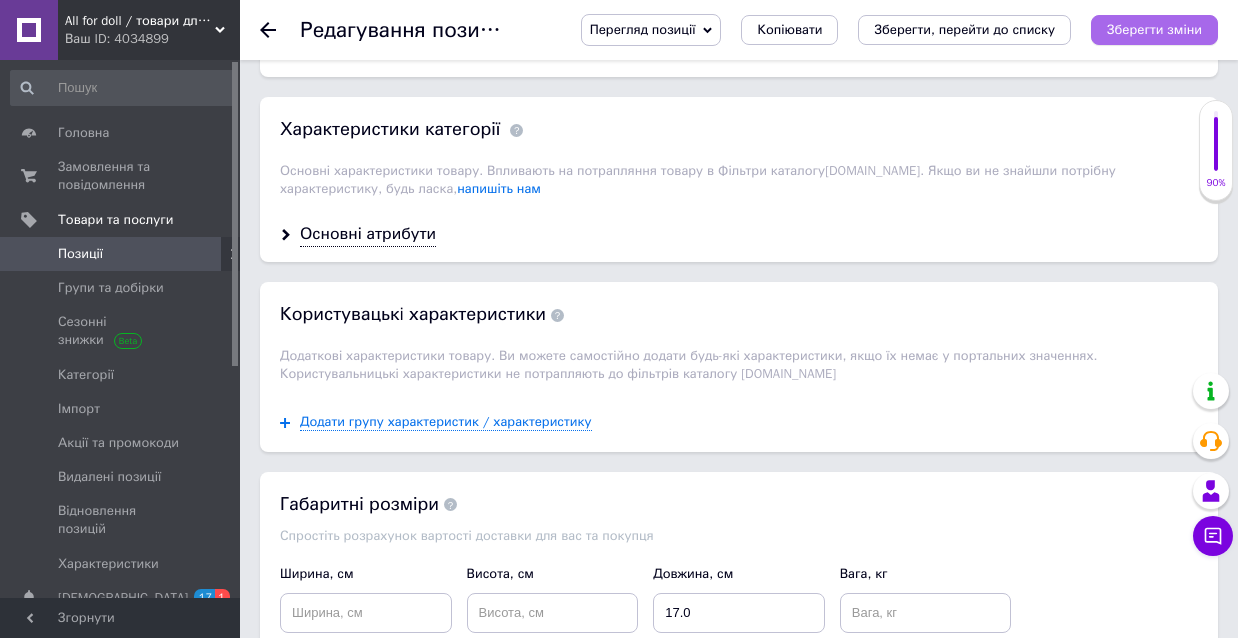 click on "Зберегти зміни" at bounding box center [1154, 29] 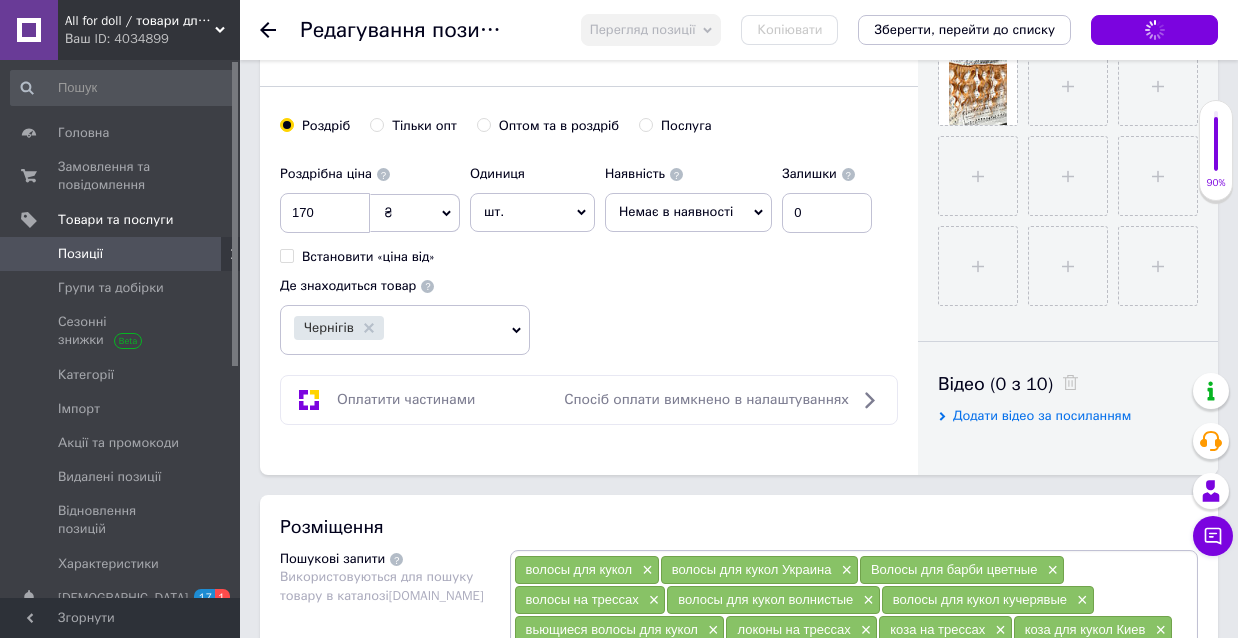scroll, scrollTop: 580, scrollLeft: 0, axis: vertical 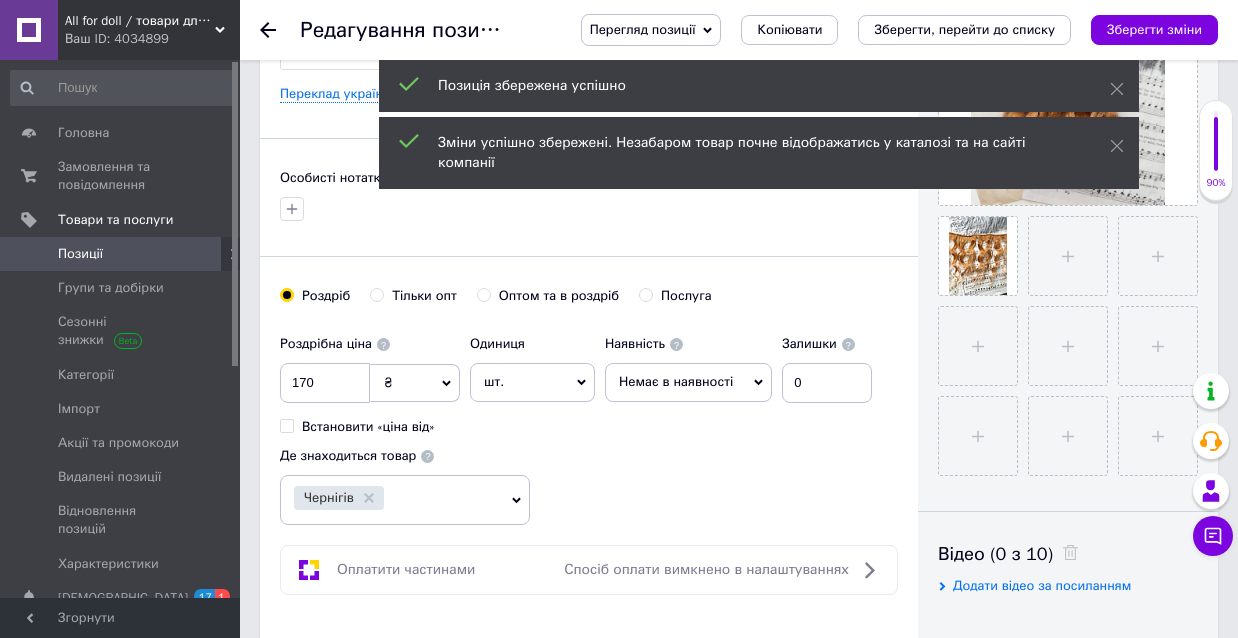 click on "Немає в наявності" at bounding box center [688, 382] 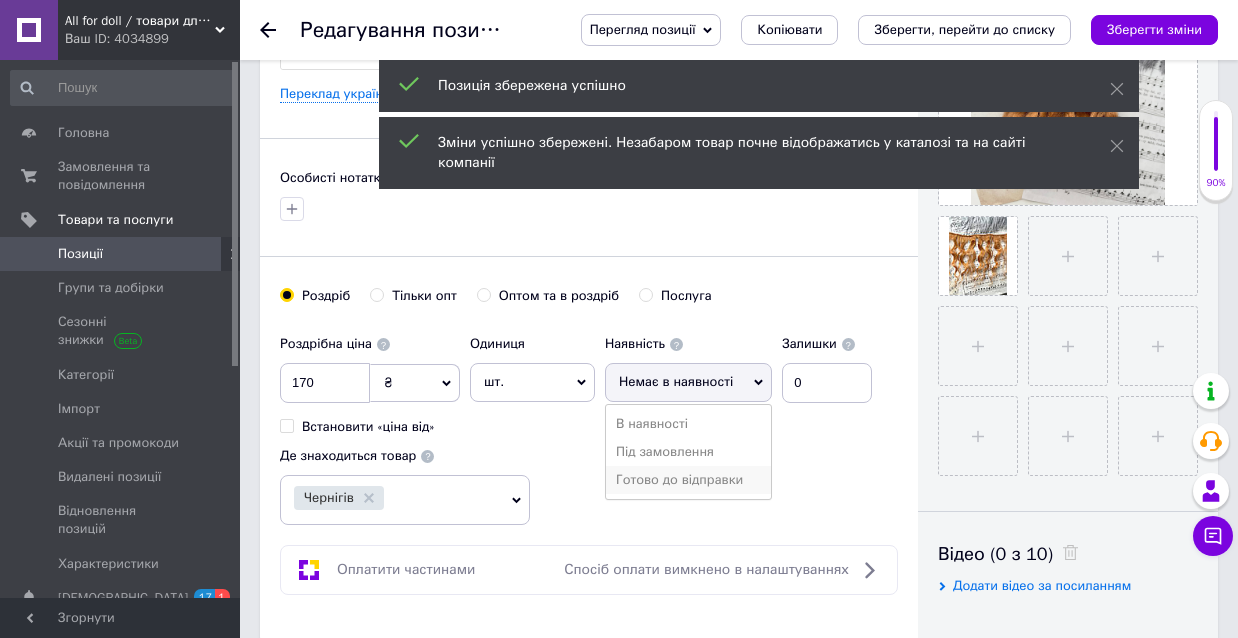 click on "Готово до відправки" at bounding box center (688, 480) 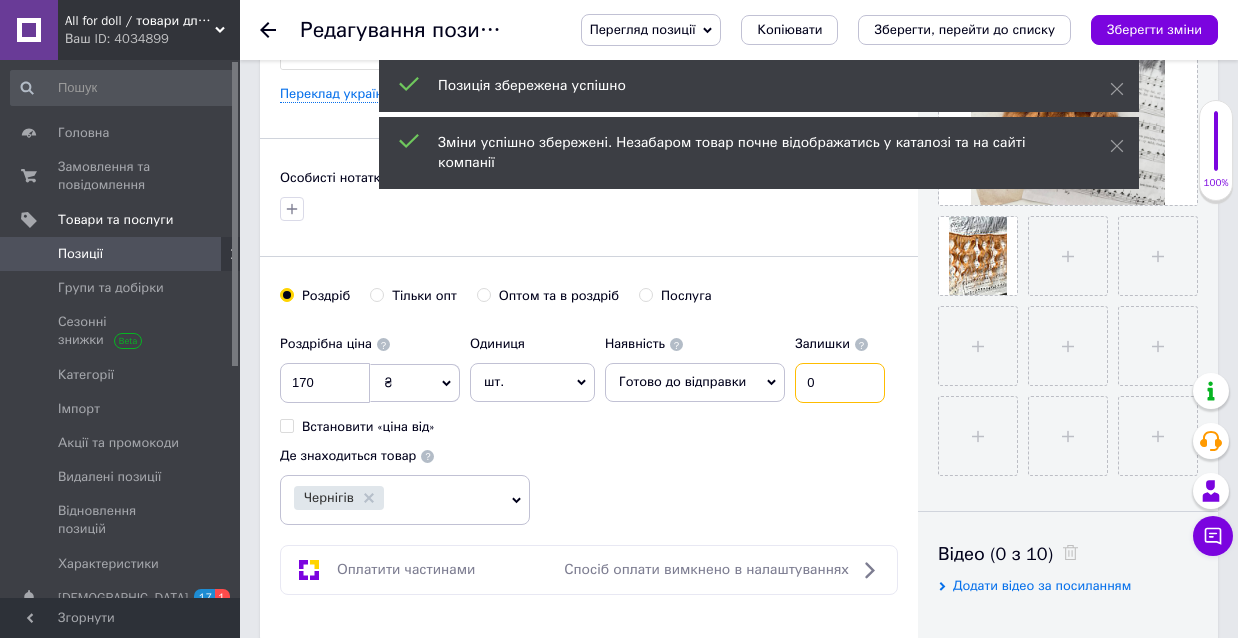 click on "0" at bounding box center (840, 383) 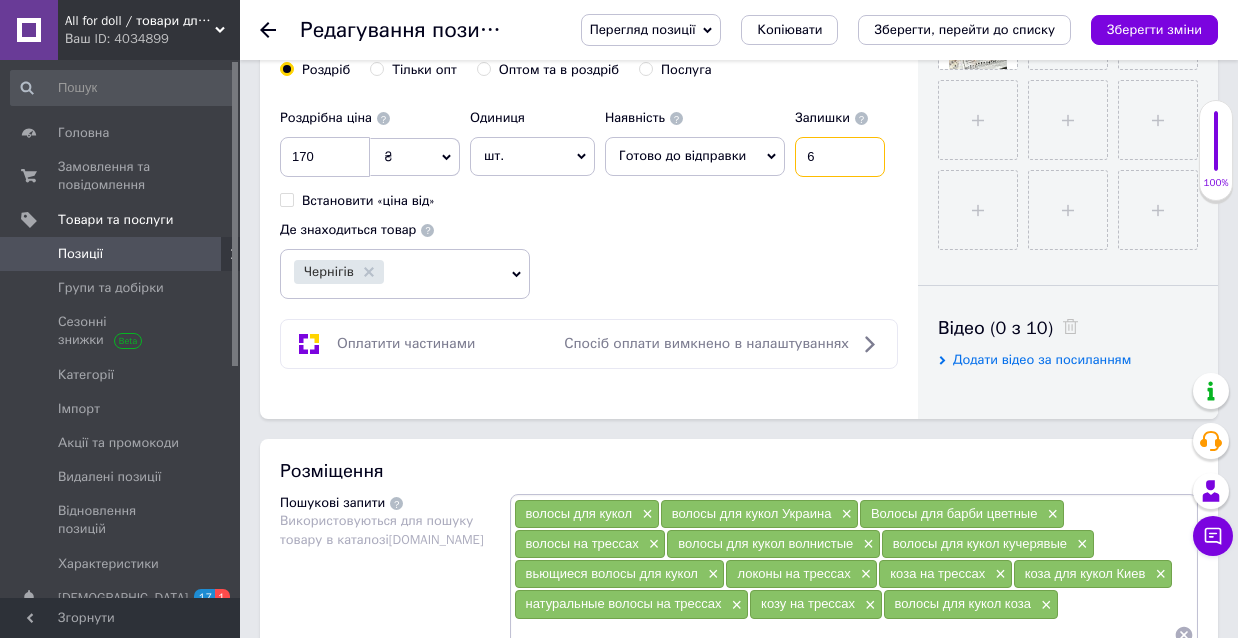 scroll, scrollTop: 729, scrollLeft: 0, axis: vertical 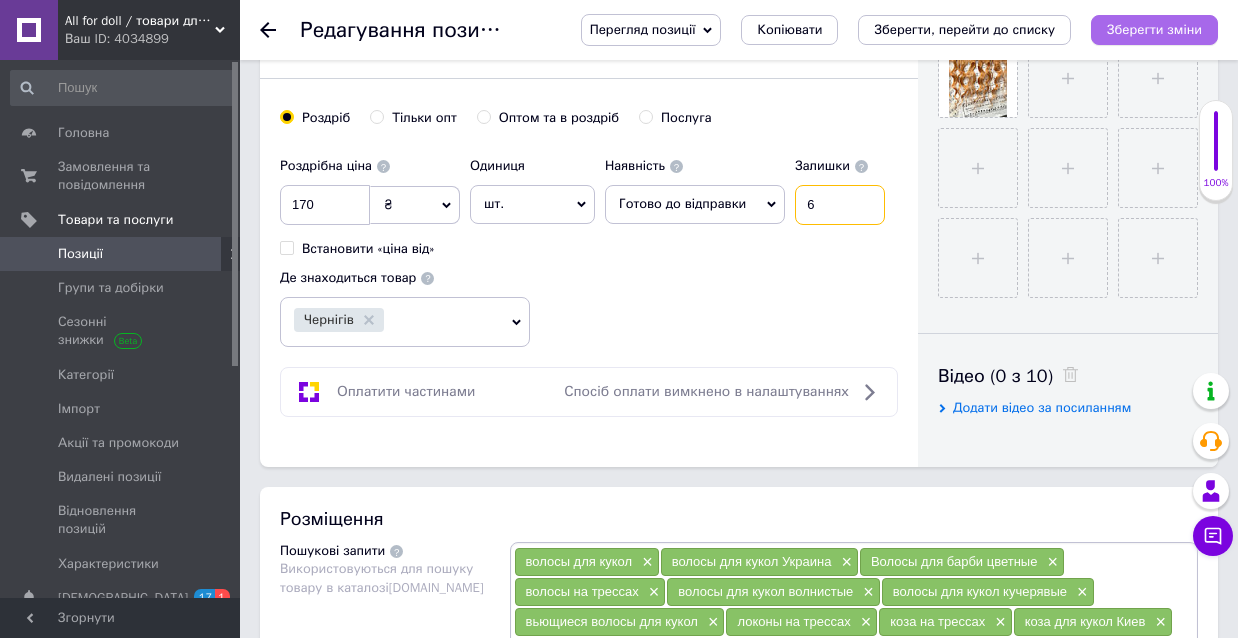 type on "6" 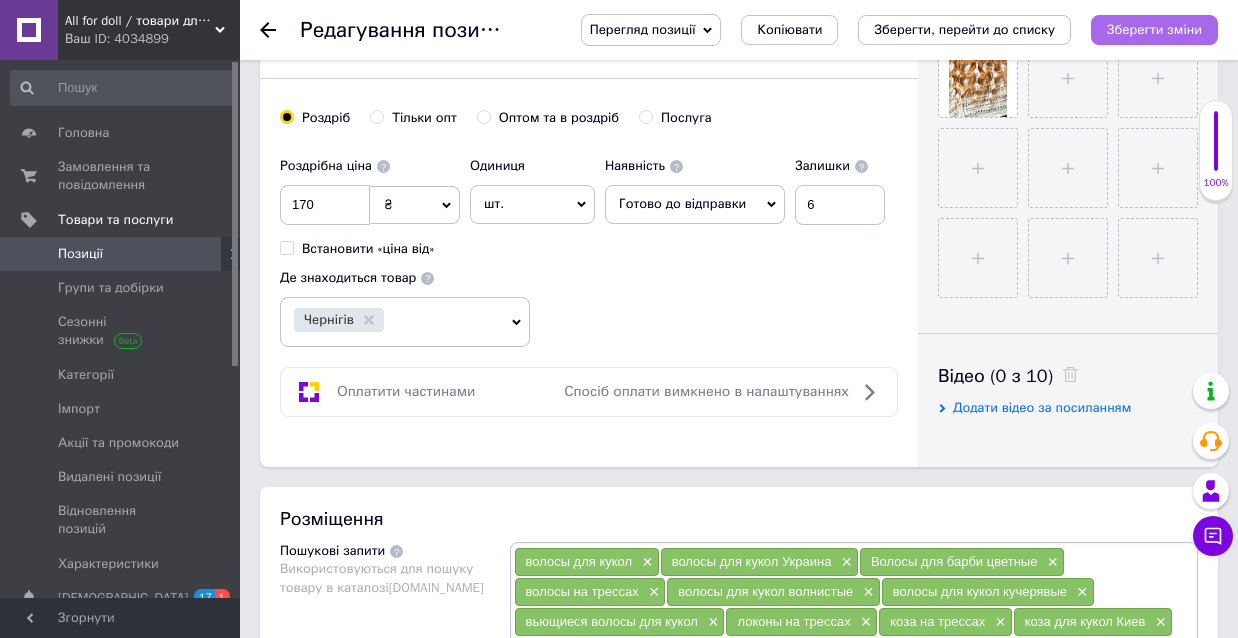 click on "Зберегти зміни" at bounding box center [1154, 29] 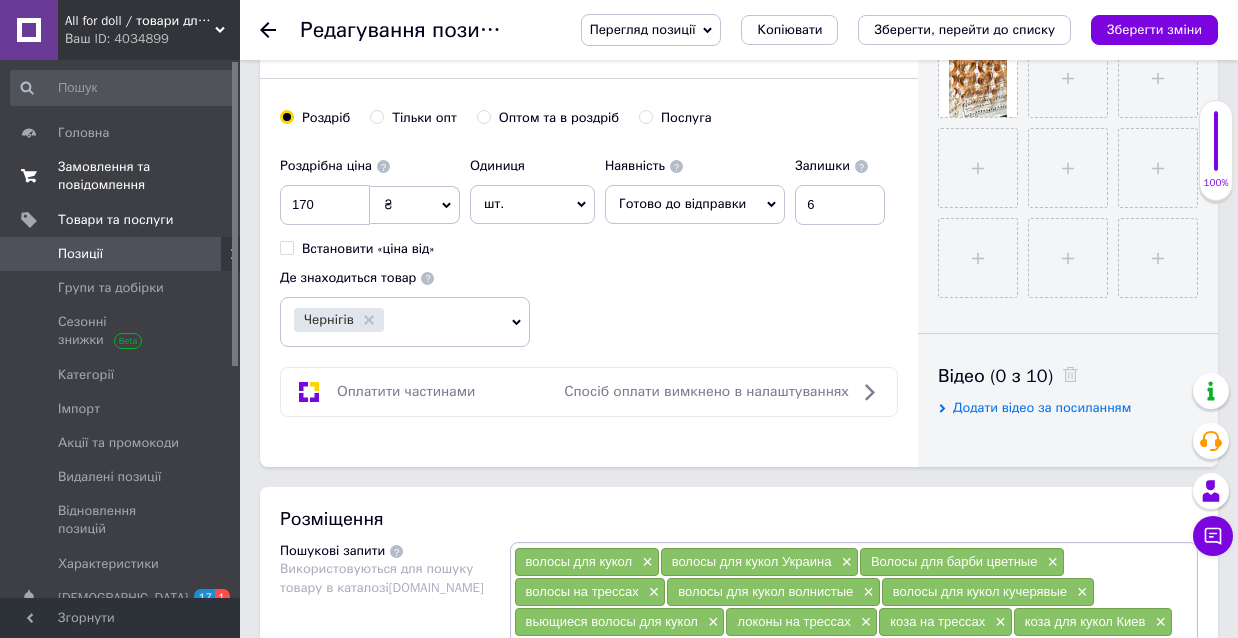 click on "Замовлення та повідомлення" at bounding box center [121, 176] 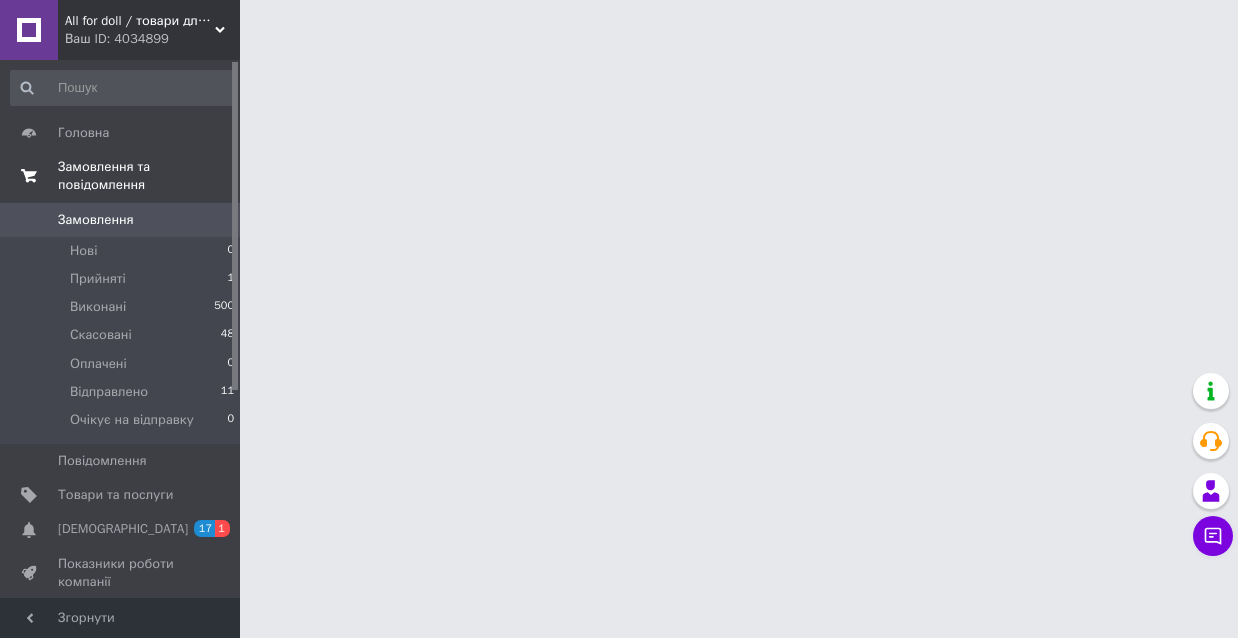 scroll, scrollTop: 0, scrollLeft: 0, axis: both 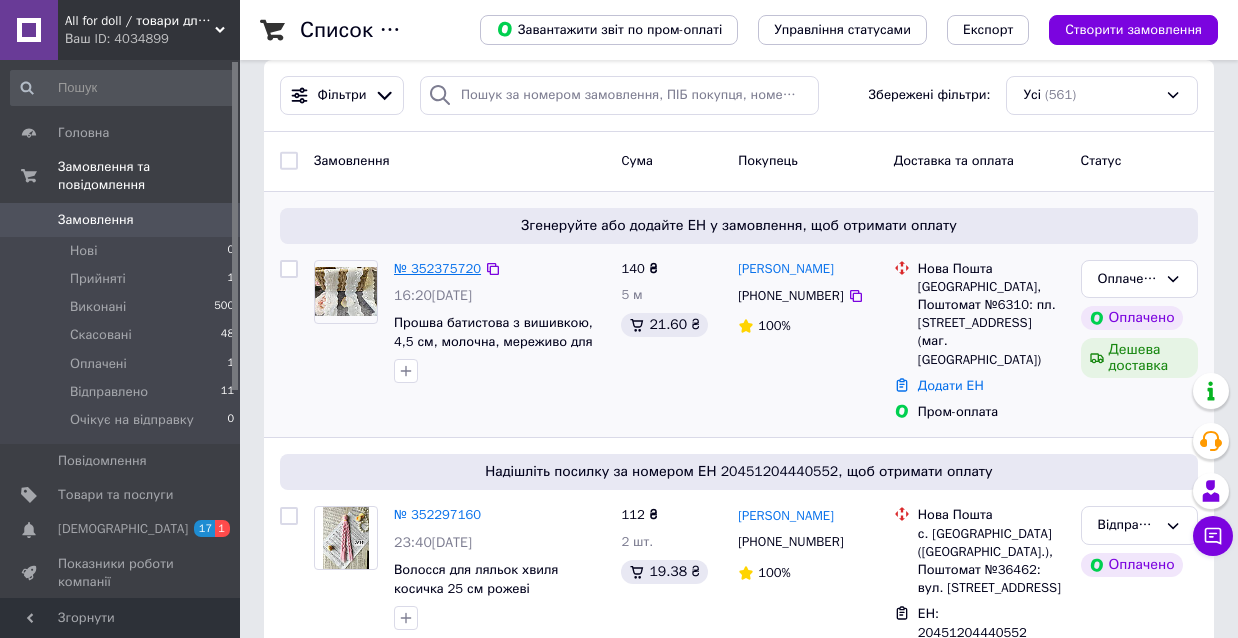 click on "№ 352375720" at bounding box center (437, 268) 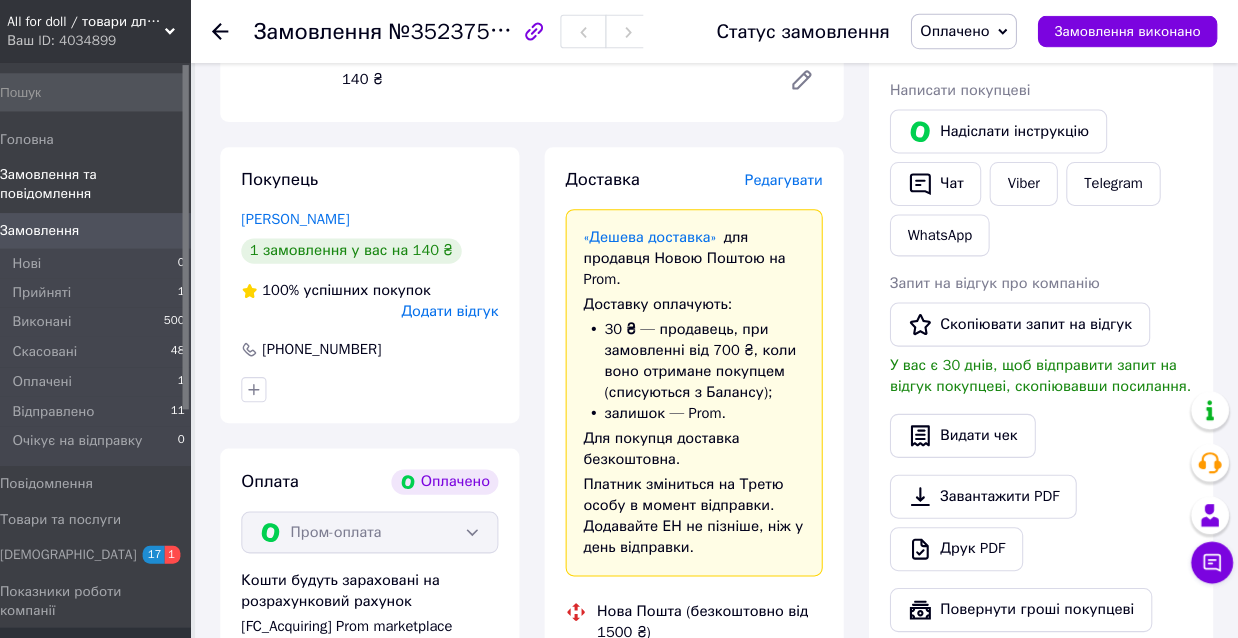 scroll, scrollTop: 391, scrollLeft: 0, axis: vertical 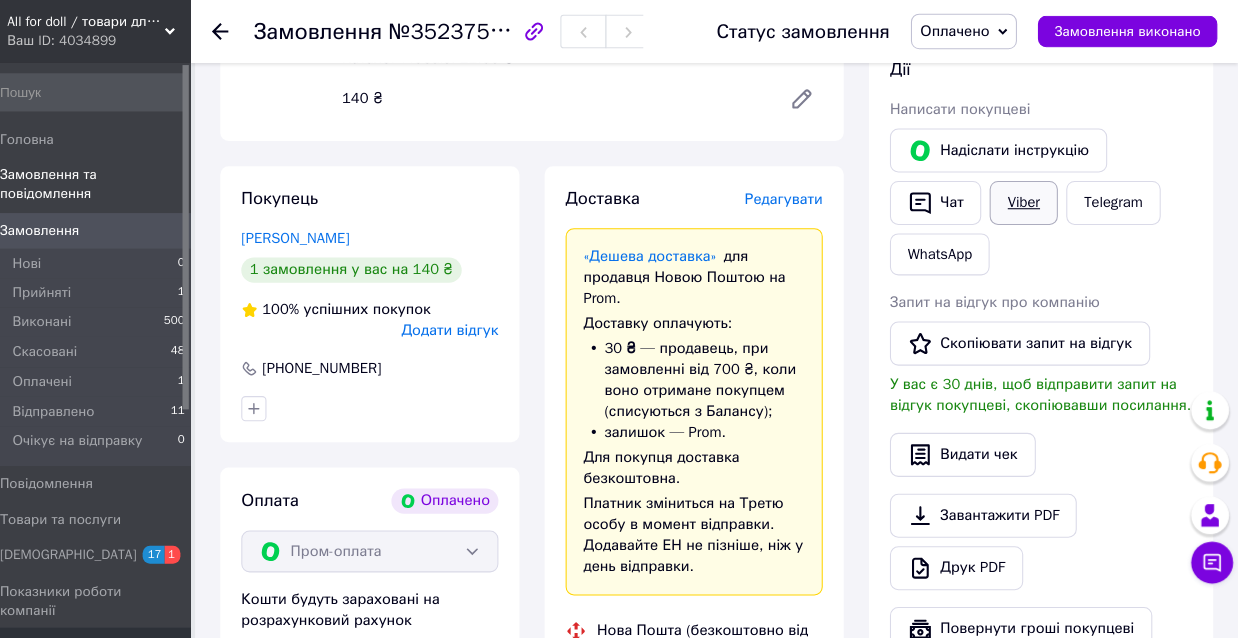 click on "Viber" at bounding box center [1033, 193] 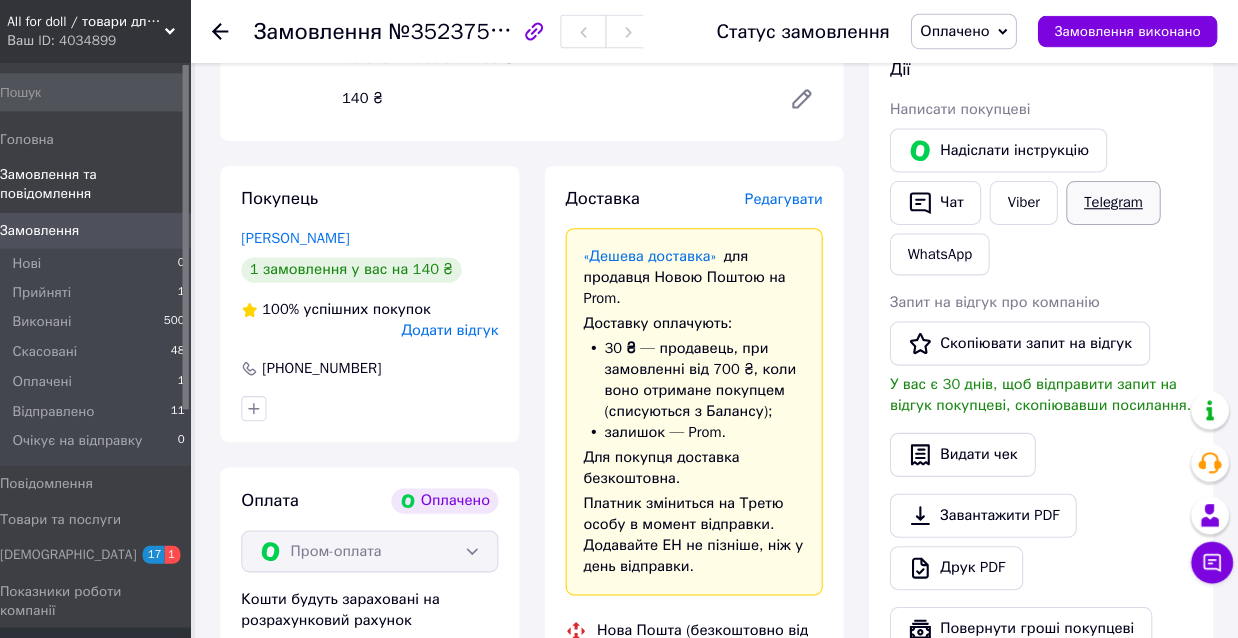 click on "Telegram" at bounding box center (1119, 193) 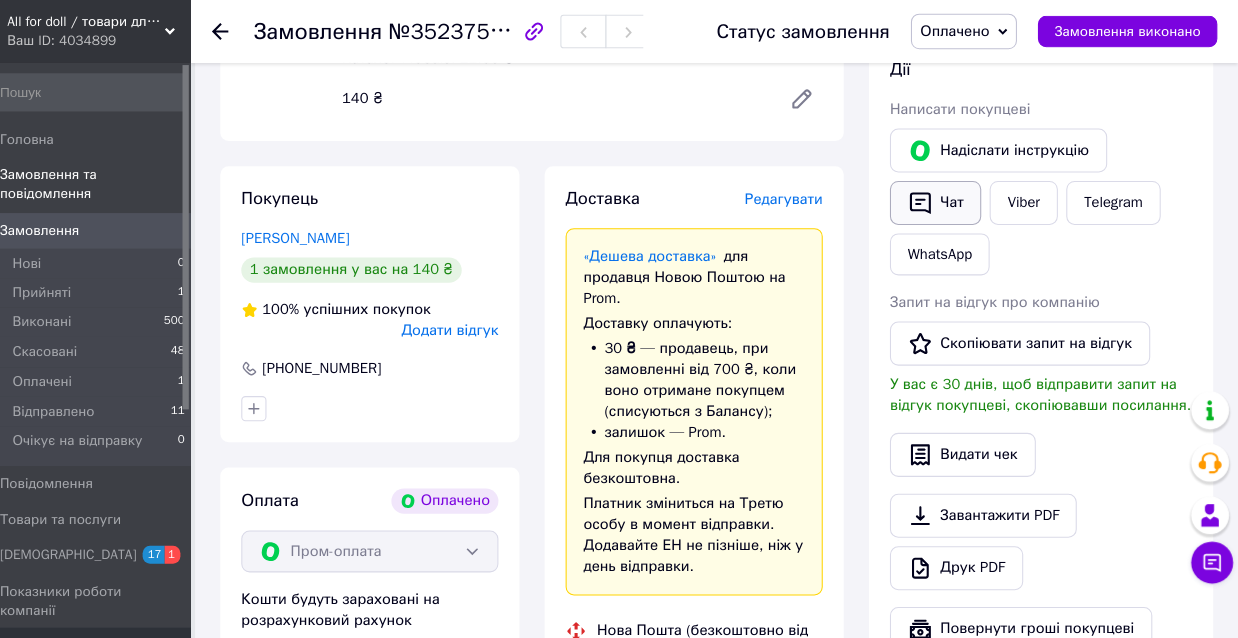 click on "Чат" at bounding box center [949, 193] 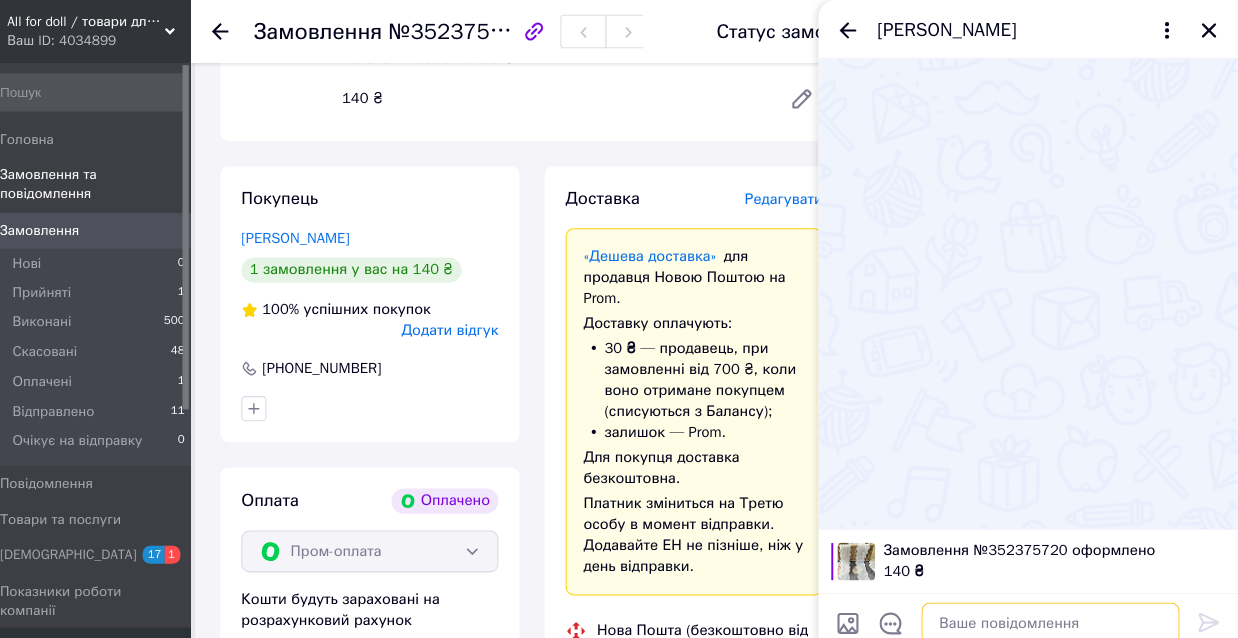 click at bounding box center [1059, 594] 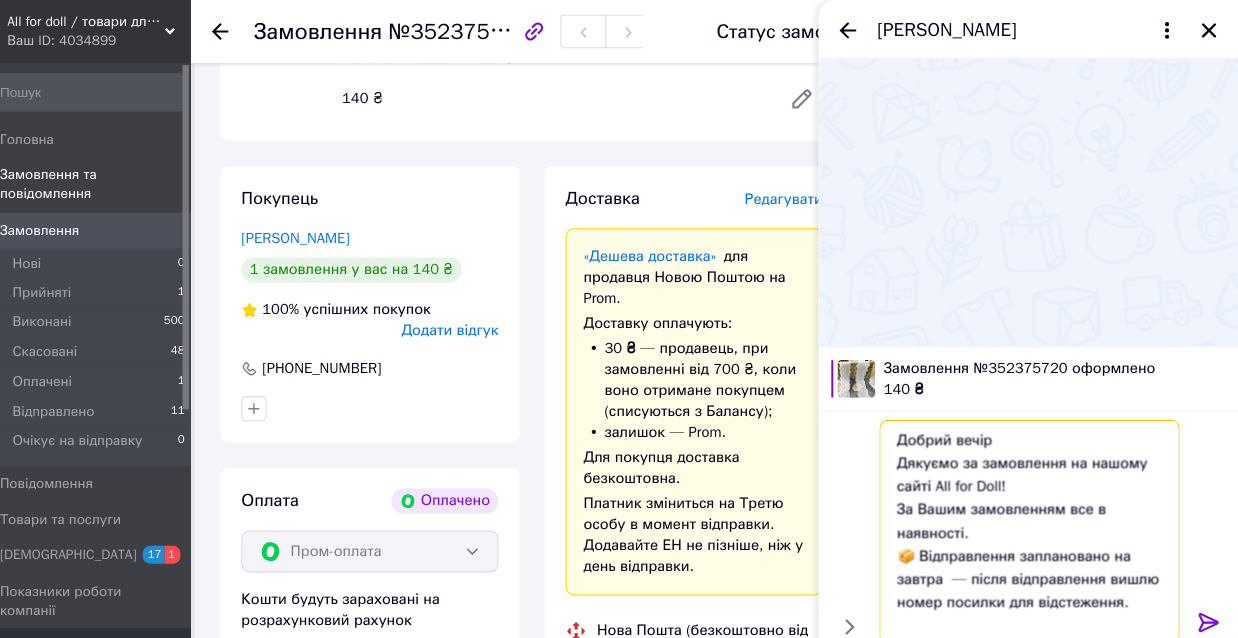scroll, scrollTop: 0, scrollLeft: 0, axis: both 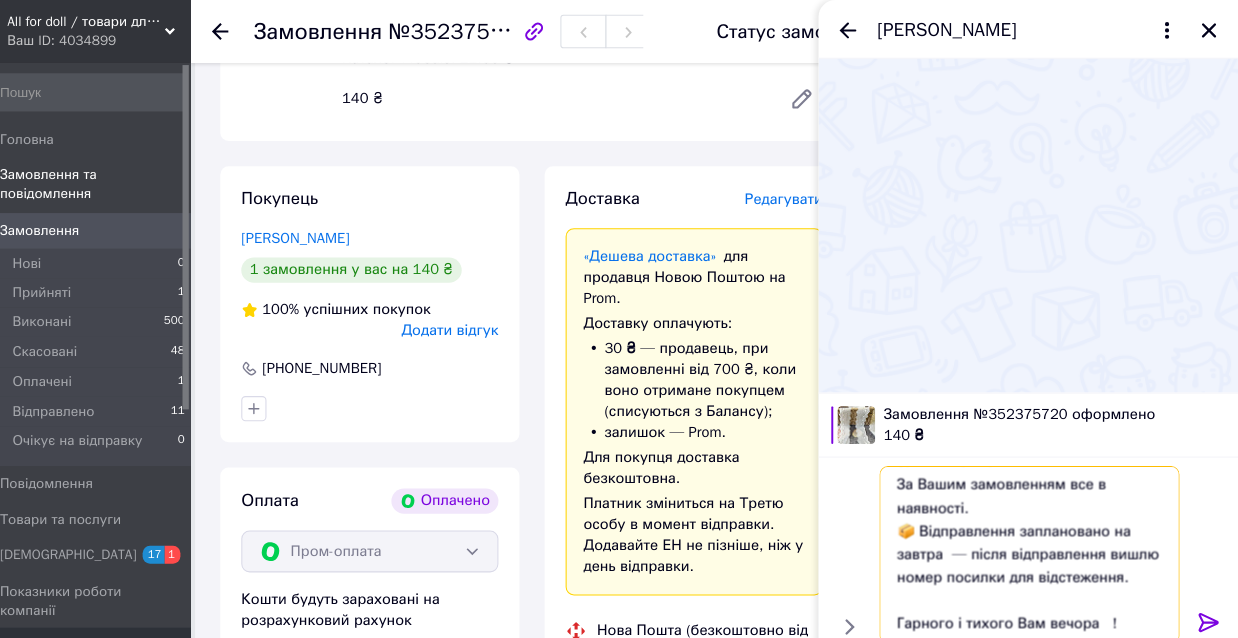 type on "Добрий  день
Дякуємо за замовлення на нашому сайті All for Doll!
За Вашим замовленням все в наявності.
📦 Відправлення заплановано на завтра  — після відправлення вишлю номер посилки для відстеження.
Гарного і тихого Вам вечора   !" 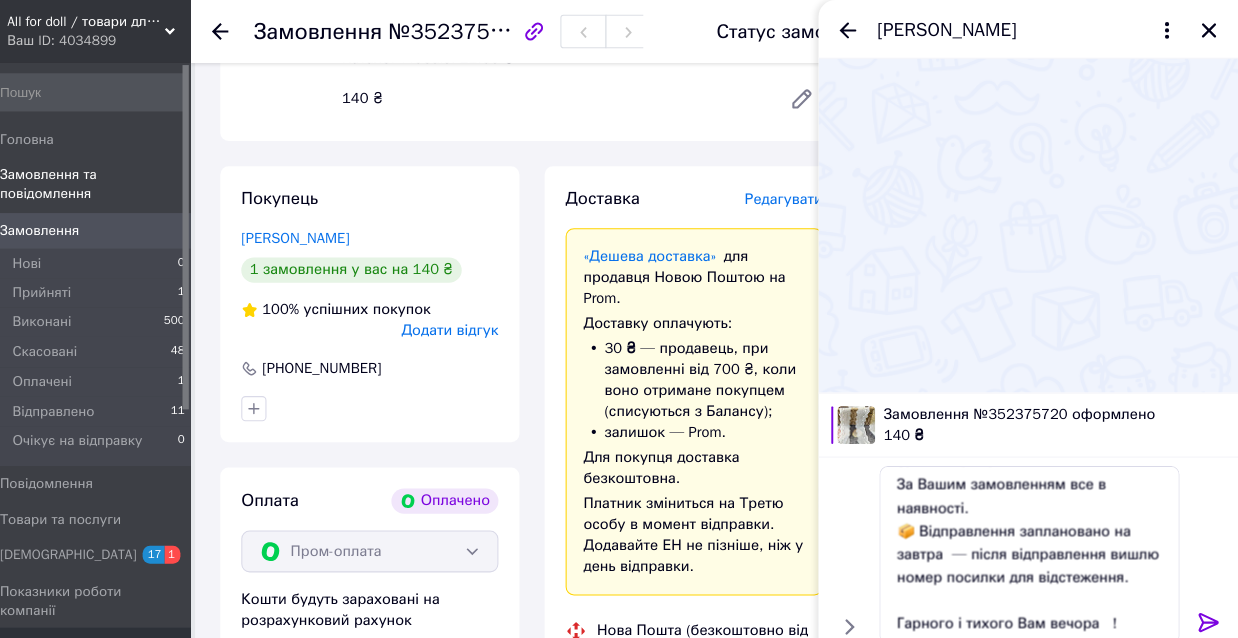 click 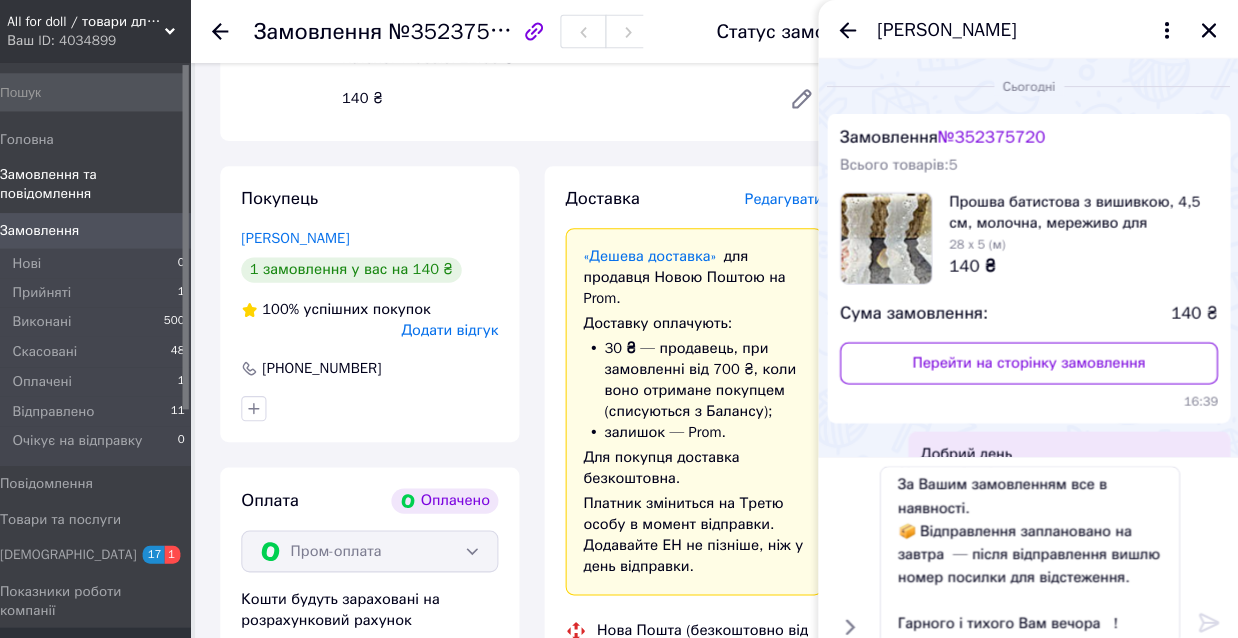 type 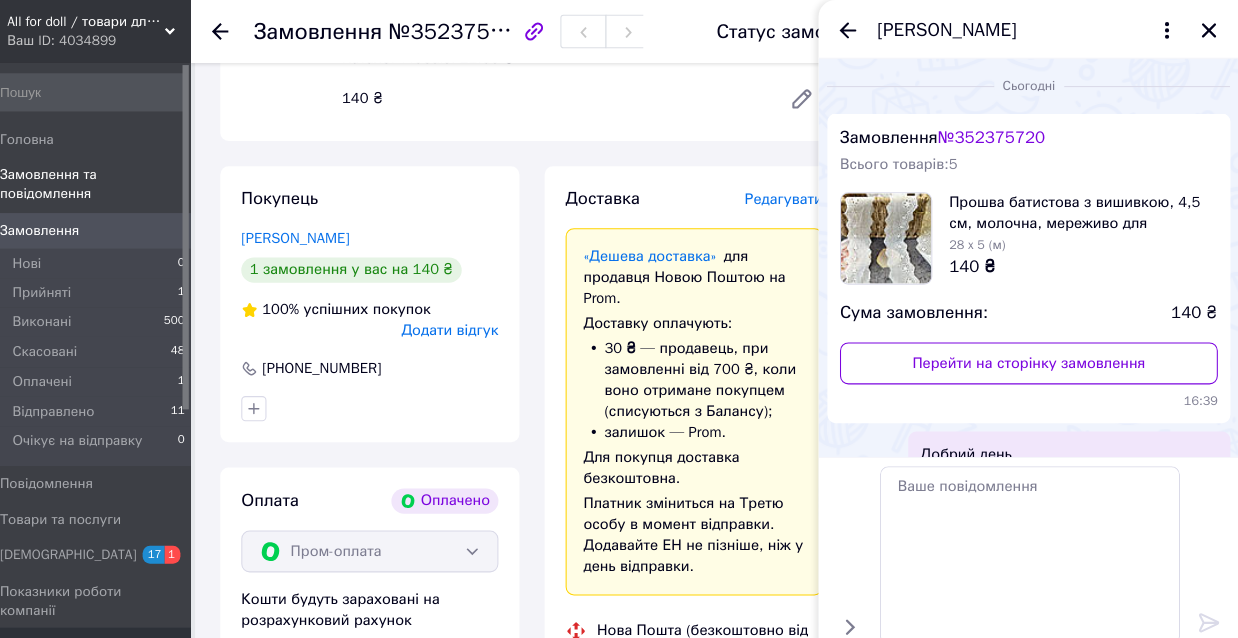 scroll, scrollTop: 0, scrollLeft: 0, axis: both 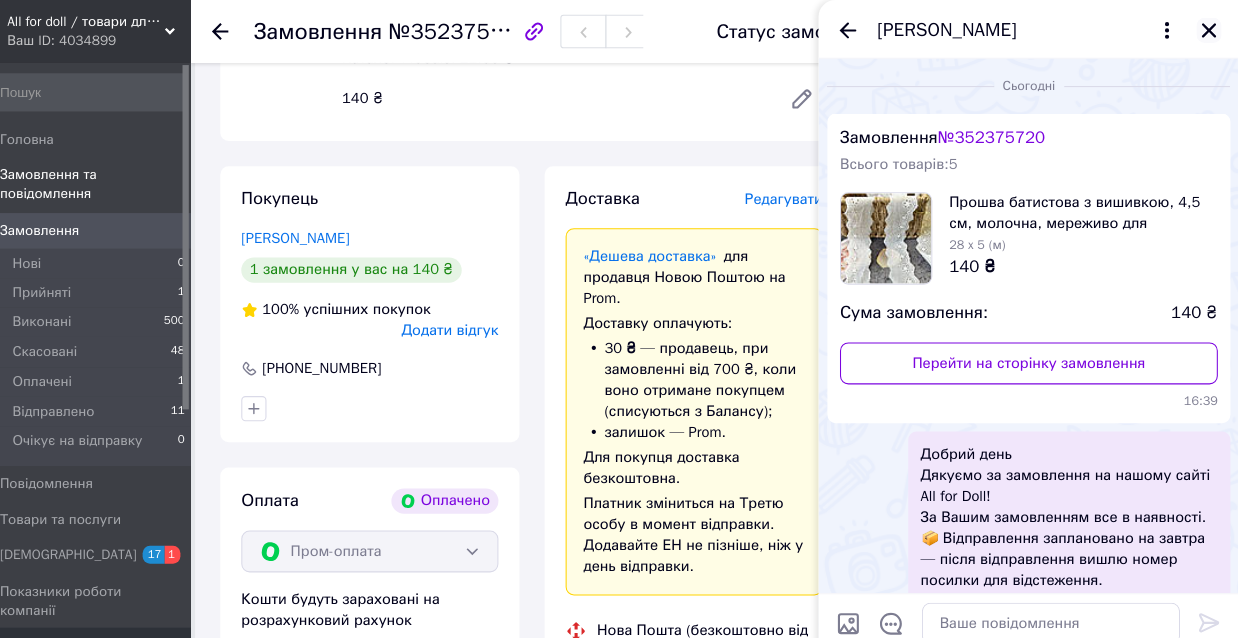 click 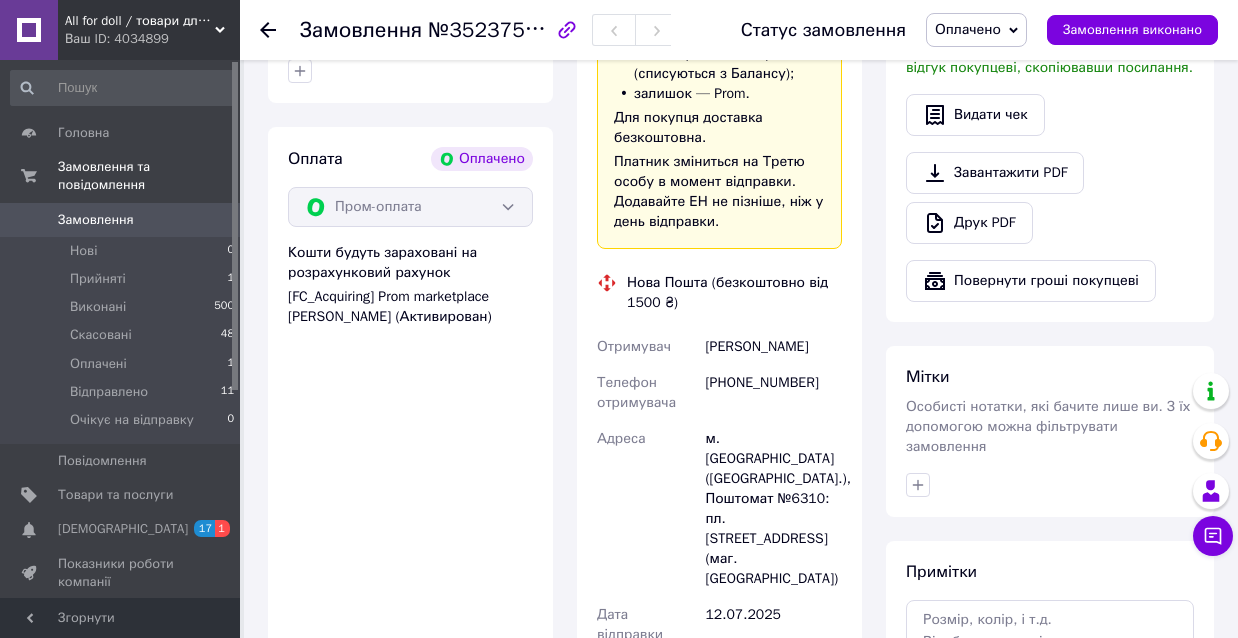 scroll, scrollTop: 551, scrollLeft: 0, axis: vertical 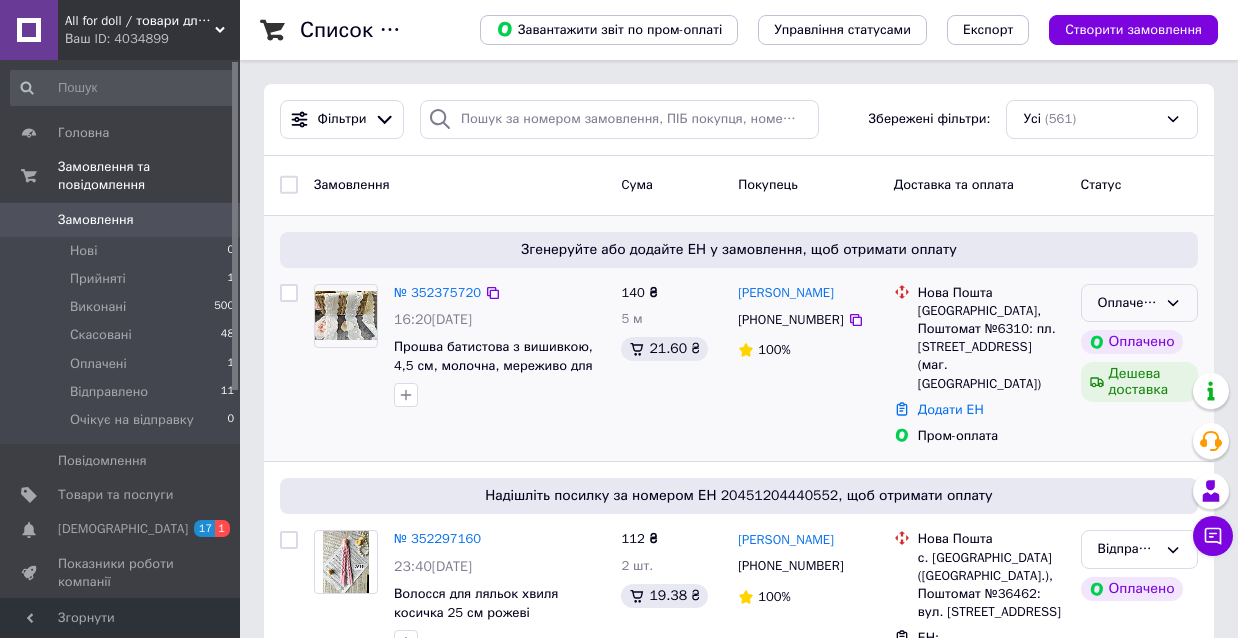 click 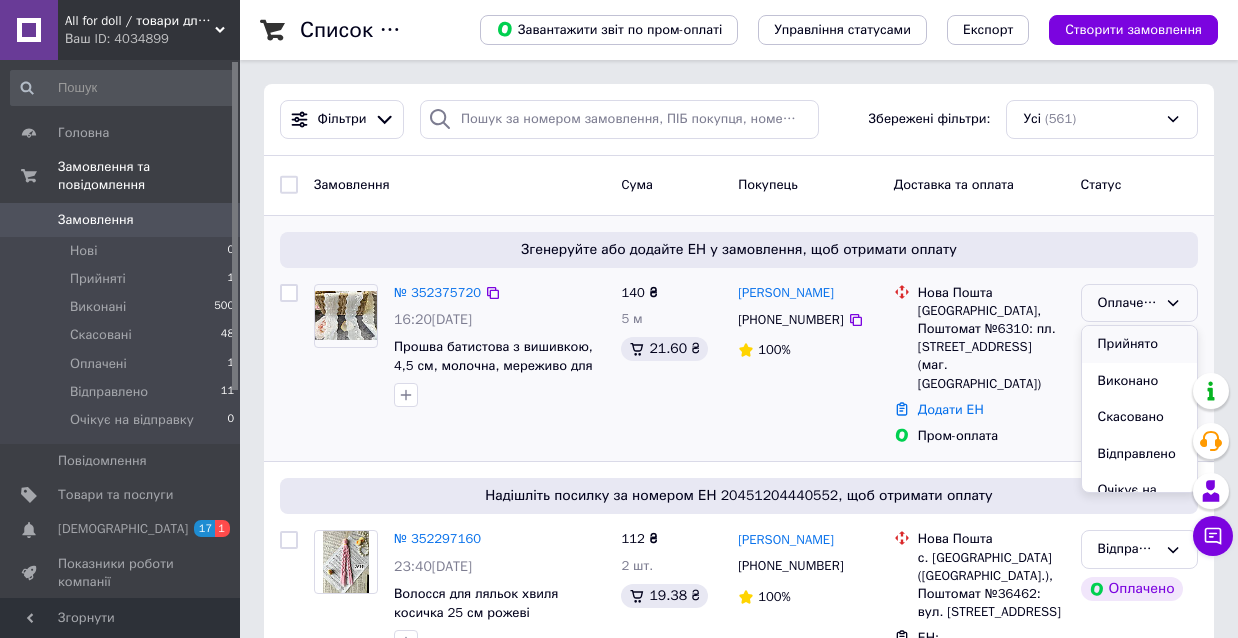 click on "Прийнято" at bounding box center (1139, 344) 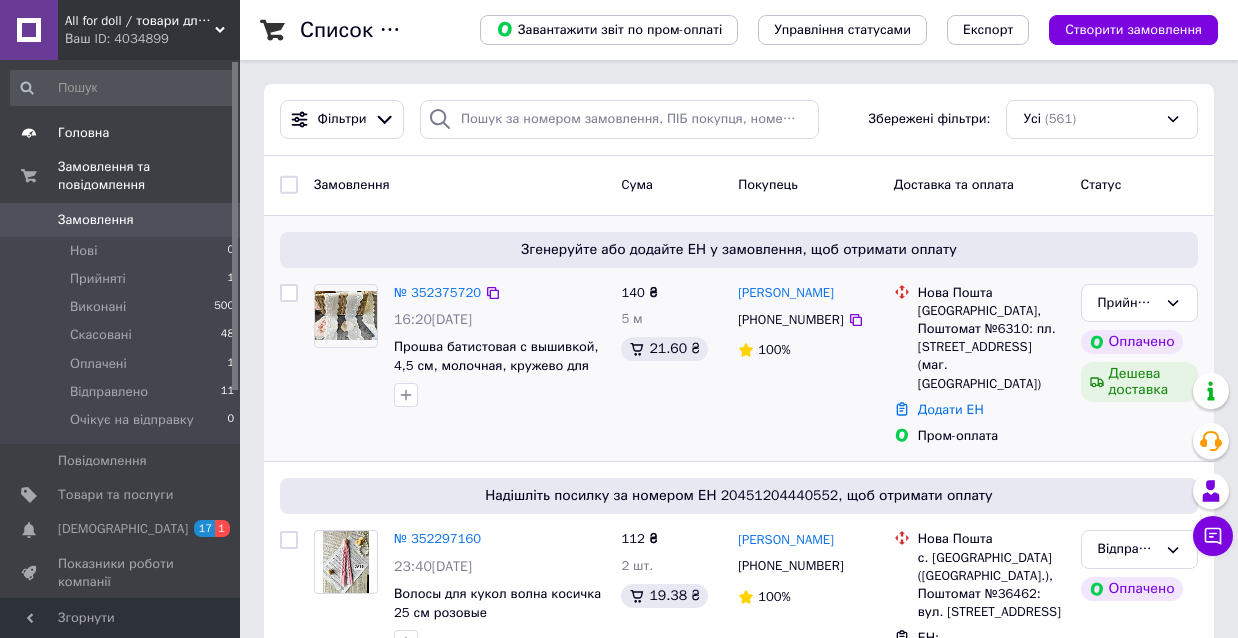 click on "Головна" at bounding box center (83, 133) 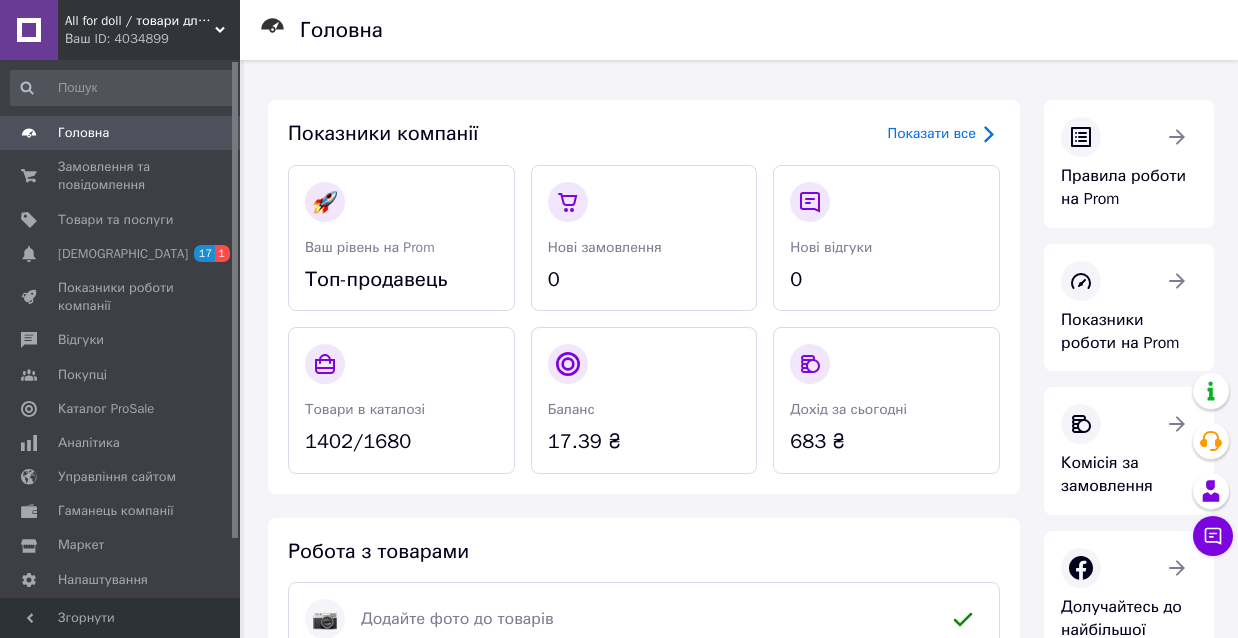 click 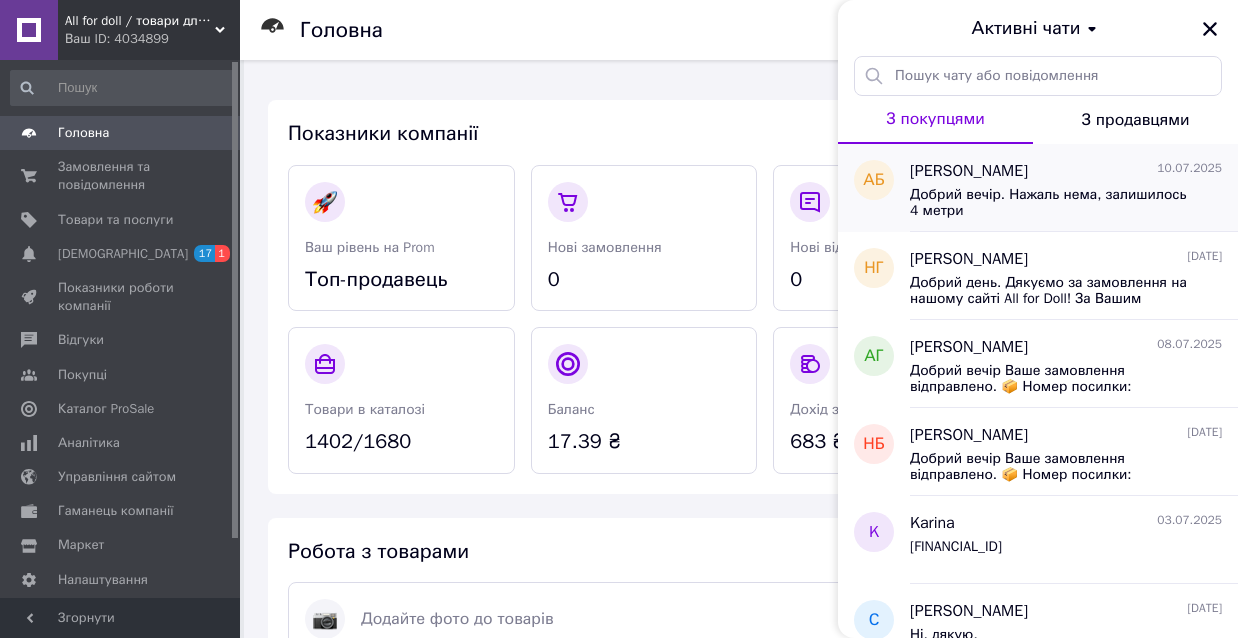 click on "Добрий вечір. Нажаль нема, залишилось 4 метри" at bounding box center (1052, 203) 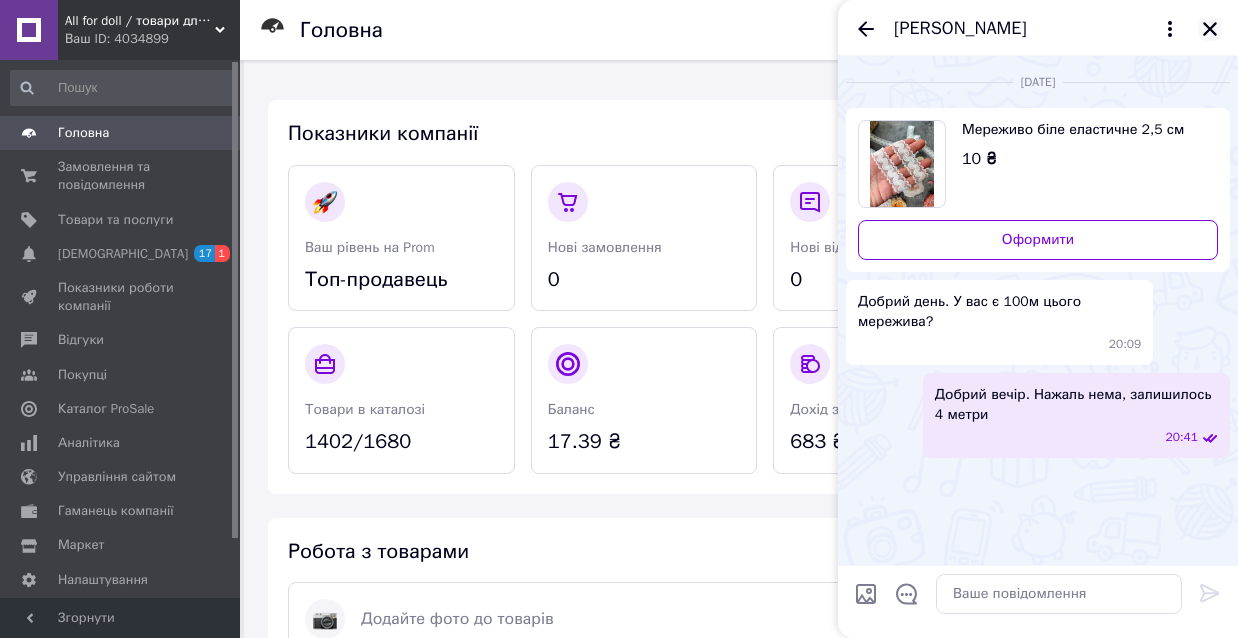 click 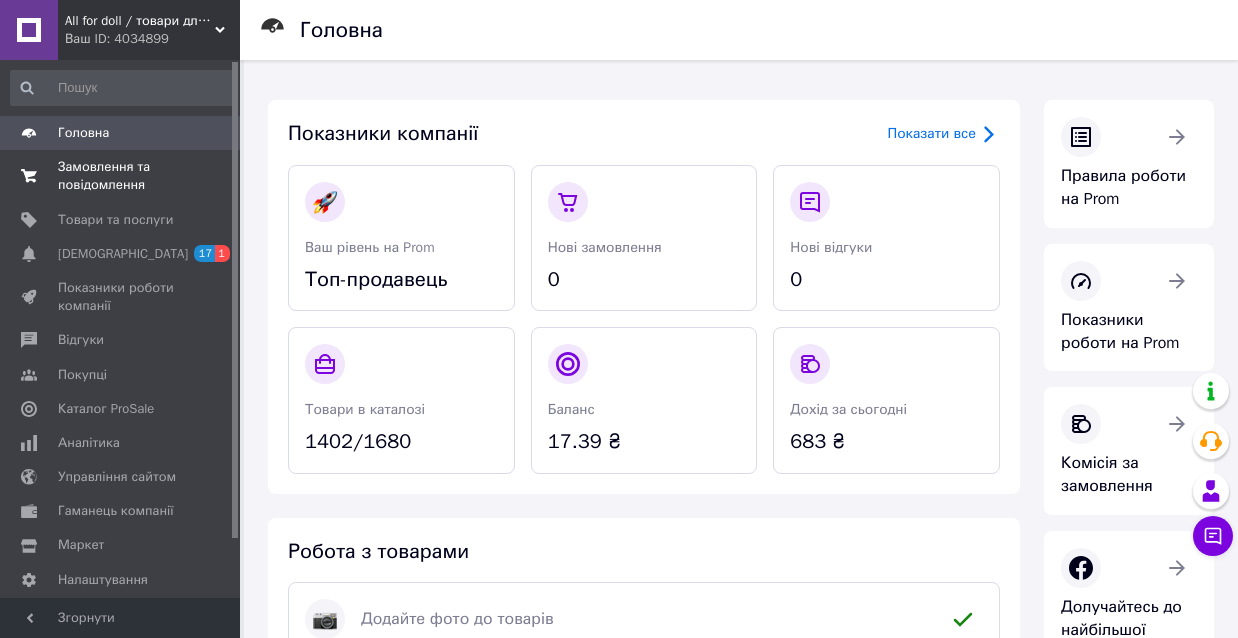 click on "Замовлення та повідомлення" at bounding box center [121, 176] 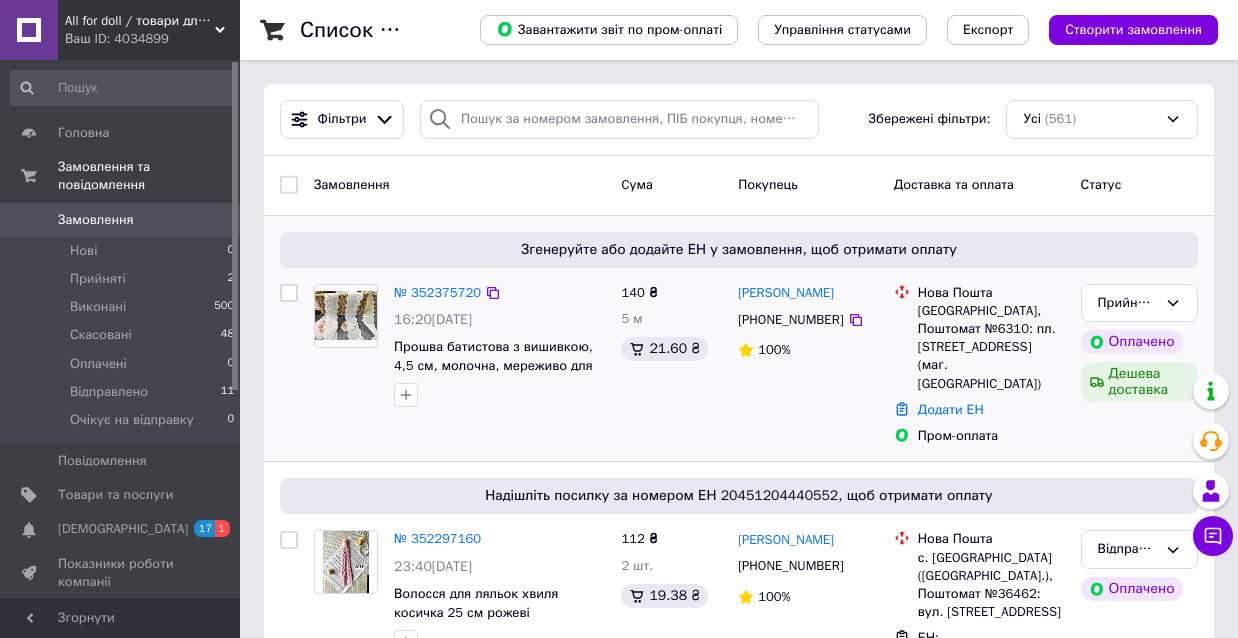 scroll, scrollTop: 19, scrollLeft: 0, axis: vertical 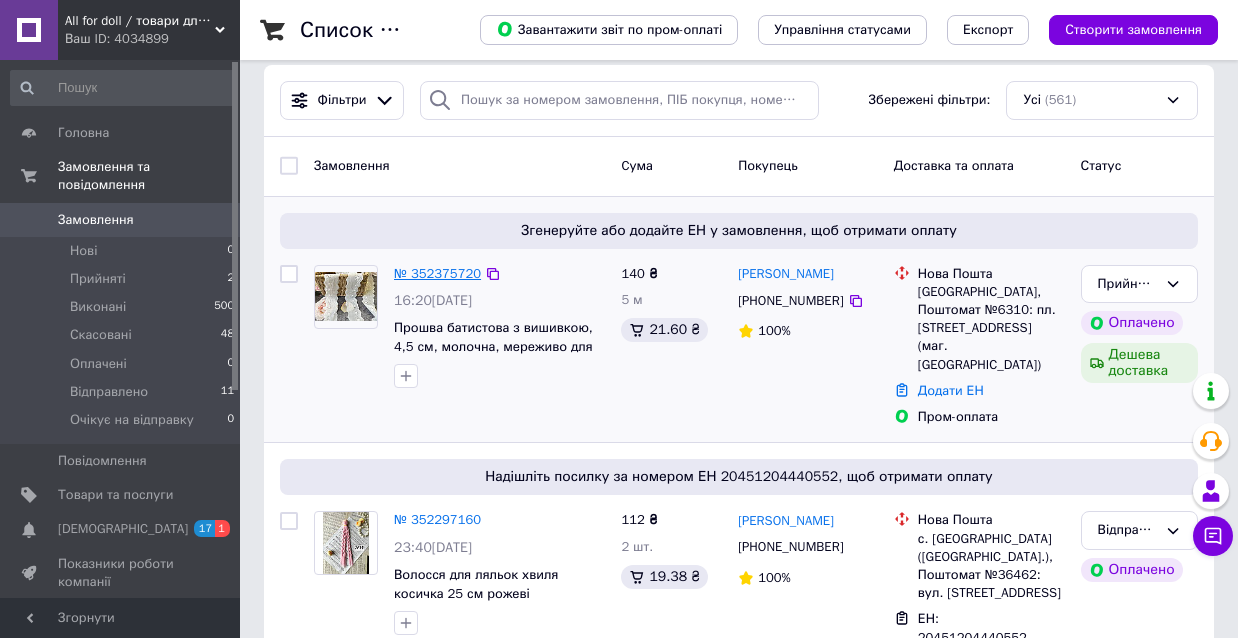 click on "№ 352375720" at bounding box center [437, 273] 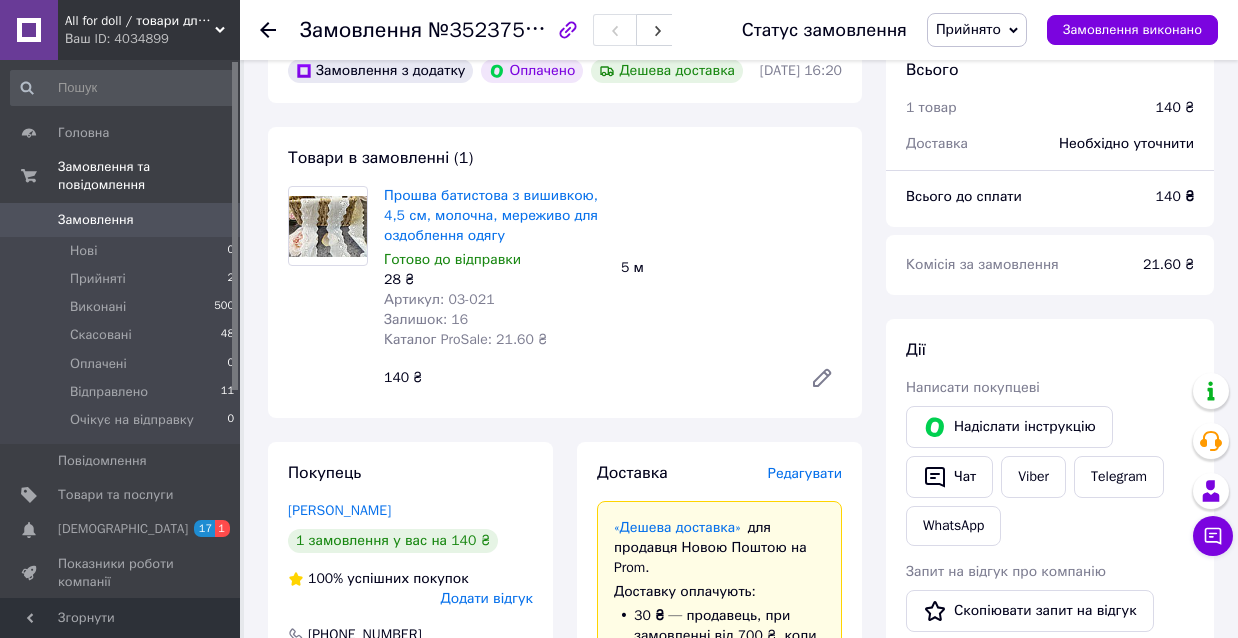 scroll, scrollTop: 125, scrollLeft: 0, axis: vertical 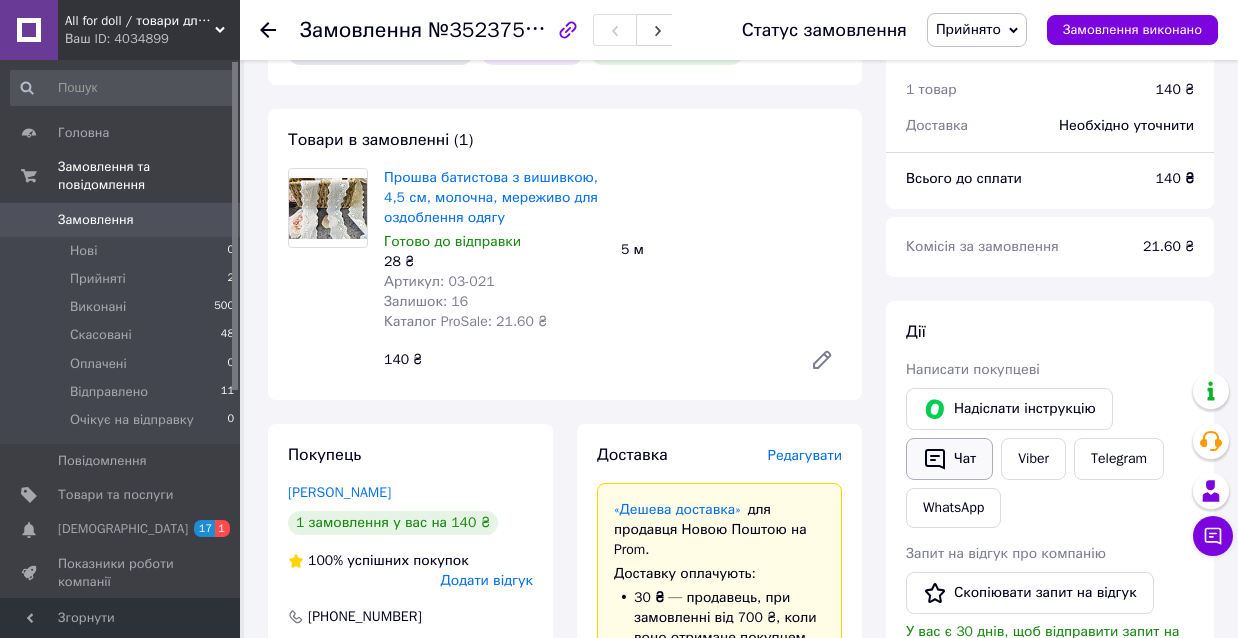 click on "Чат" at bounding box center [949, 459] 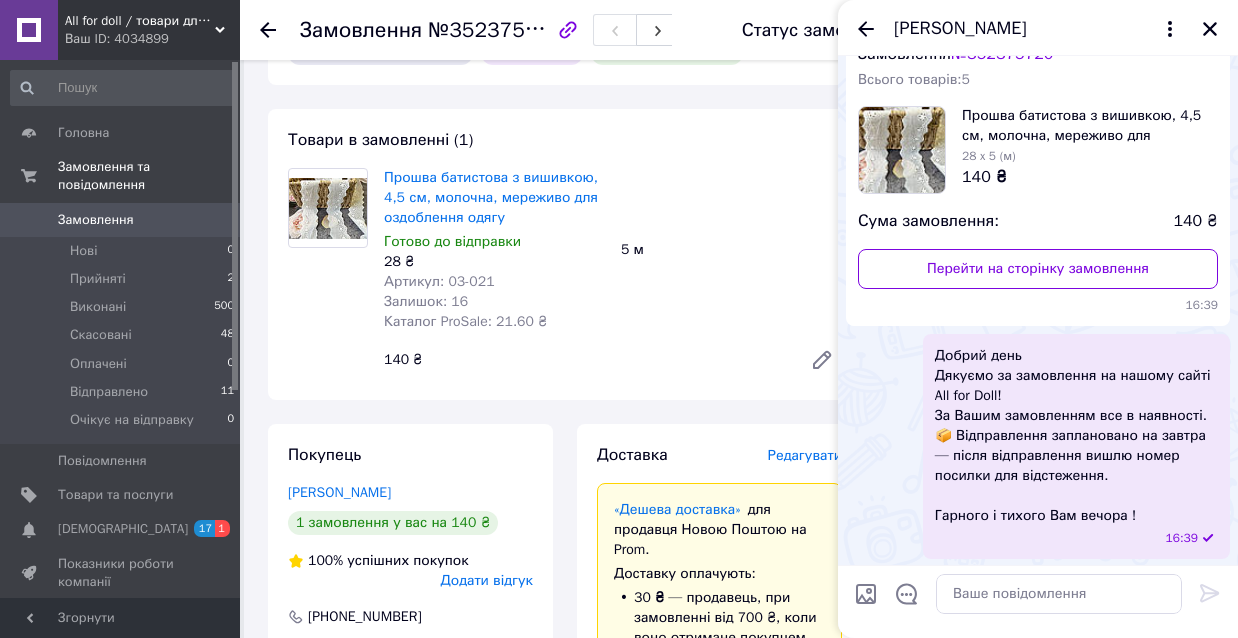 scroll, scrollTop: 75, scrollLeft: 0, axis: vertical 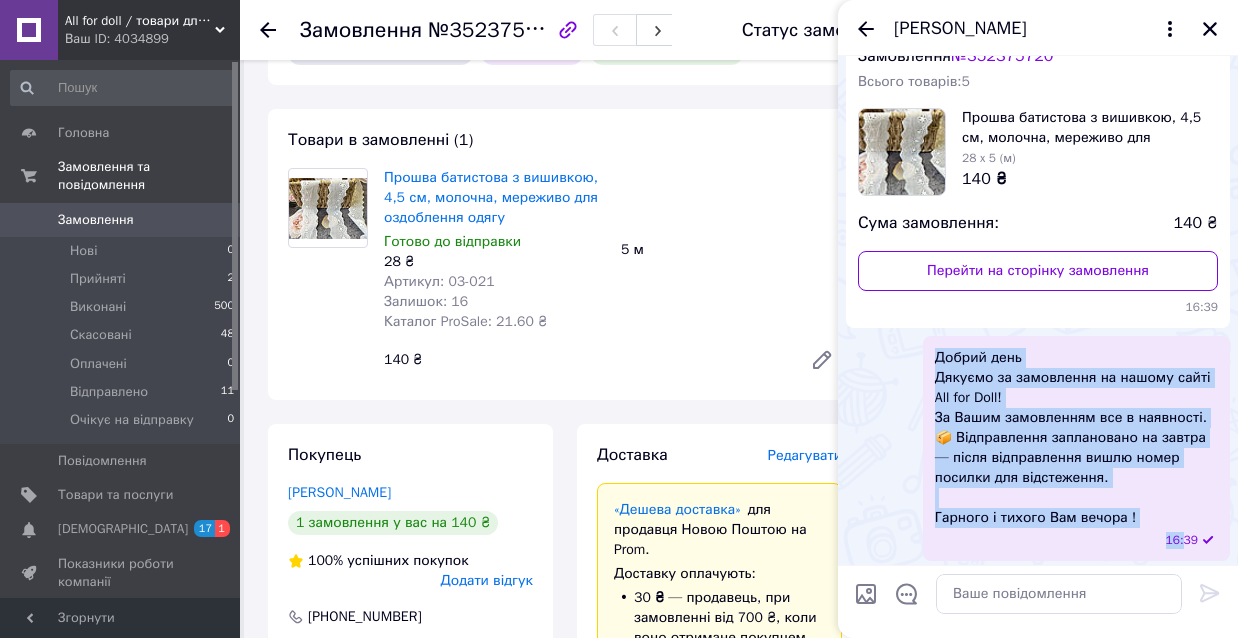 drag, startPoint x: 936, startPoint y: 354, endPoint x: 1183, endPoint y: 538, distance: 308.00162 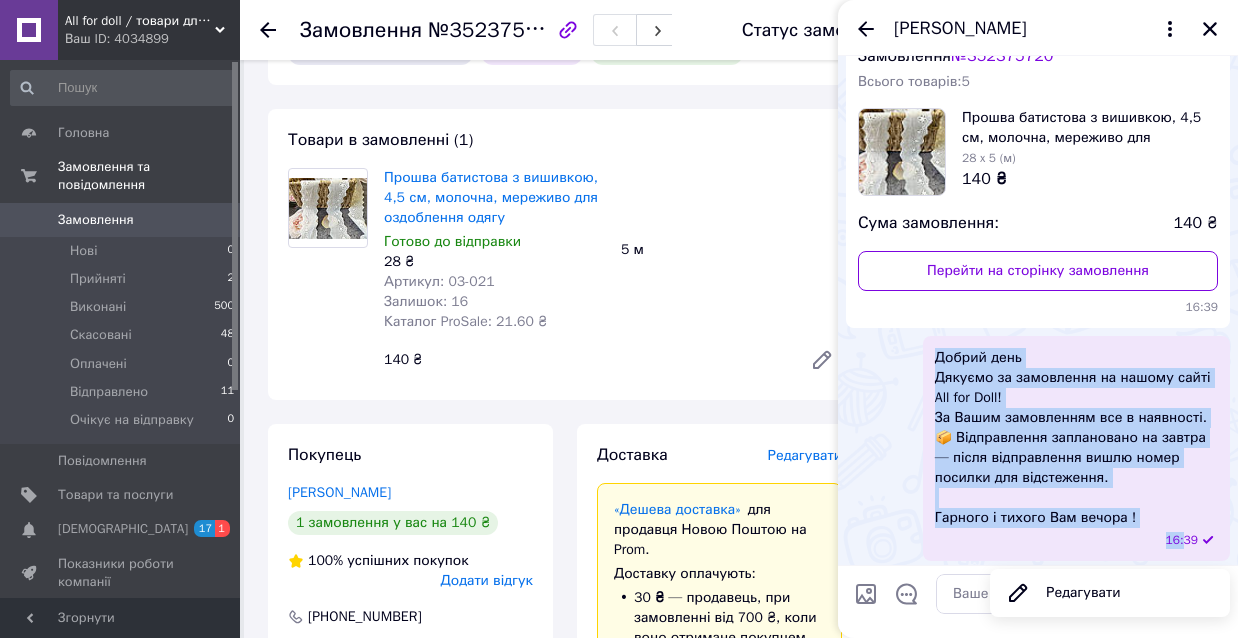 click on "Добрий  день  Дякуємо за замовлення на нашому сайті All for Doll!  За Вашим замовленням все в наявності. 📦 Відправлення заплановано на завтра  — після відправлення вишлю номер посилки для відстеження. Гарного і тихого Вам вечора   !" at bounding box center (1076, 438) 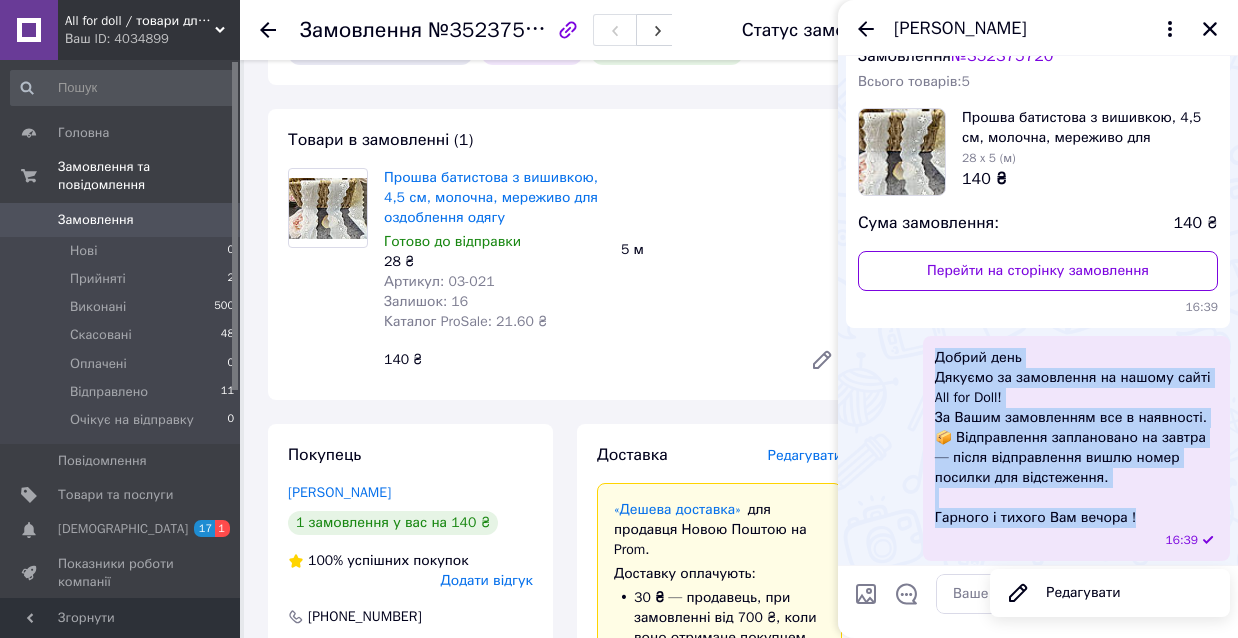 drag, startPoint x: 936, startPoint y: 354, endPoint x: 1146, endPoint y: 519, distance: 267.0674 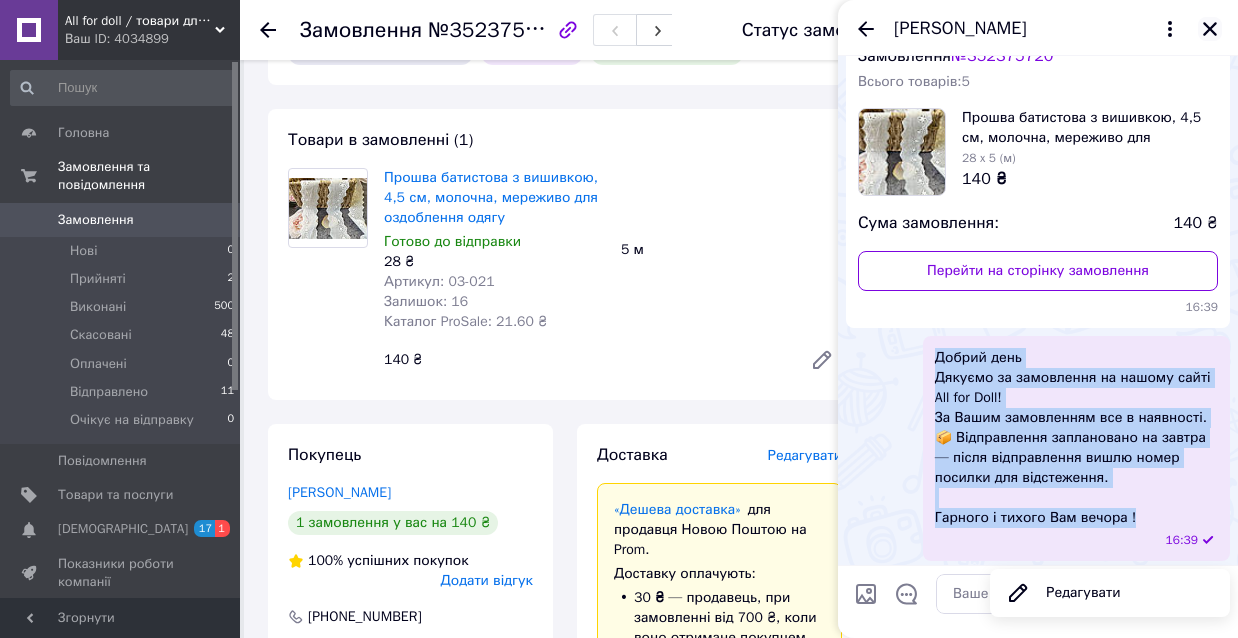 click 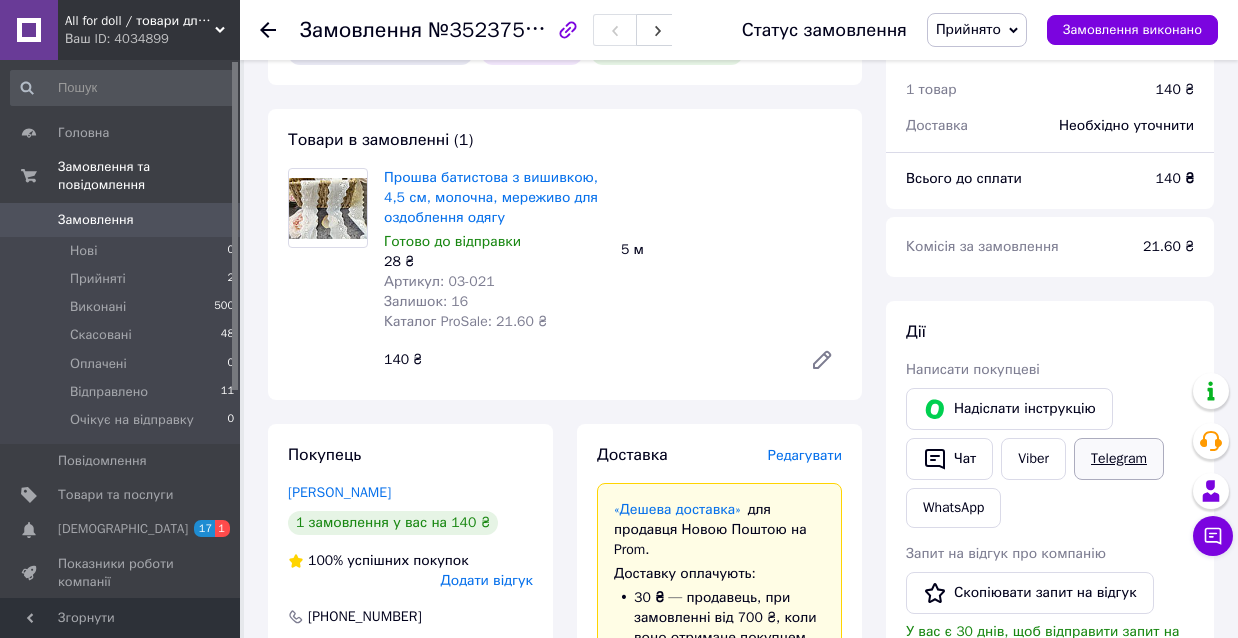 click on "Telegram" at bounding box center [1119, 459] 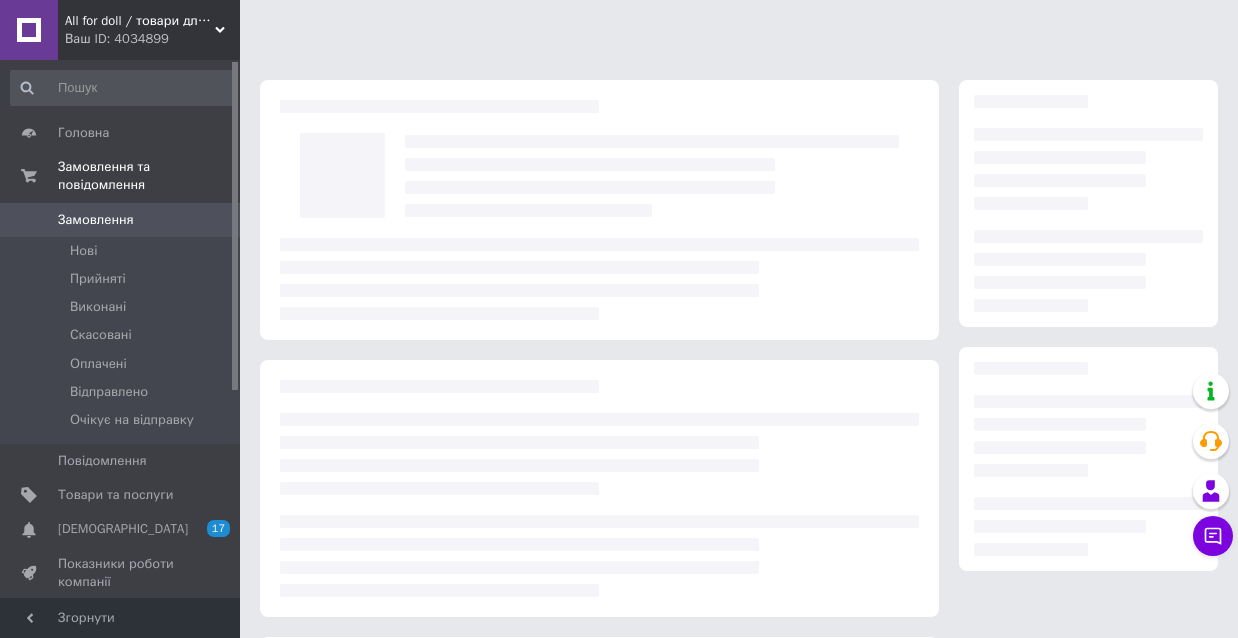 scroll, scrollTop: 0, scrollLeft: 0, axis: both 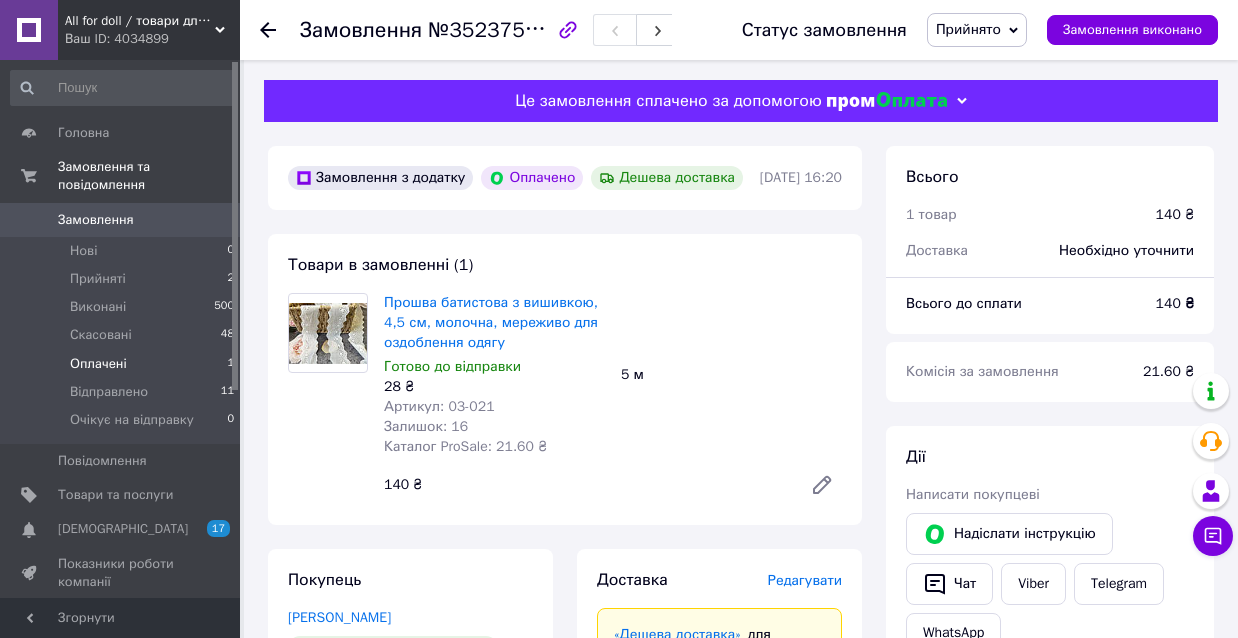 click on "Оплачені" at bounding box center [98, 364] 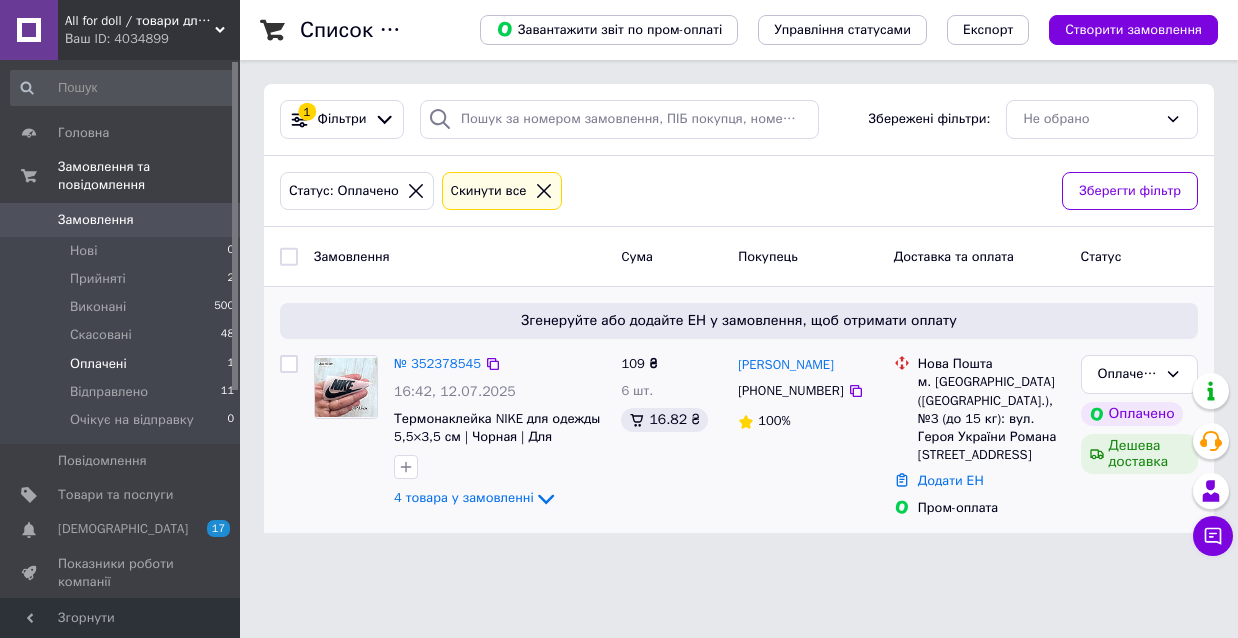 scroll, scrollTop: 0, scrollLeft: 0, axis: both 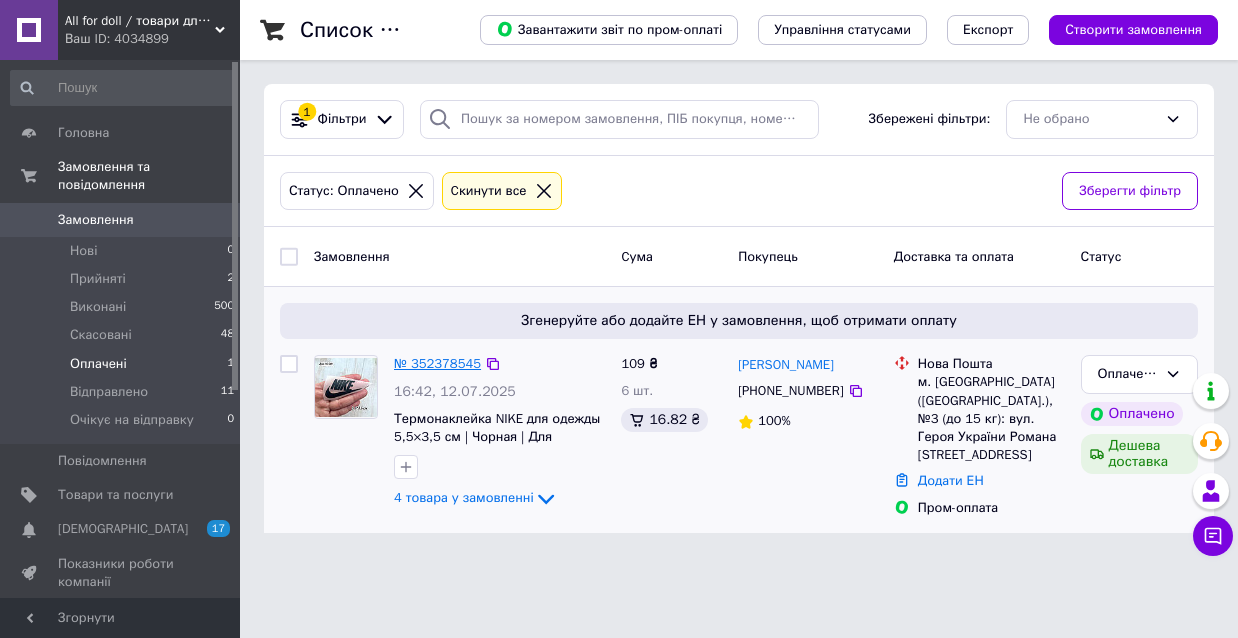 click on "№ 352378545" at bounding box center [437, 363] 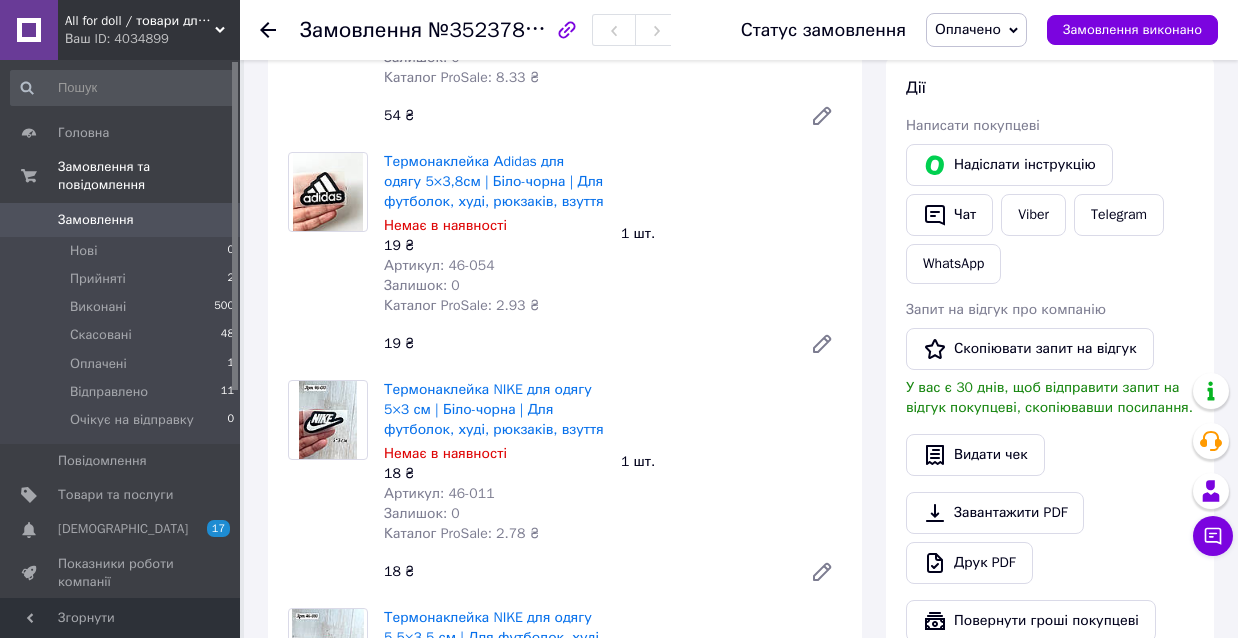 scroll, scrollTop: 390, scrollLeft: 0, axis: vertical 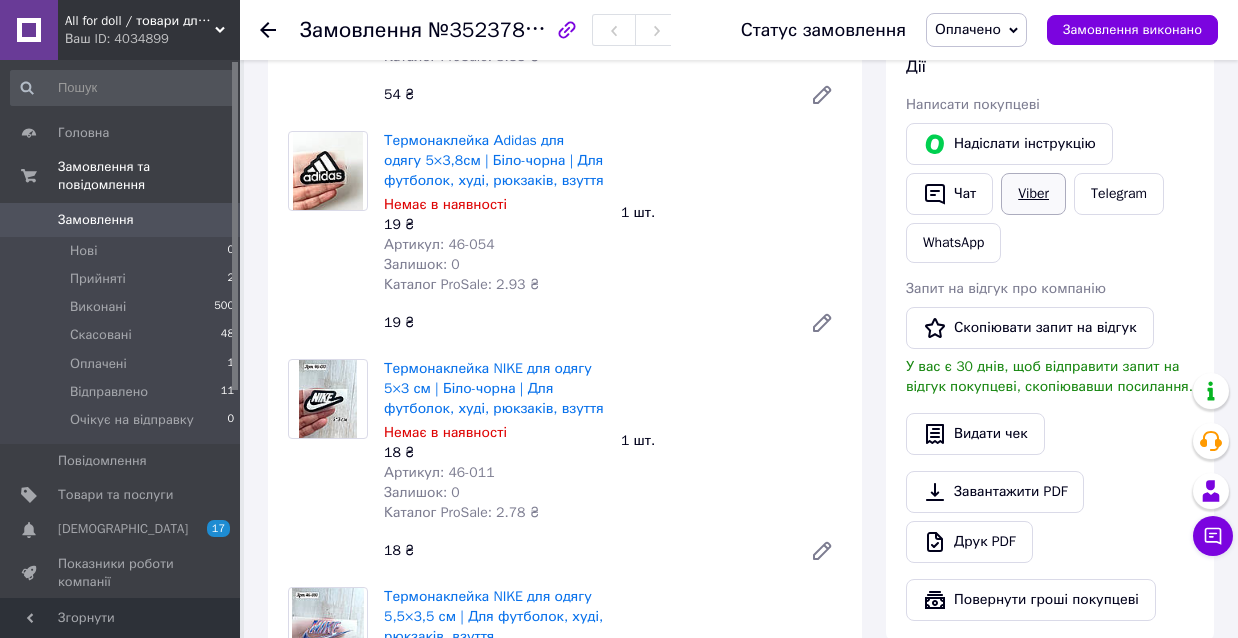 click on "Viber" at bounding box center (1033, 194) 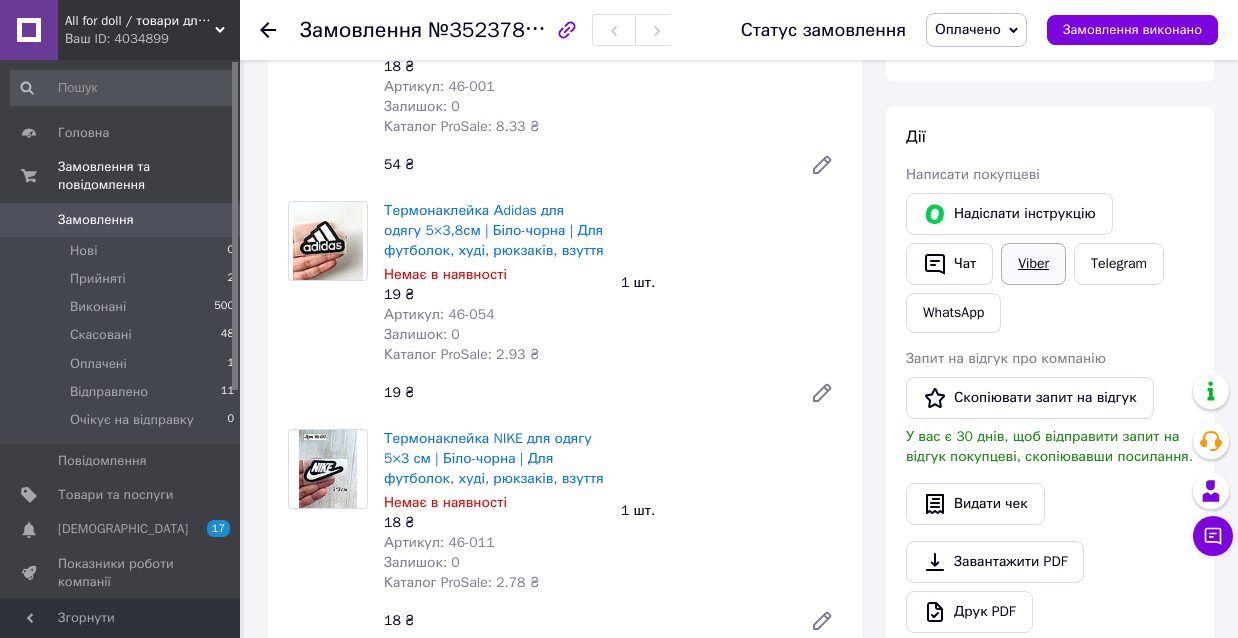 scroll, scrollTop: 196, scrollLeft: 0, axis: vertical 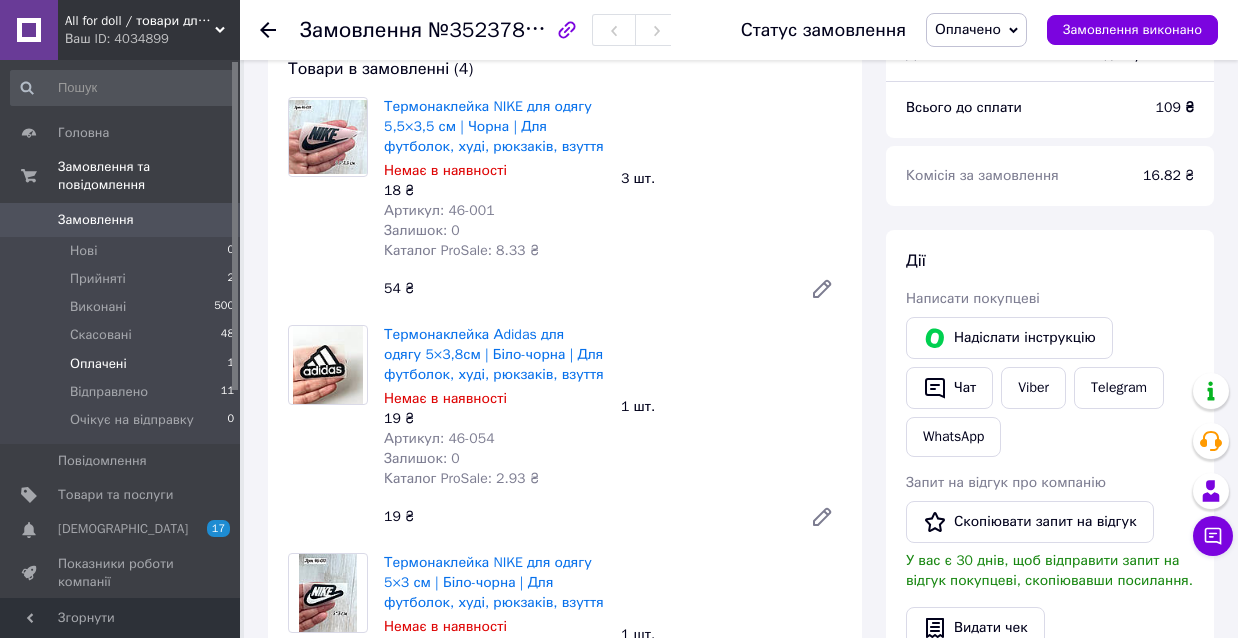 click on "Оплачені" at bounding box center (98, 364) 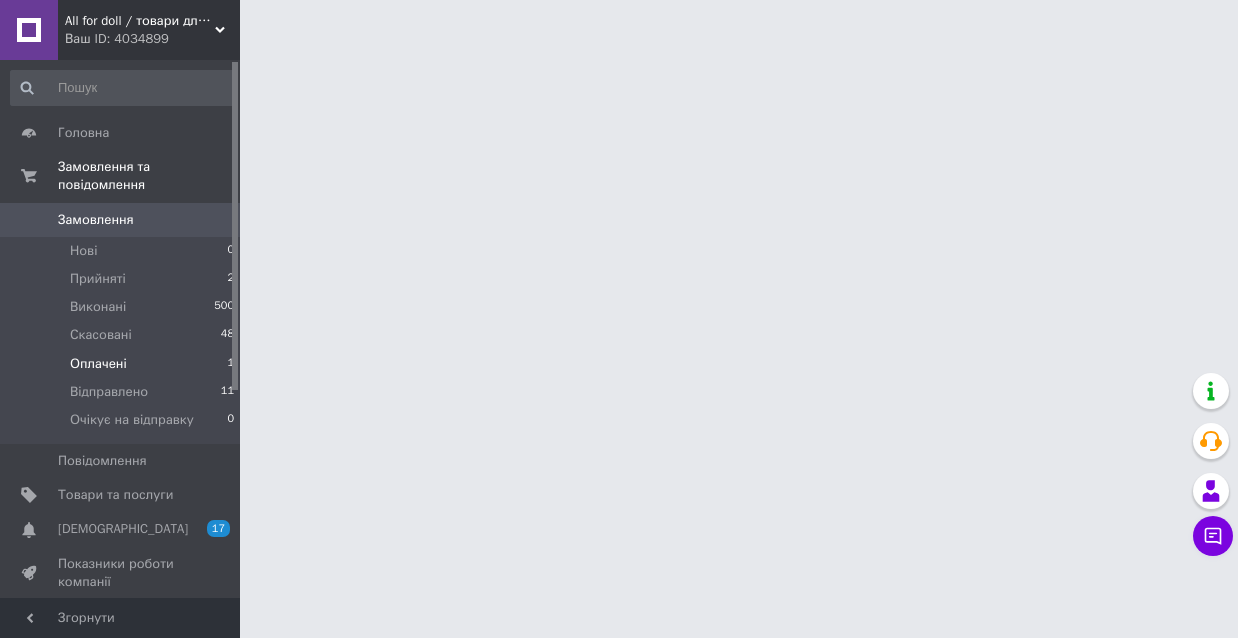 scroll, scrollTop: 0, scrollLeft: 0, axis: both 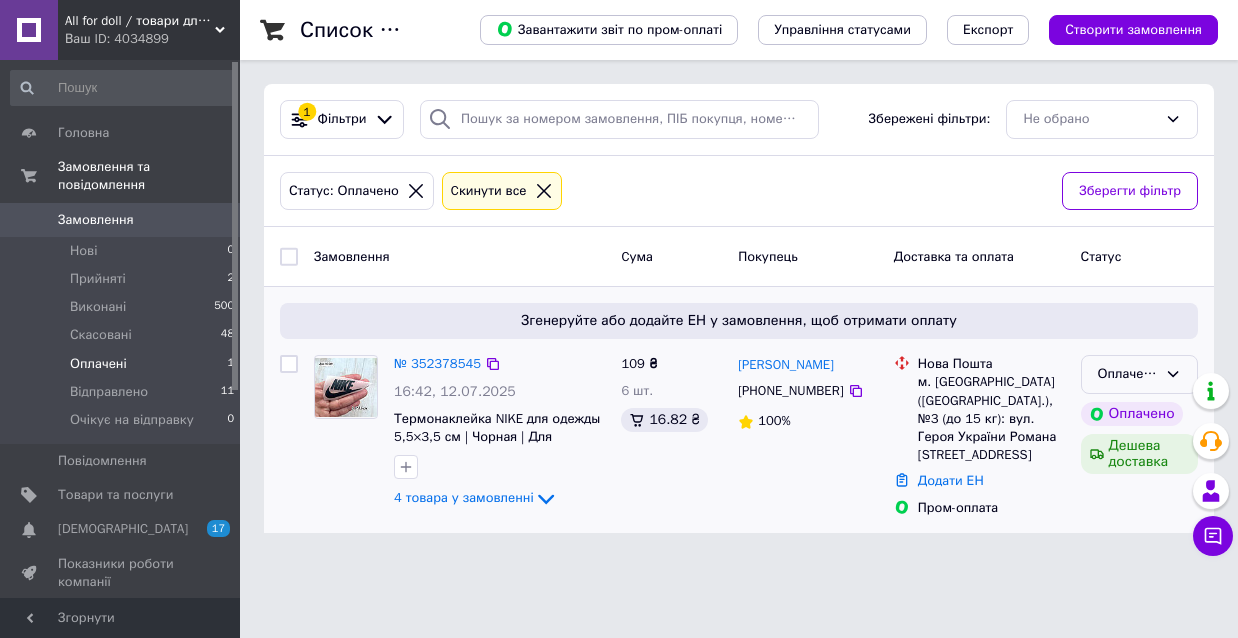 click 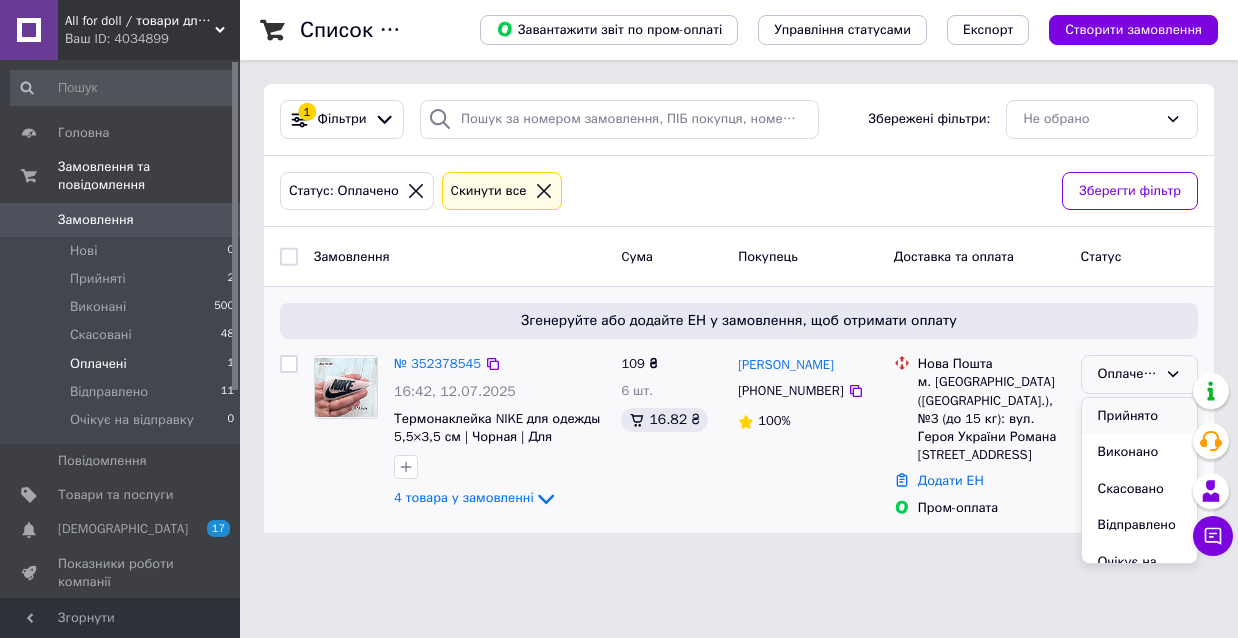 click on "Прийнято" at bounding box center (1139, 416) 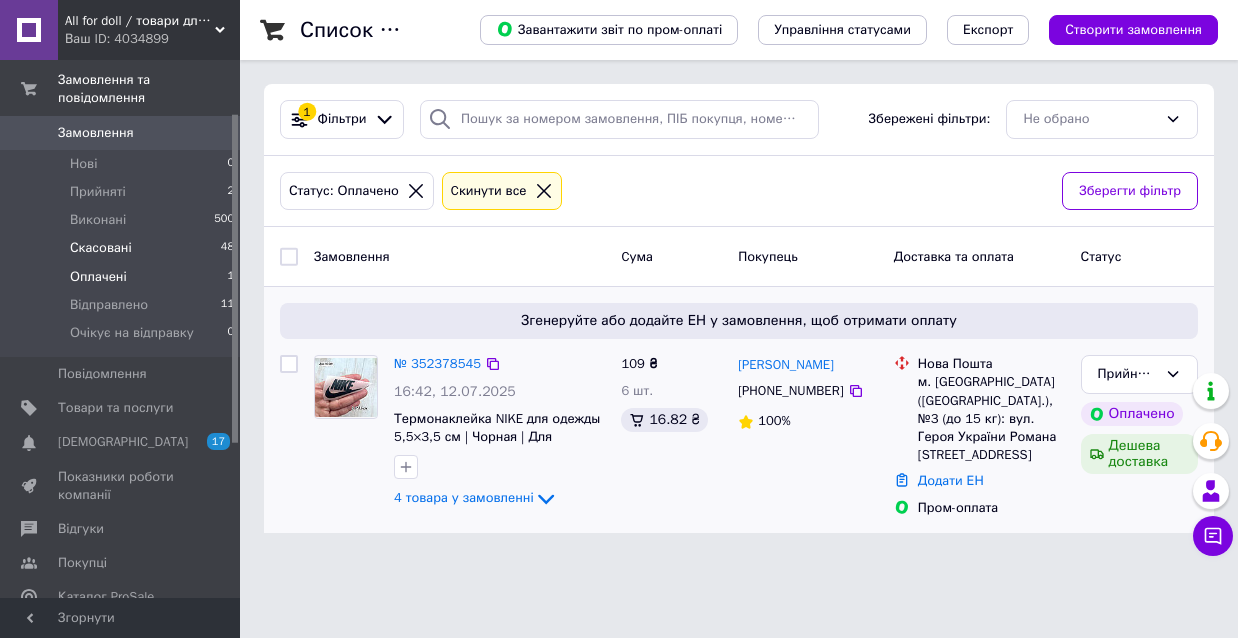 scroll, scrollTop: 100, scrollLeft: 0, axis: vertical 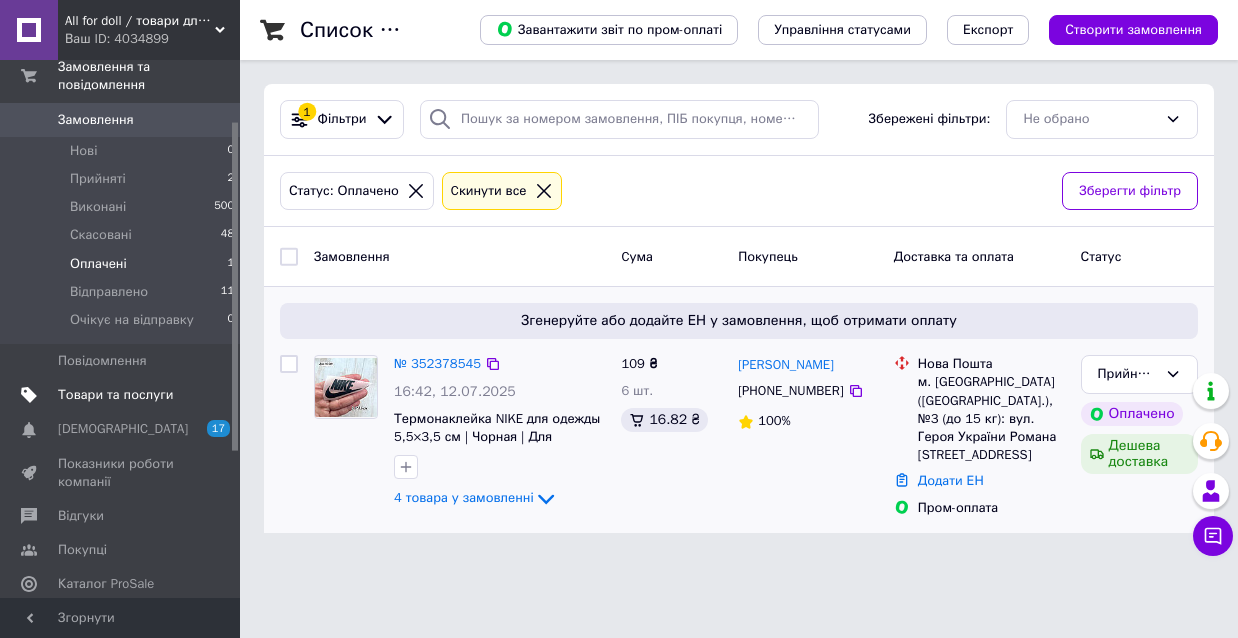 click on "Товари та послуги" at bounding box center (115, 395) 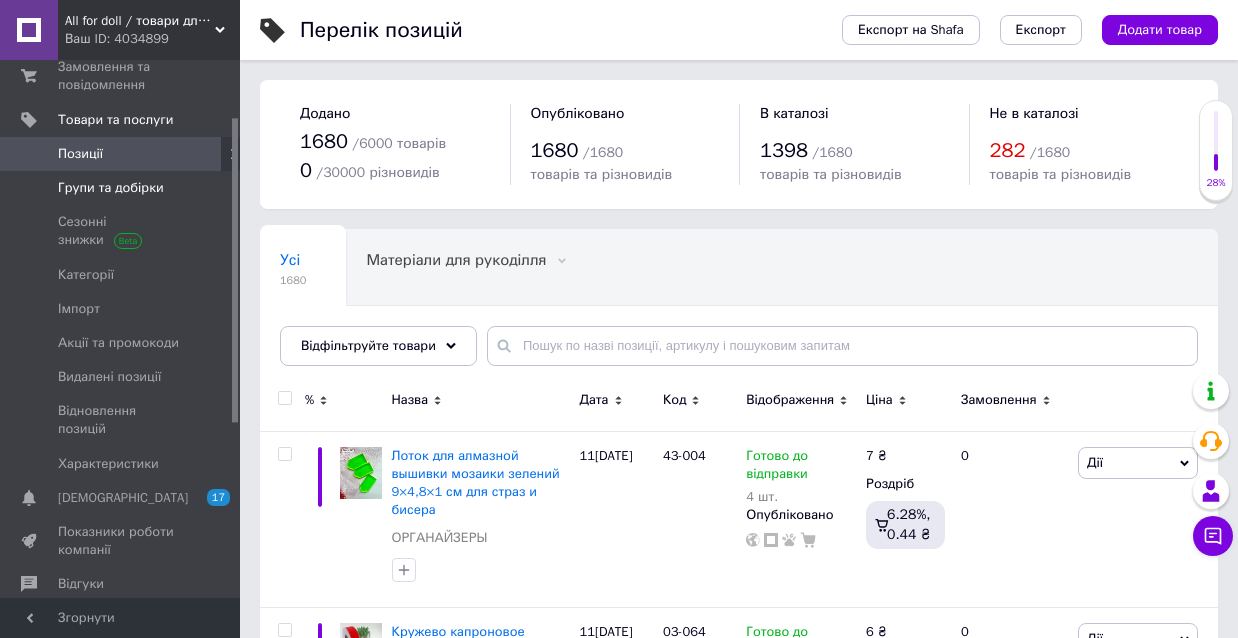 click on "Групи та добірки" at bounding box center (111, 188) 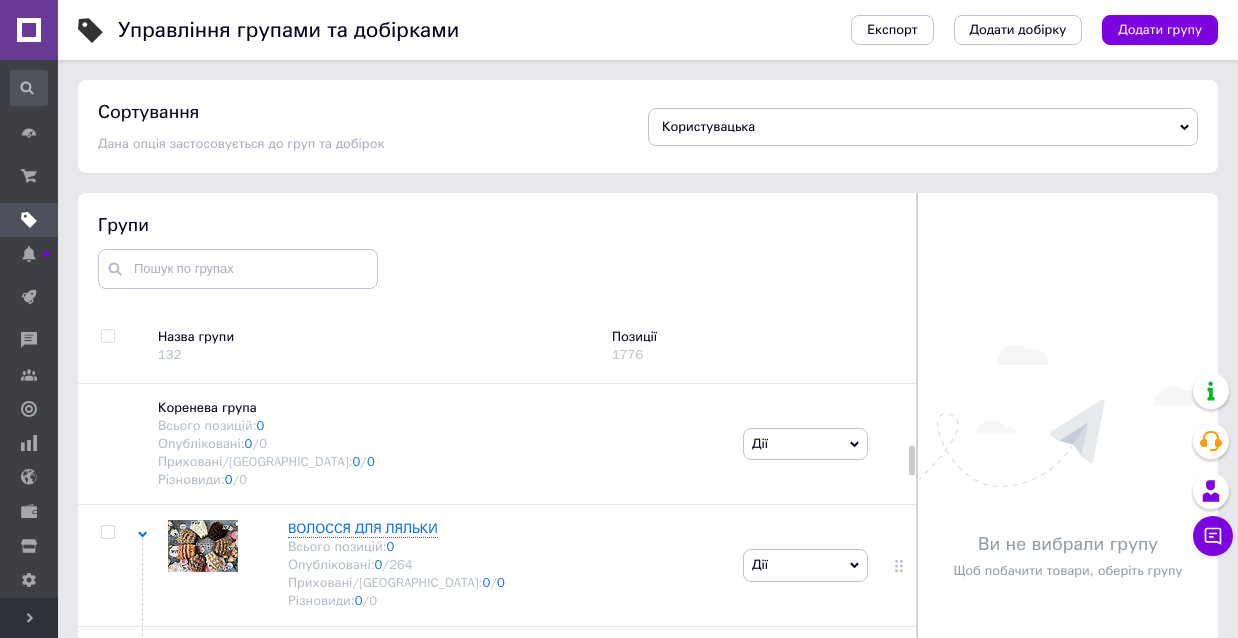 scroll, scrollTop: 118, scrollLeft: 0, axis: vertical 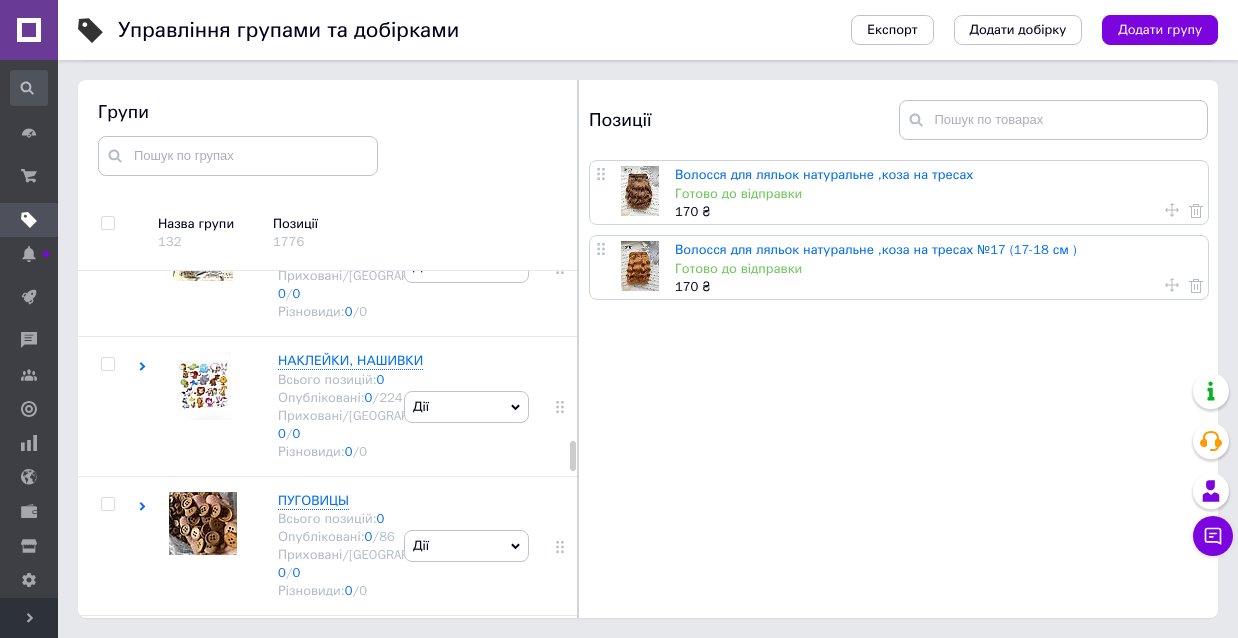 click on "ПІДВІСКИ, КУЛОНИ, БРЕЛОКИ" at bounding box center [373, -494] 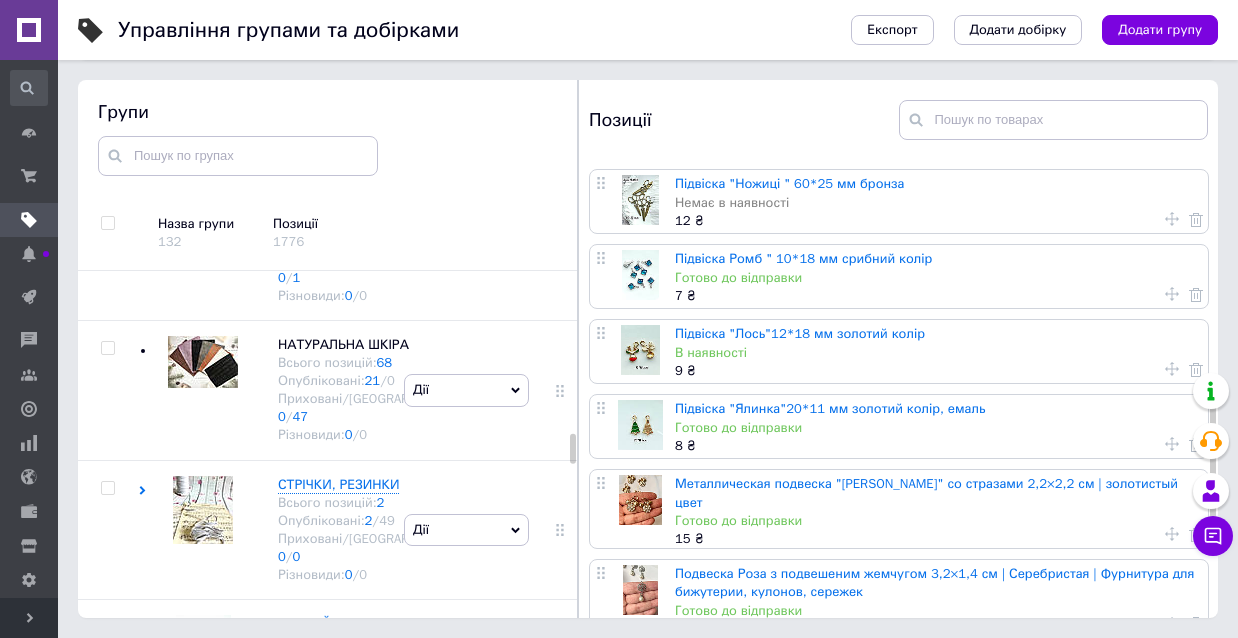 scroll, scrollTop: 1213, scrollLeft: 0, axis: vertical 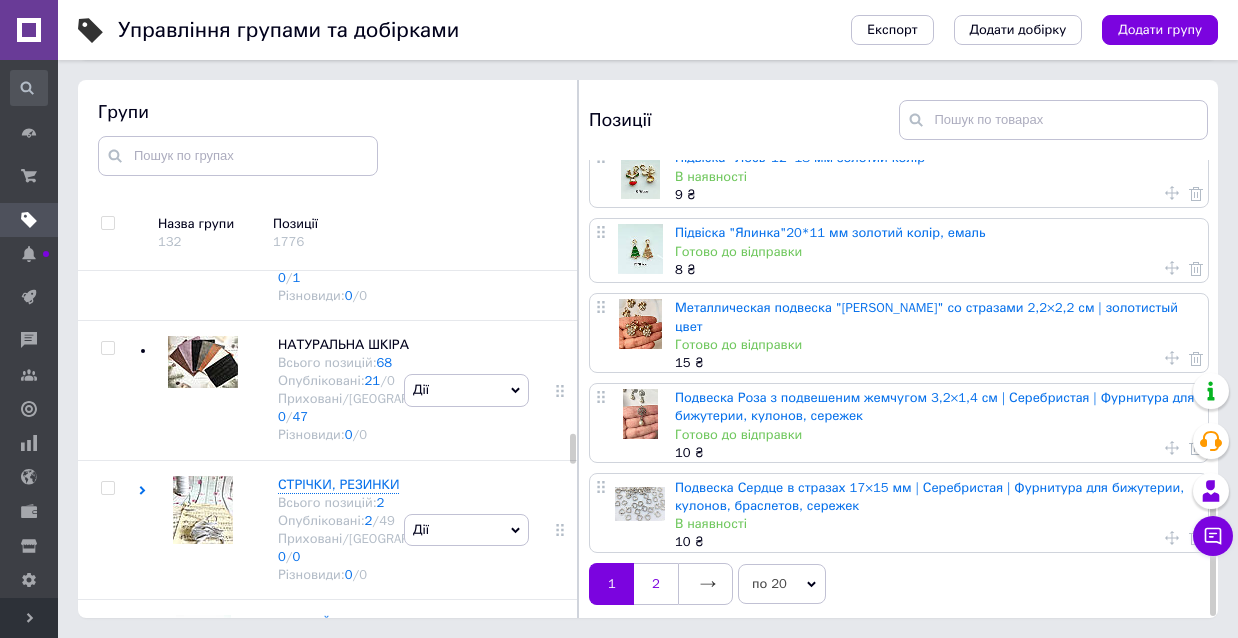 click on "2" at bounding box center (656, 584) 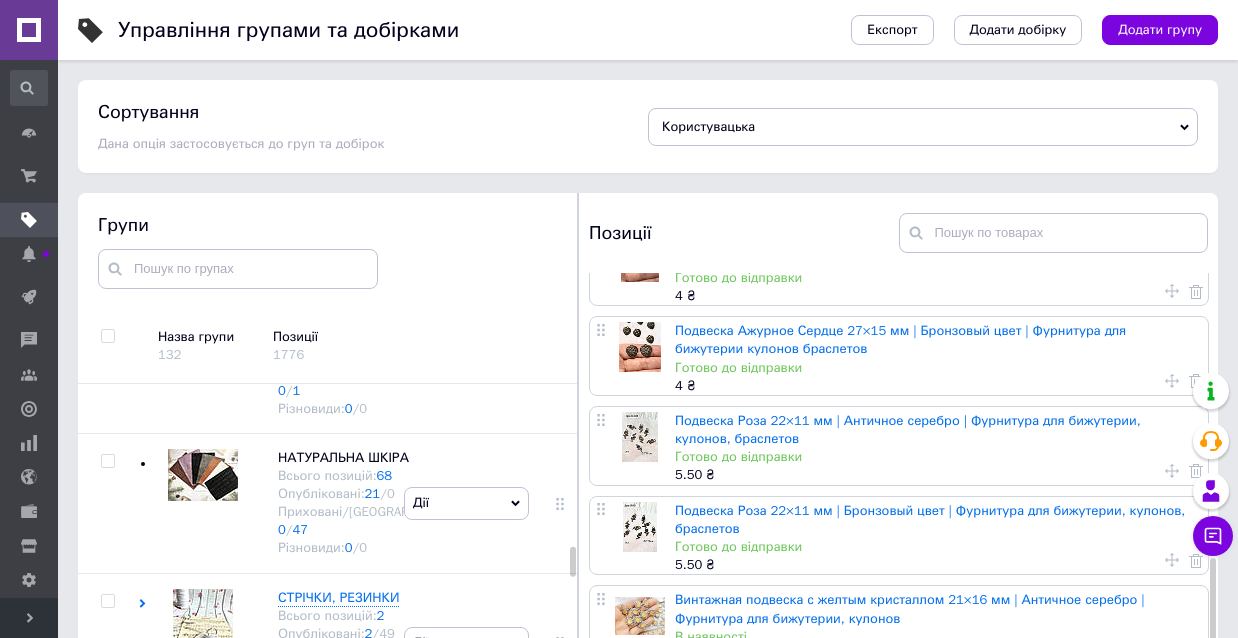 scroll, scrollTop: 762, scrollLeft: 0, axis: vertical 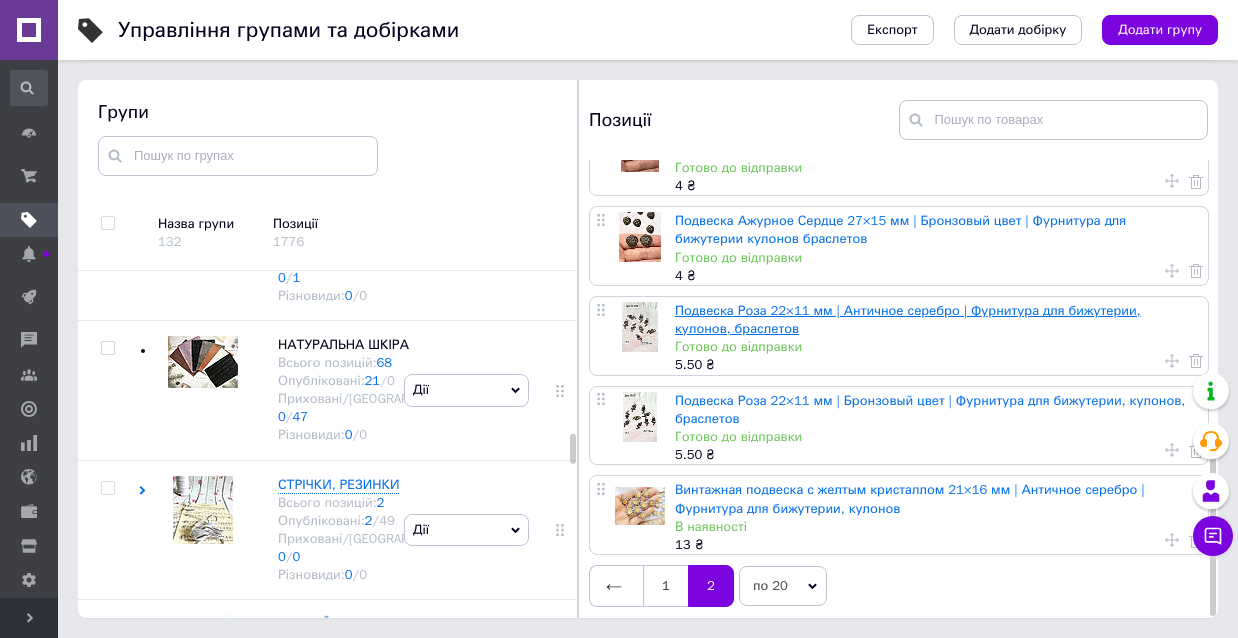 click on "Подвеска Роза  22×11 мм | Античное серебро | Фурнитура для бижутерии, кулонов, браслетов" at bounding box center (908, 319) 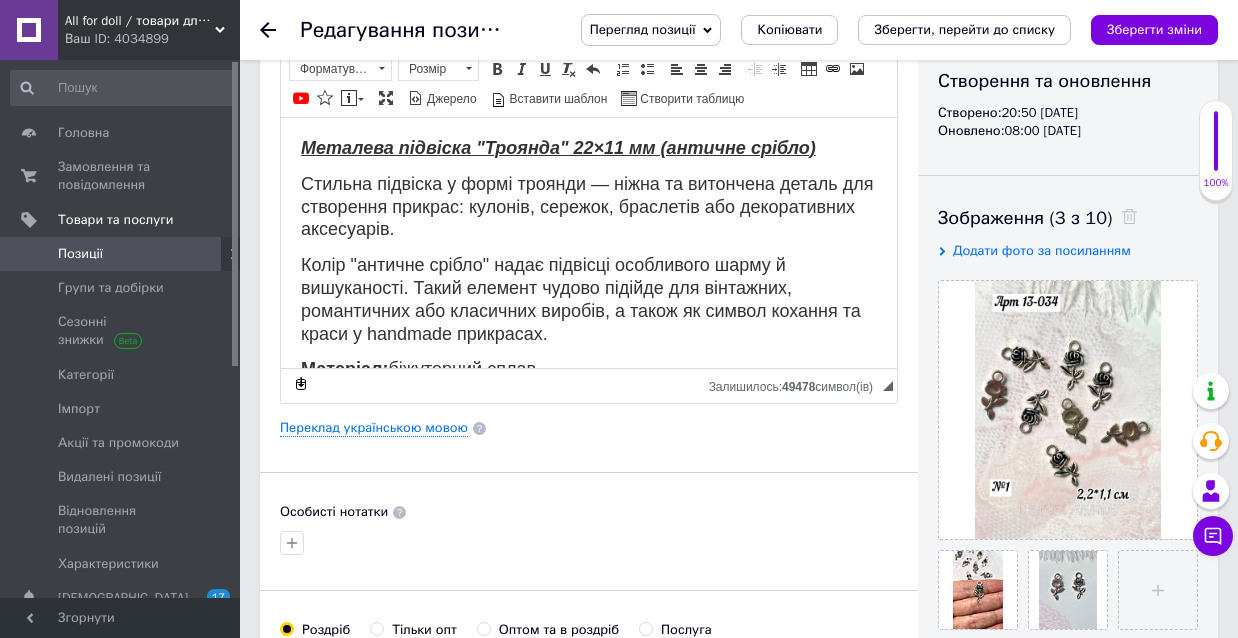 scroll, scrollTop: 218, scrollLeft: 0, axis: vertical 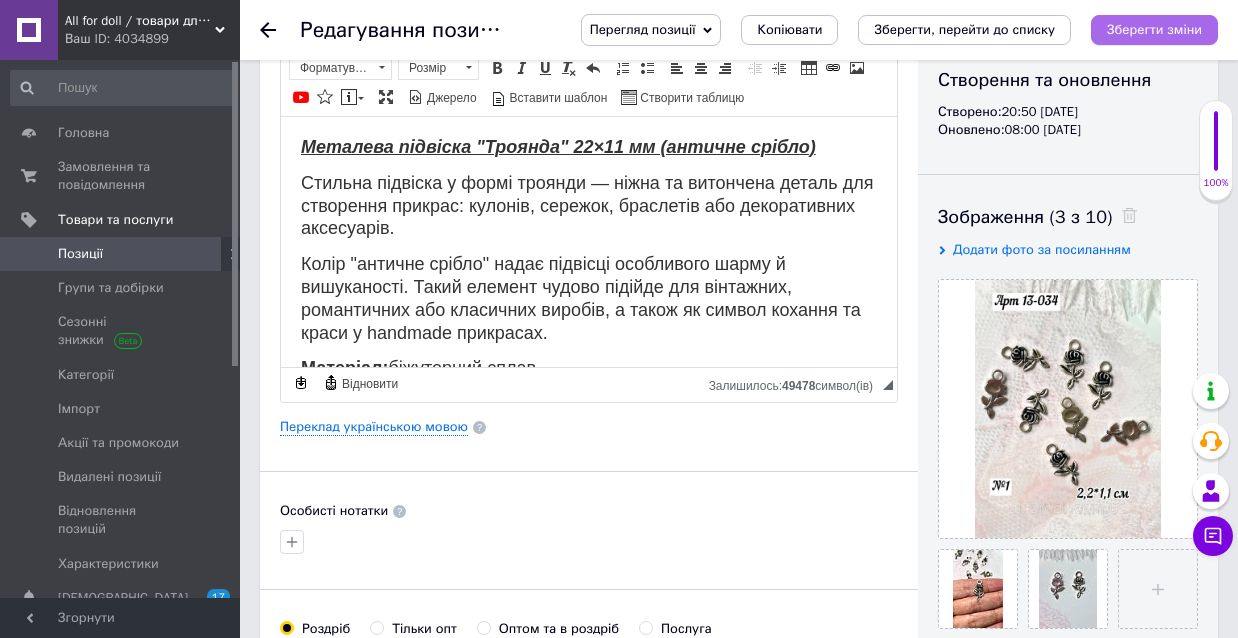 click on "Зберегти зміни" at bounding box center [1154, 29] 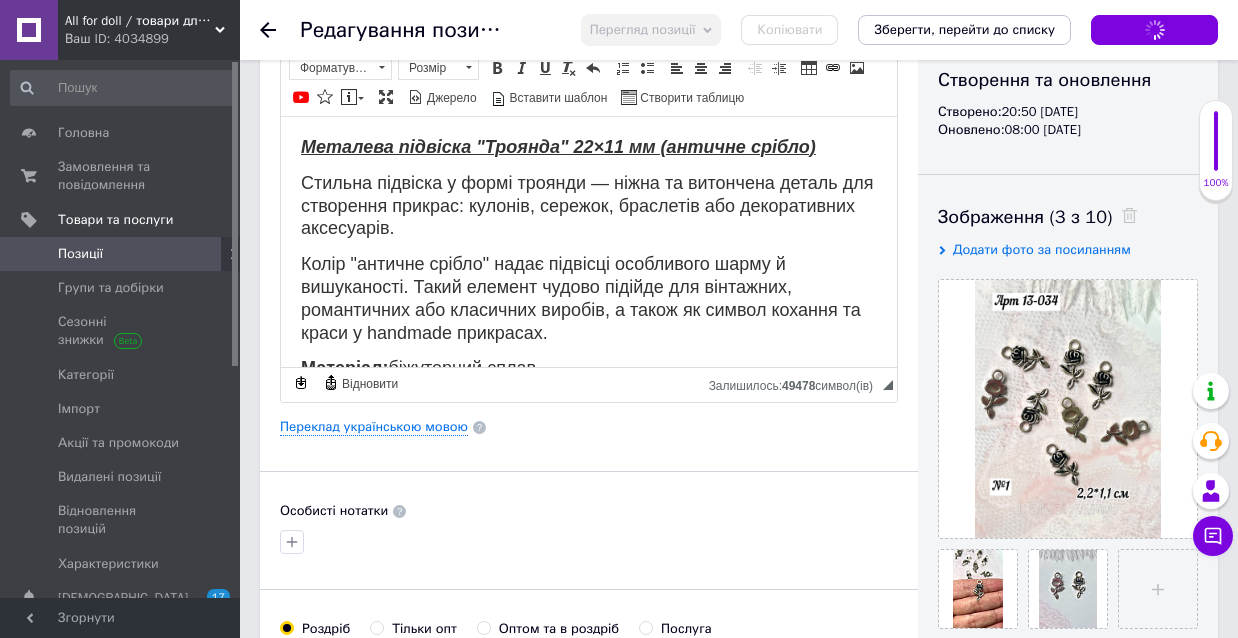 click on "Позиції" at bounding box center [80, 254] 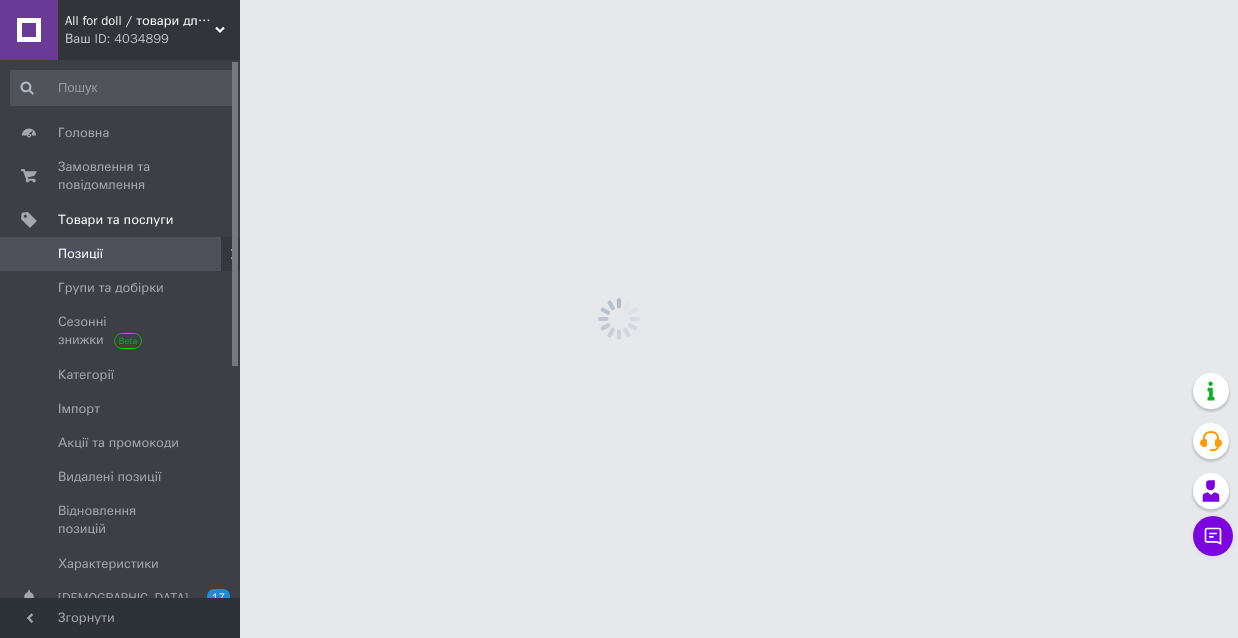 scroll, scrollTop: 0, scrollLeft: 0, axis: both 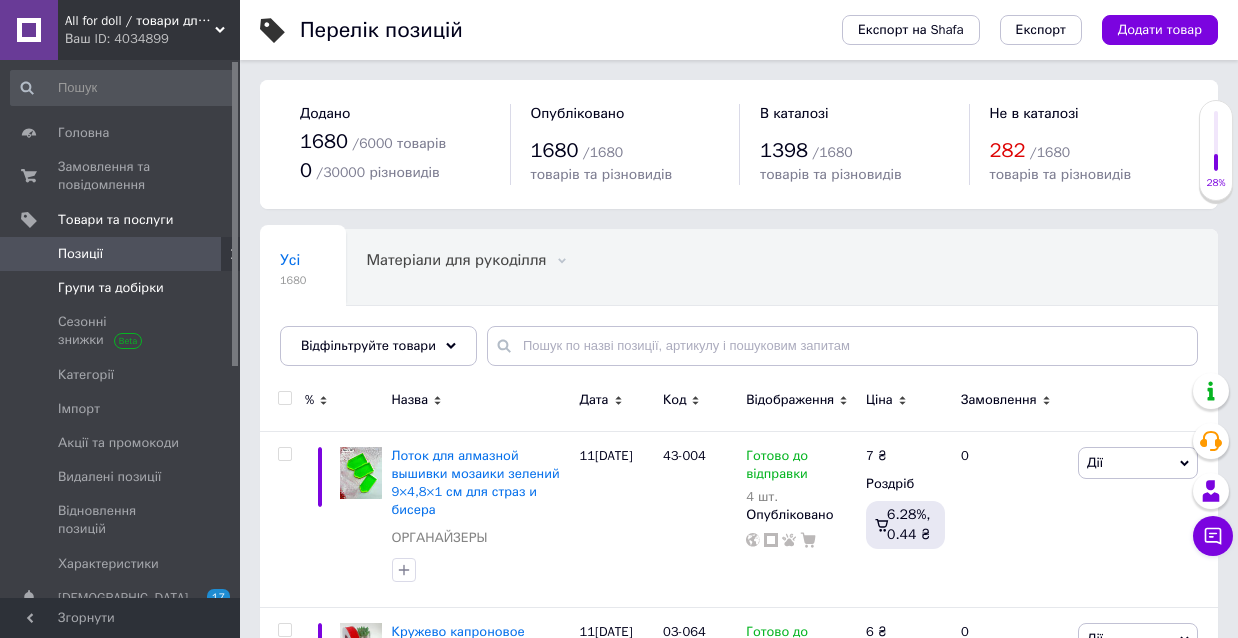 click on "Групи та добірки" at bounding box center [111, 288] 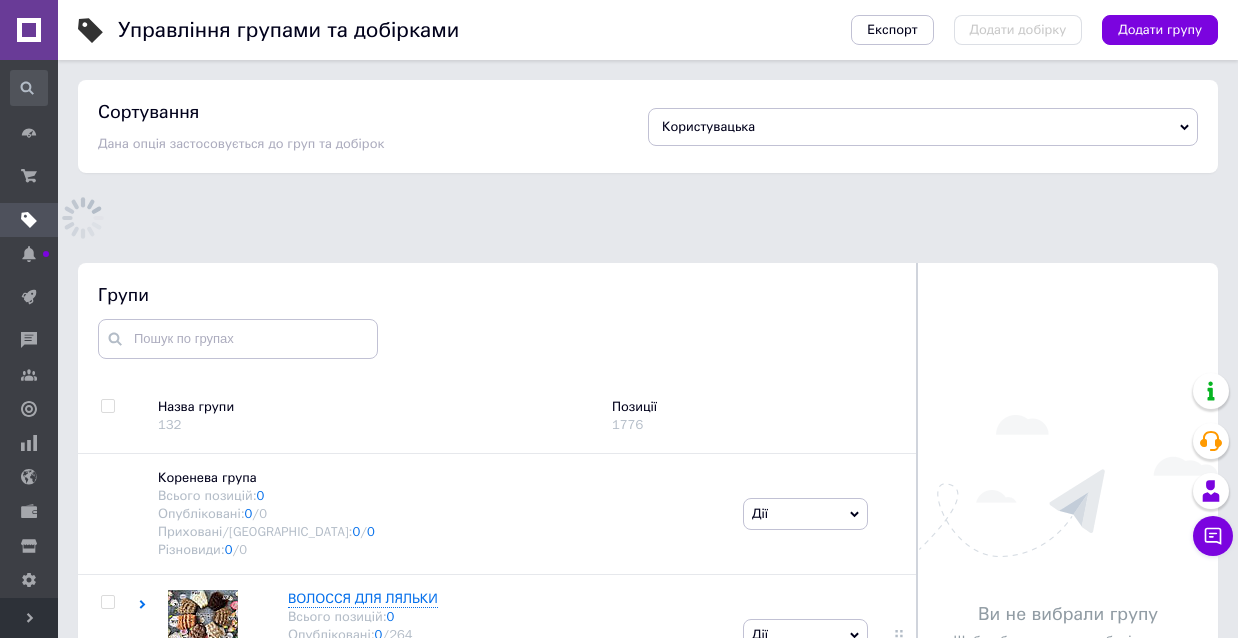scroll, scrollTop: 113, scrollLeft: 0, axis: vertical 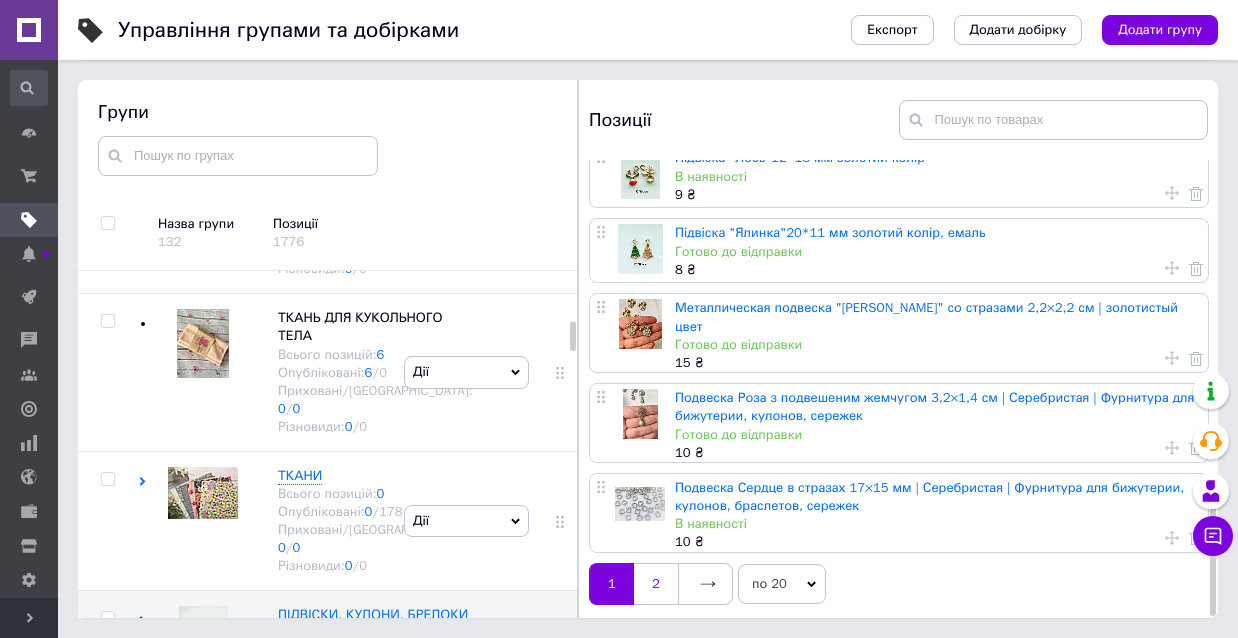 click on "2" at bounding box center [656, 584] 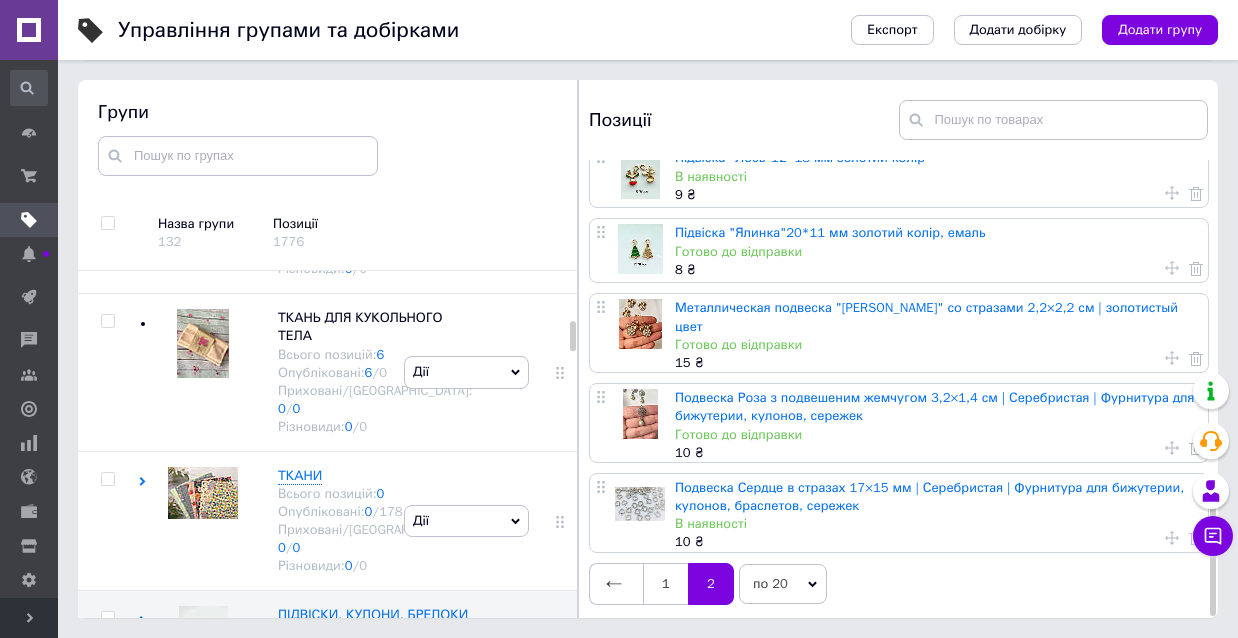 scroll, scrollTop: 0, scrollLeft: 0, axis: both 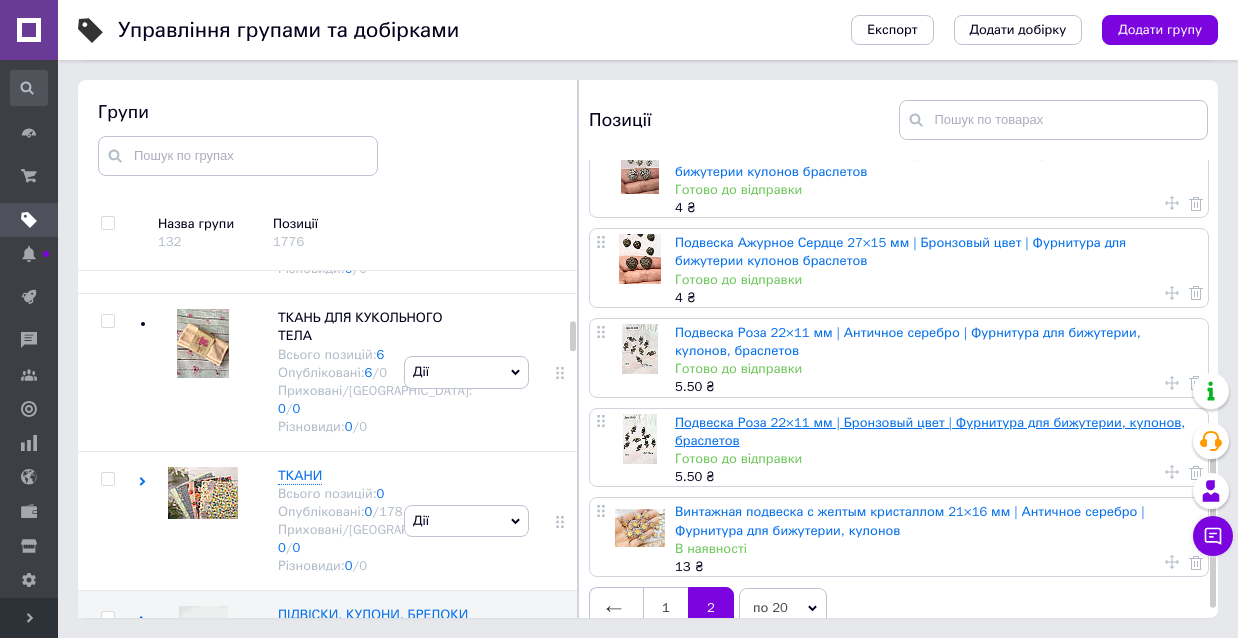 click on "Подвеска Роза  22×11 мм | Бронзовый цвет  | Фурнитура для бижутерии, кулонов, браслетов" at bounding box center (930, 431) 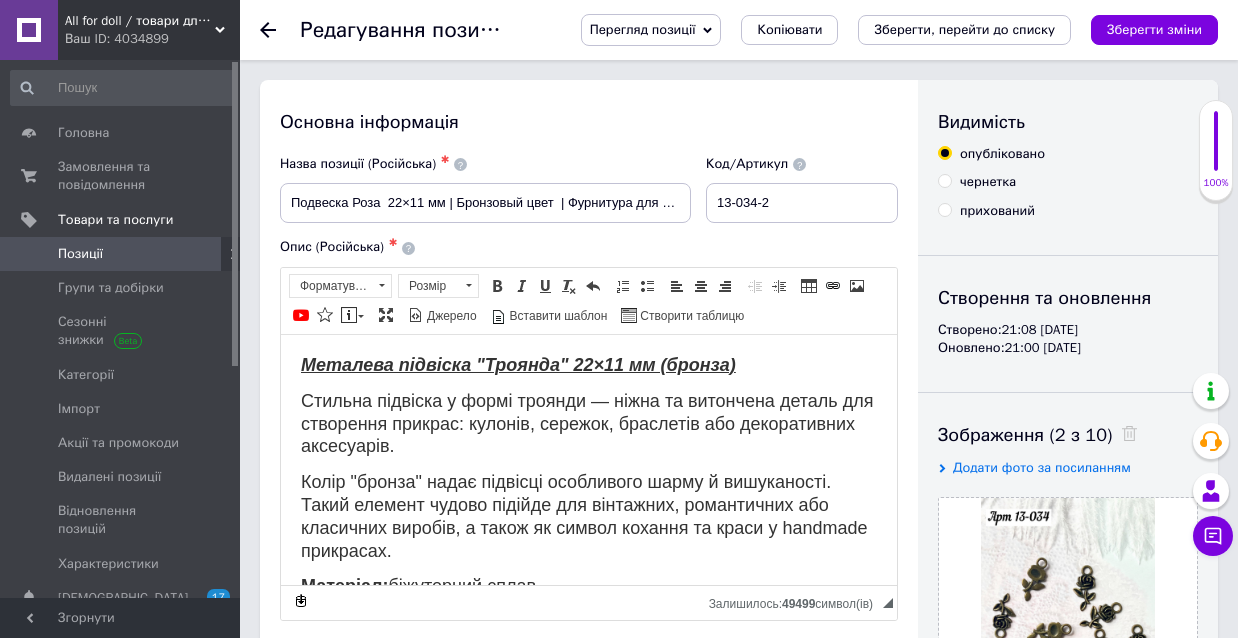 scroll, scrollTop: 0, scrollLeft: 0, axis: both 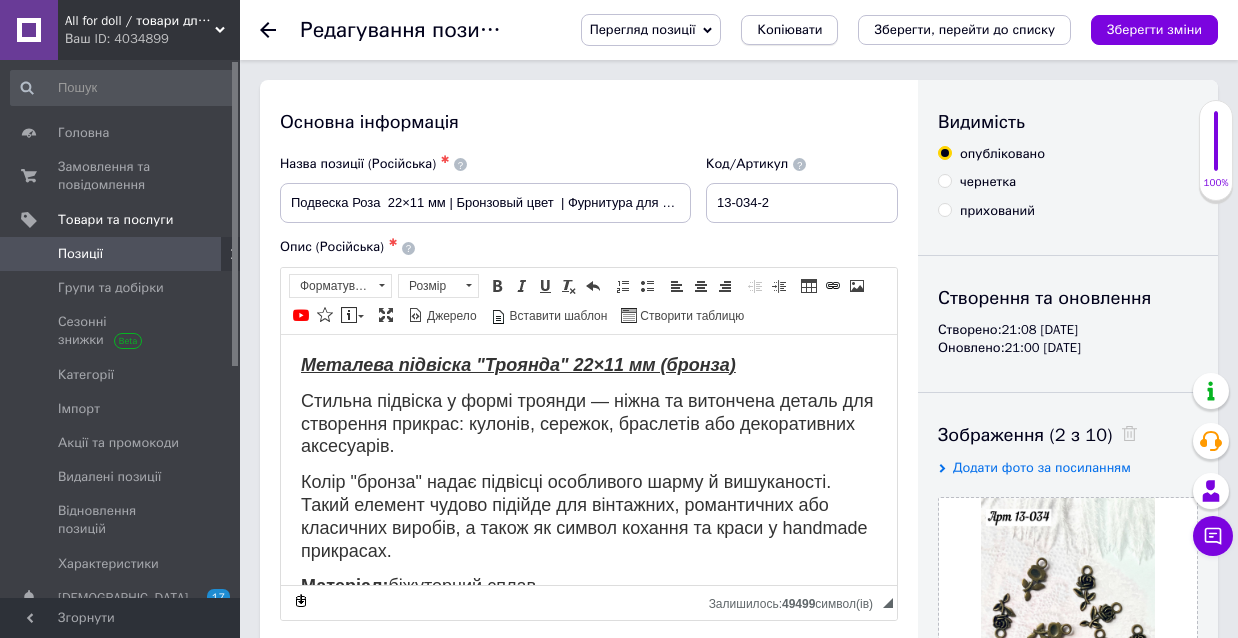 click on "Копіювати" at bounding box center (789, 30) 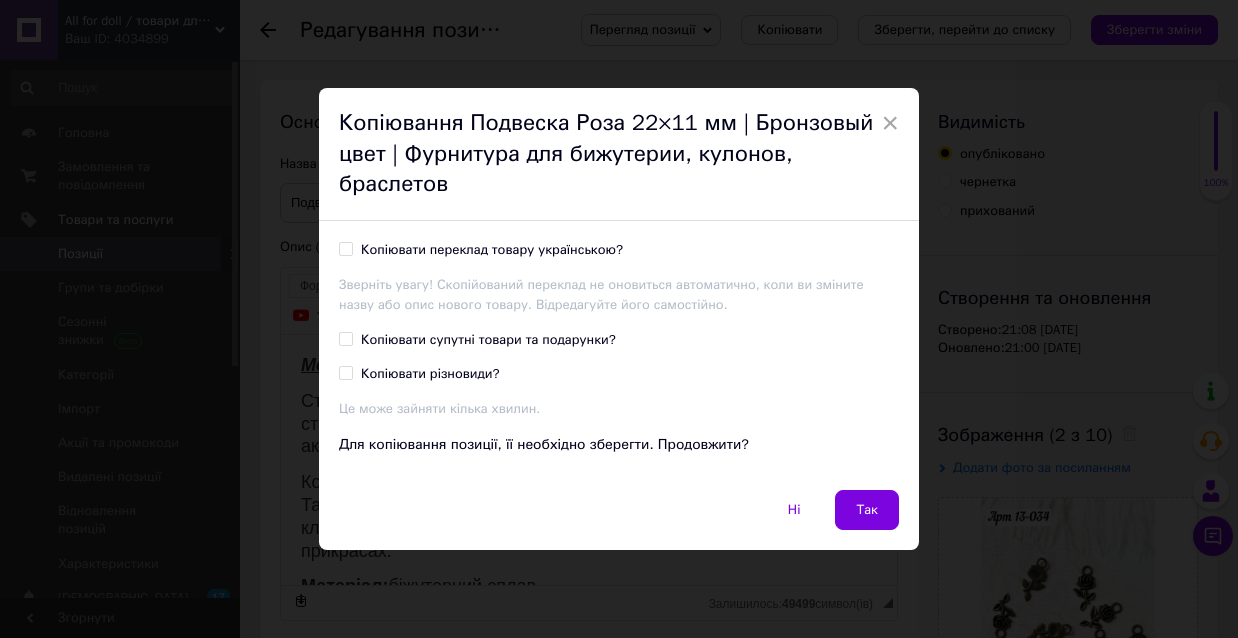 click on "Копіювати переклад товару українською?" at bounding box center [481, 250] 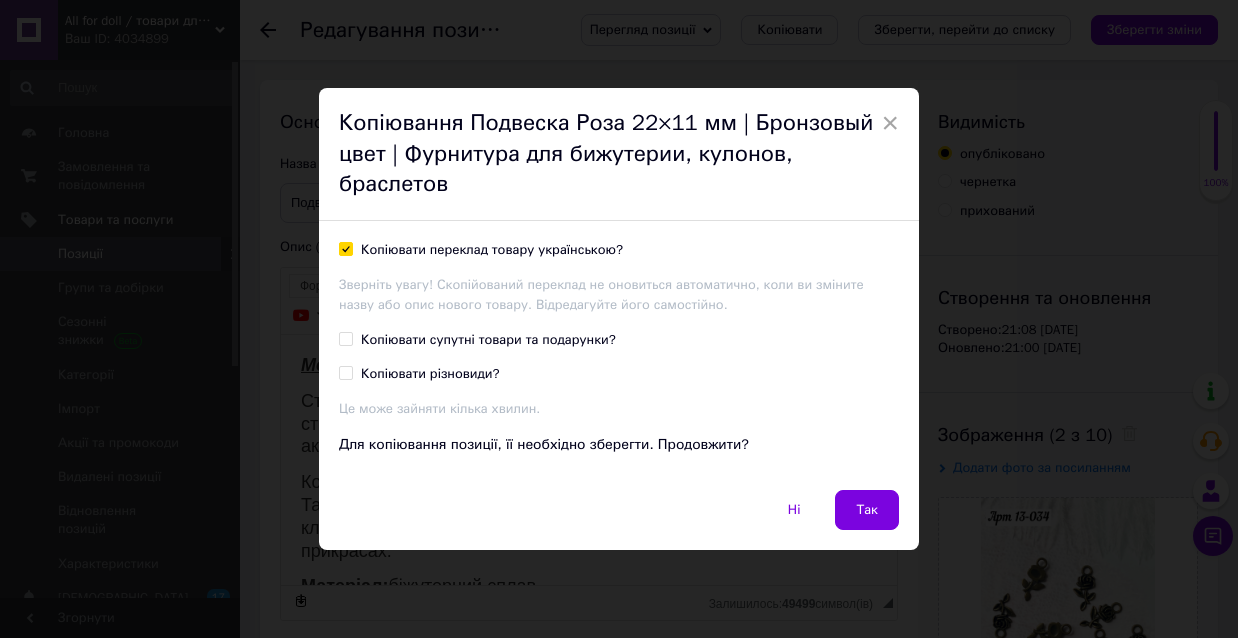 checkbox on "true" 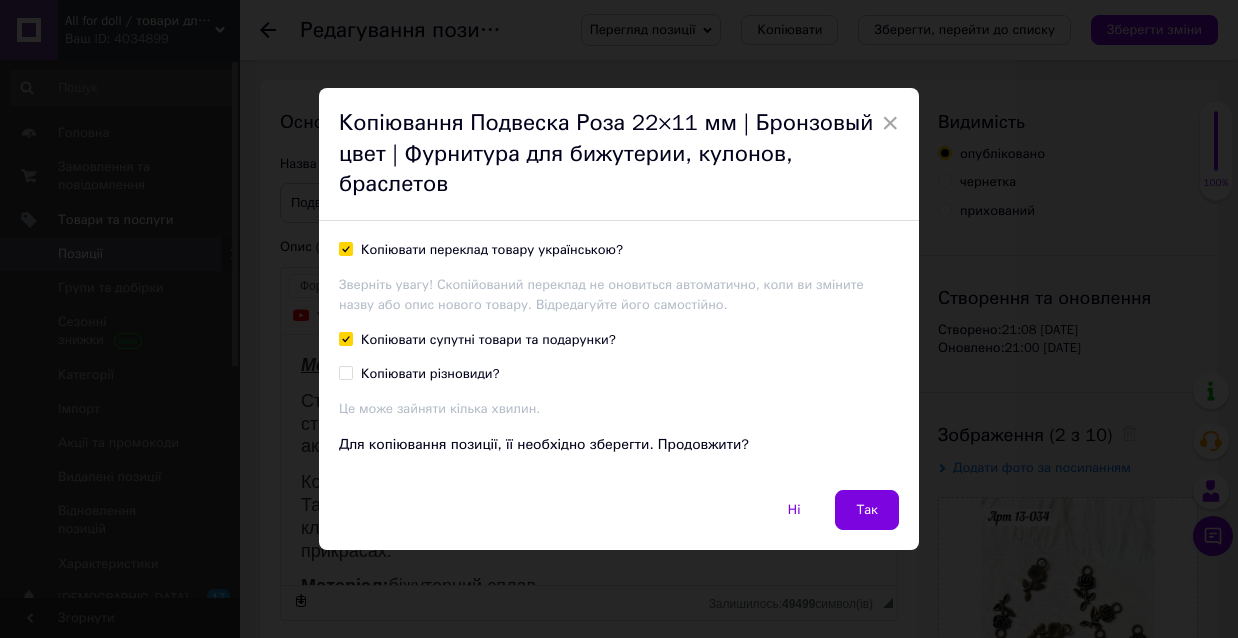 checkbox on "true" 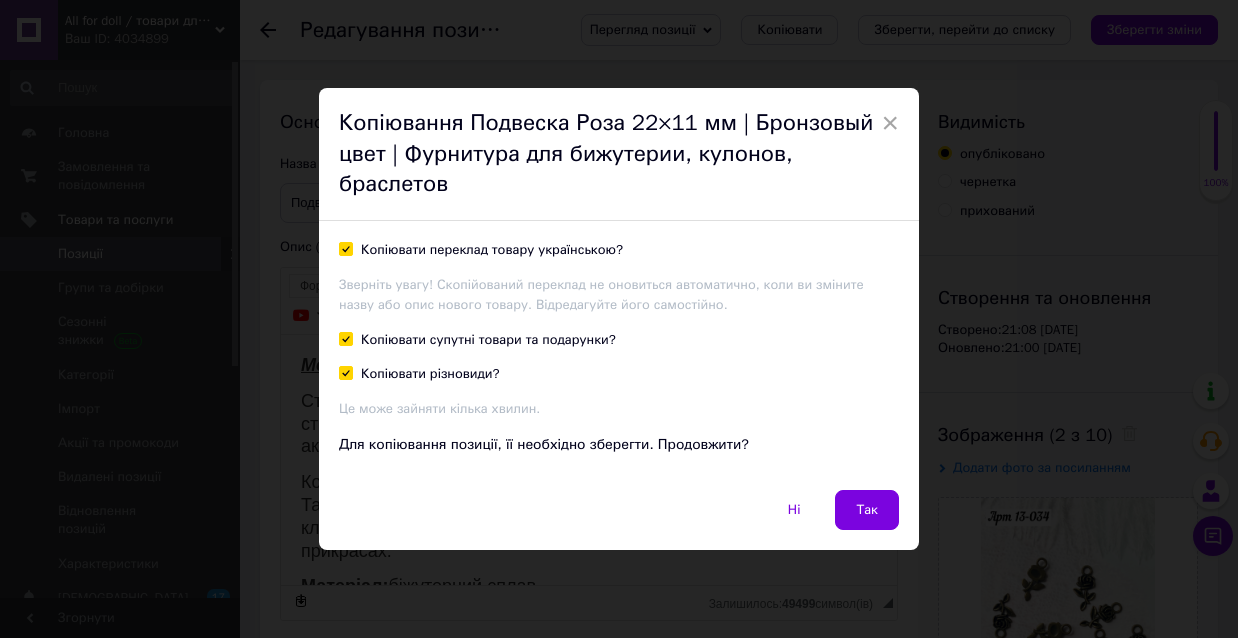 checkbox on "true" 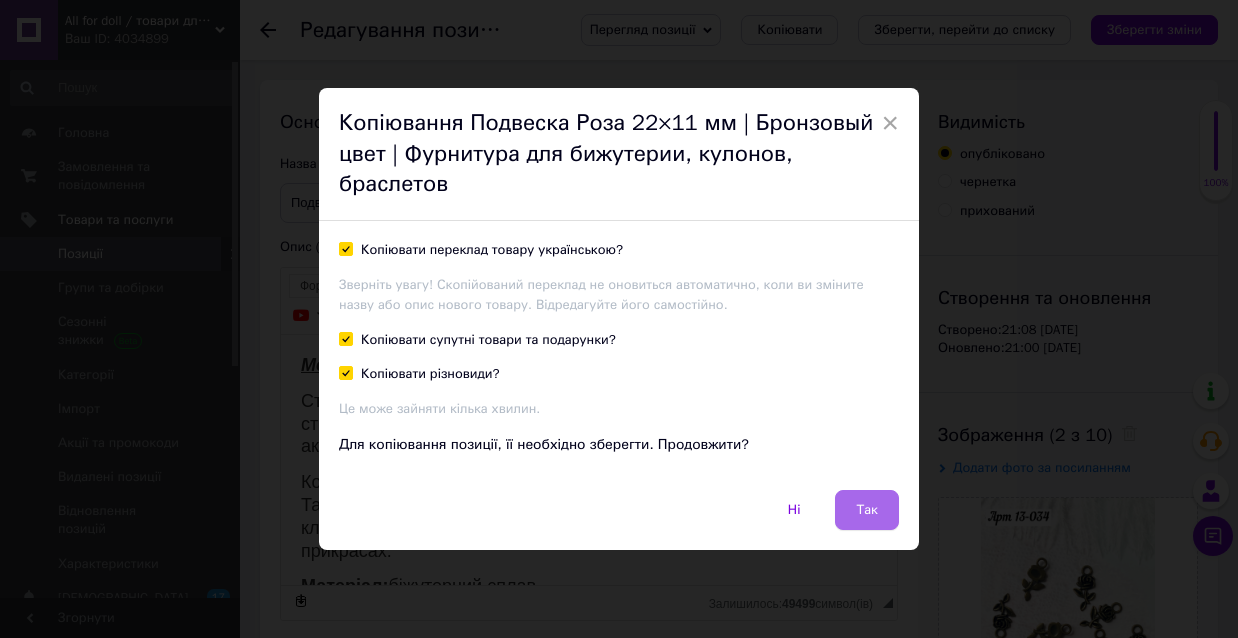 click on "Так" at bounding box center (867, 510) 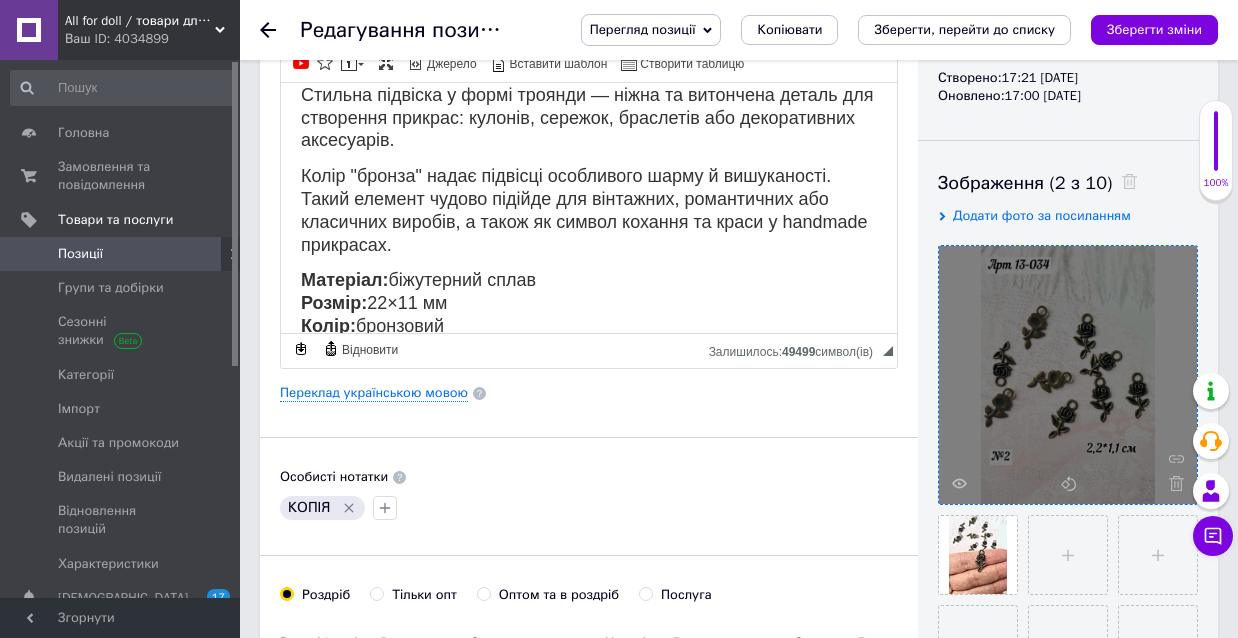 scroll, scrollTop: 58, scrollLeft: 0, axis: vertical 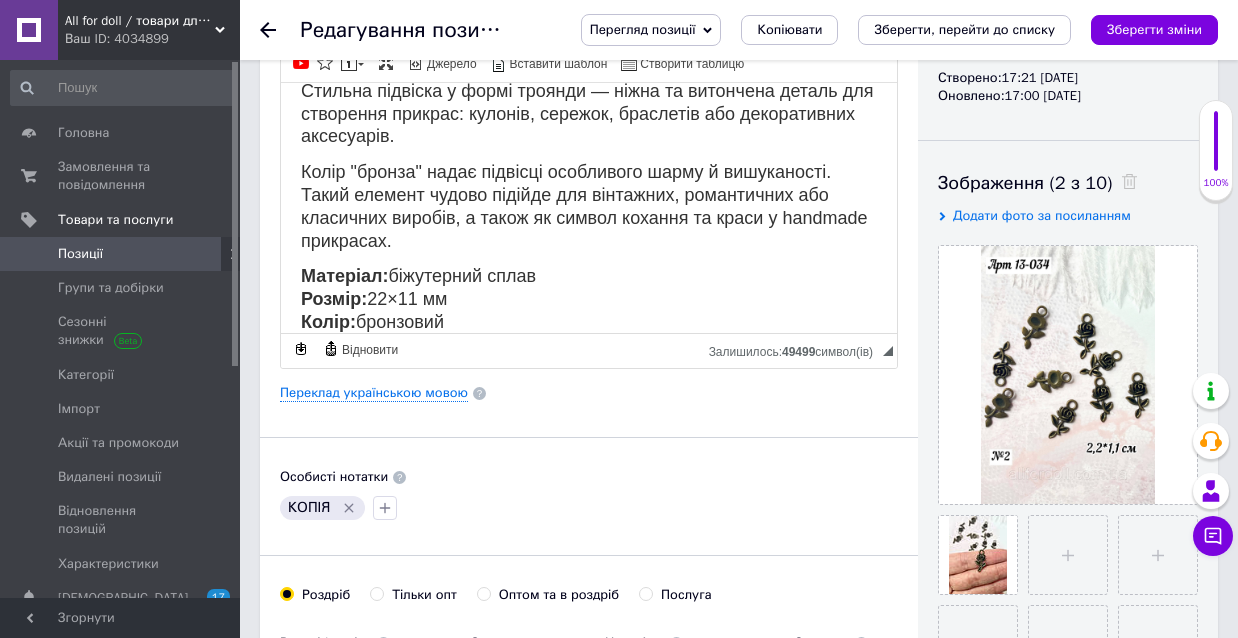 click at bounding box center (1124, 183) 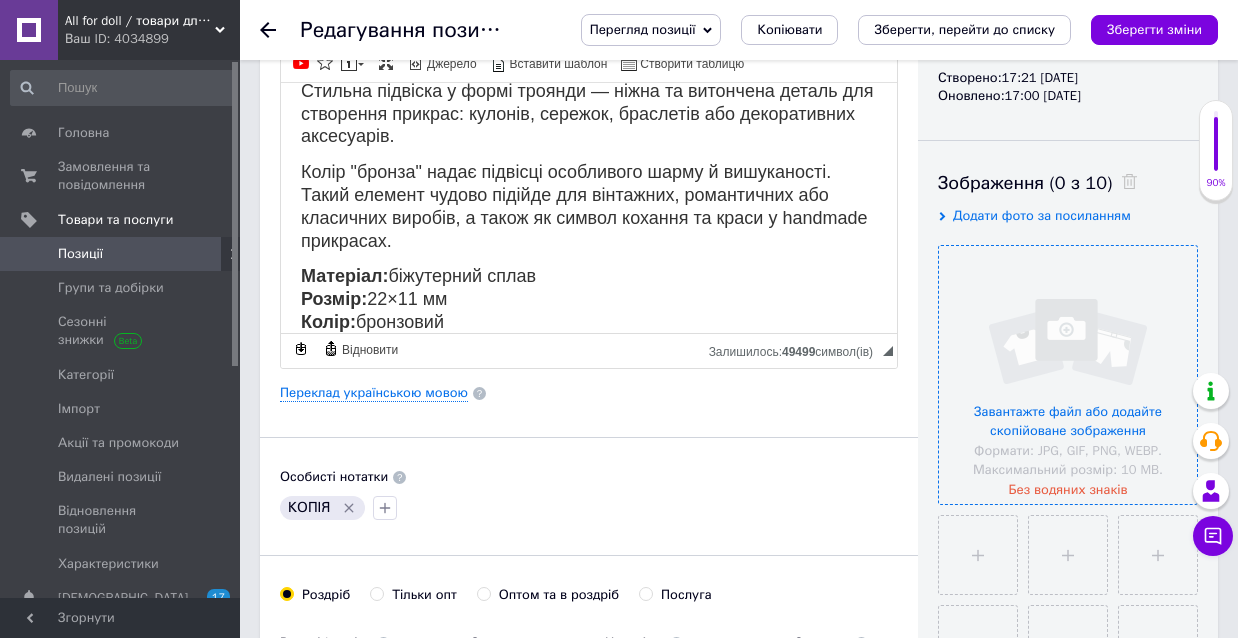 click at bounding box center (1068, 375) 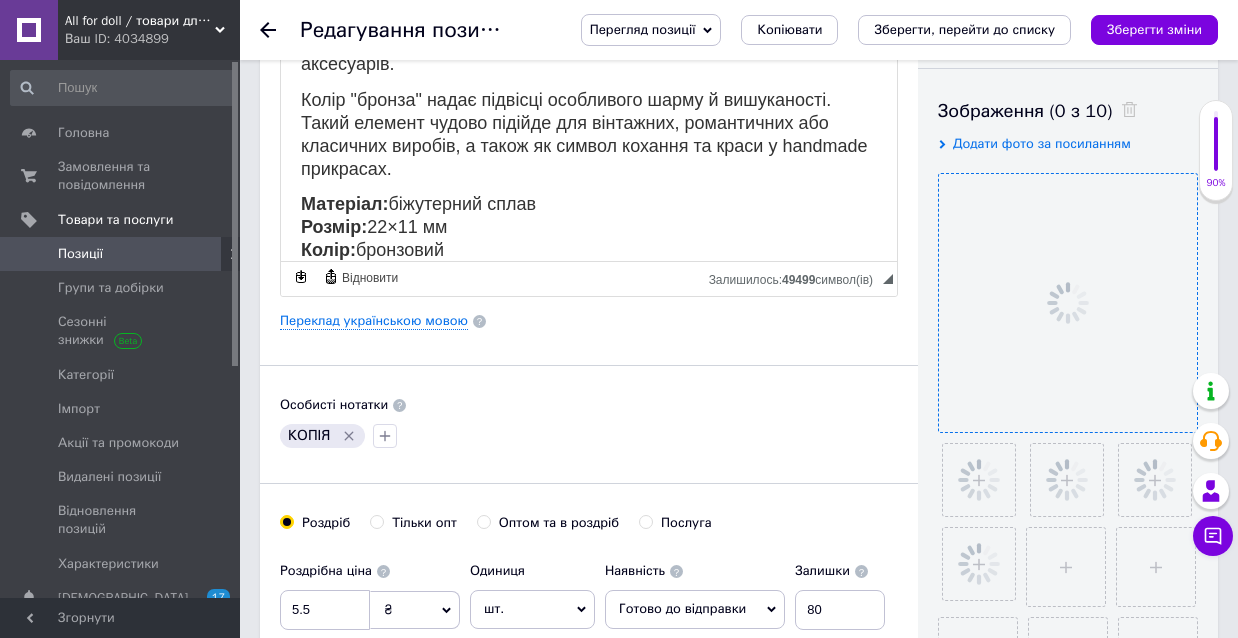 scroll, scrollTop: 424, scrollLeft: 0, axis: vertical 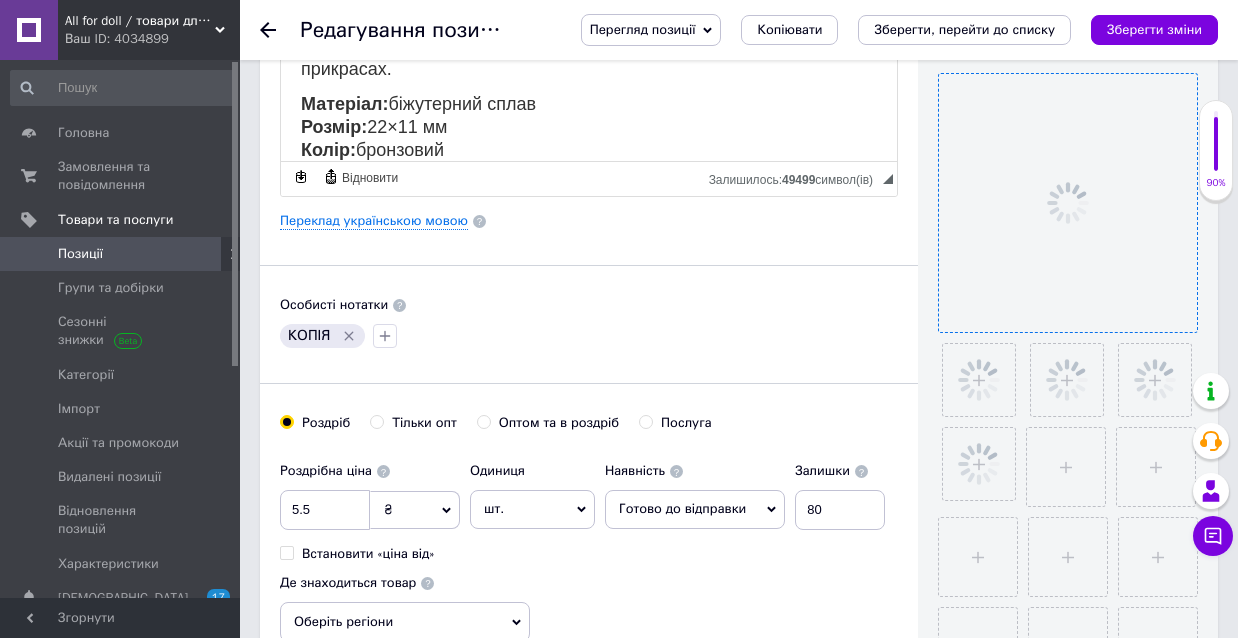 click 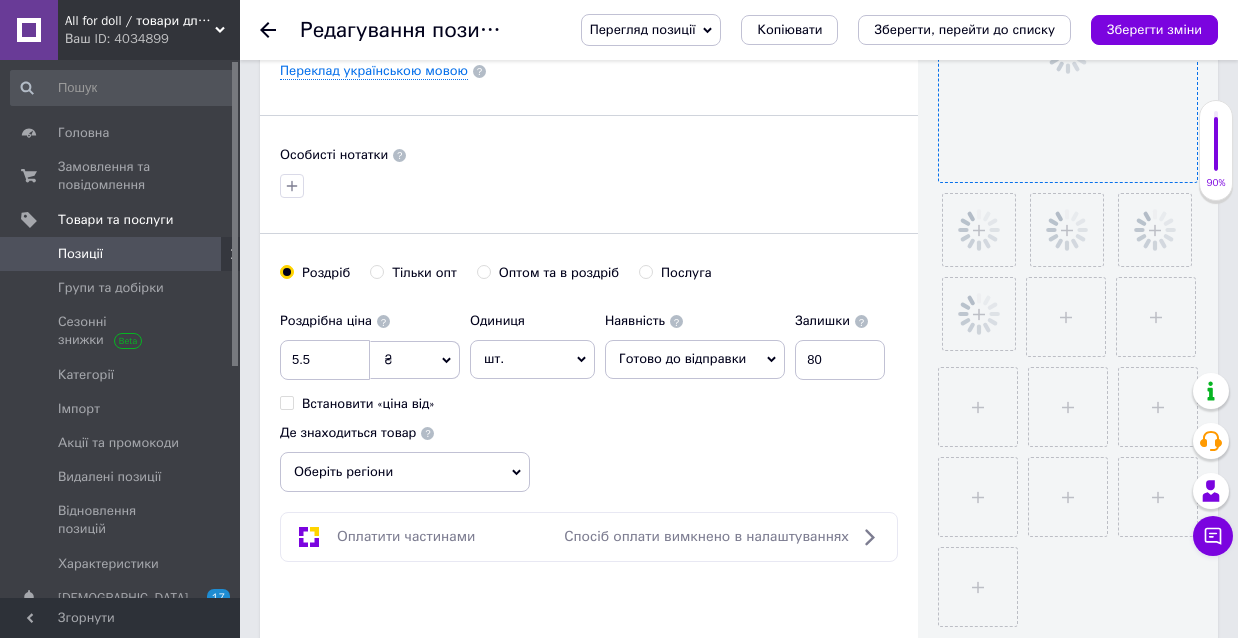 scroll, scrollTop: 582, scrollLeft: 0, axis: vertical 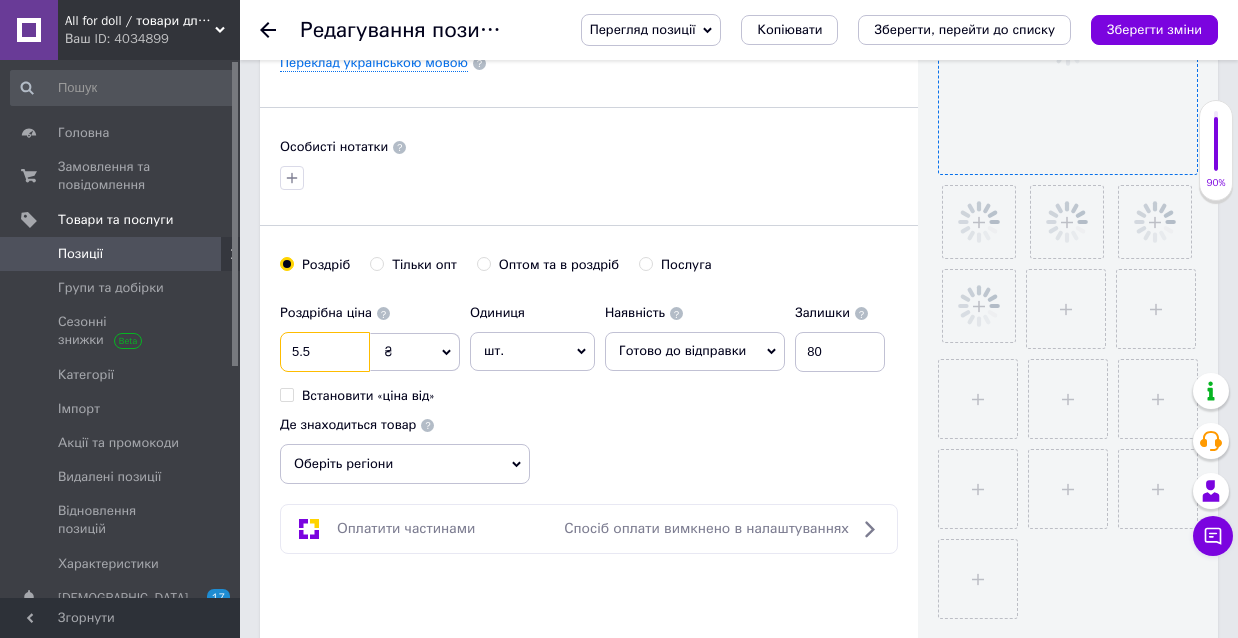 drag, startPoint x: 331, startPoint y: 344, endPoint x: 288, endPoint y: 344, distance: 43 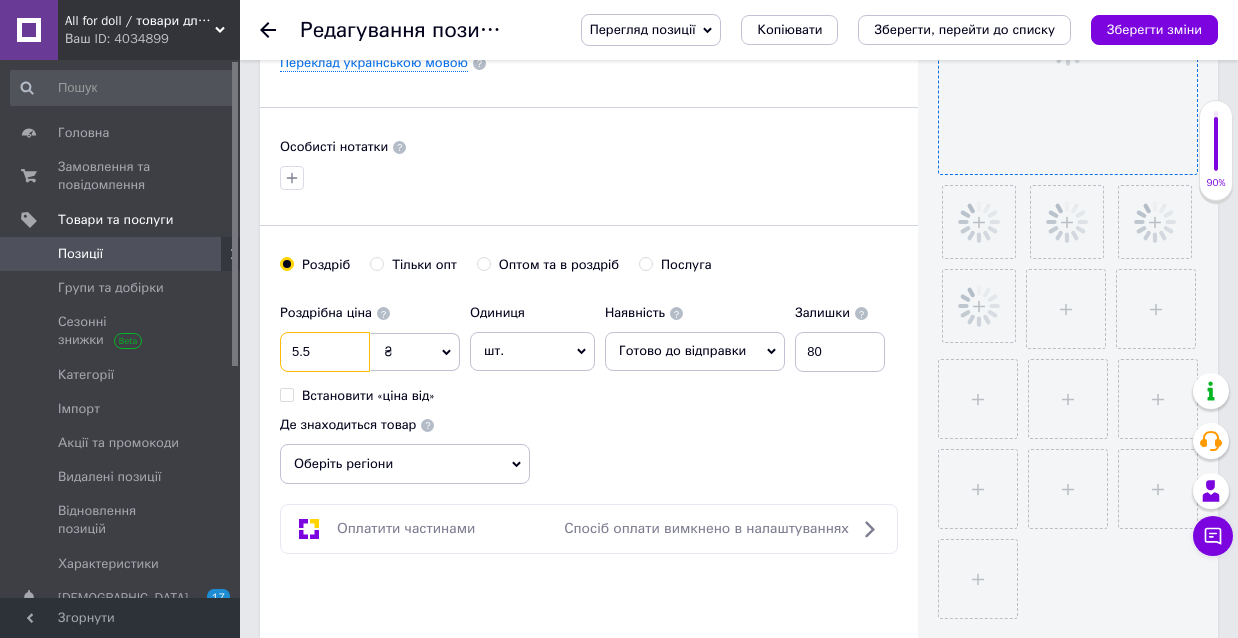 click on "5.5" at bounding box center [325, 352] 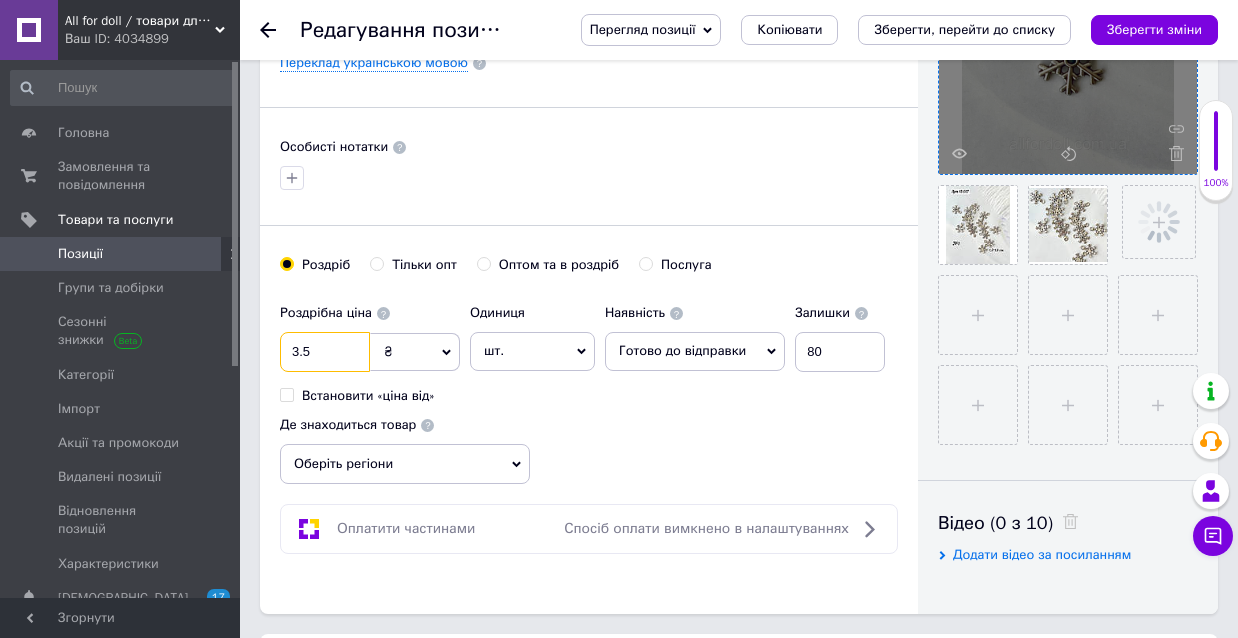 type on "3.5" 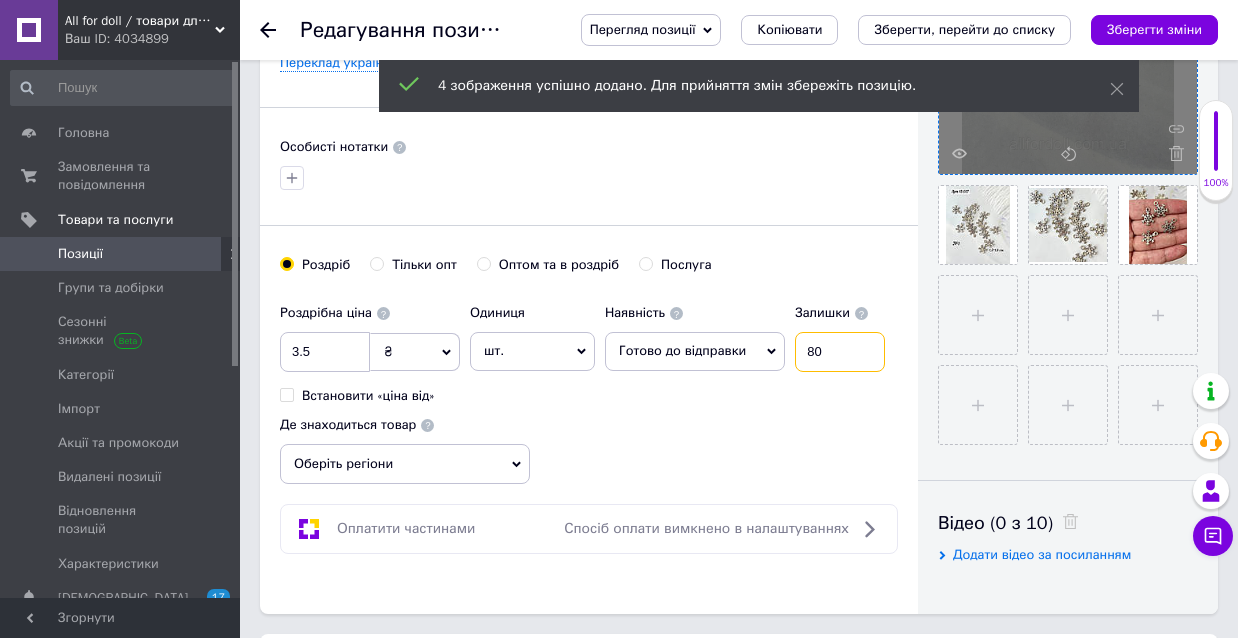 click on "80" at bounding box center (840, 352) 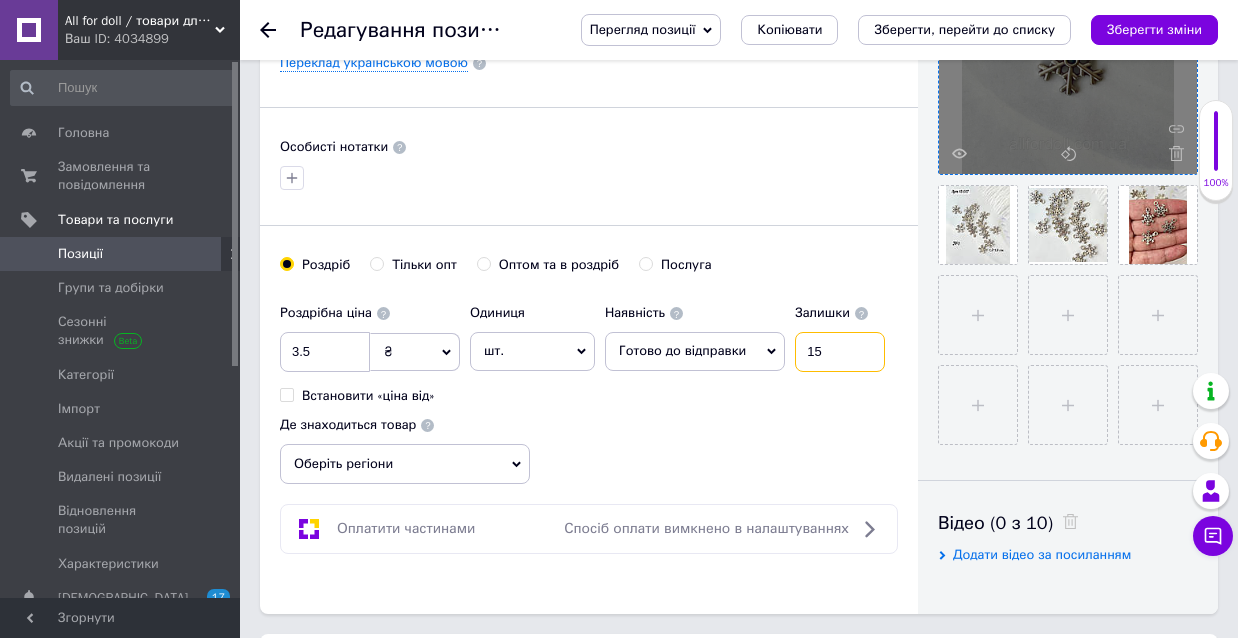 type on "15" 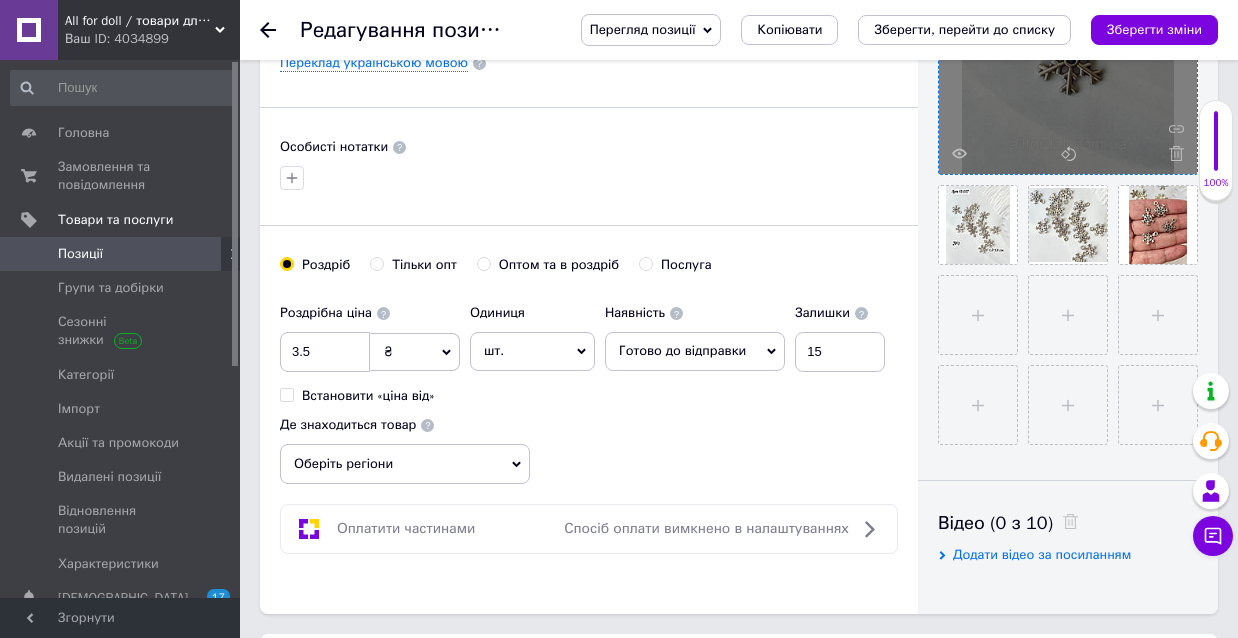 click 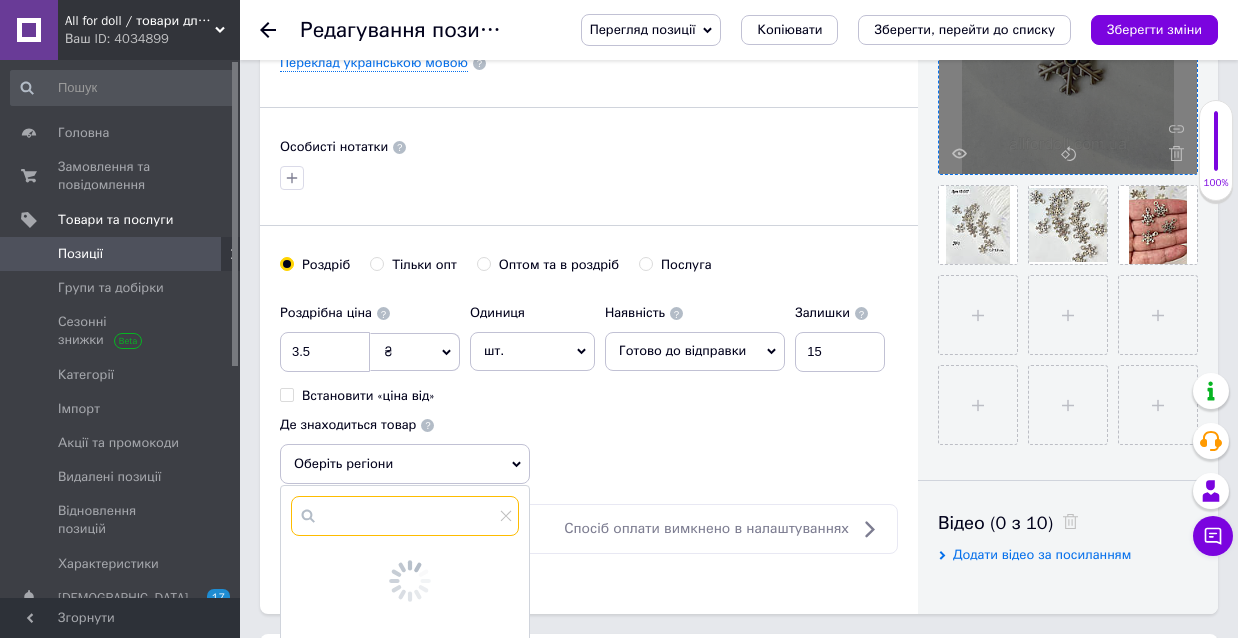 click at bounding box center [405, 516] 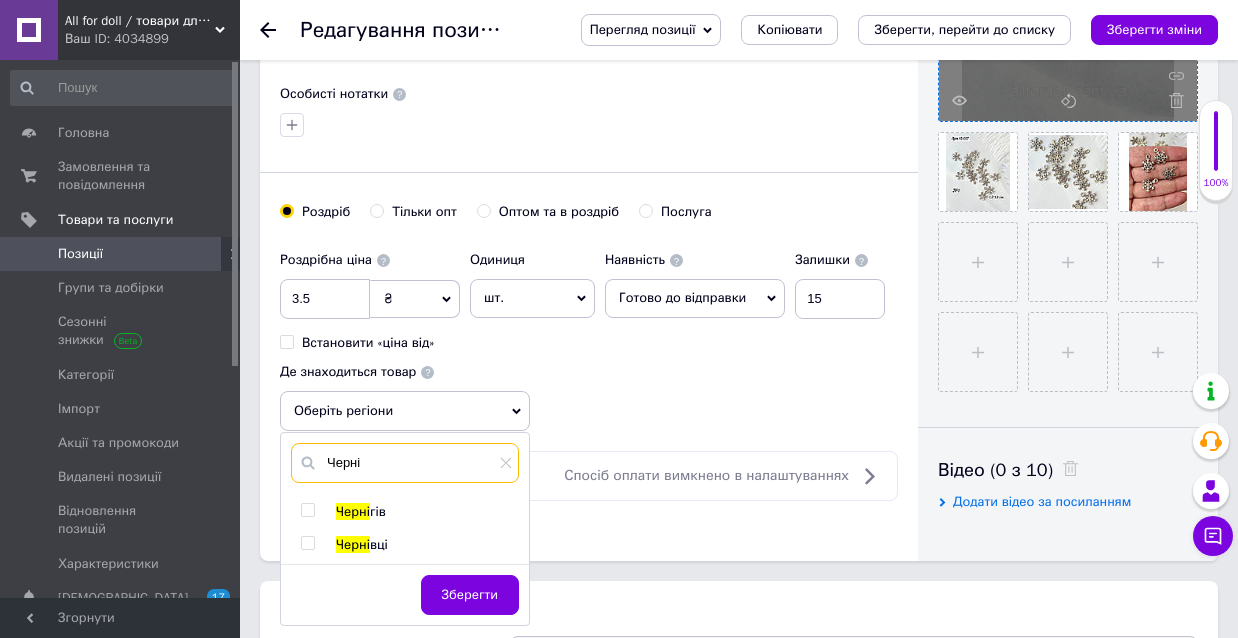 scroll, scrollTop: 636, scrollLeft: 0, axis: vertical 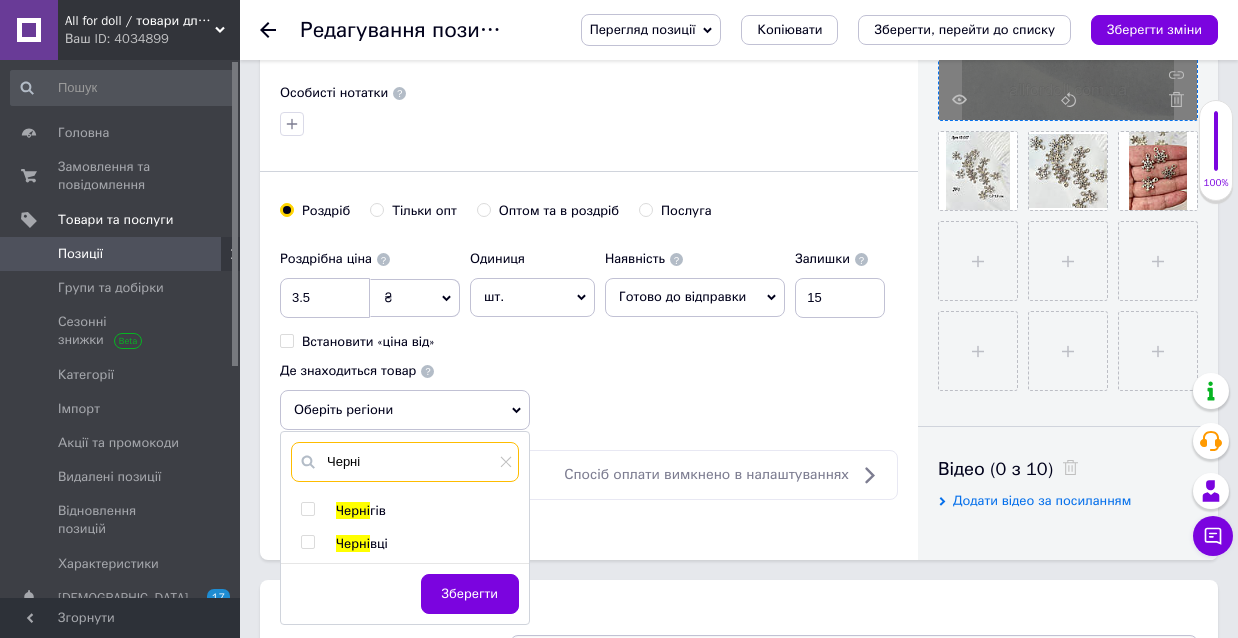 type on "Черні" 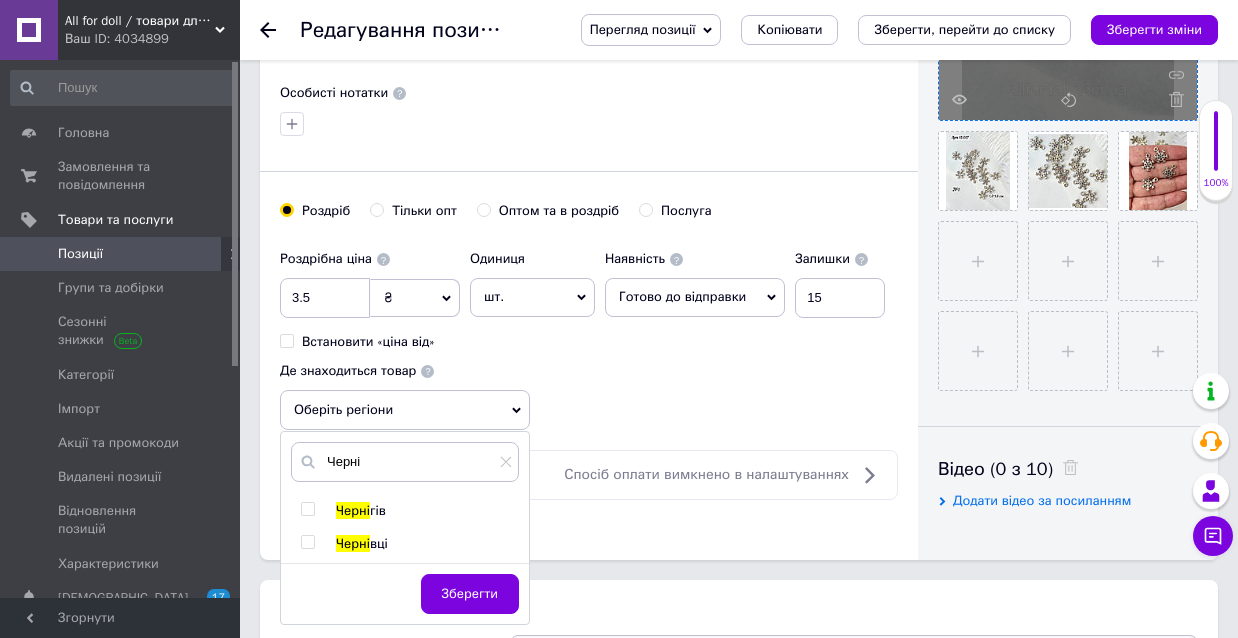 click at bounding box center (308, 509) 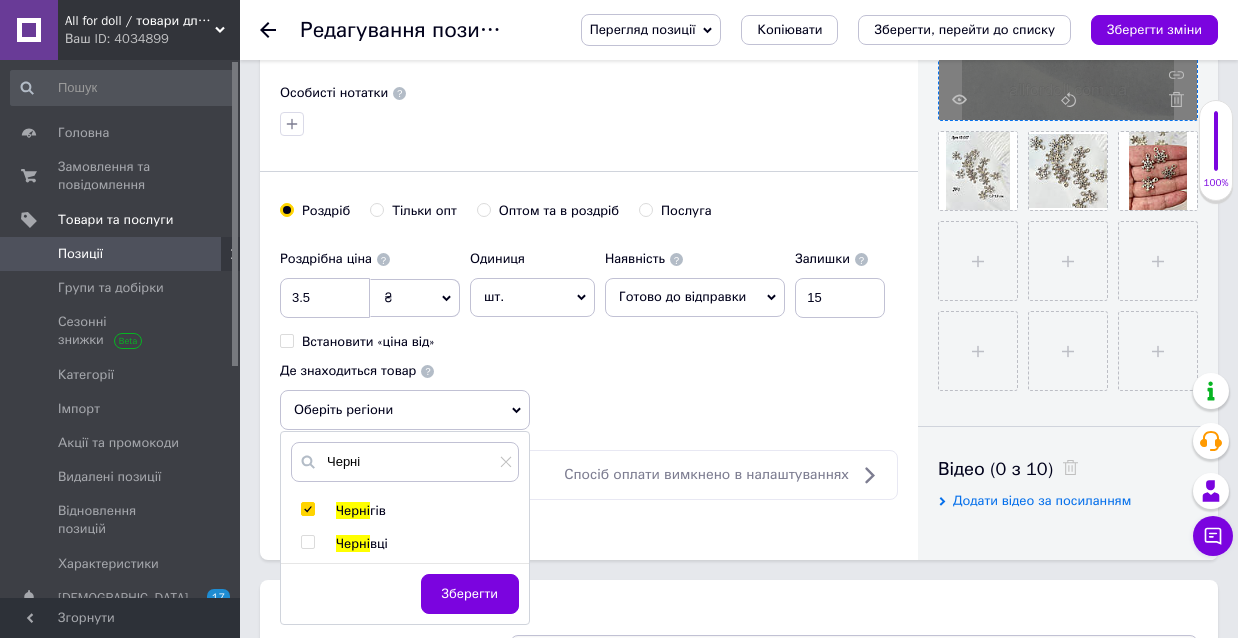 checkbox on "true" 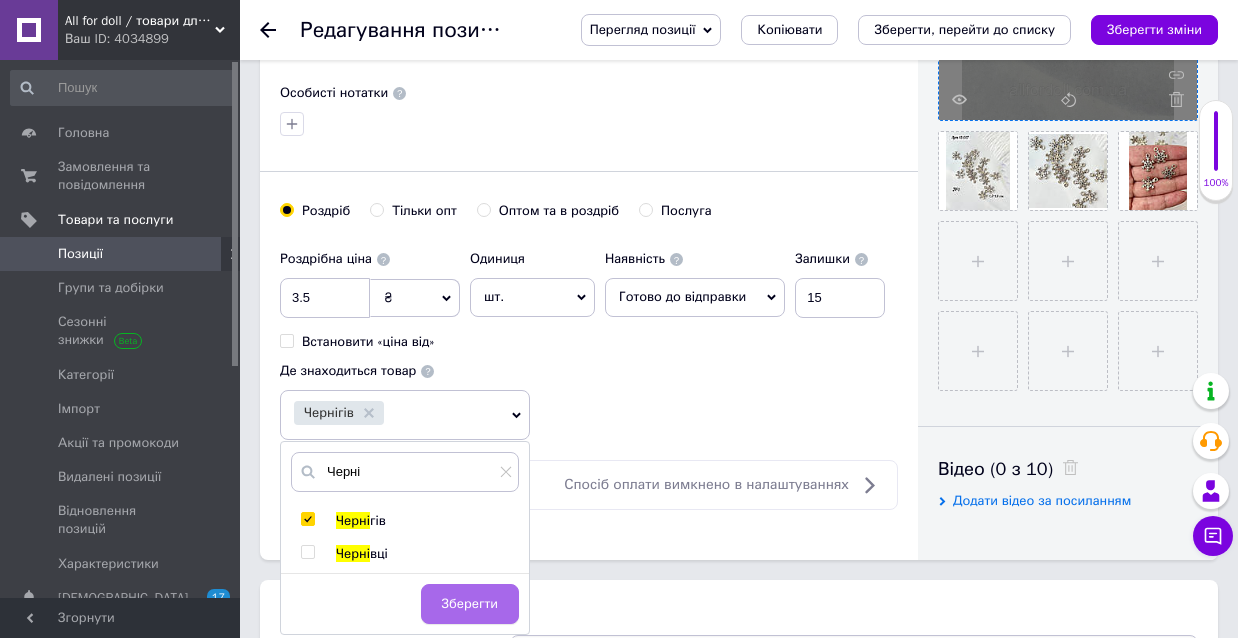click on "Зберегти" at bounding box center [470, 604] 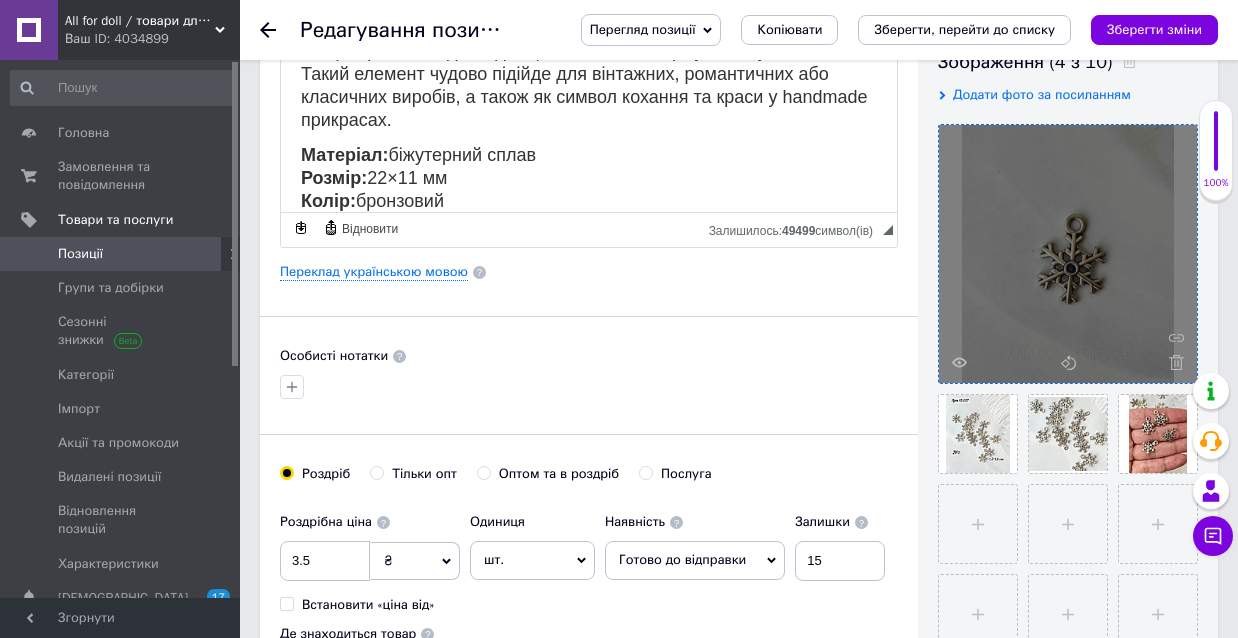 scroll, scrollTop: 357, scrollLeft: 0, axis: vertical 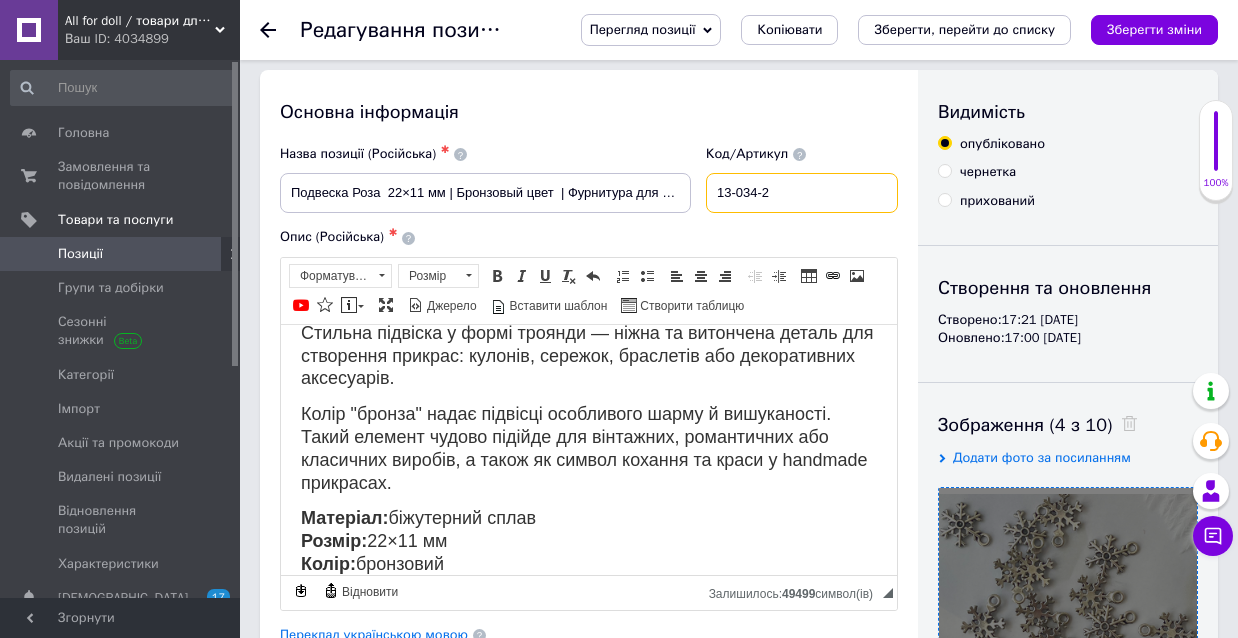 click on "13-034-2" at bounding box center (802, 193) 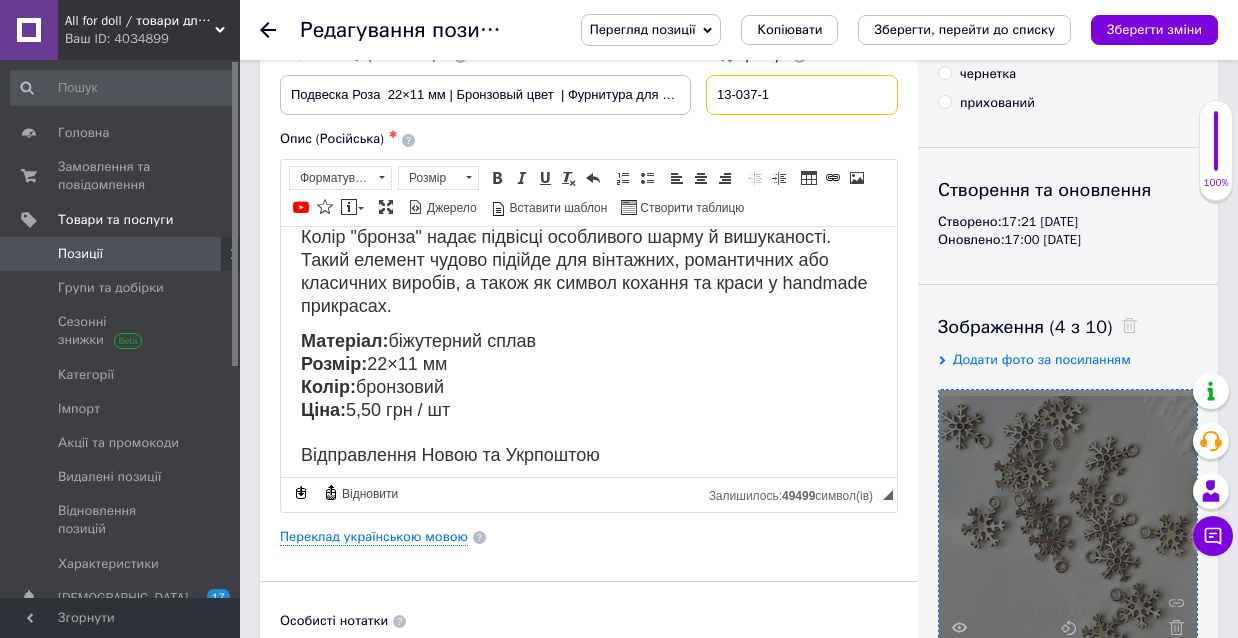 scroll, scrollTop: 263, scrollLeft: 0, axis: vertical 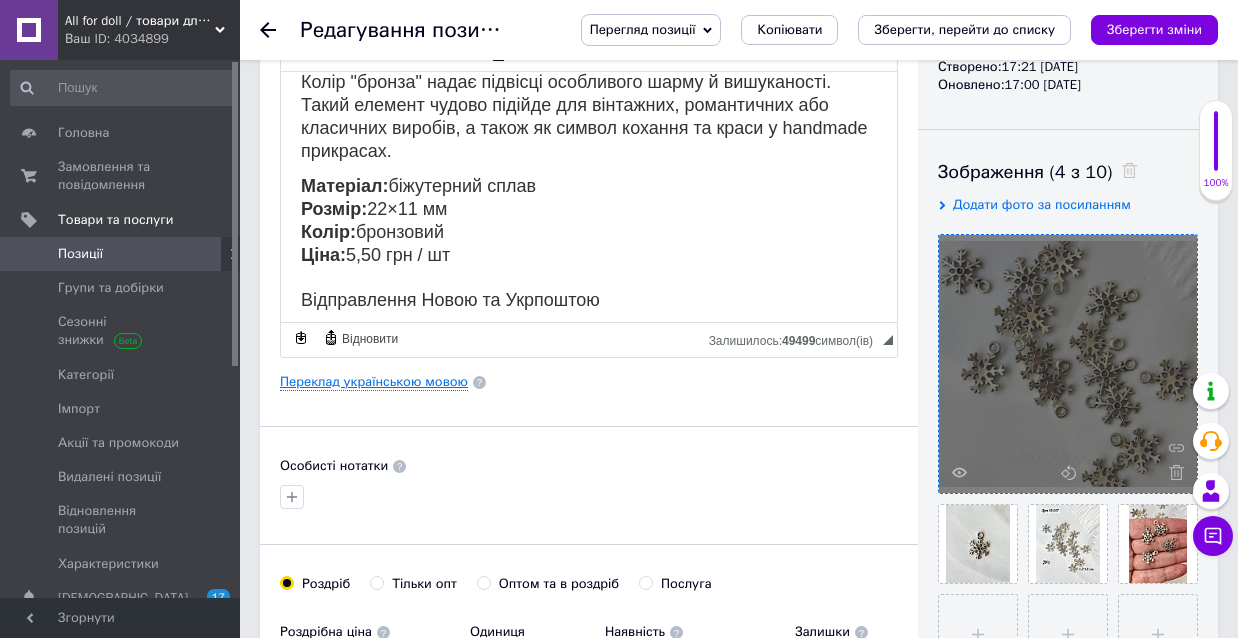 type on "13-037-1" 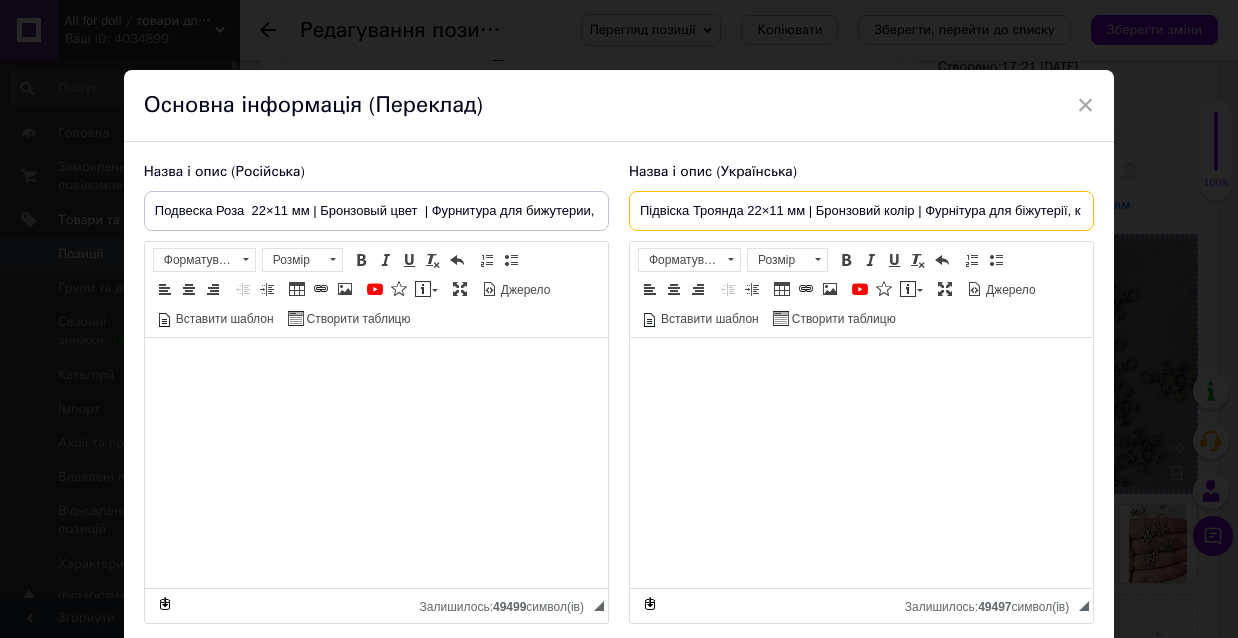 drag, startPoint x: 740, startPoint y: 212, endPoint x: 694, endPoint y: 210, distance: 46.043457 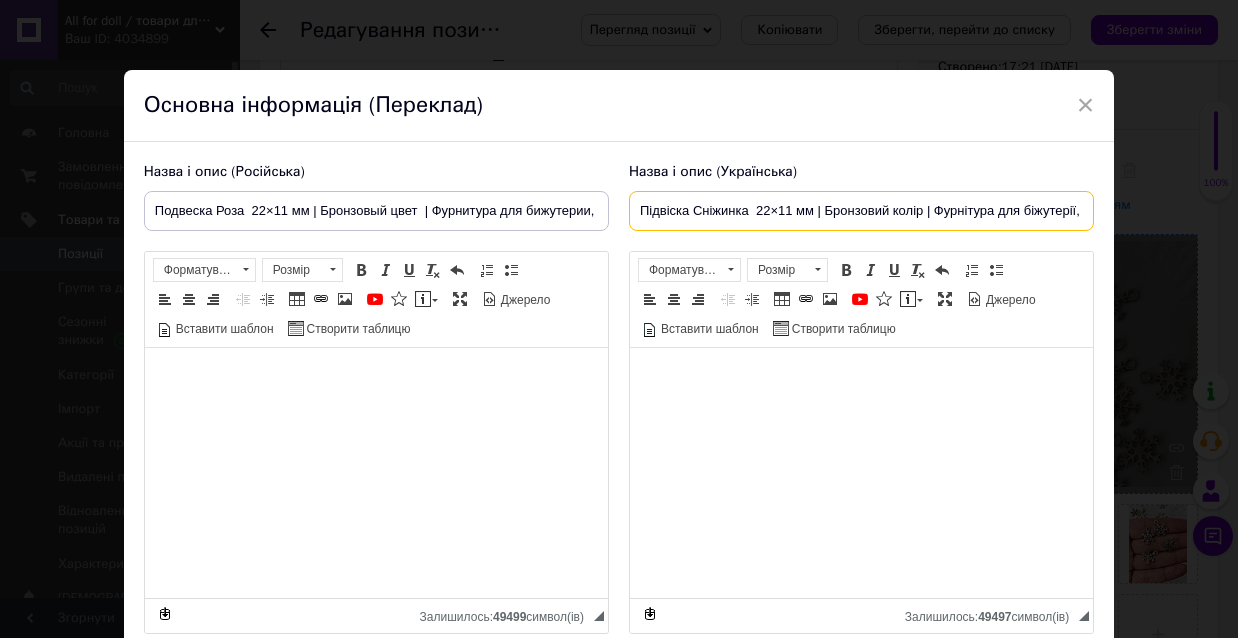 click on "Підвіска Сніжинка  22×11 мм | Бронзовий колір | Фурнітура для біжутерії, кулонів, браслетів" at bounding box center (861, 211) 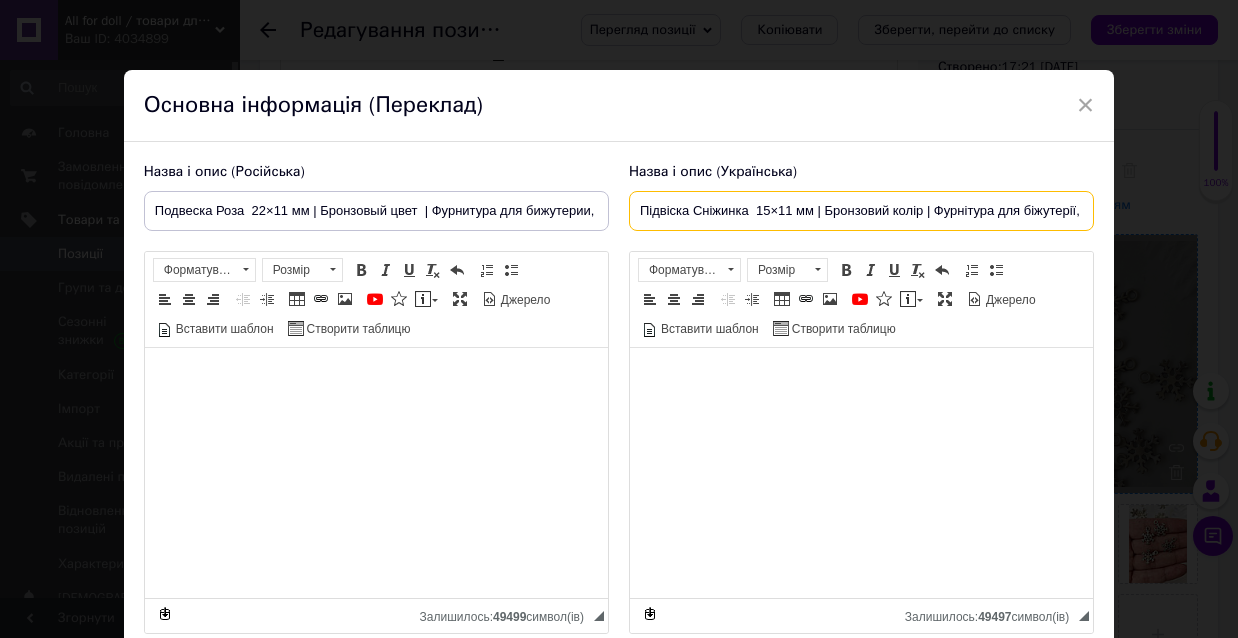 click on "Підвіска Сніжинка  15×11 мм | Бронзовий колір | Фурнітура для біжутерії, кулонів, браслетів" at bounding box center [861, 211] 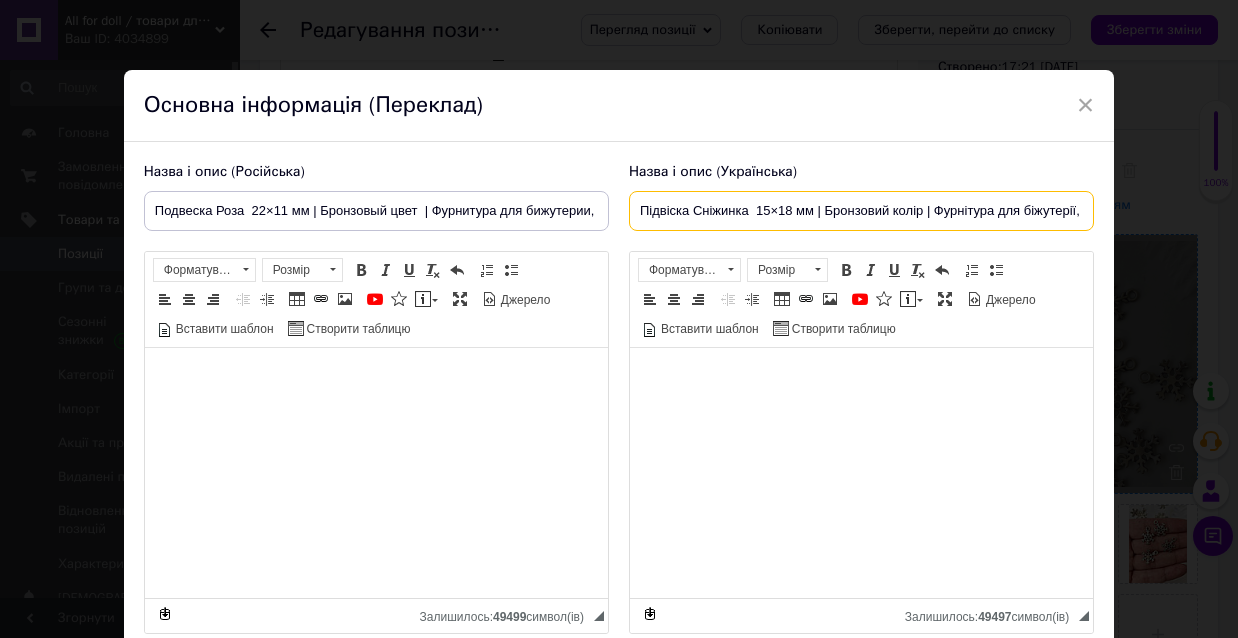 drag, startPoint x: 921, startPoint y: 213, endPoint x: 827, endPoint y: 208, distance: 94.13288 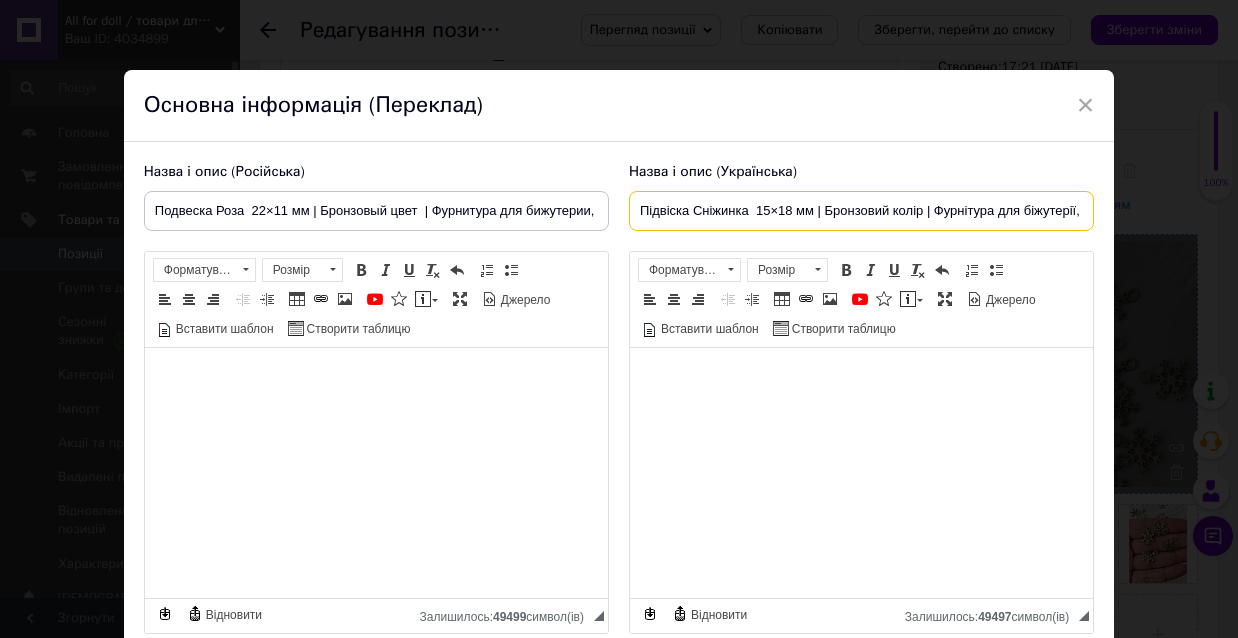 drag, startPoint x: 886, startPoint y: 209, endPoint x: 823, endPoint y: 208, distance: 63.007935 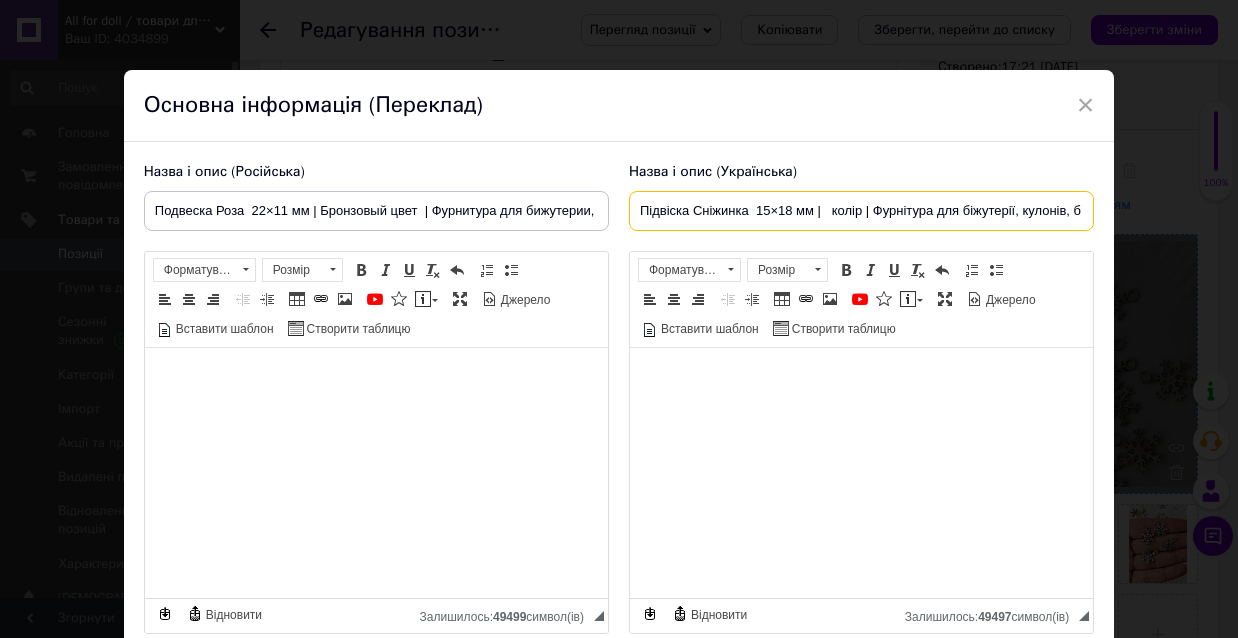 drag, startPoint x: 859, startPoint y: 210, endPoint x: 827, endPoint y: 207, distance: 32.140316 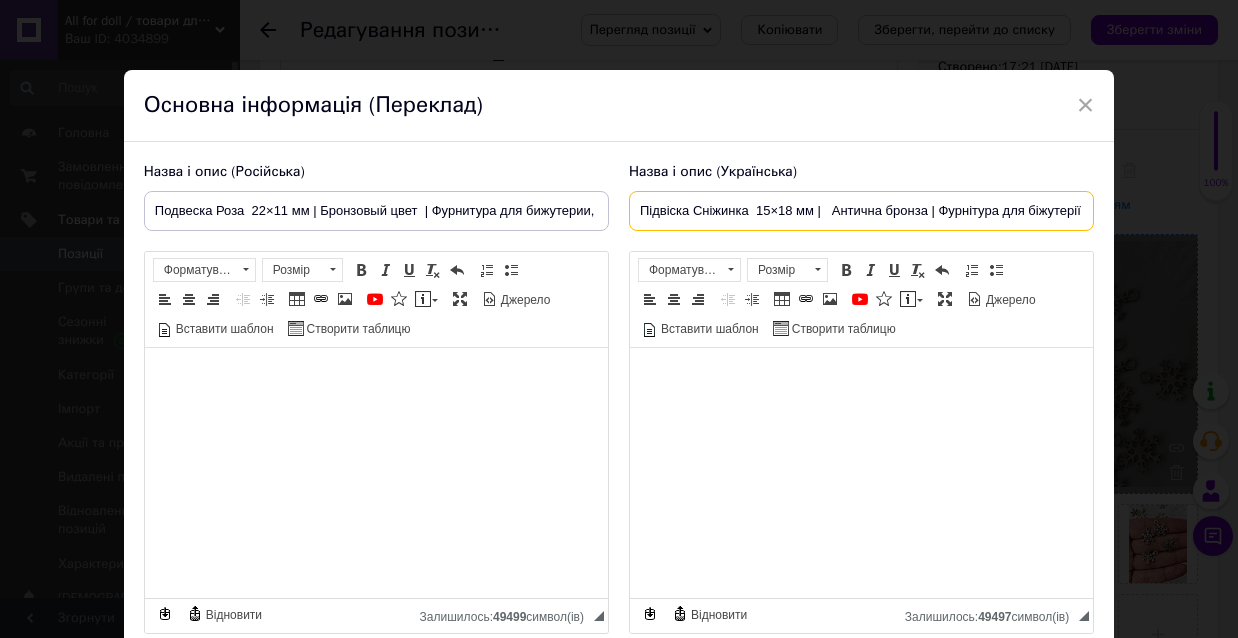 click on "Підвіска Сніжинка  15×18 мм |   Антична бронза | Фурнітура для біжутерії, кулонів, браслетів" at bounding box center (861, 211) 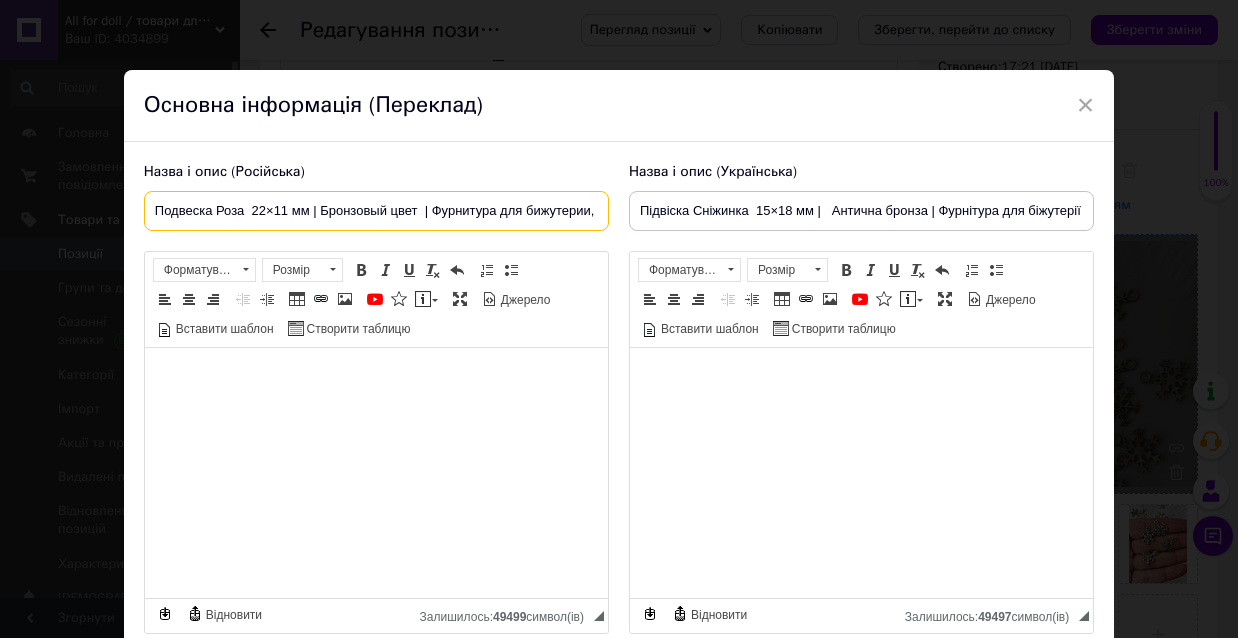 drag, startPoint x: 210, startPoint y: 205, endPoint x: 245, endPoint y: 210, distance: 35.35534 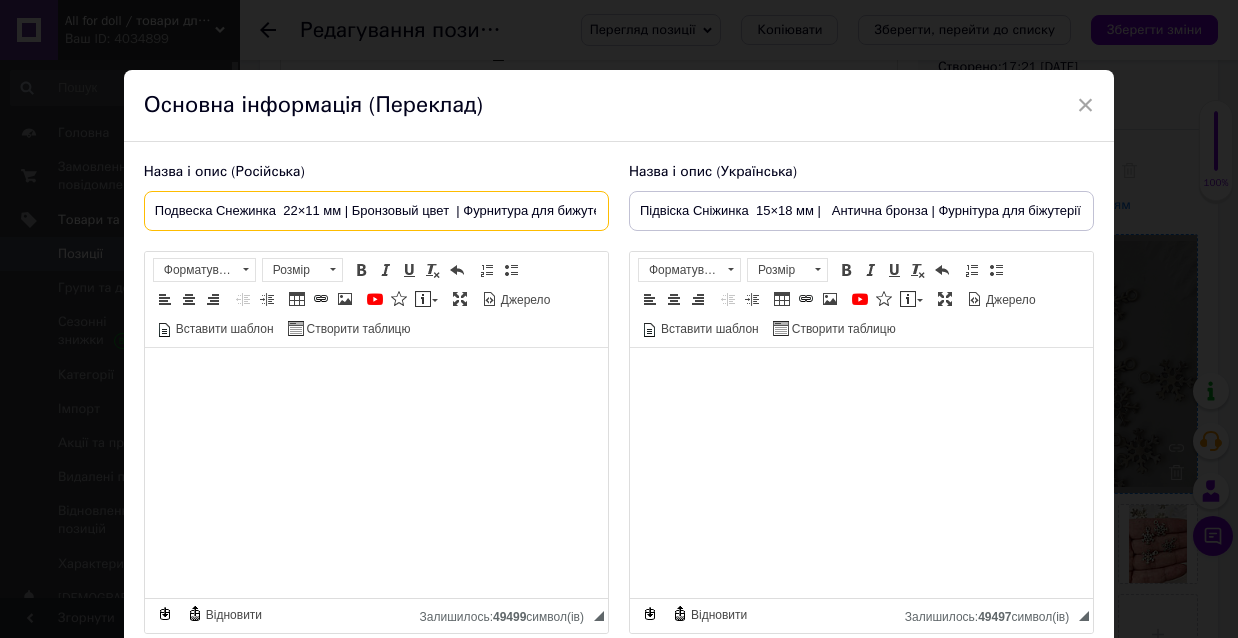 click on "Подвеска Снежинка  22×11 мм | Бронзовый цвет  | Фурнитура для бижутерии, кулонов, браслетов" at bounding box center (376, 211) 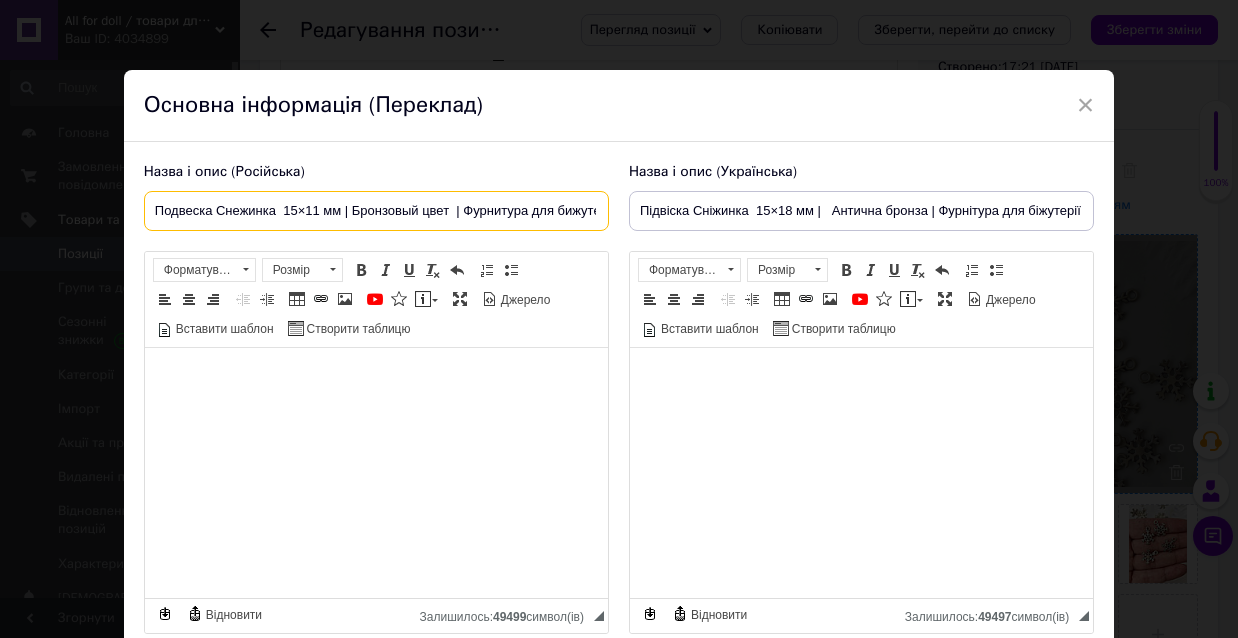 click on "Подвеска Снежинка  15×11 мм | Бронзовый цвет  | Фурнитура для бижутерии, кулонов, браслетов" at bounding box center (376, 211) 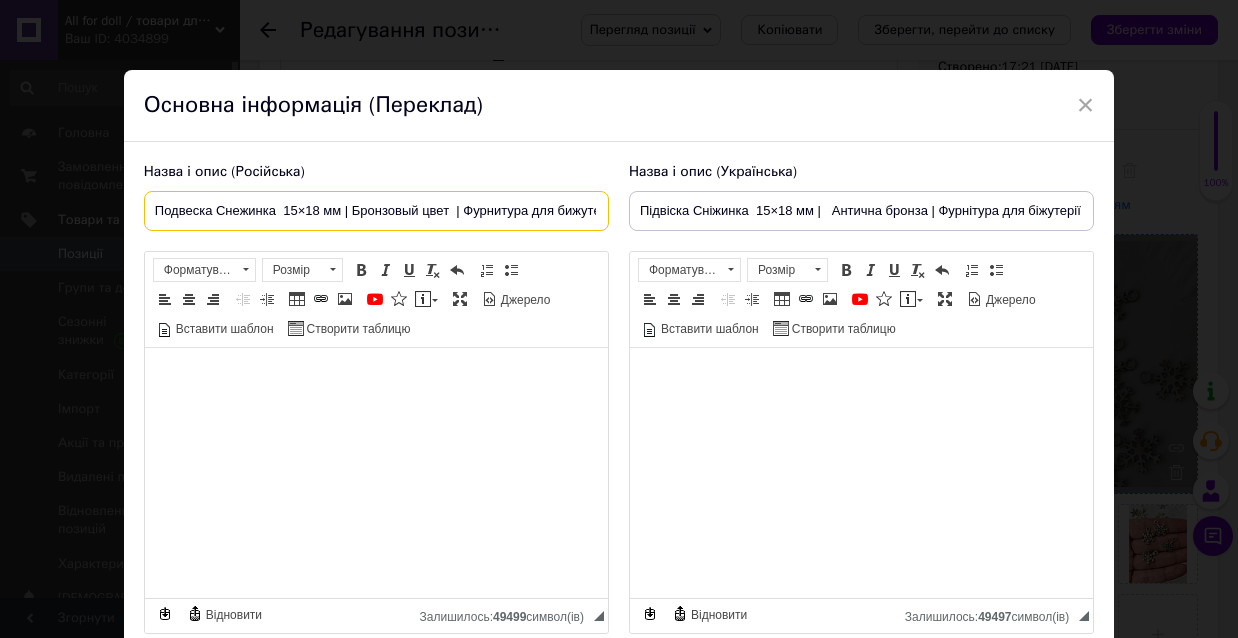 drag, startPoint x: 419, startPoint y: 209, endPoint x: 354, endPoint y: 203, distance: 65.27634 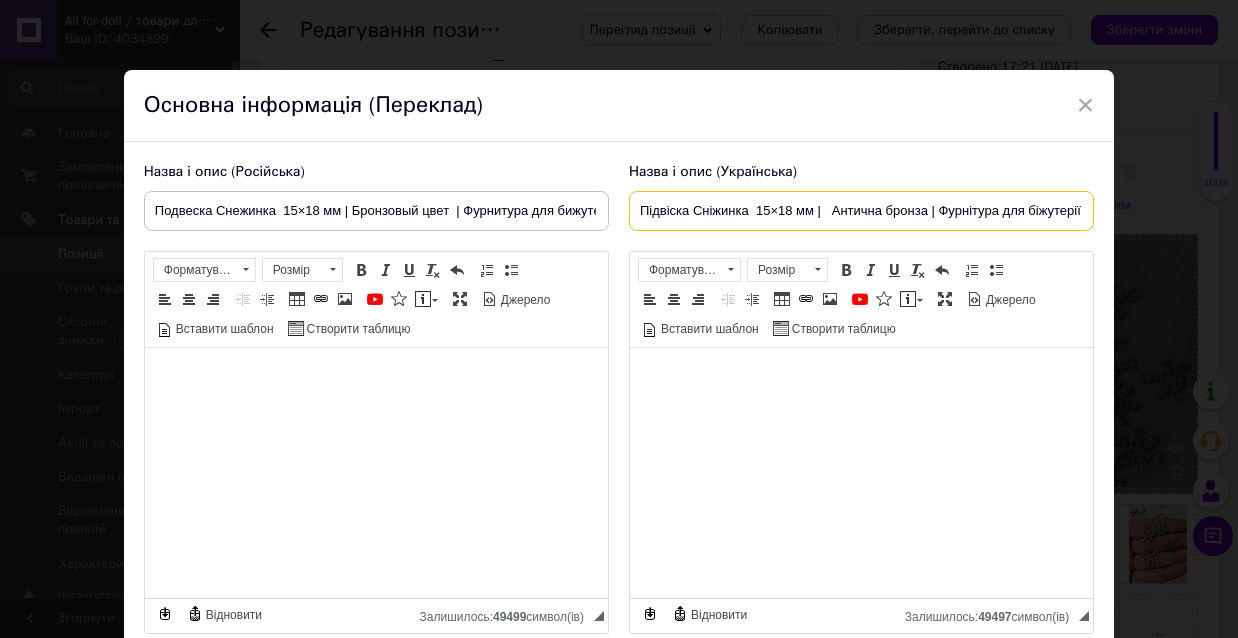 drag, startPoint x: 924, startPoint y: 210, endPoint x: 873, endPoint y: 208, distance: 51.0392 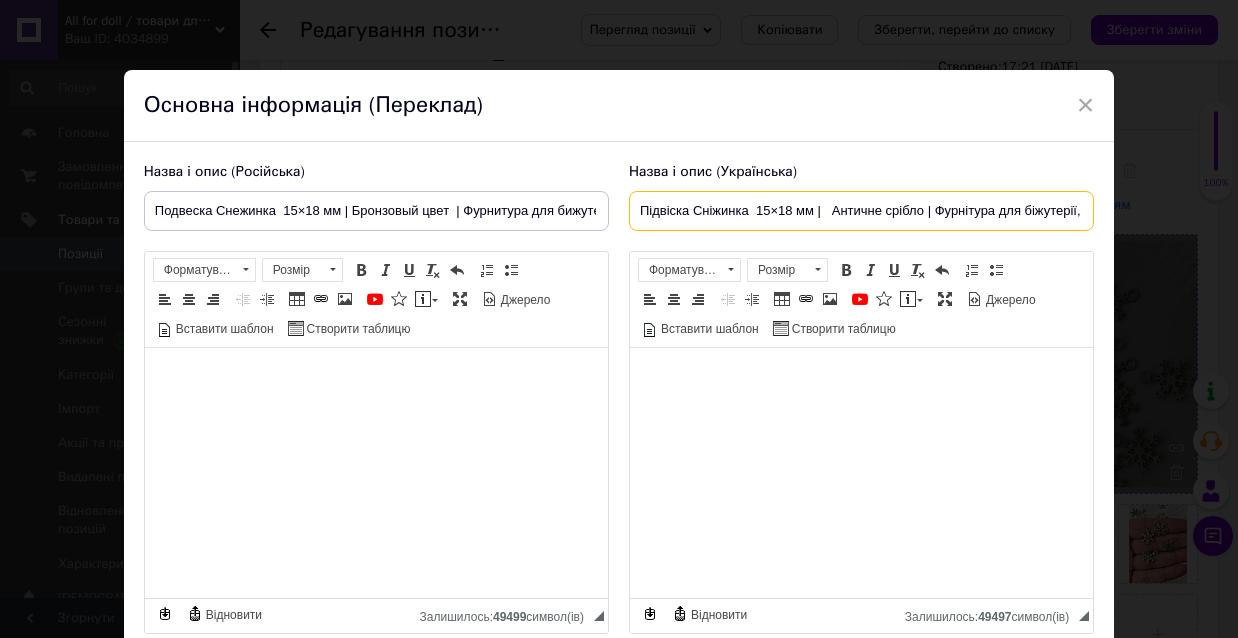 type on "Підвіска Сніжинка  15×18 мм |   Античне срібло | Фурнітура для біжутерії, кулонів, браслетів" 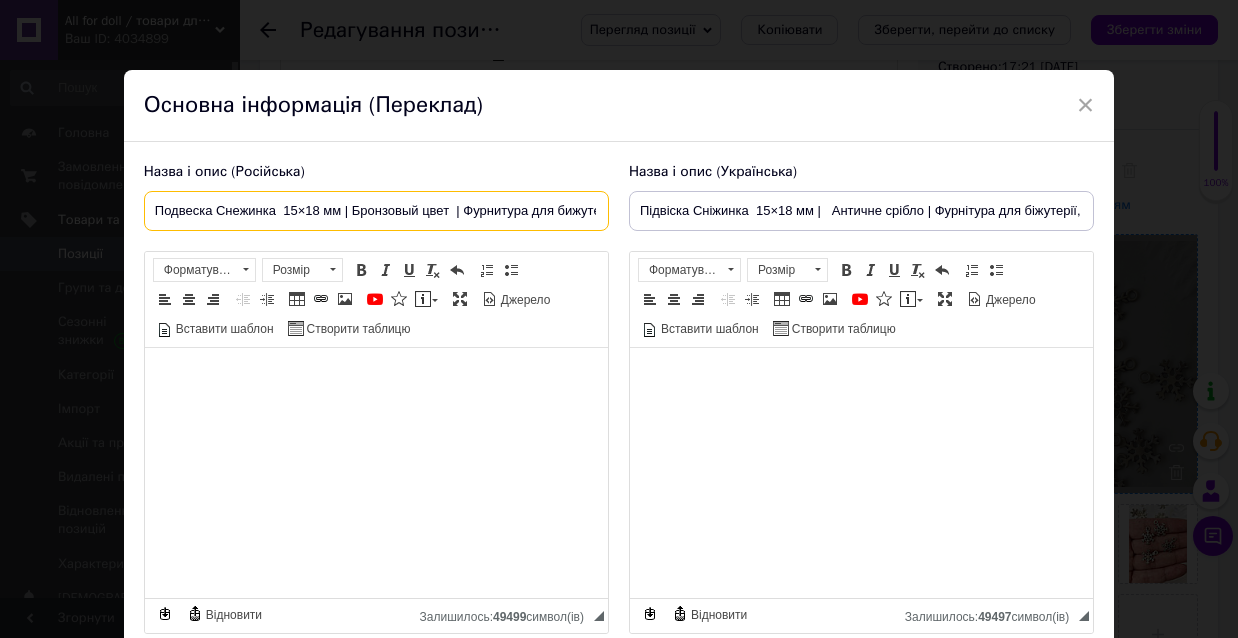 drag, startPoint x: 451, startPoint y: 210, endPoint x: 352, endPoint y: 206, distance: 99.08077 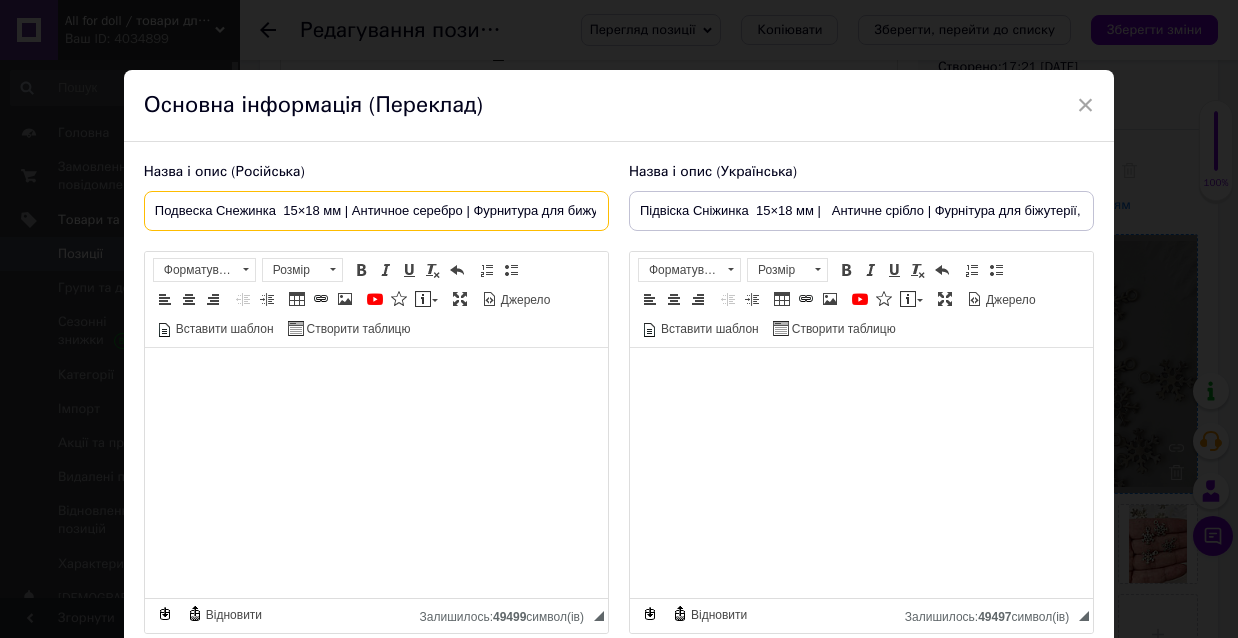 click on "Створити таблицю" at bounding box center [357, 329] 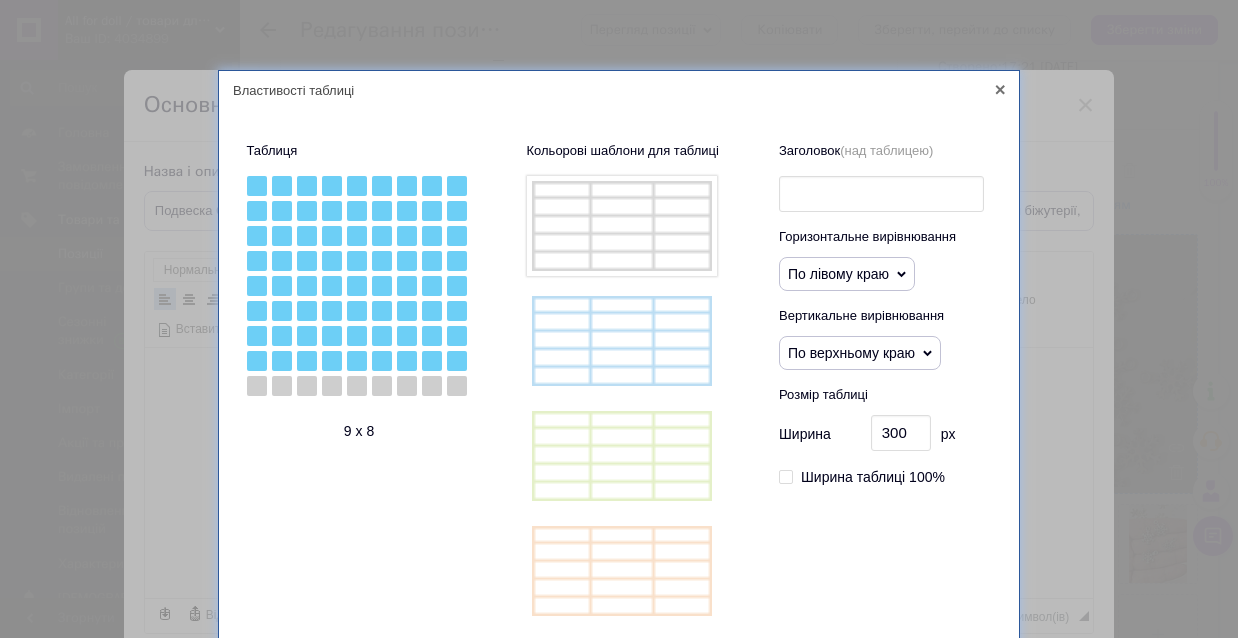 click 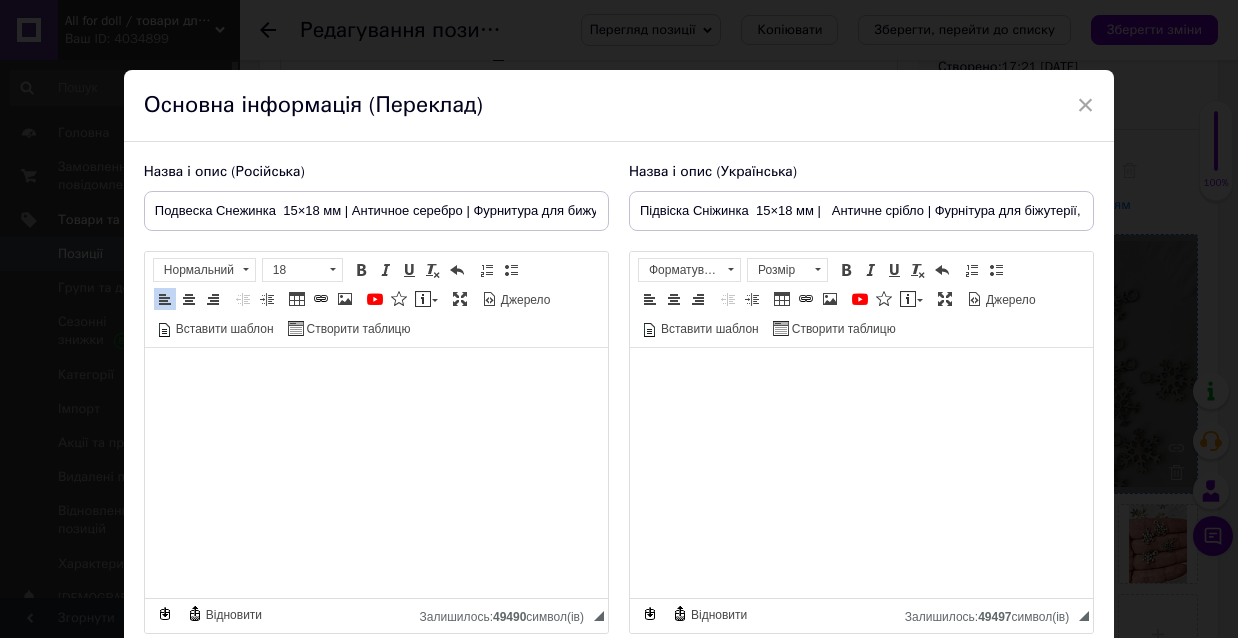 scroll, scrollTop: 4, scrollLeft: 0, axis: vertical 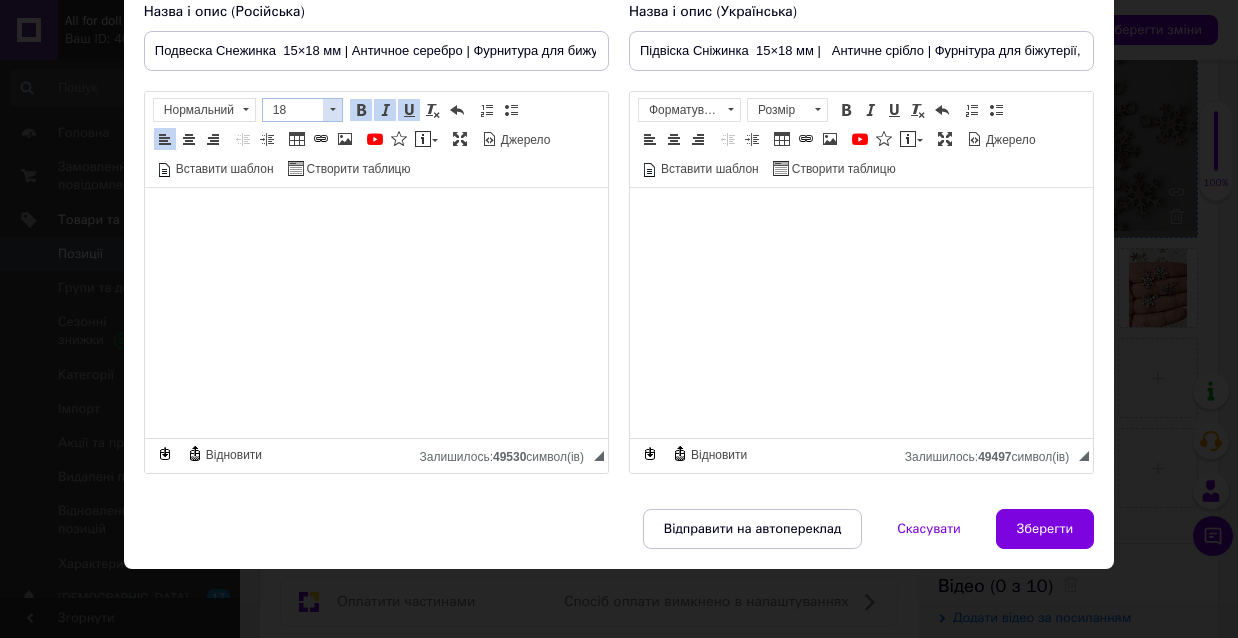 click at bounding box center (332, 110) 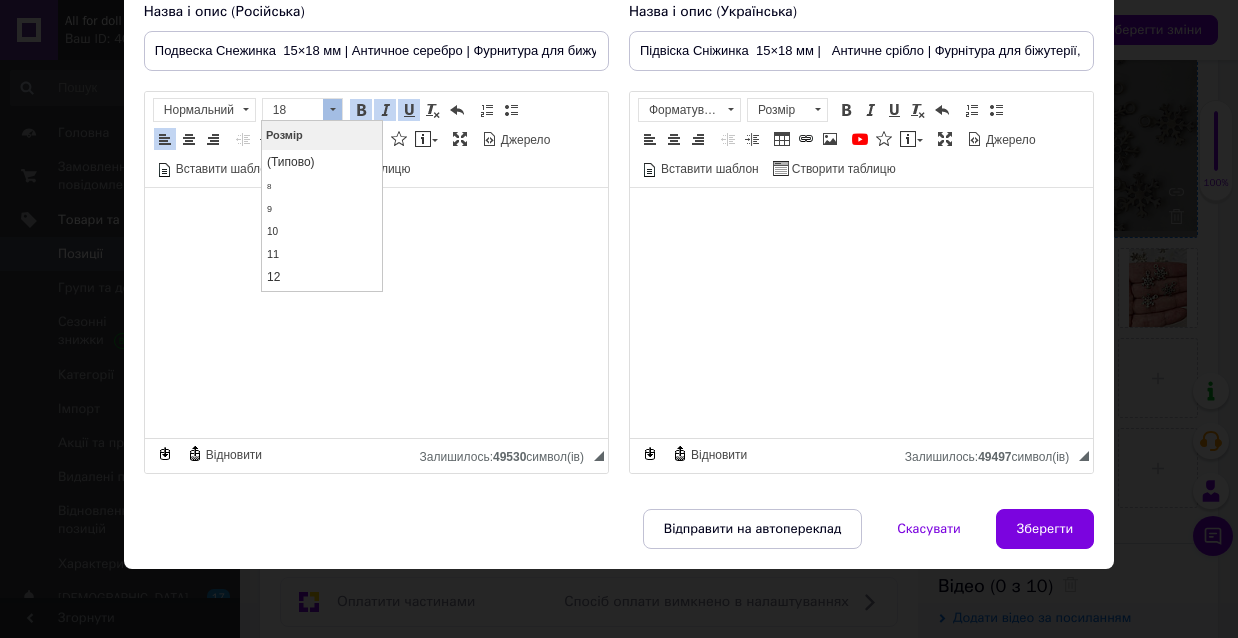 scroll, scrollTop: 150, scrollLeft: 0, axis: vertical 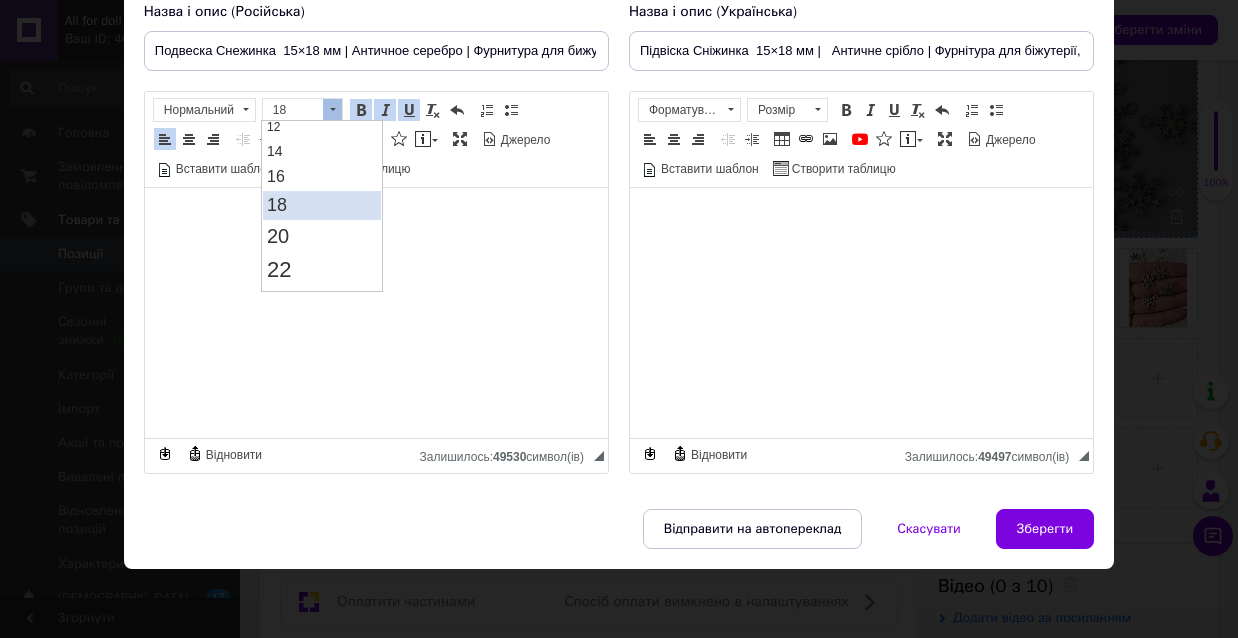click on "18" at bounding box center (322, 205) 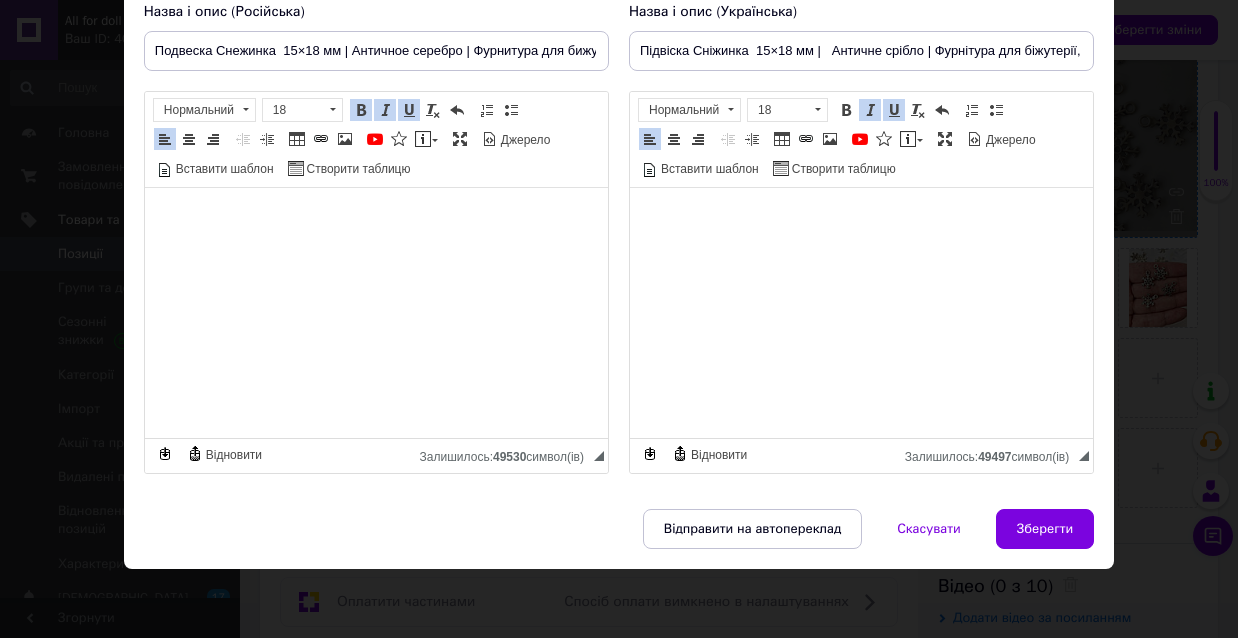 scroll, scrollTop: 4, scrollLeft: 0, axis: vertical 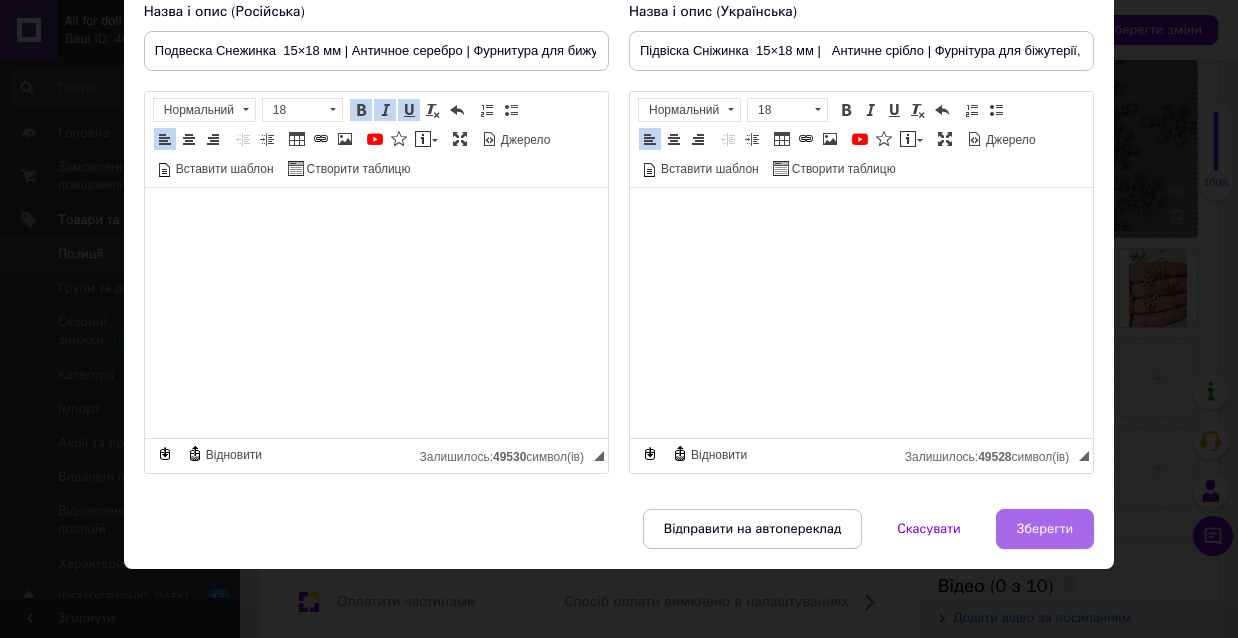 click on "Зберегти" at bounding box center [1045, 529] 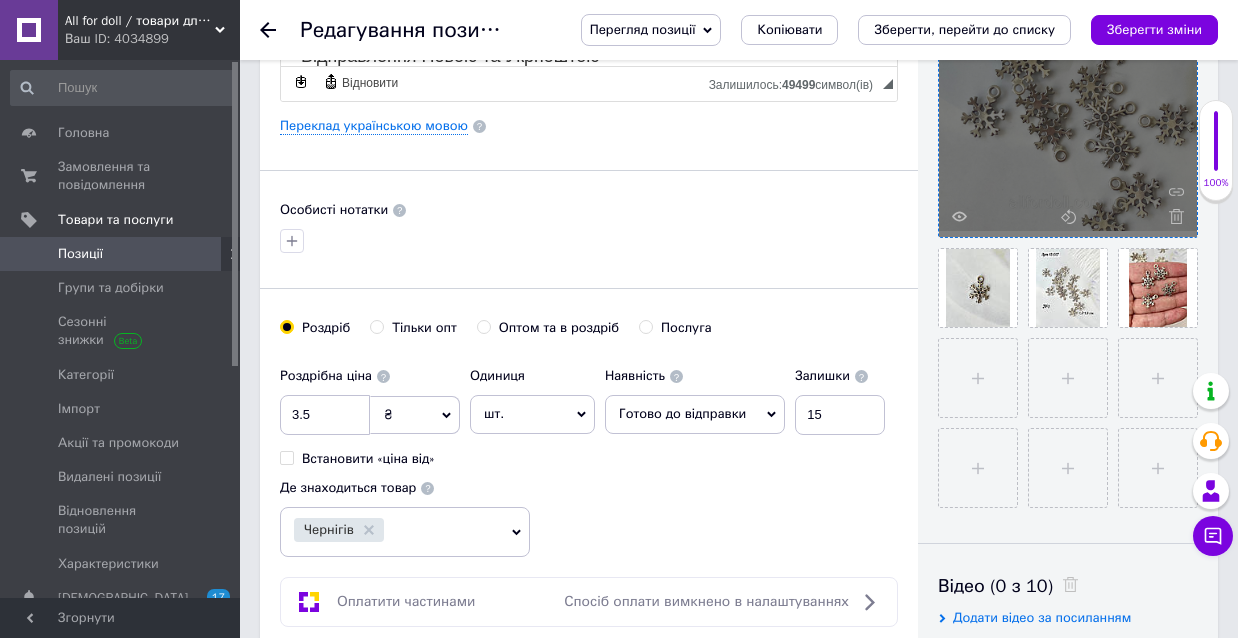 scroll, scrollTop: 137, scrollLeft: 0, axis: vertical 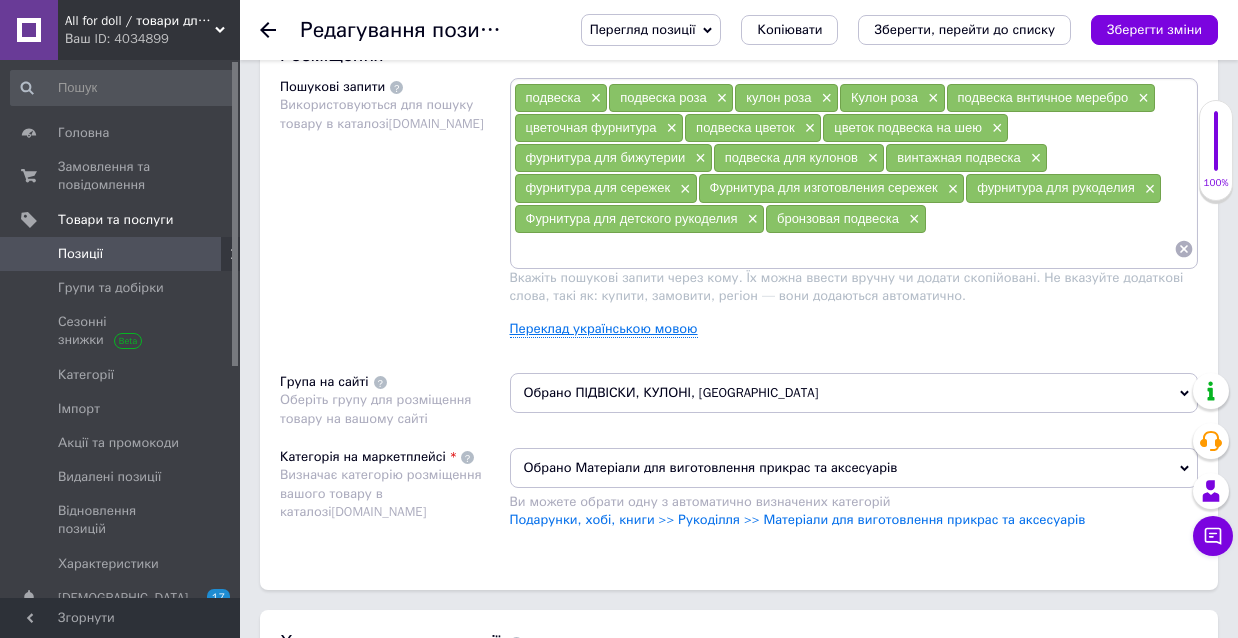 click on "Переклад українською мовою" at bounding box center (604, 329) 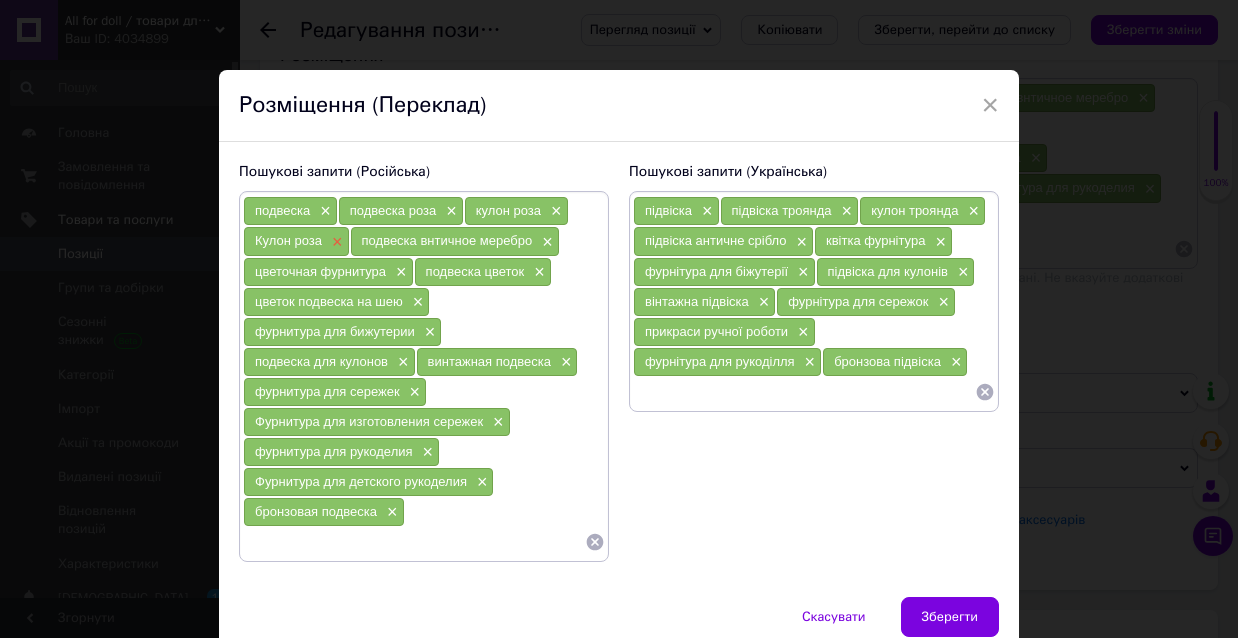 click on "×" at bounding box center (335, 242) 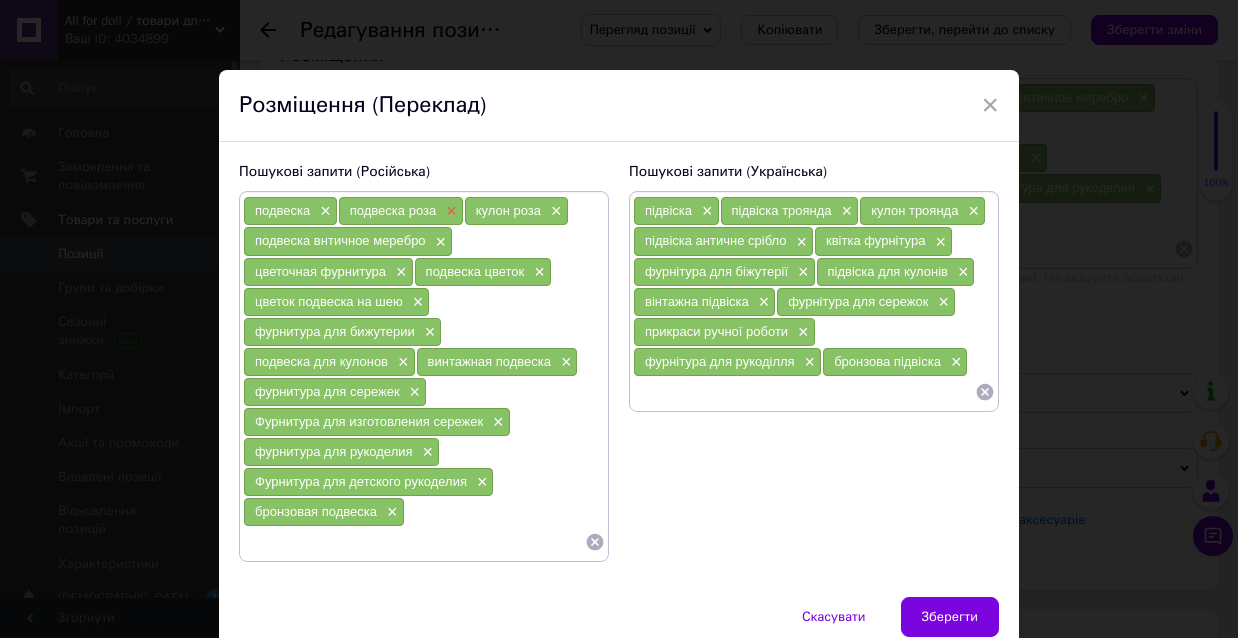 click on "×" at bounding box center (449, 211) 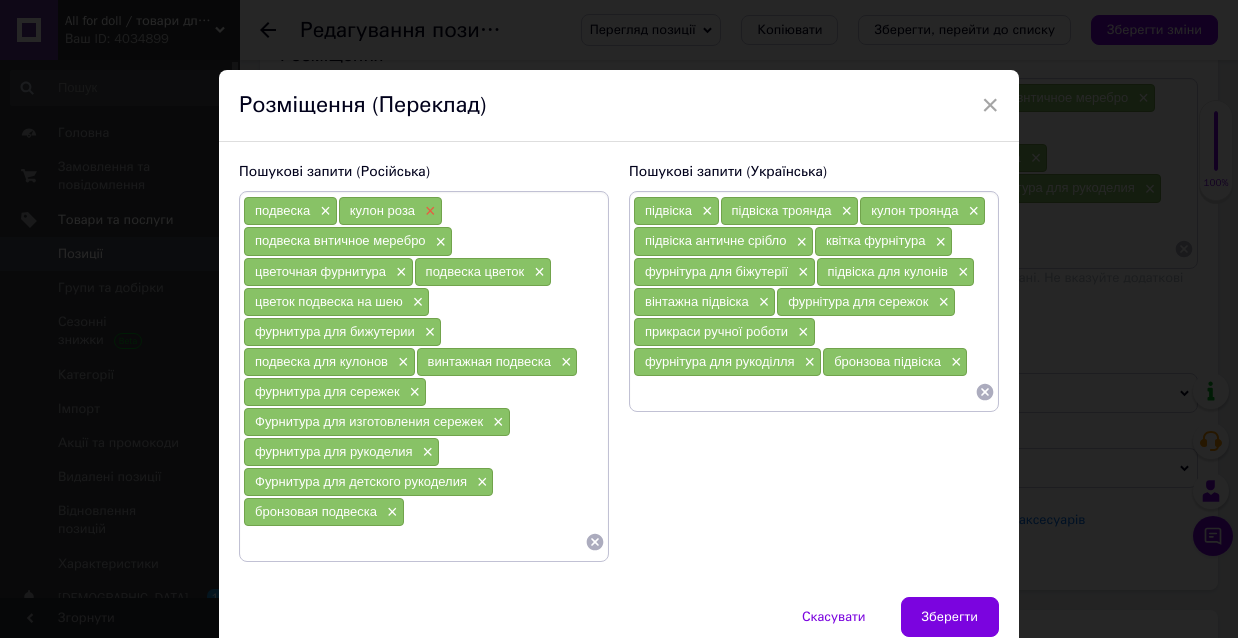 click on "×" at bounding box center [428, 211] 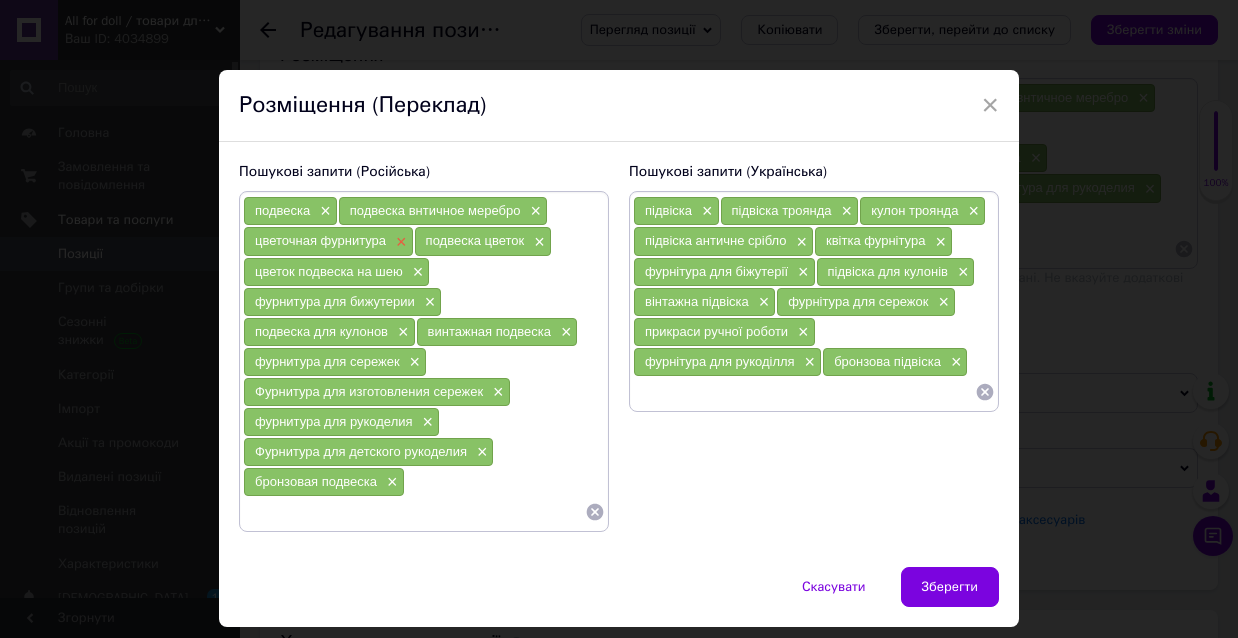 click on "×" at bounding box center (399, 242) 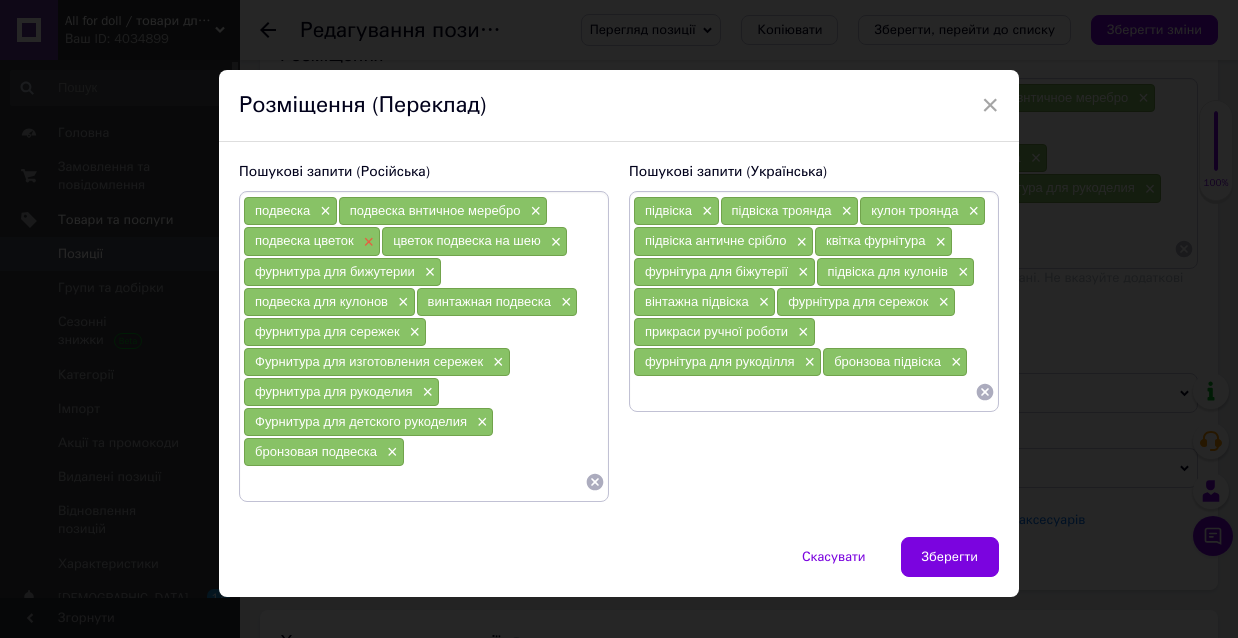click on "×" at bounding box center [367, 242] 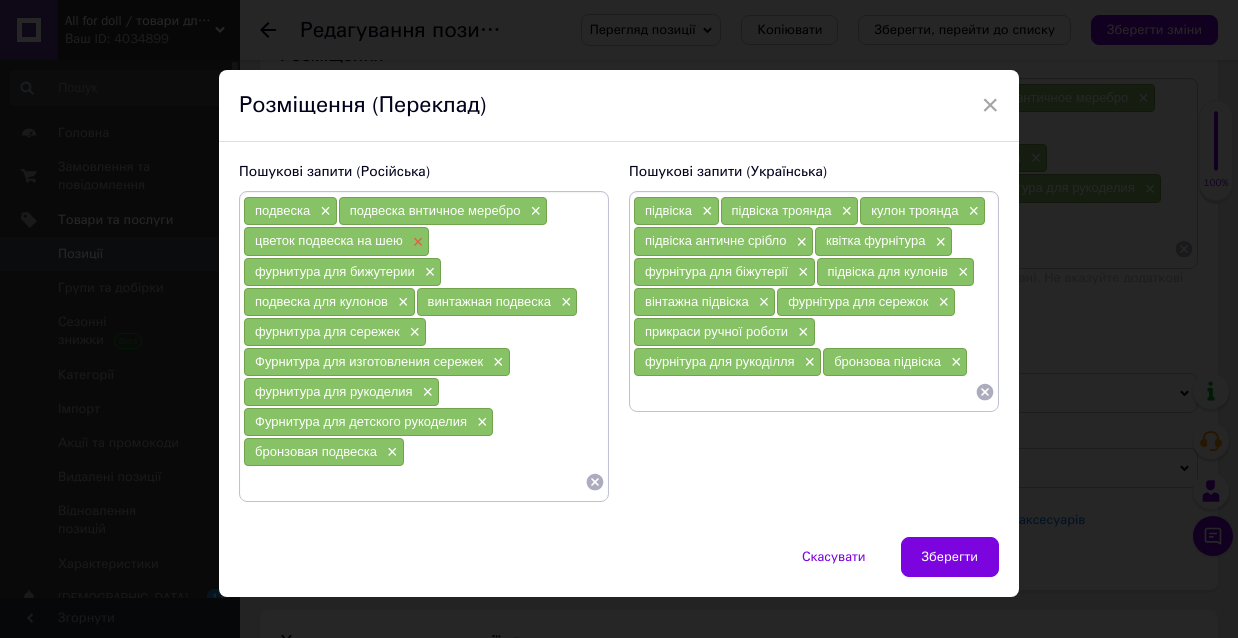 click on "×" at bounding box center [416, 242] 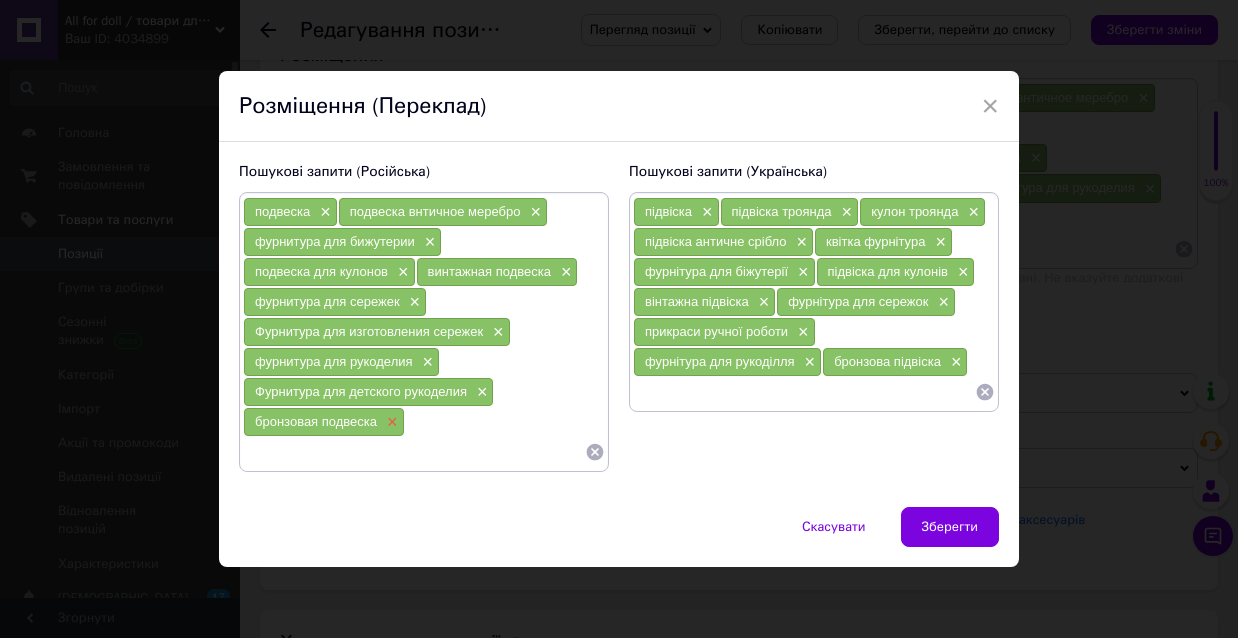click on "×" at bounding box center (390, 422) 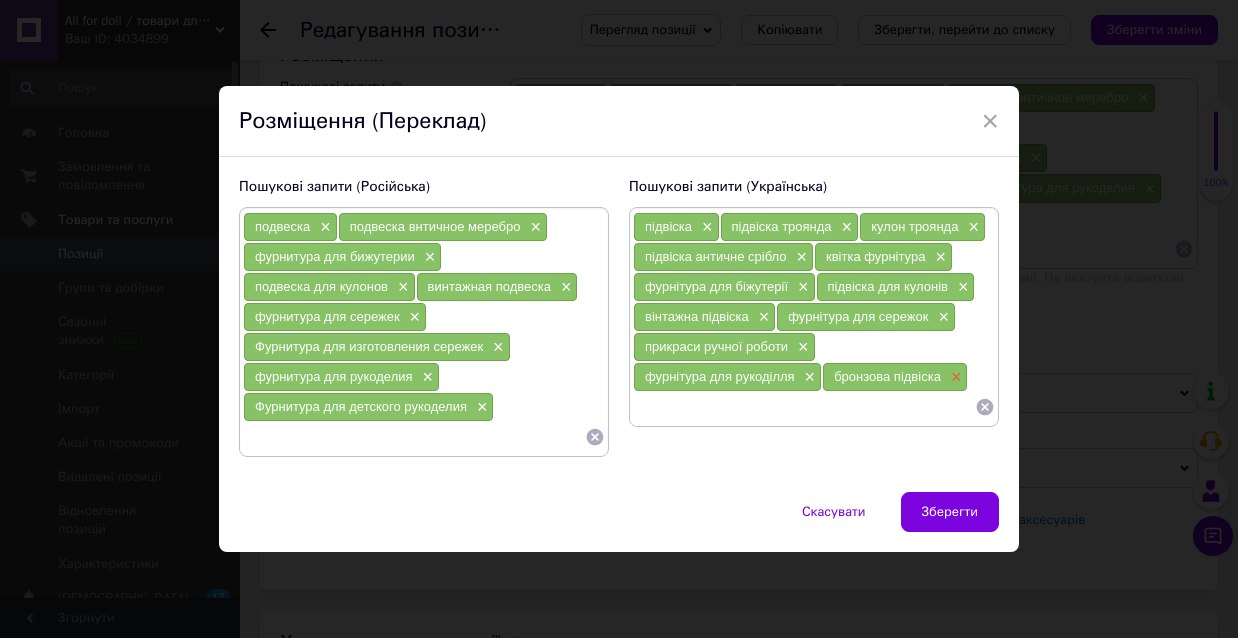 click on "×" at bounding box center [954, 377] 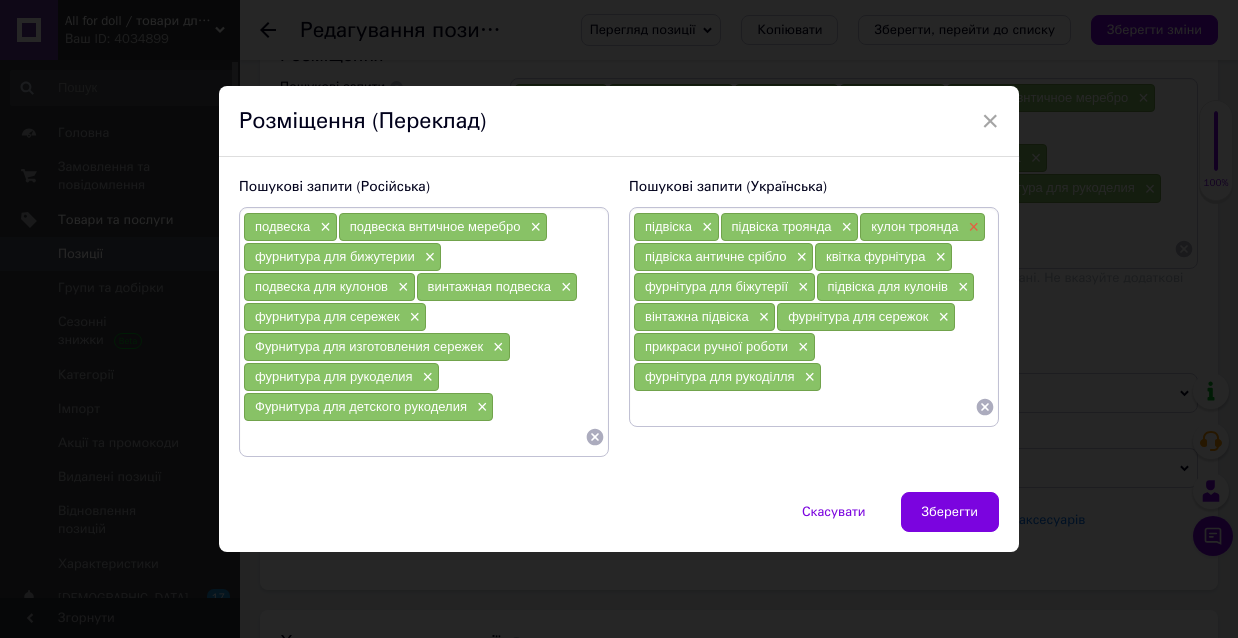 click on "×" at bounding box center [971, 227] 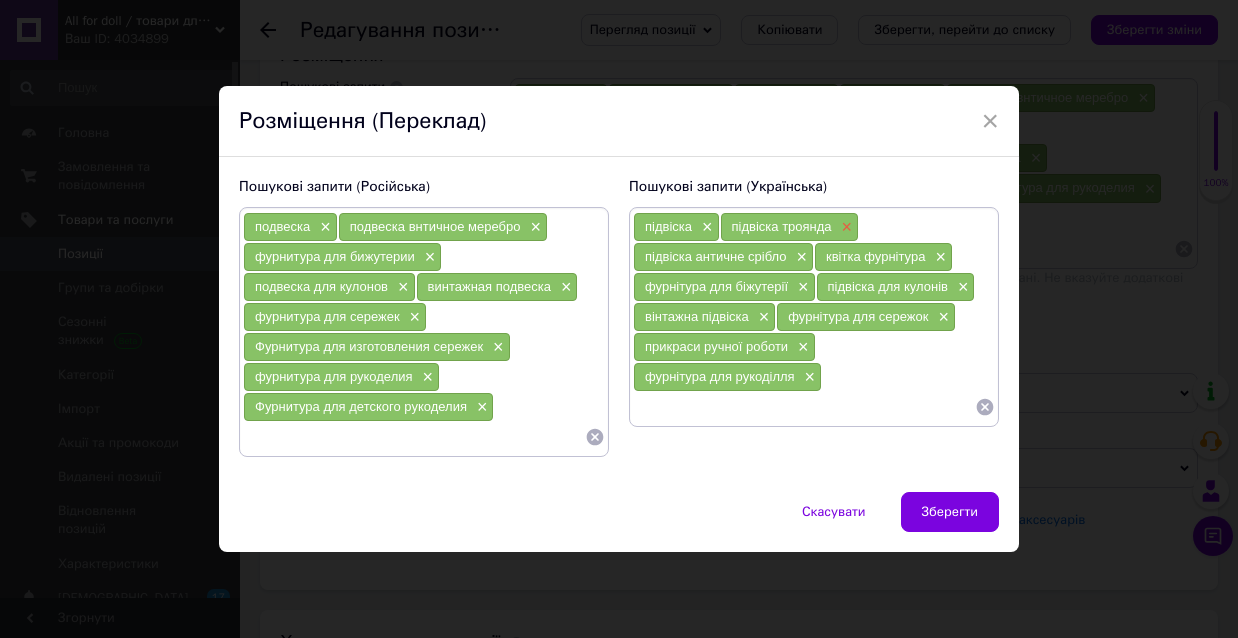 click on "×" at bounding box center [845, 227] 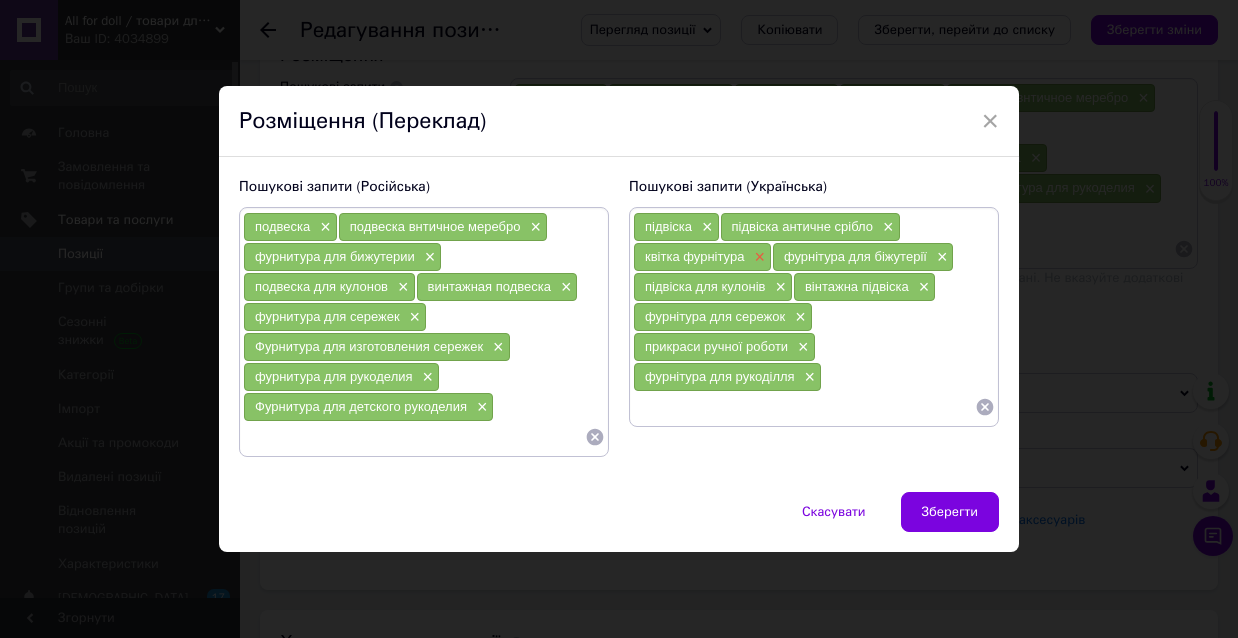 click on "×" at bounding box center (757, 257) 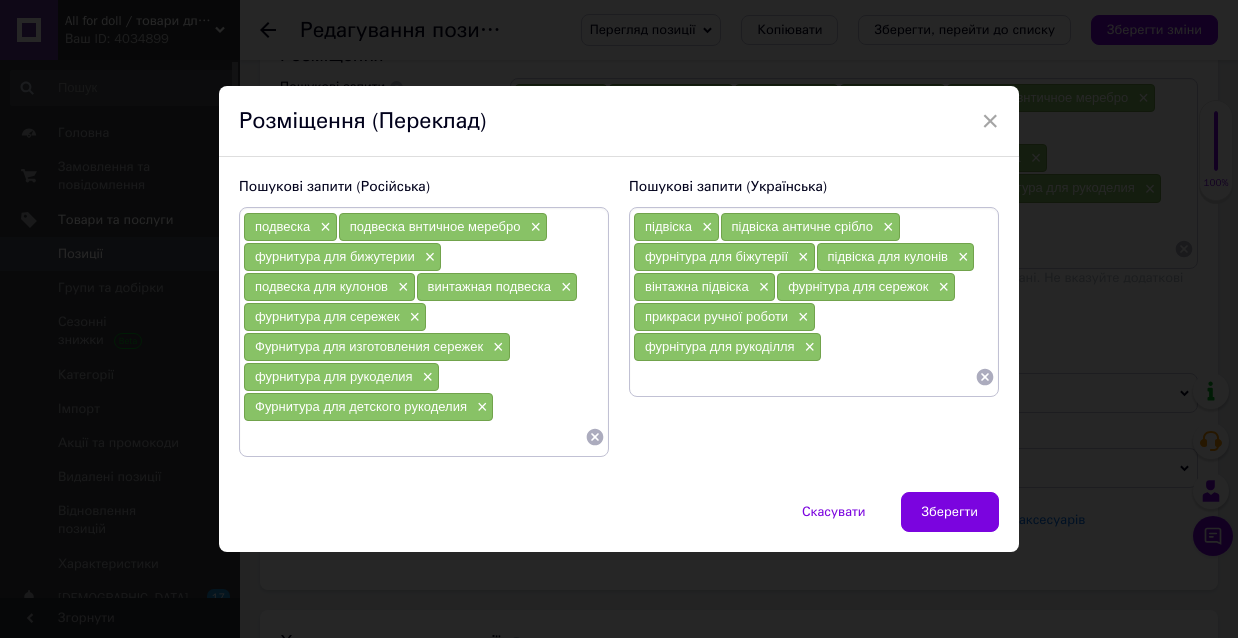 click at bounding box center (804, 377) 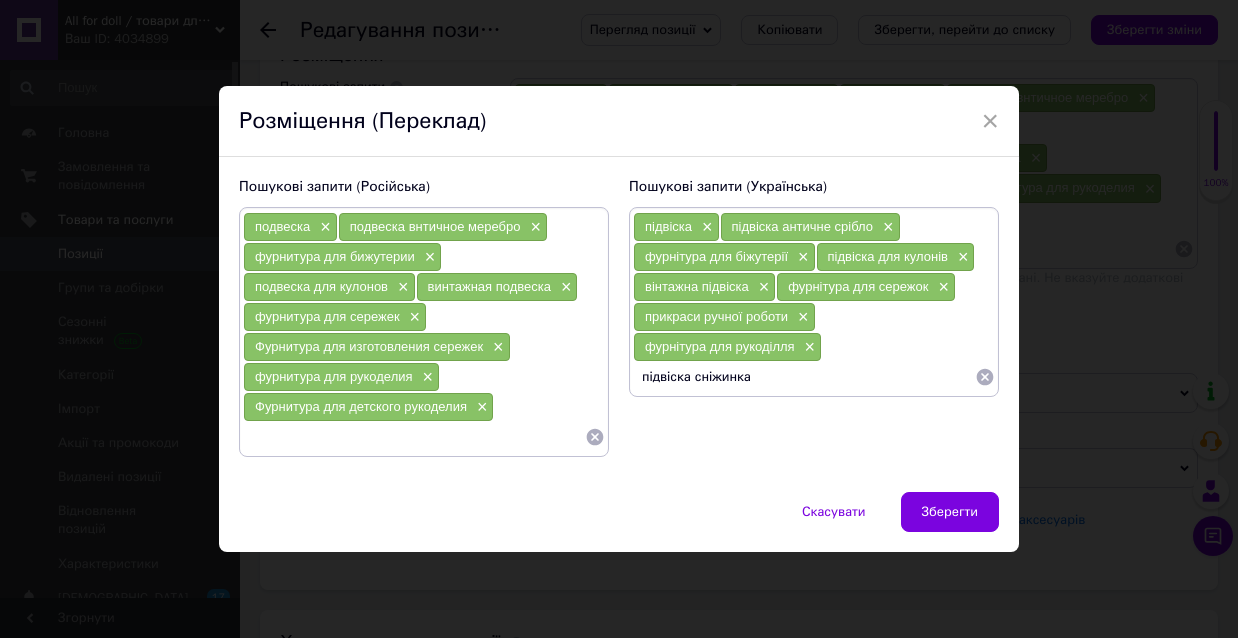 type 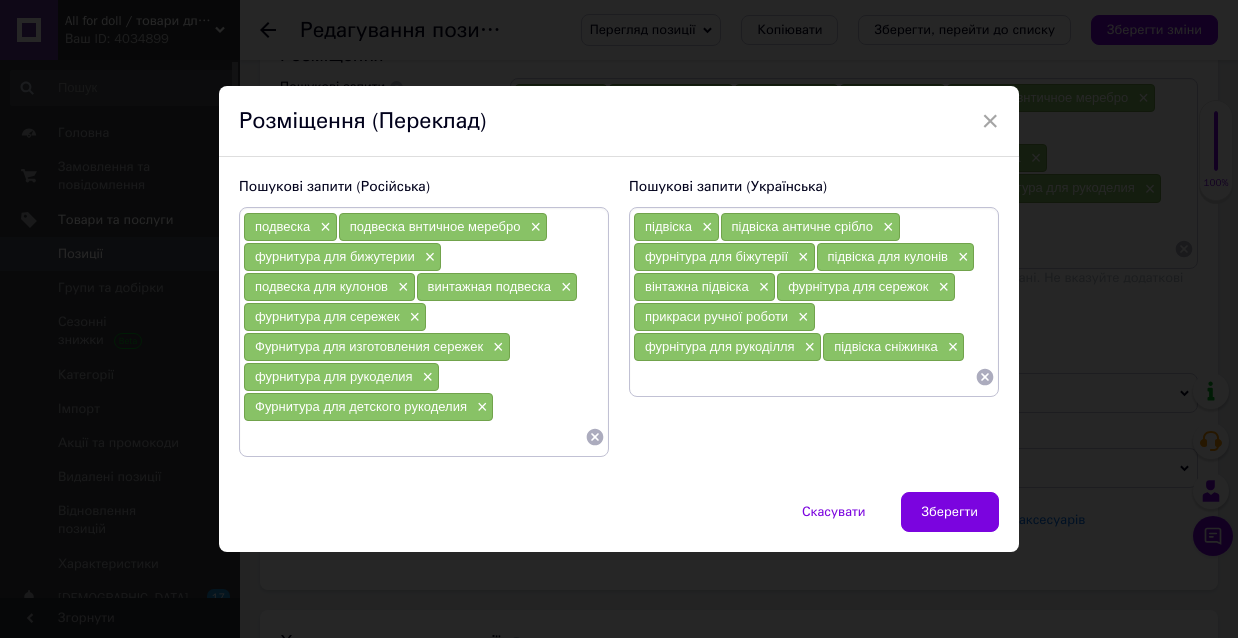 click at bounding box center (414, 437) 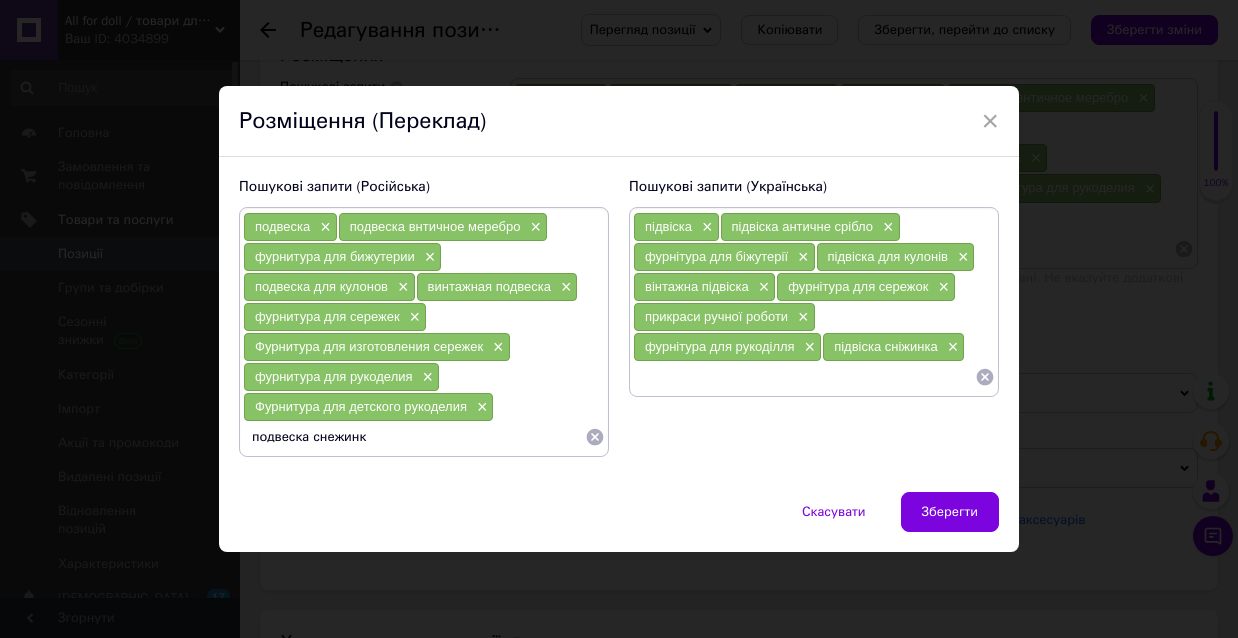 type on "подвеска снежинка" 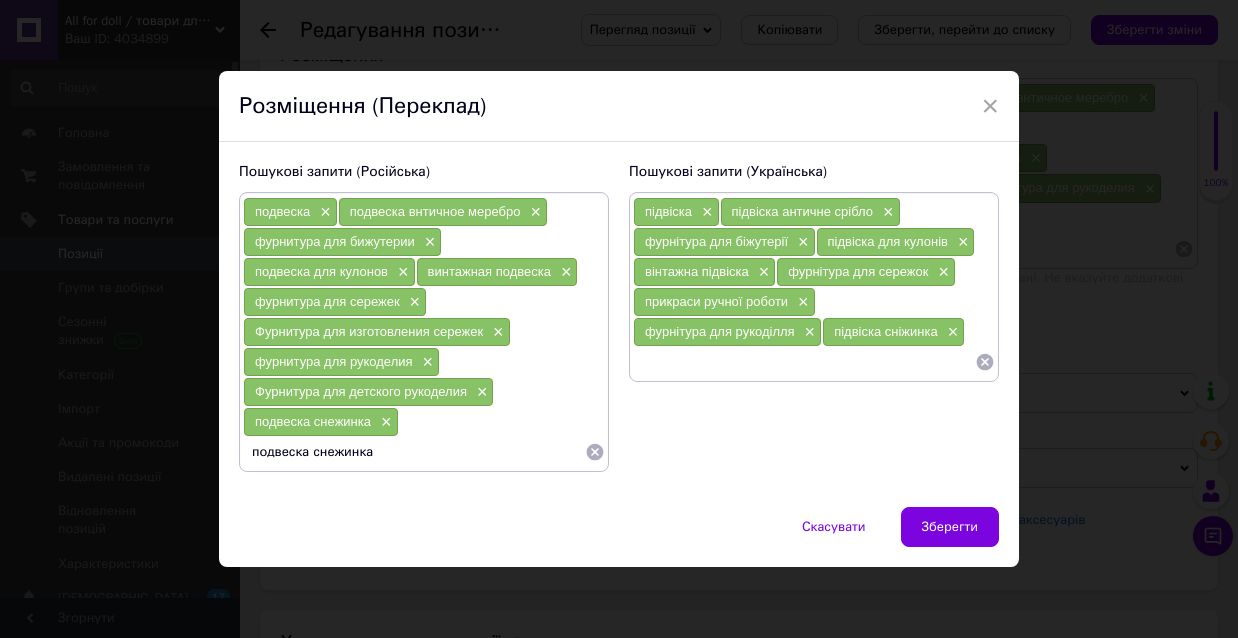 type 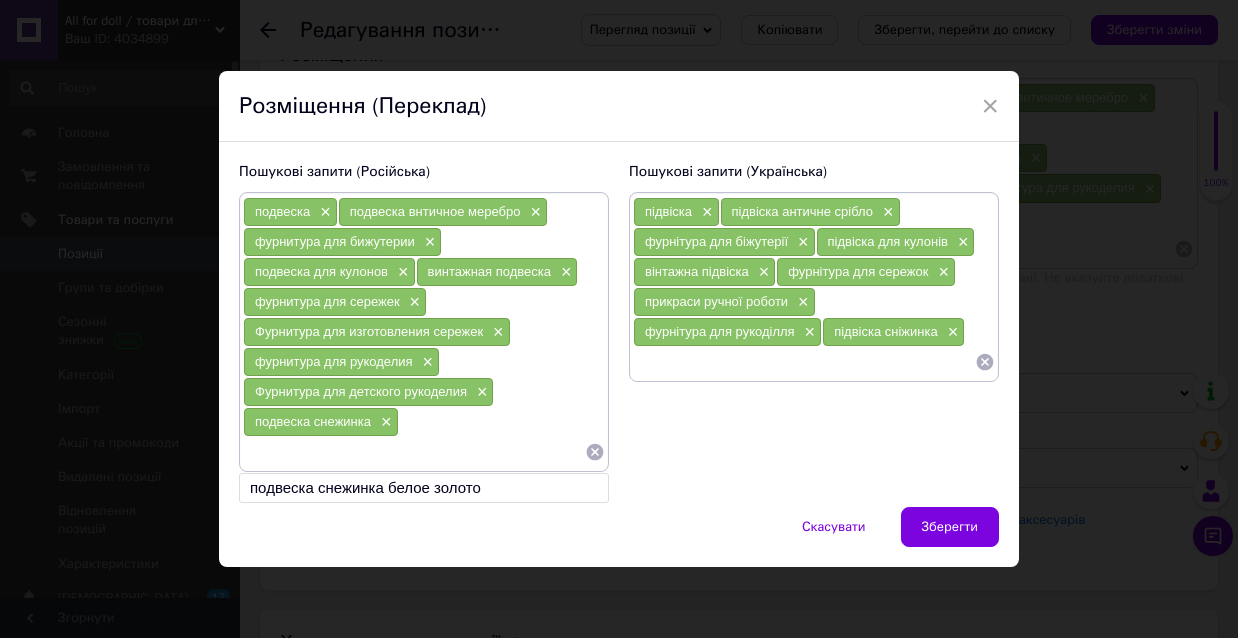 click at bounding box center (804, 362) 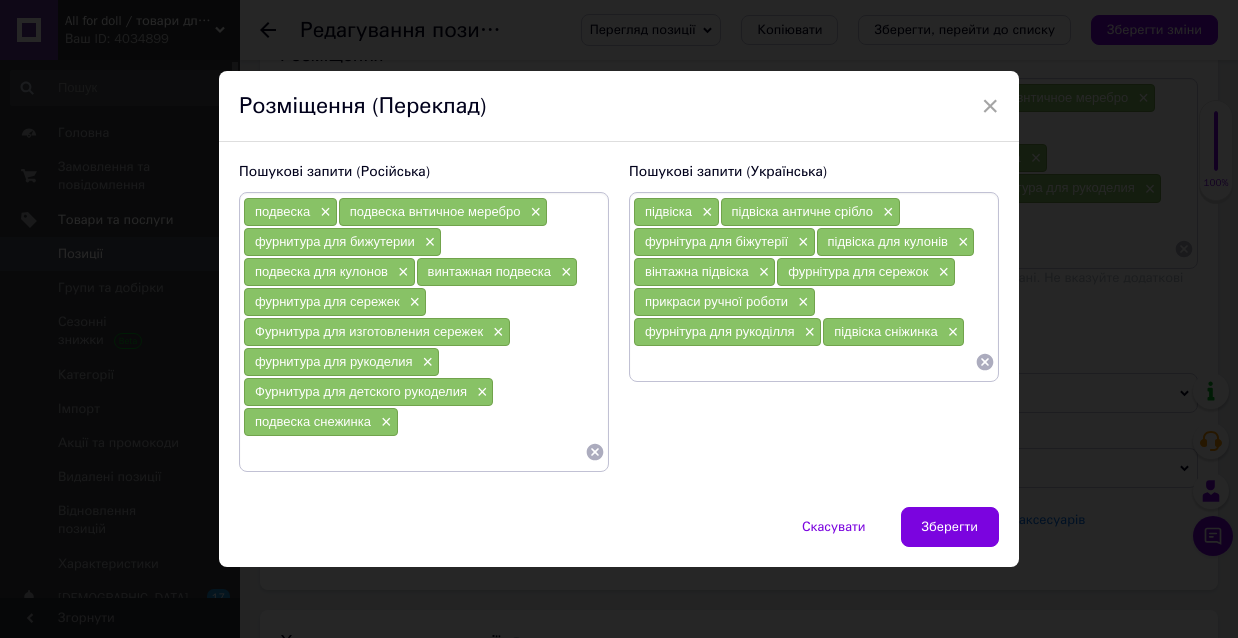 paste on "підвіска для біжутерії" 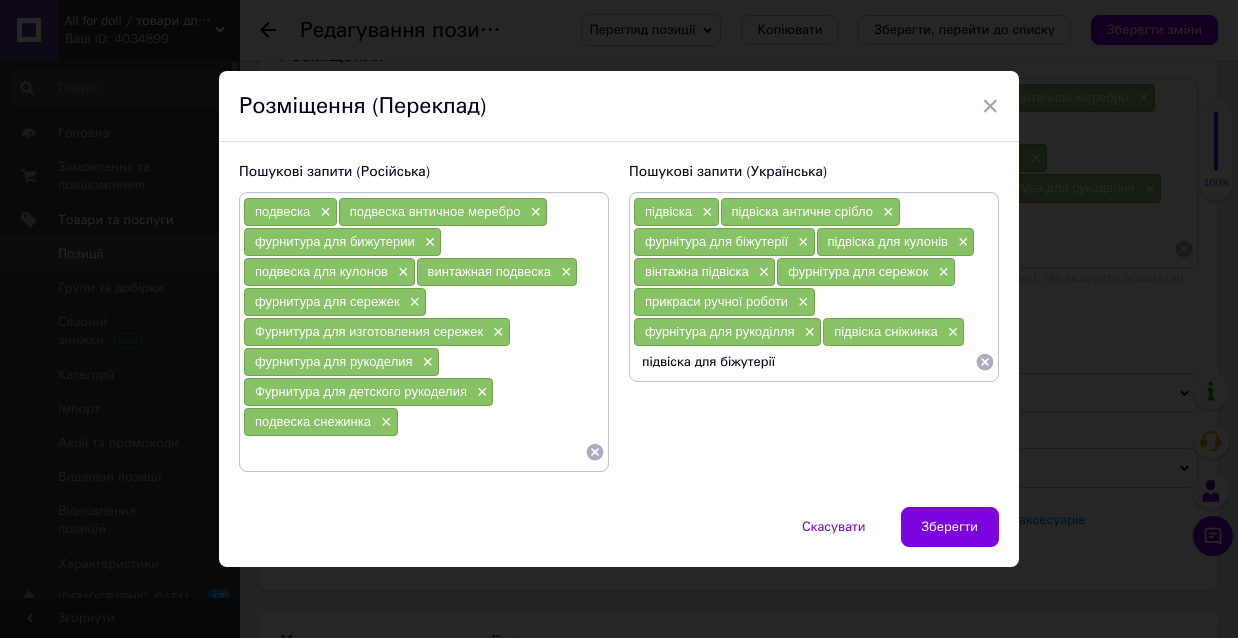 type 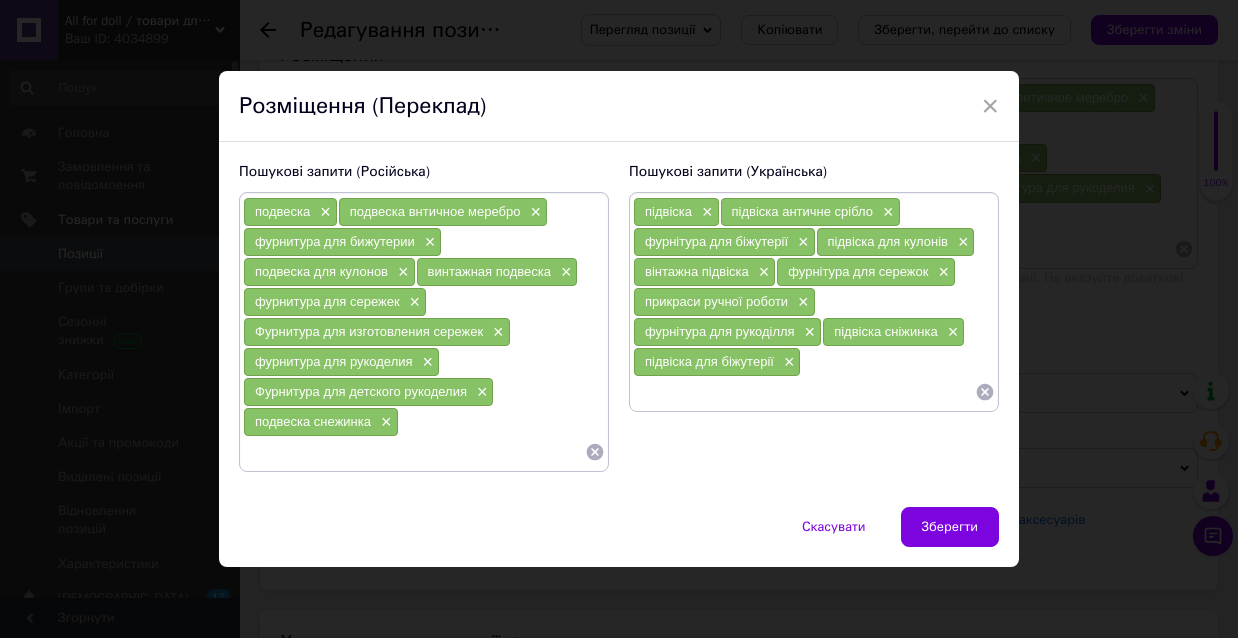 click at bounding box center (414, 452) 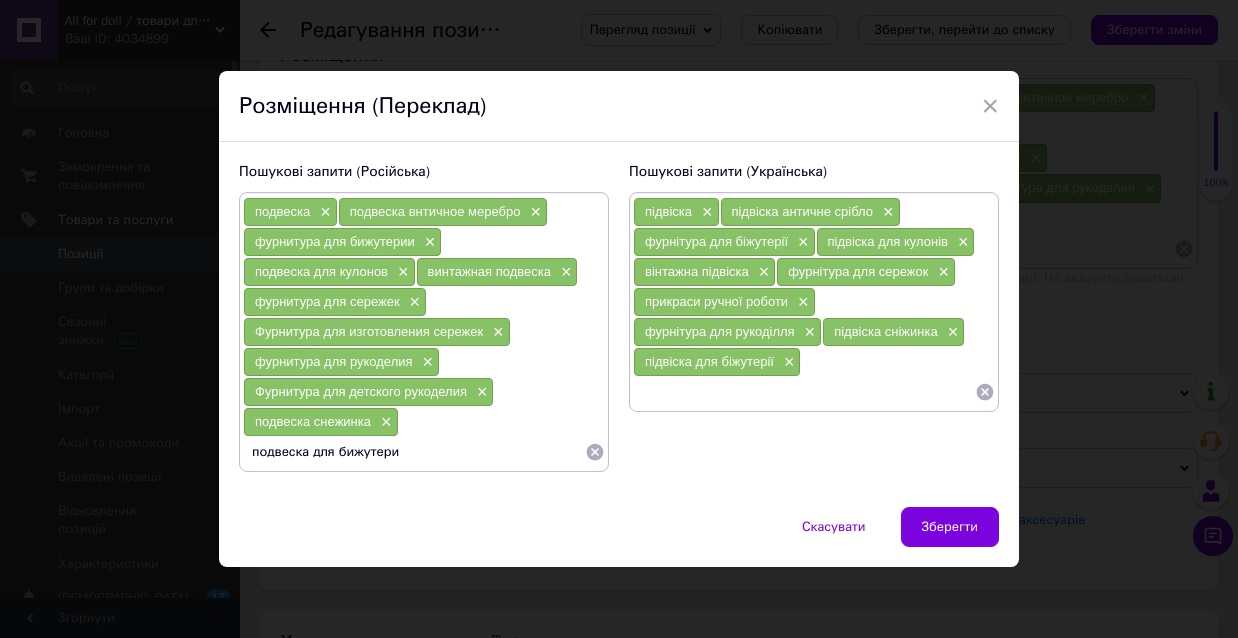 type on "подвеска для бижутерии" 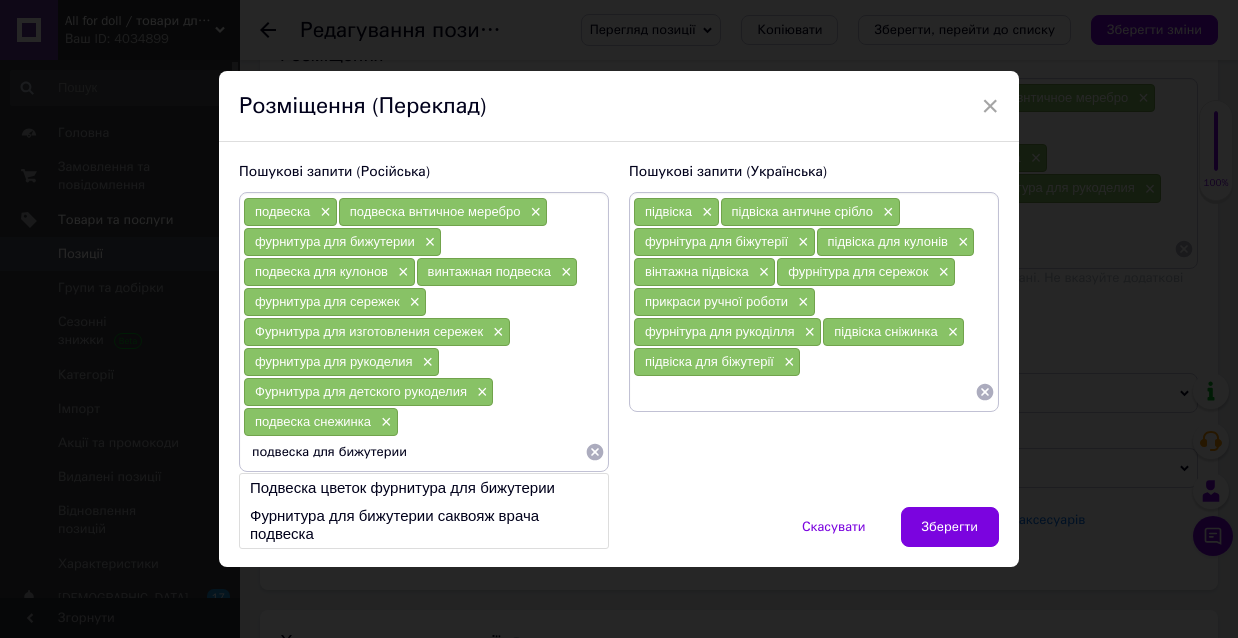 type 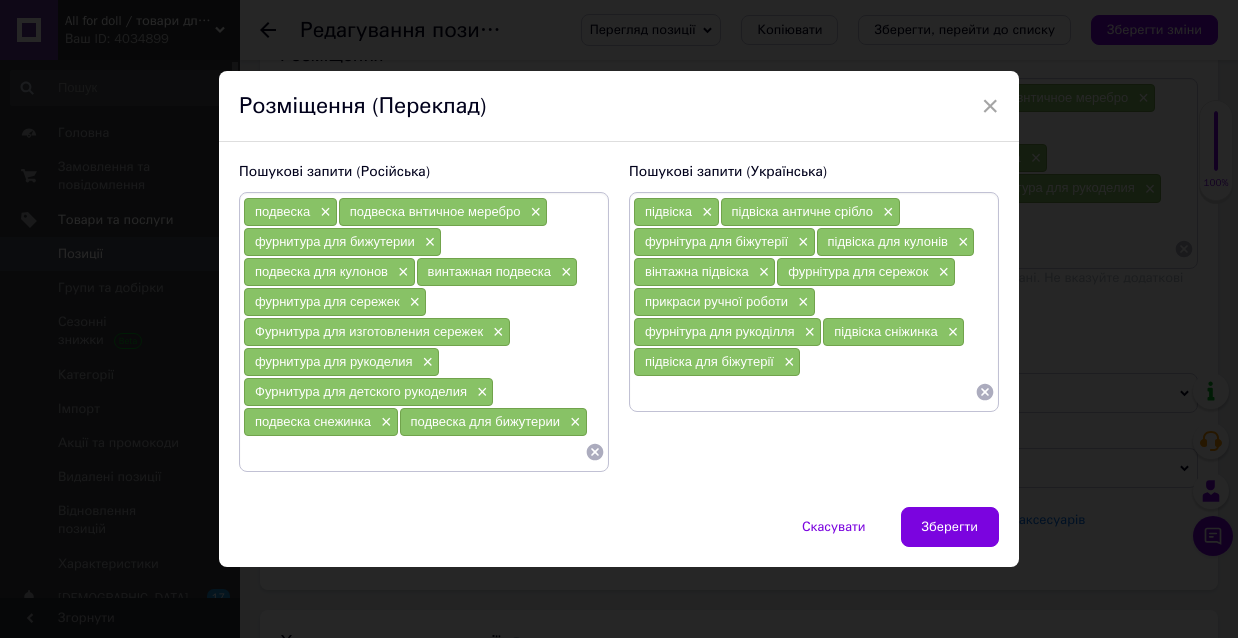 click at bounding box center (804, 392) 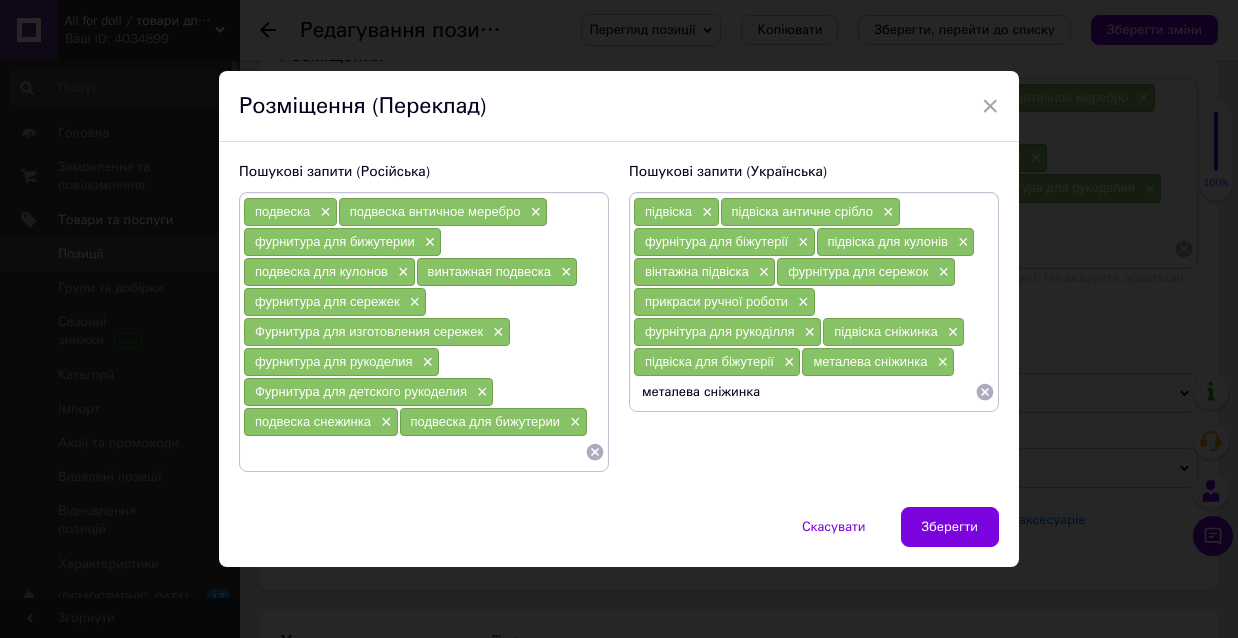 type 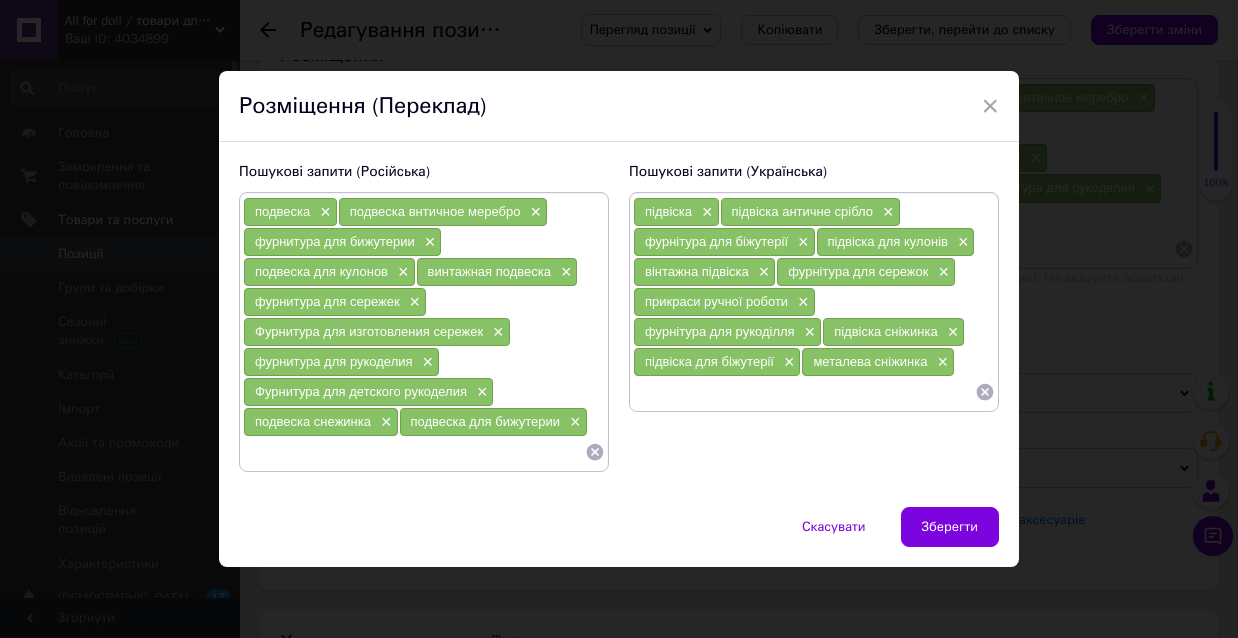 click at bounding box center (414, 452) 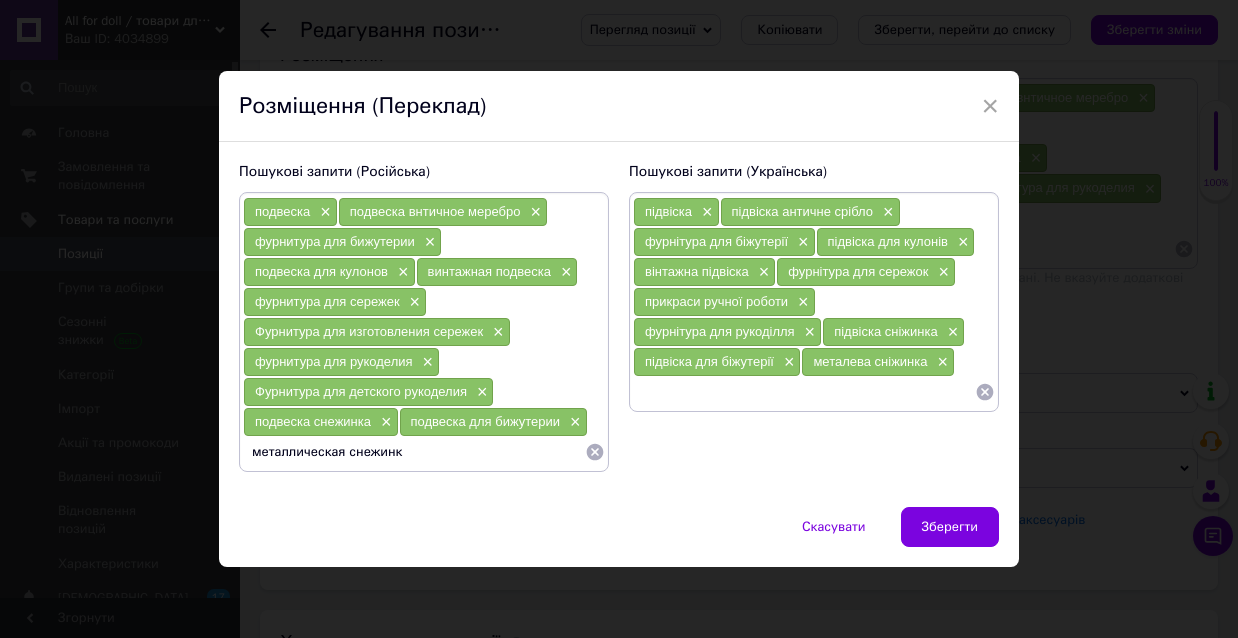 type on "металлическая снежинка" 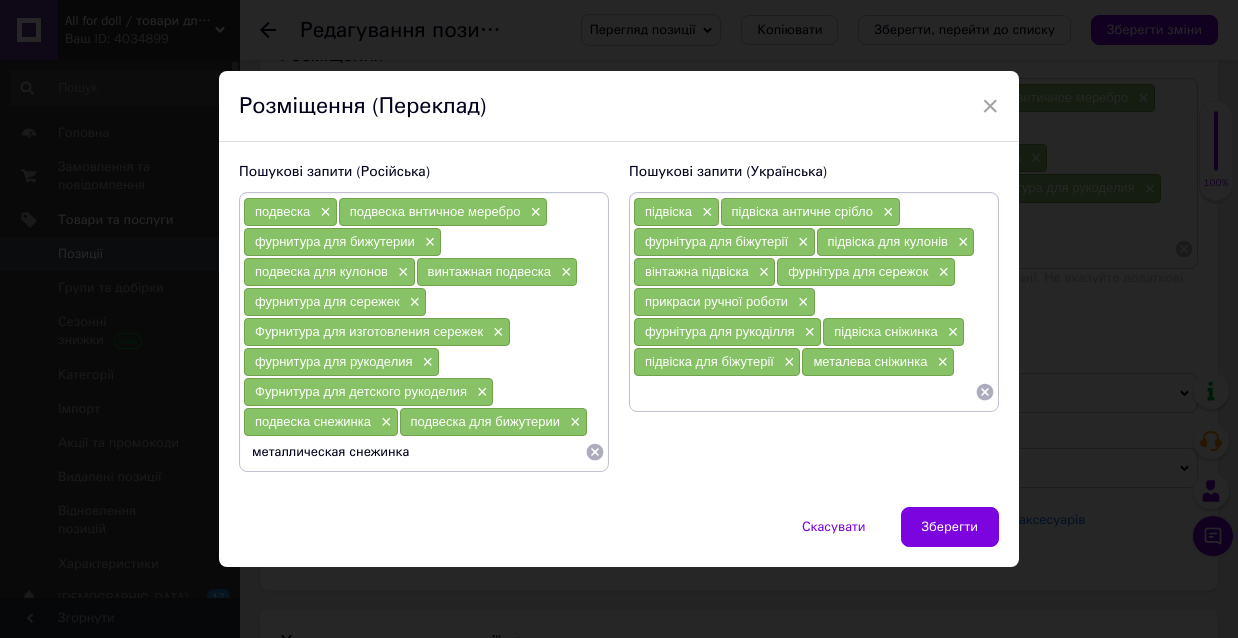 type 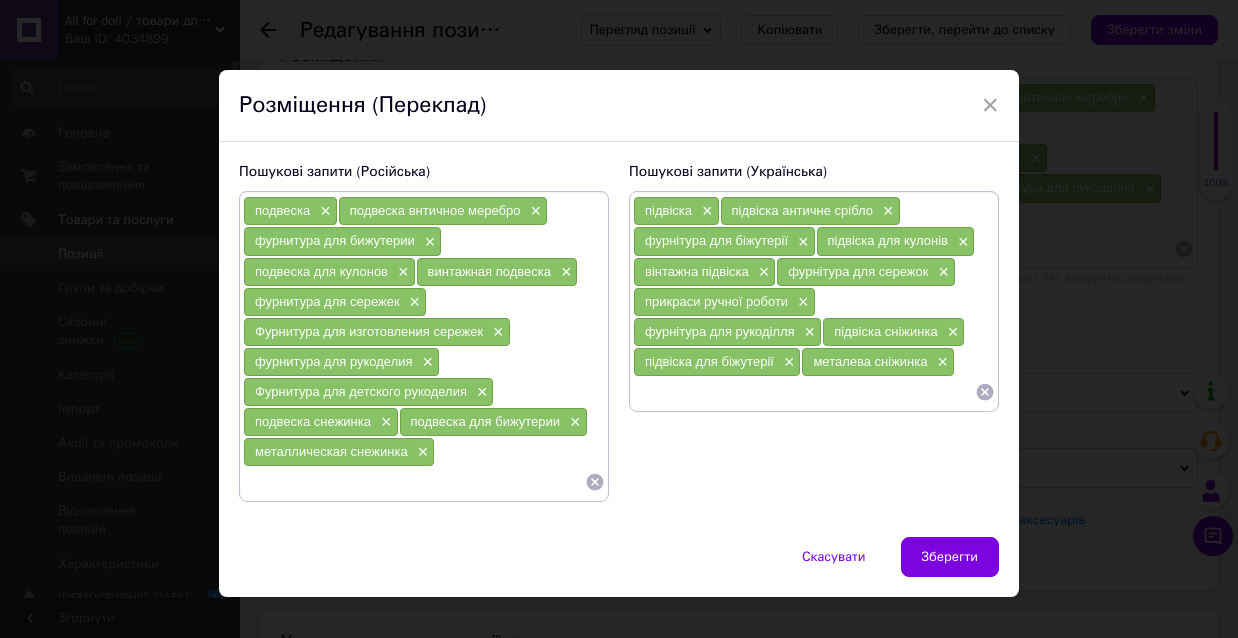 click at bounding box center (804, 392) 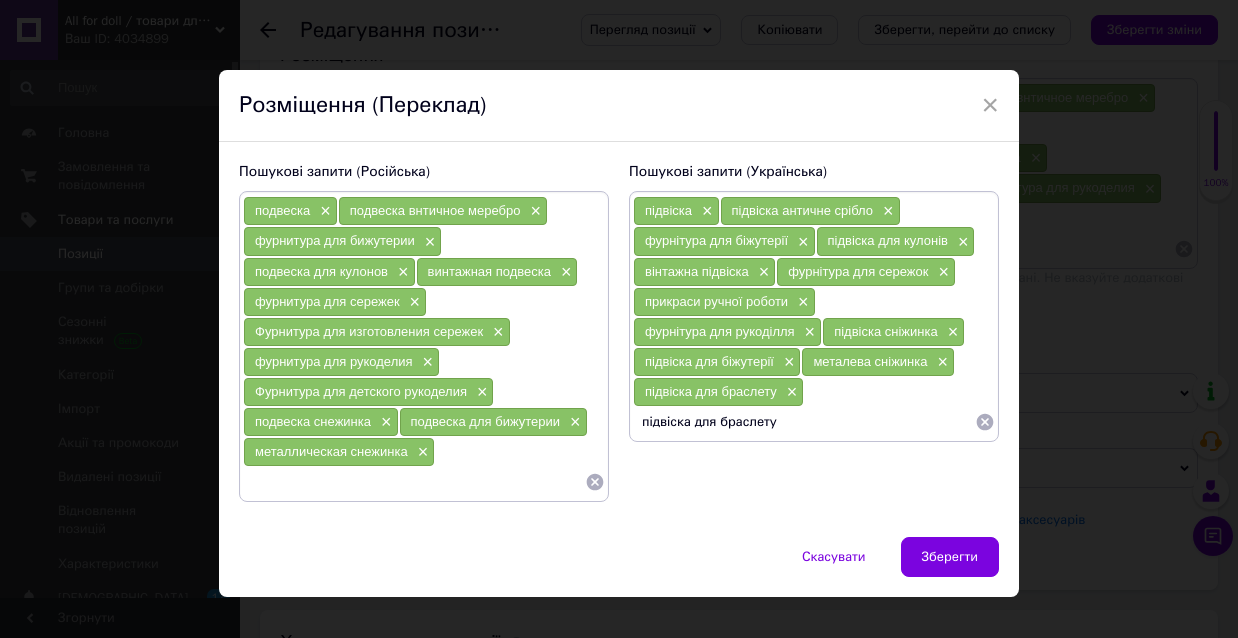 type 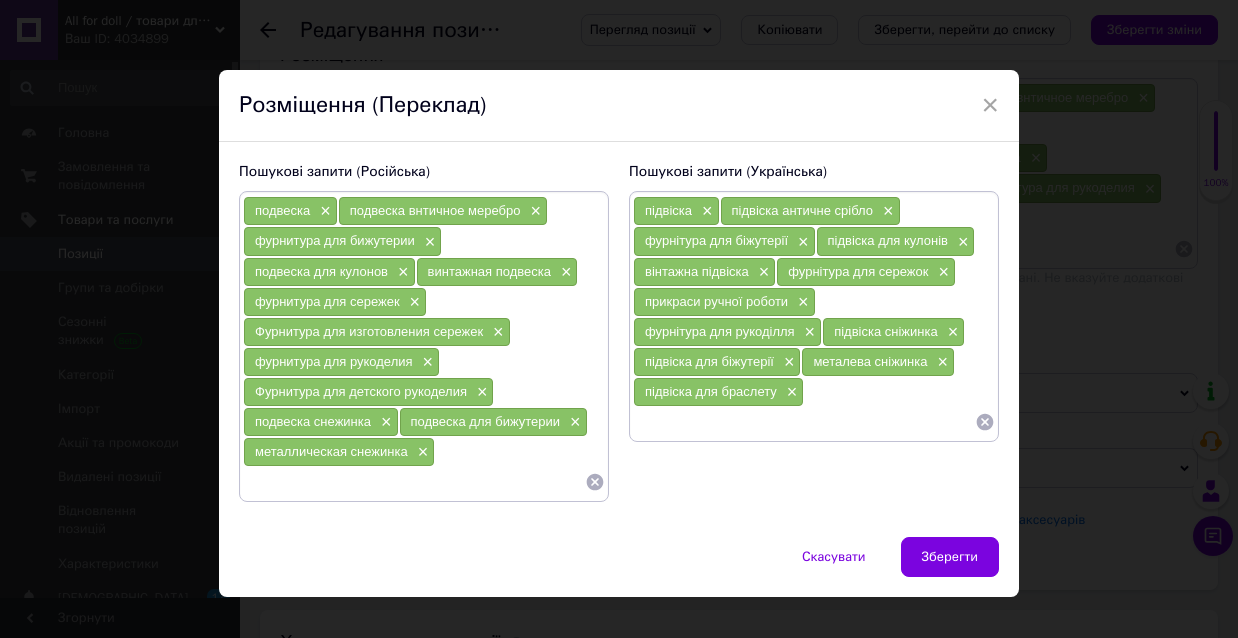 click at bounding box center [414, 482] 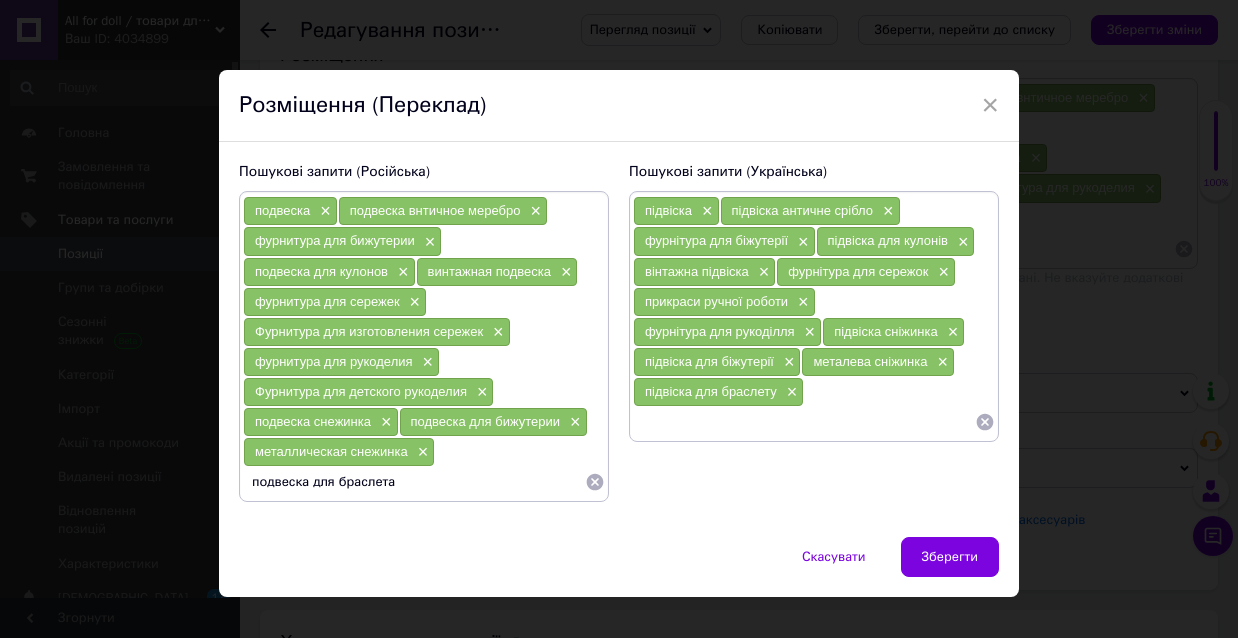 type on "подвеска для браслета" 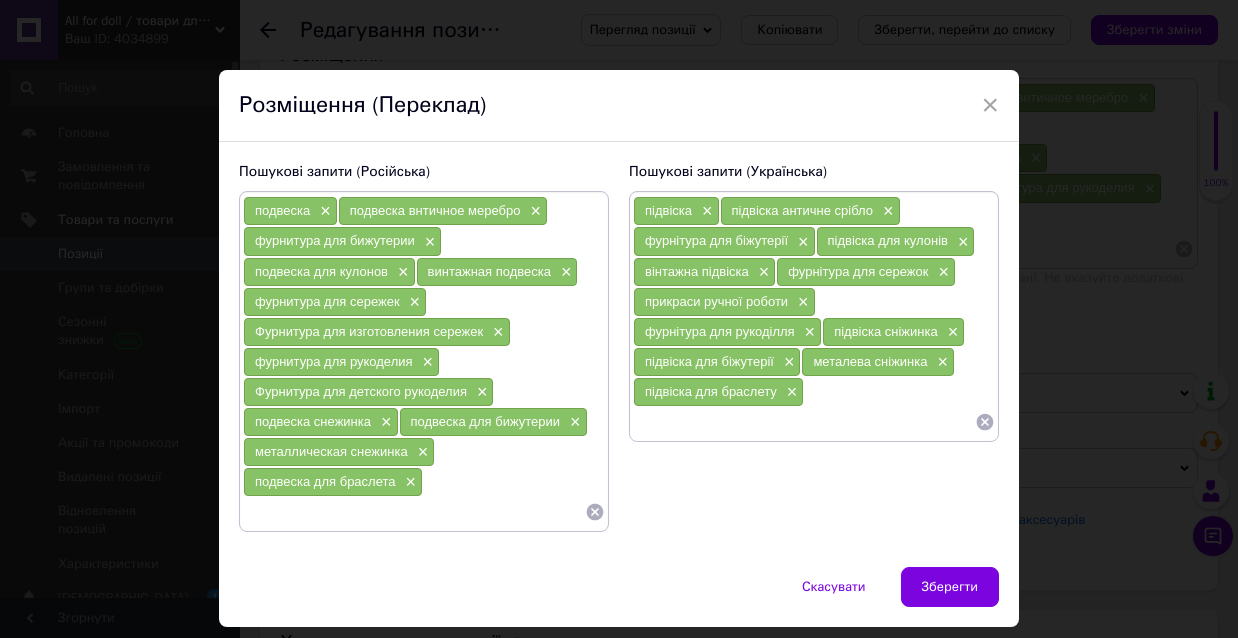click at bounding box center (804, 422) 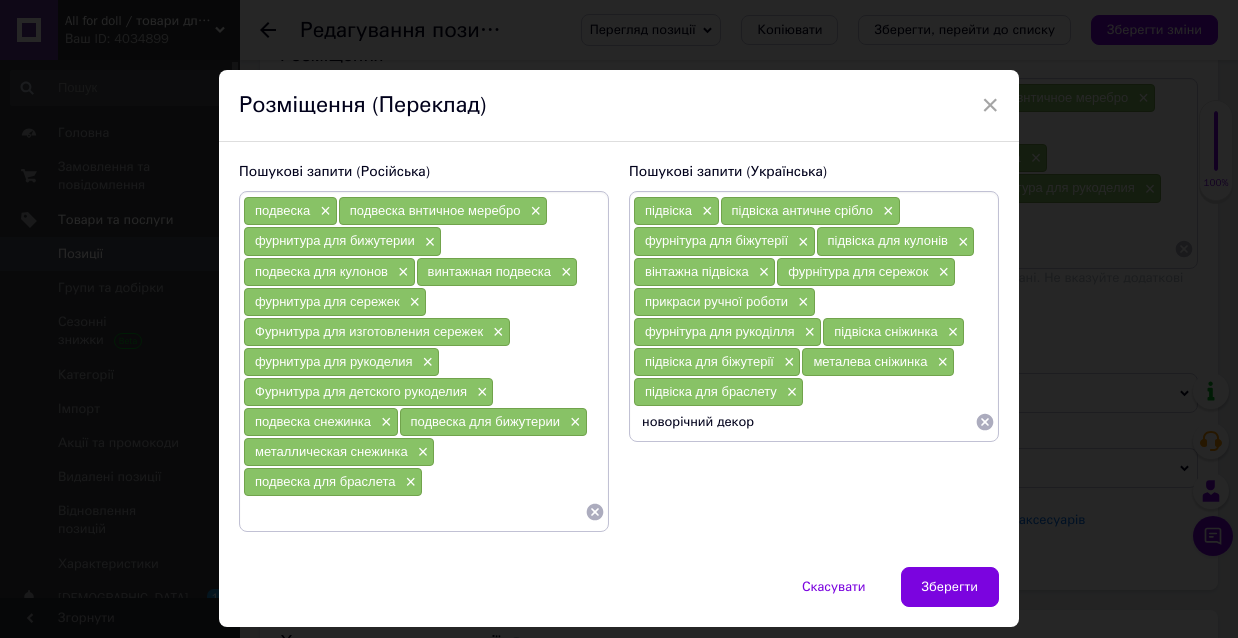 type 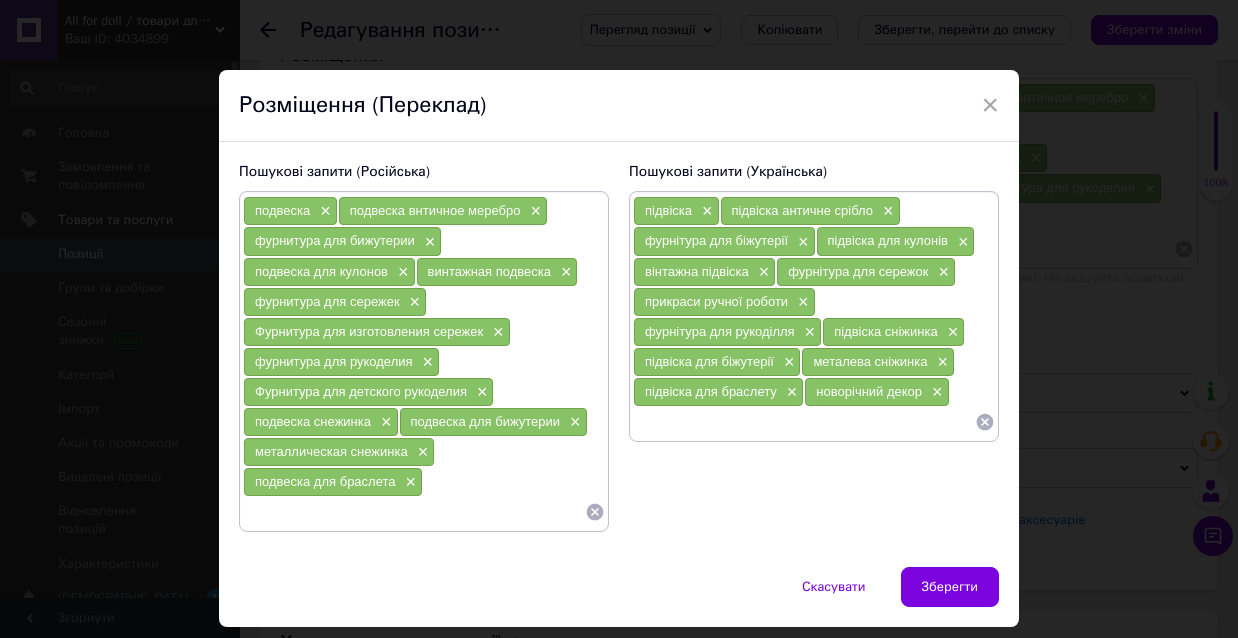 click at bounding box center [414, 512] 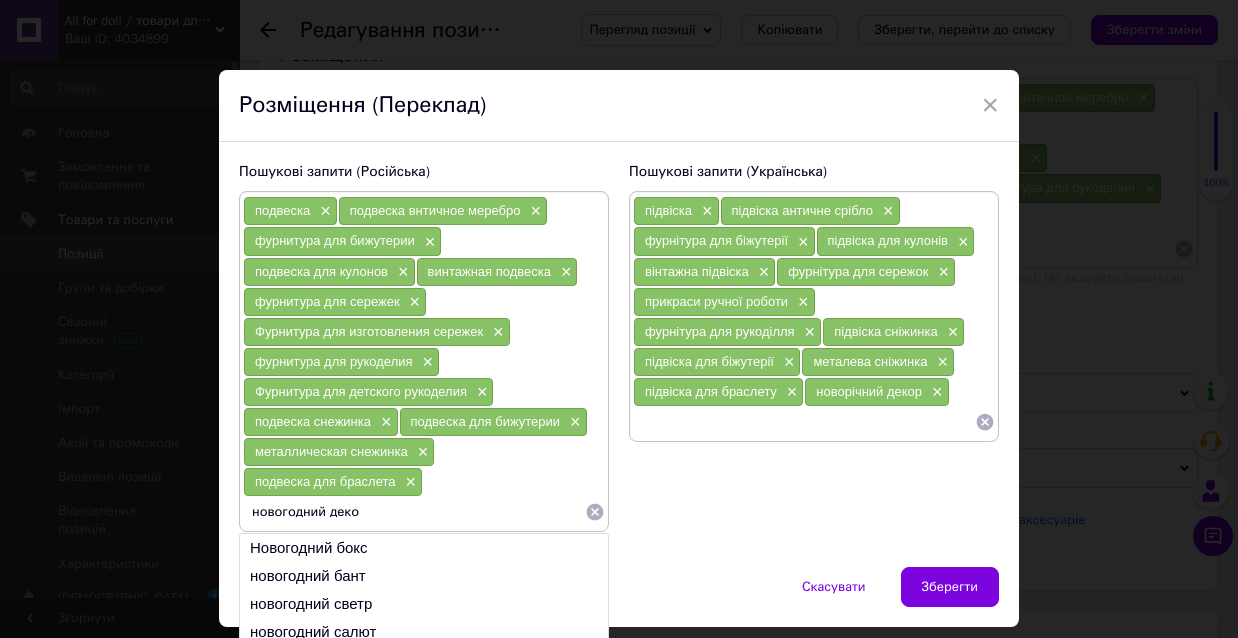 type on "новогодний декор" 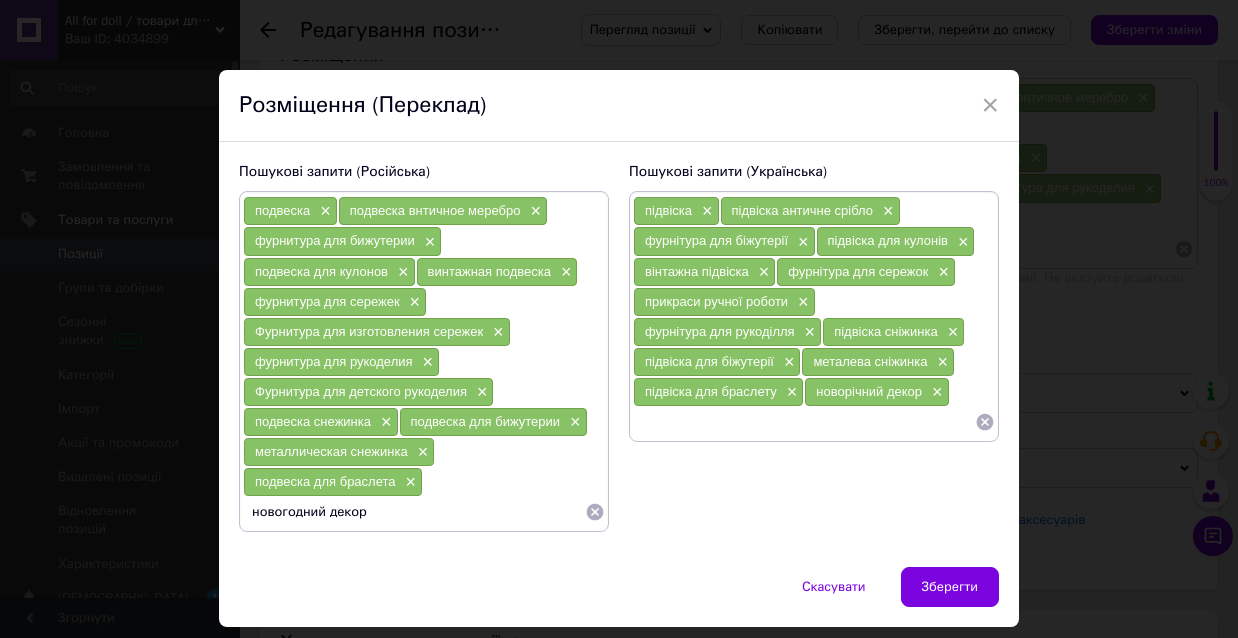 type 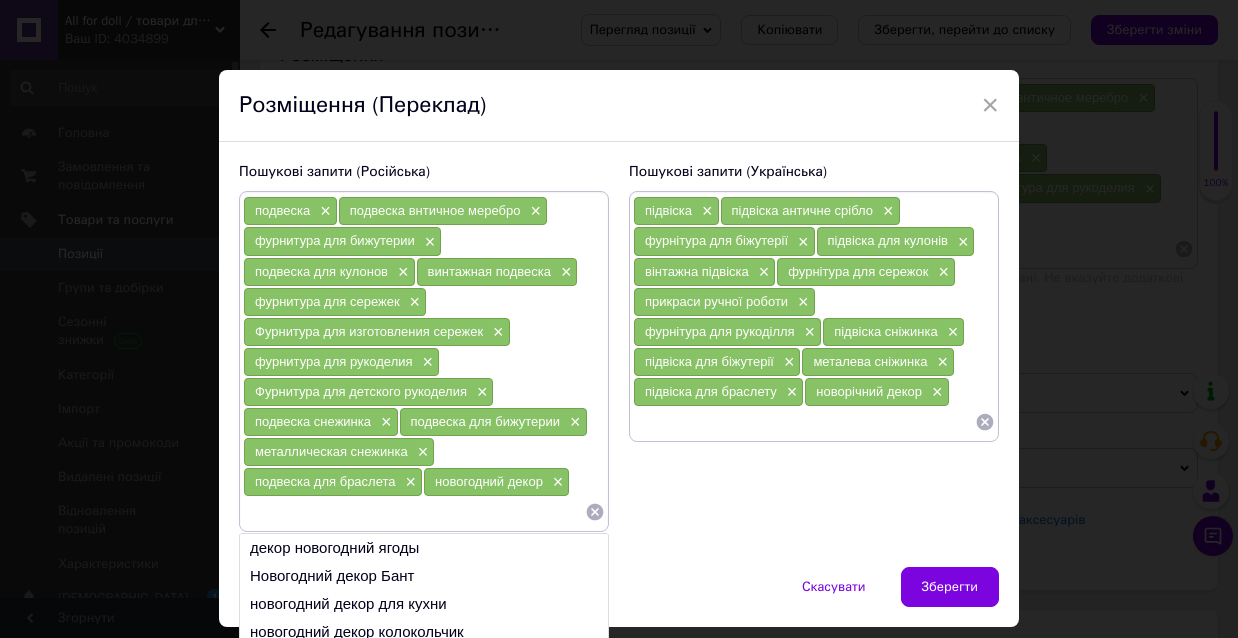 click at bounding box center [804, 422] 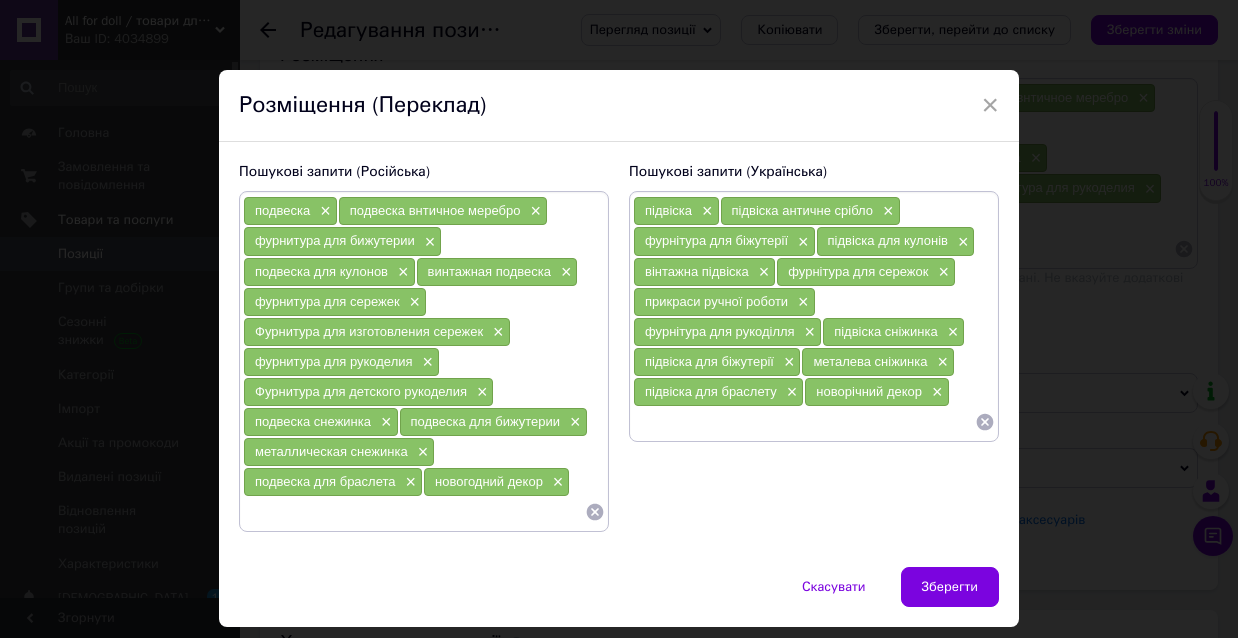 paste on "сніжинка метал" 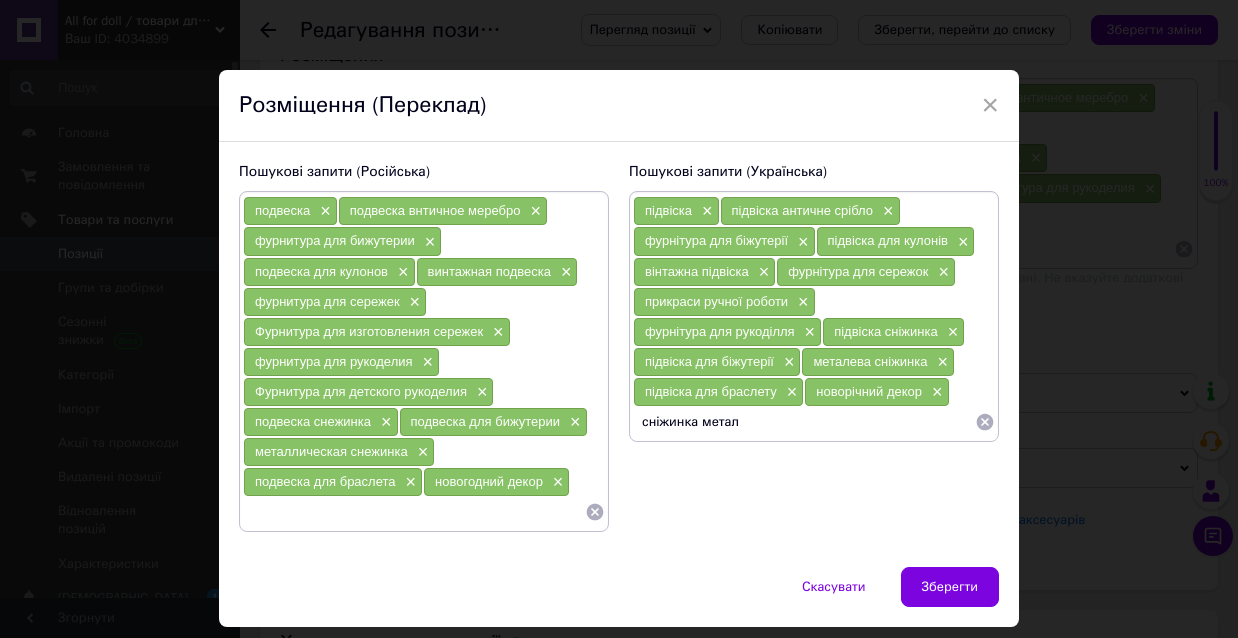 type 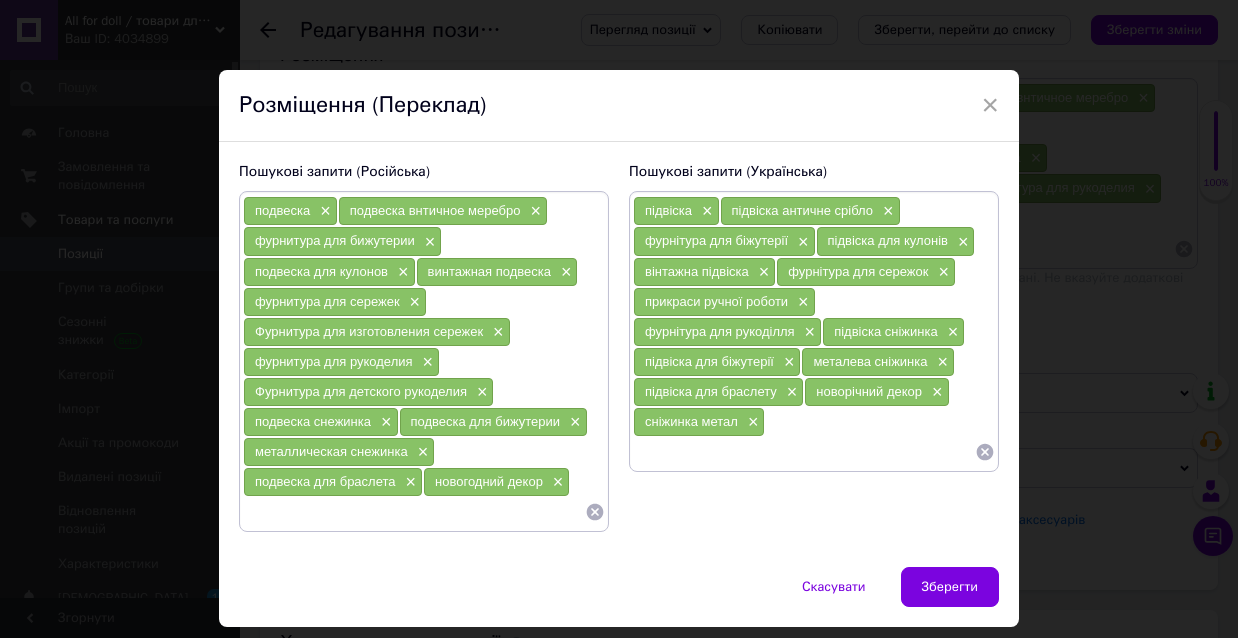 click at bounding box center [414, 512] 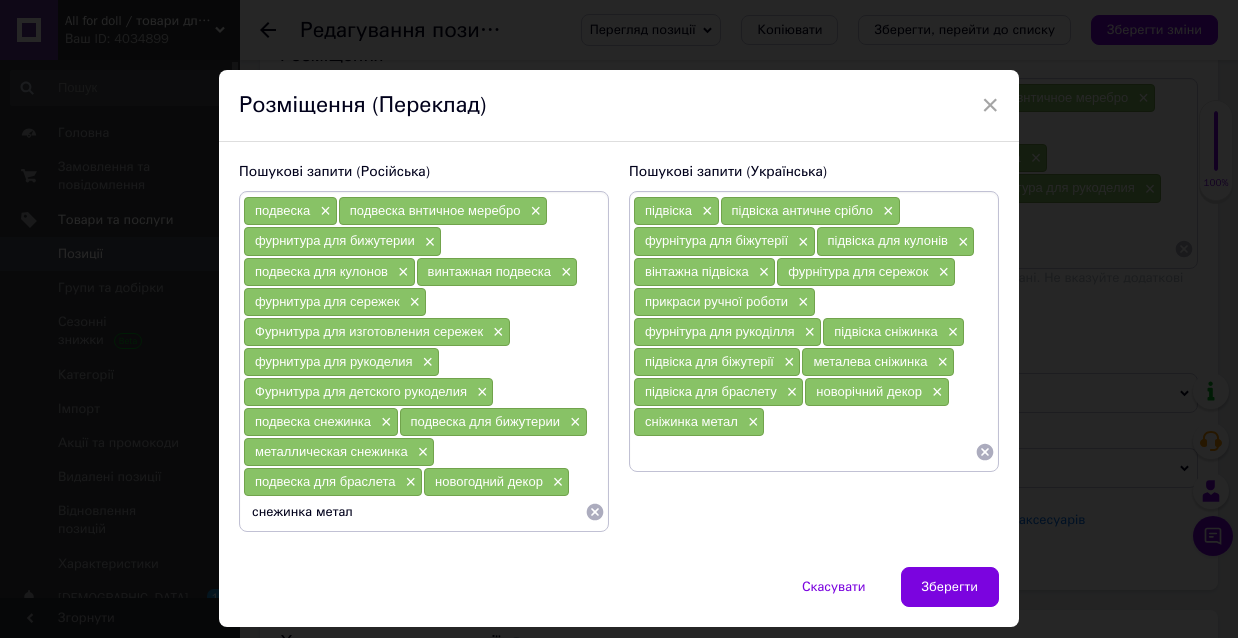 type on "снежинка металл" 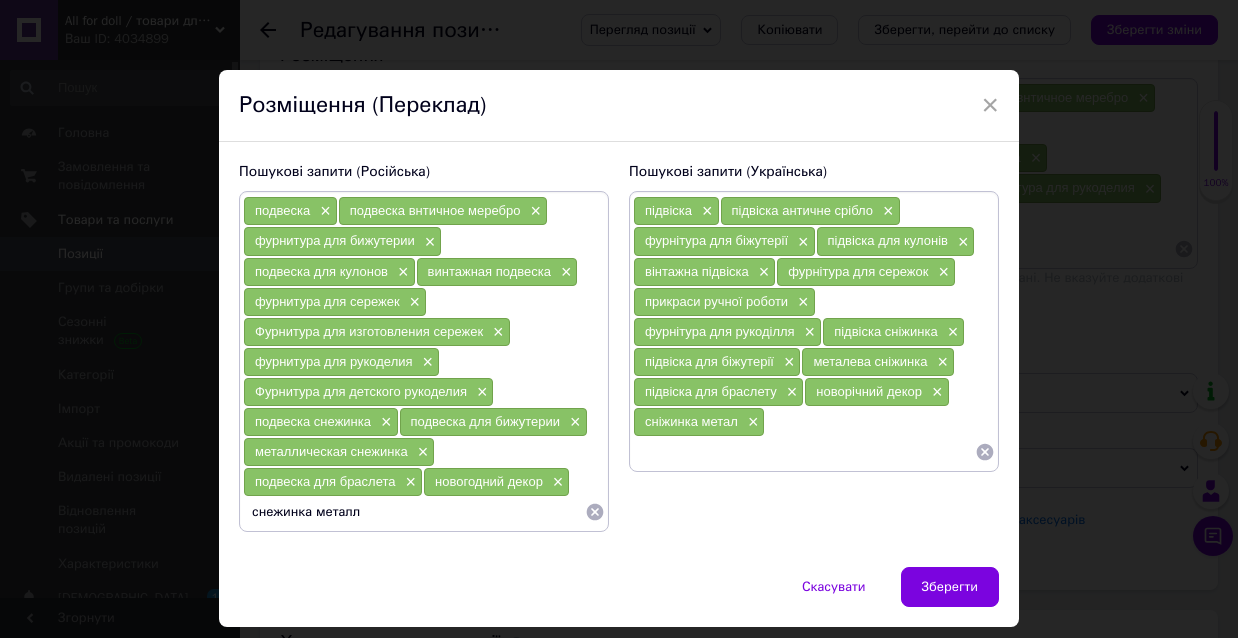 type 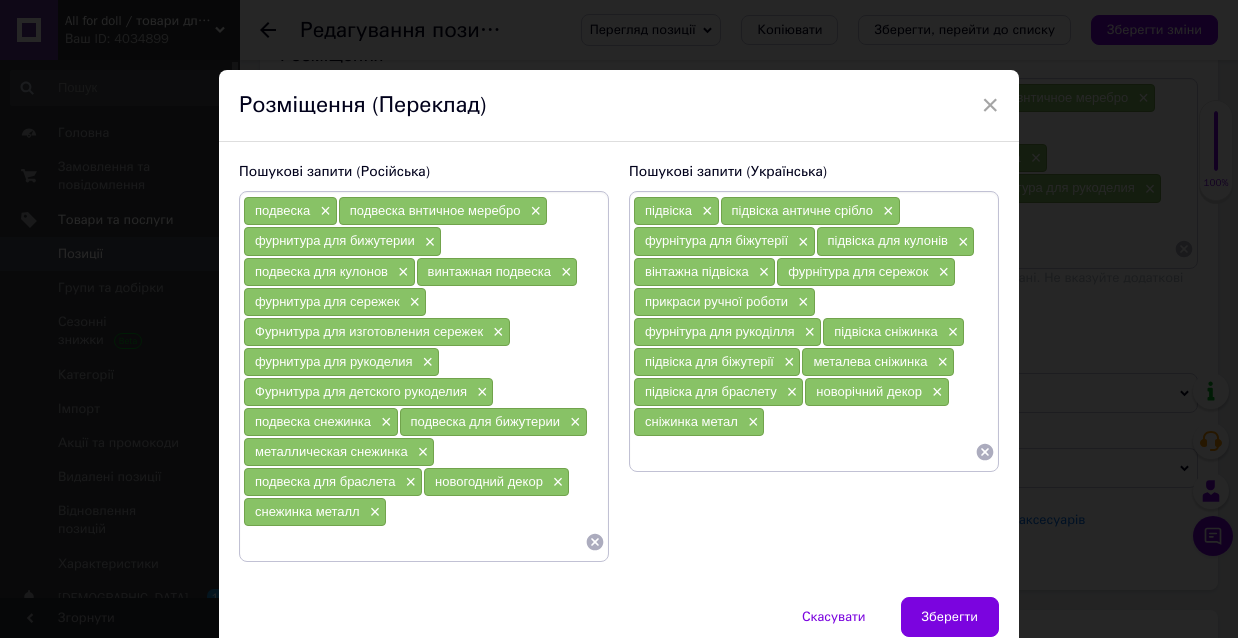 click at bounding box center [804, 452] 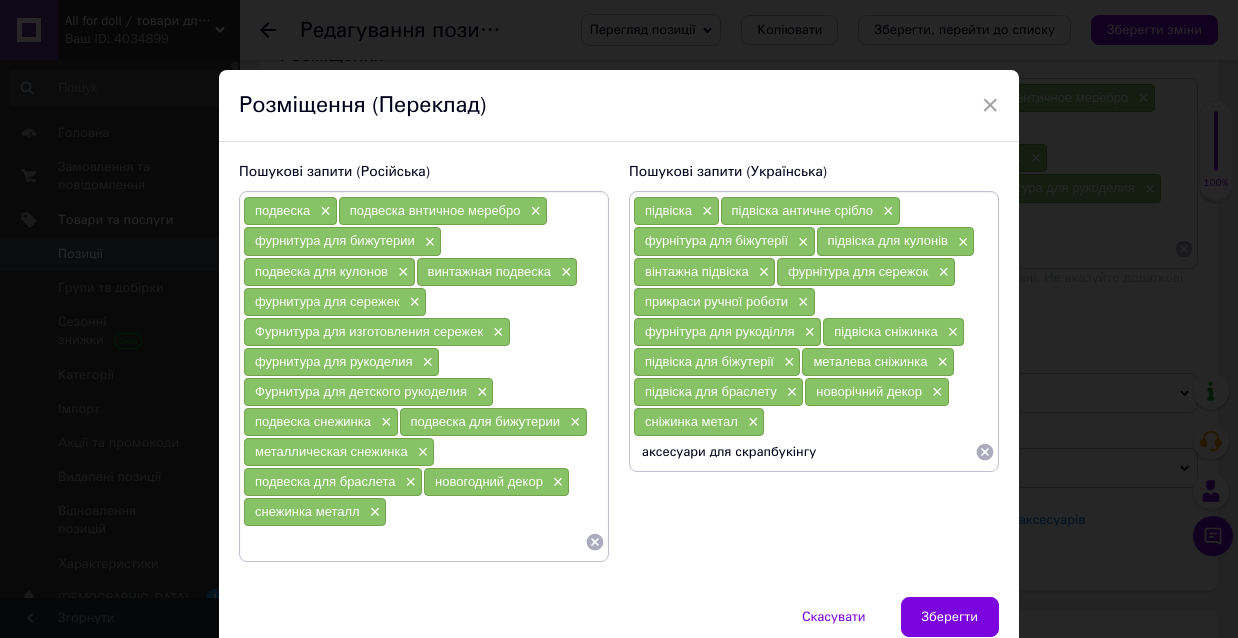 type 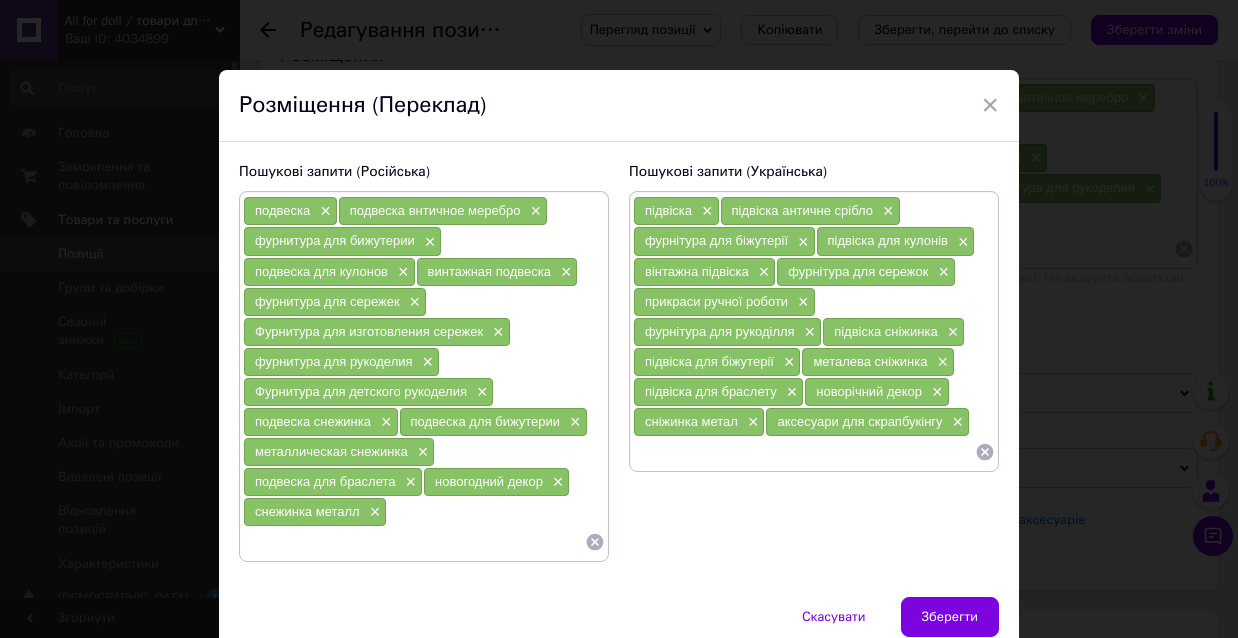 click at bounding box center (414, 542) 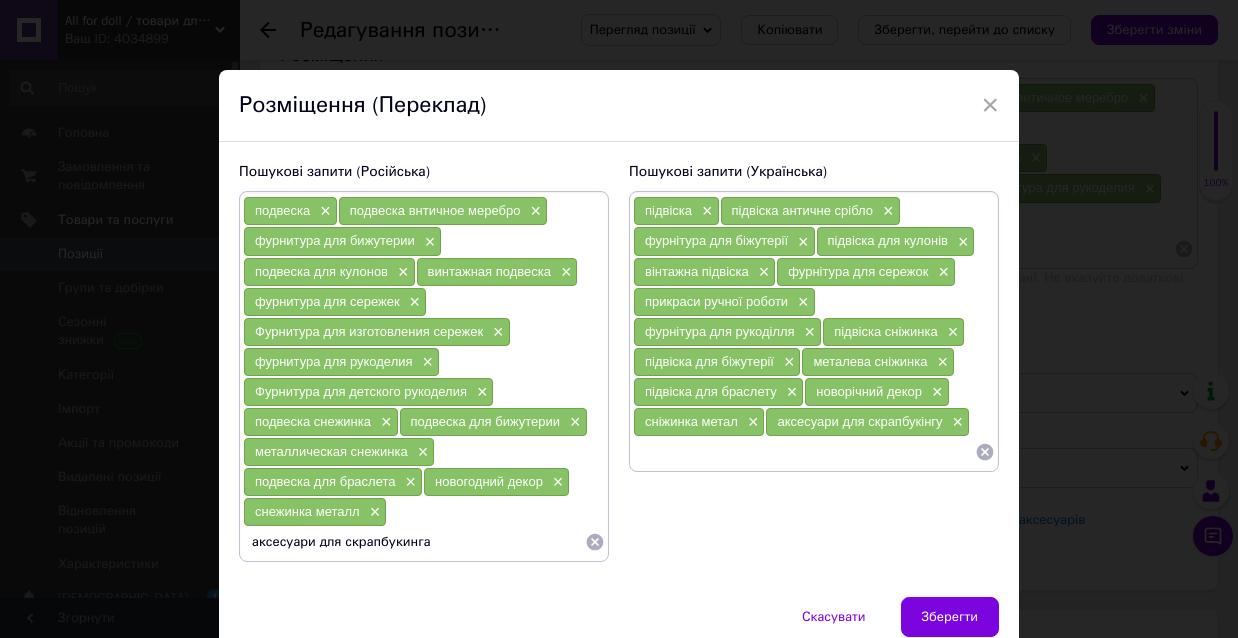 type on "аксесуари для скрапбукинга" 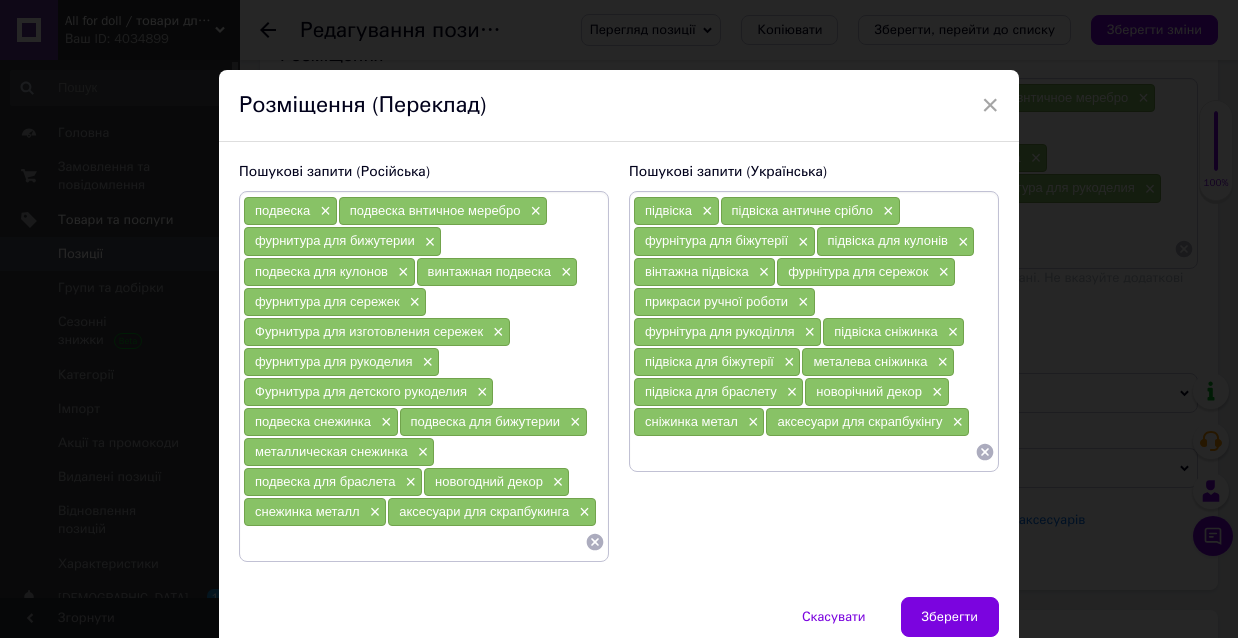 click at bounding box center [804, 452] 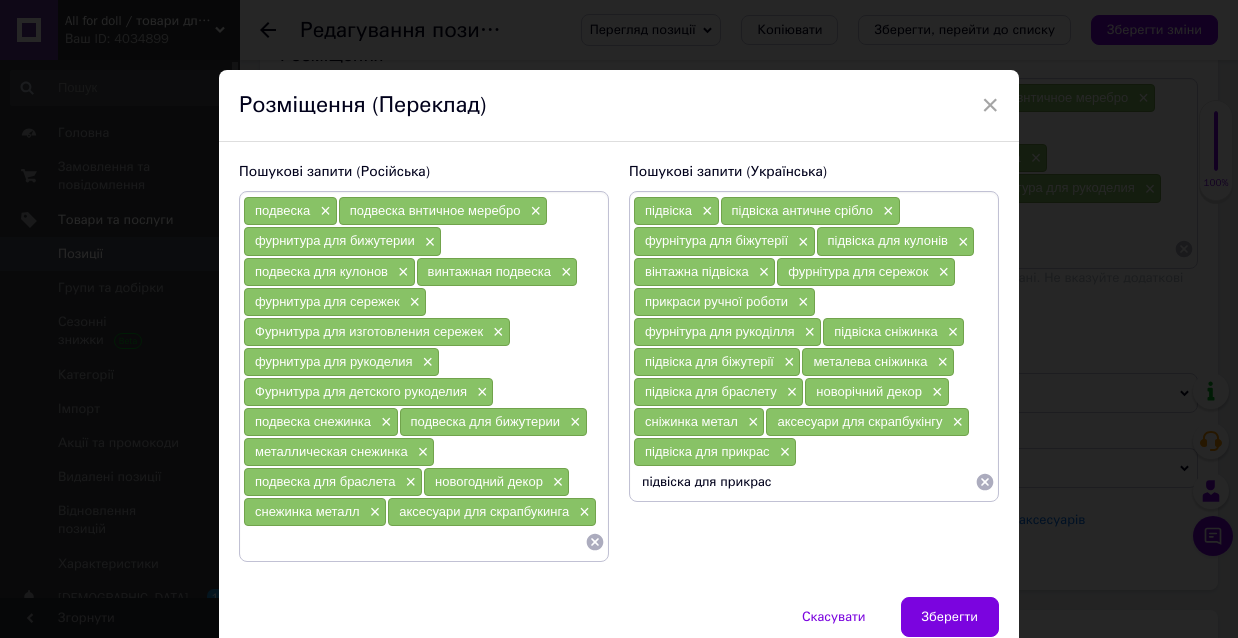 type 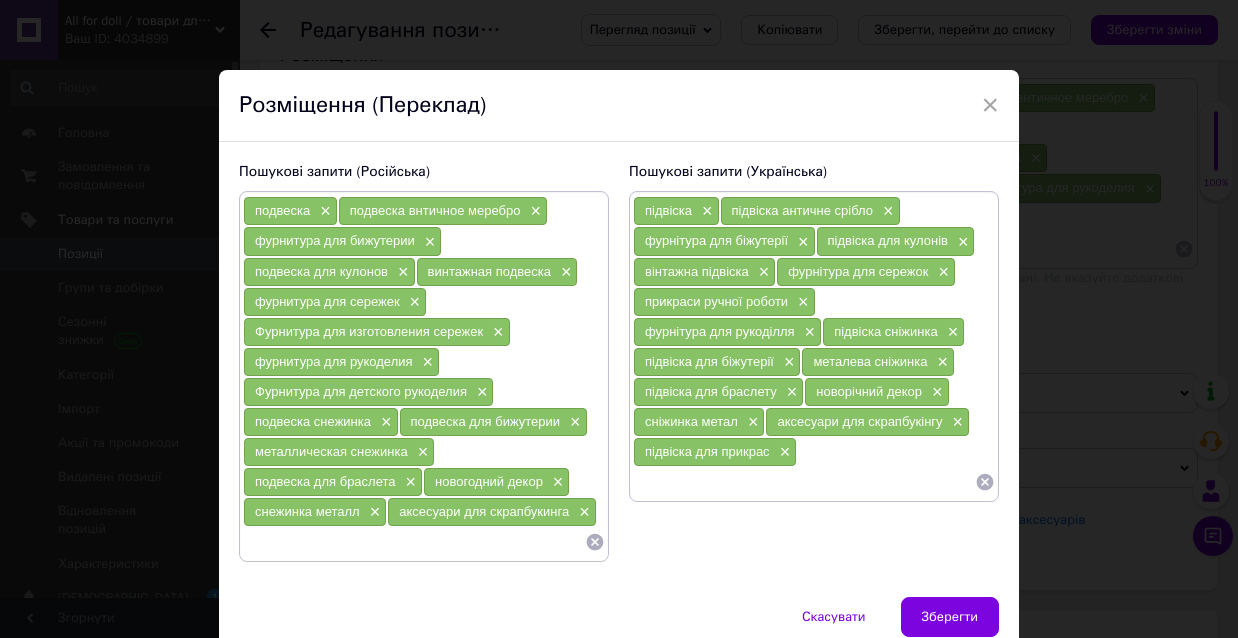 click at bounding box center (414, 542) 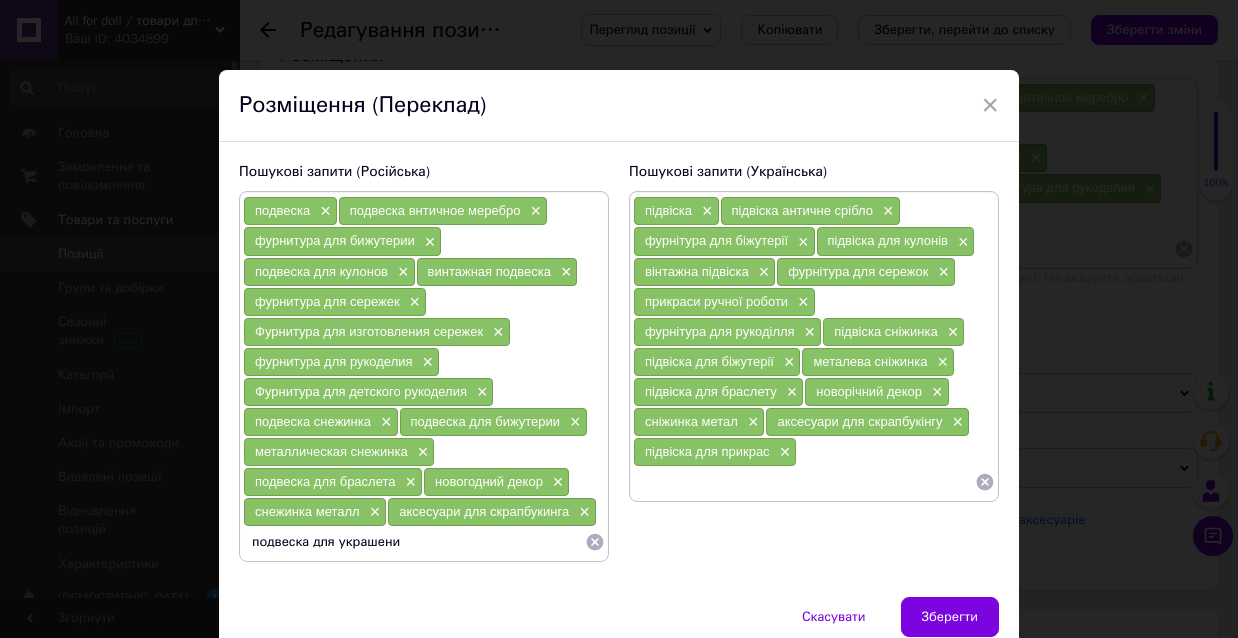 type on "подвеска для украшения" 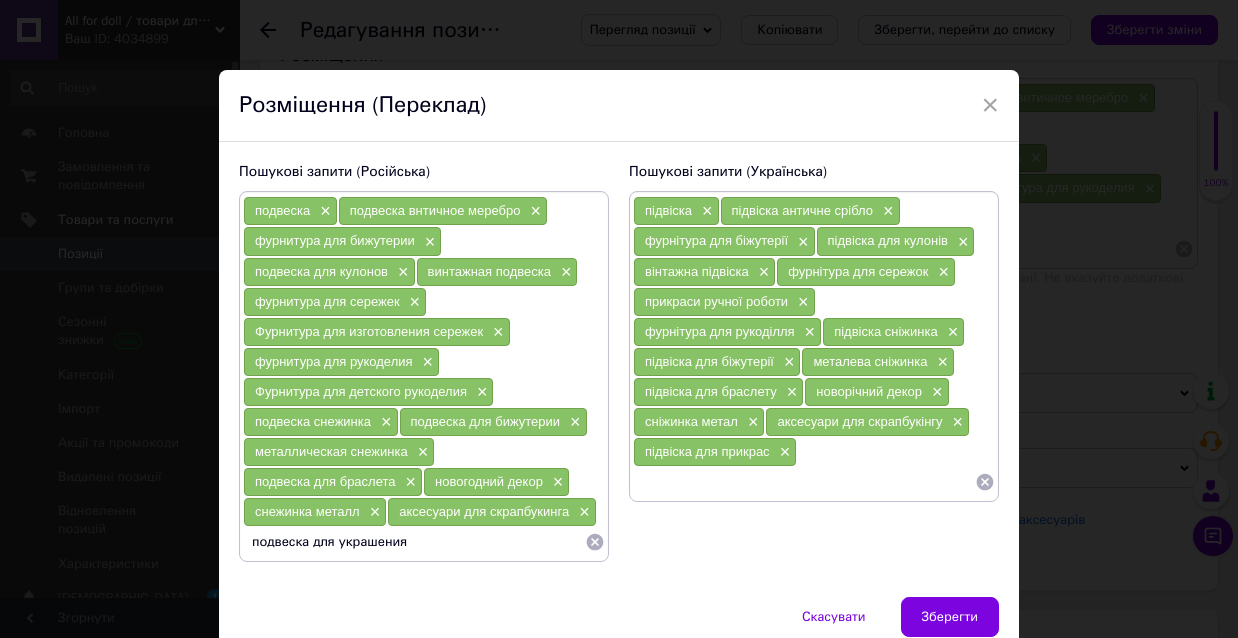 type 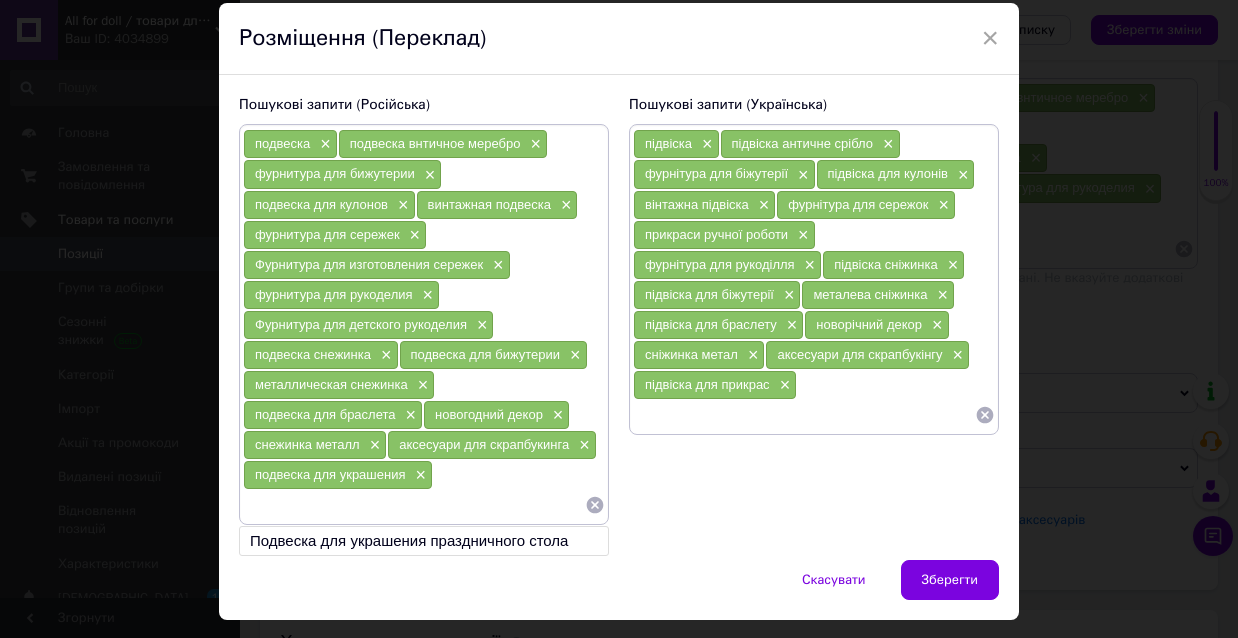 scroll, scrollTop: 76, scrollLeft: 0, axis: vertical 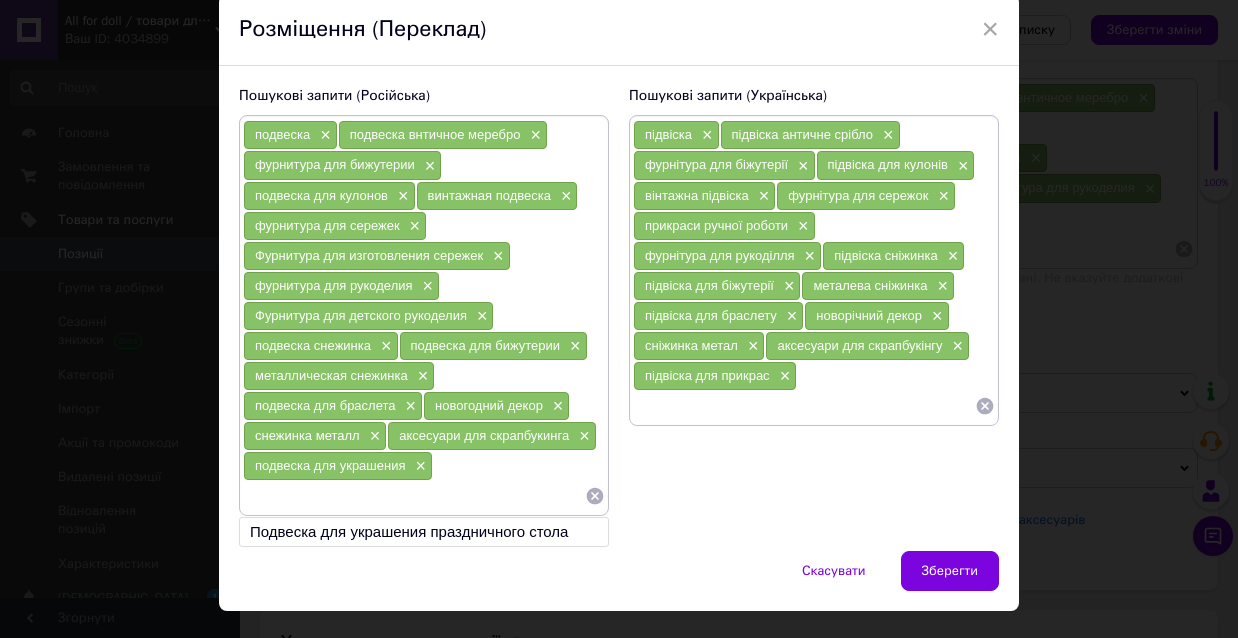 click at bounding box center (804, 406) 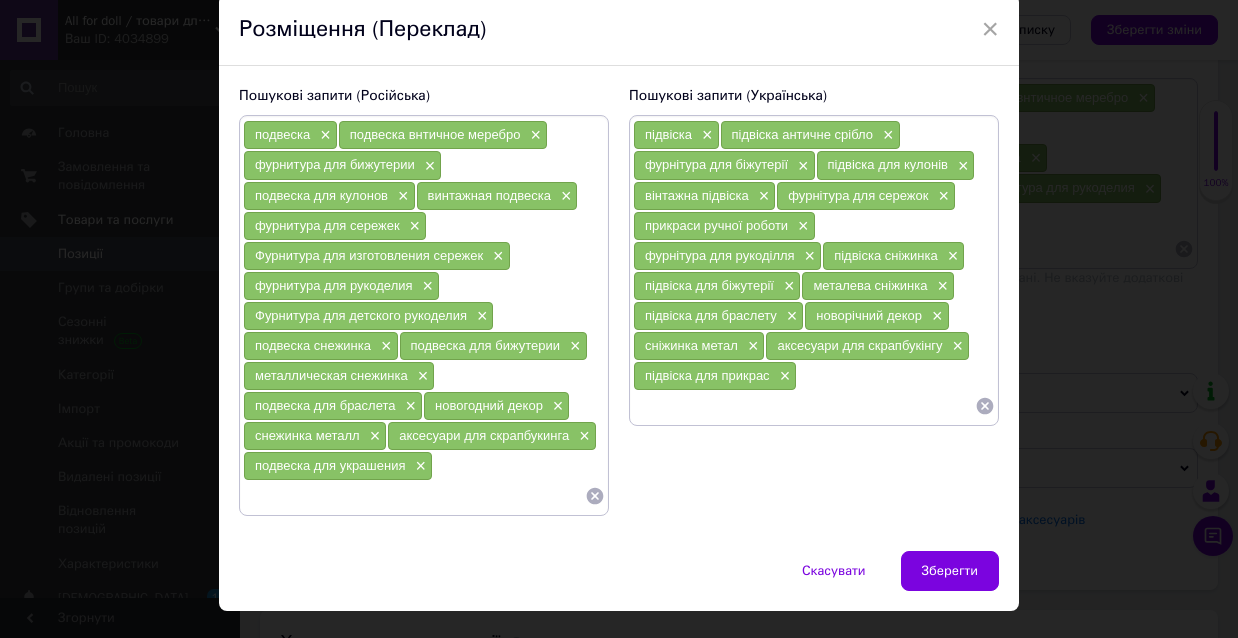 paste on "елемент для рукоділля" 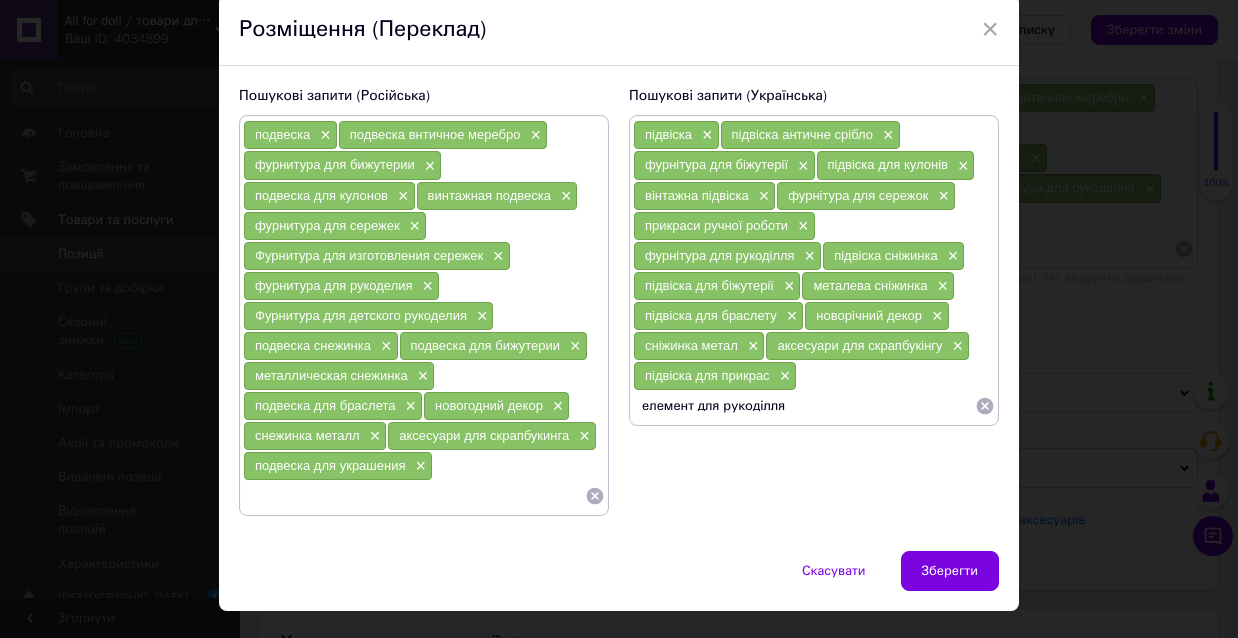 type 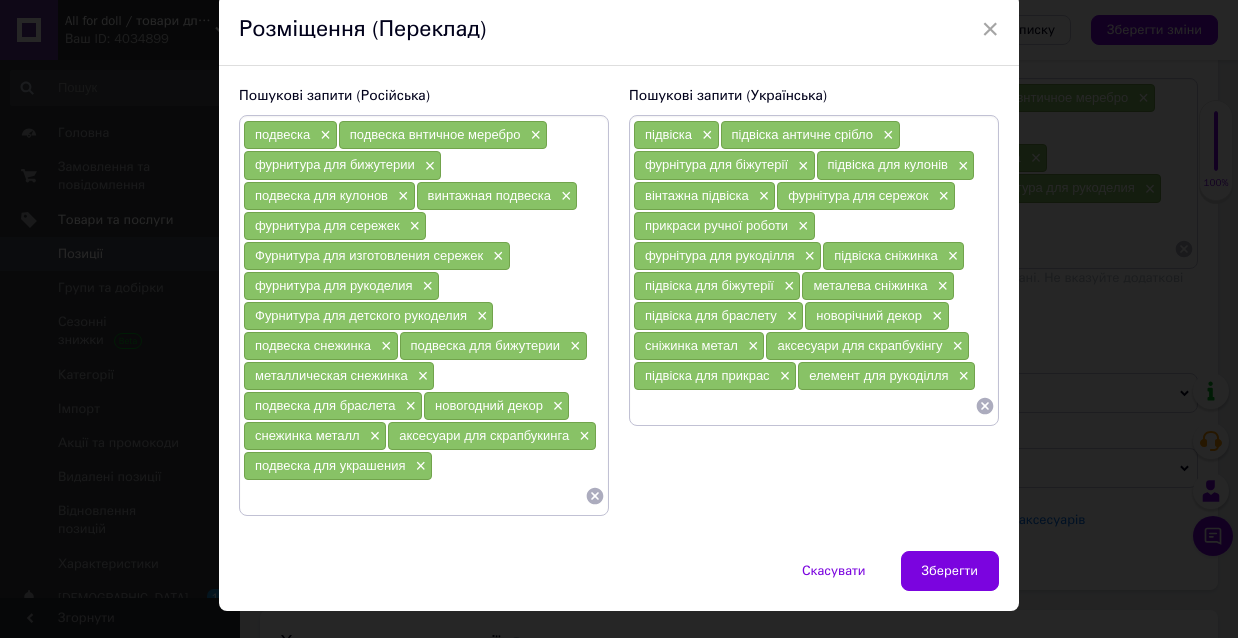 click at bounding box center [414, 496] 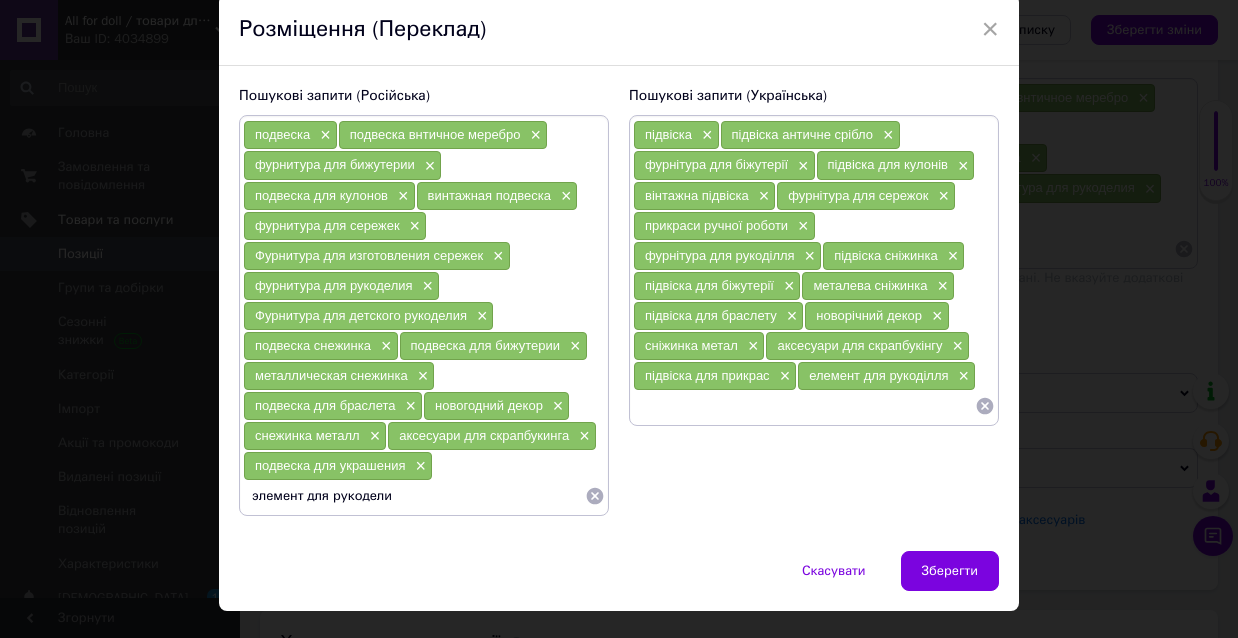type on "элемент для рукоделия" 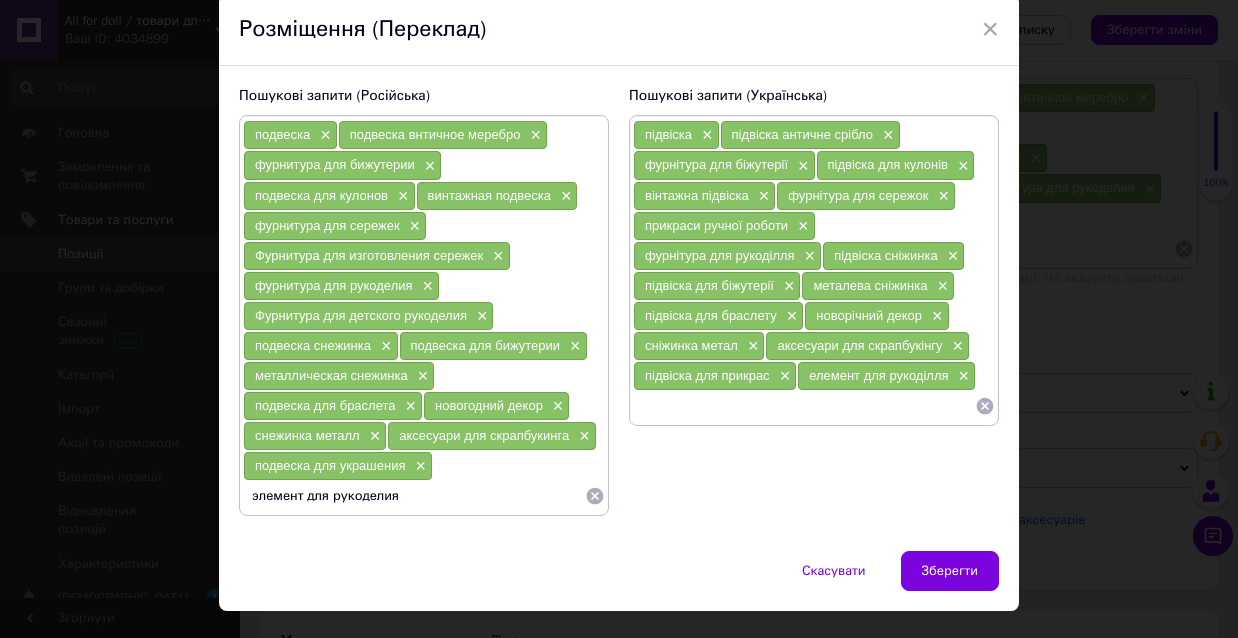 type 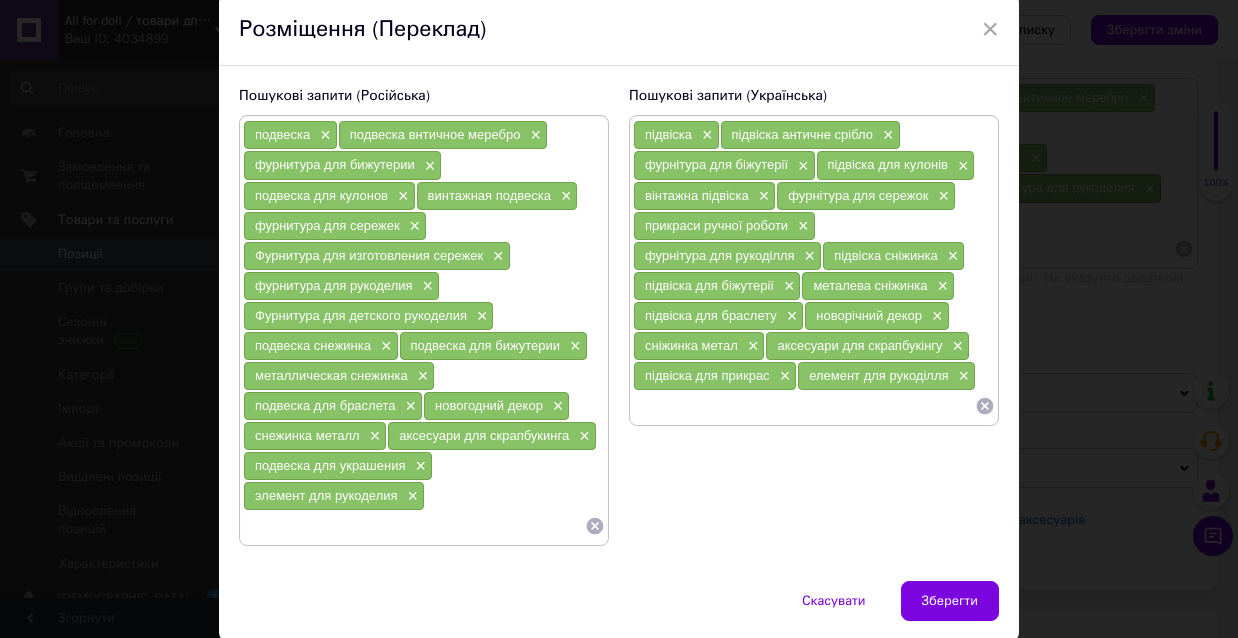 click at bounding box center [804, 406] 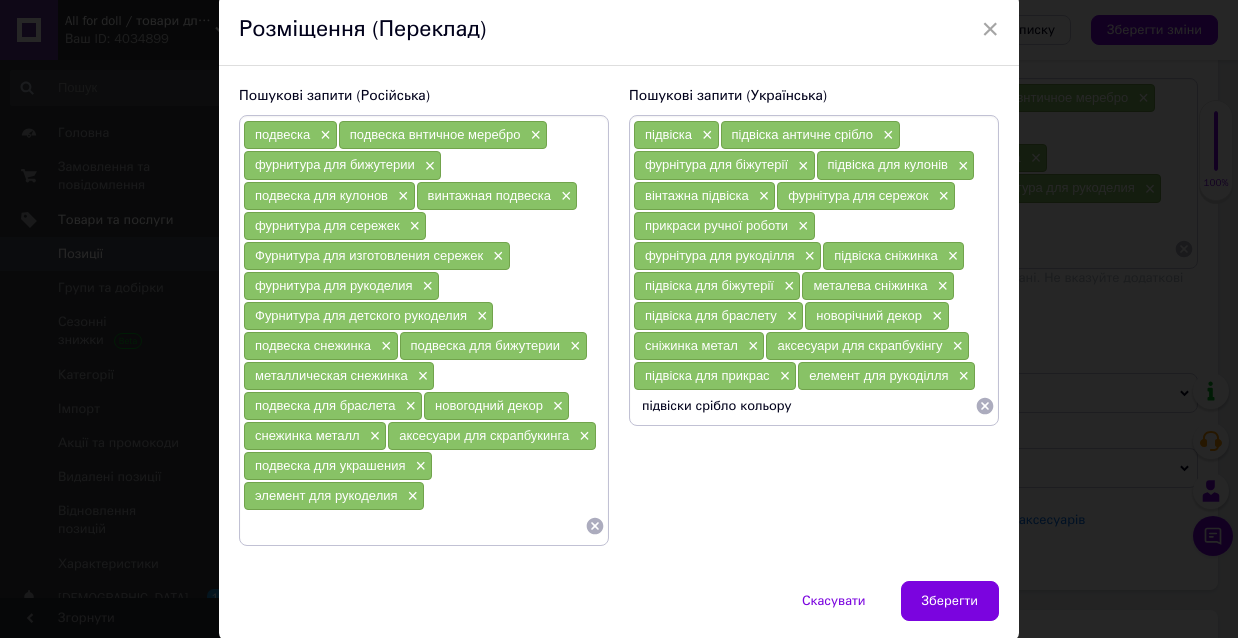 type 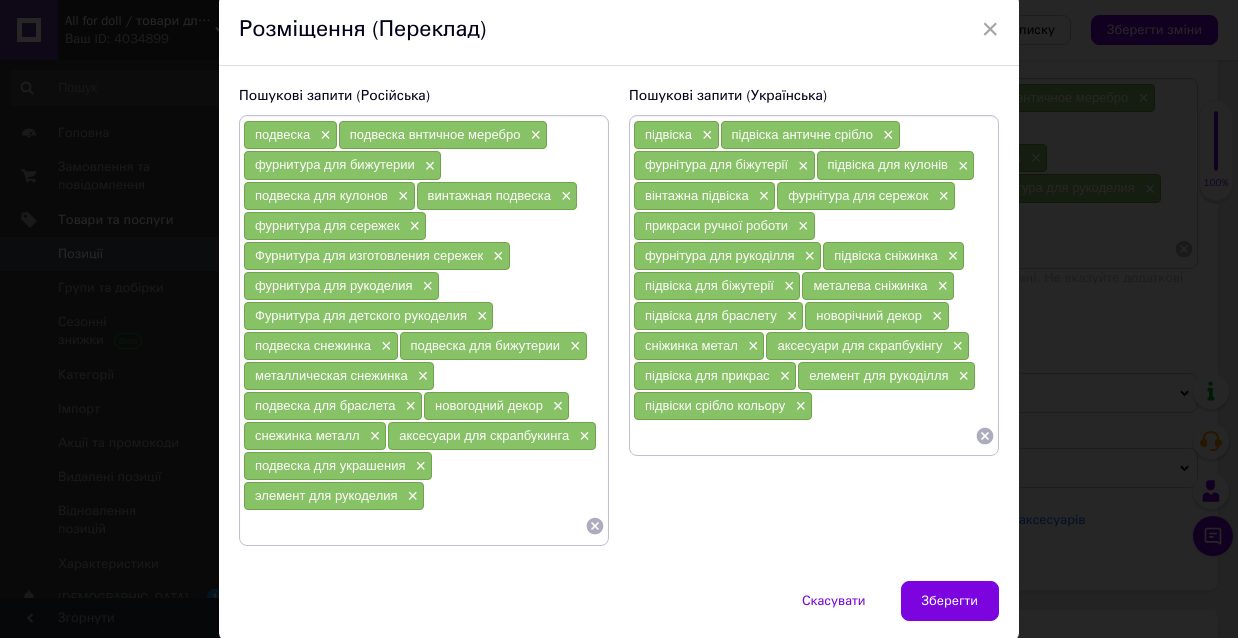 click at bounding box center (414, 526) 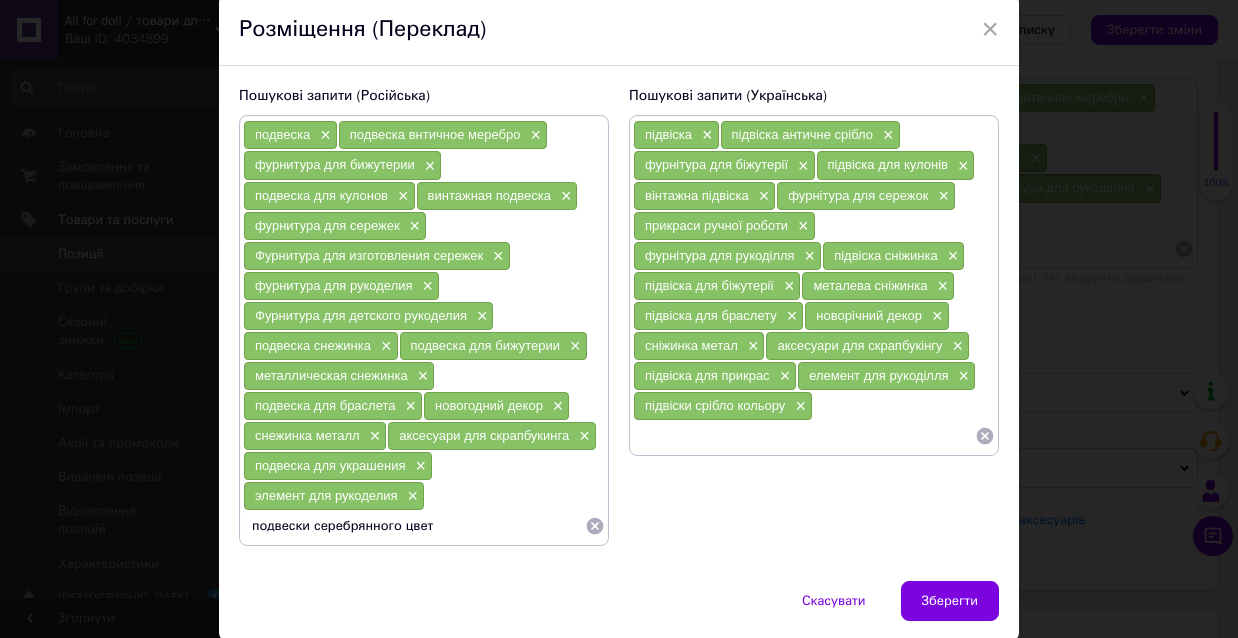 type on "подвески серебрянного цвета" 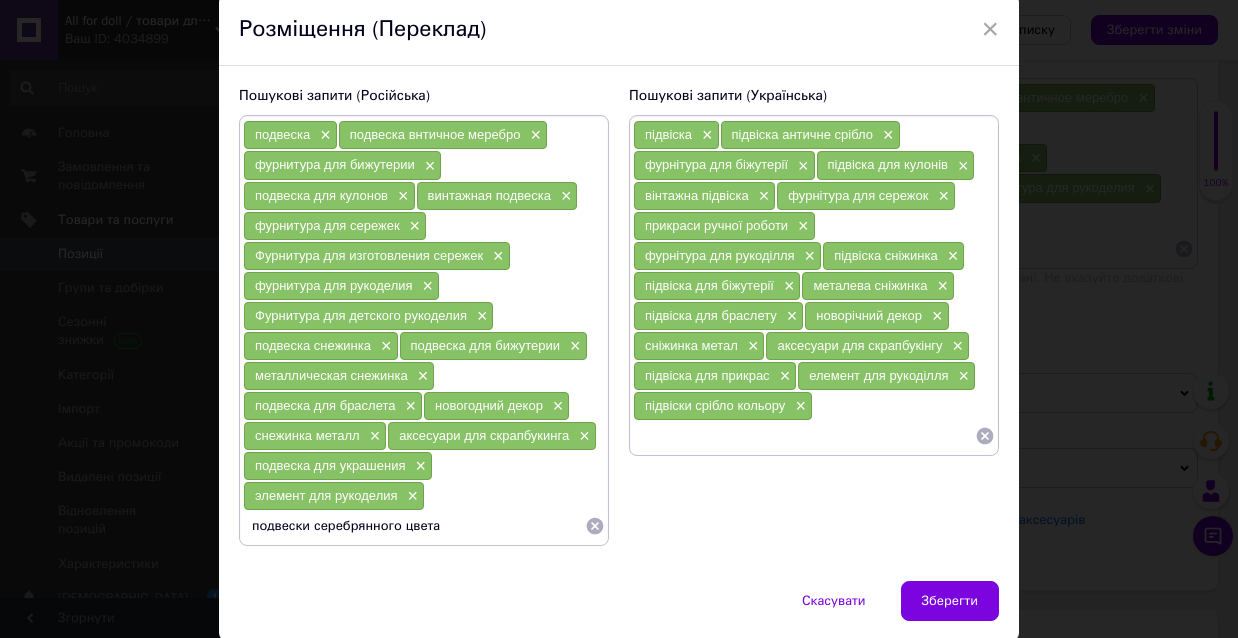type 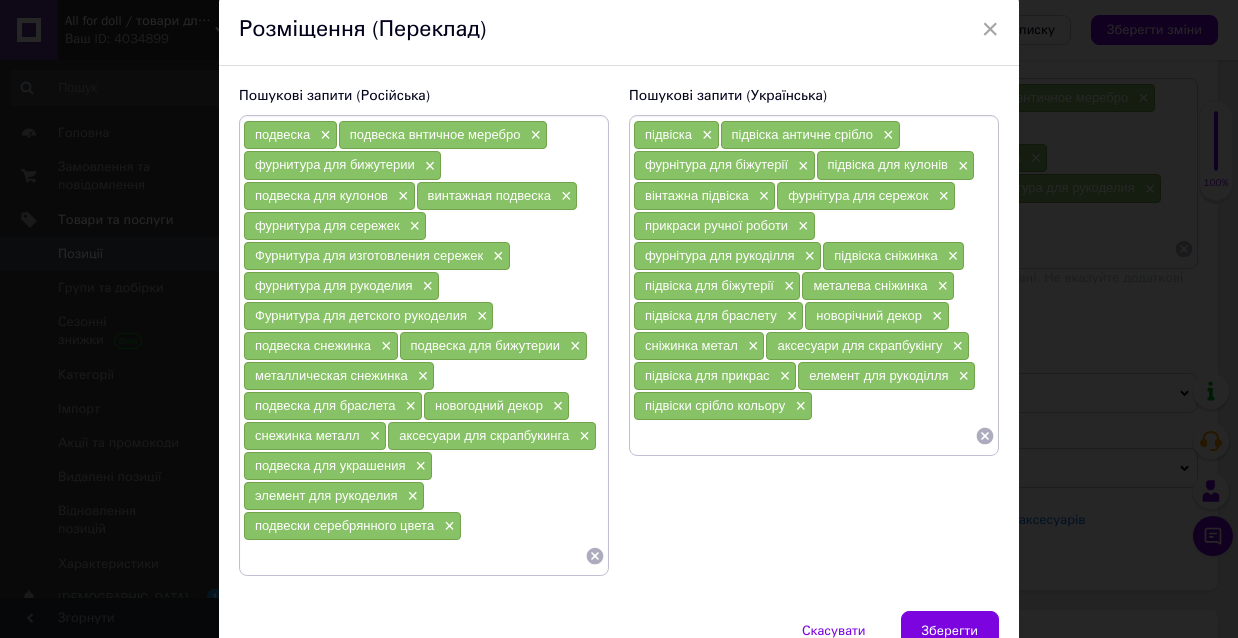 click at bounding box center [804, 436] 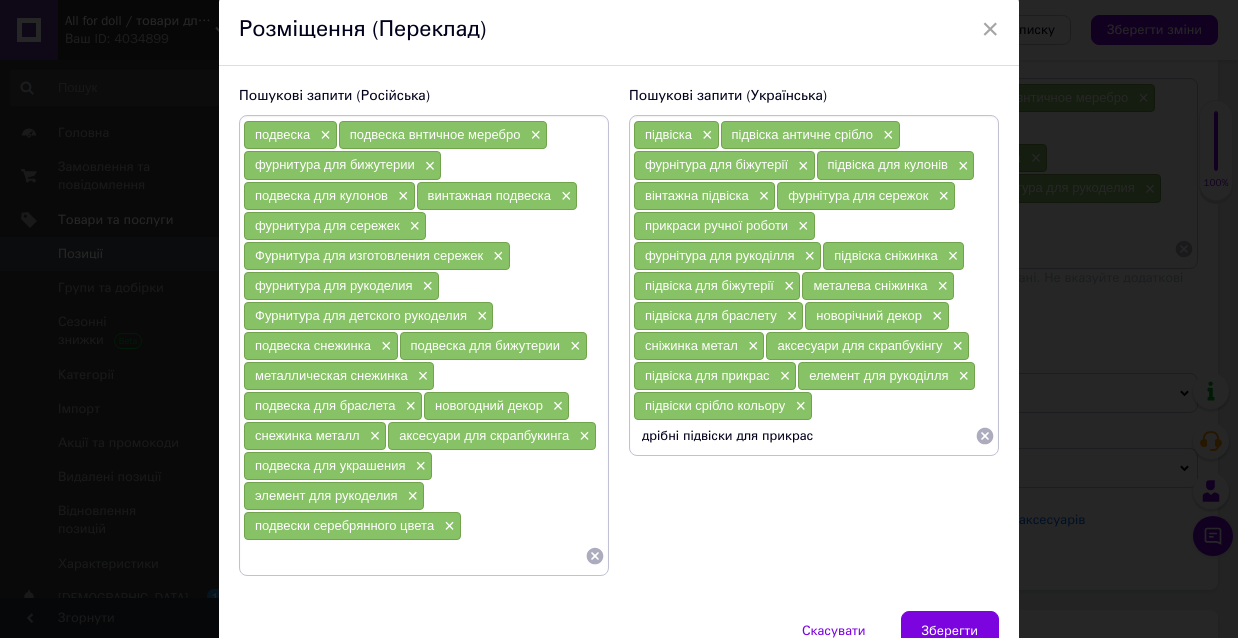 type 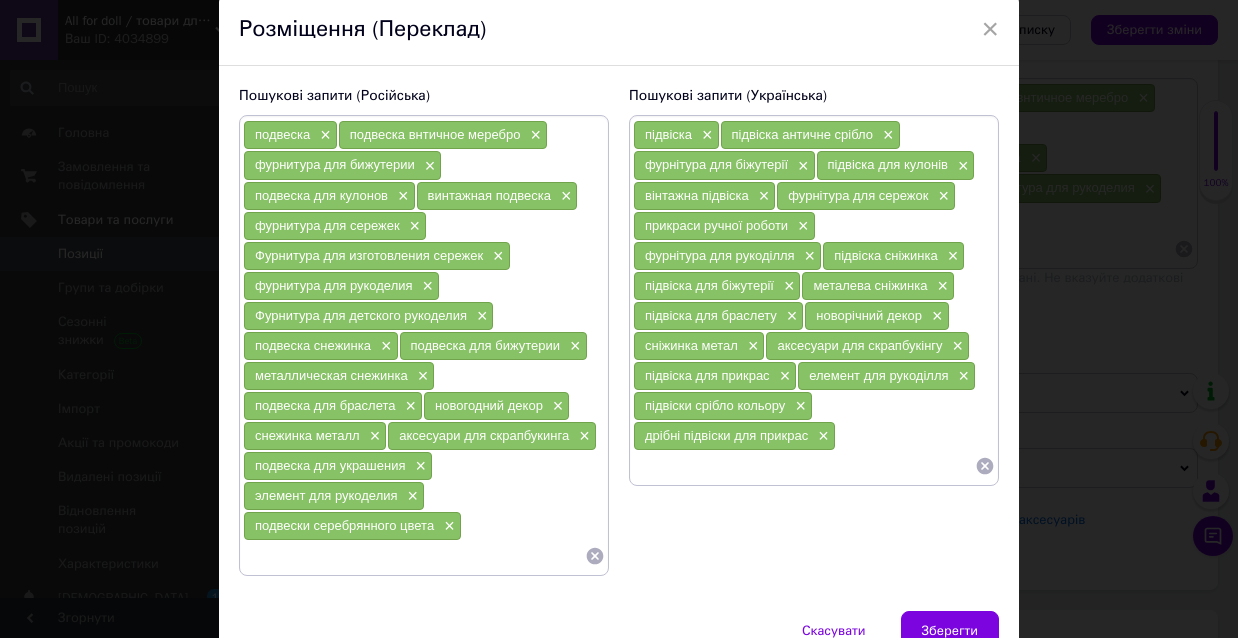click at bounding box center (414, 556) 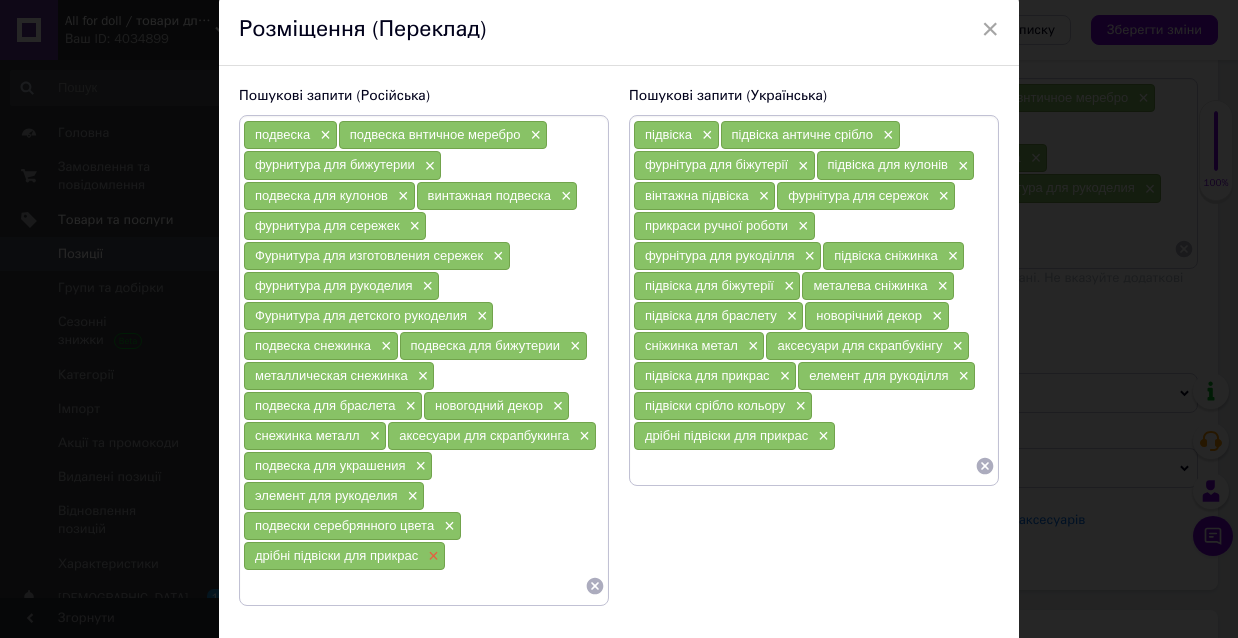 click on "×" at bounding box center (431, 556) 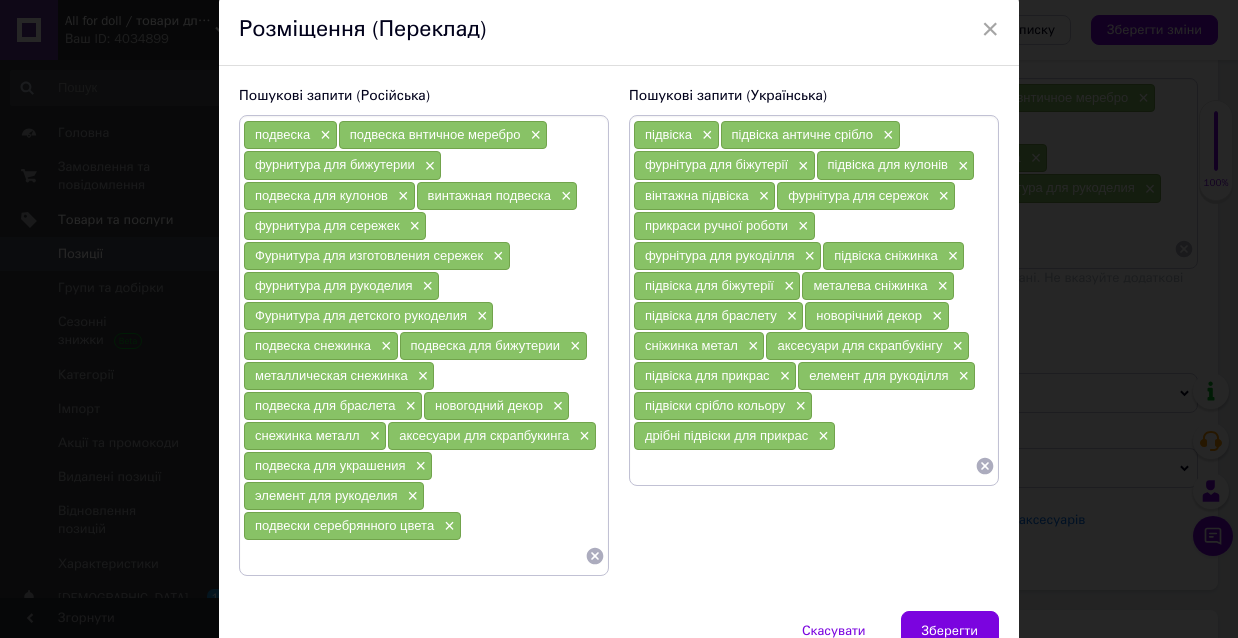 click at bounding box center [414, 556] 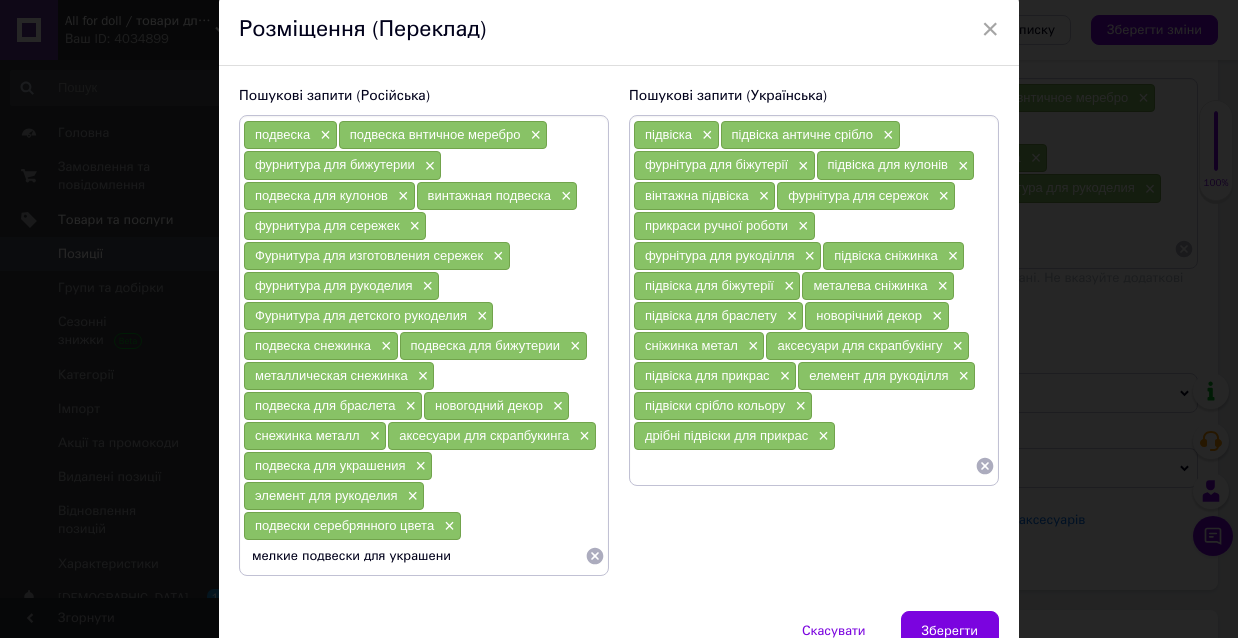 type on "мелкие подвески для украшений" 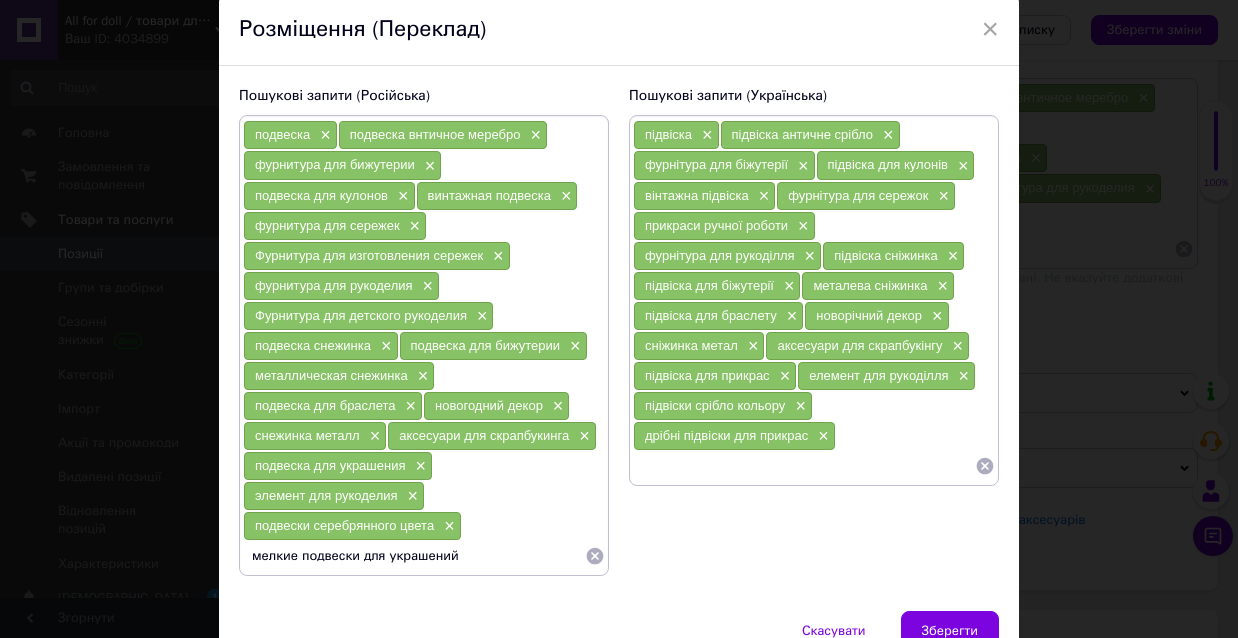 type 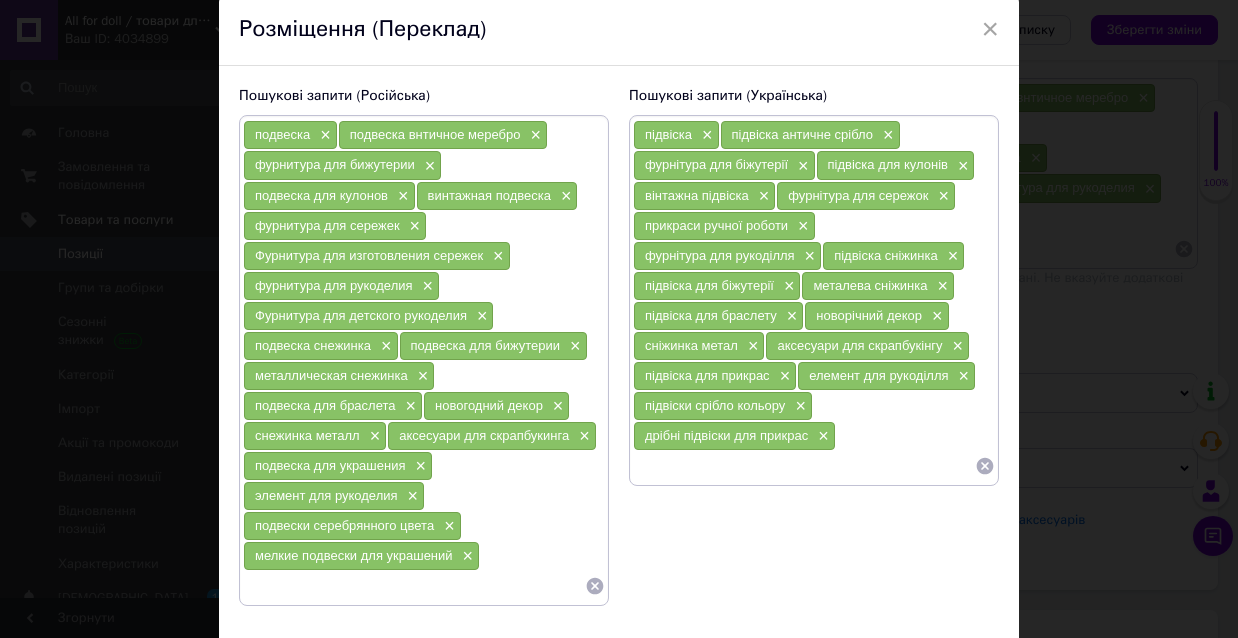 click at bounding box center [804, 466] 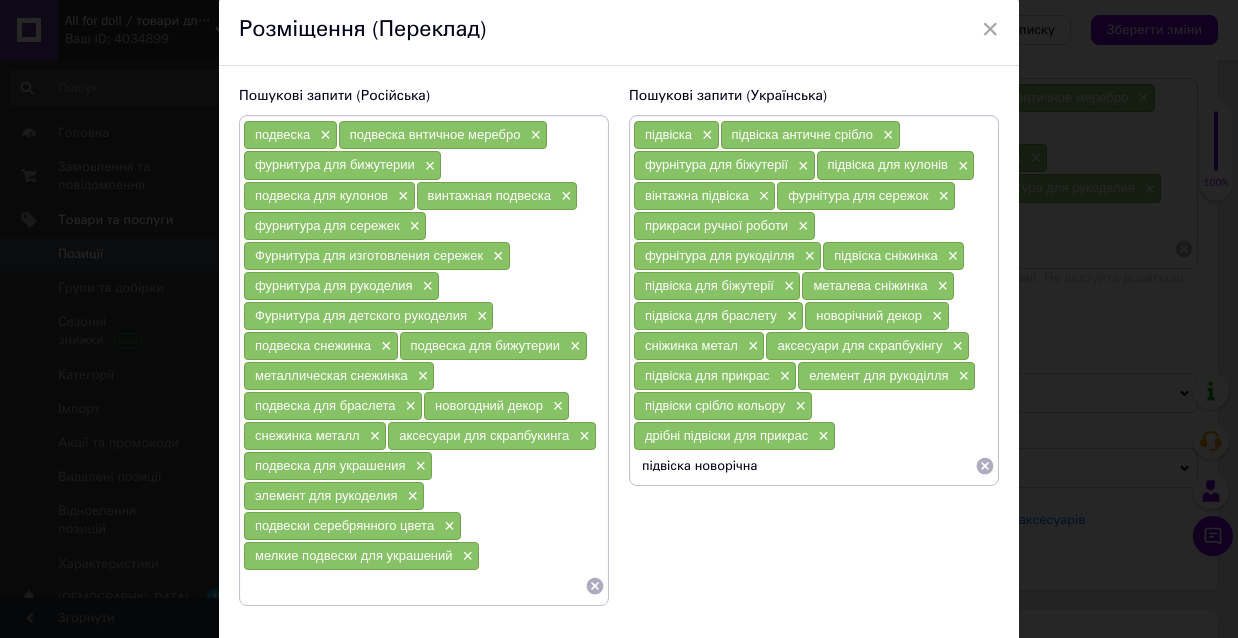type 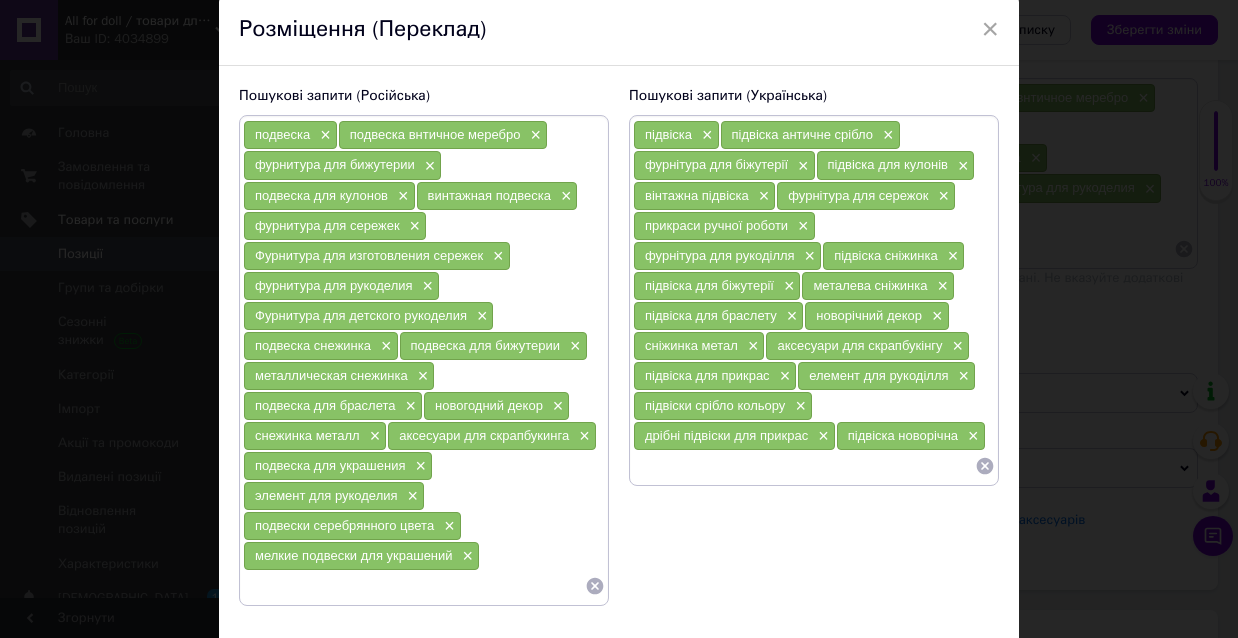 click at bounding box center [414, 586] 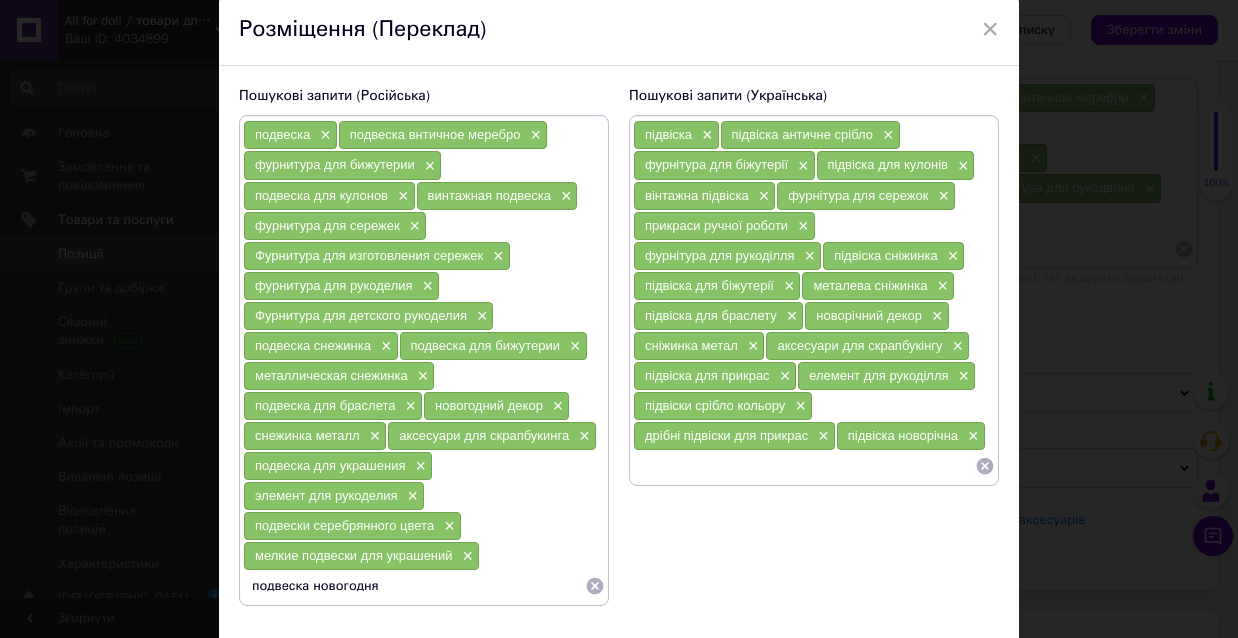 type on "подвеска новогодняя" 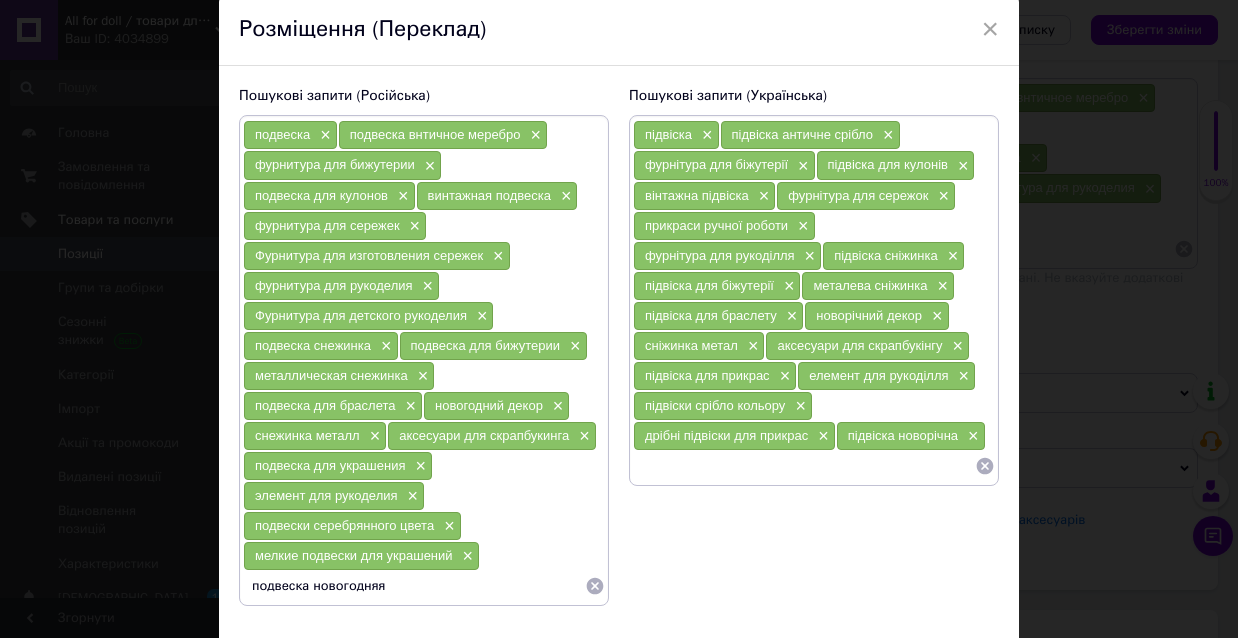 type 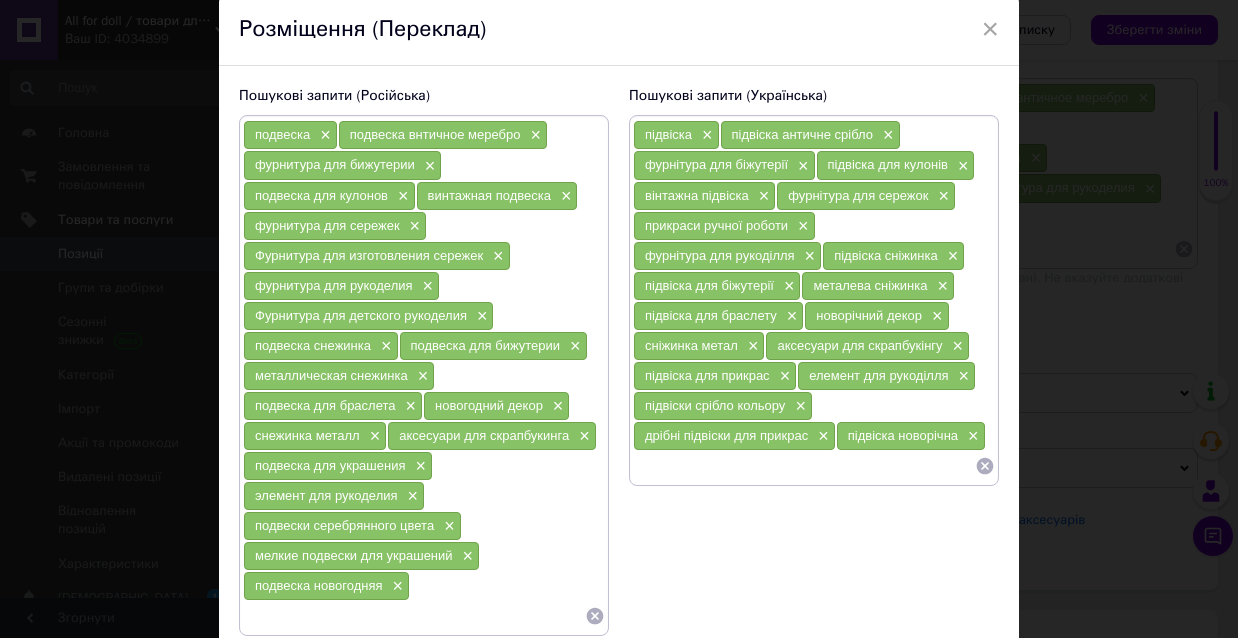 click at bounding box center (804, 466) 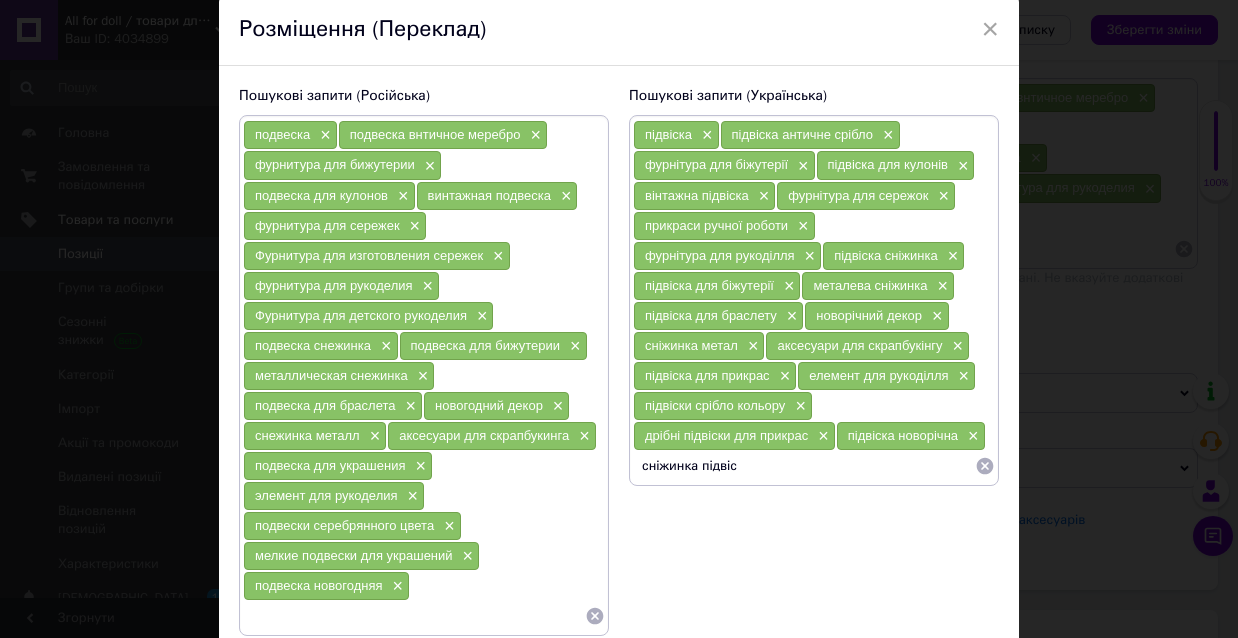 type 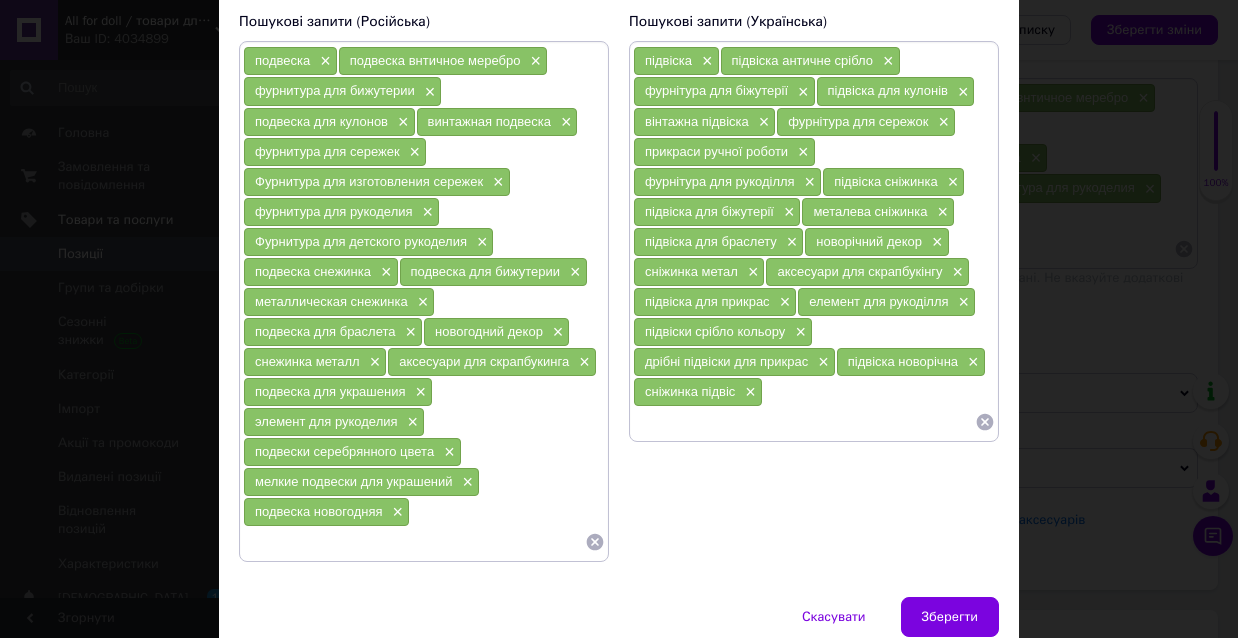 scroll, scrollTop: 197, scrollLeft: 0, axis: vertical 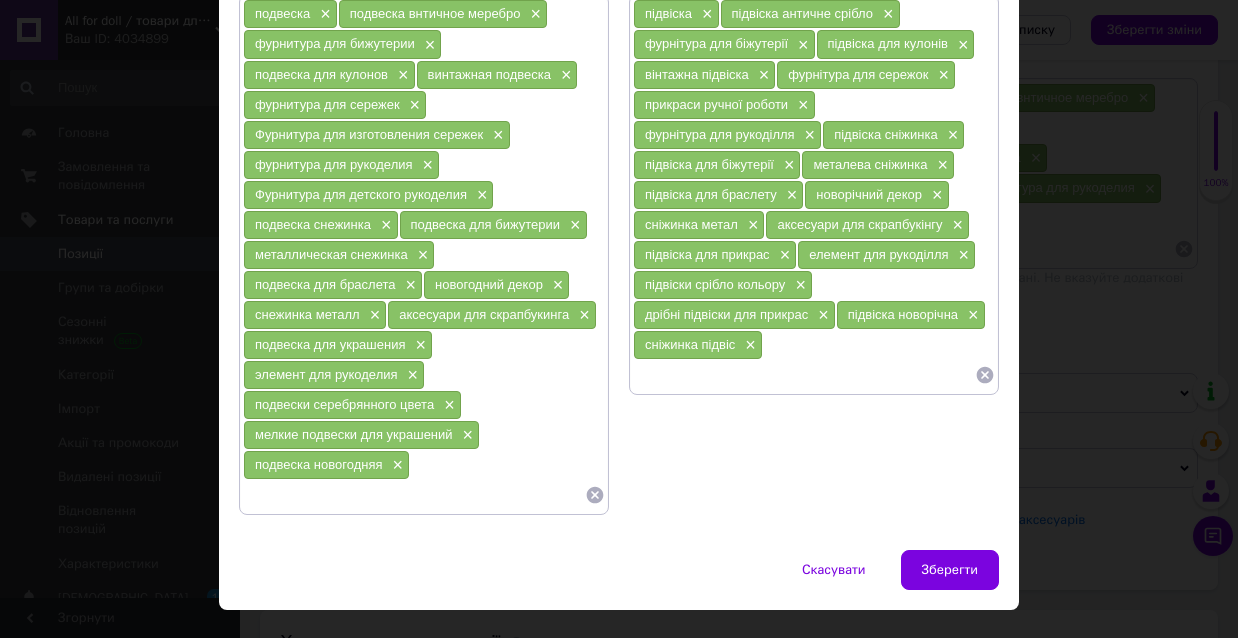 click at bounding box center [414, 495] 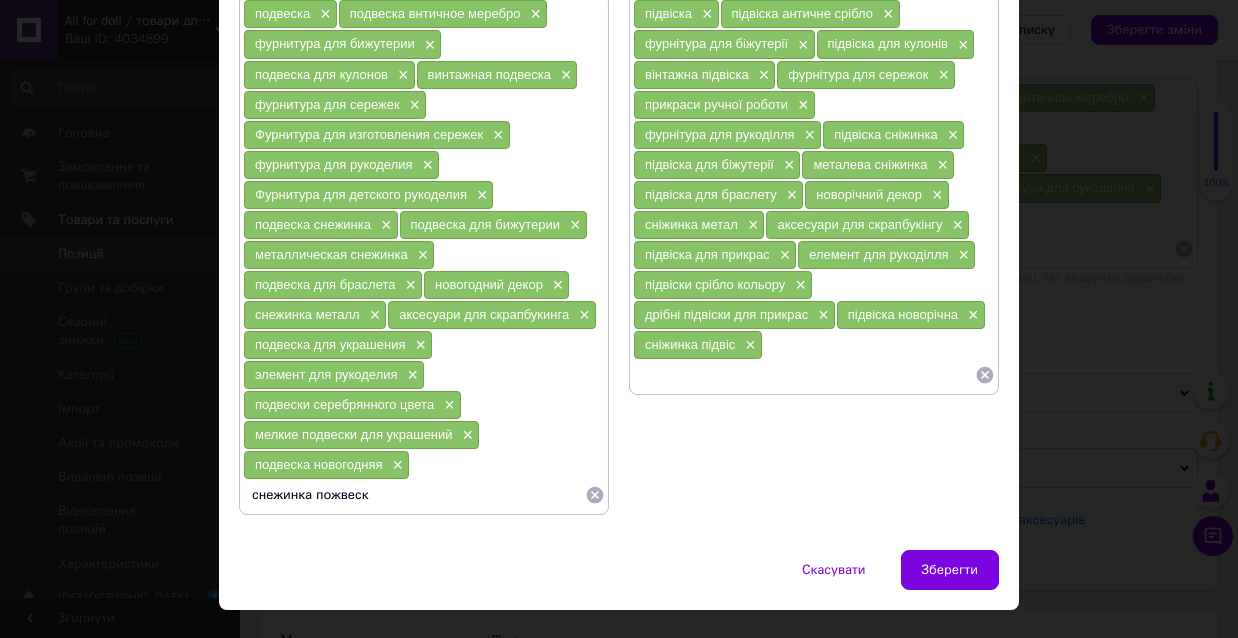 type on "снежинка пожвес" 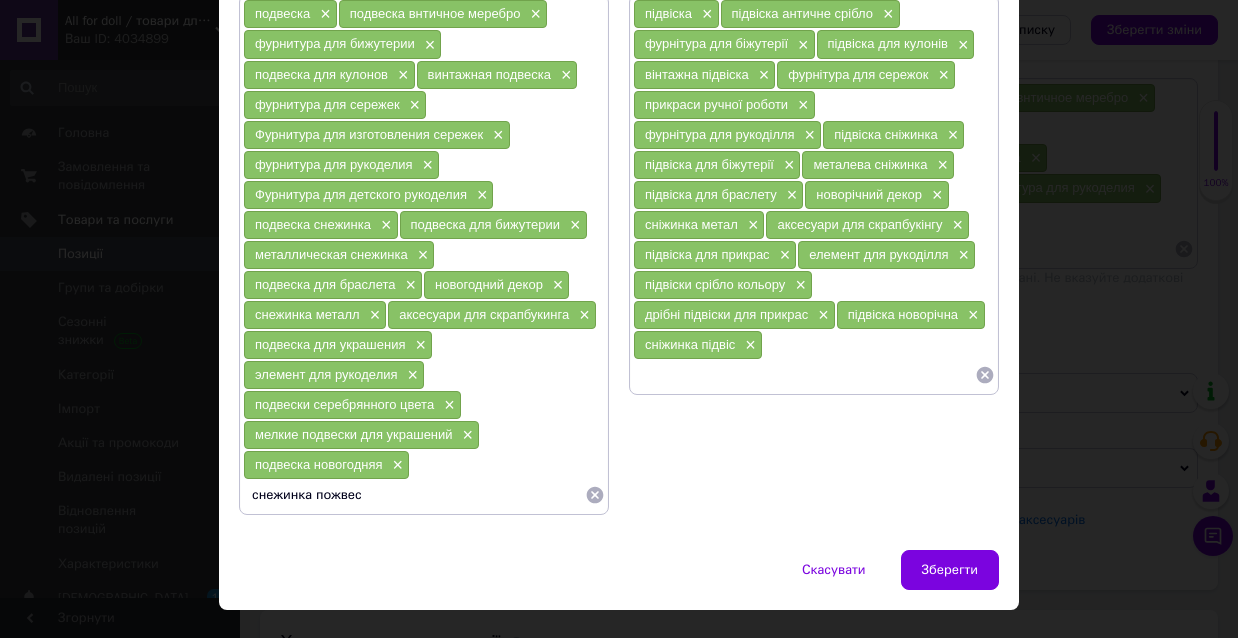 type 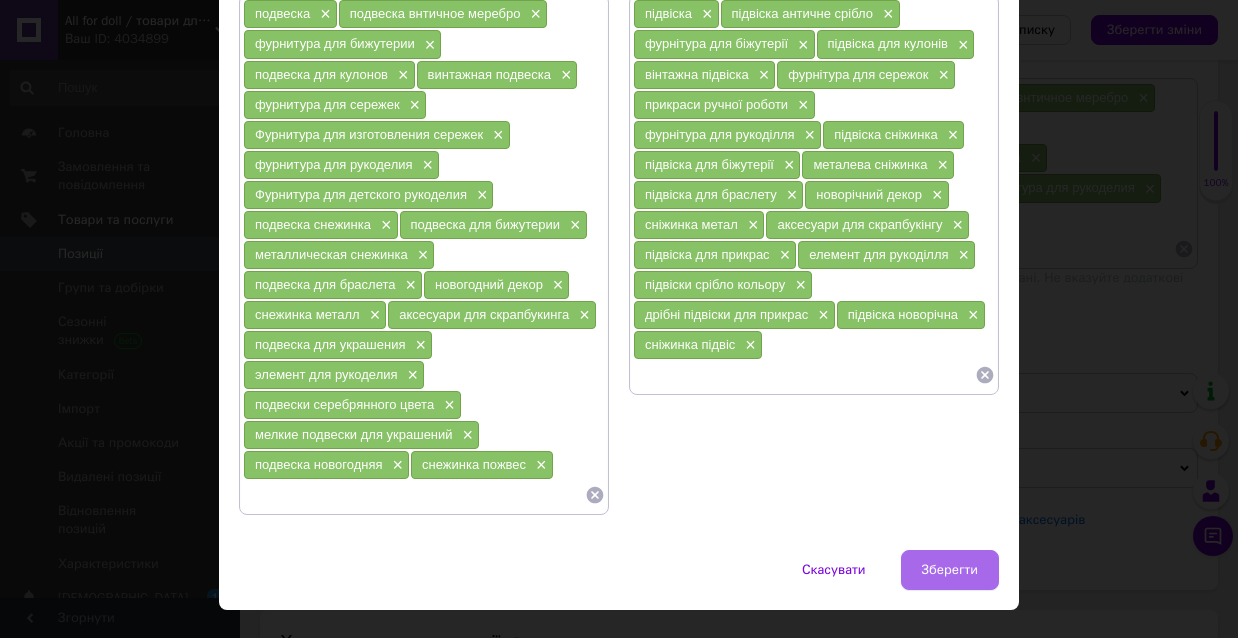 click on "Зберегти" at bounding box center (950, 570) 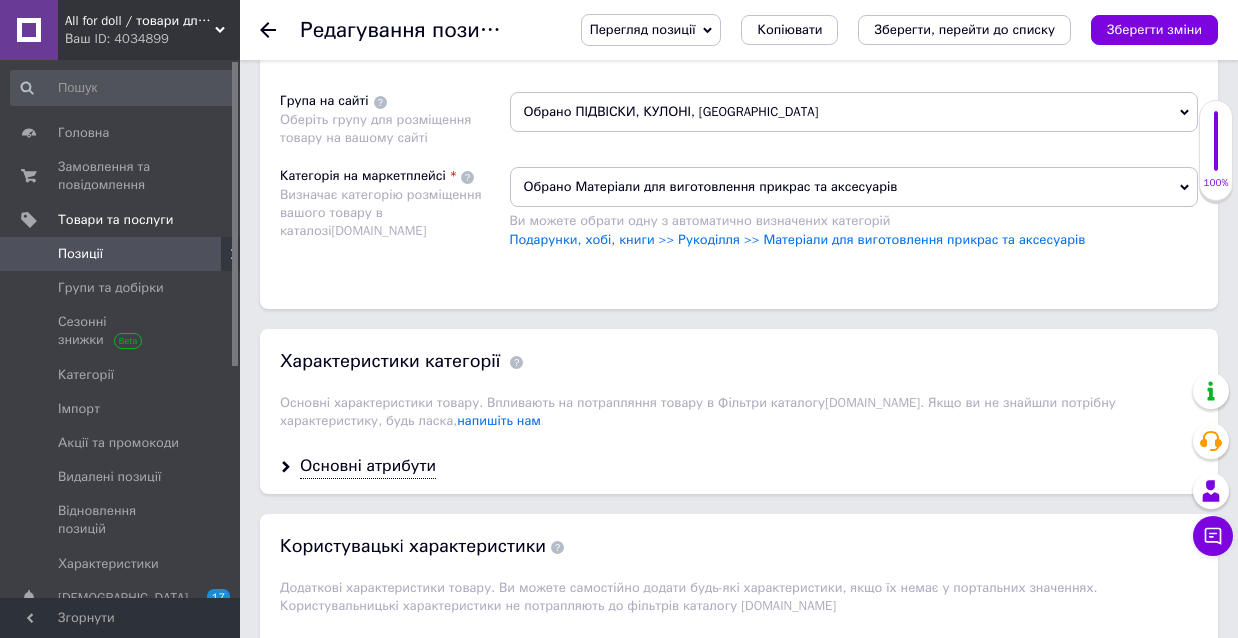 scroll, scrollTop: 1540, scrollLeft: 0, axis: vertical 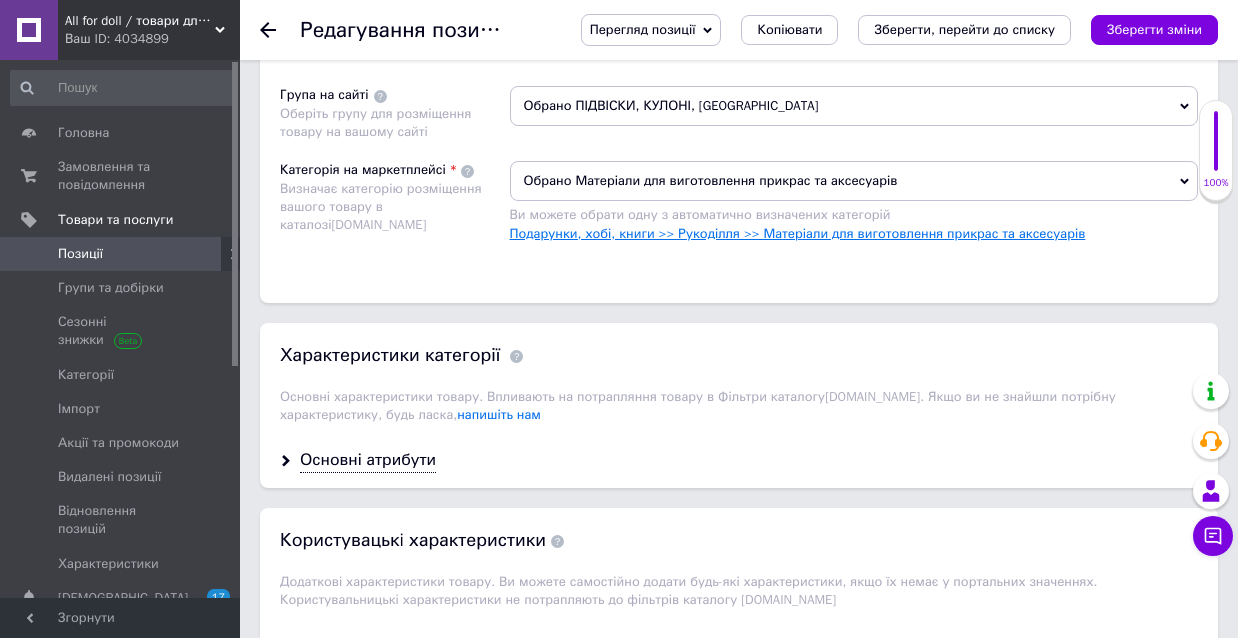 click on "Подарунки, хобі, книги >> Рукоділля >> Матеріали для виготовлення прикрас та аксесуарів" at bounding box center [798, 233] 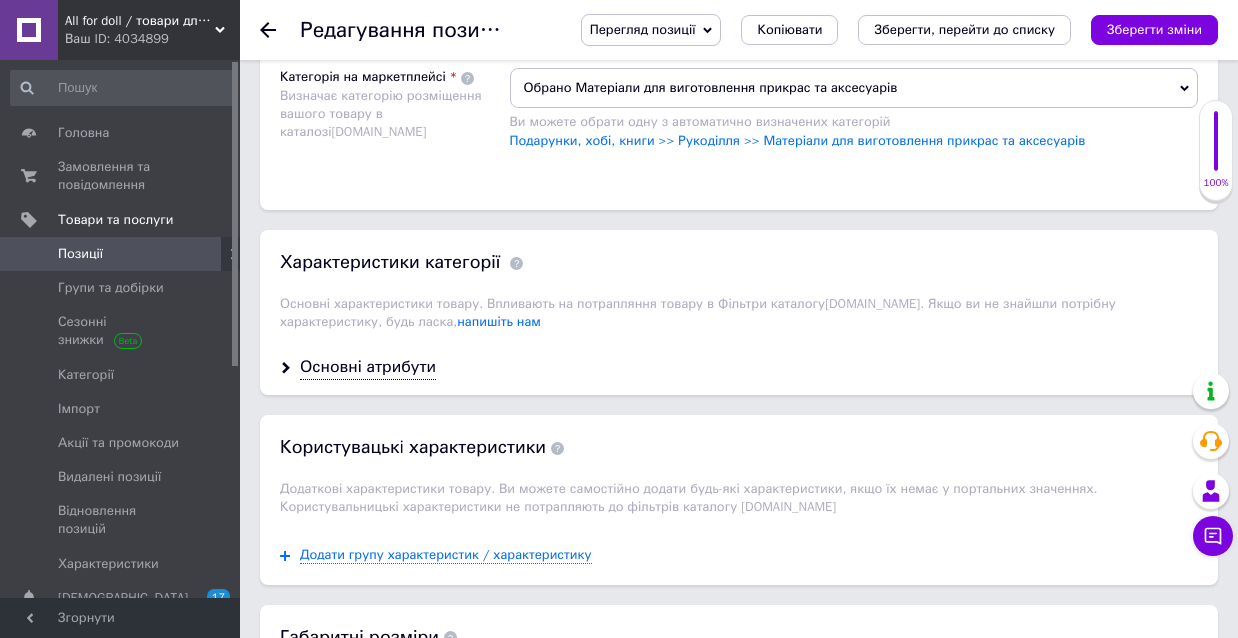 scroll, scrollTop: 1639, scrollLeft: 0, axis: vertical 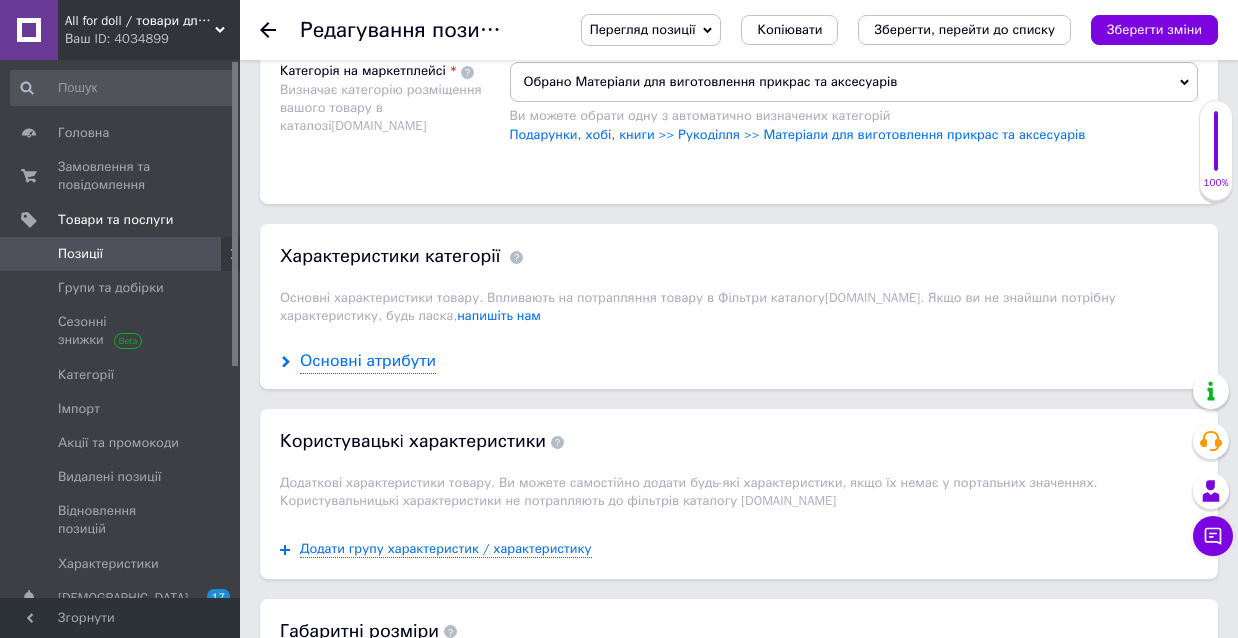click on "Основні атрибути" at bounding box center (368, 361) 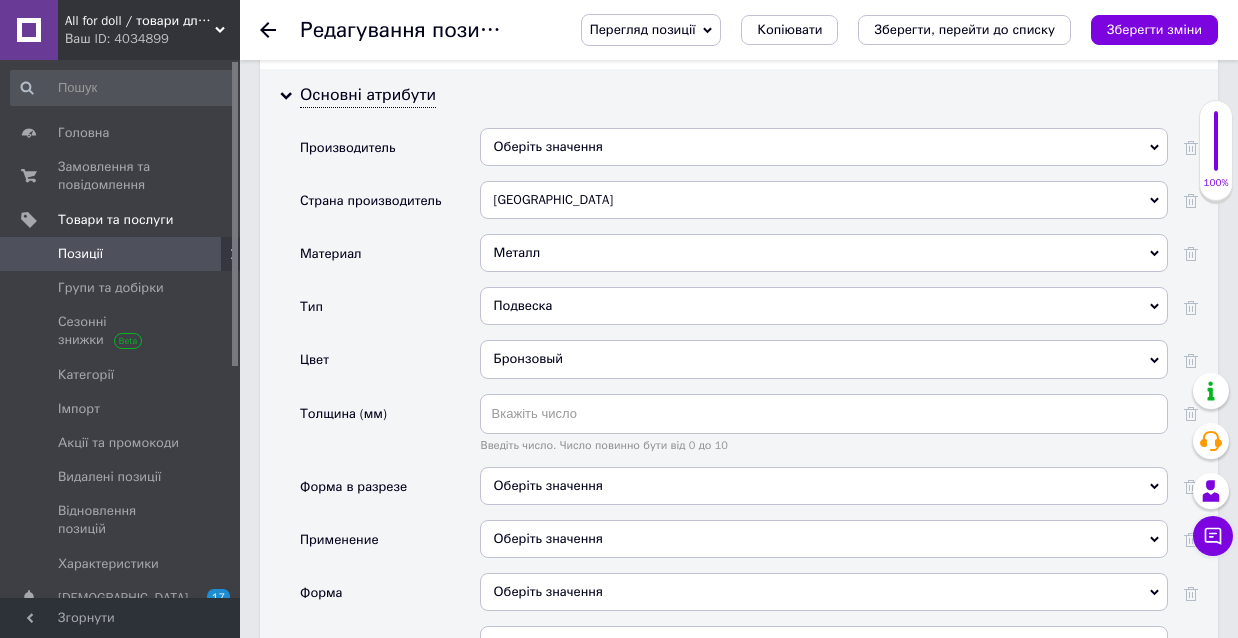 scroll, scrollTop: 1914, scrollLeft: 0, axis: vertical 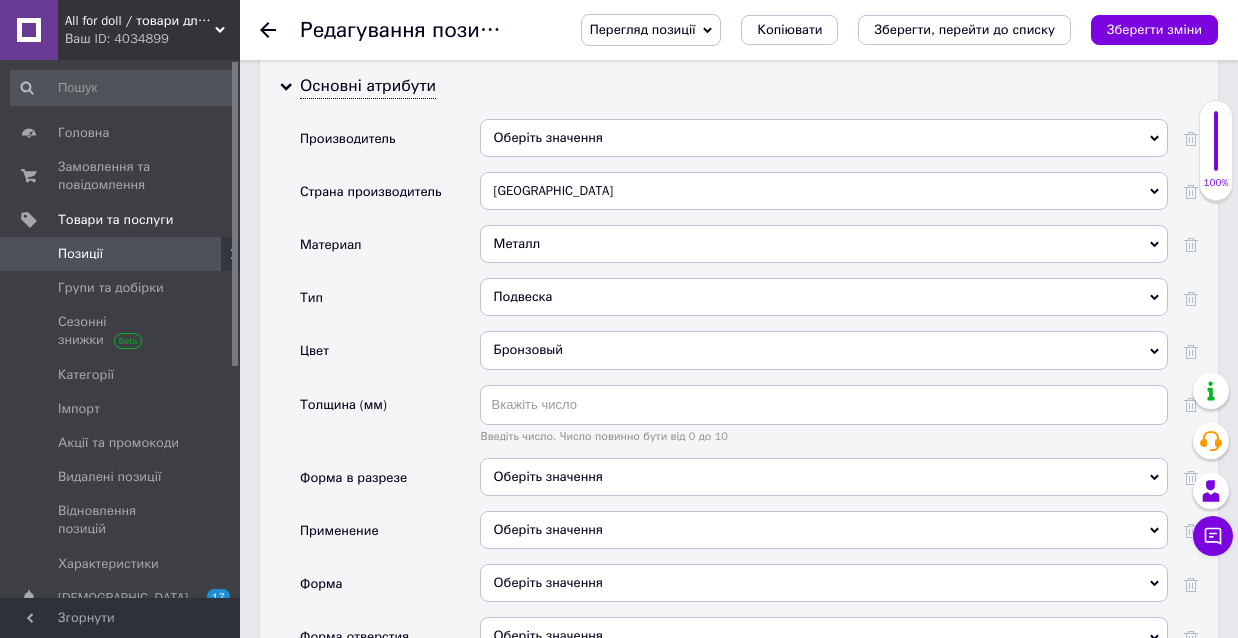 click on "Бронзовый" at bounding box center [824, 350] 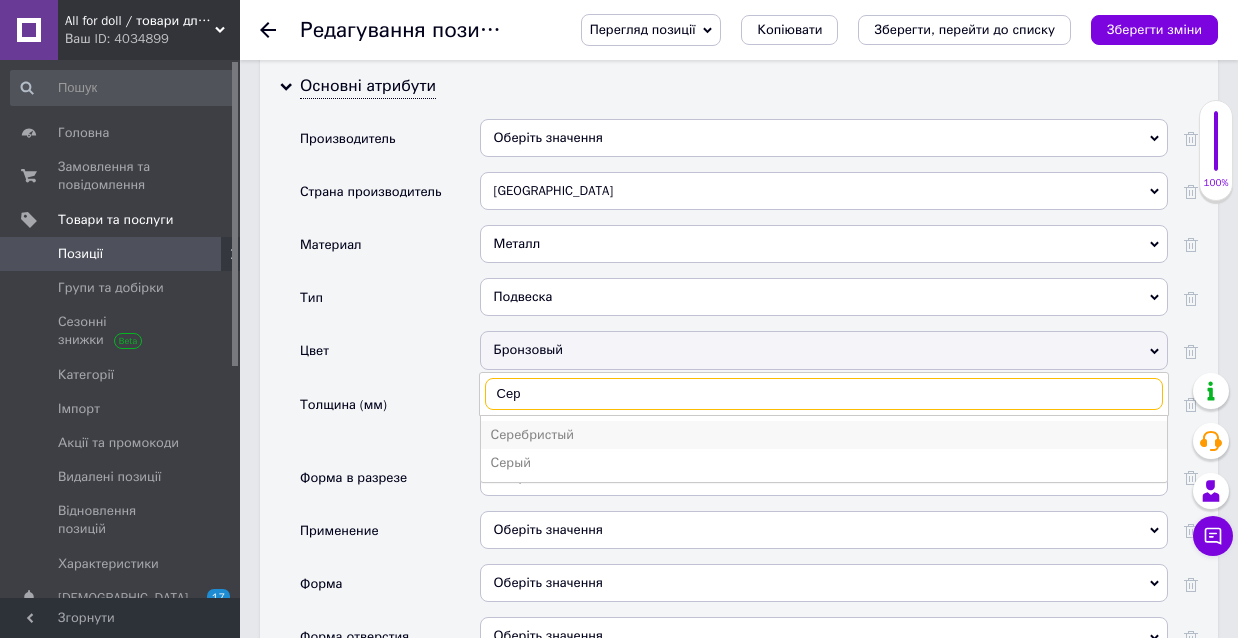 type on "Сер" 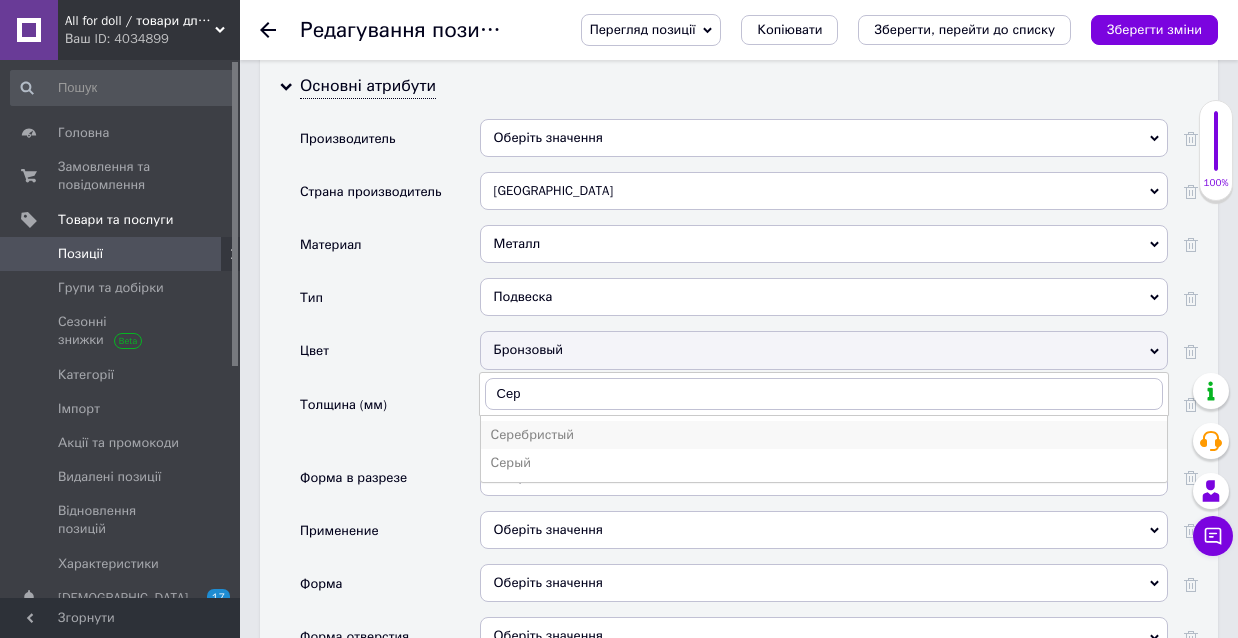 click on "Серебристый" at bounding box center [824, 435] 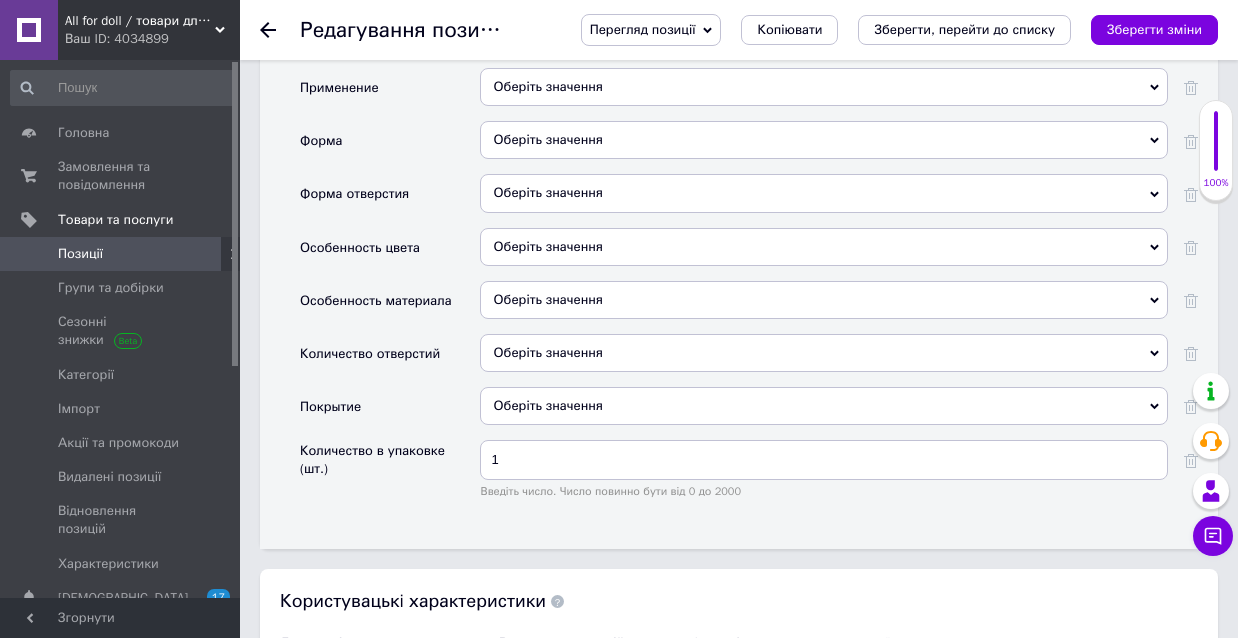 scroll, scrollTop: 2358, scrollLeft: 0, axis: vertical 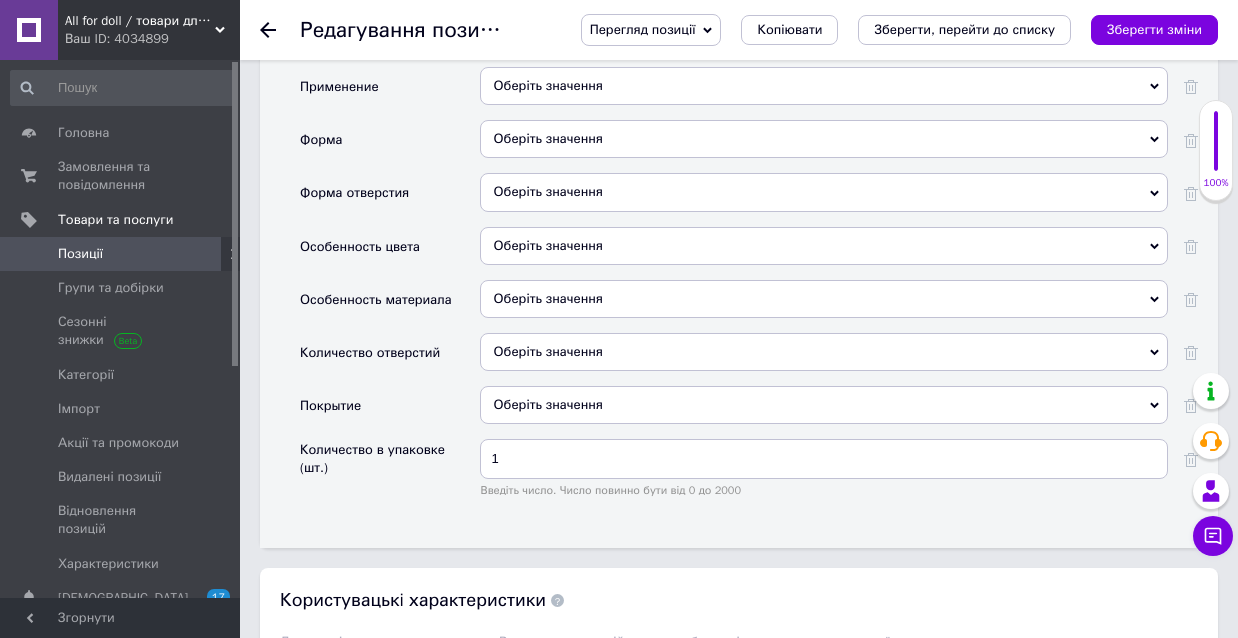 click on "Оберіть значення" at bounding box center (824, 246) 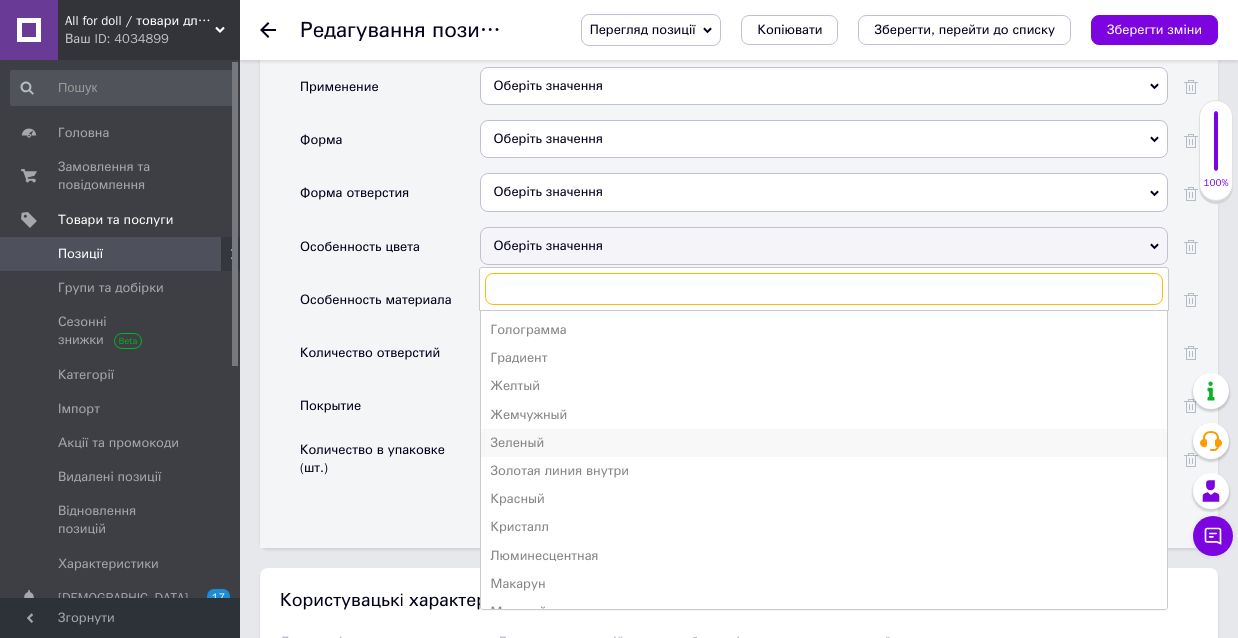 scroll, scrollTop: 220, scrollLeft: 0, axis: vertical 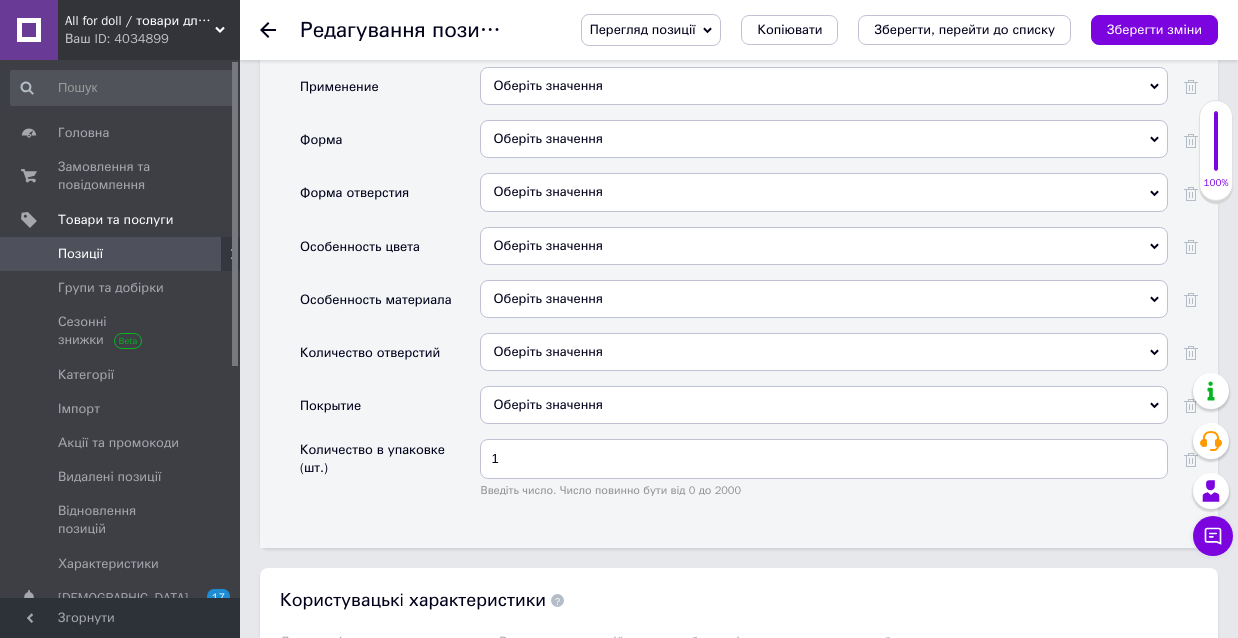 click on "Основна інформація Назва позиції (Російська) ✱ Подвеска Снежинка  15×18 мм | Античное серебро | Фурнитура для бижутерии, кулонов, браслетов Код/Артикул 13-037-1 Опис (Російська) ✱ Металева підвіска "Сніжинка" 15×18 мм (античне срібло)
❄️ Вишукана металева підвіска у формі сніжинки — чудове доповнення до новорічних прикрас, сережок, браслетів, блокнотів чи святкового декору.
📏  Розмір:  15*18  мм
🎨  Колір:  сріблястий (античне срібло)
🧵  Матеріал:  метал
💰  Ціна:  3,50 грн/шт
Ідеально підходить для:
– створення прикрас
– оформлення новорічних подарунків" at bounding box center [739, -421] 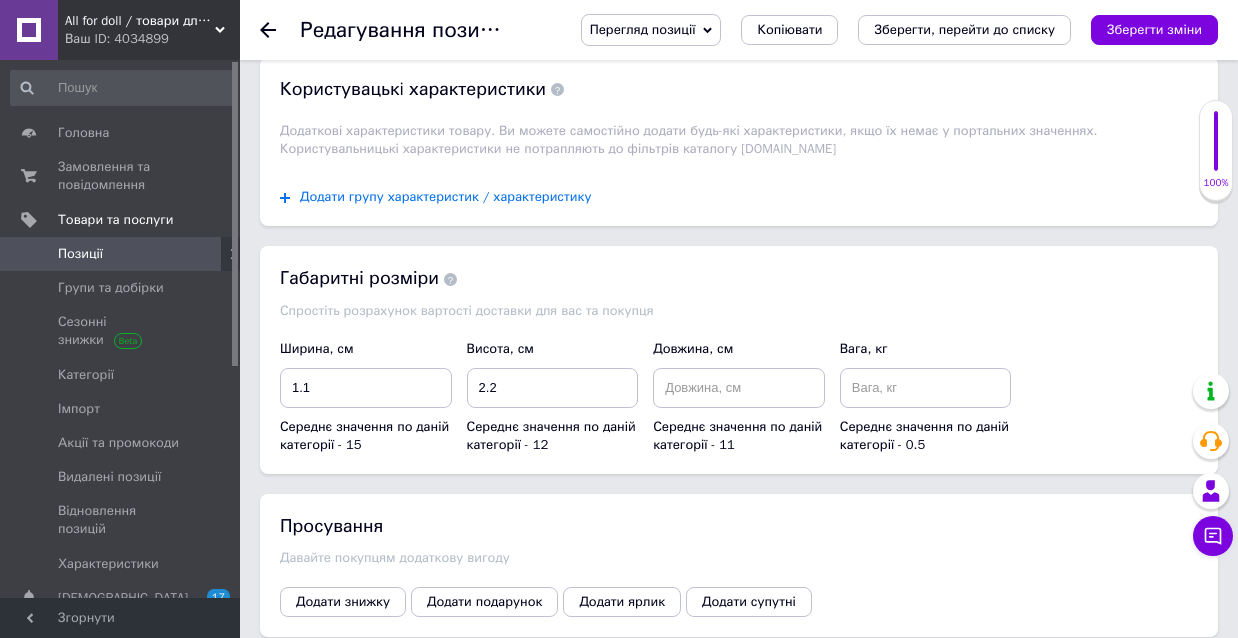 scroll, scrollTop: 2870, scrollLeft: 0, axis: vertical 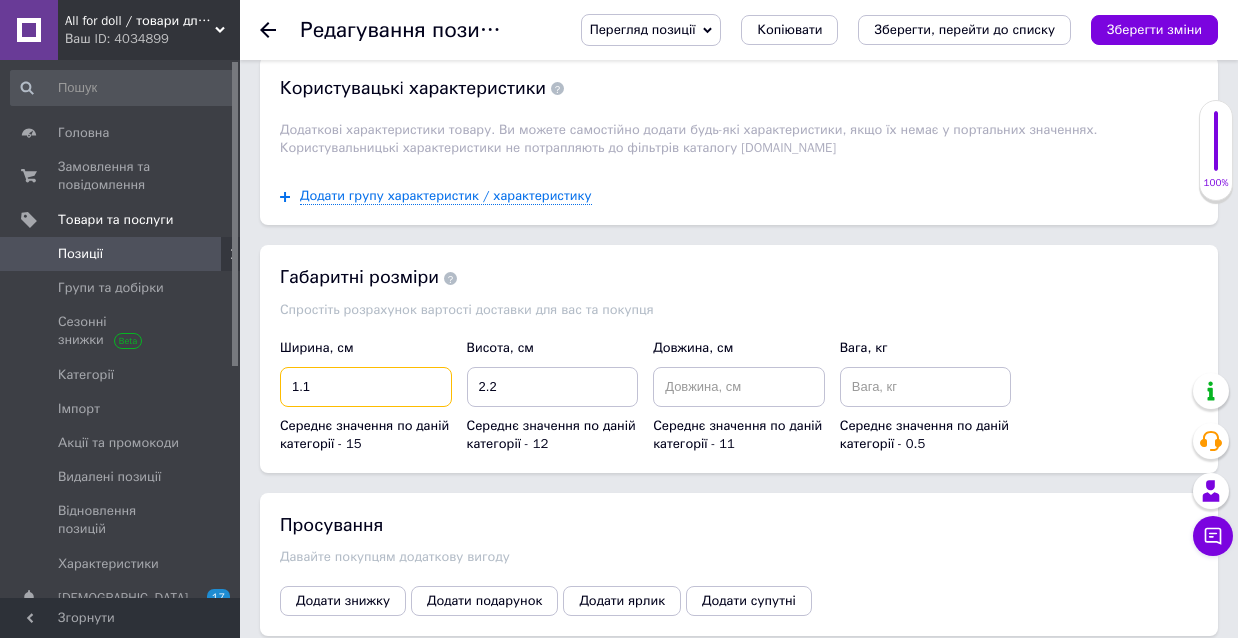 click on "1.1" at bounding box center (366, 387) 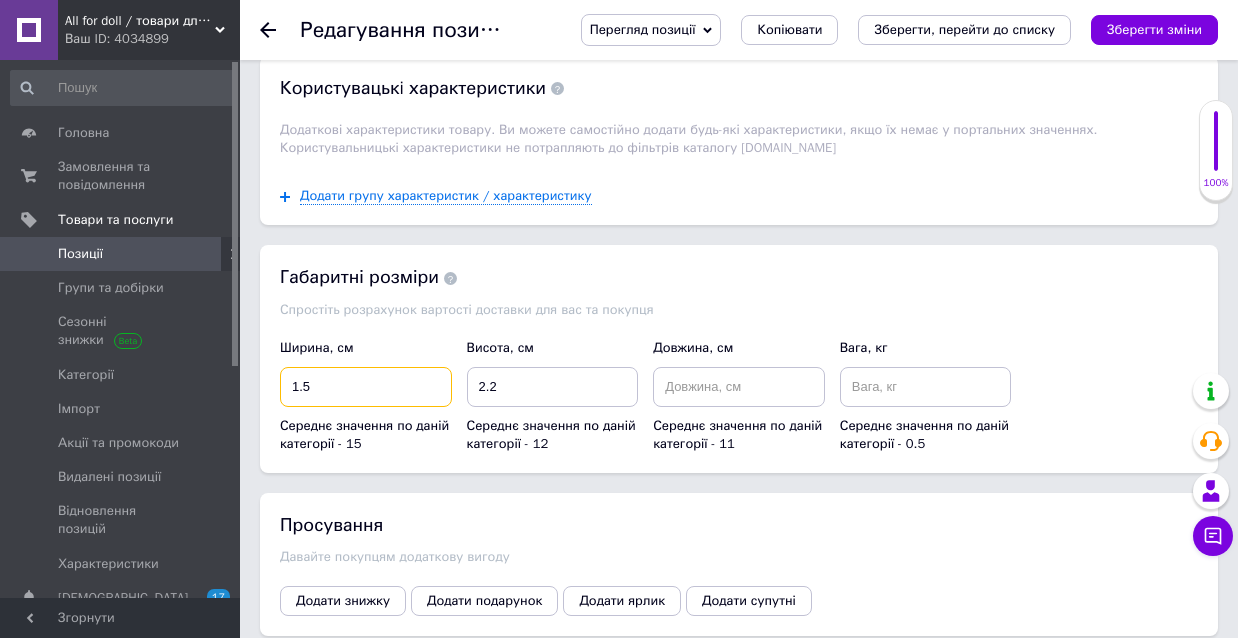 type on "1.5" 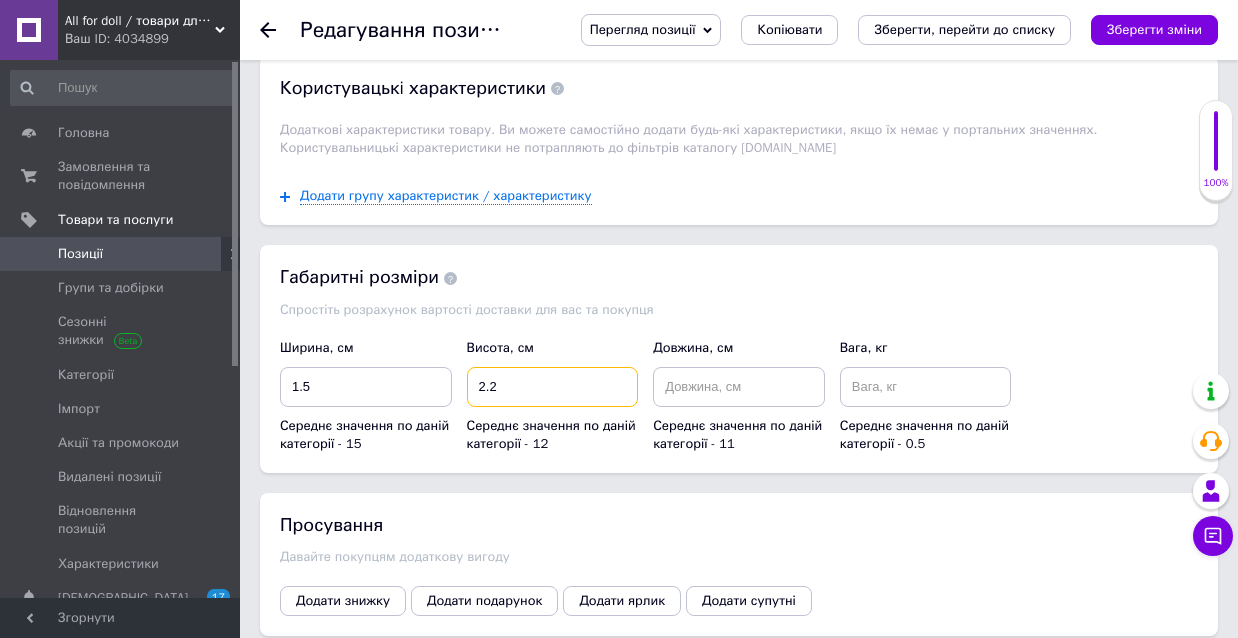 click on "2.2" at bounding box center (553, 387) 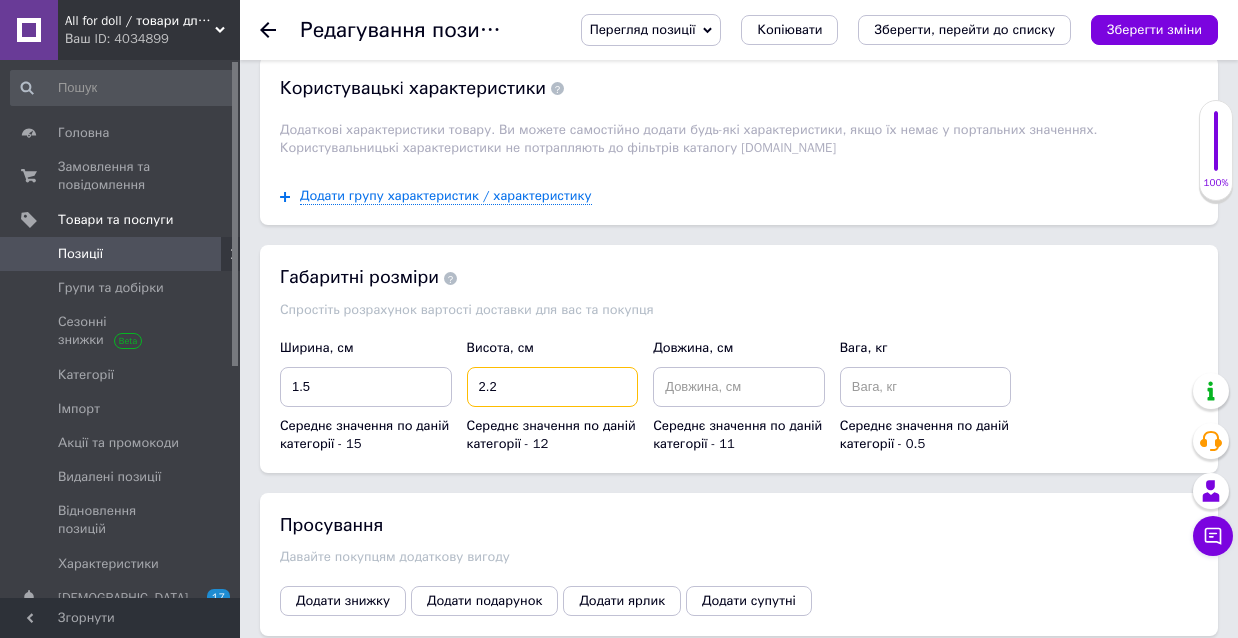 click on "2.2" at bounding box center [553, 387] 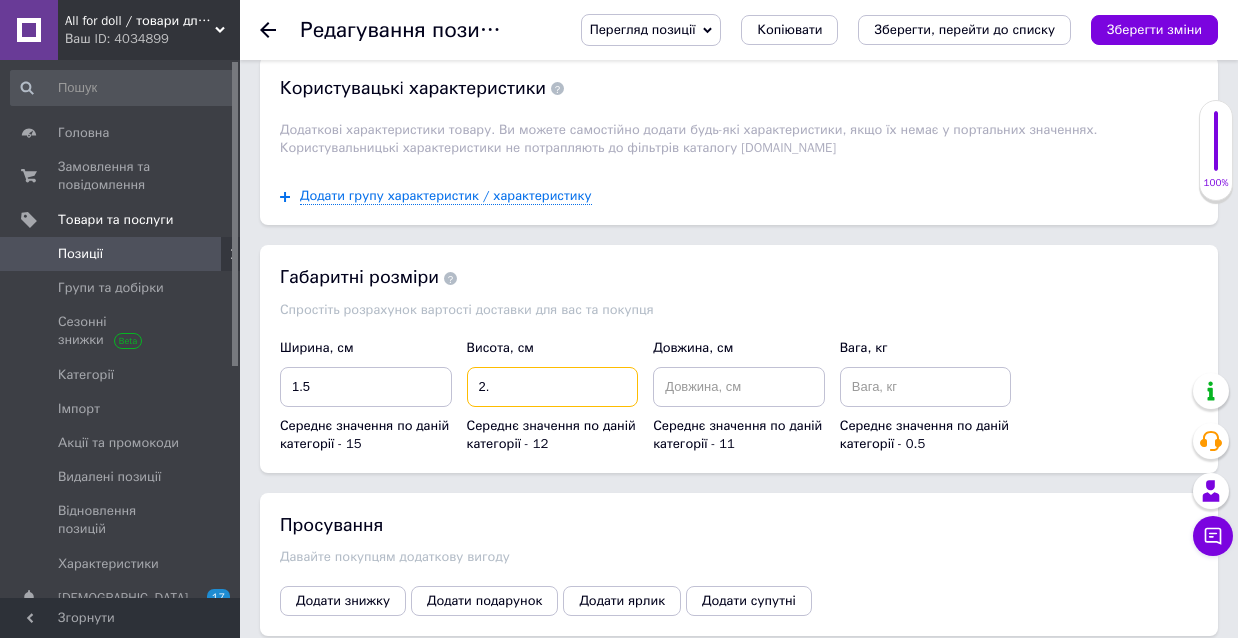 type on "2" 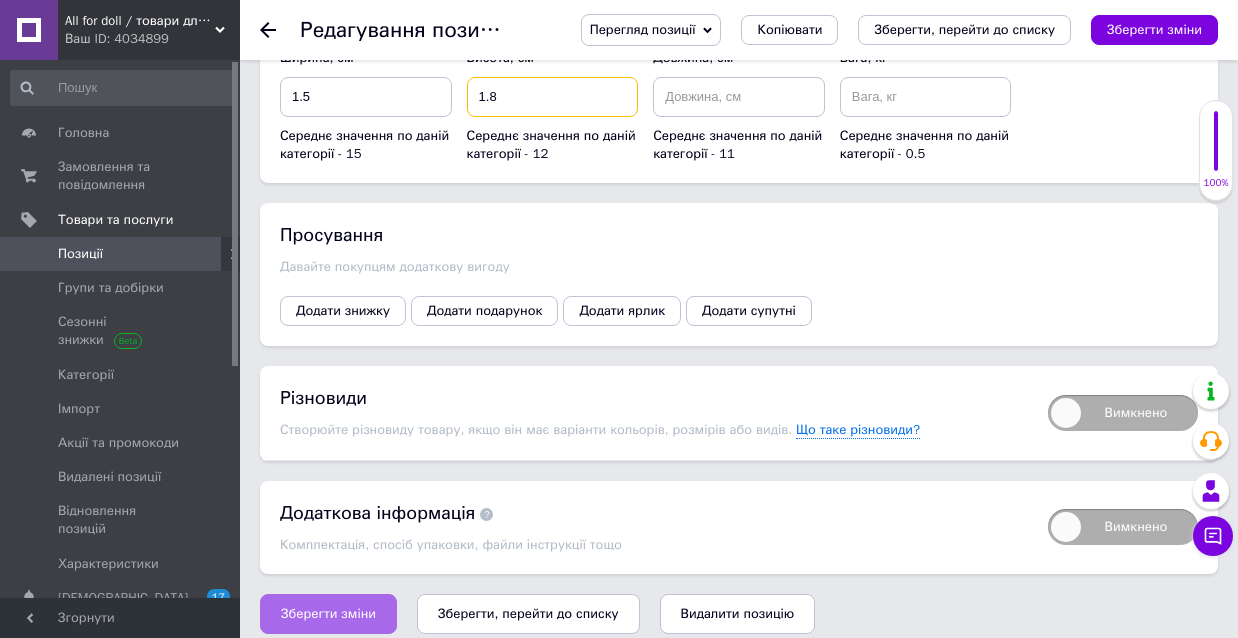 type on "1.8" 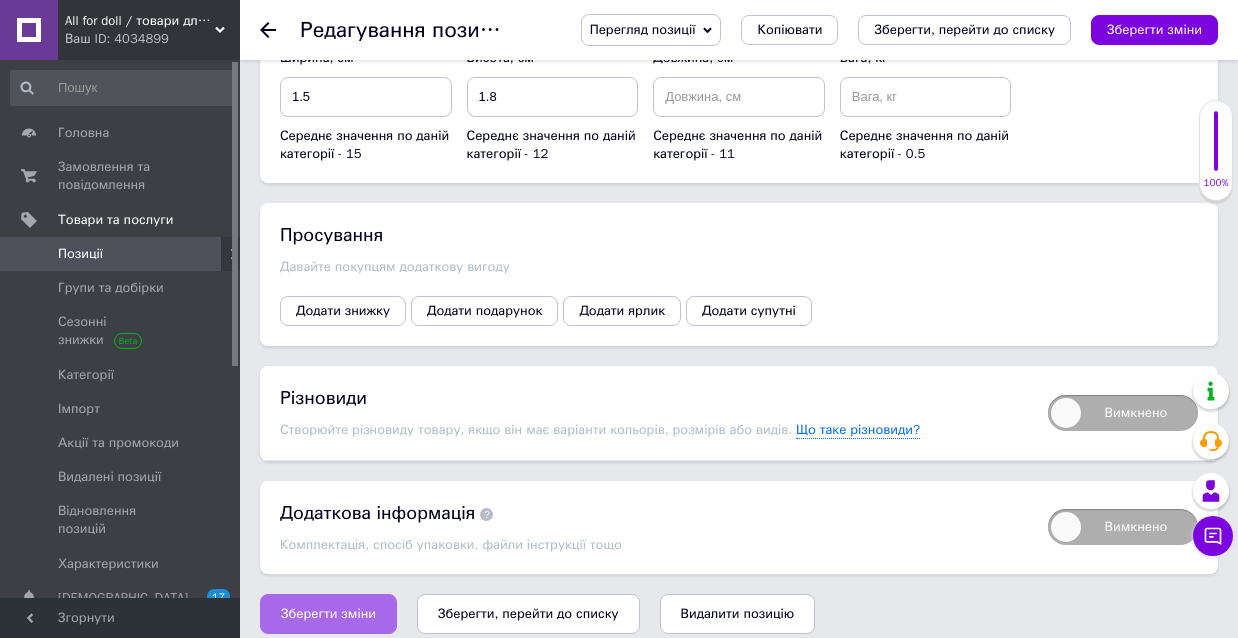 click on "Зберегти зміни" at bounding box center (328, 614) 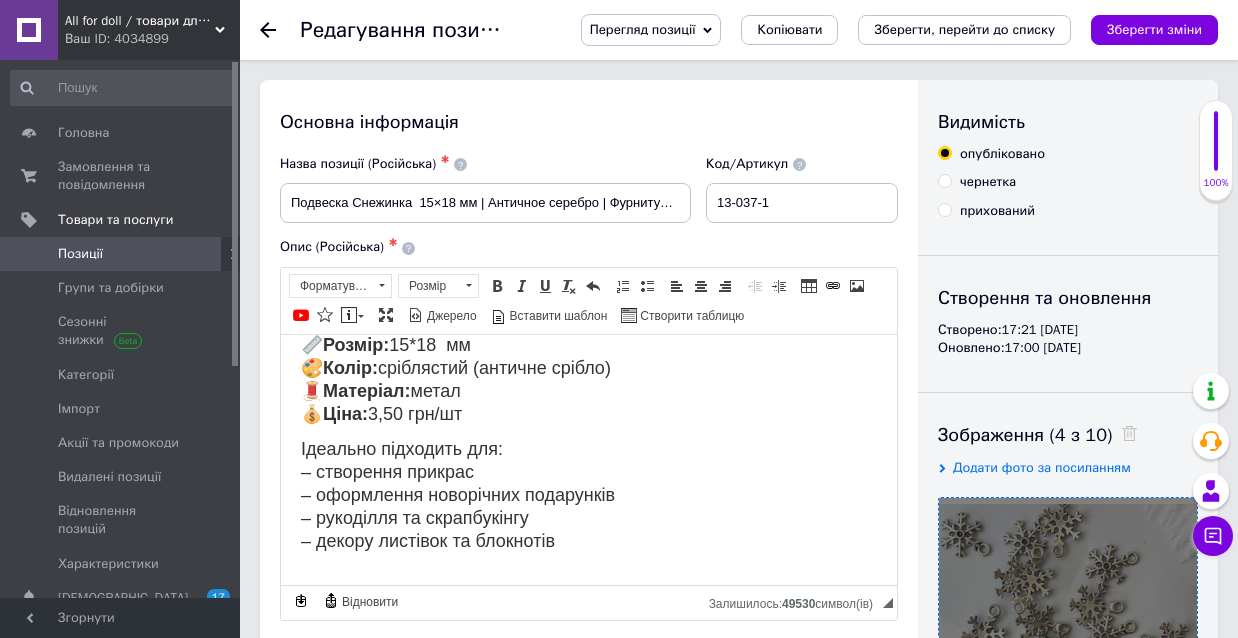 scroll, scrollTop: 0, scrollLeft: 0, axis: both 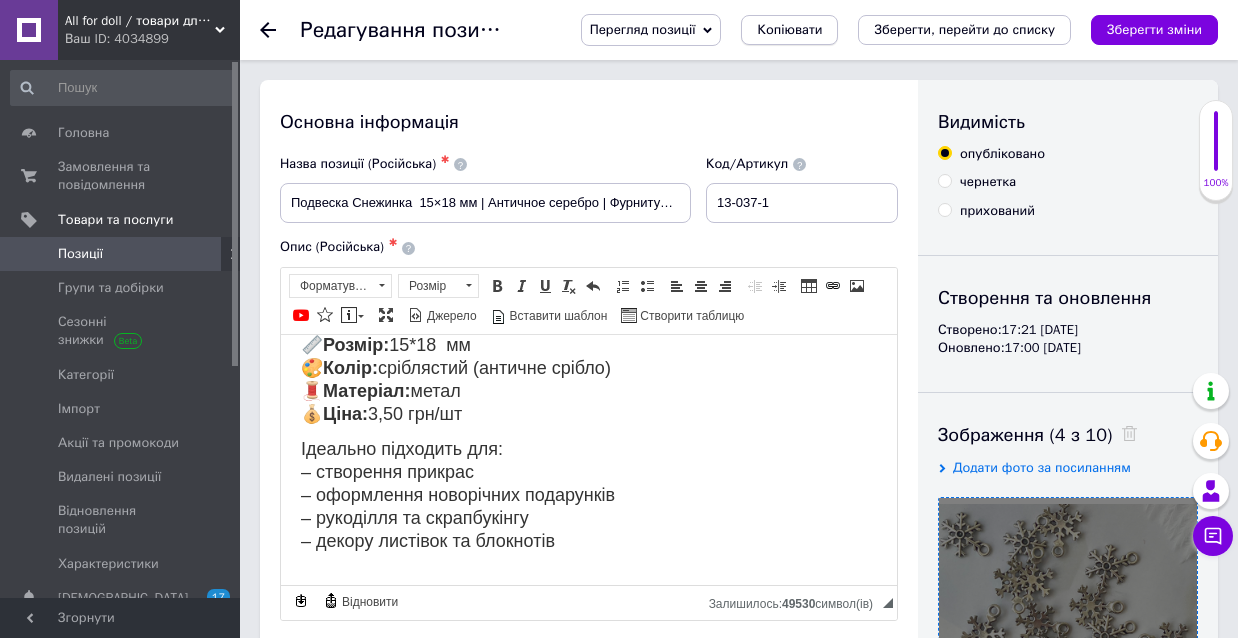click on "Копіювати" at bounding box center [789, 30] 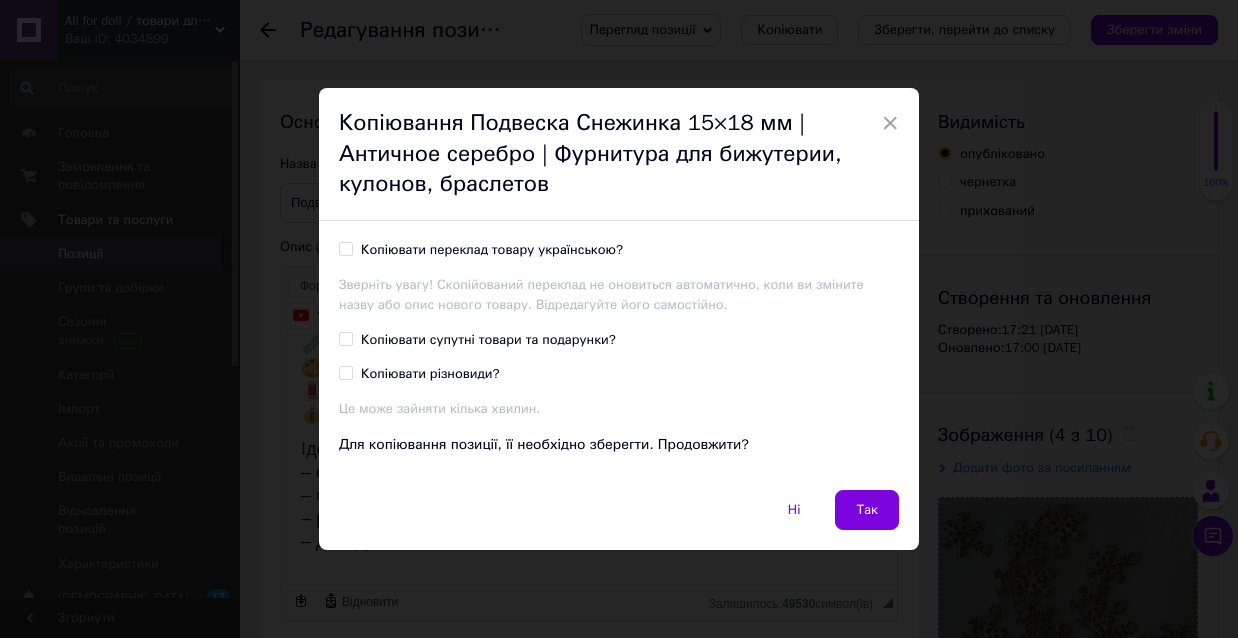 click on "Копіювати переклад товару українською?" at bounding box center [345, 248] 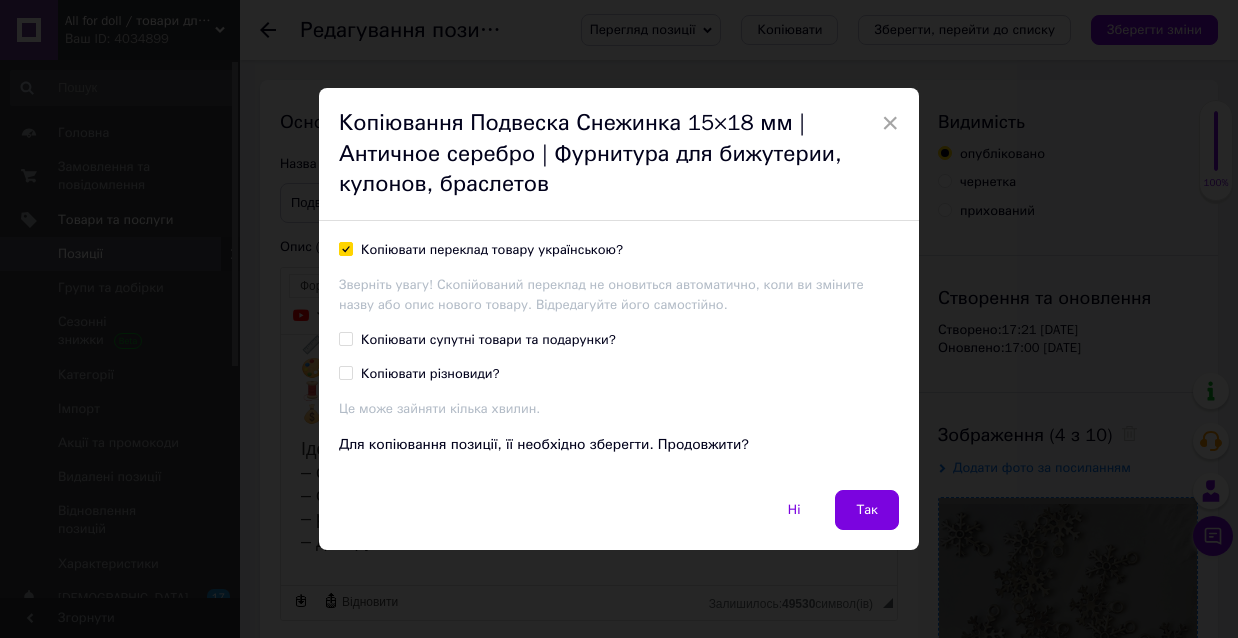 checkbox on "true" 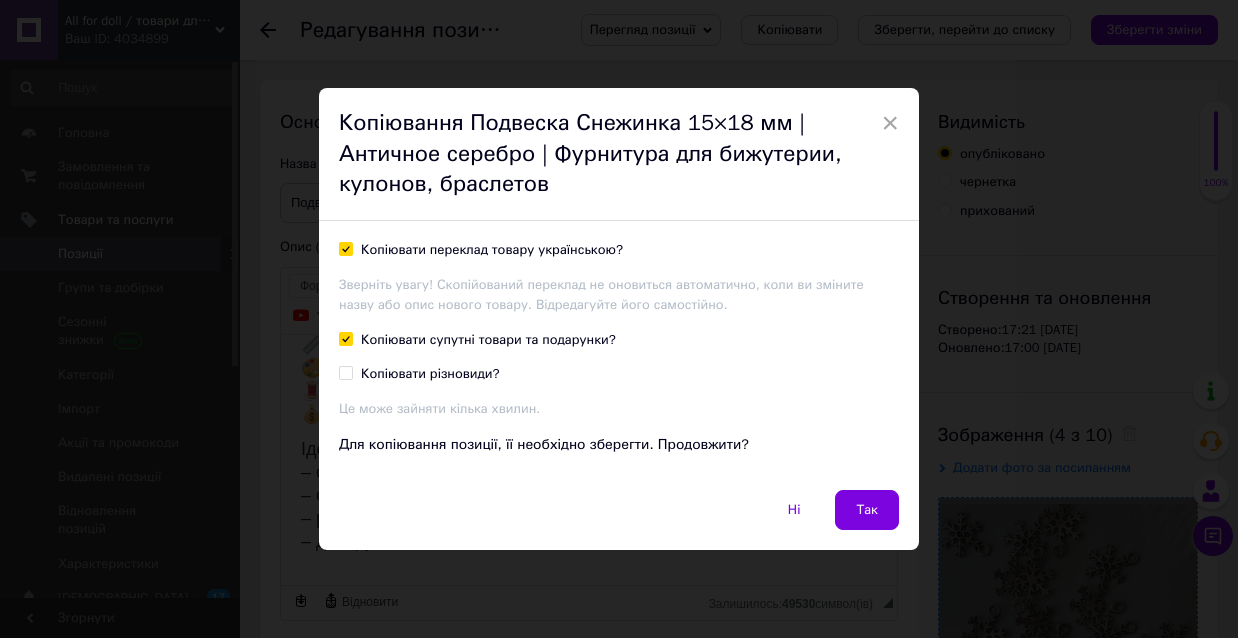 checkbox on "true" 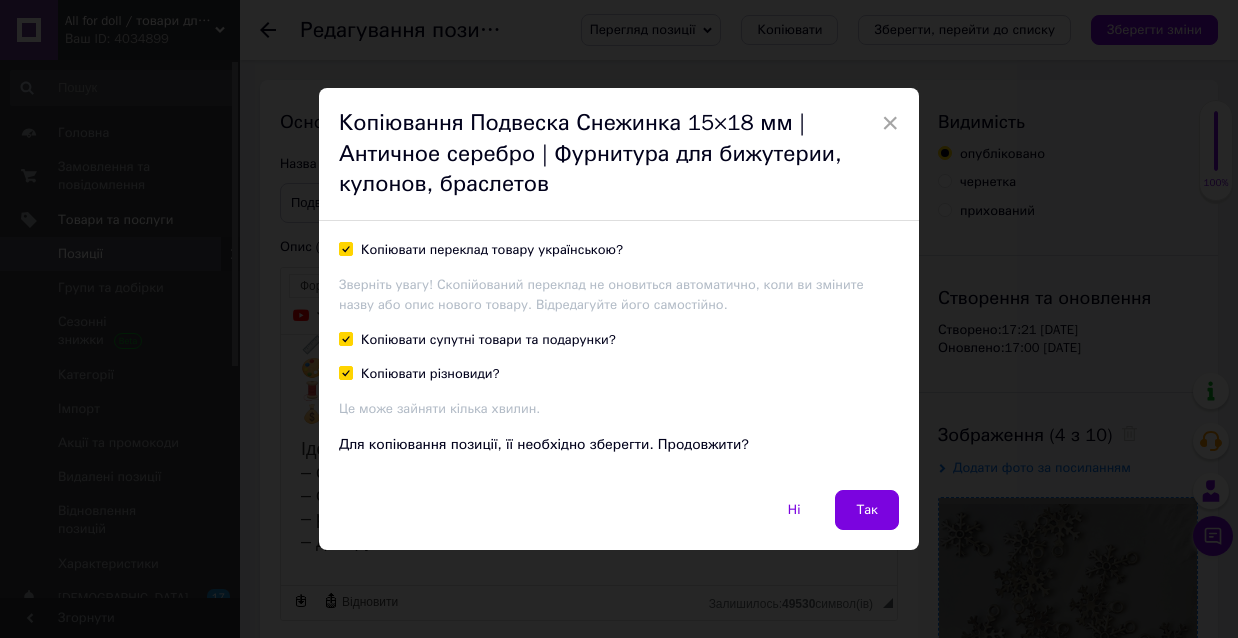 checkbox on "true" 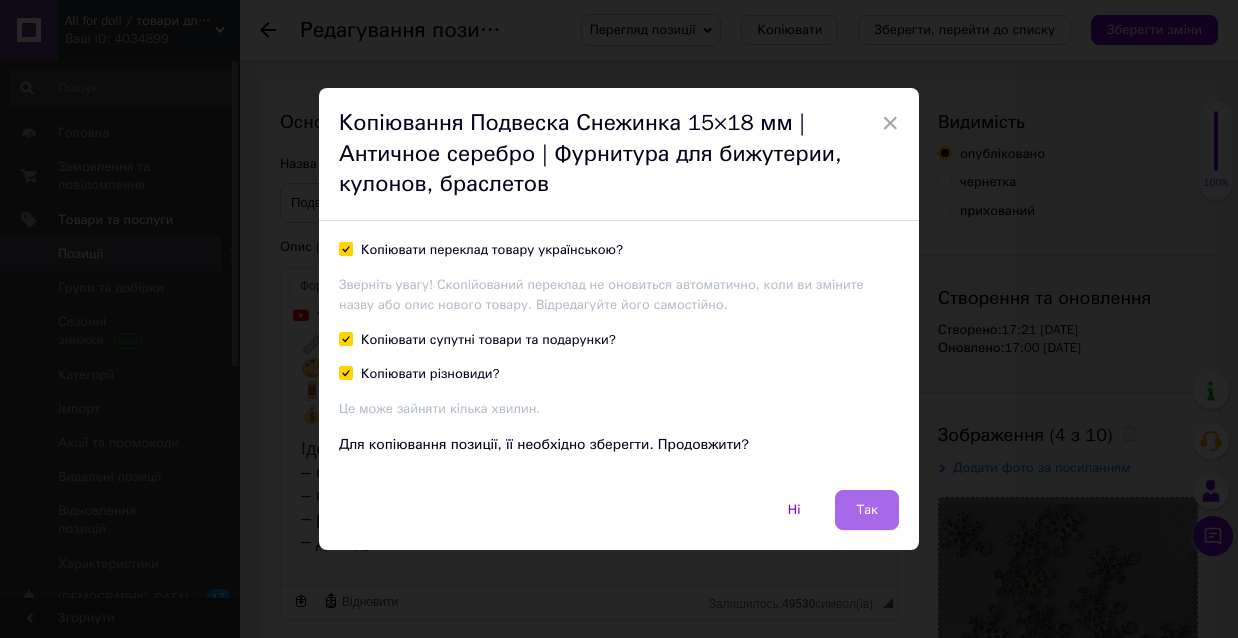 click on "Так" at bounding box center [867, 510] 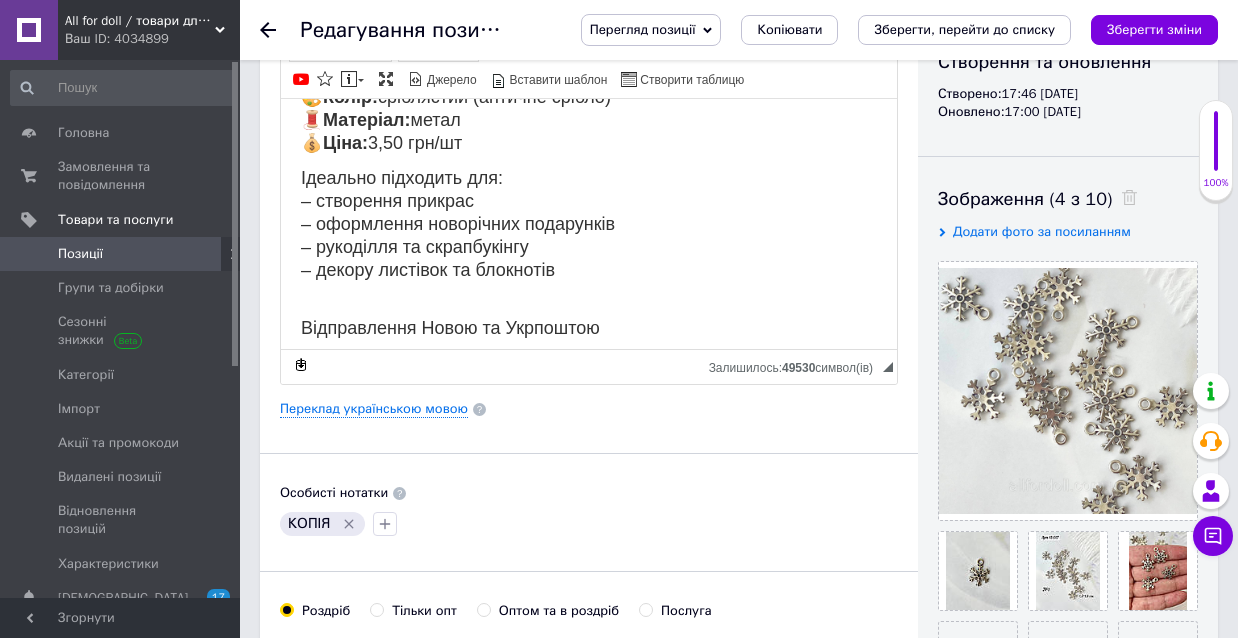 scroll, scrollTop: 218, scrollLeft: 0, axis: vertical 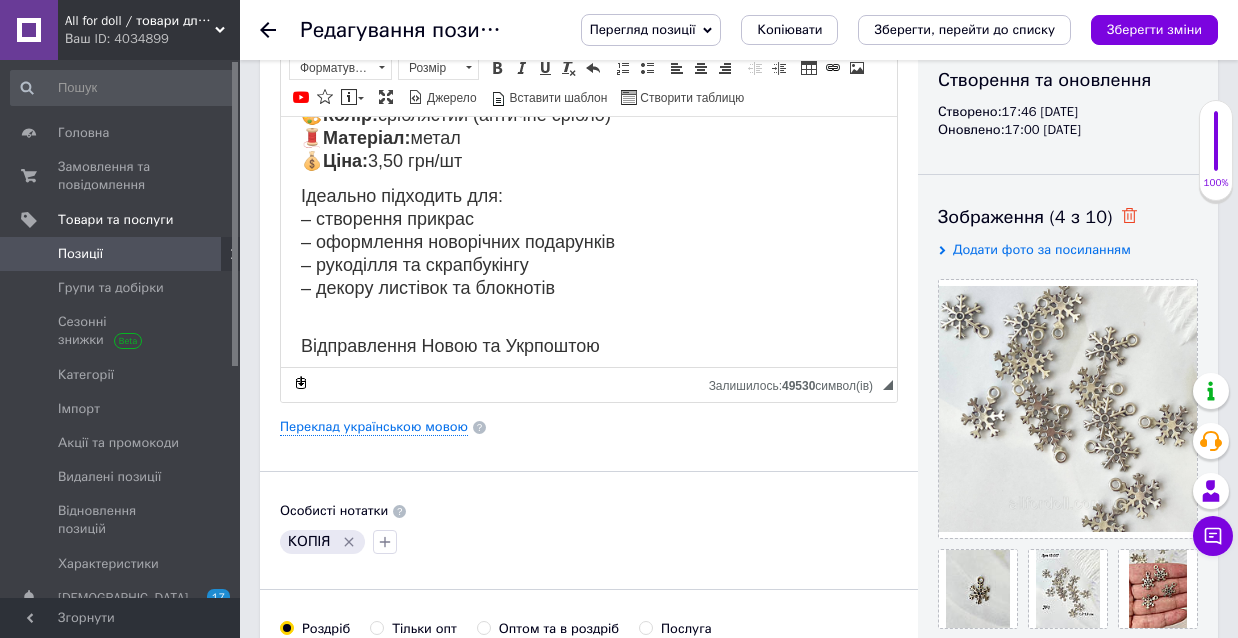 click 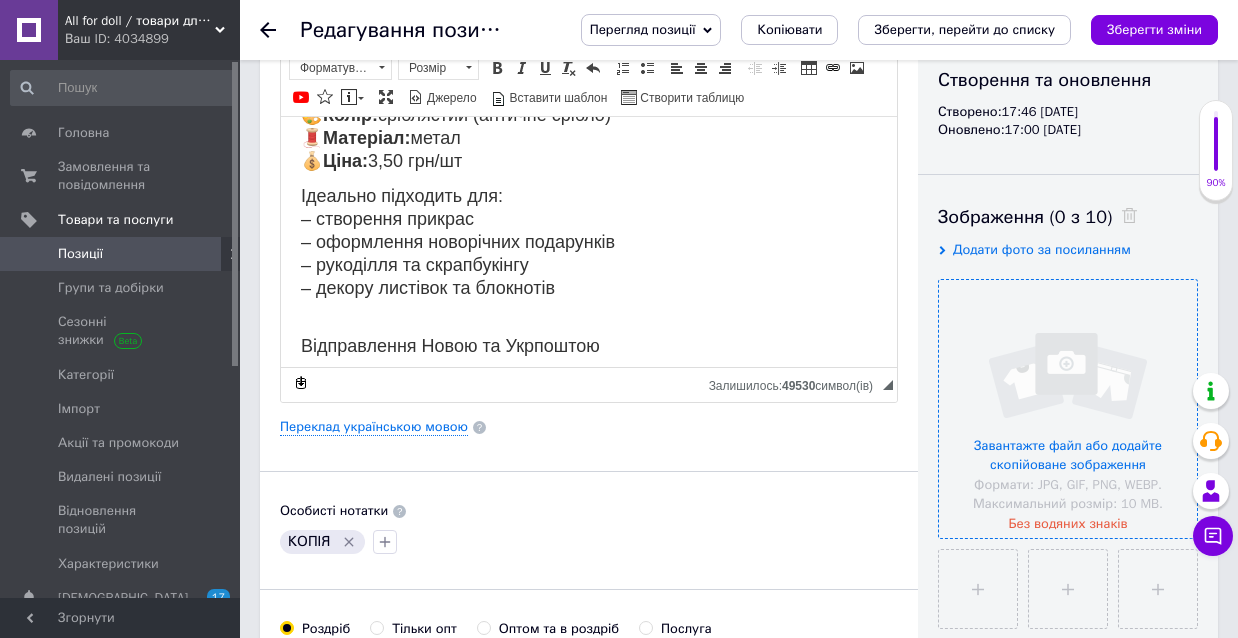 click at bounding box center [1068, 409] 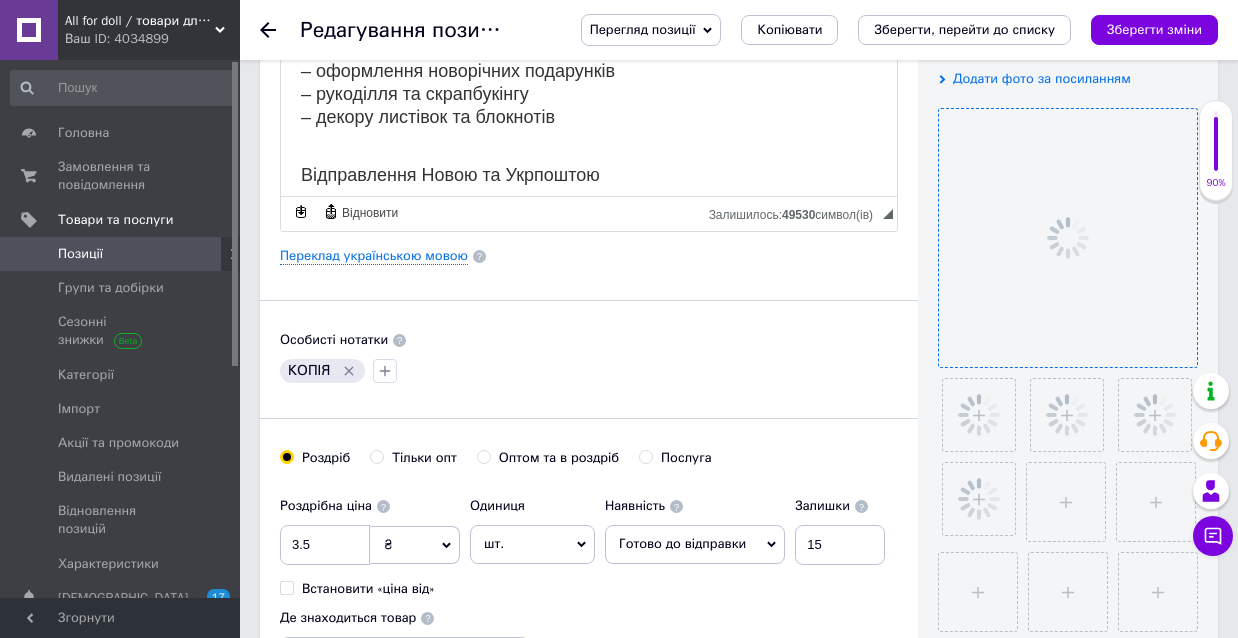 scroll, scrollTop: 402, scrollLeft: 0, axis: vertical 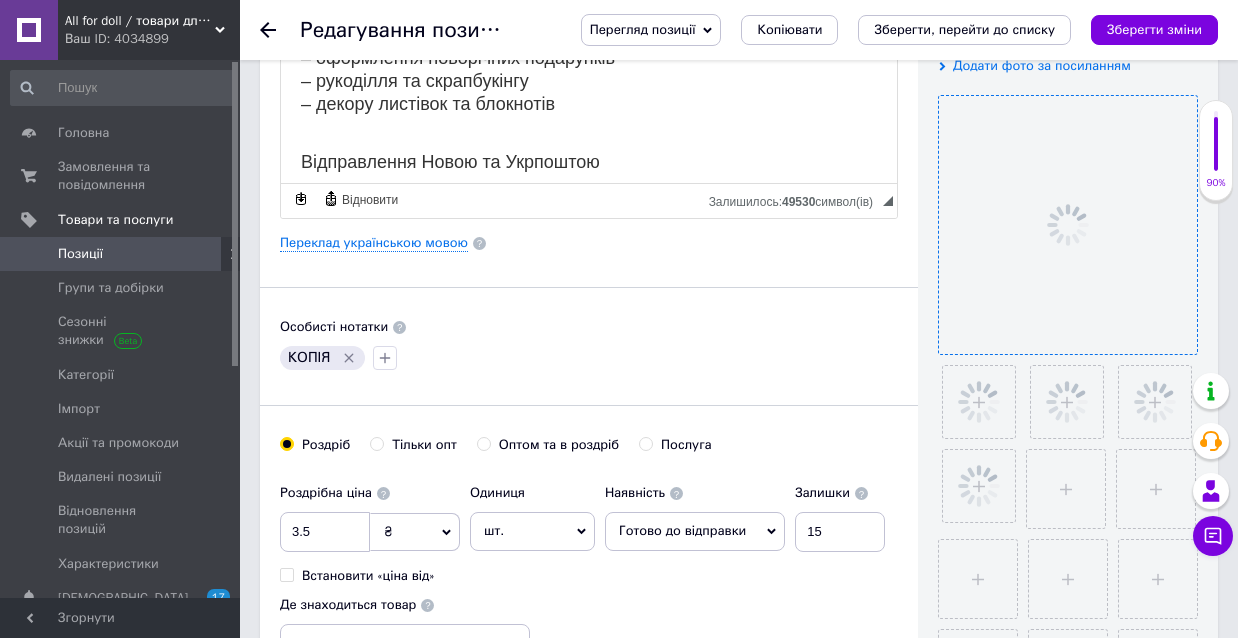 click 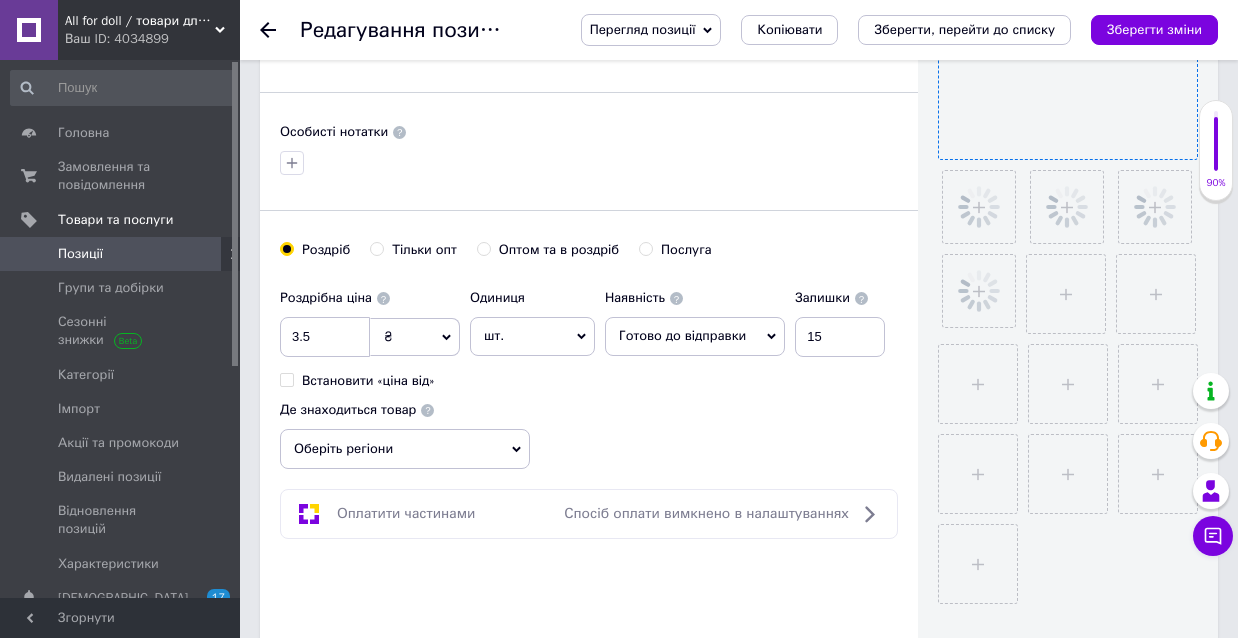 scroll, scrollTop: 625, scrollLeft: 0, axis: vertical 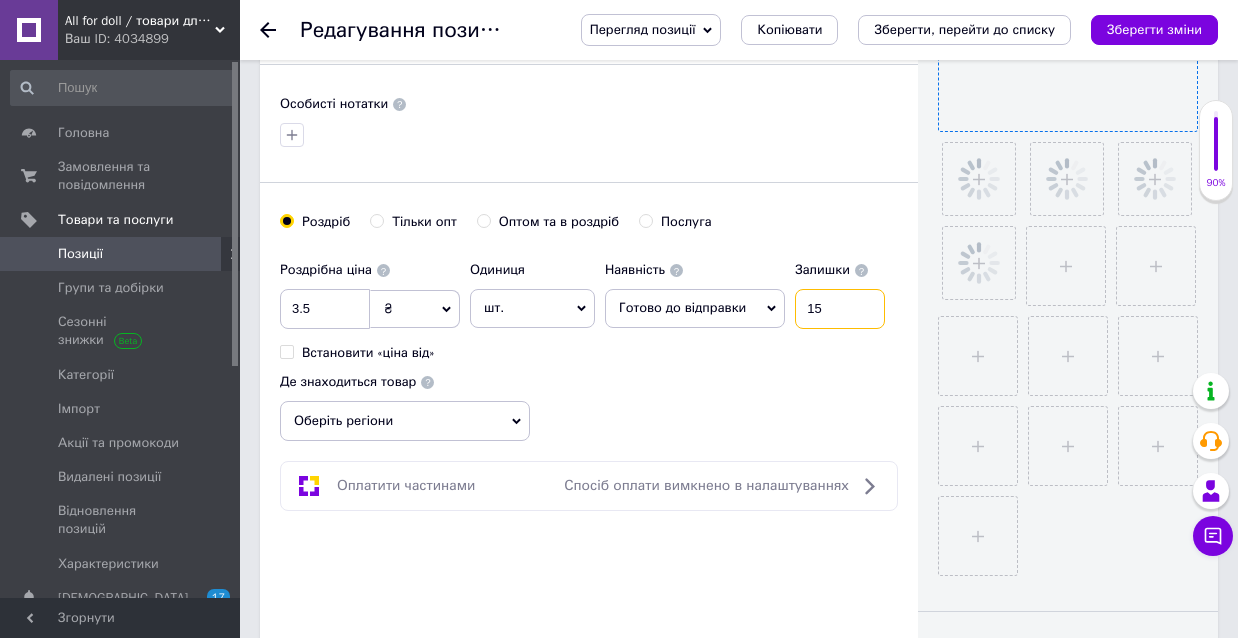 click on "15" at bounding box center (840, 309) 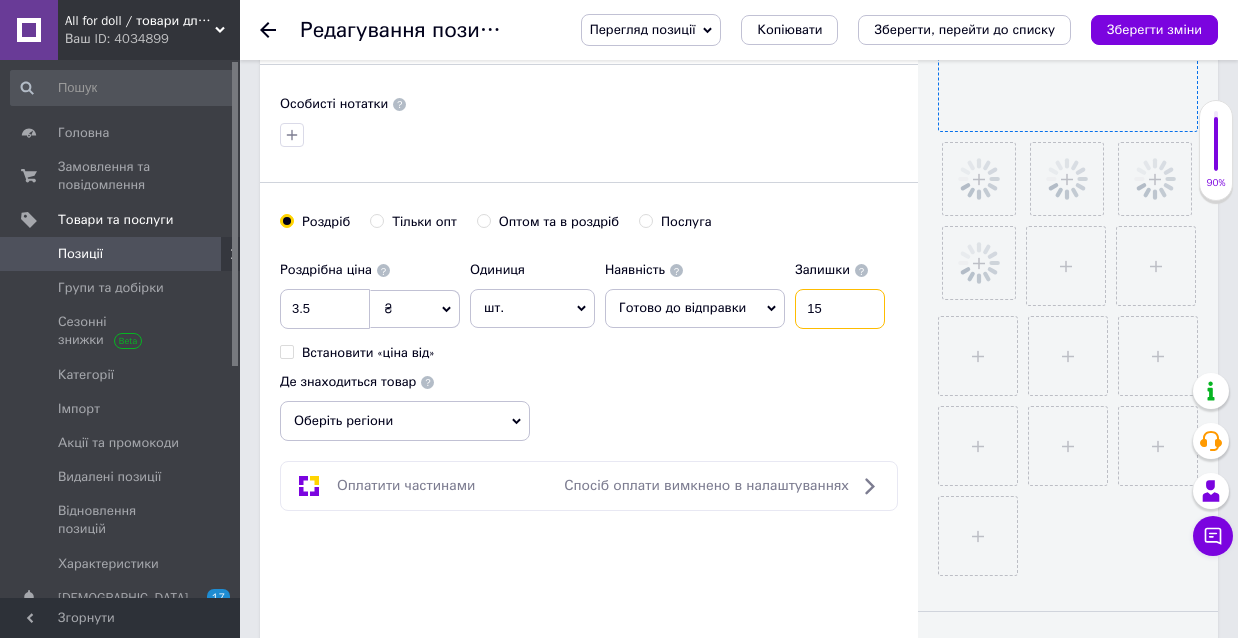 type on "1" 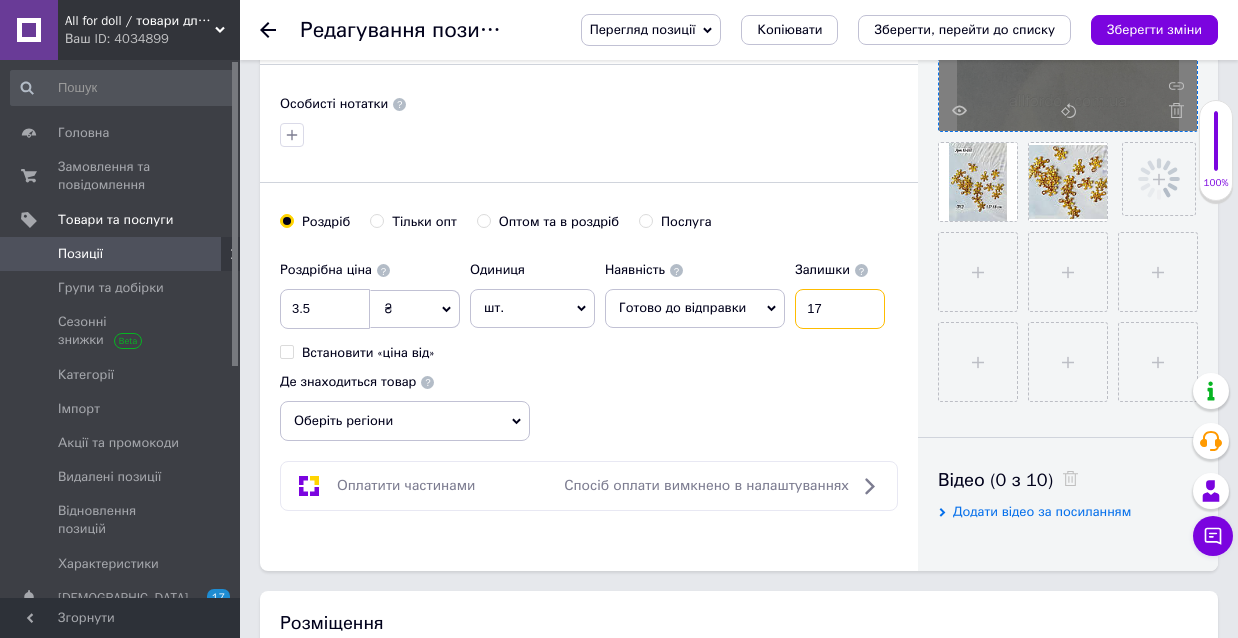 type on "17" 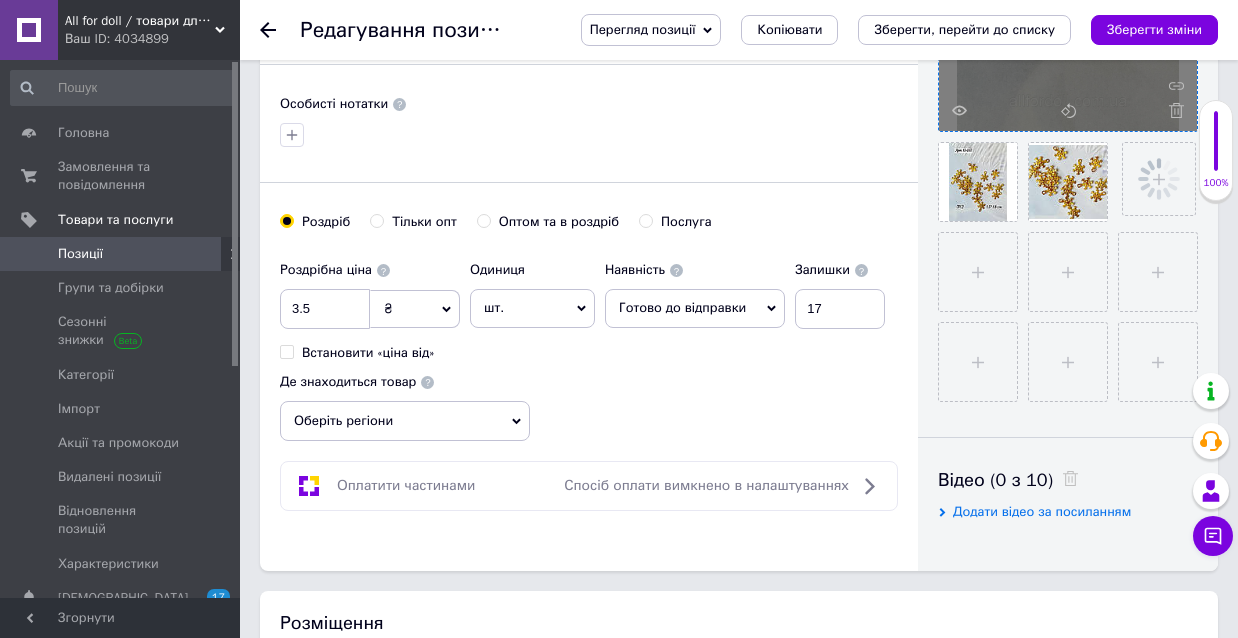 click on "Оберіть регіони" at bounding box center (405, 421) 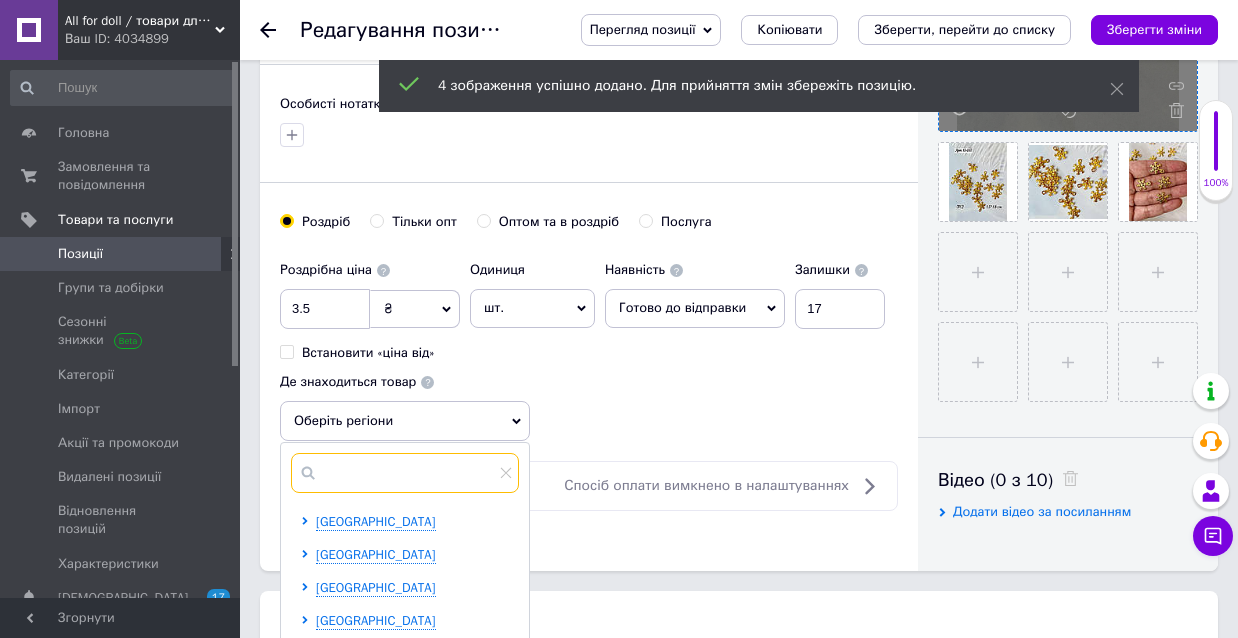 click at bounding box center [405, 473] 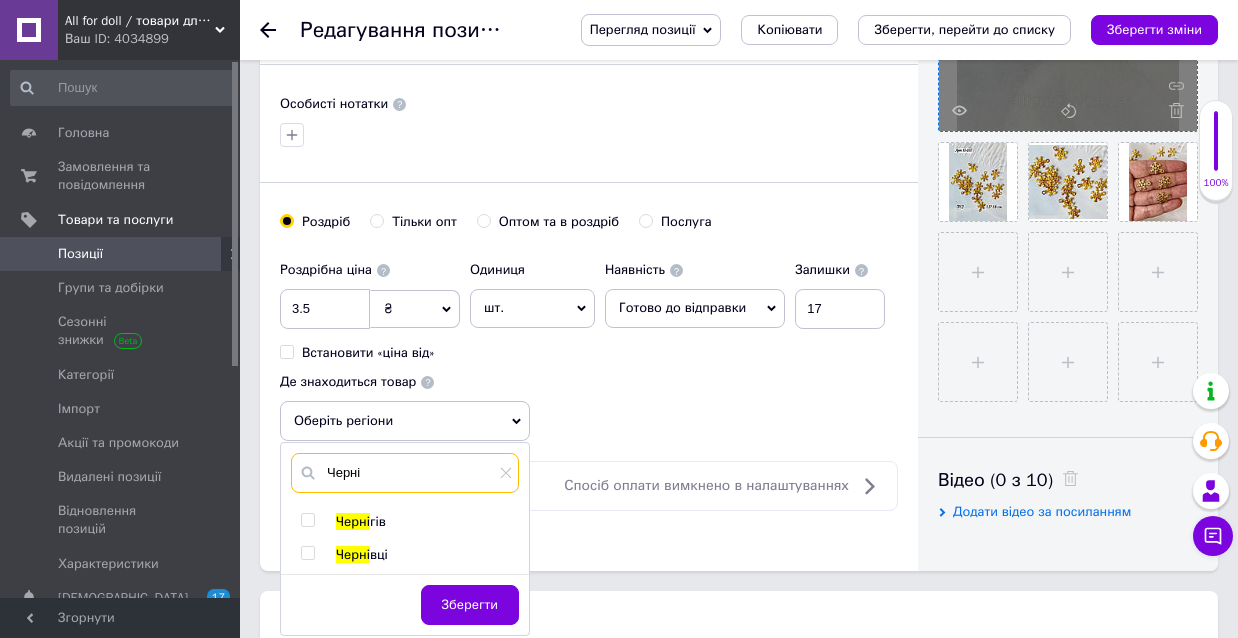 type on "Черні" 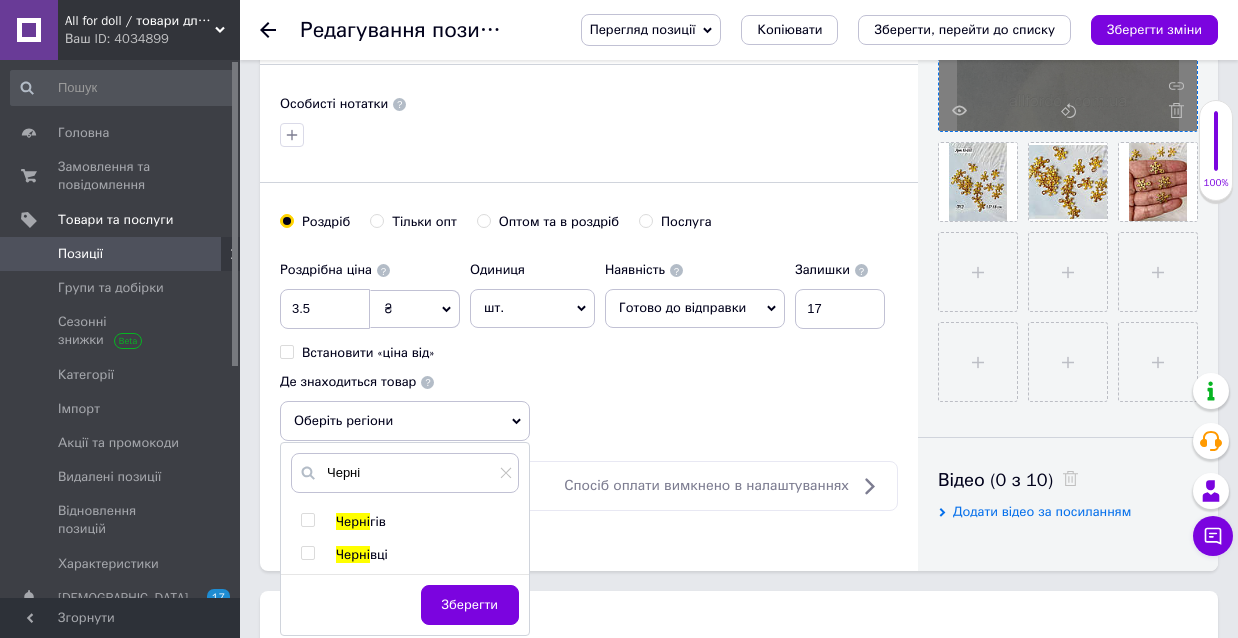 click at bounding box center (307, 520) 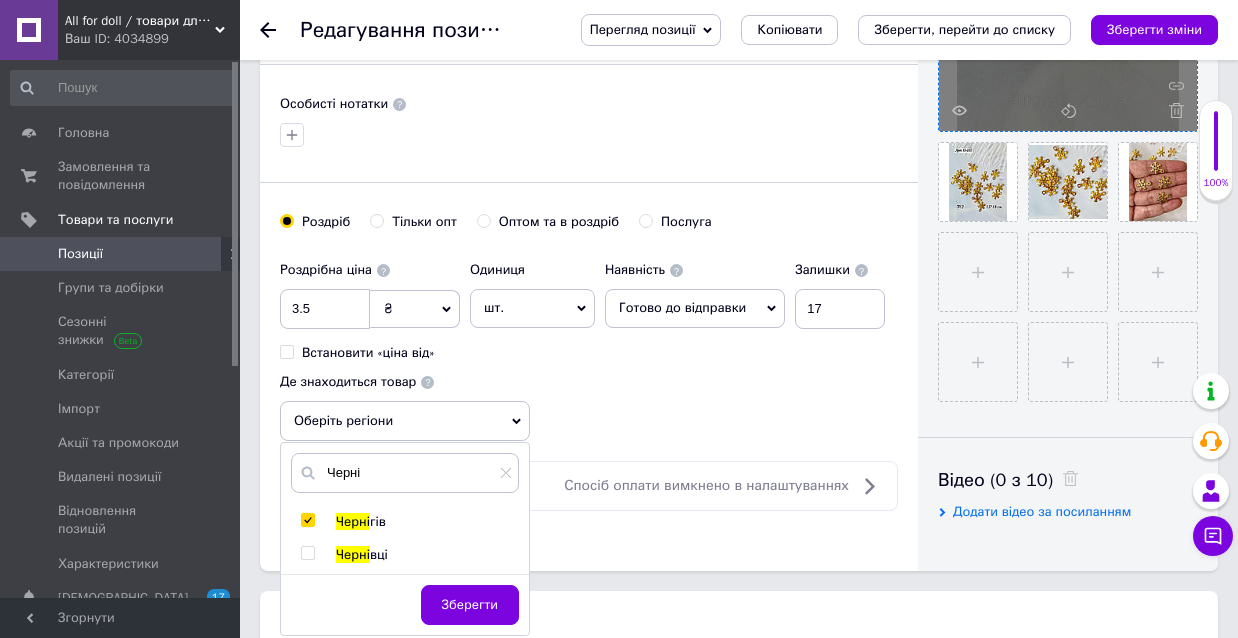 checkbox on "true" 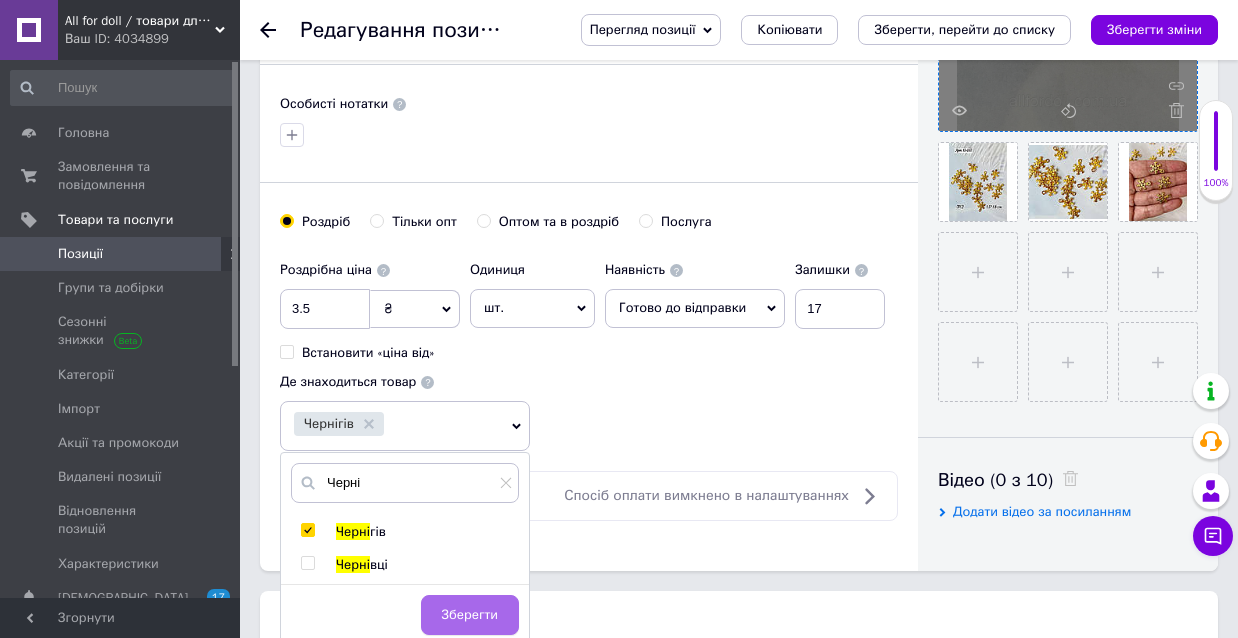 click on "Зберегти" at bounding box center [470, 615] 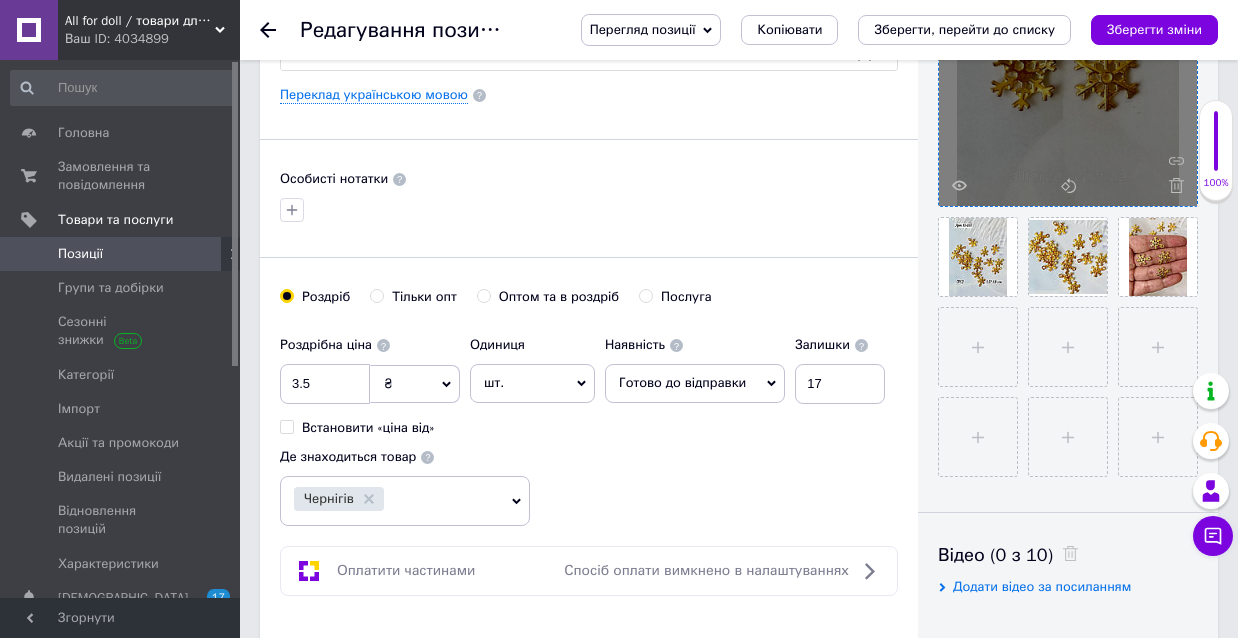 scroll, scrollTop: 477, scrollLeft: 0, axis: vertical 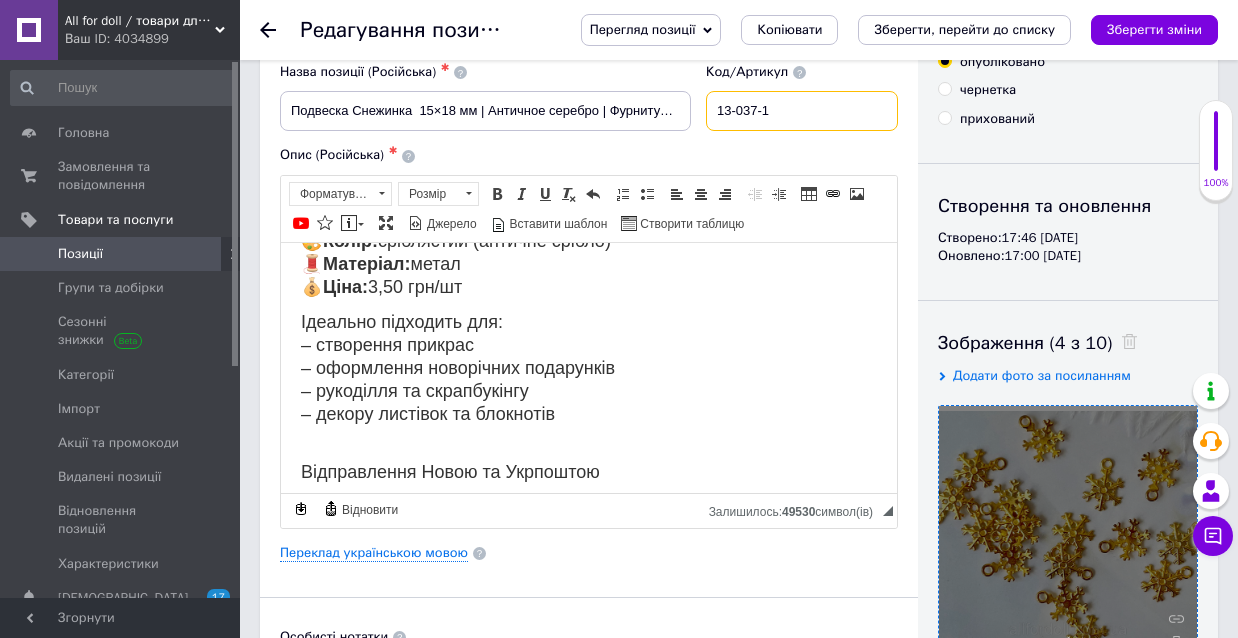 click on "13-037-1" at bounding box center (802, 111) 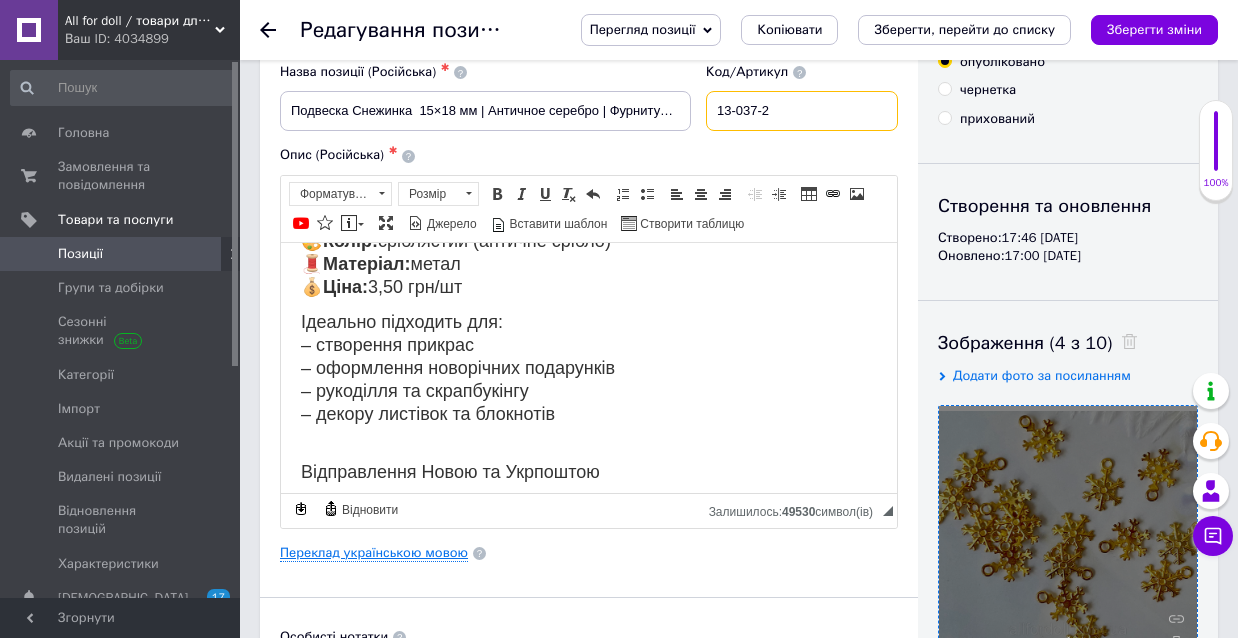 type on "13-037-2" 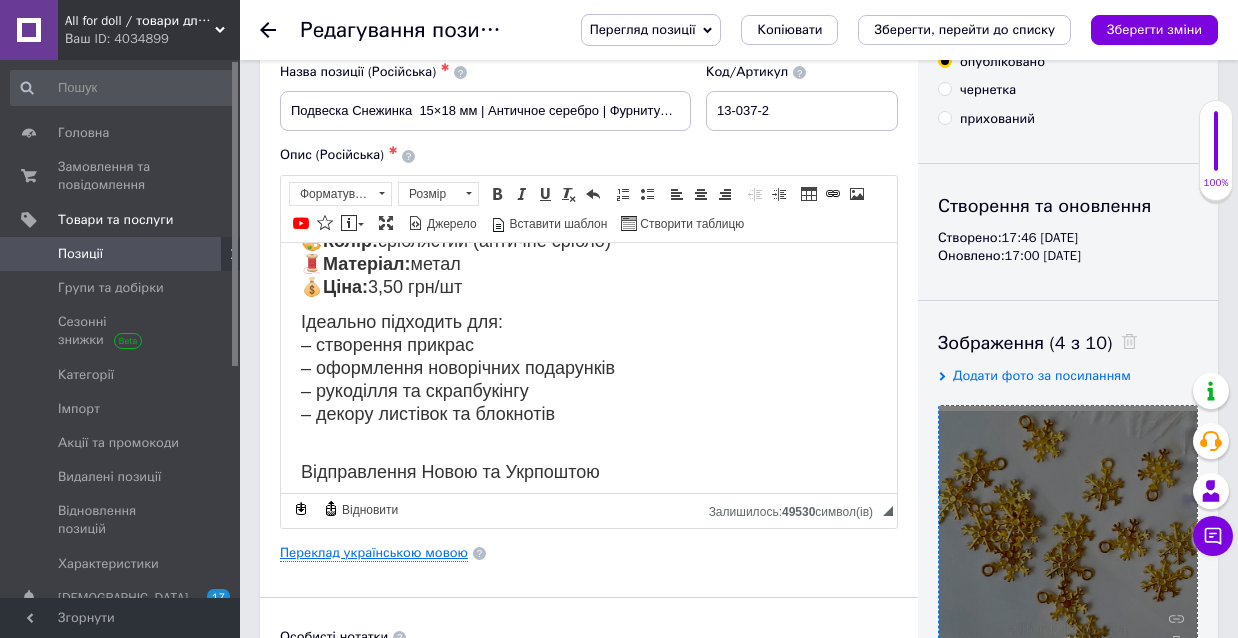 click on "Переклад українською мовою" at bounding box center (374, 553) 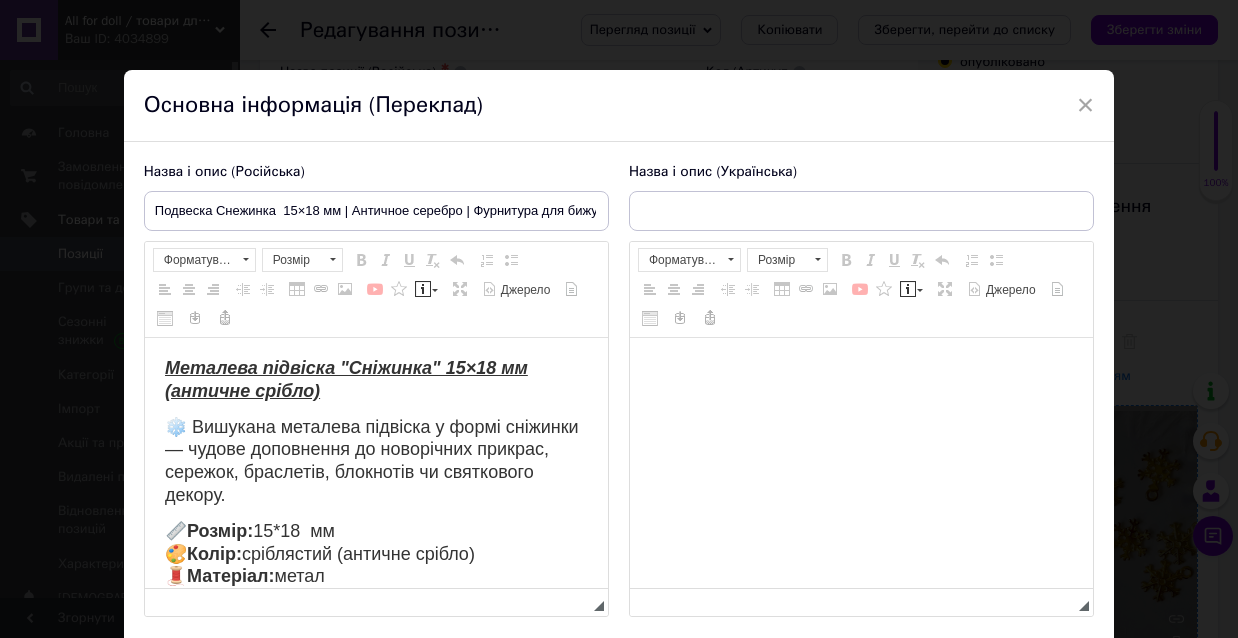 scroll, scrollTop: 0, scrollLeft: 0, axis: both 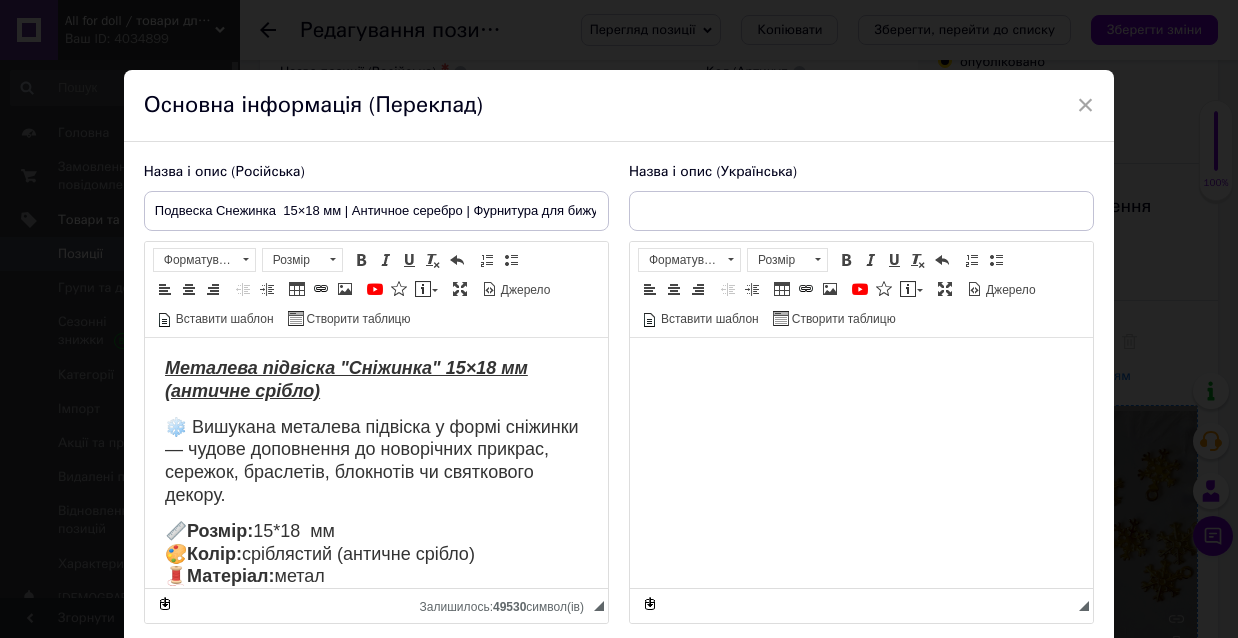 type on "Підвіска Сніжинка  15×18 мм |   Античне срібло | Фурнітура для біжутерії, кулонів, браслетів" 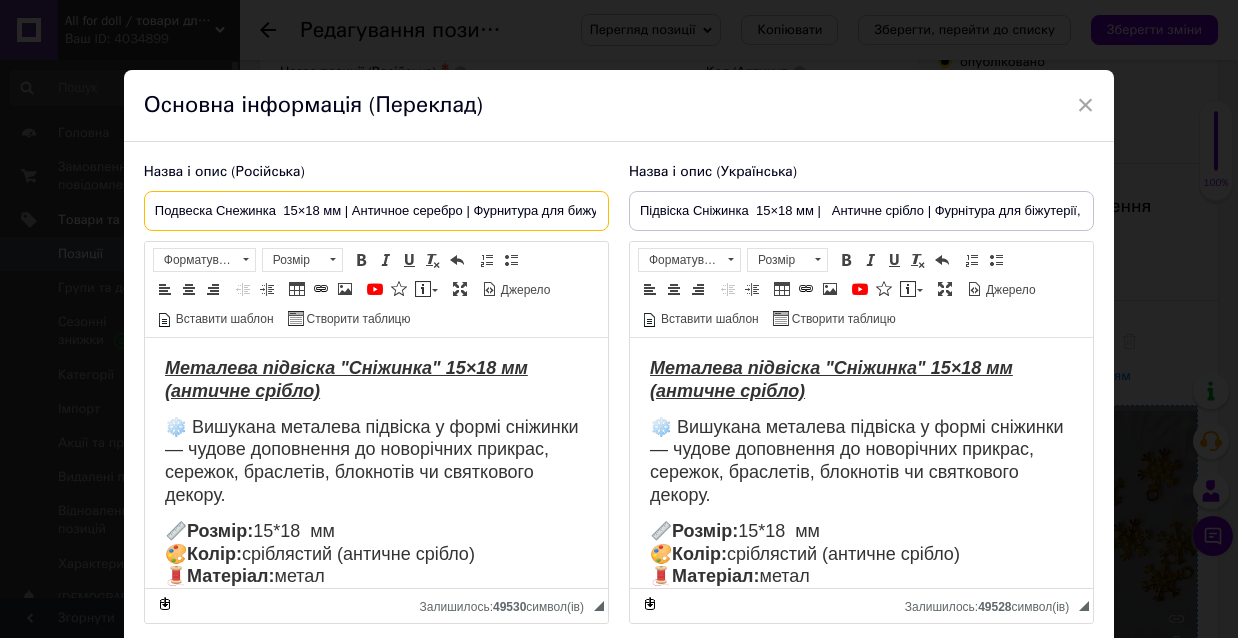 drag, startPoint x: 463, startPoint y: 208, endPoint x: 353, endPoint y: 207, distance: 110.00455 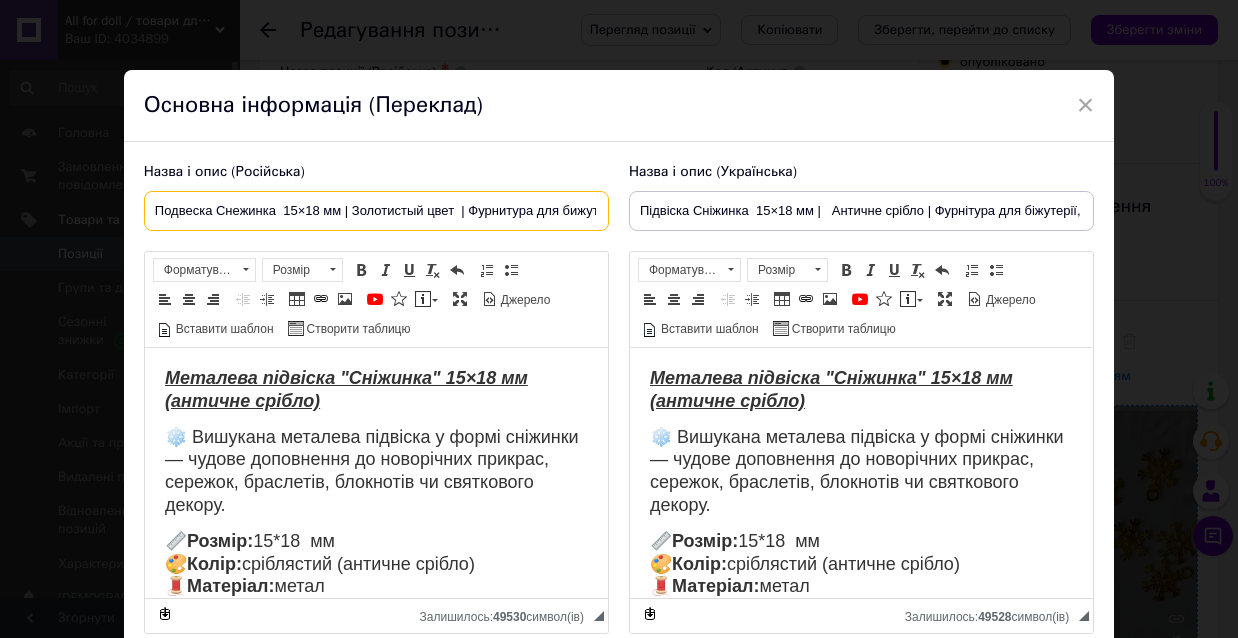 type on "Подвеска Снежинка  15×18 мм | Золотистый цвет  | Фурнитура для бижутерии, кулонов, браслетов" 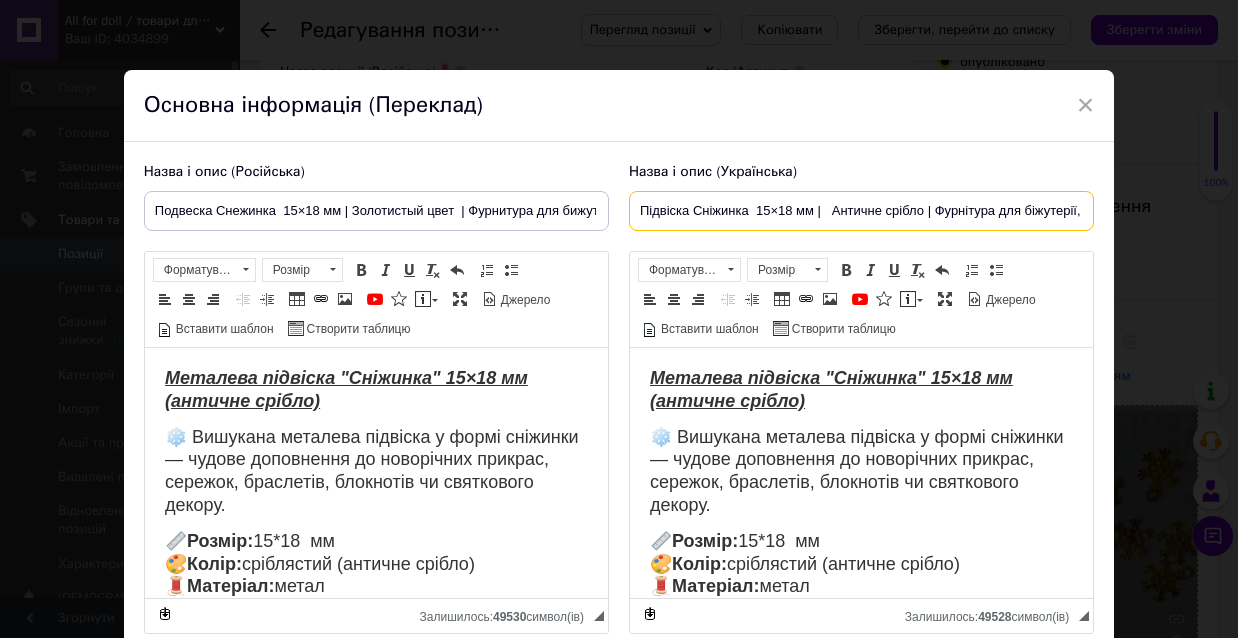 drag, startPoint x: 922, startPoint y: 210, endPoint x: 830, endPoint y: 207, distance: 92.0489 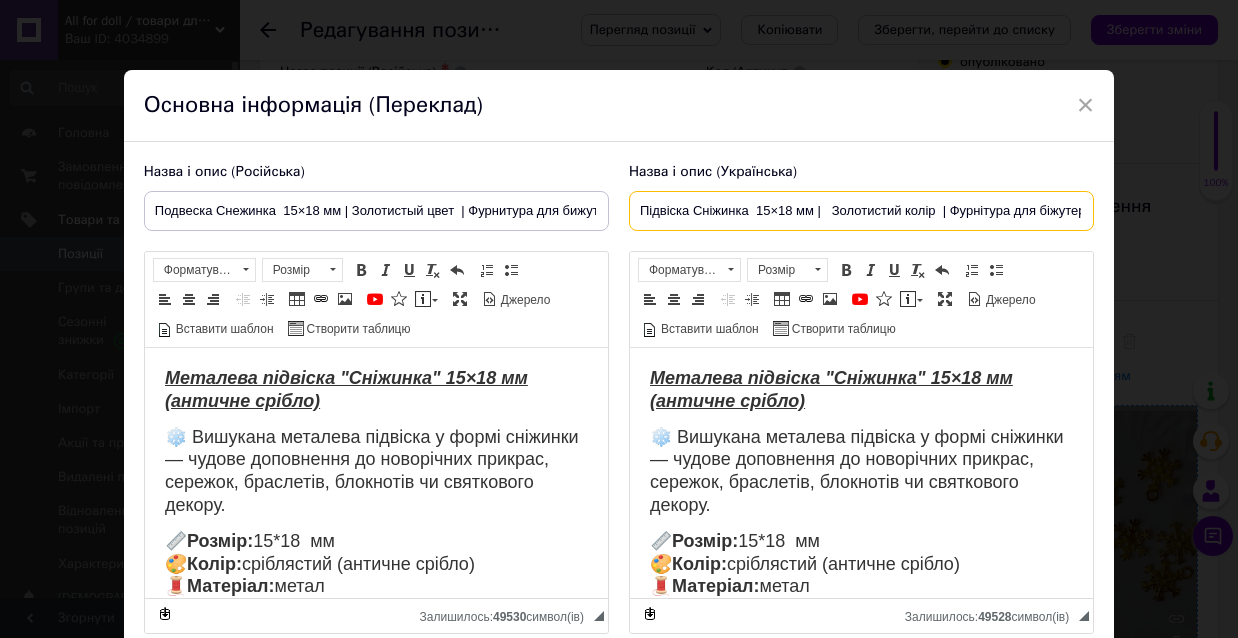 type on "Підвіска Сніжинка  15×18 мм |   Золотистий колір  | Фурнітура для біжутерії, кулонів, браслетів" 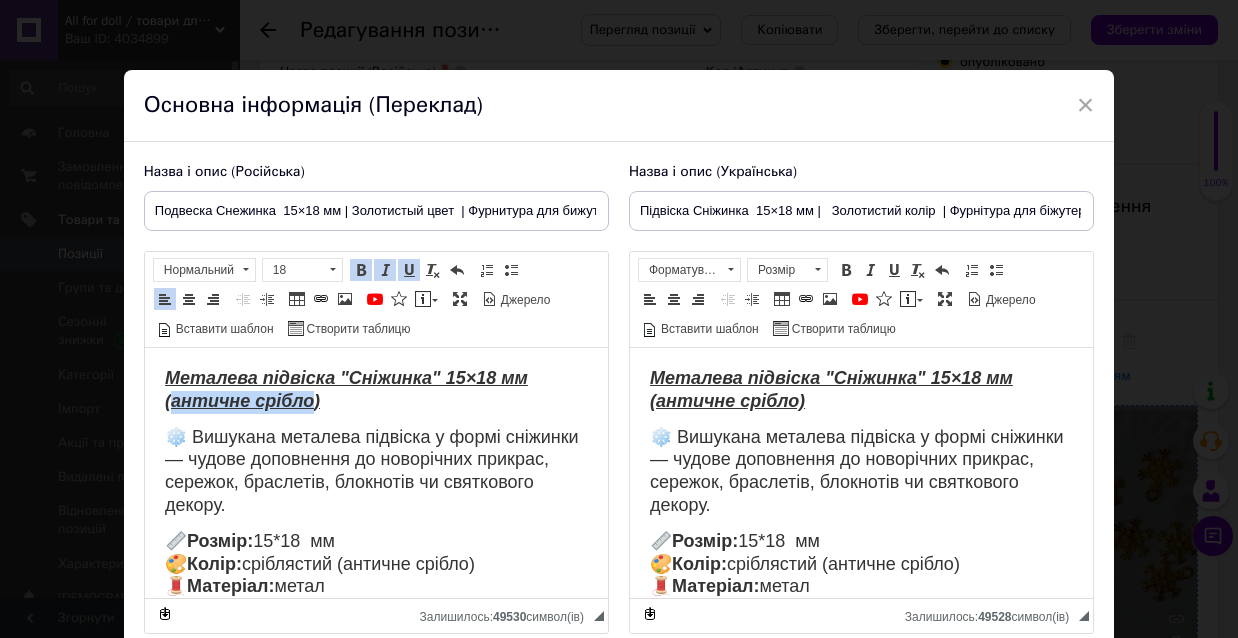 drag, startPoint x: 308, startPoint y: 398, endPoint x: 173, endPoint y: 399, distance: 135.00371 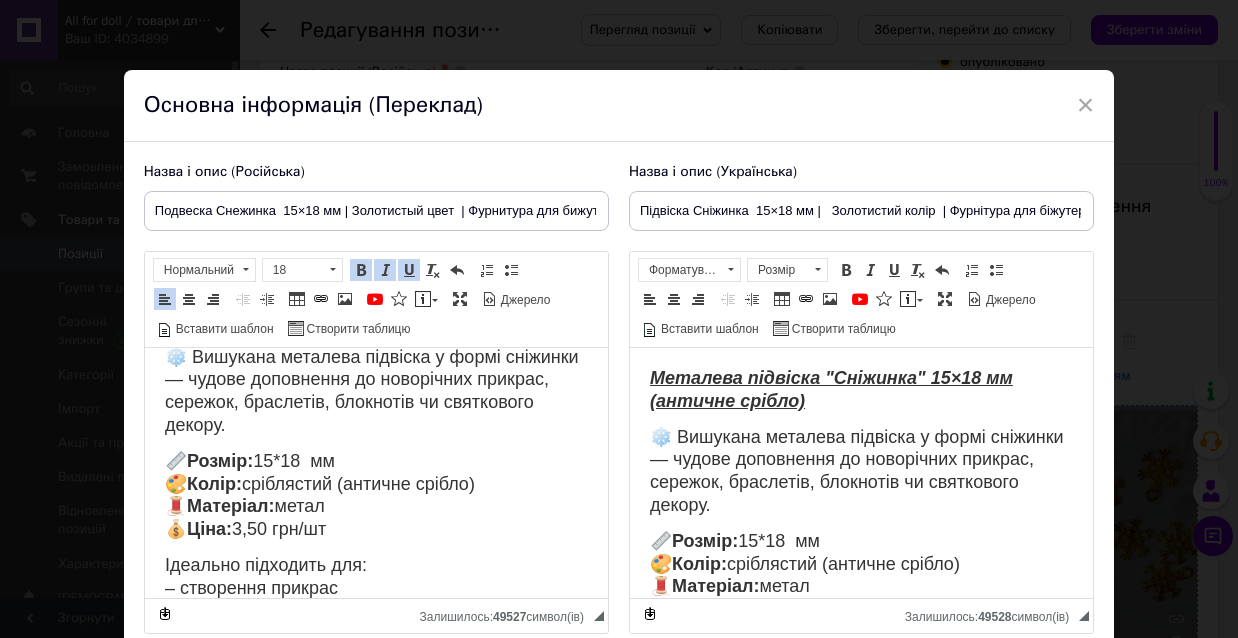 scroll, scrollTop: 84, scrollLeft: 0, axis: vertical 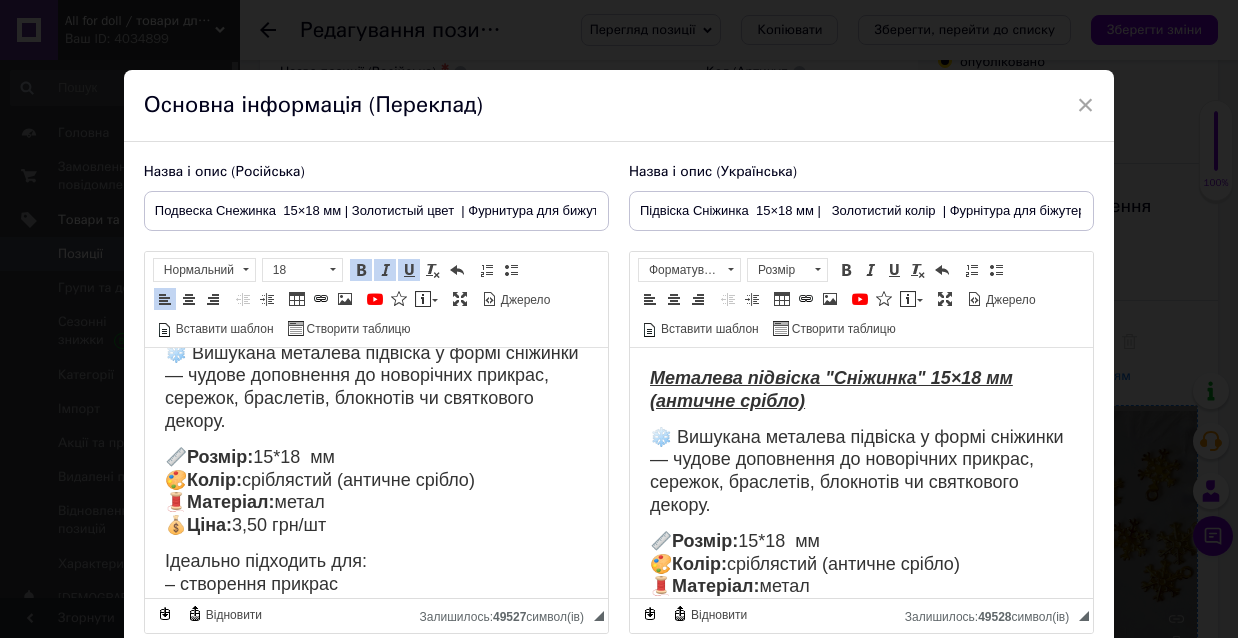 drag, startPoint x: 489, startPoint y: 475, endPoint x: 254, endPoint y: 470, distance: 235.05319 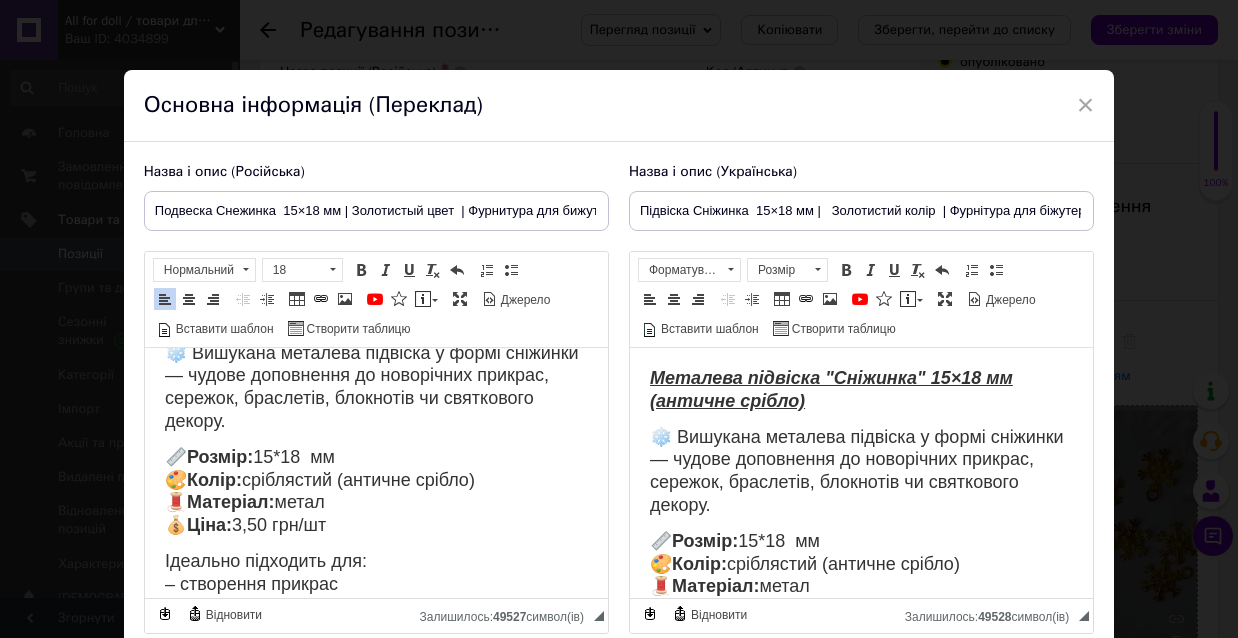 click on "📏  Розмір:  15*18  мм 🎨  Колір:  сріблястий (античне срібло) 🧵  Матеріал:  метал 💰  Ціна:  3,50 грн/шт" at bounding box center [319, 491] 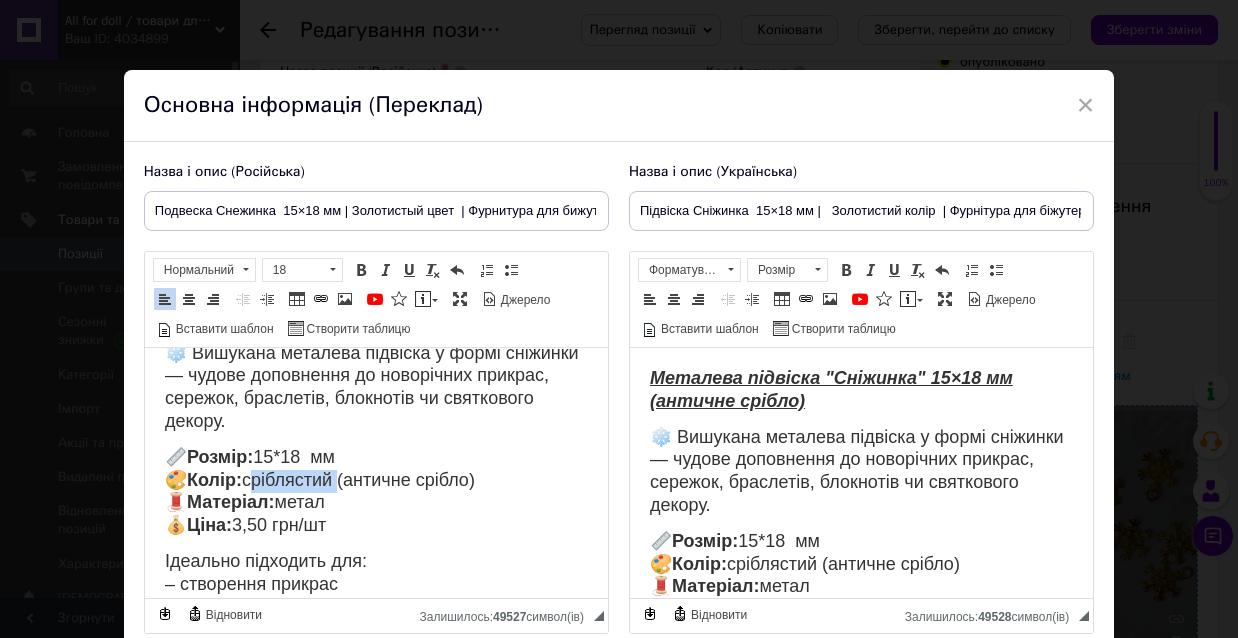drag, startPoint x: 337, startPoint y: 475, endPoint x: 257, endPoint y: 470, distance: 80.1561 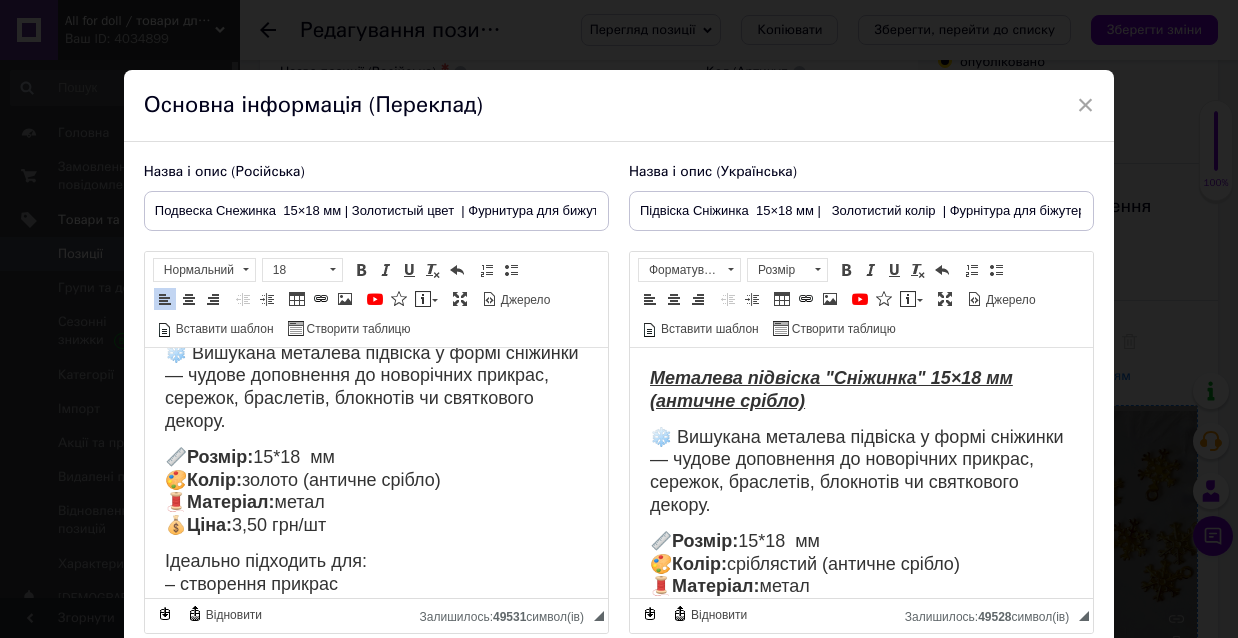 drag, startPoint x: 463, startPoint y: 477, endPoint x: 317, endPoint y: 471, distance: 146.12323 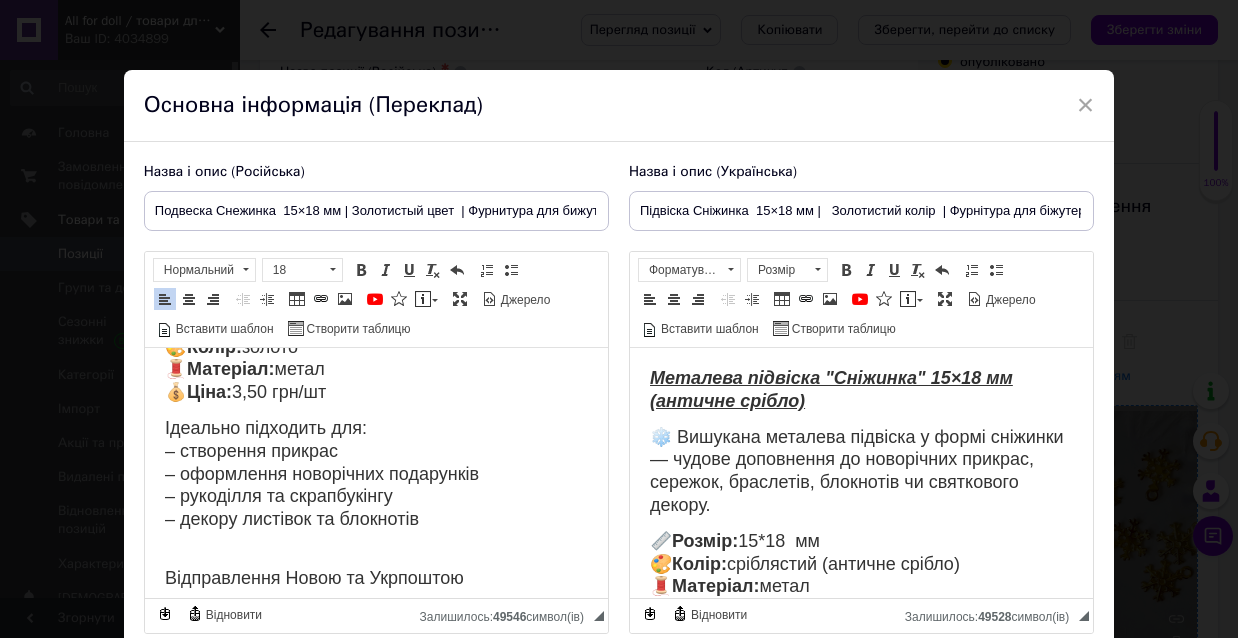 scroll, scrollTop: 216, scrollLeft: 0, axis: vertical 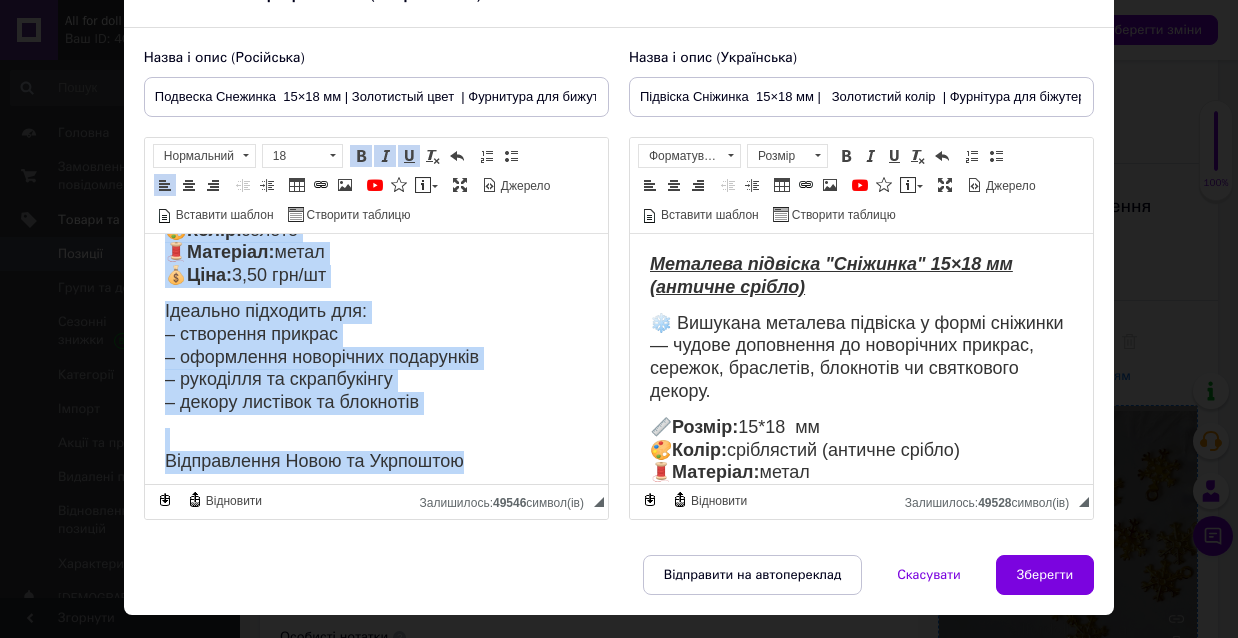 drag, startPoint x: 162, startPoint y: 257, endPoint x: 373, endPoint y: 687, distance: 478.97913 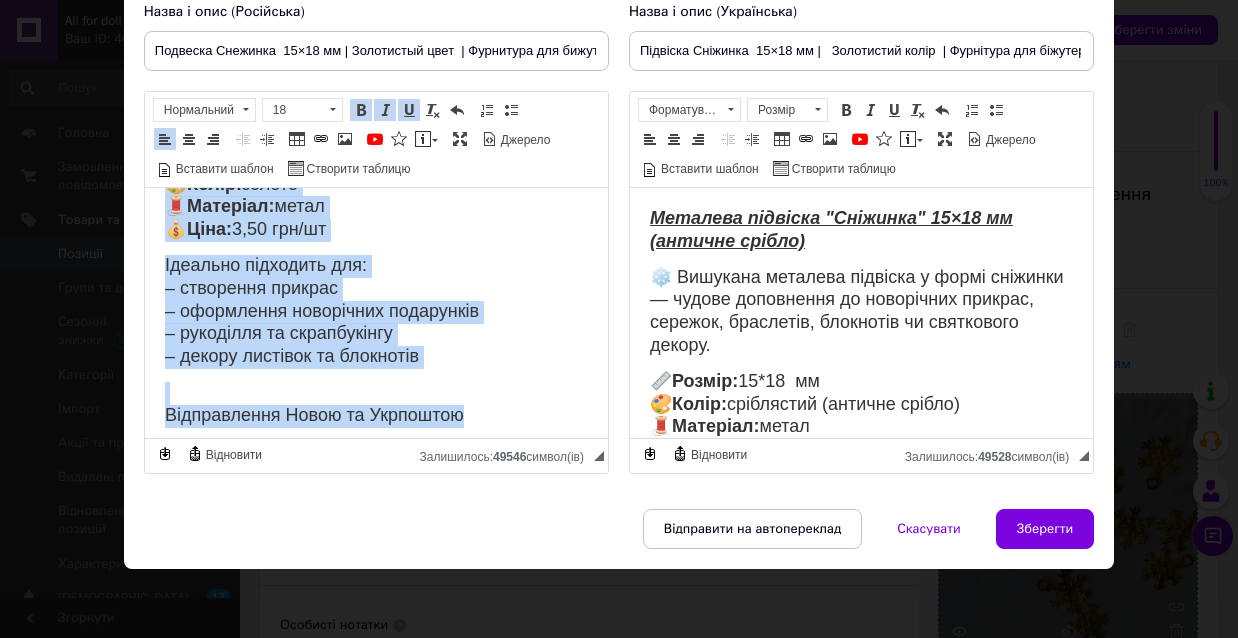 copy on "Металева підвіска "Сніжинка" 15×18 мм (золотистий колір ) ❄️ Вишукана металева підвіска у формі сніжинки — чудове доповнення до новорічних прикрас, сережок, браслетів, блокнотів чи святкового декору. 📏  Розмір:  15*18  мм 🎨  Колір:  золото   🧵  Матеріал:  метал 💰  Ціна:  3,50 грн/шт Ідеально підходить для: – створення прикрас – оформлення новорічних подарунків – рукоділля та скрапбукінгу – декору листівок та блокнотів Відправлення Новою та Укрпоштою" 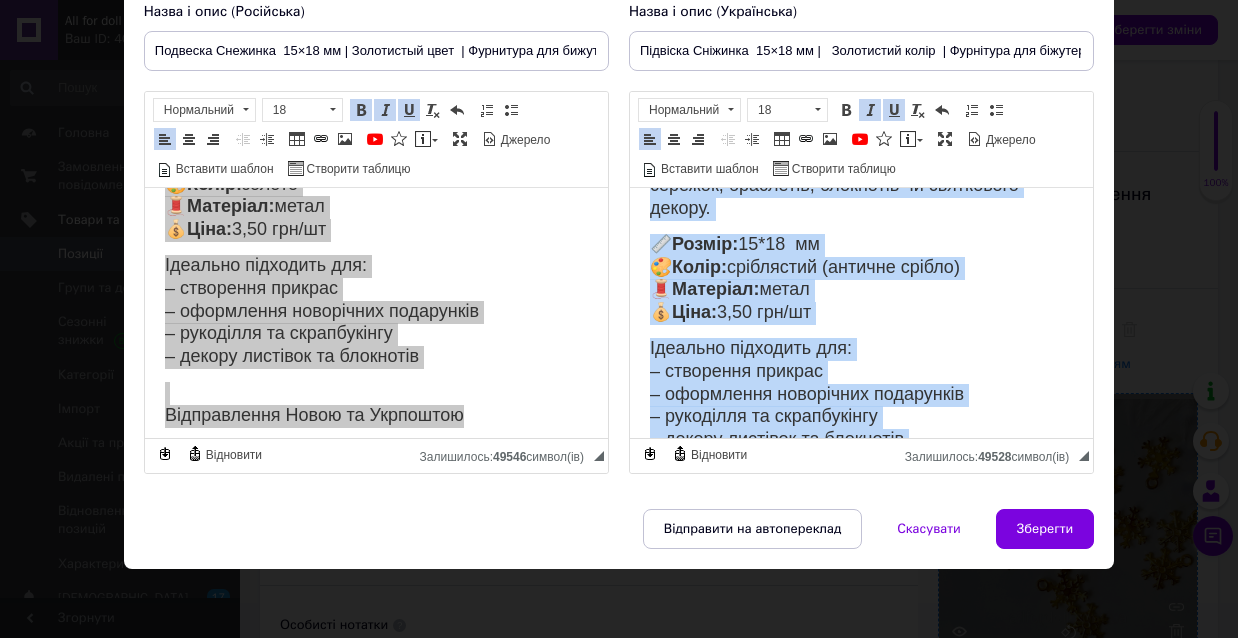 scroll, scrollTop: 216, scrollLeft: 0, axis: vertical 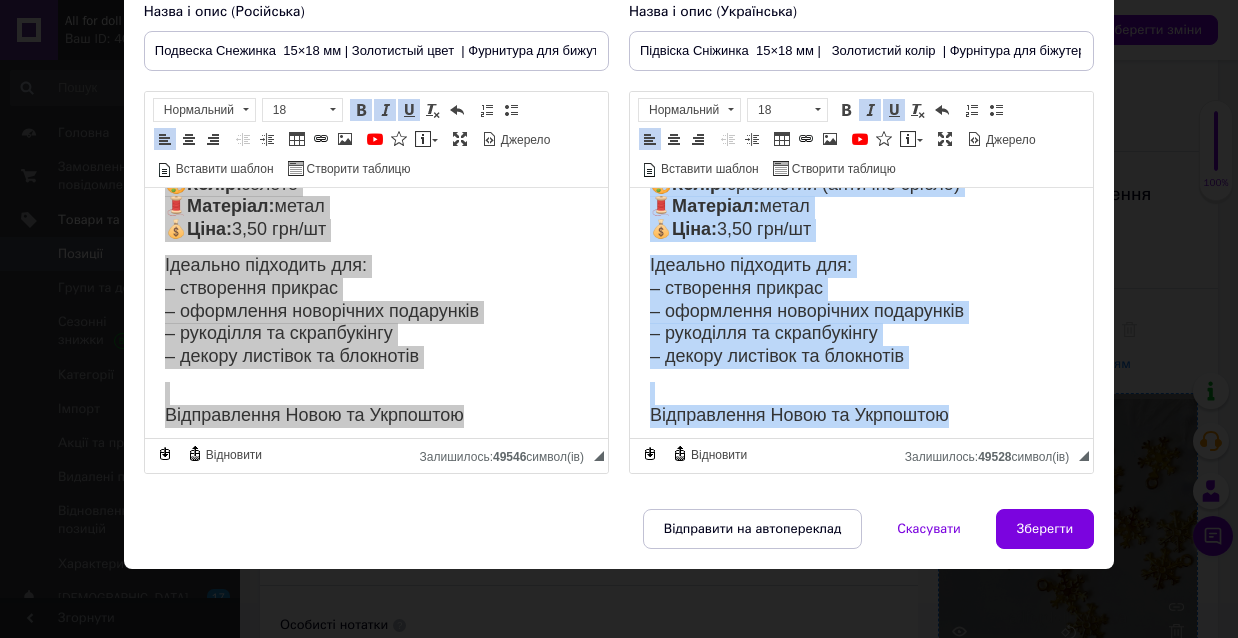 drag, startPoint x: 650, startPoint y: 206, endPoint x: 823, endPoint y: 469, distance: 314.79834 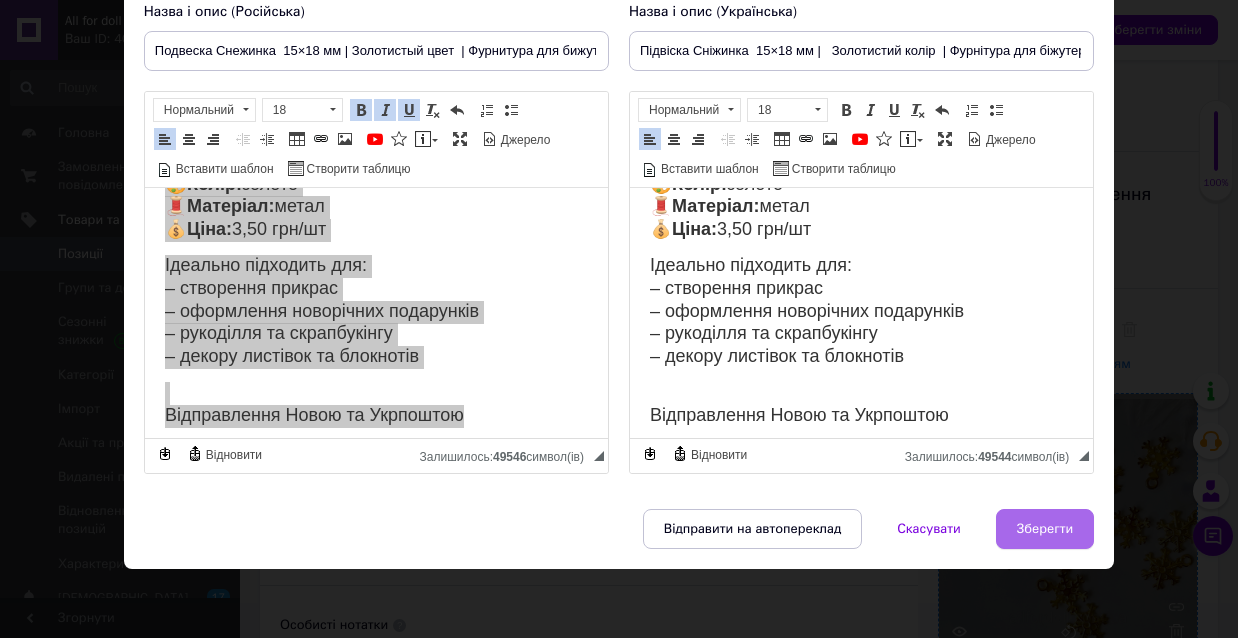 click on "Зберегти" at bounding box center (1045, 529) 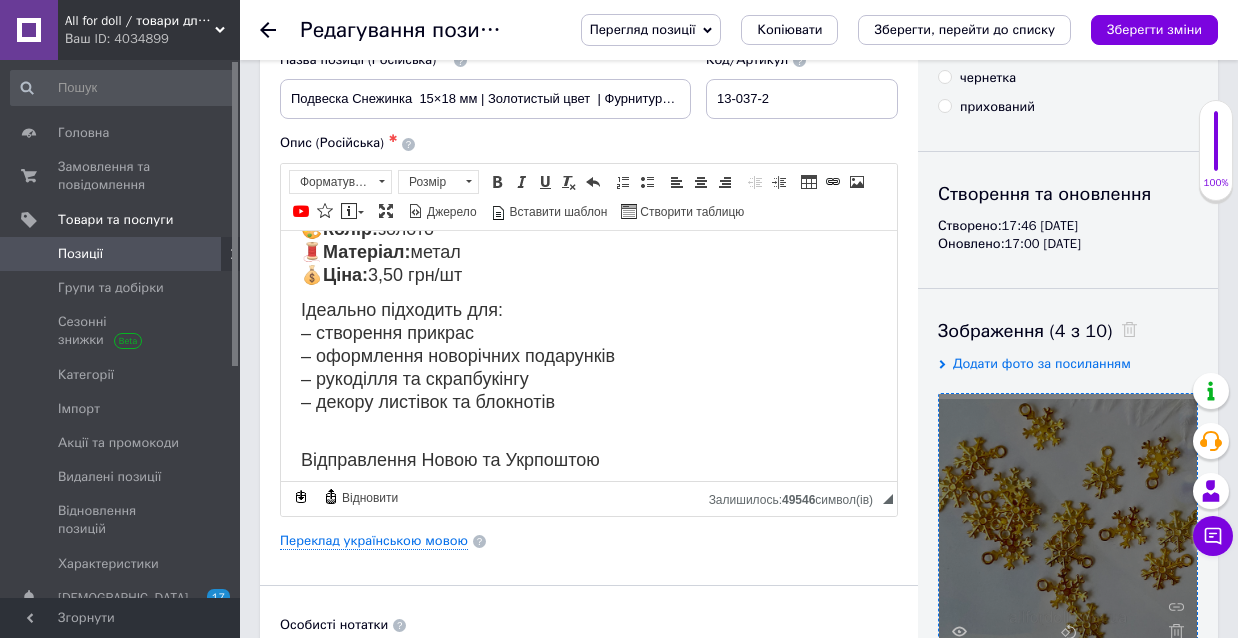 scroll, scrollTop: 172, scrollLeft: 0, axis: vertical 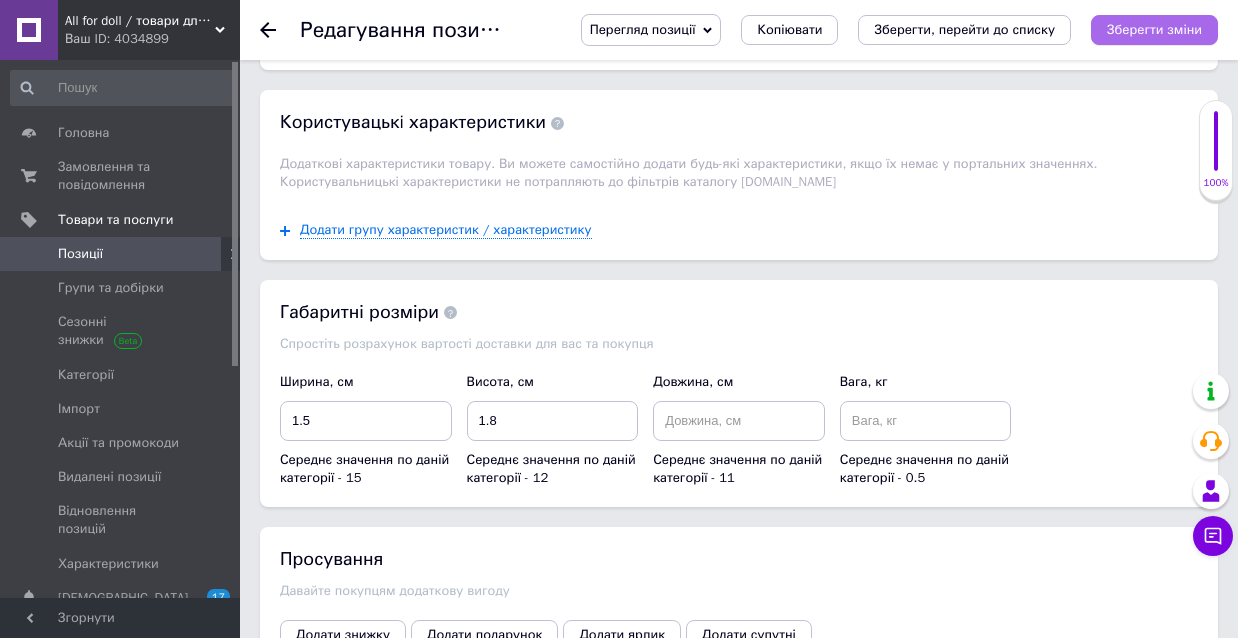 click on "Зберегти зміни" at bounding box center [1154, 29] 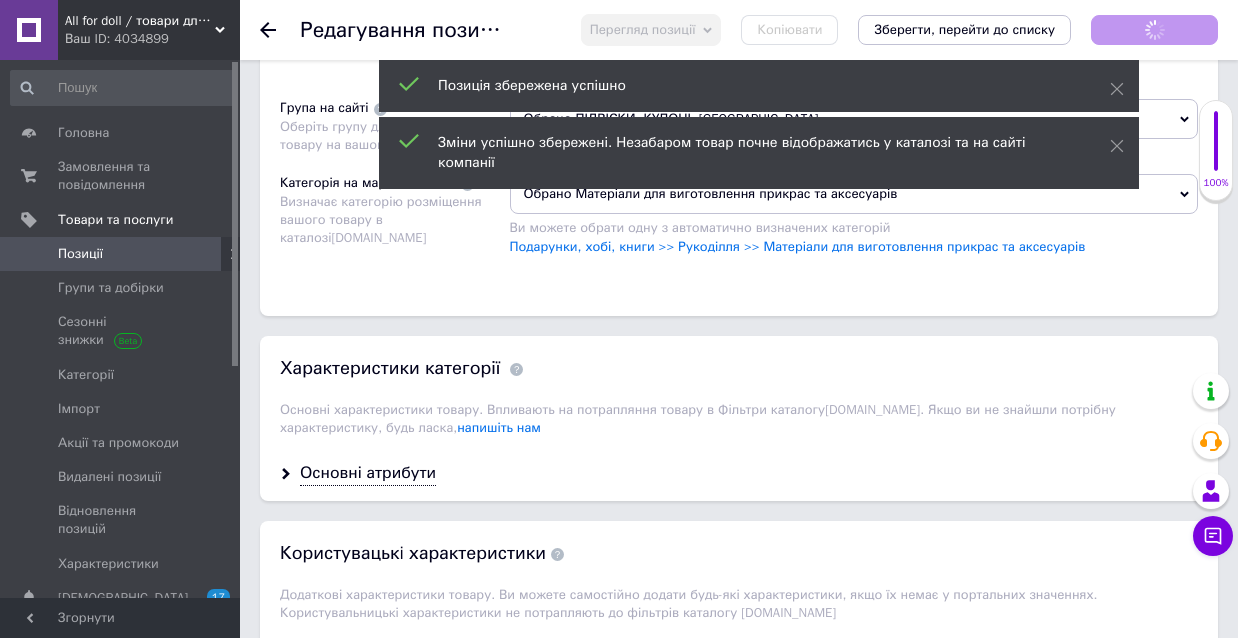 scroll, scrollTop: 1718, scrollLeft: 0, axis: vertical 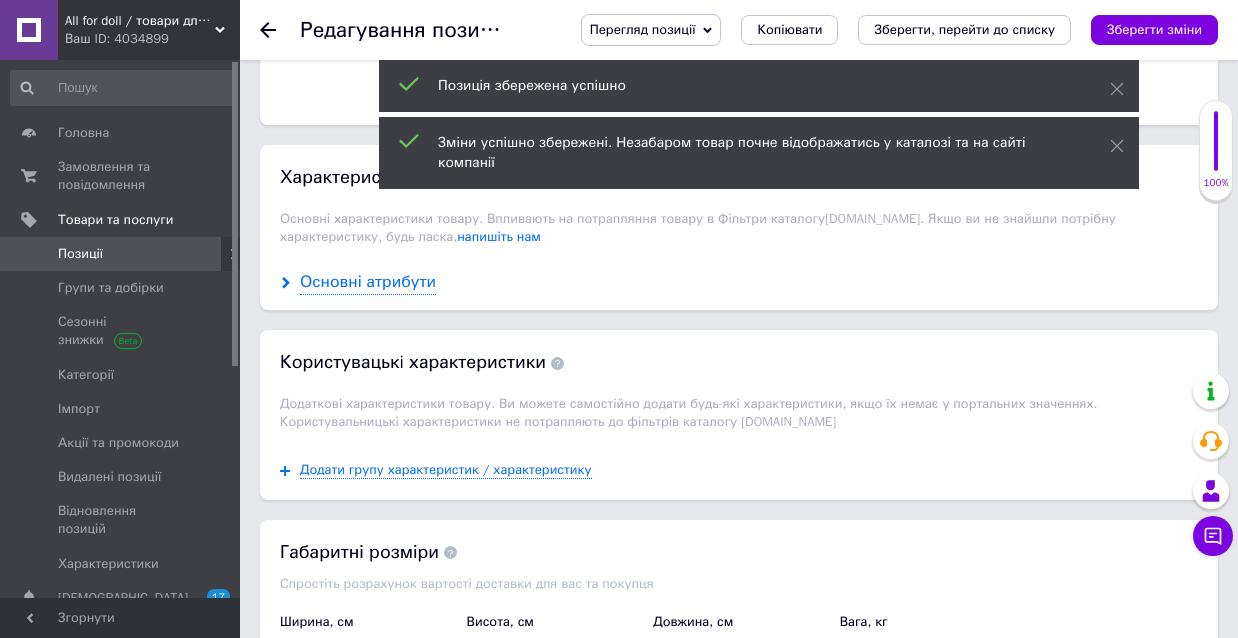 click on "Основні атрибути" at bounding box center (368, 282) 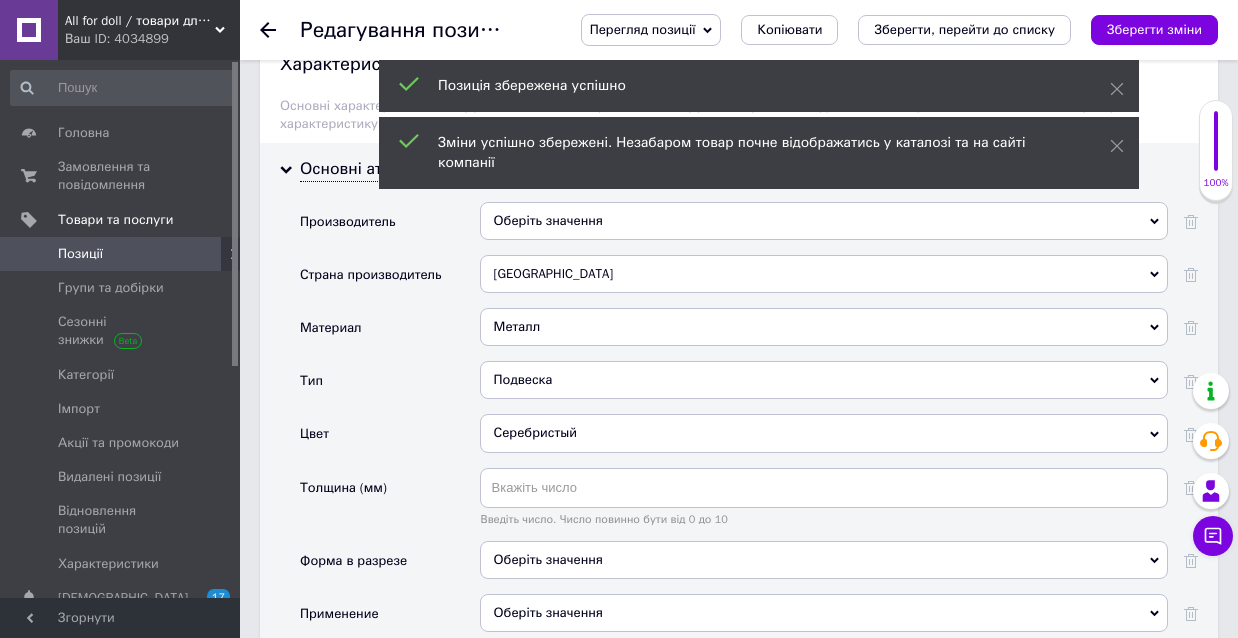 scroll, scrollTop: 1835, scrollLeft: 0, axis: vertical 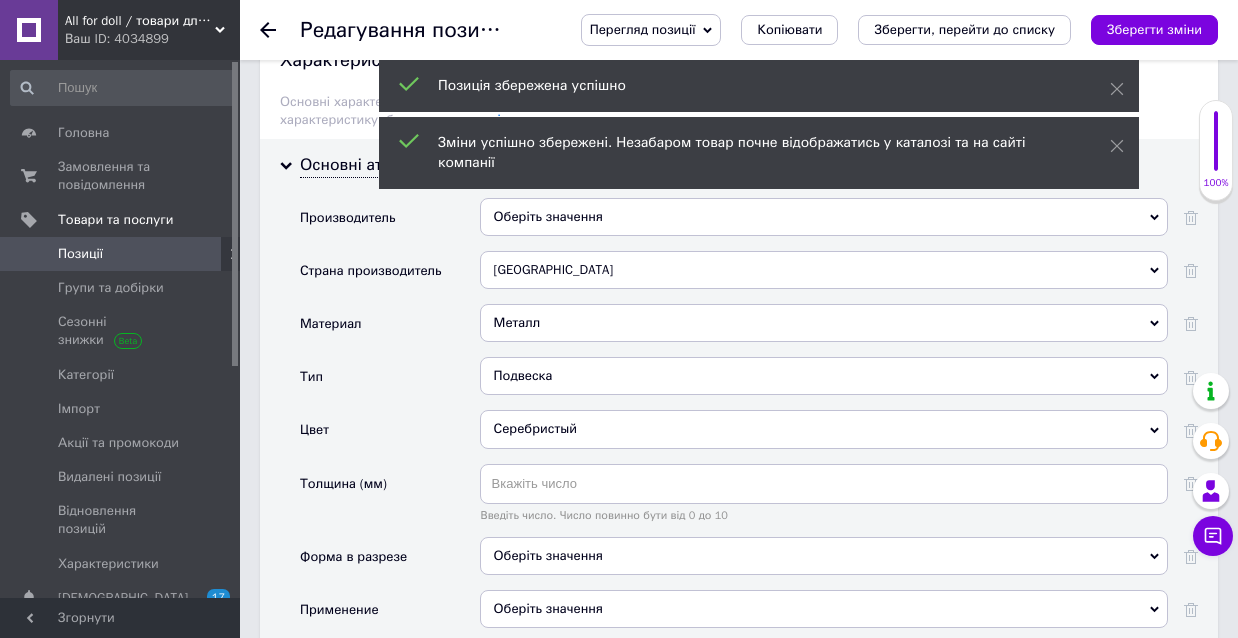 click on "Серебристый" at bounding box center [824, 429] 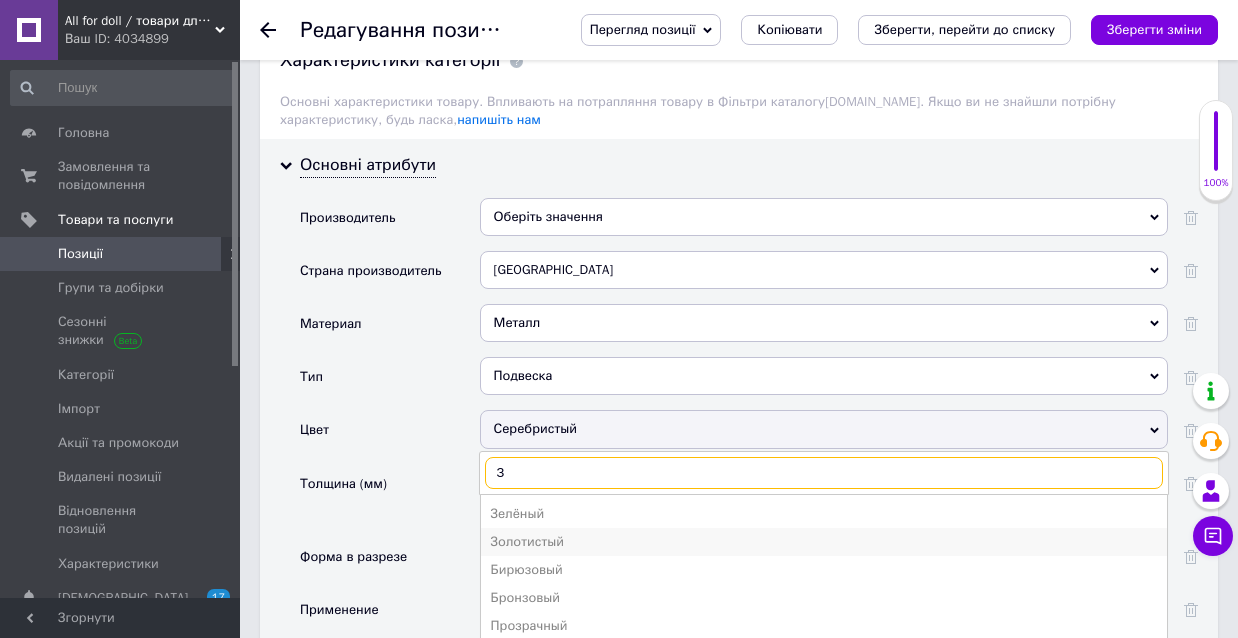 type on "З" 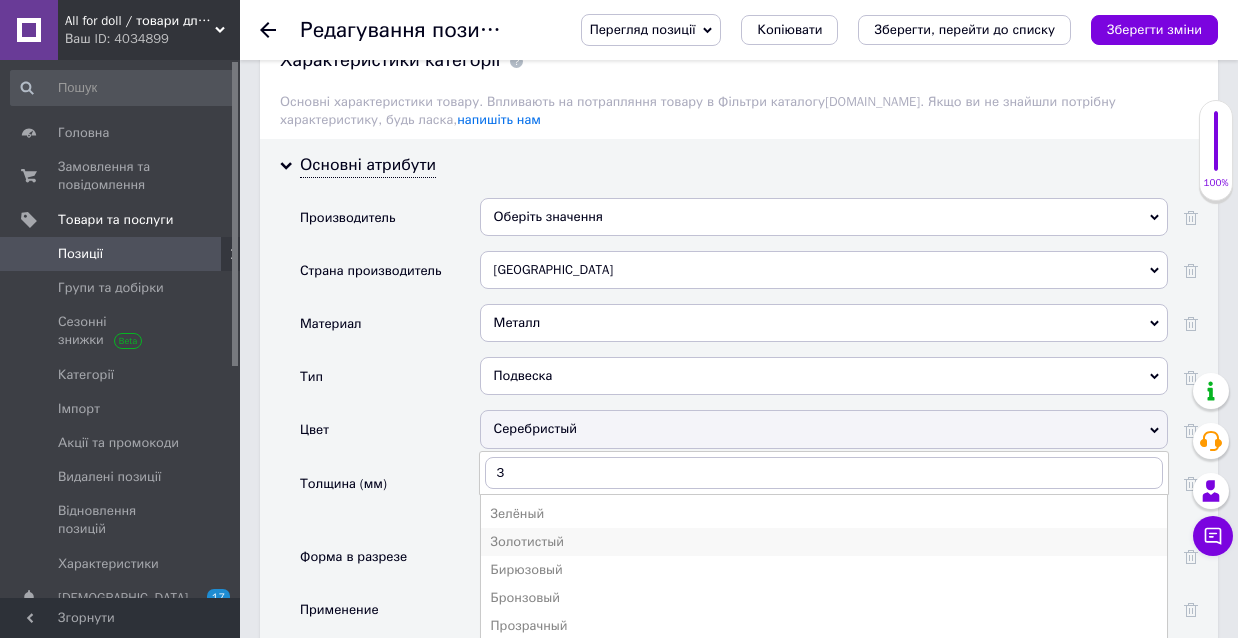click on "Золотистый" at bounding box center [824, 542] 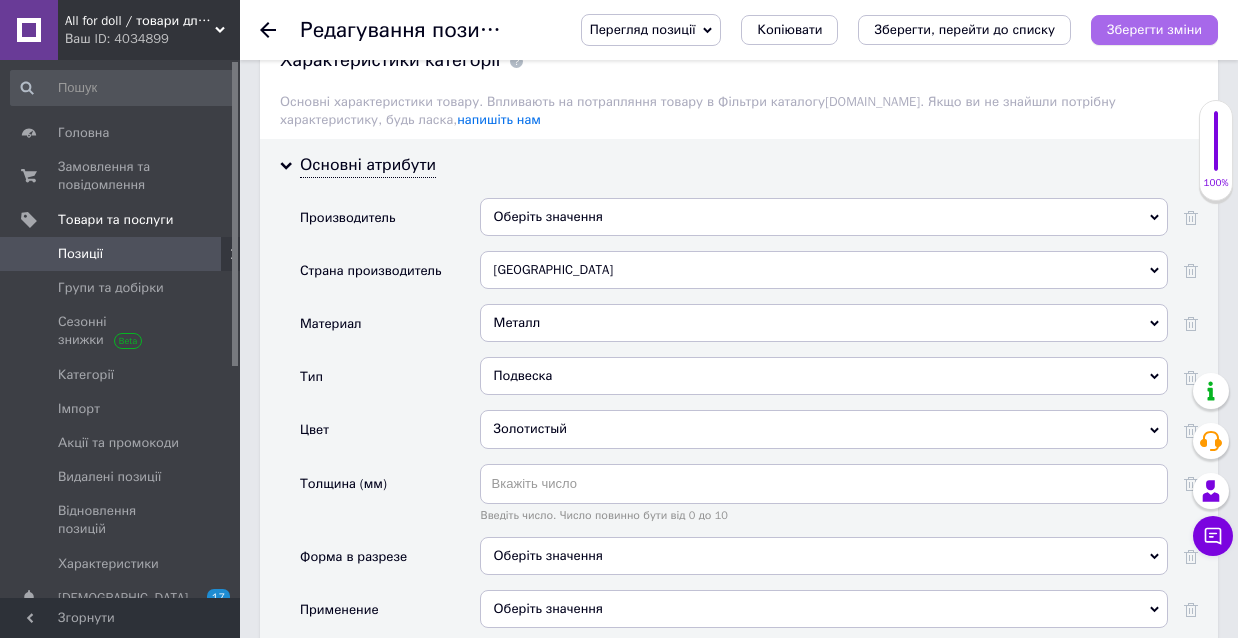 click on "Зберегти зміни" at bounding box center [1154, 29] 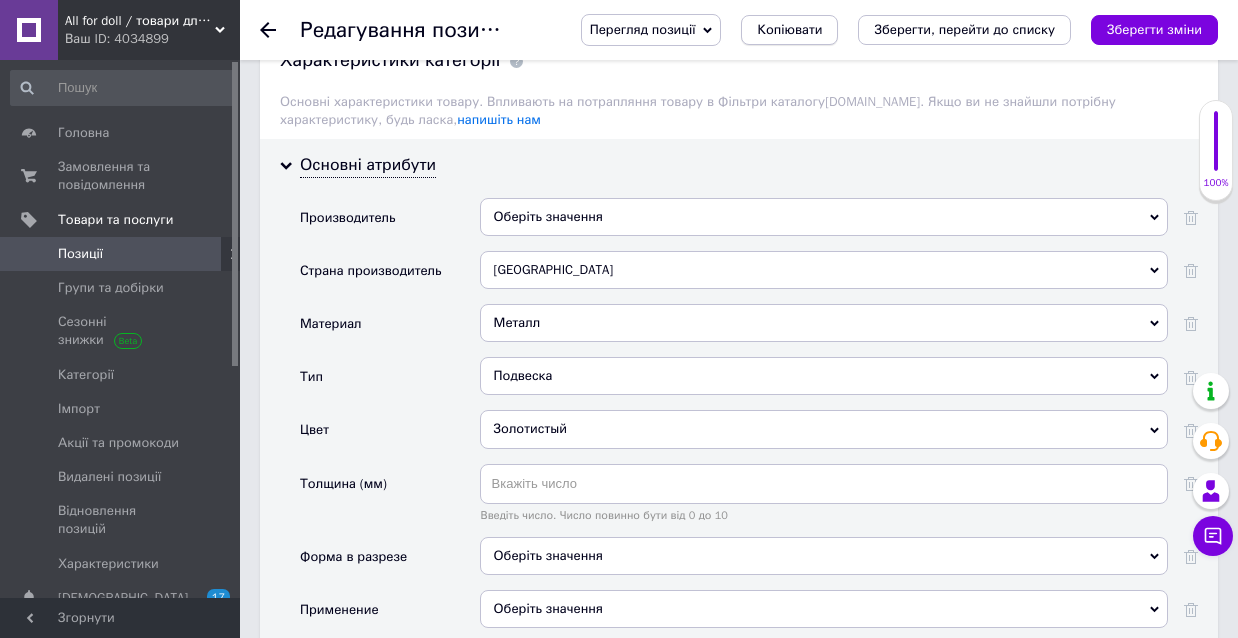 click on "Копіювати" at bounding box center (789, 30) 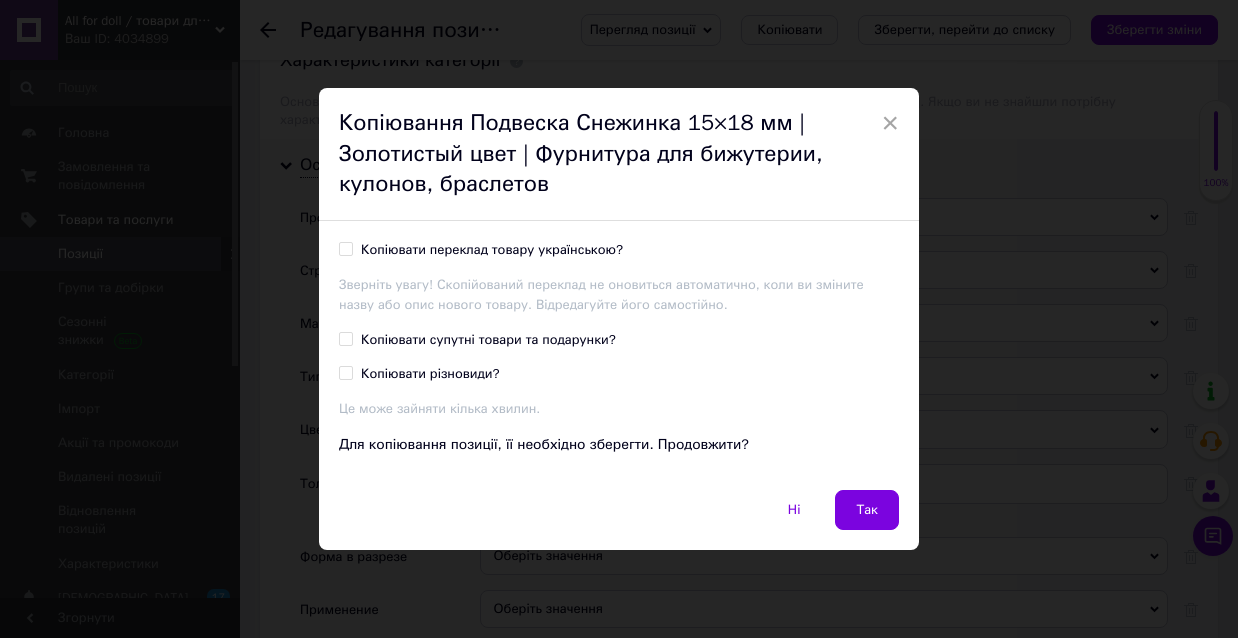 drag, startPoint x: 337, startPoint y: 248, endPoint x: 362, endPoint y: 310, distance: 66.85058 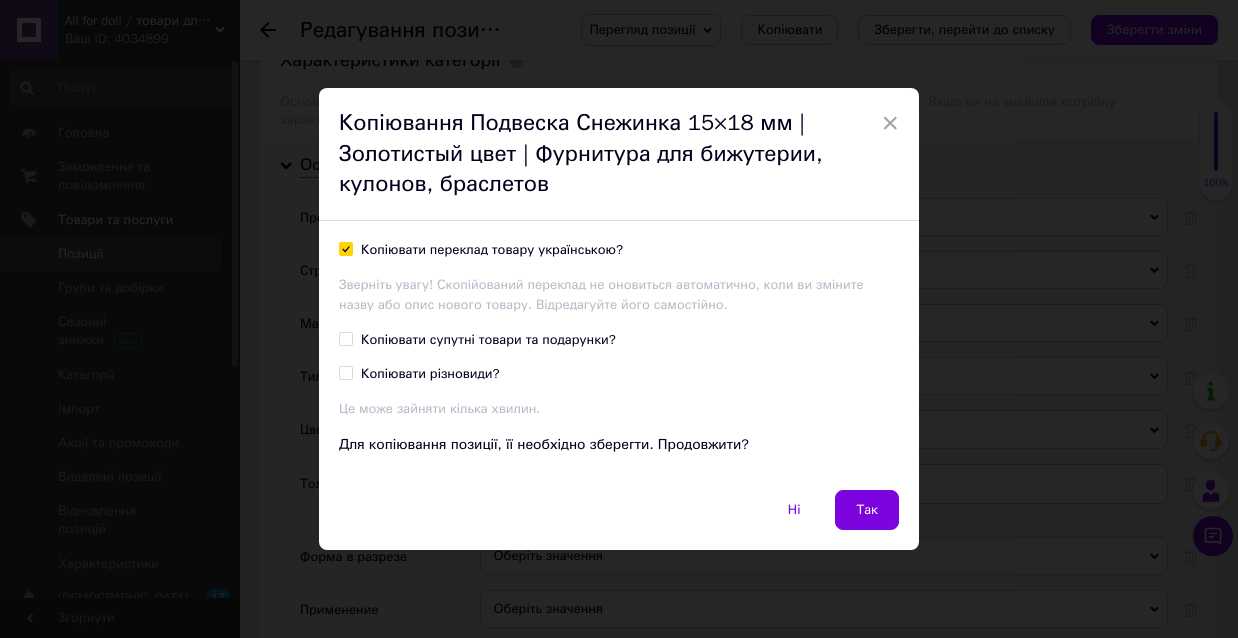checkbox on "true" 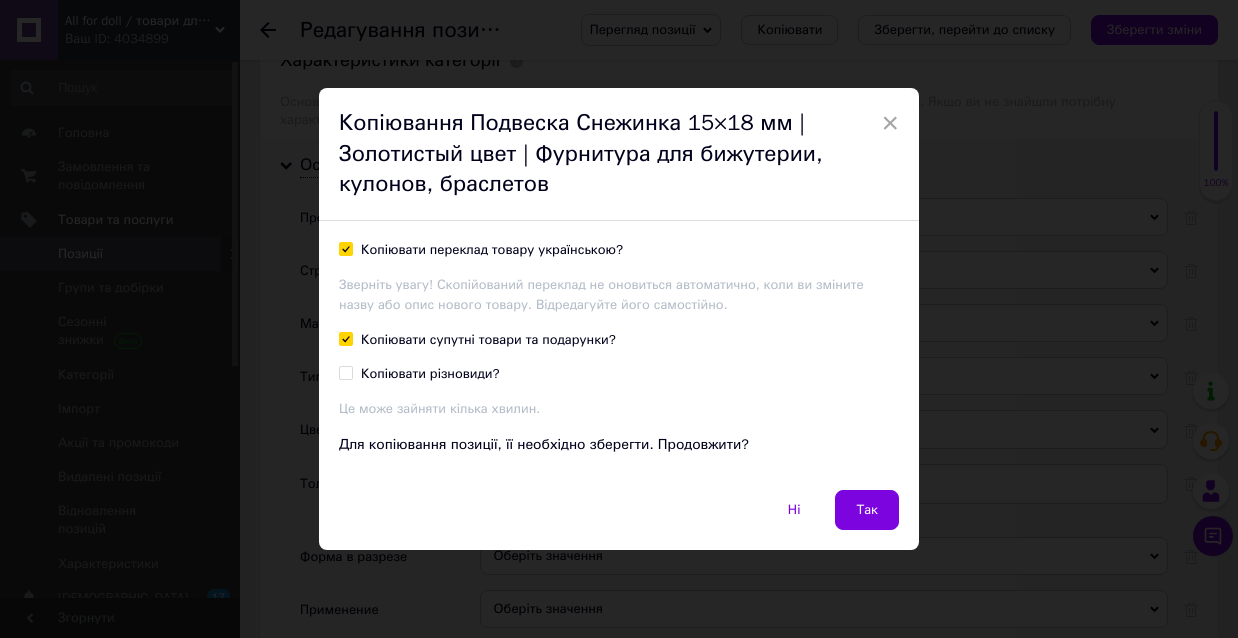 checkbox on "true" 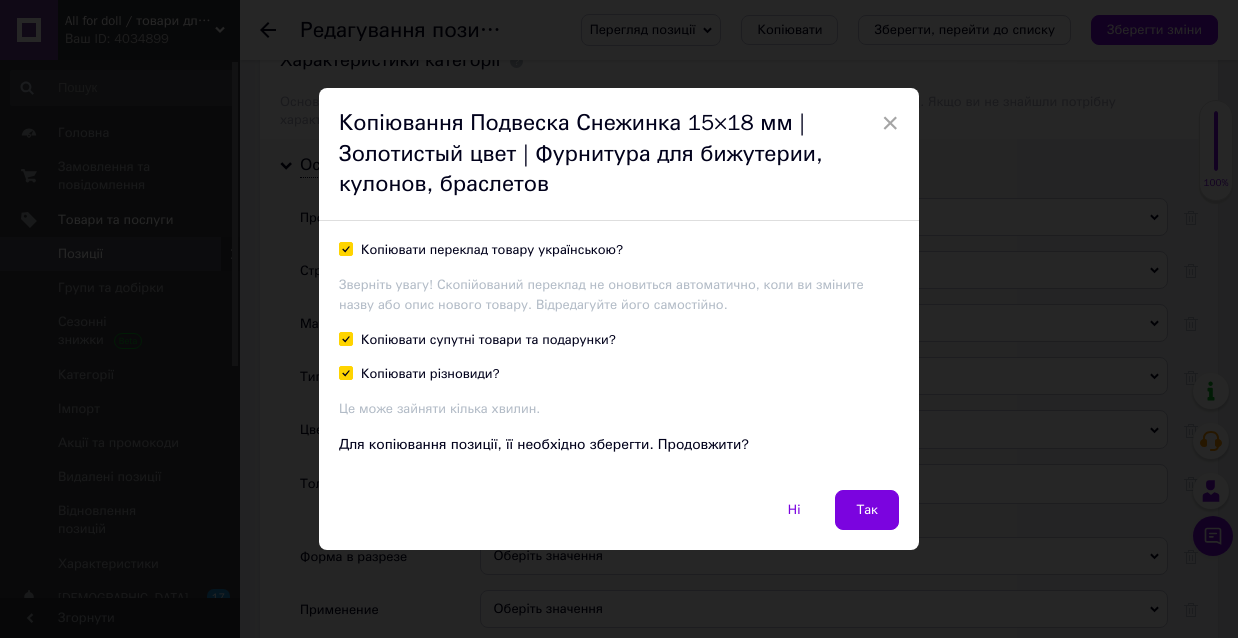 checkbox on "true" 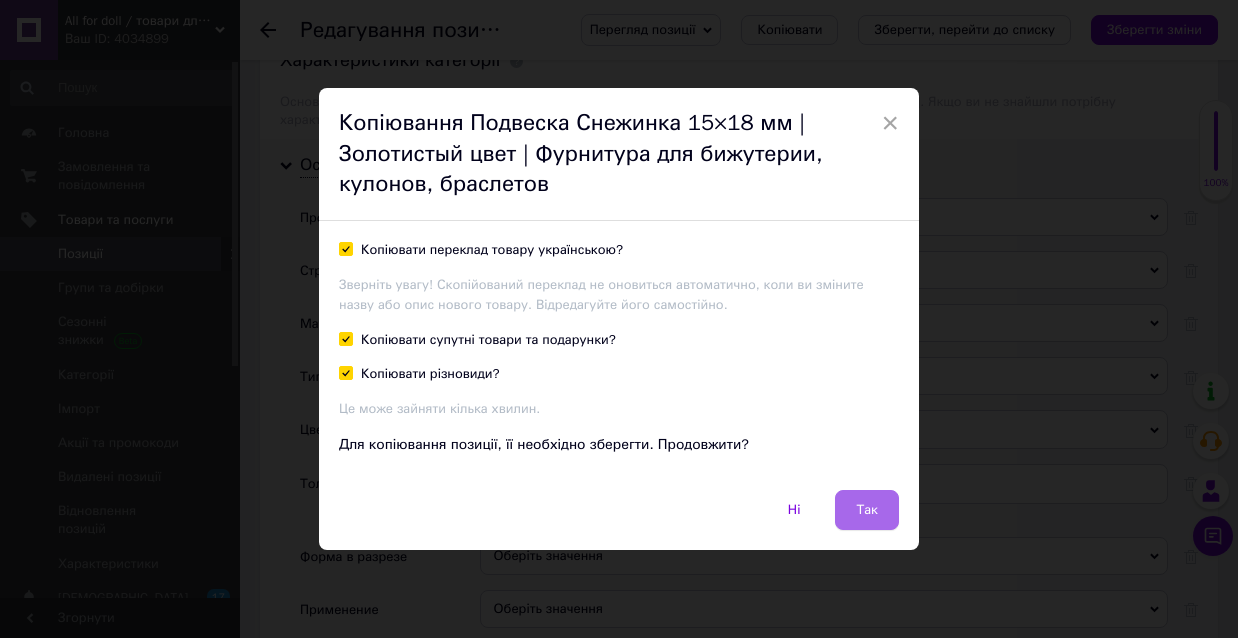 click on "Так" at bounding box center (867, 510) 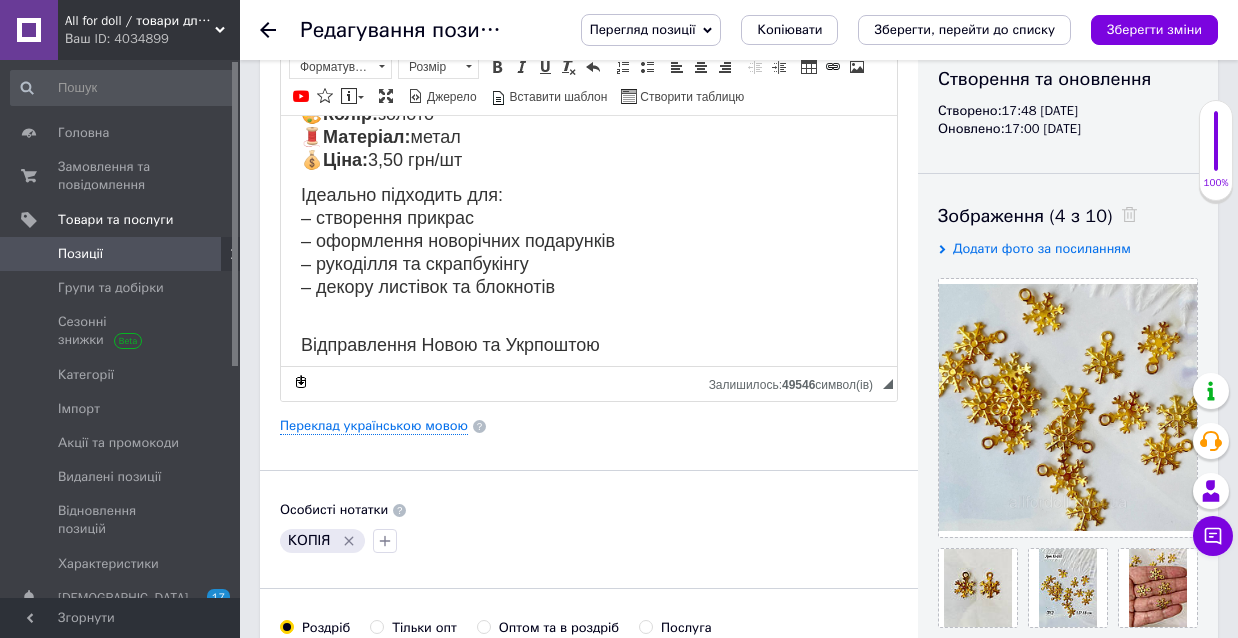 scroll, scrollTop: 311, scrollLeft: 0, axis: vertical 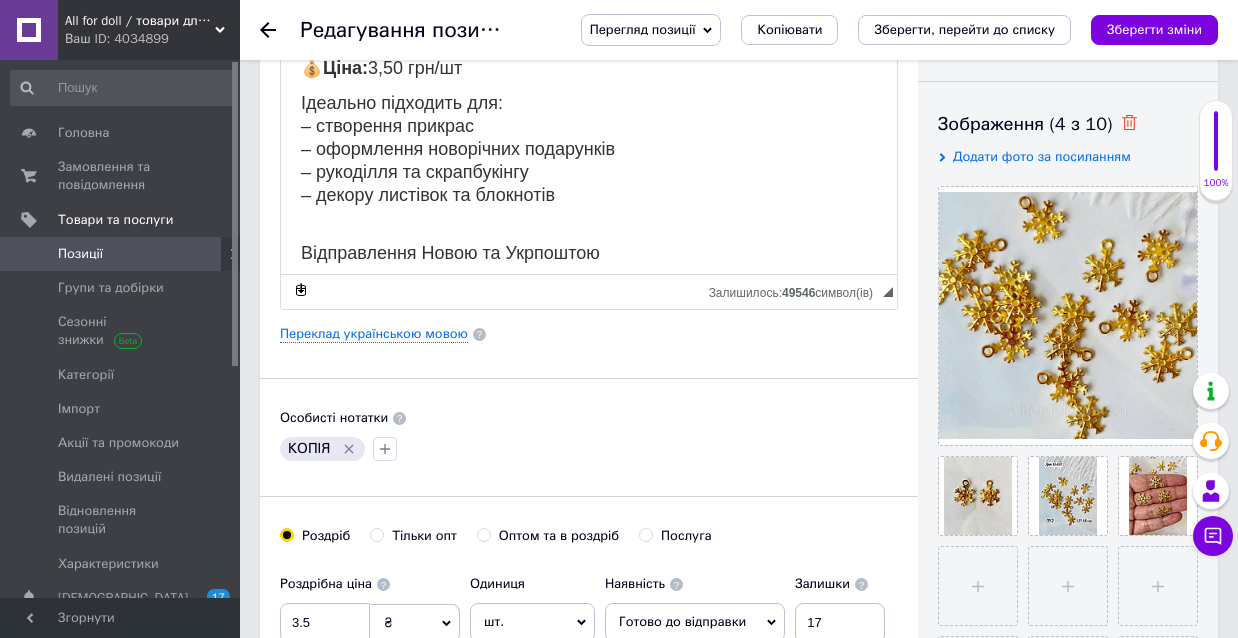 click 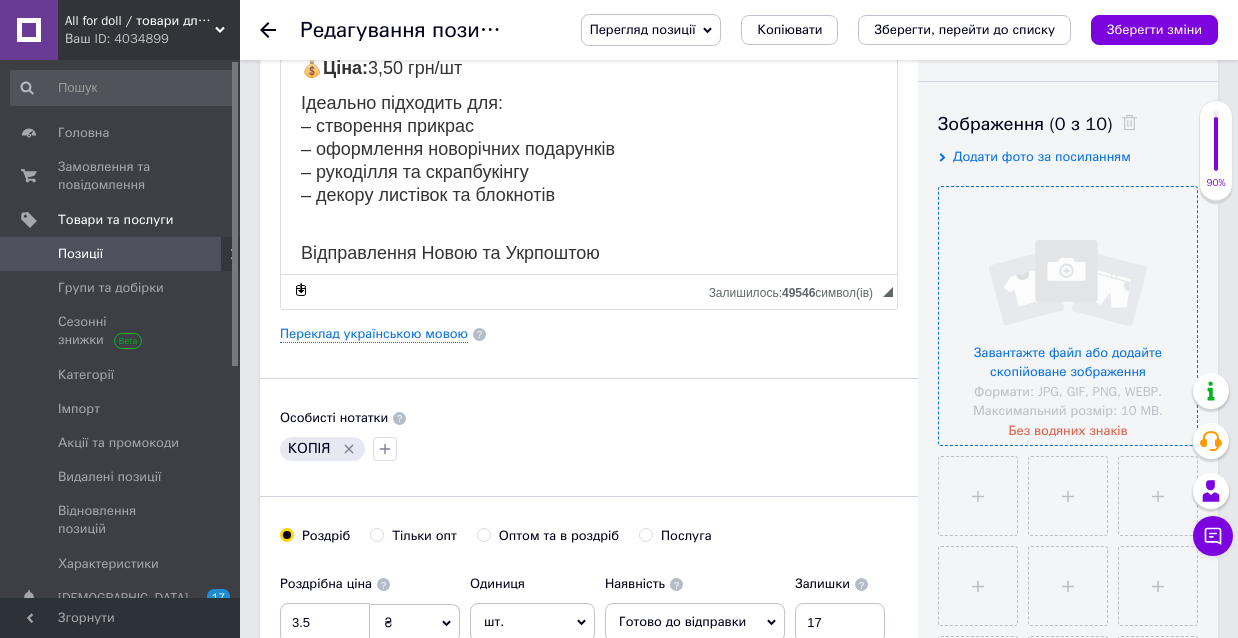 click at bounding box center (1068, 316) 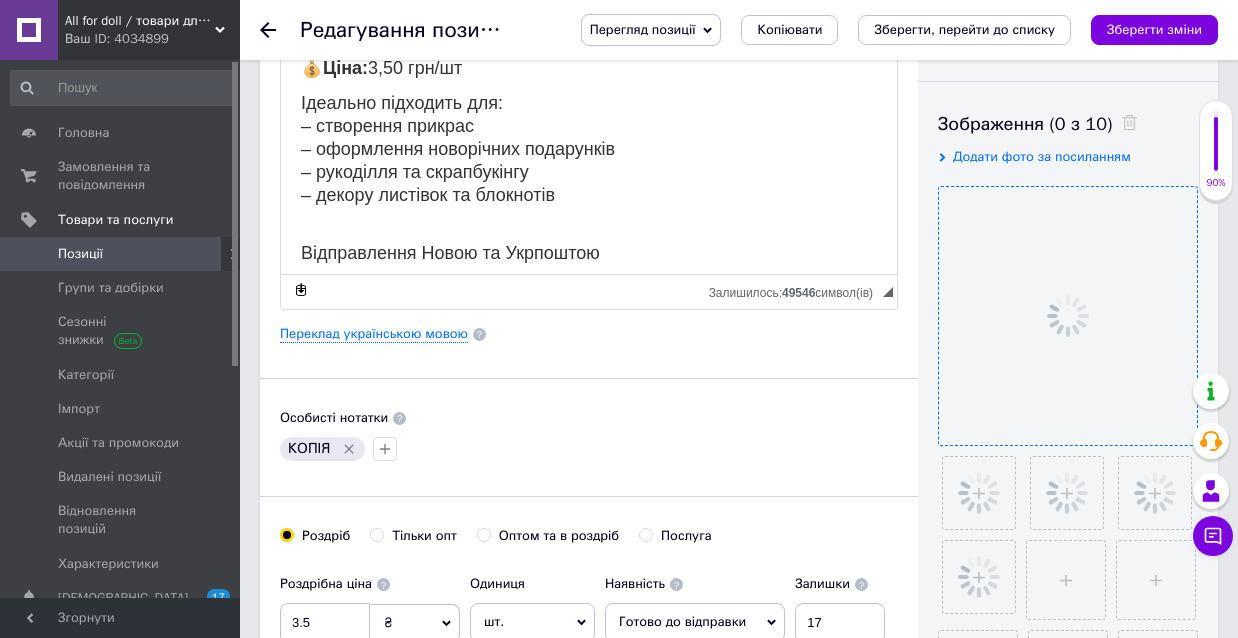 click 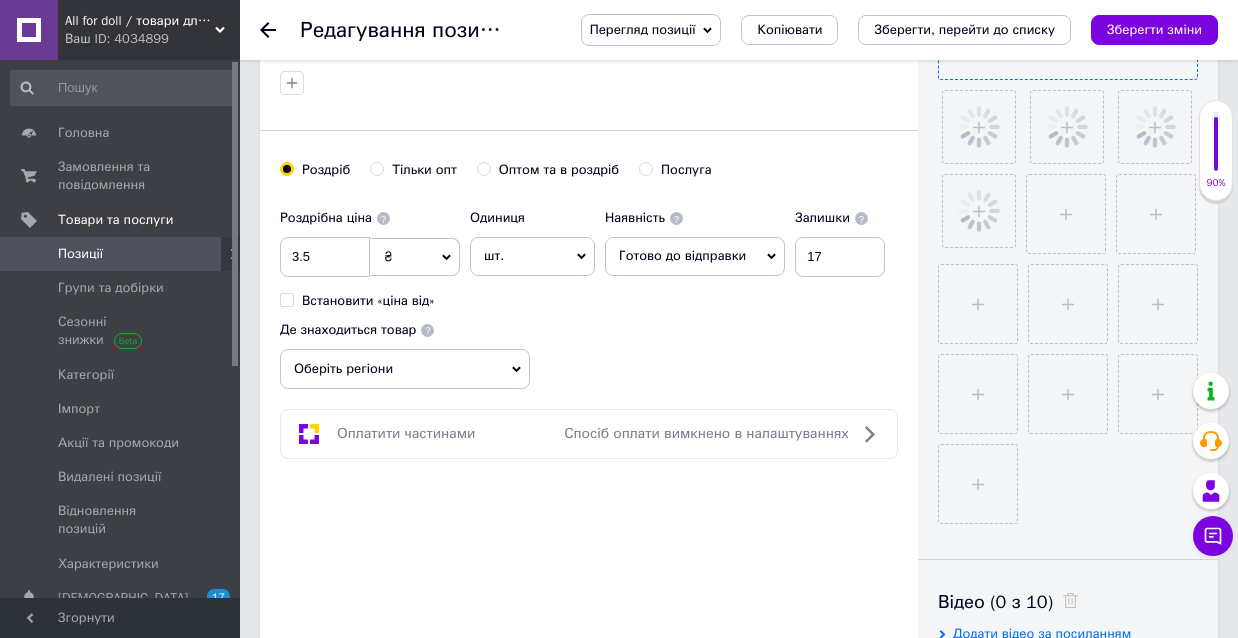 scroll, scrollTop: 700, scrollLeft: 0, axis: vertical 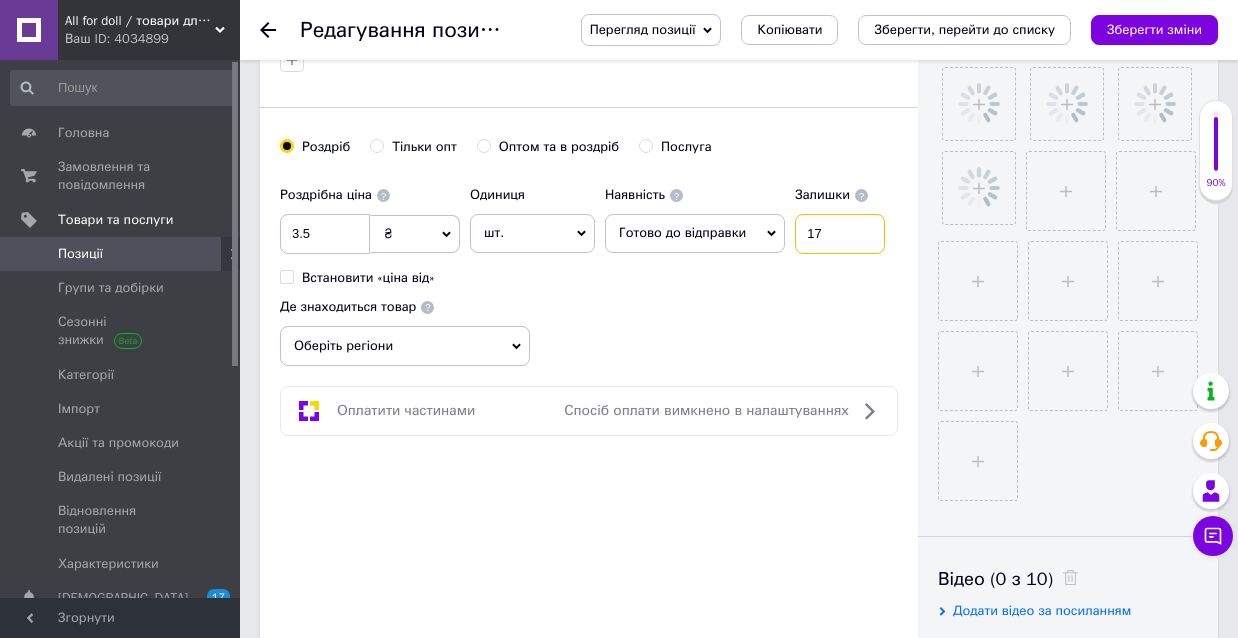 drag, startPoint x: 831, startPoint y: 234, endPoint x: 791, endPoint y: 232, distance: 40.04997 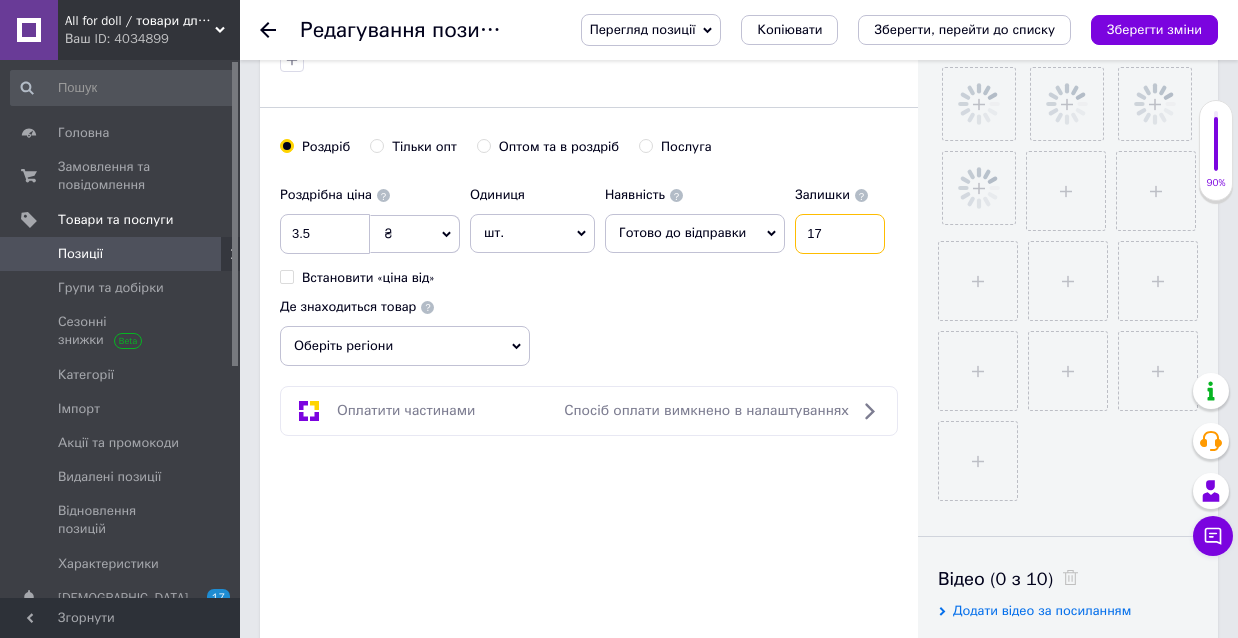 click on "Наявність [PERSON_NAME] до відправки В наявності Немає в наявності Під замовлення Залишки 17" at bounding box center (745, 215) 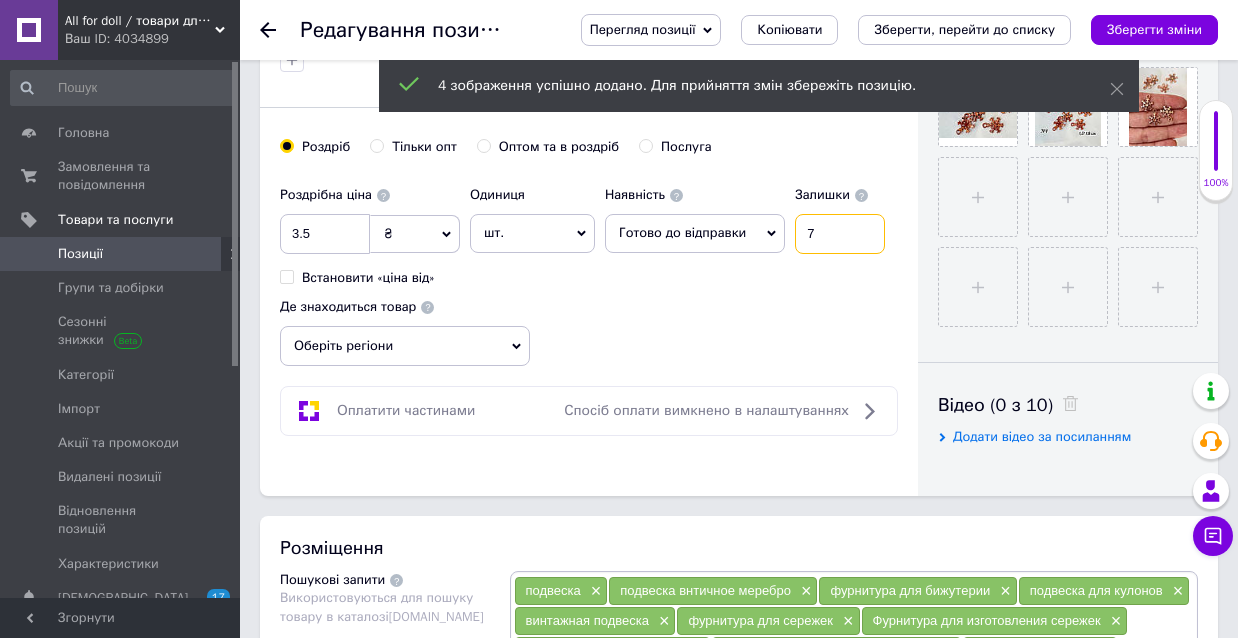 type on "7" 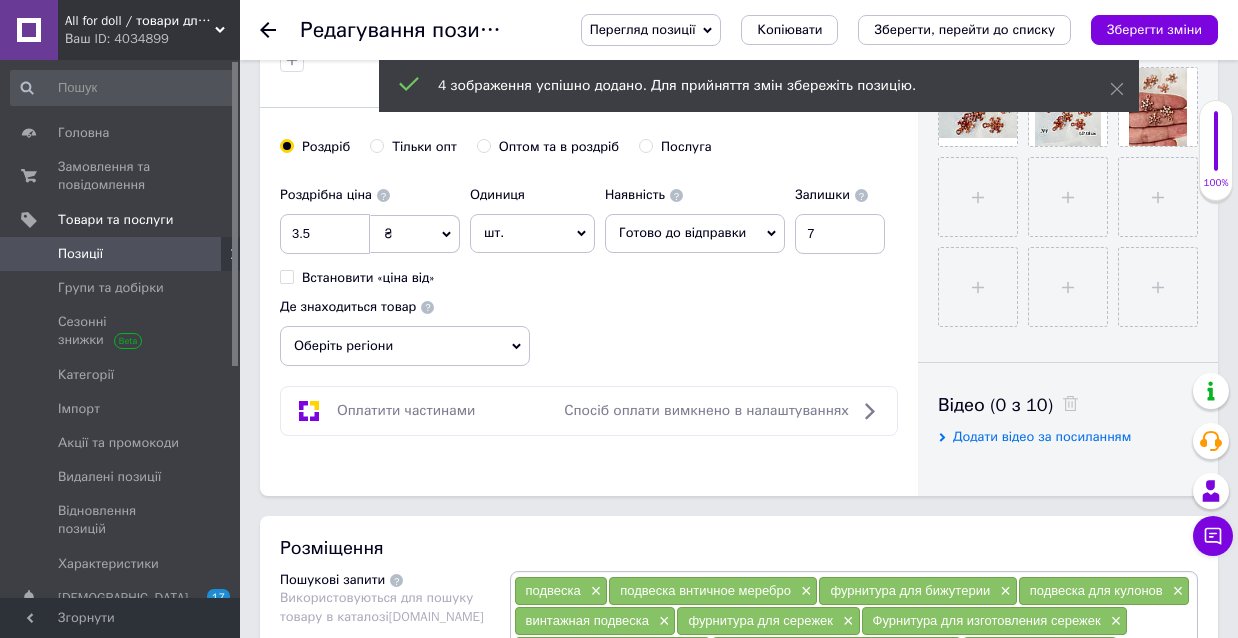 click on "Оберіть регіони" at bounding box center (405, 346) 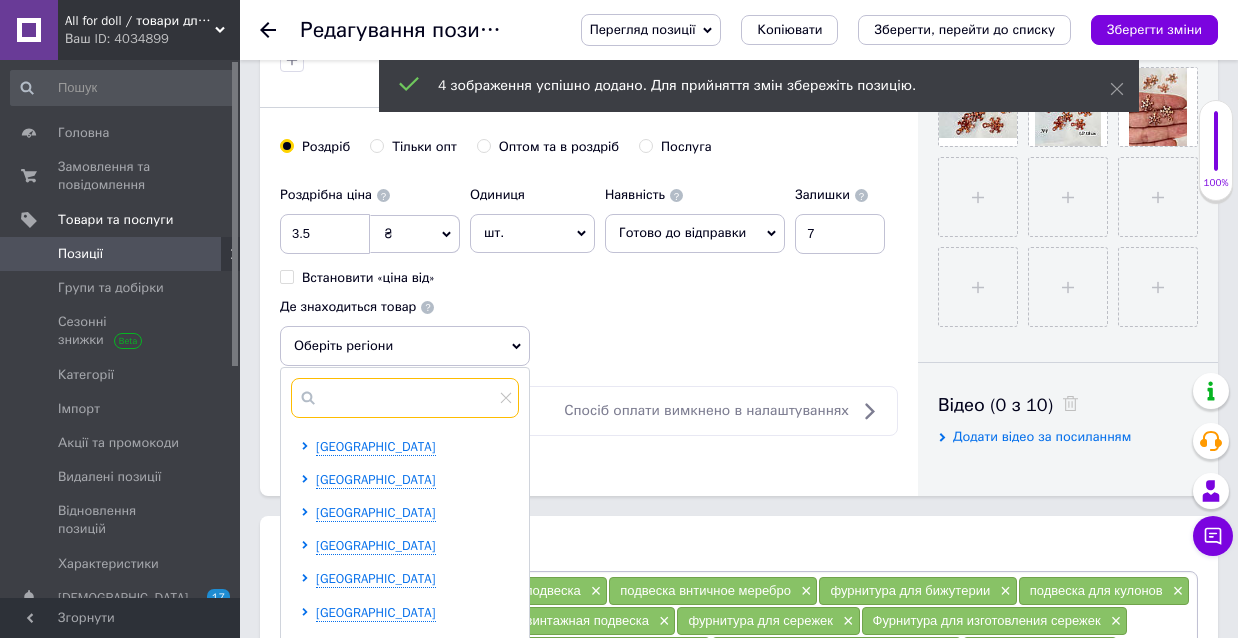 click at bounding box center [405, 398] 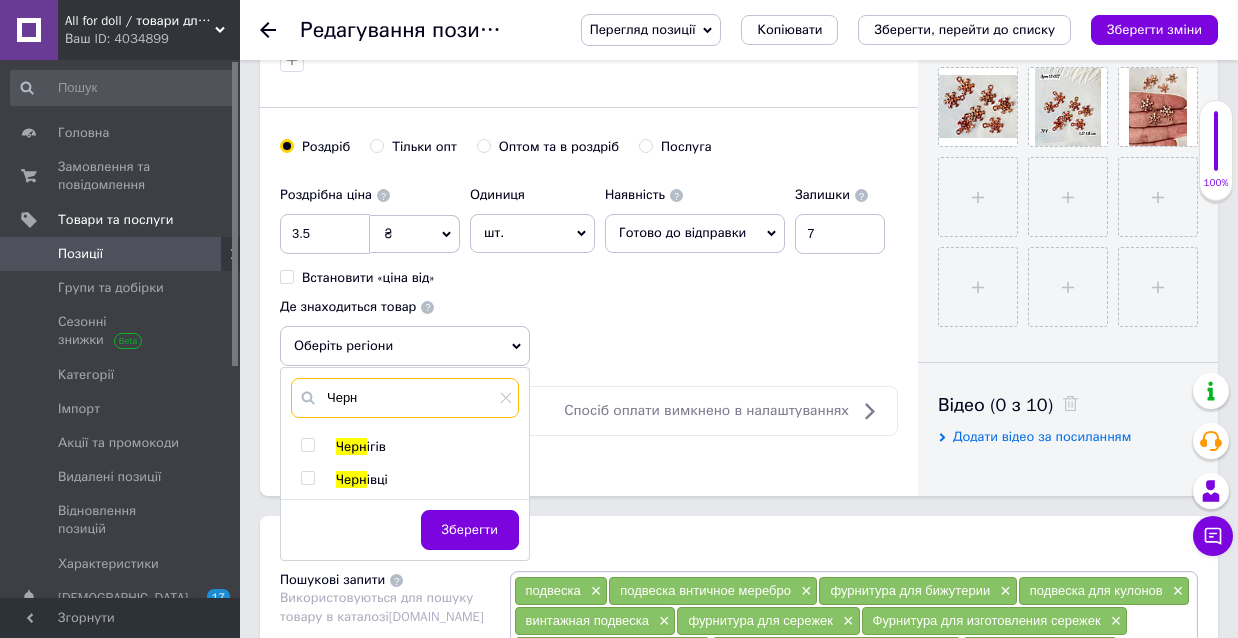 type on "Черн" 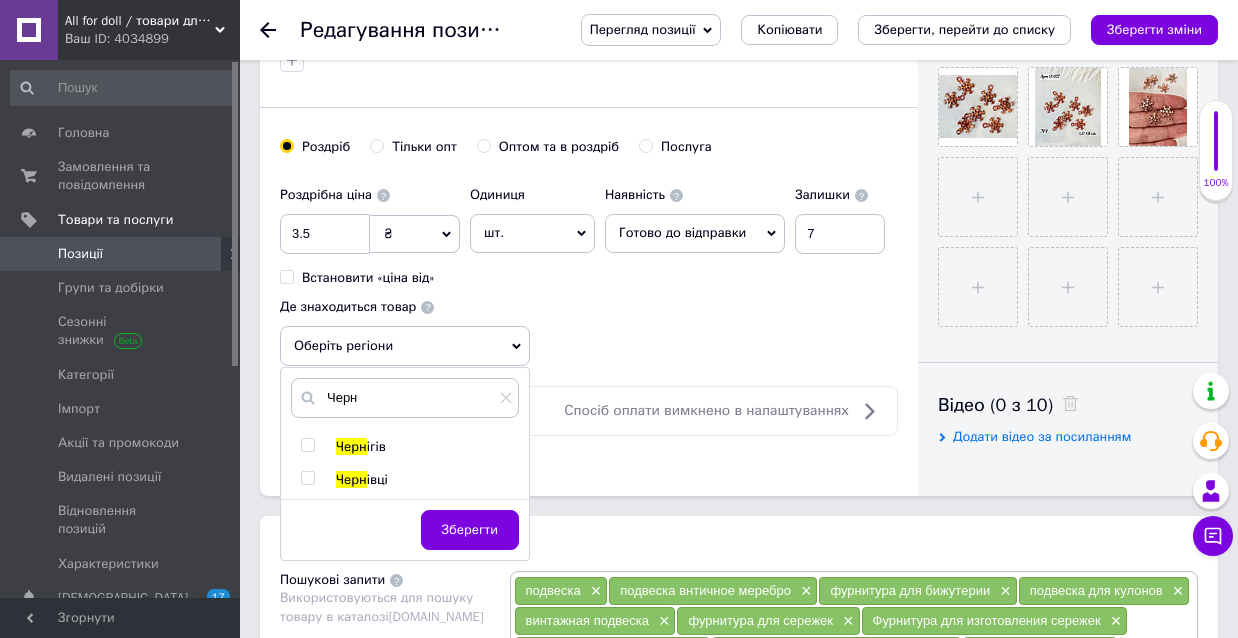 click at bounding box center [307, 445] 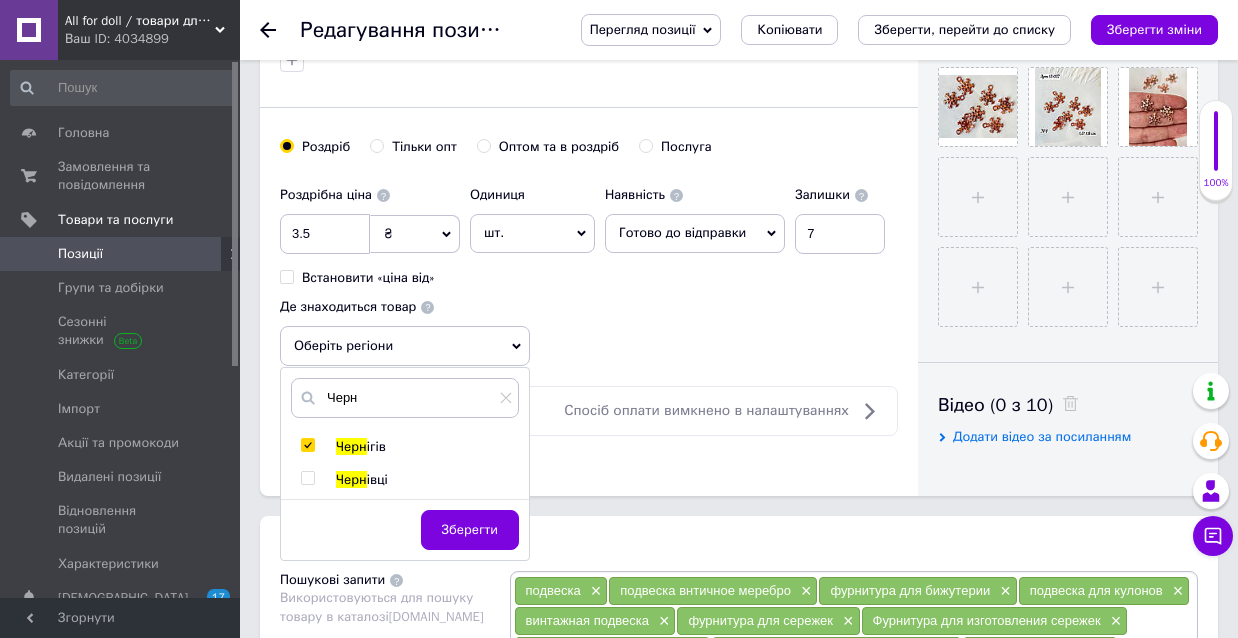 checkbox on "true" 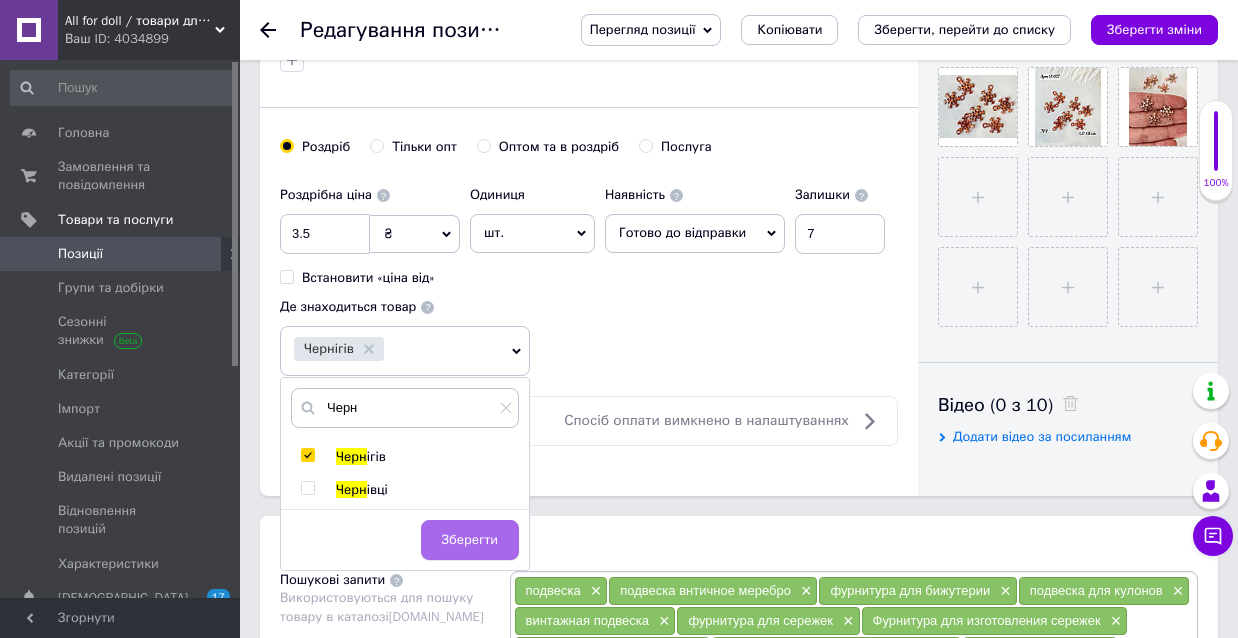 click on "Зберегти" at bounding box center [470, 540] 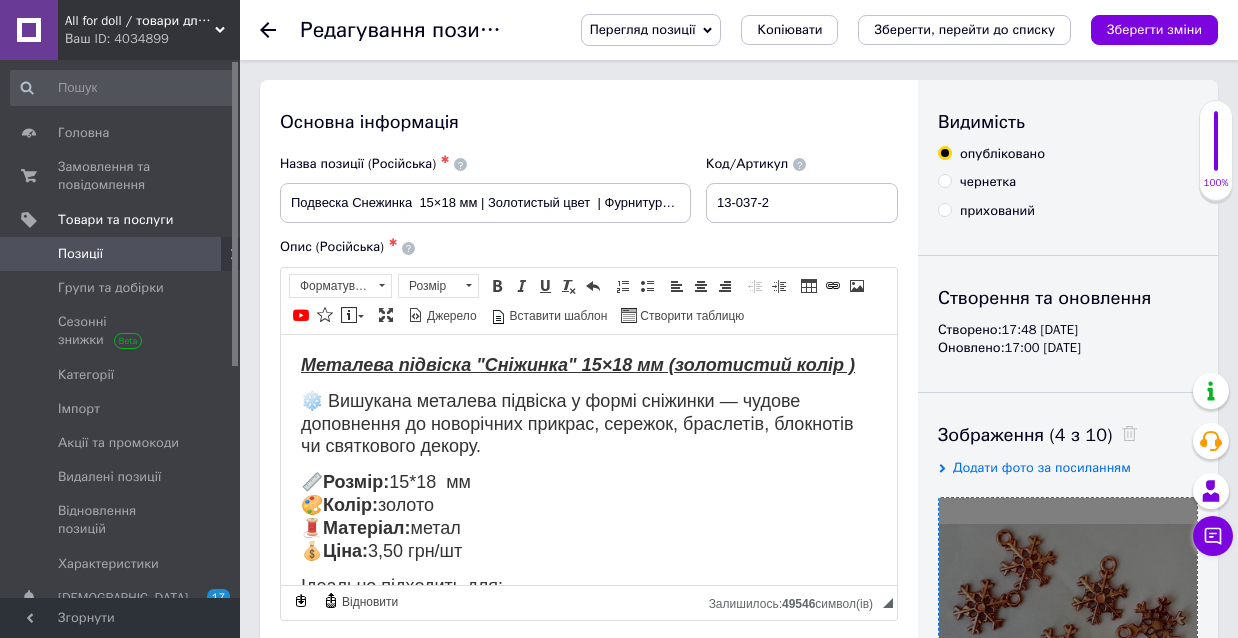 scroll, scrollTop: 0, scrollLeft: 0, axis: both 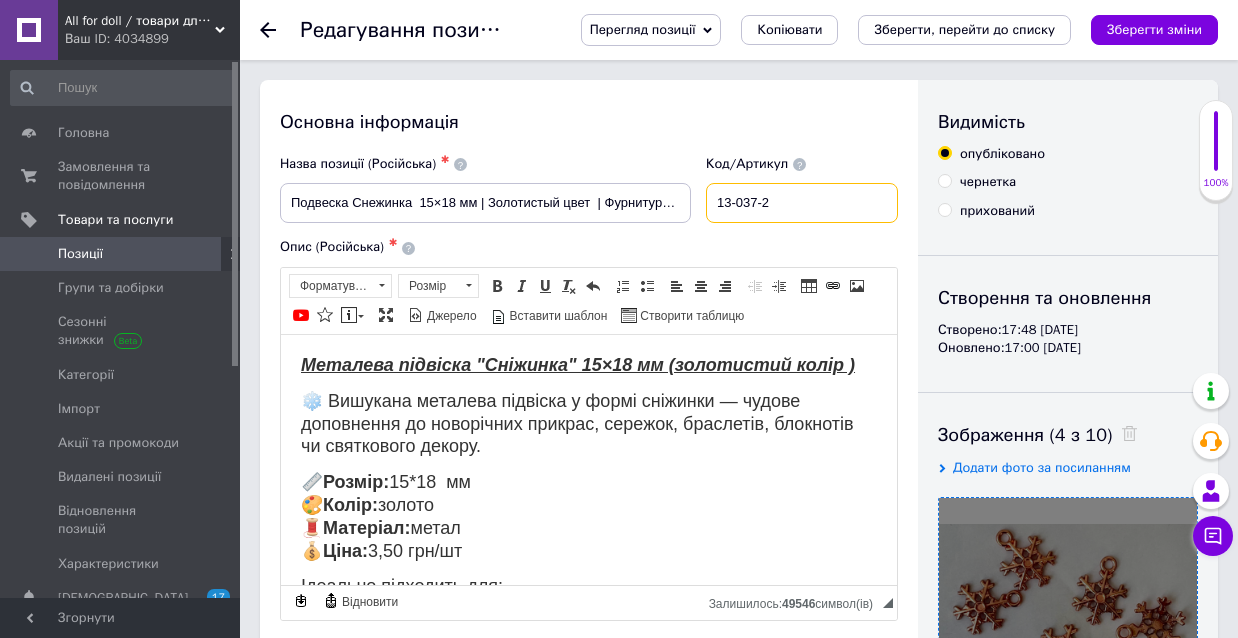 click on "13-037-2" at bounding box center (802, 203) 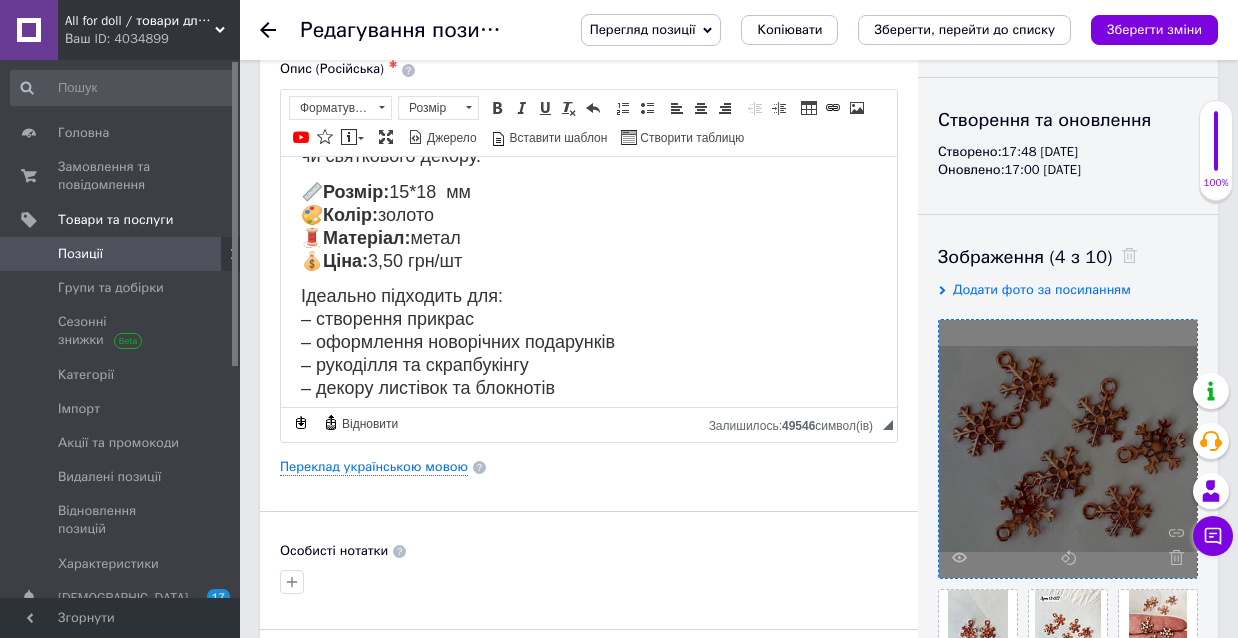 scroll, scrollTop: 156, scrollLeft: 0, axis: vertical 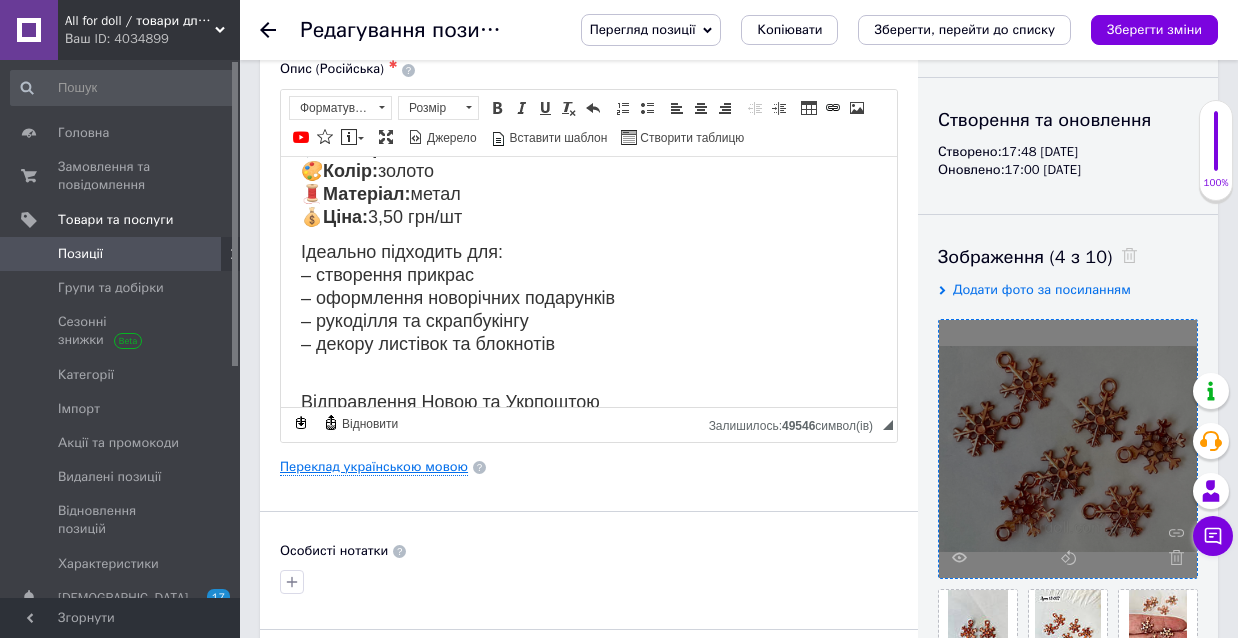 type on "13-037-3" 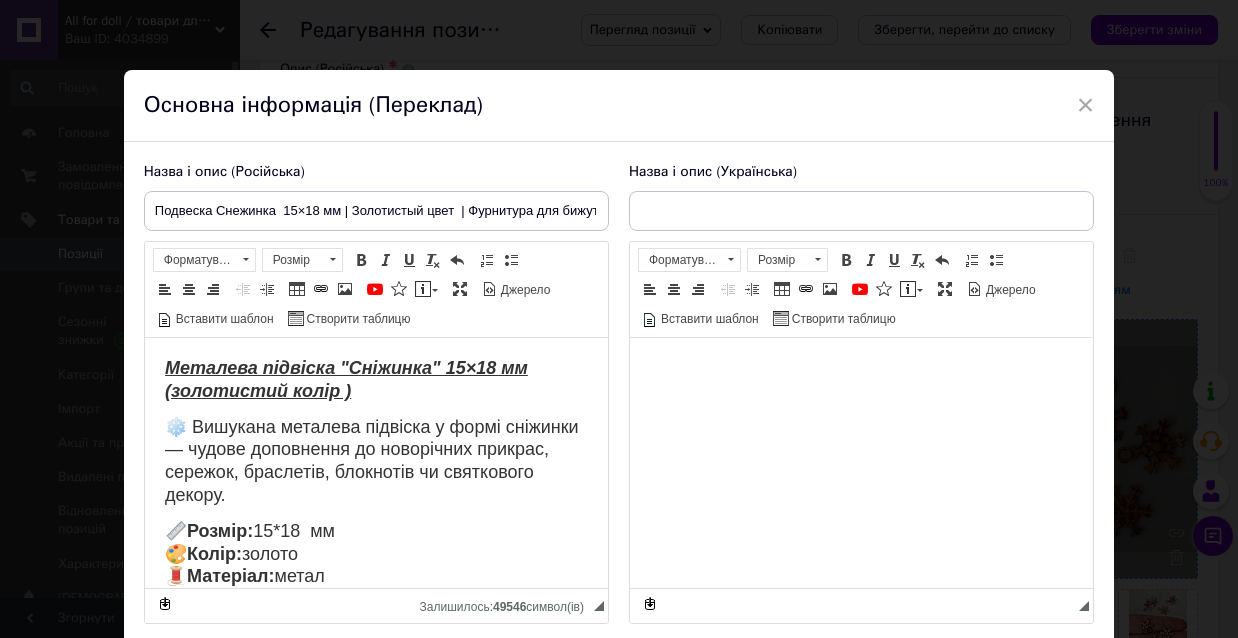 scroll, scrollTop: 0, scrollLeft: 0, axis: both 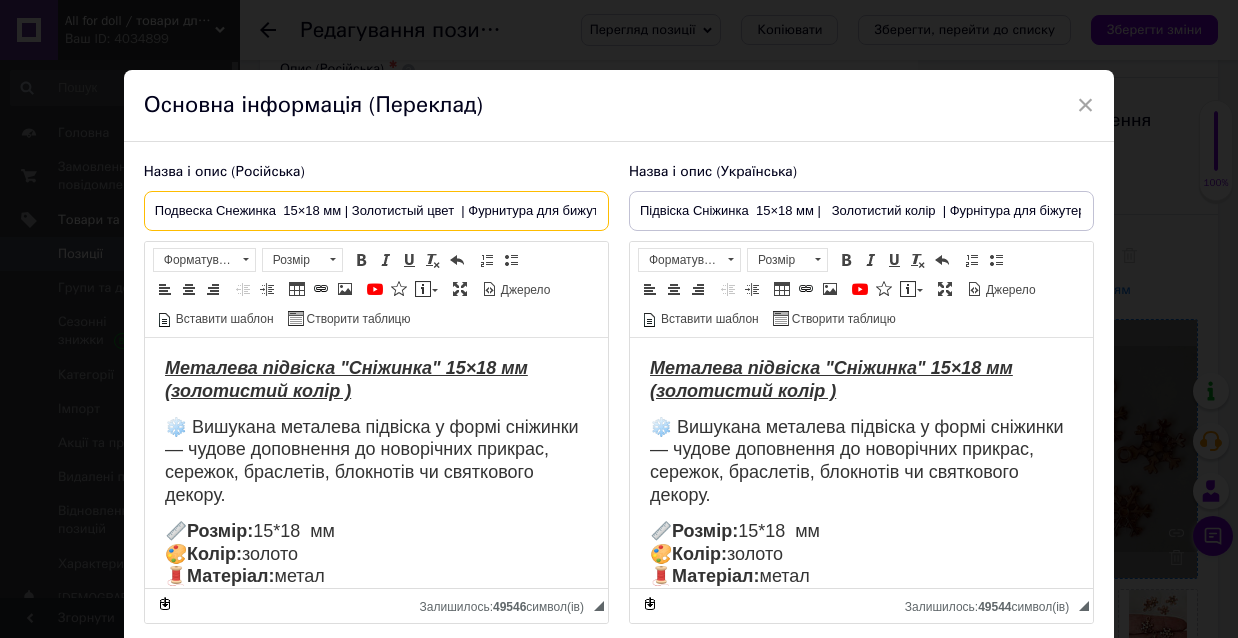 drag, startPoint x: 455, startPoint y: 209, endPoint x: 352, endPoint y: 209, distance: 103 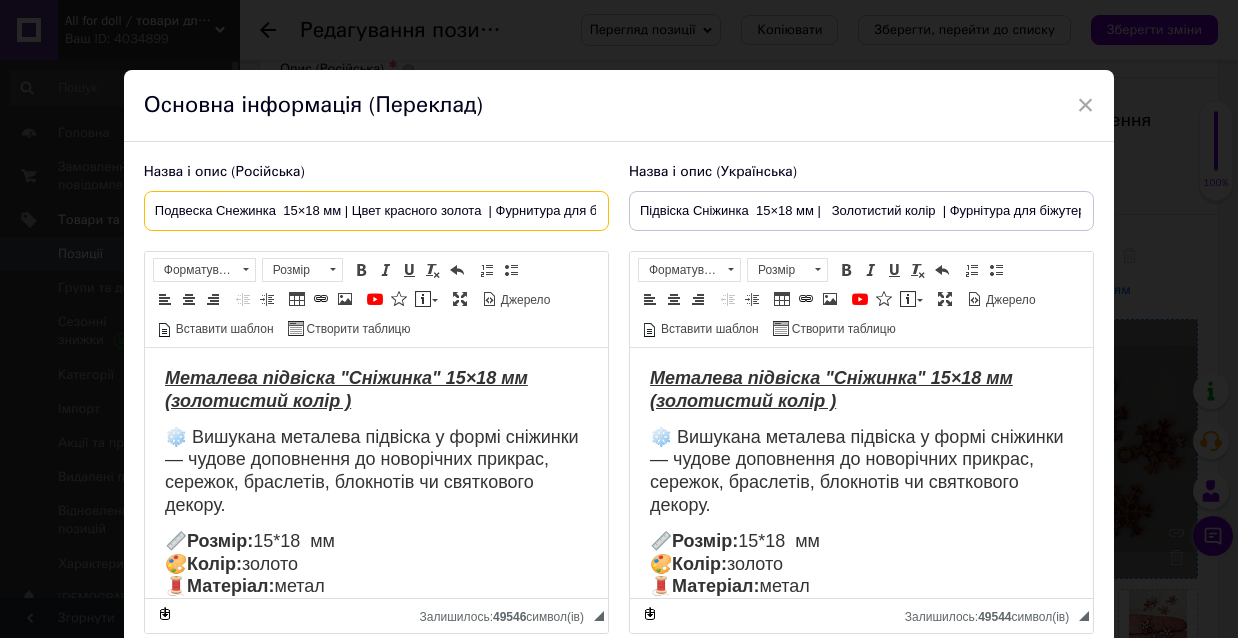 type on "Подвеска Снежинка  15×18 мм | Цвет красного золота  | Фурнитура для бижутерии, кулонов, браслетов" 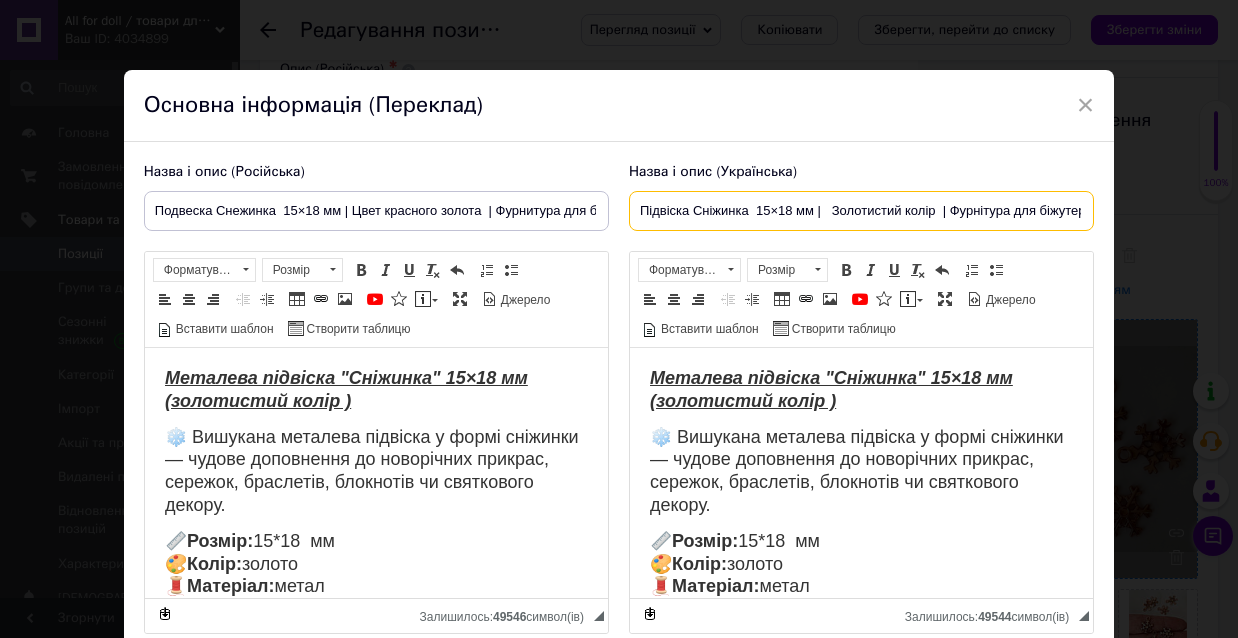 drag, startPoint x: 933, startPoint y: 210, endPoint x: 829, endPoint y: 212, distance: 104.019226 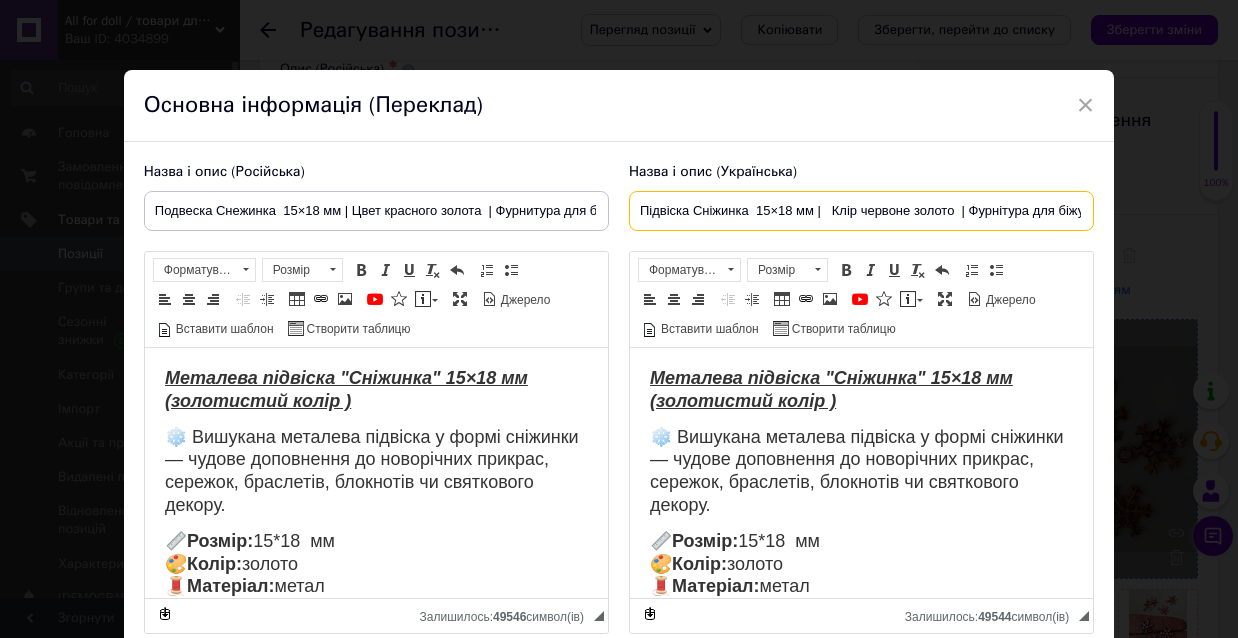 type on "Підвіска Сніжинка  15×18 мм |   Клір червоне золото  | Фурнітура для біжутерії, кулонів, браслетів" 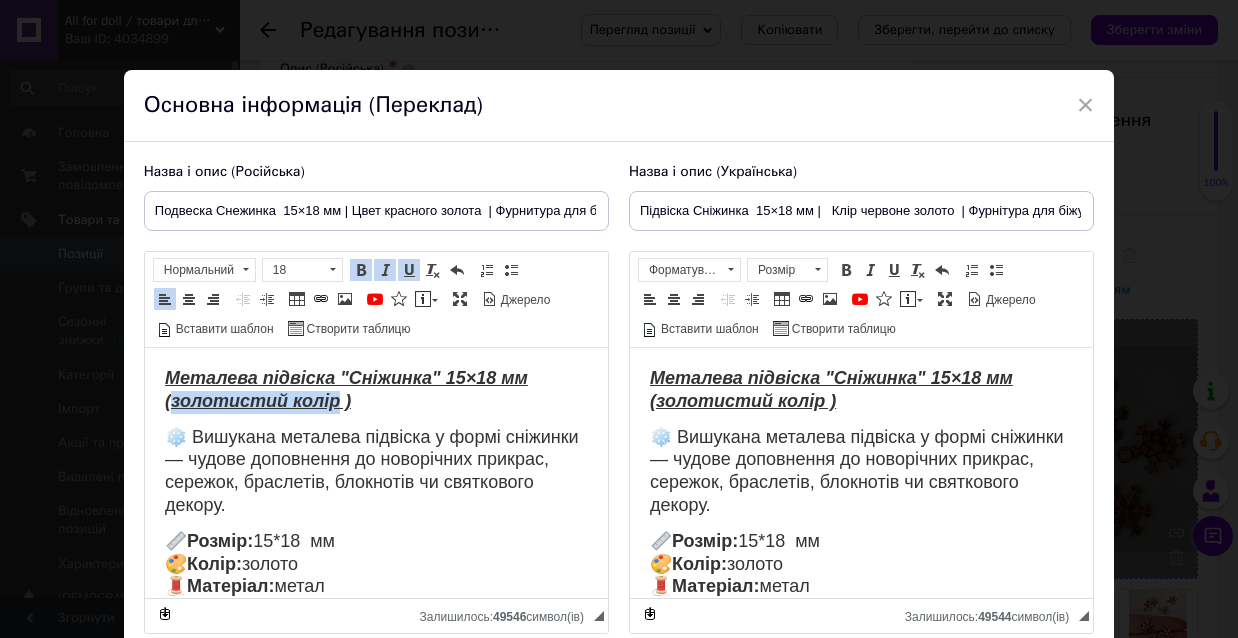 drag, startPoint x: 330, startPoint y: 405, endPoint x: 172, endPoint y: 405, distance: 158 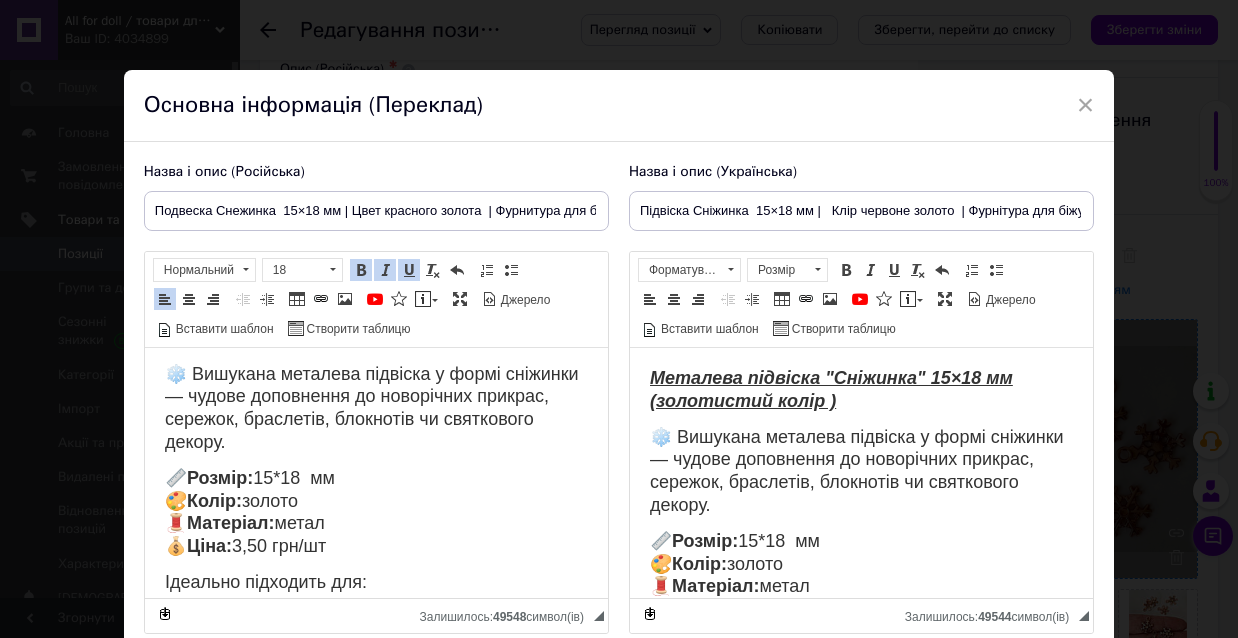 scroll, scrollTop: 65, scrollLeft: 0, axis: vertical 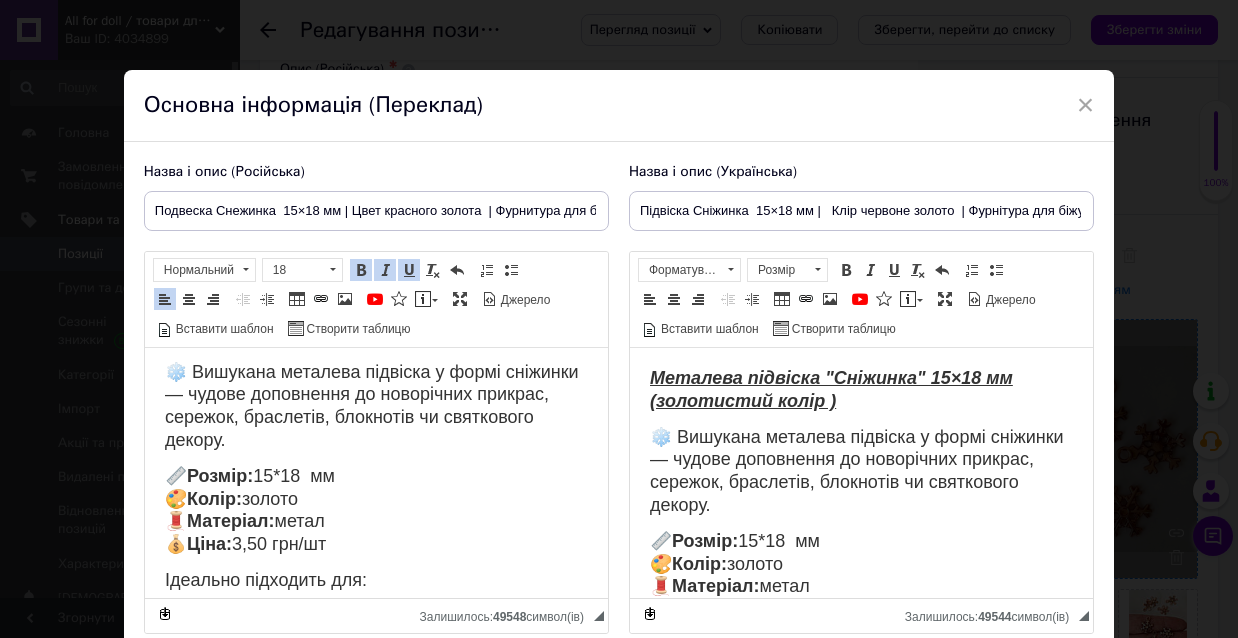 click on "📏  Розмір:  15*18  мм 🎨  Колір:  золото   🧵  Матеріал:  метал 💰  Ціна:  3,50 грн/шт" at bounding box center [249, 510] 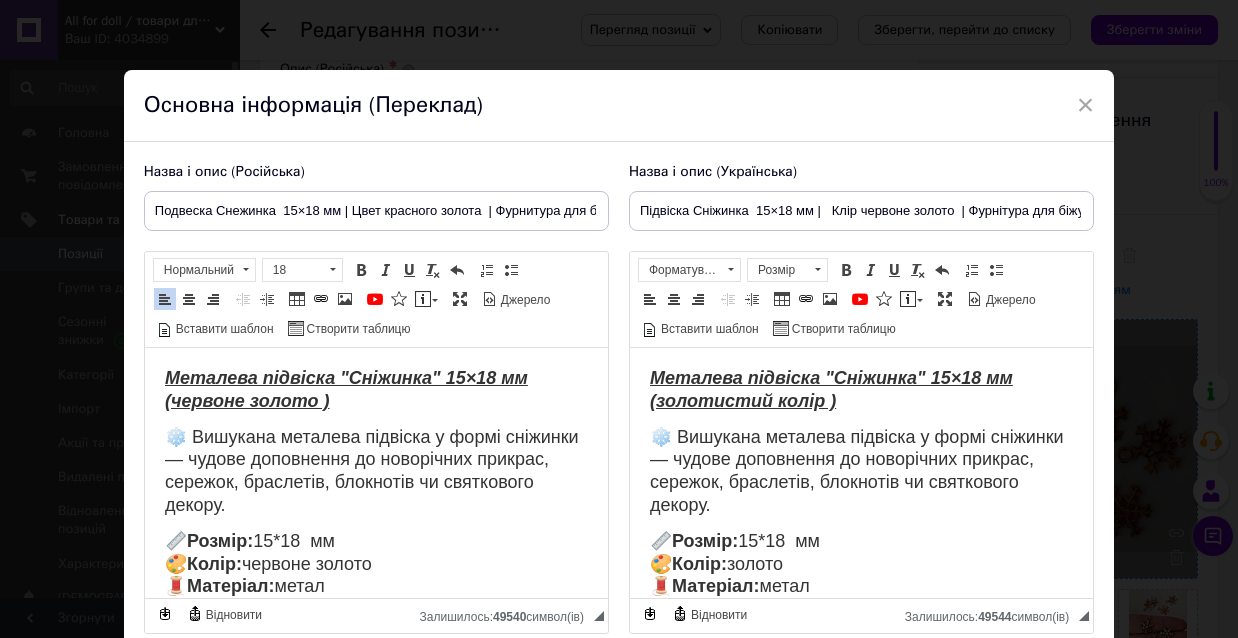 scroll, scrollTop: 0, scrollLeft: 0, axis: both 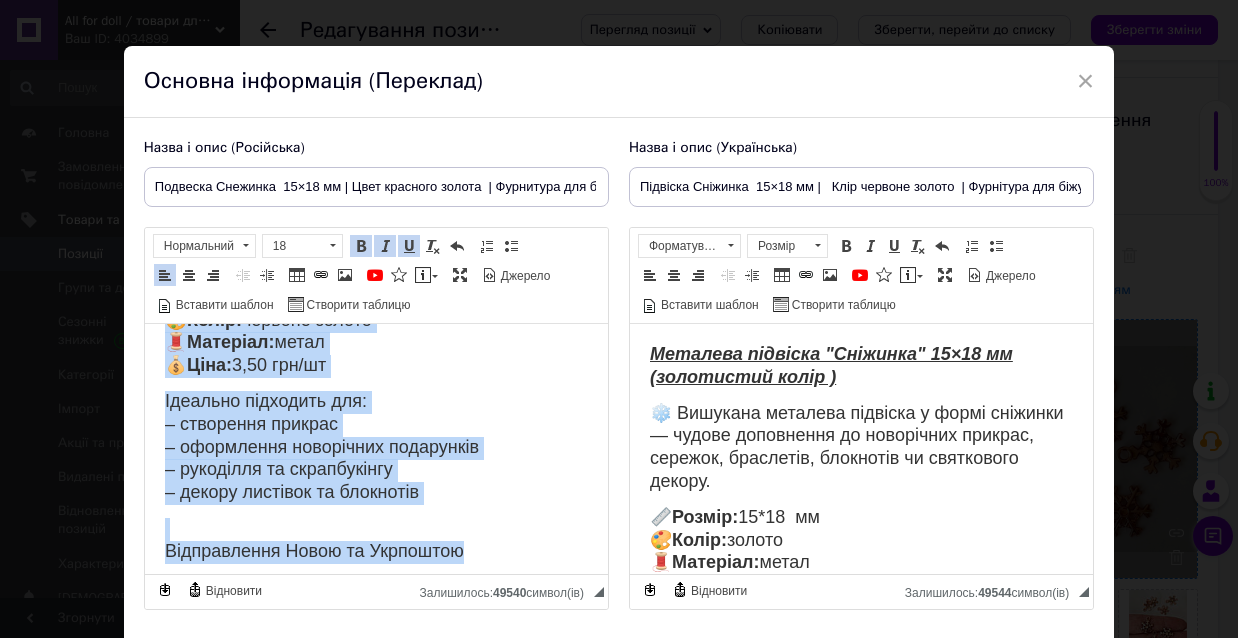 drag, startPoint x: 161, startPoint y: 348, endPoint x: 304, endPoint y: 655, distance: 338.67093 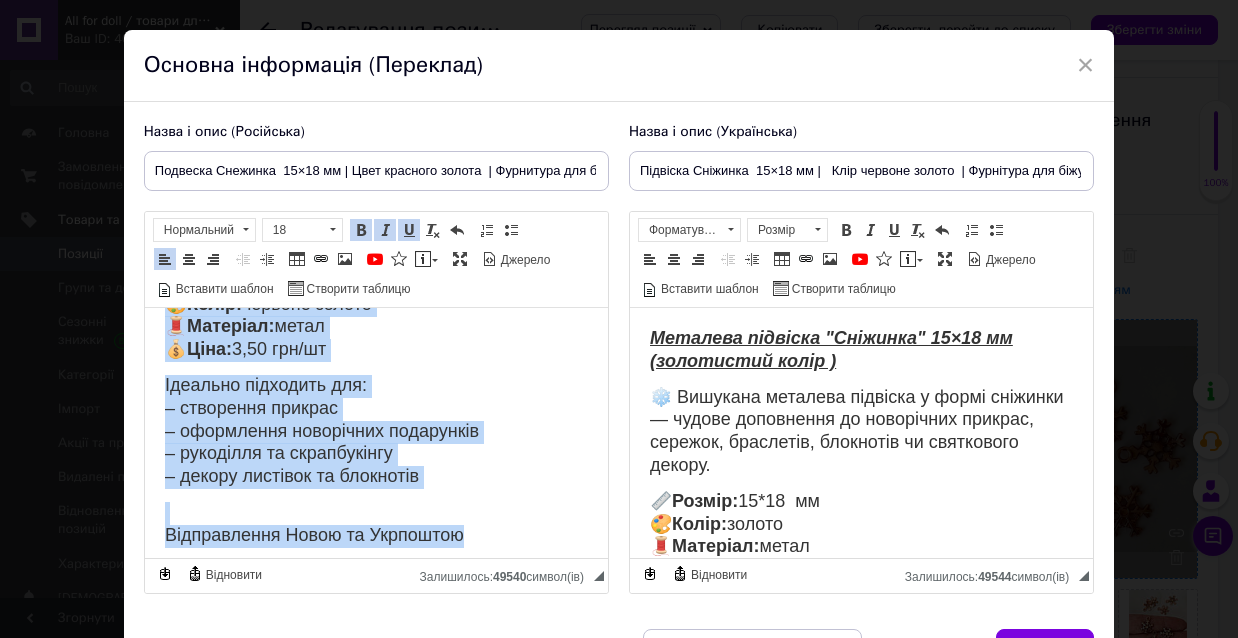 copy on "Металева підвіска "Сніжинка" 15×18 мм (червоне золото ) ❄️ Вишукана металева підвіска у формі сніжинки — чудове доповнення до новорічних прикрас, сережок, браслетів, блокнотів чи святкового декору. 📏  Розмір:  15*18  мм 🎨  Колір:  червоне золото   🧵  Матеріал:  метал 💰  Ціна:  3,50 грн/шт Ідеально підходить для: – створення прикрас – оформлення новорічних подарунків – рукоділля та скрапбукінгу – декору листівок та блокнотів Відправлення Новою та Укрпоштою" 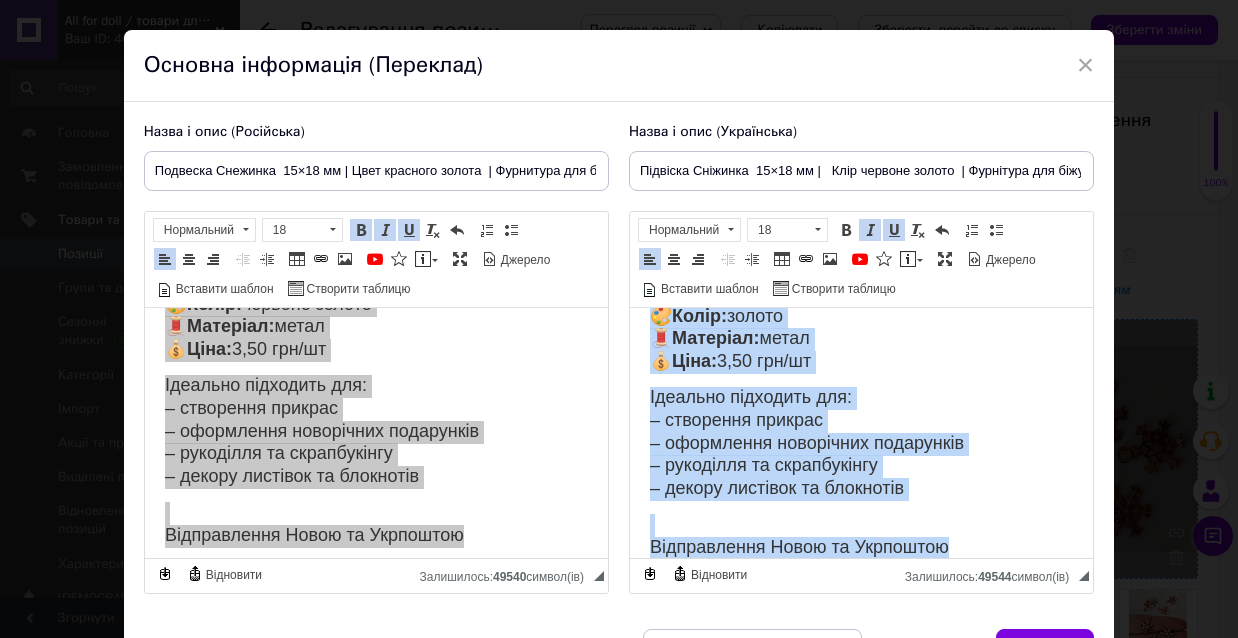 scroll, scrollTop: 216, scrollLeft: 0, axis: vertical 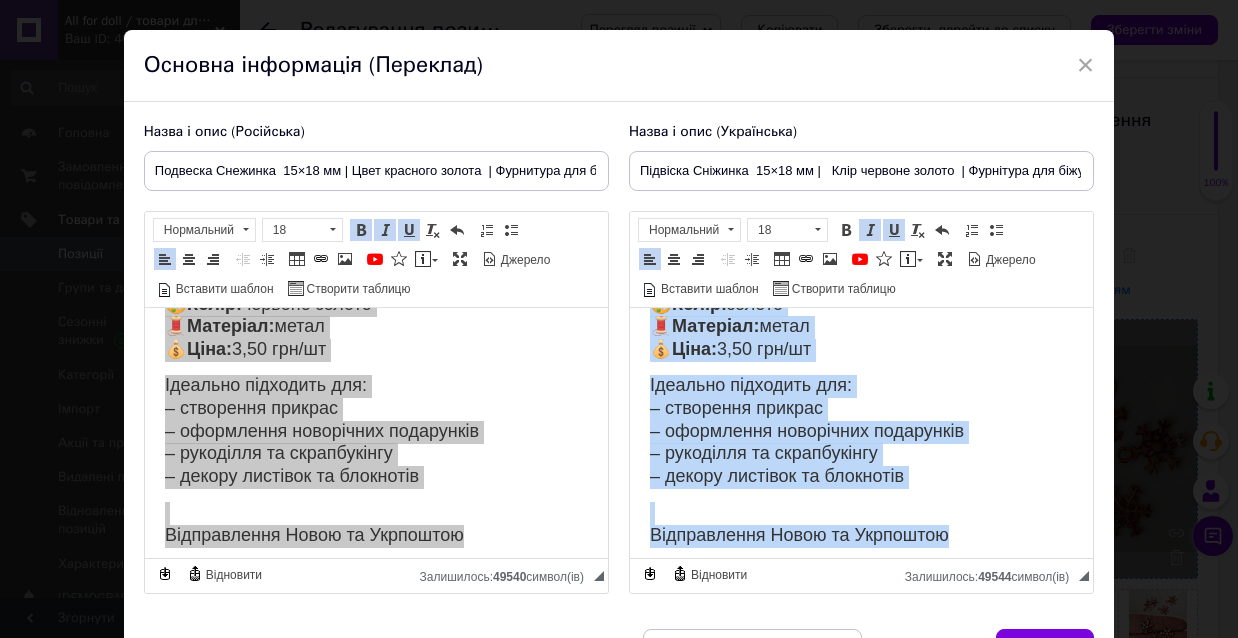 drag, startPoint x: 649, startPoint y: 331, endPoint x: 795, endPoint y: 598, distance: 304.3107 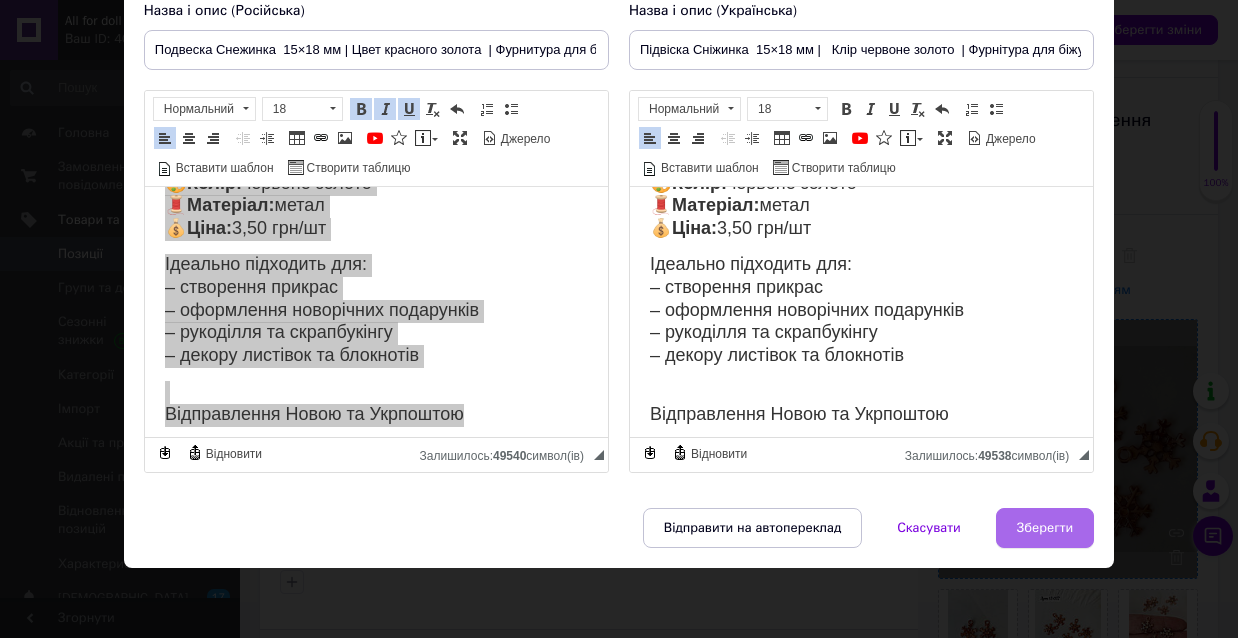 scroll, scrollTop: 160, scrollLeft: 0, axis: vertical 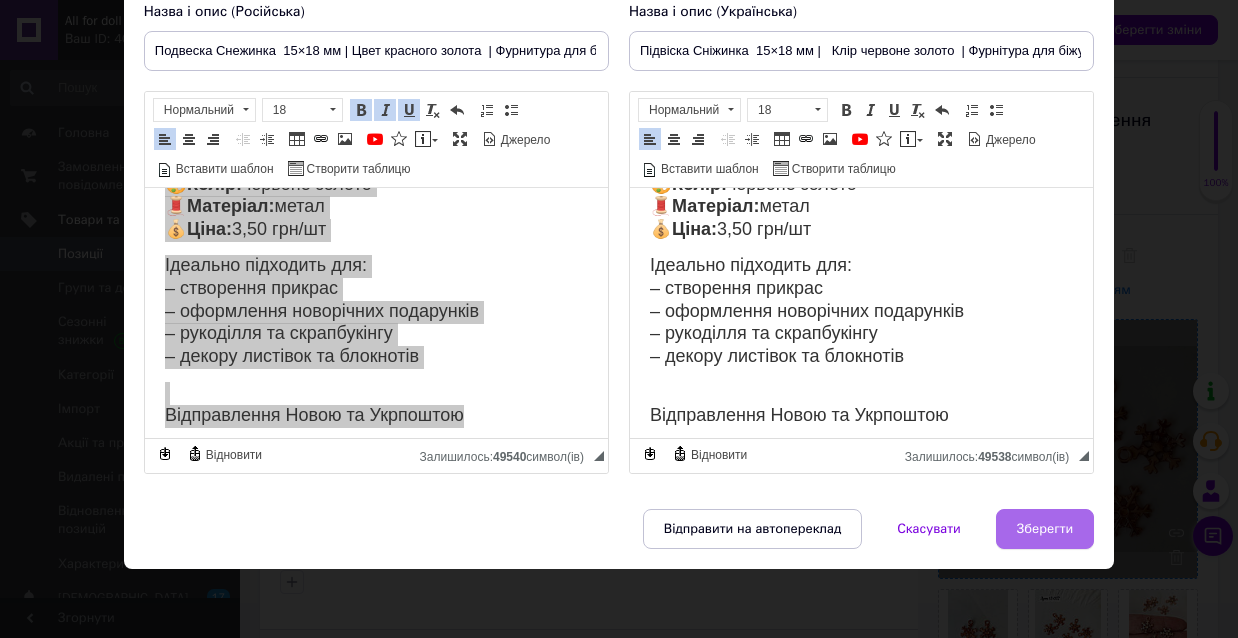 click on "Зберегти" at bounding box center (1045, 529) 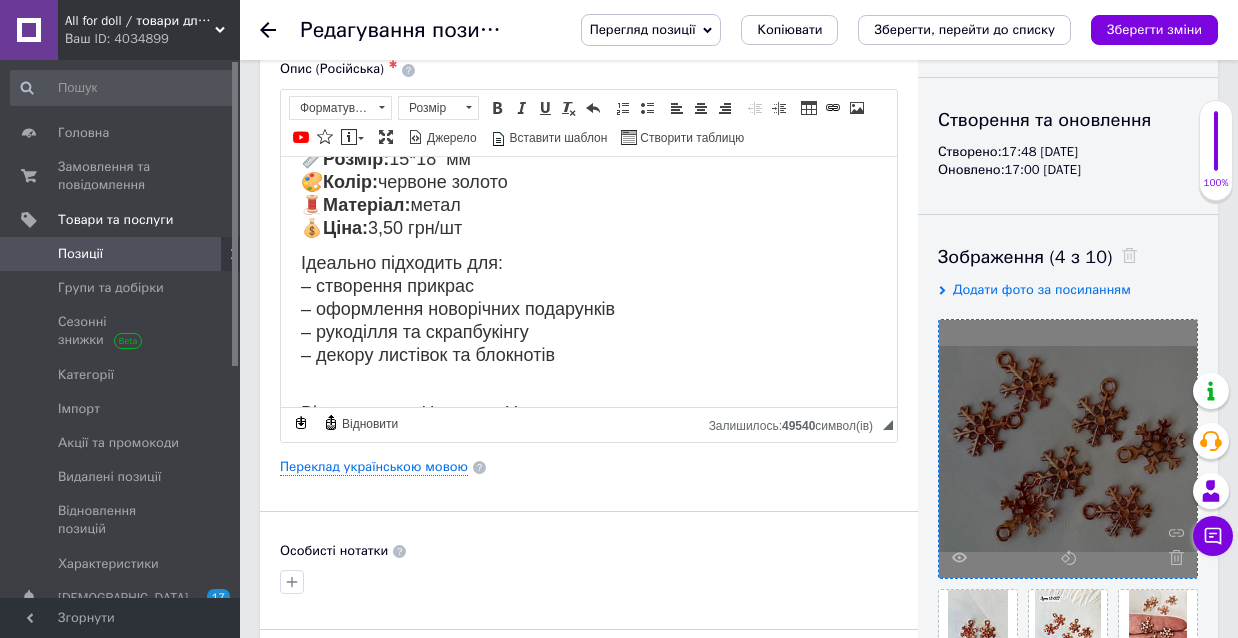 scroll, scrollTop: 156, scrollLeft: 0, axis: vertical 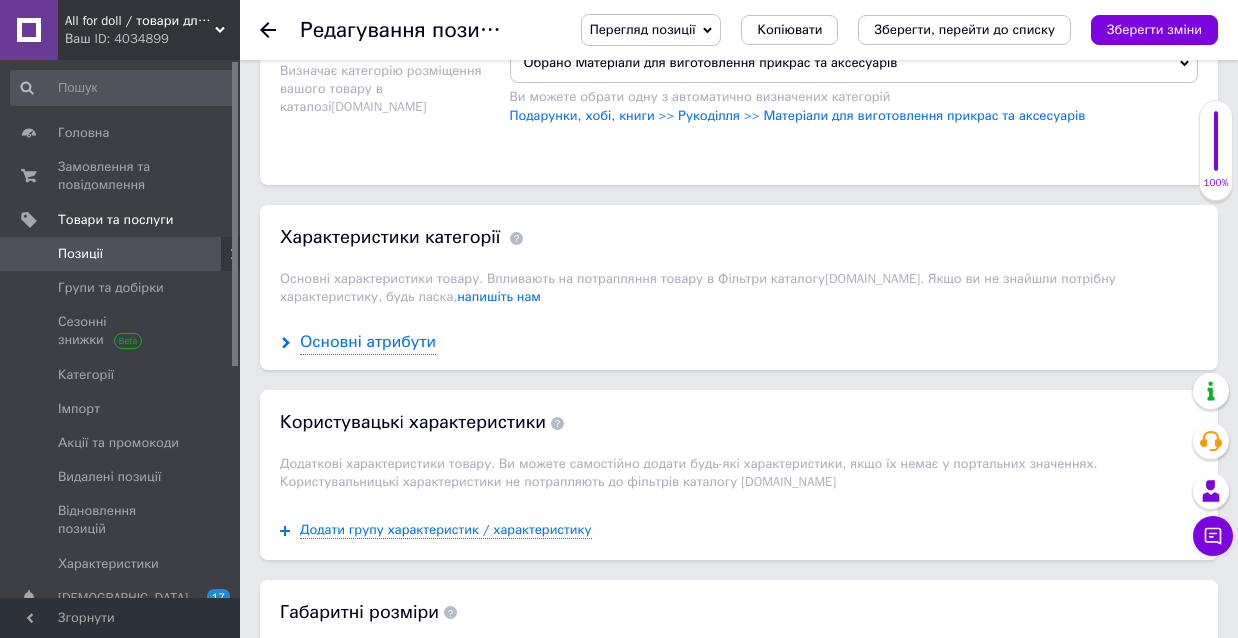 click on "Основні атрибути" at bounding box center (368, 342) 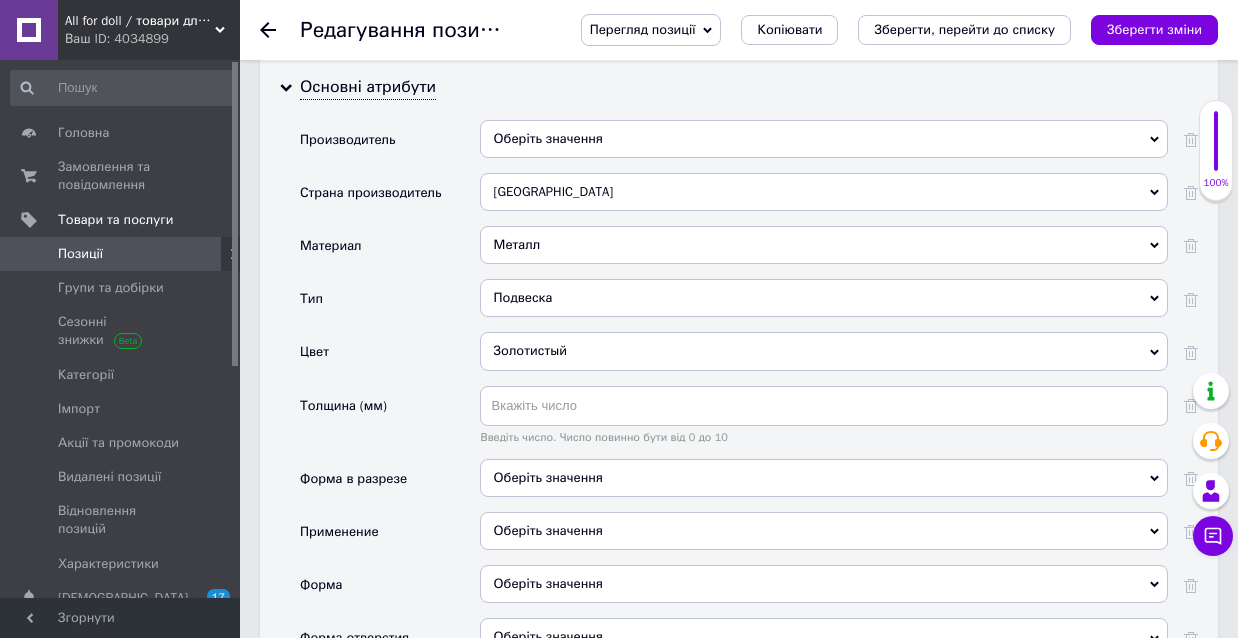 scroll, scrollTop: 1972, scrollLeft: 0, axis: vertical 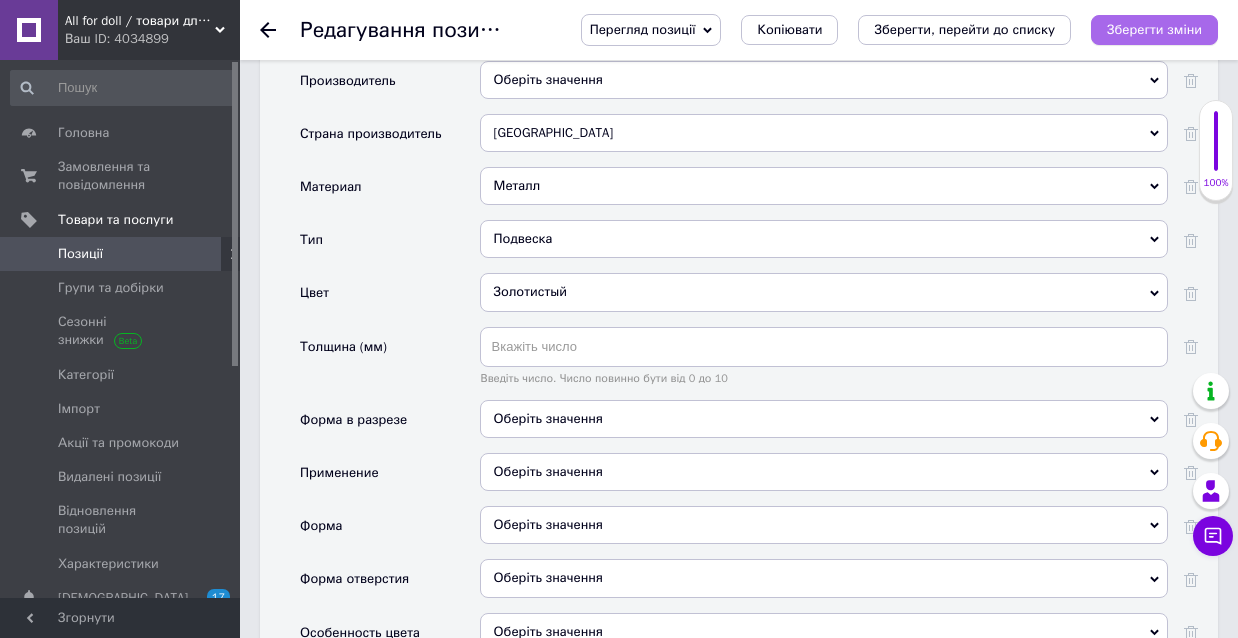 click on "Зберегти зміни" at bounding box center (1154, 29) 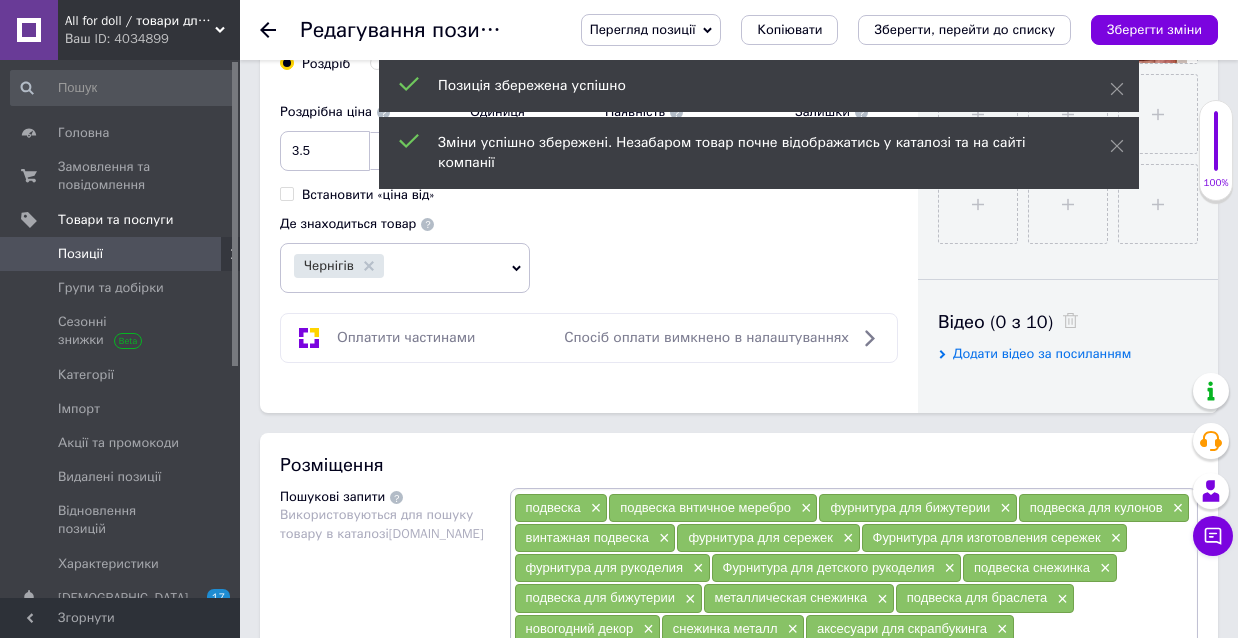 scroll, scrollTop: 324, scrollLeft: 0, axis: vertical 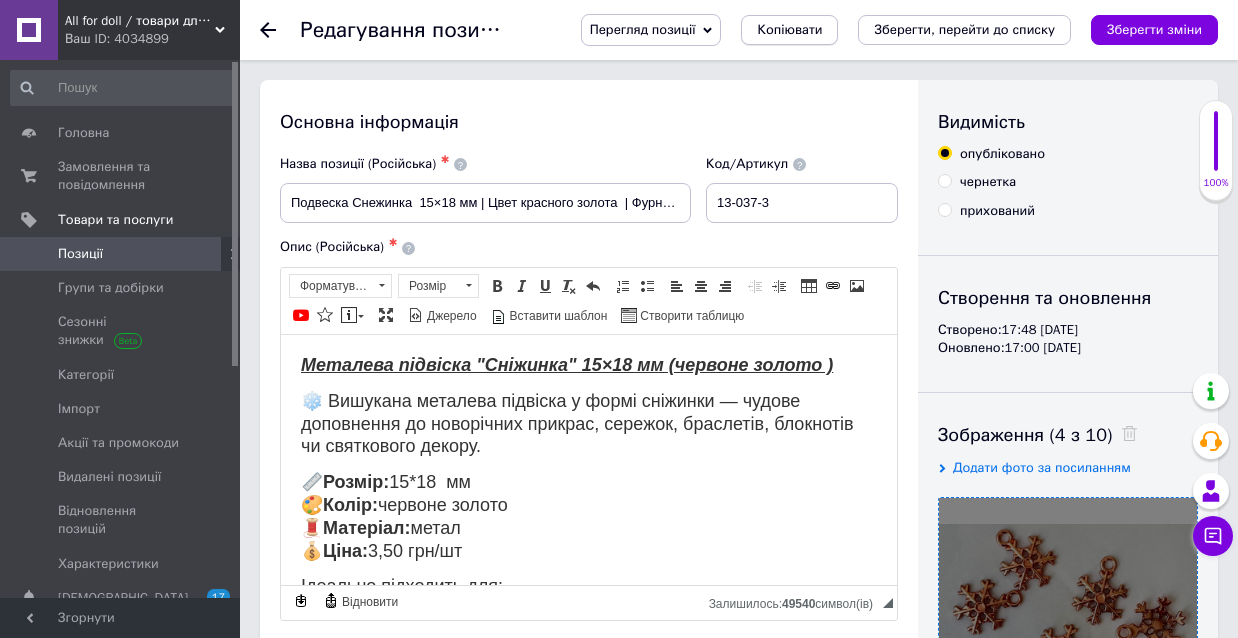 click on "Копіювати" at bounding box center [789, 30] 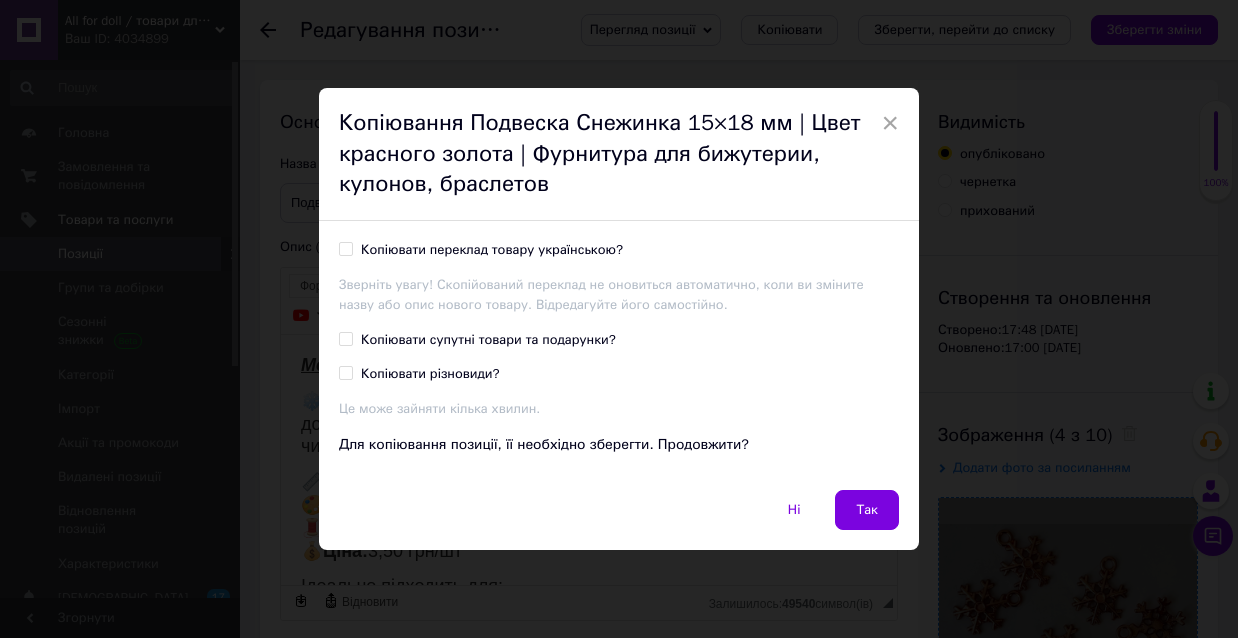 click at bounding box center (346, 249) 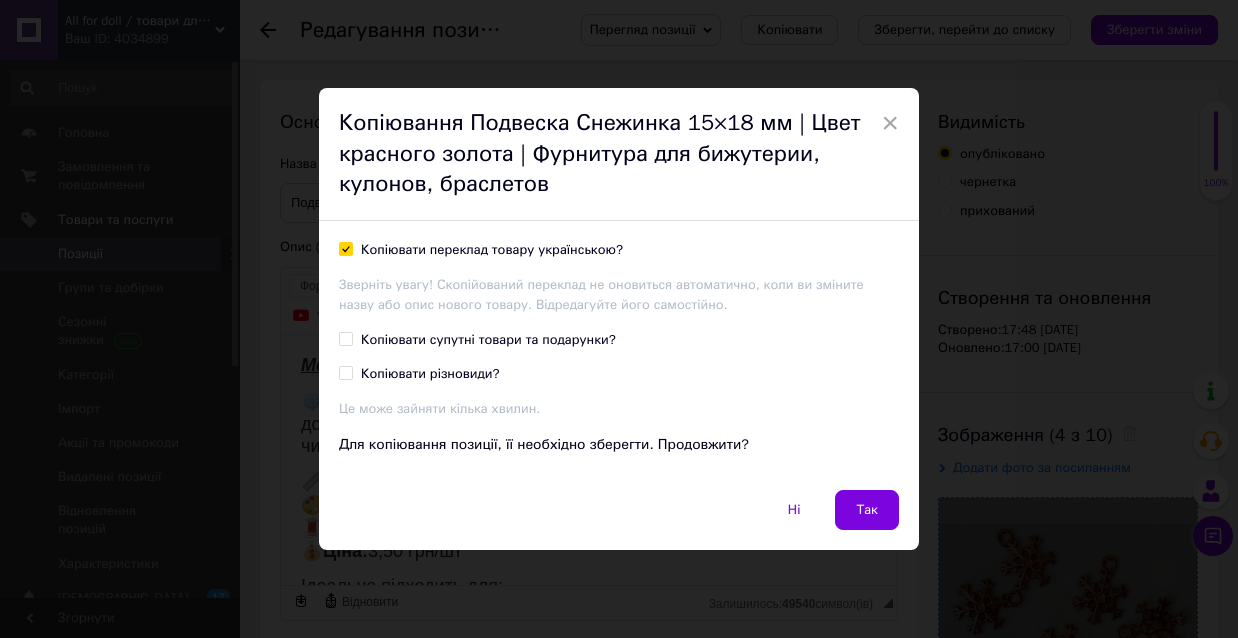 checkbox on "true" 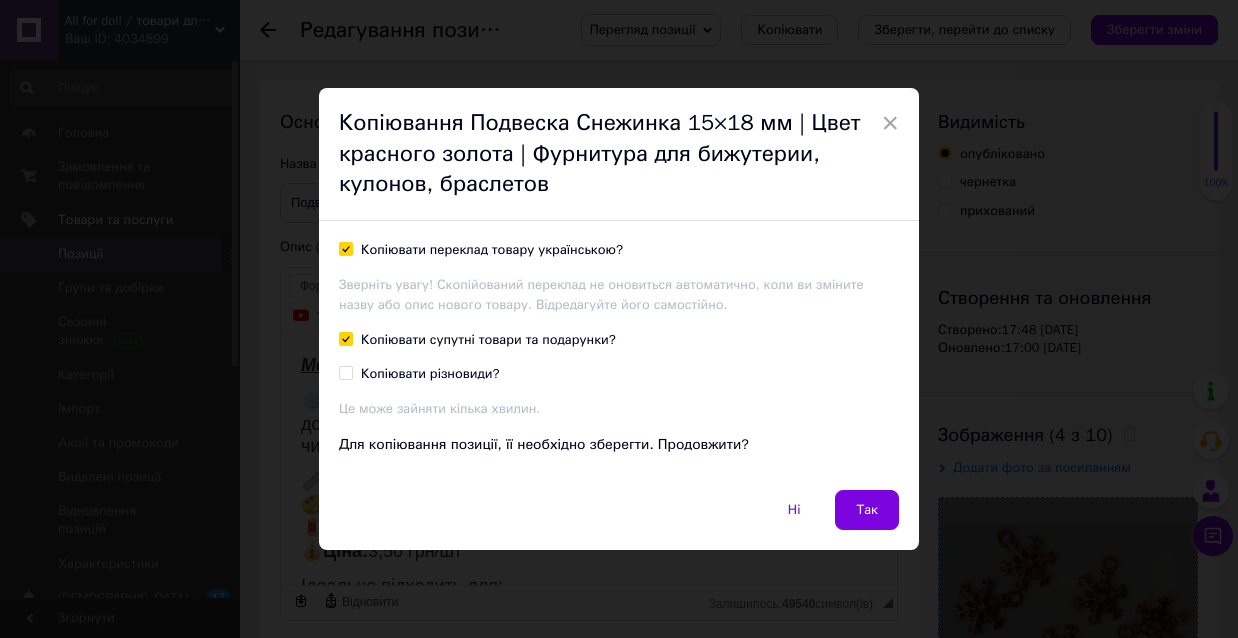 checkbox on "true" 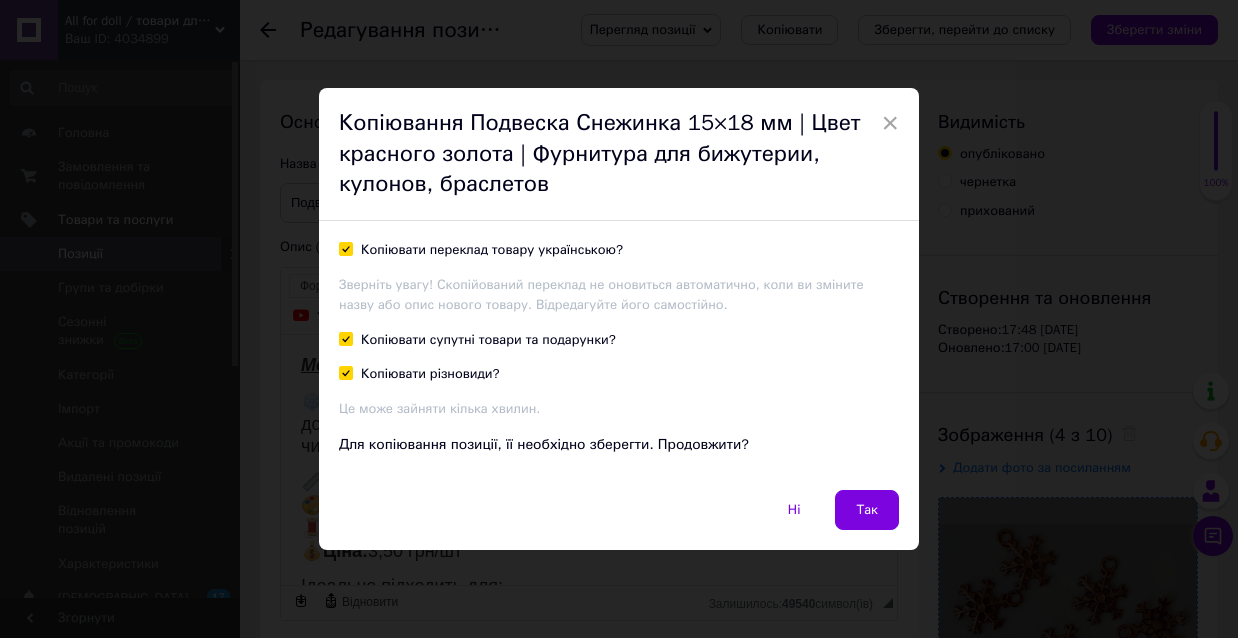 checkbox on "true" 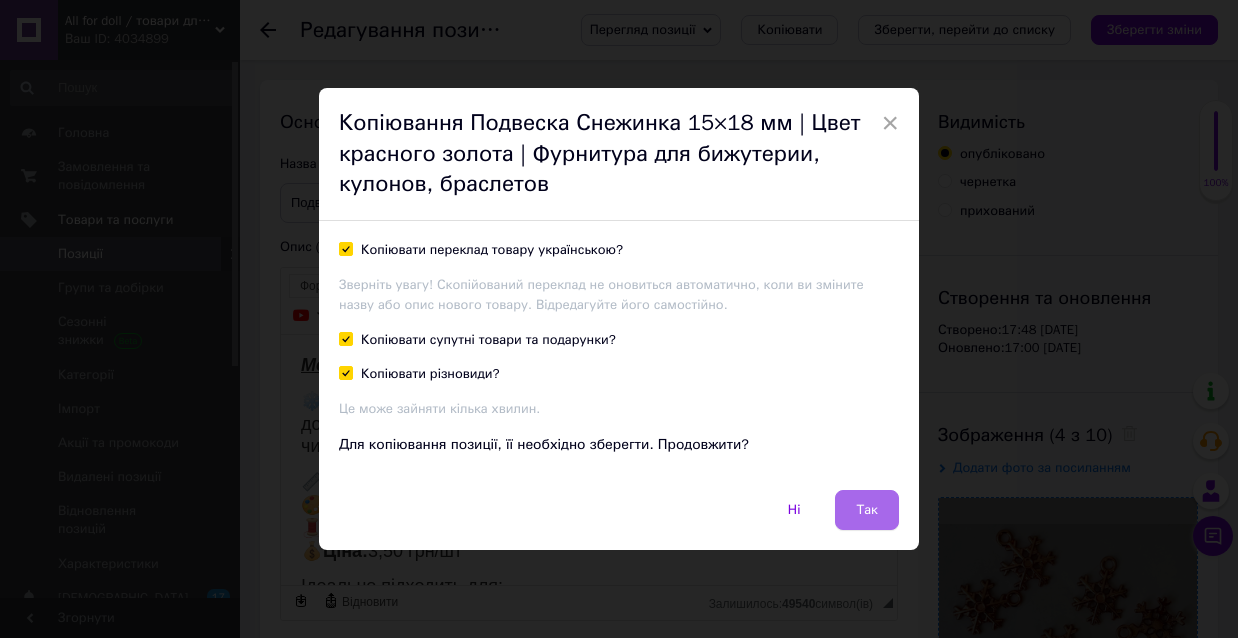 click on "Так" at bounding box center (867, 510) 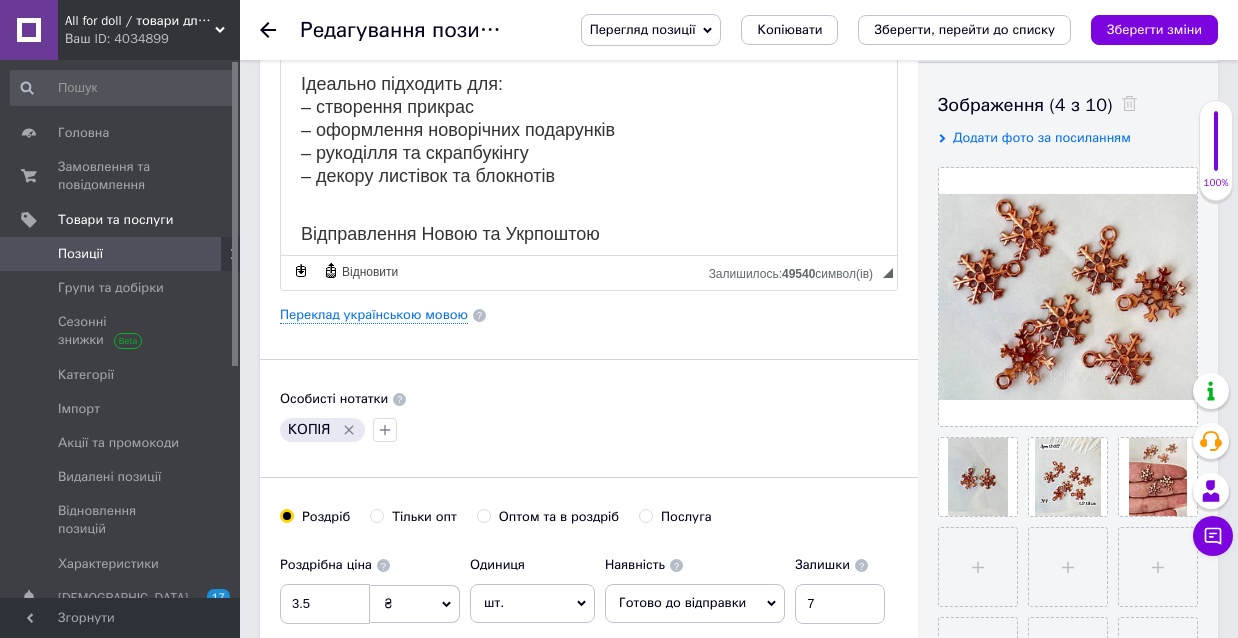 scroll, scrollTop: 443, scrollLeft: 0, axis: vertical 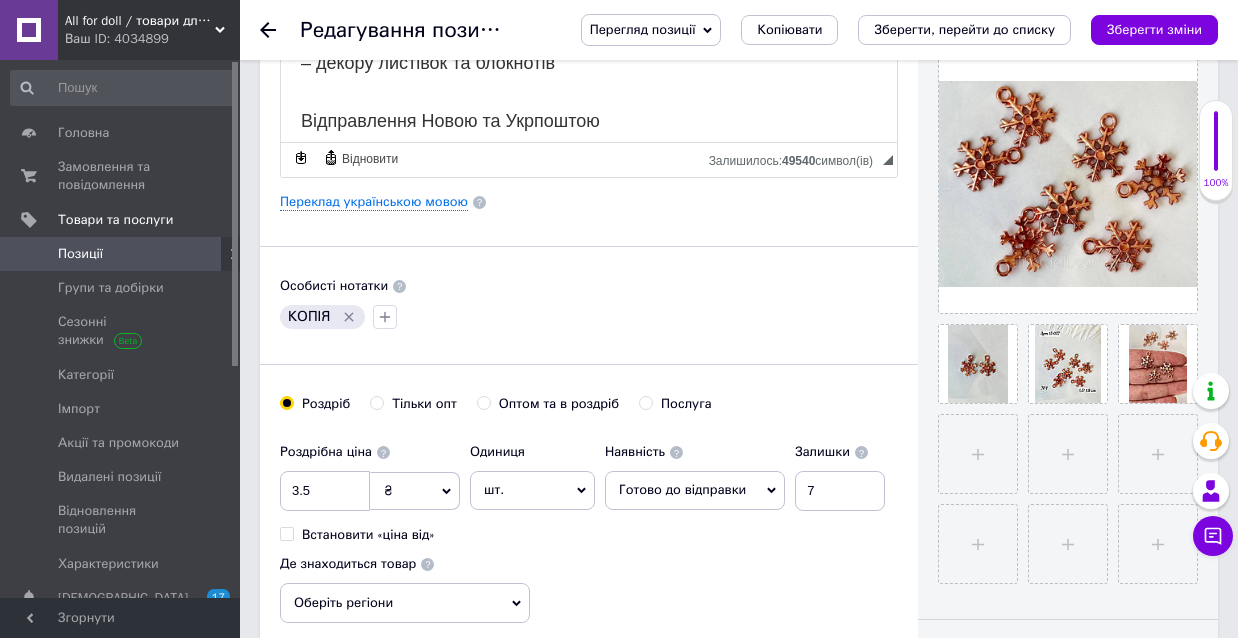 click on "Позиції" at bounding box center [123, 254] 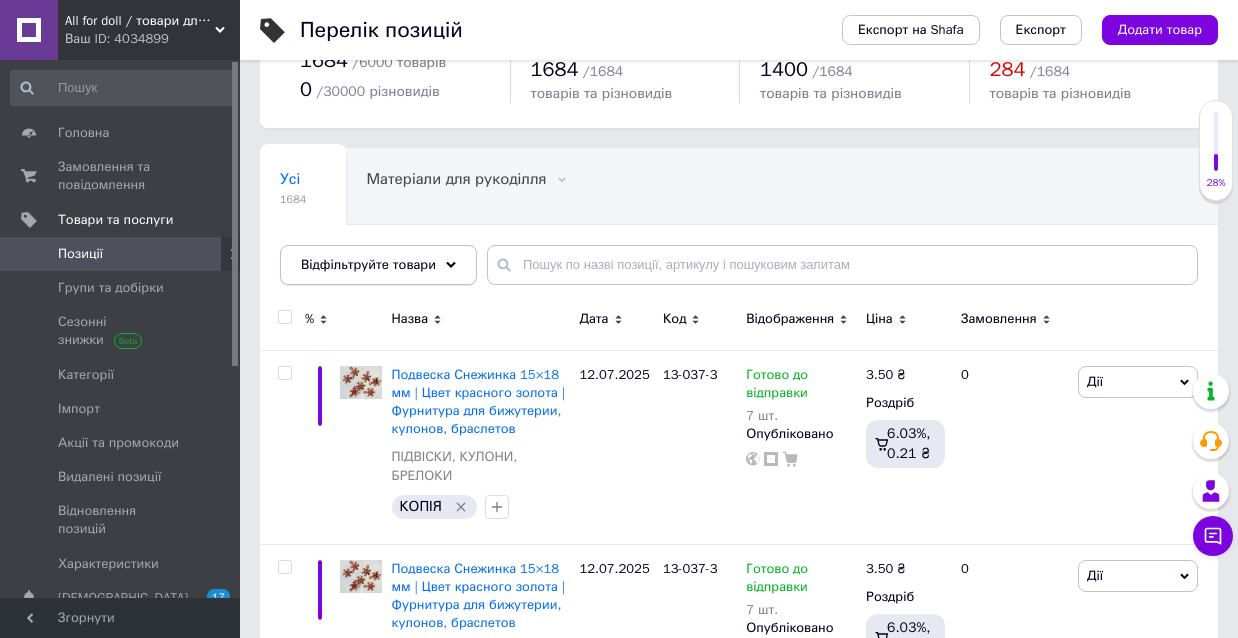 scroll, scrollTop: 313, scrollLeft: 0, axis: vertical 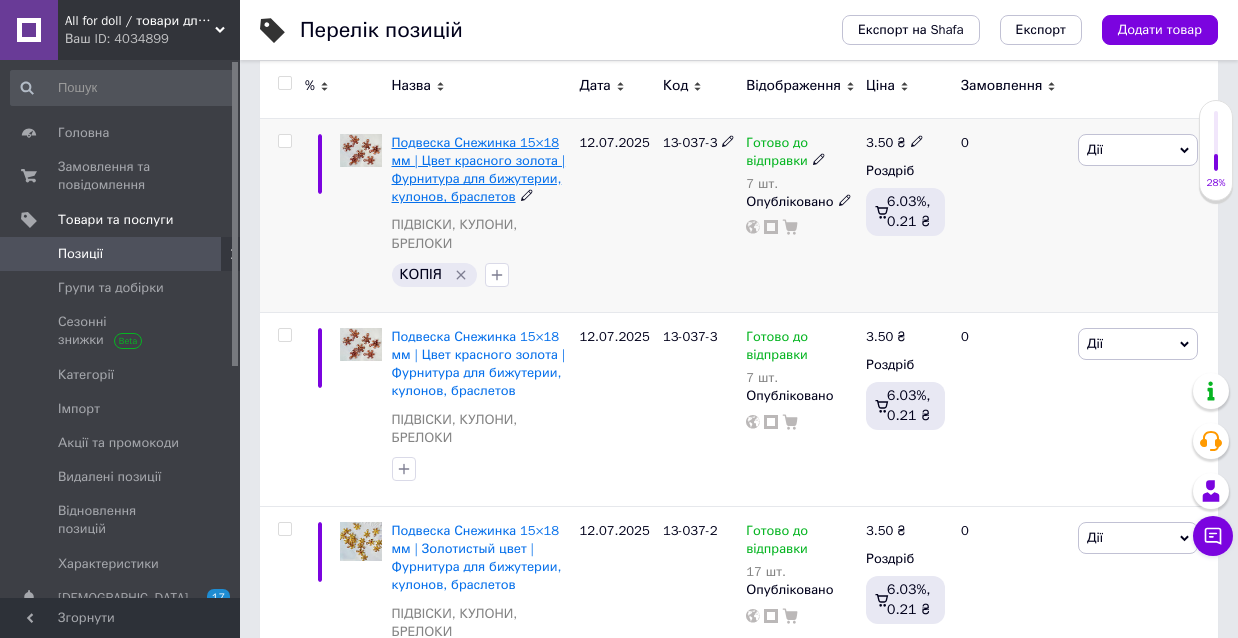 click on "Подвеска Снежинка  15×18 мм | Цвет красного золота  | Фурнитура для бижутерии, кулонов, браслетов" at bounding box center (479, 170) 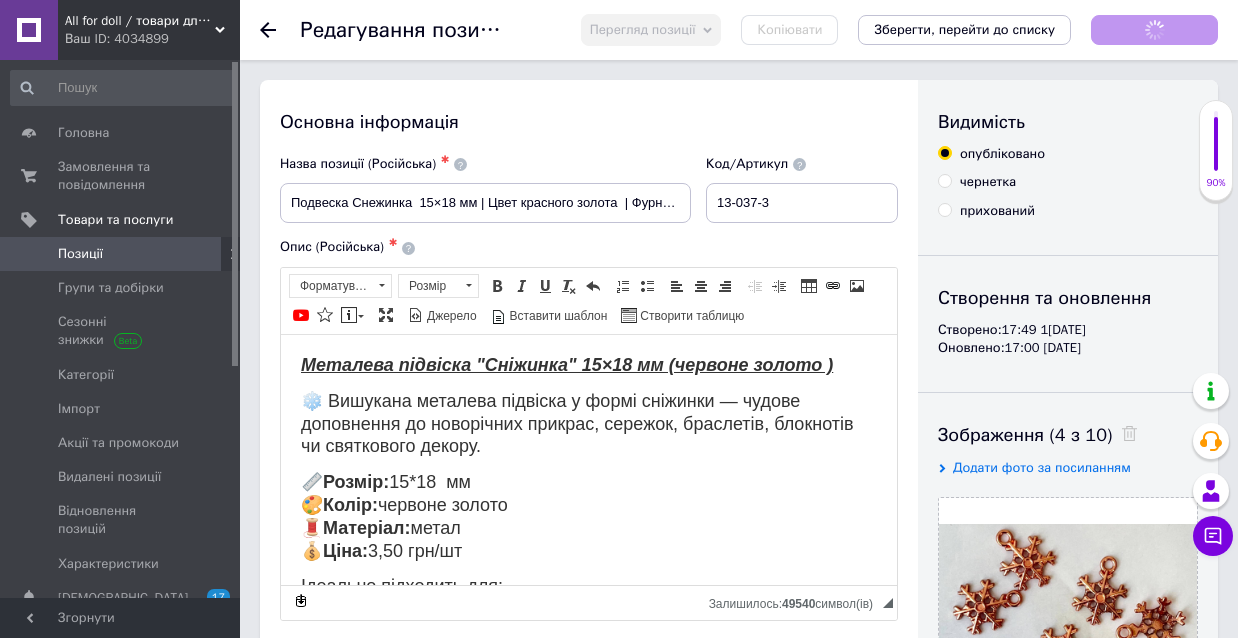 scroll, scrollTop: 0, scrollLeft: 0, axis: both 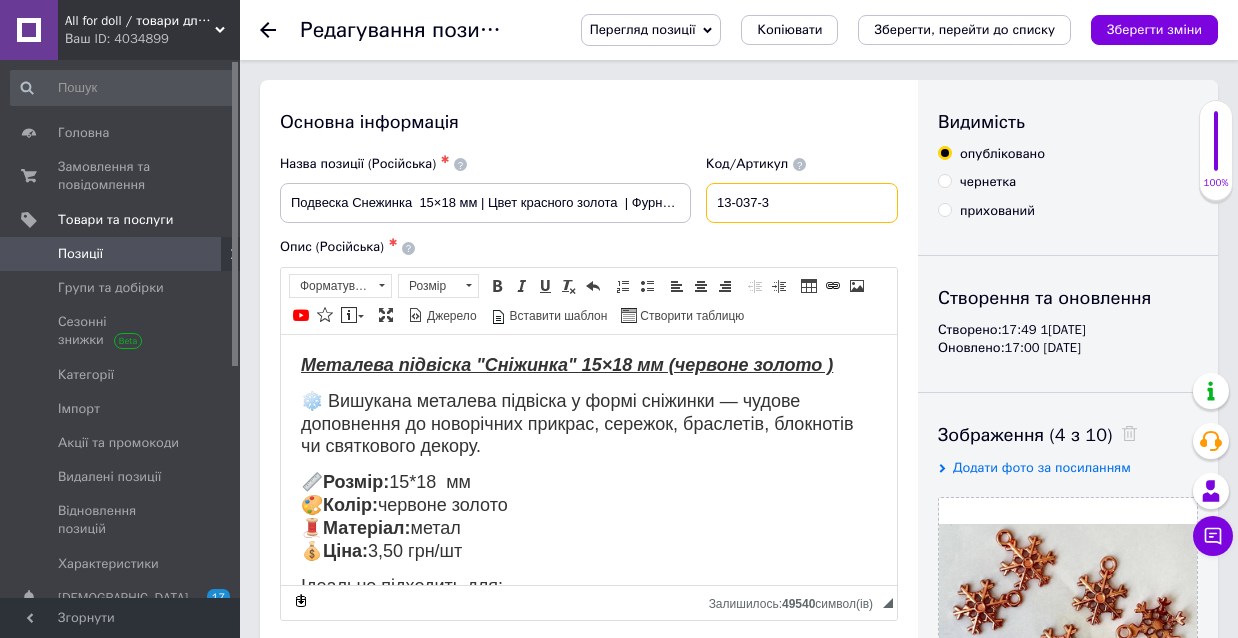 click on "13-037-3" at bounding box center [802, 203] 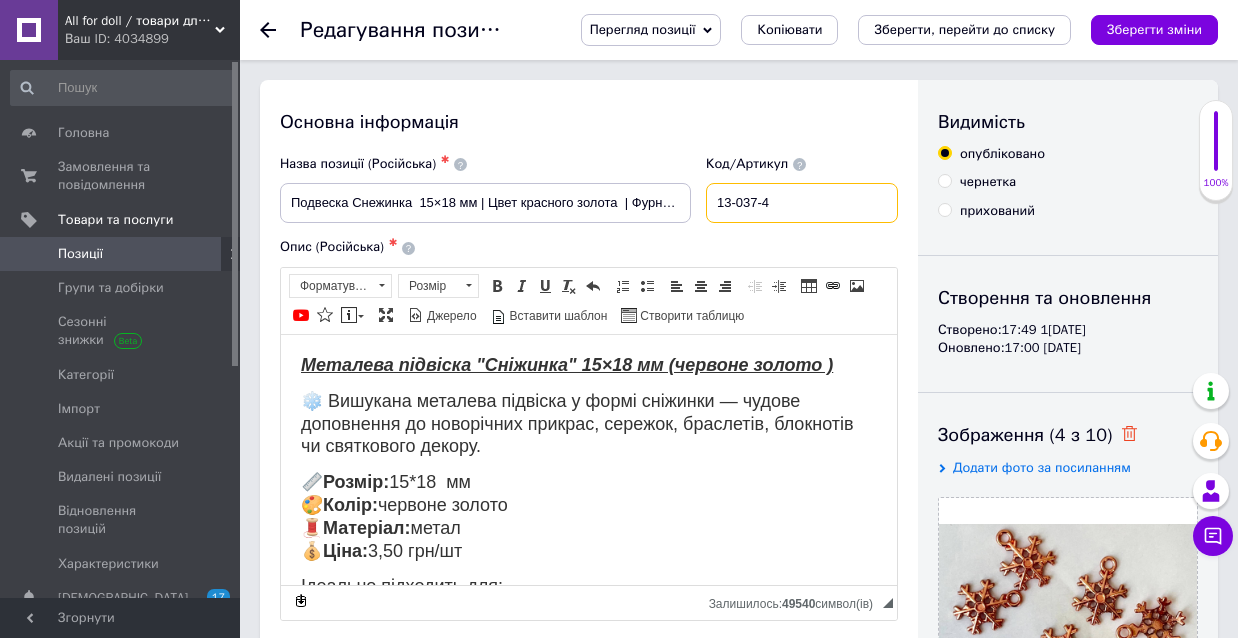 type on "13-037-4" 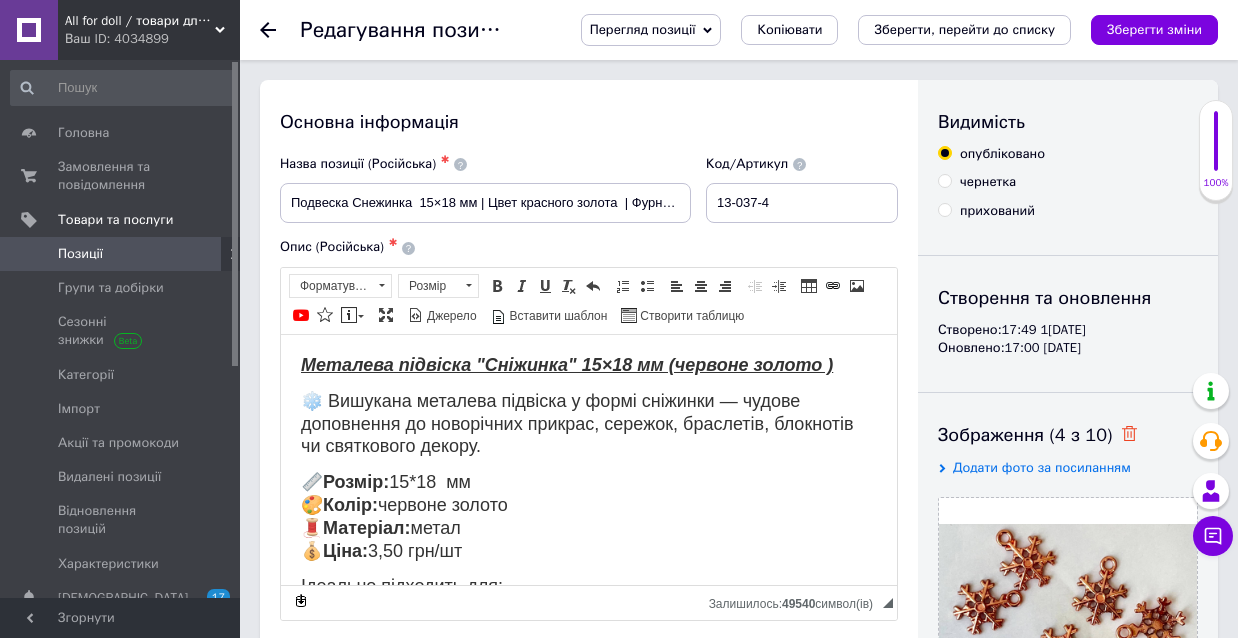 click 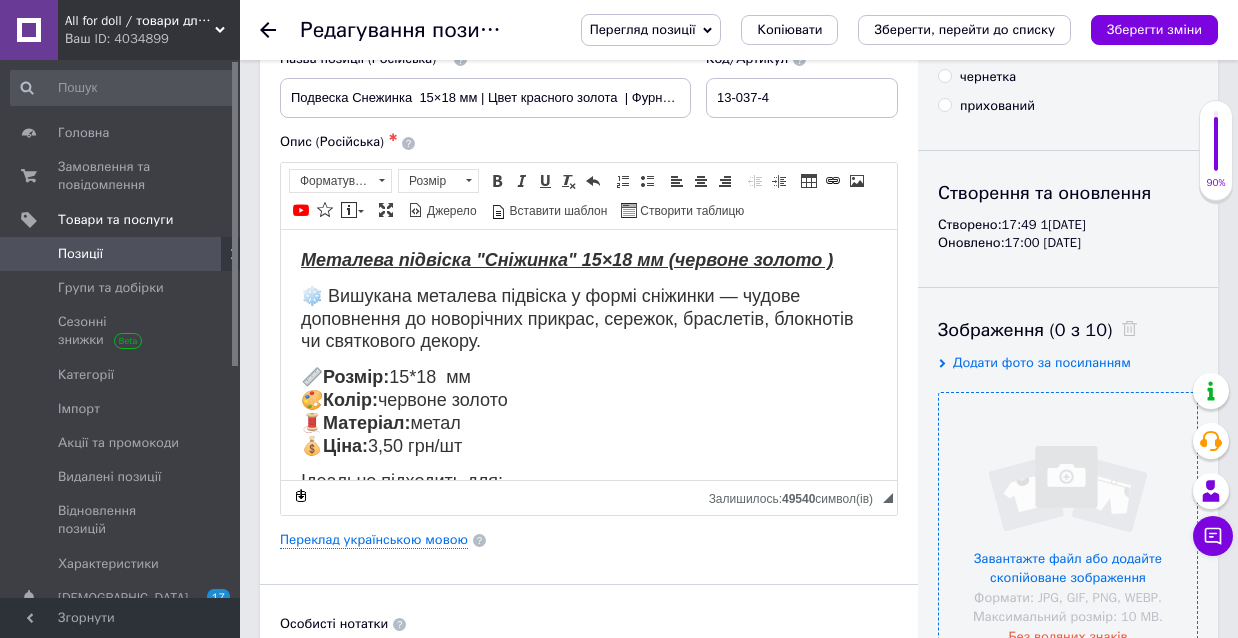 scroll, scrollTop: 173, scrollLeft: 0, axis: vertical 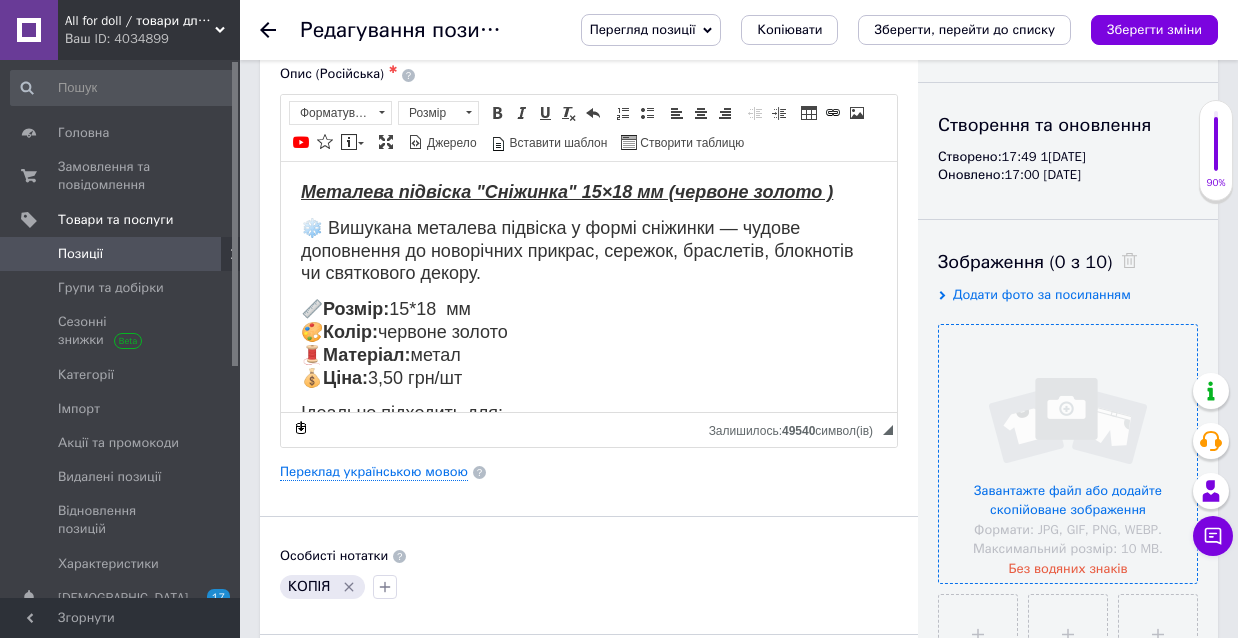 click at bounding box center (1068, 454) 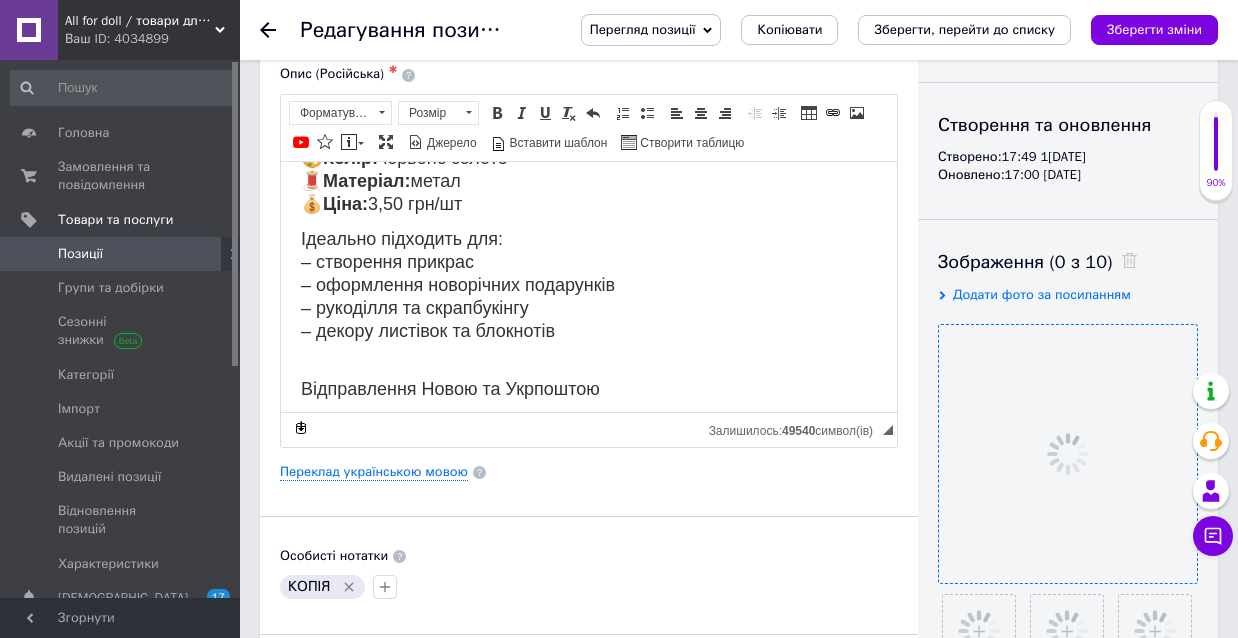 scroll, scrollTop: 172, scrollLeft: 0, axis: vertical 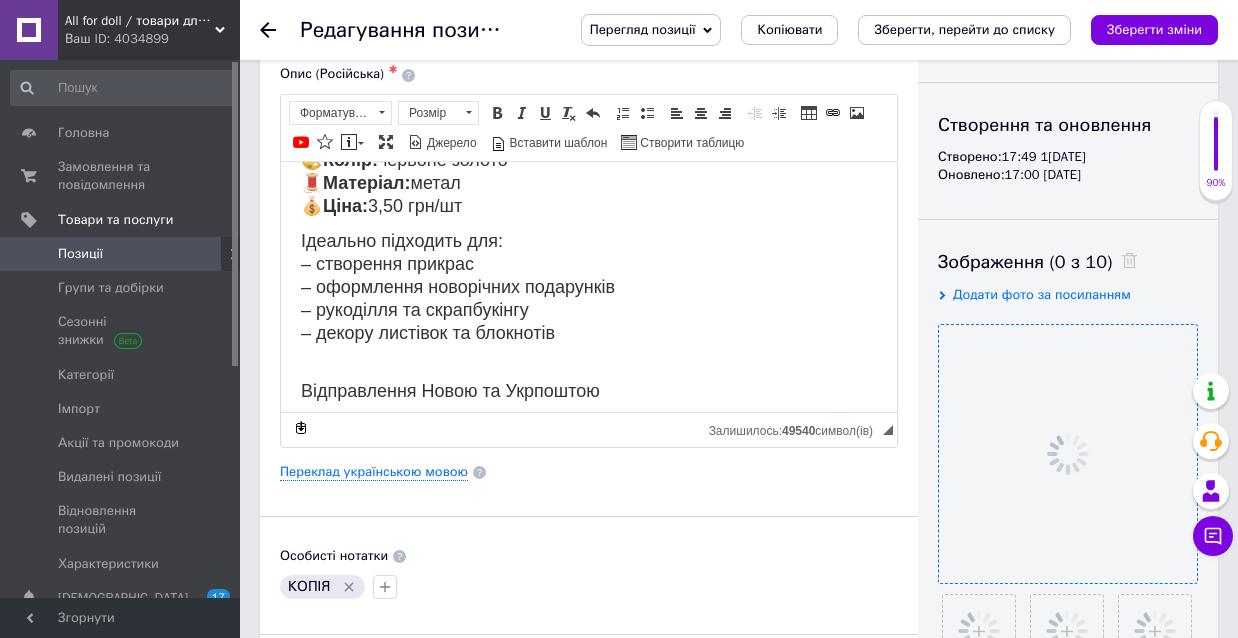 click 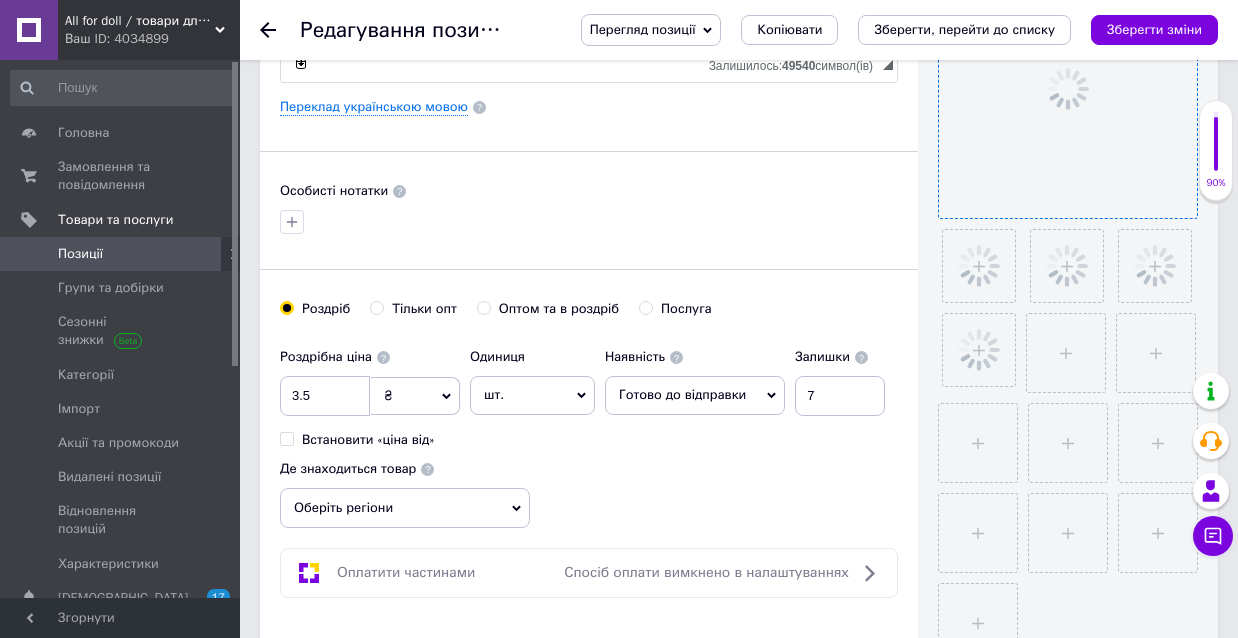 scroll, scrollTop: 546, scrollLeft: 0, axis: vertical 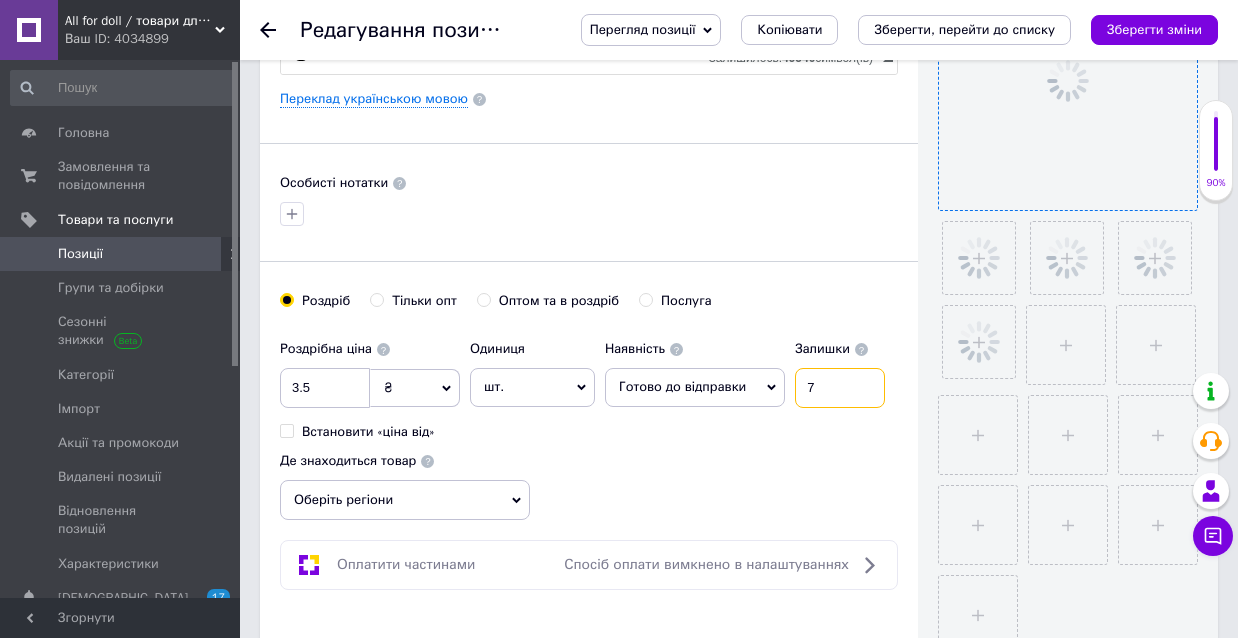 drag, startPoint x: 825, startPoint y: 369, endPoint x: 822, endPoint y: 379, distance: 10.440307 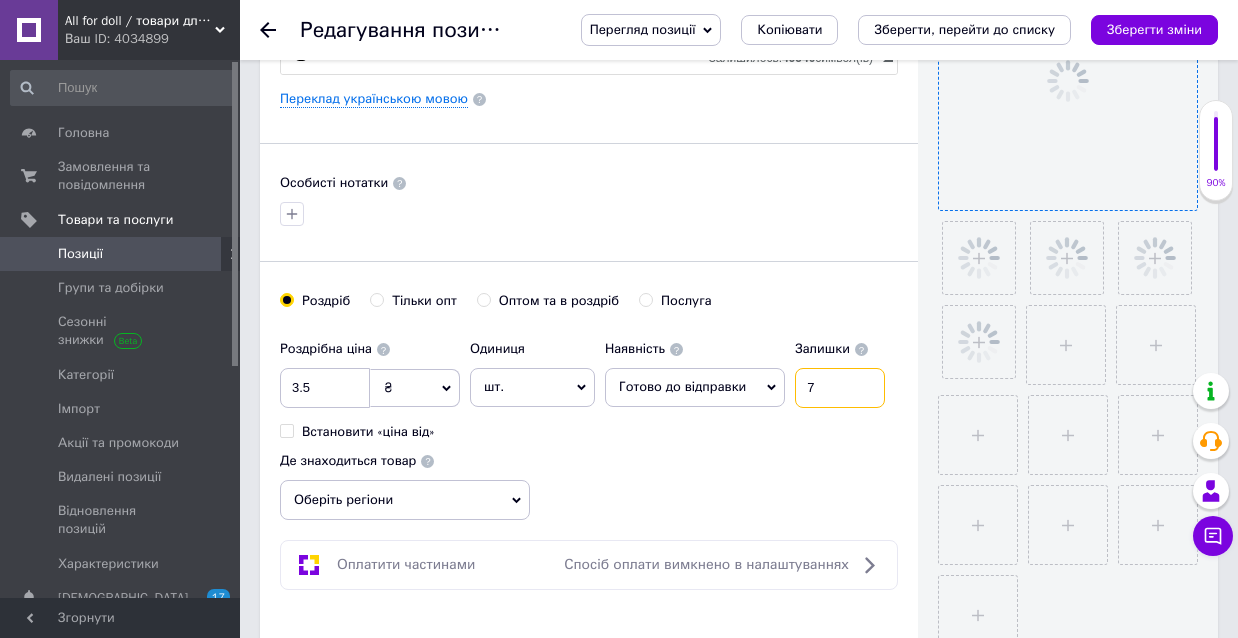click on "7" at bounding box center [840, 388] 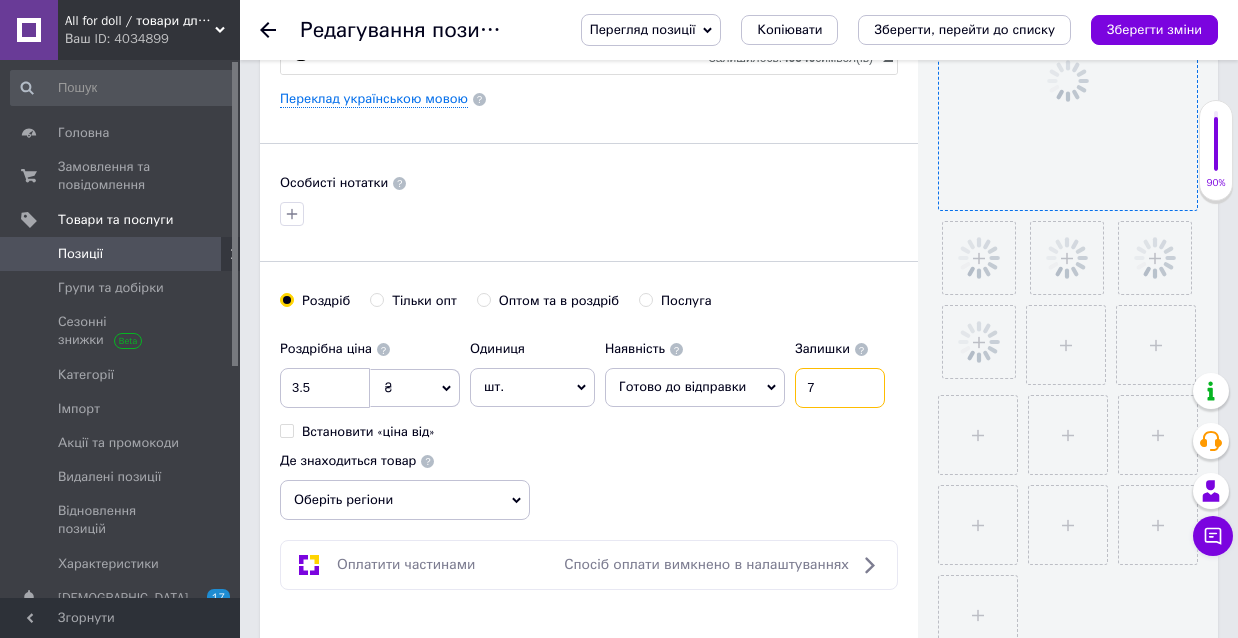 click on "7" at bounding box center [840, 388] 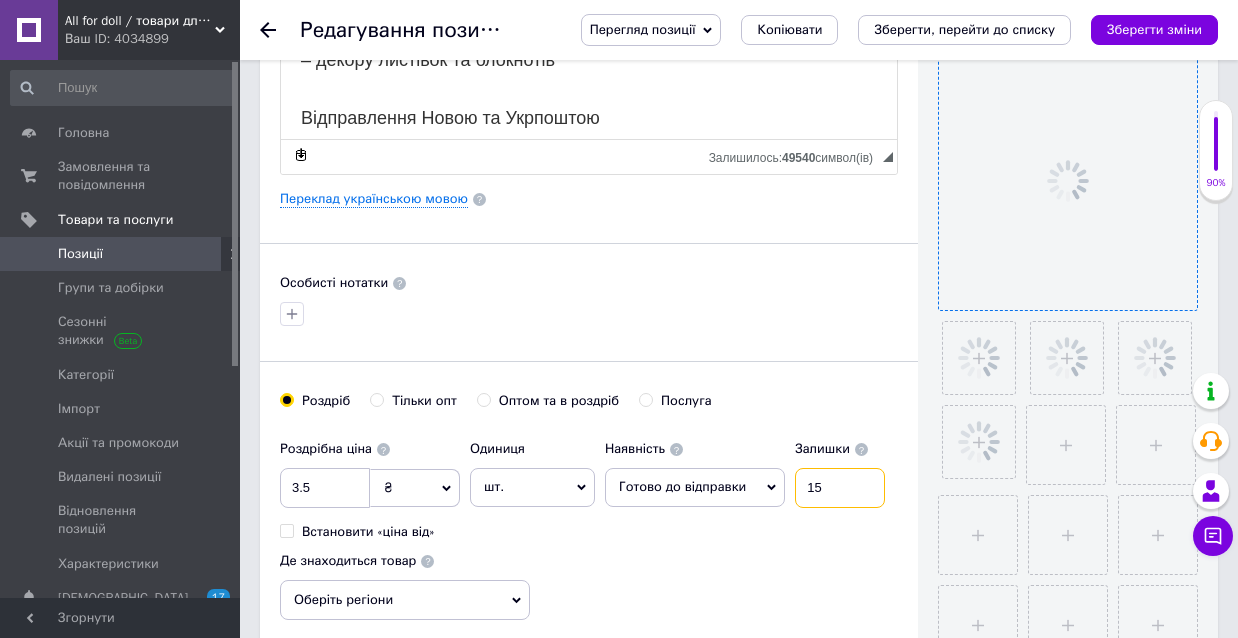 scroll, scrollTop: 336, scrollLeft: 0, axis: vertical 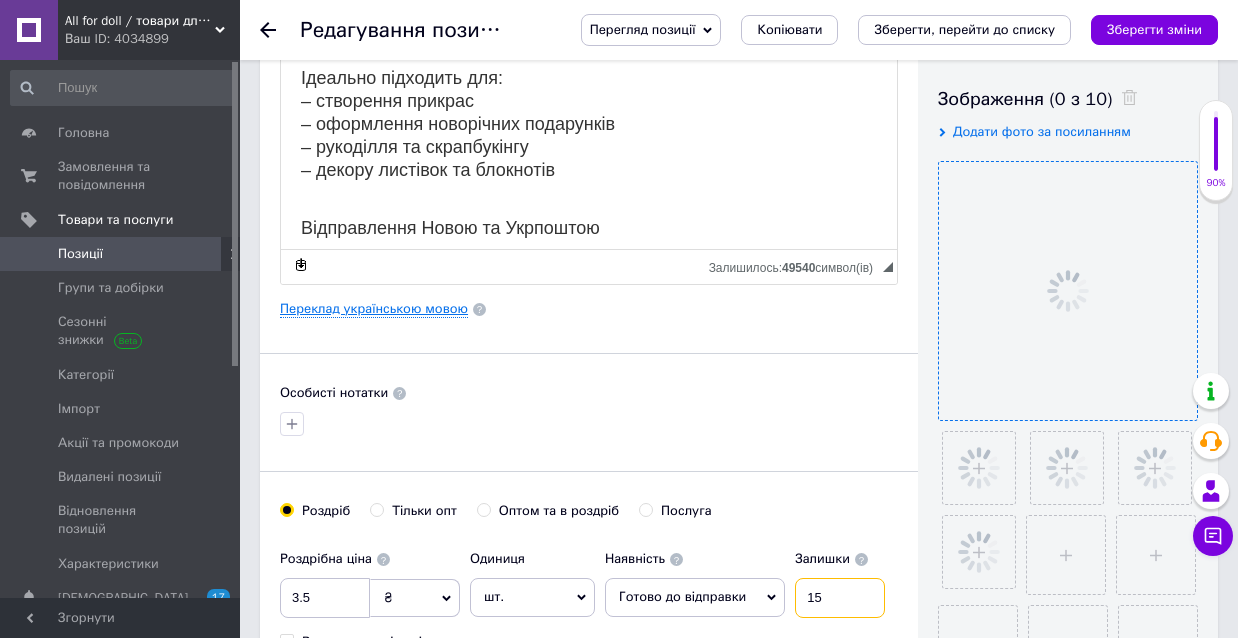 type on "15" 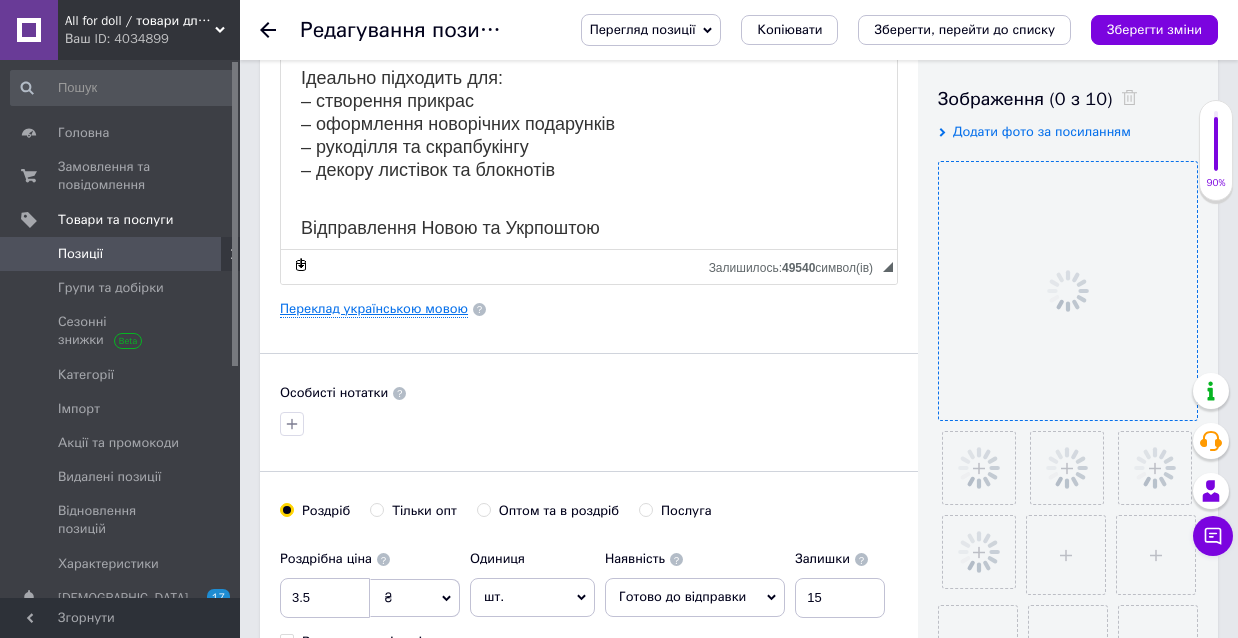 click on "Переклад українською мовою" at bounding box center [374, 309] 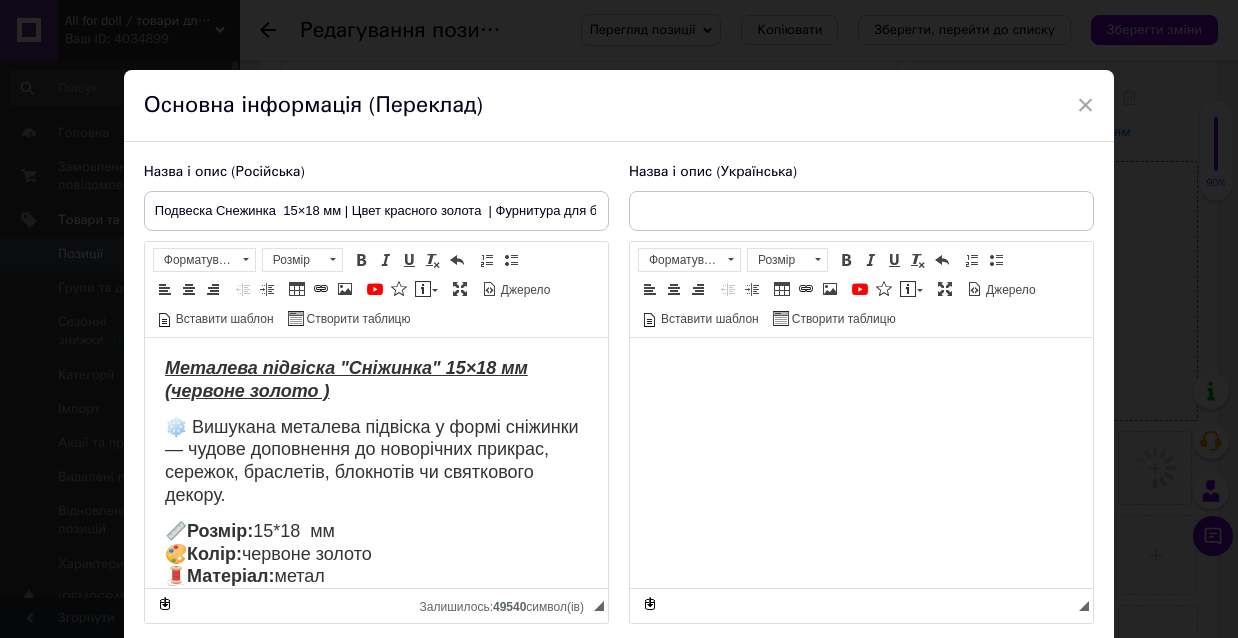 scroll, scrollTop: 0, scrollLeft: 0, axis: both 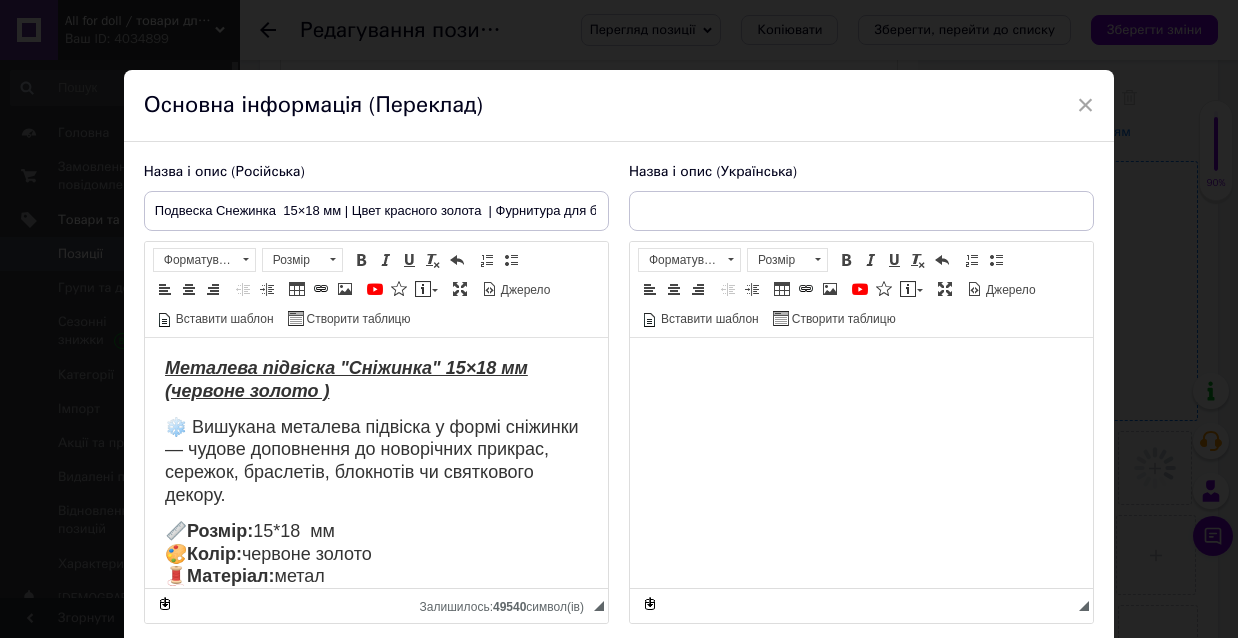 type on "Підвіска Сніжинка  15×18 мм |   Клір червоне золото  | Фурнітура для біжутерії, кулонів, браслетів" 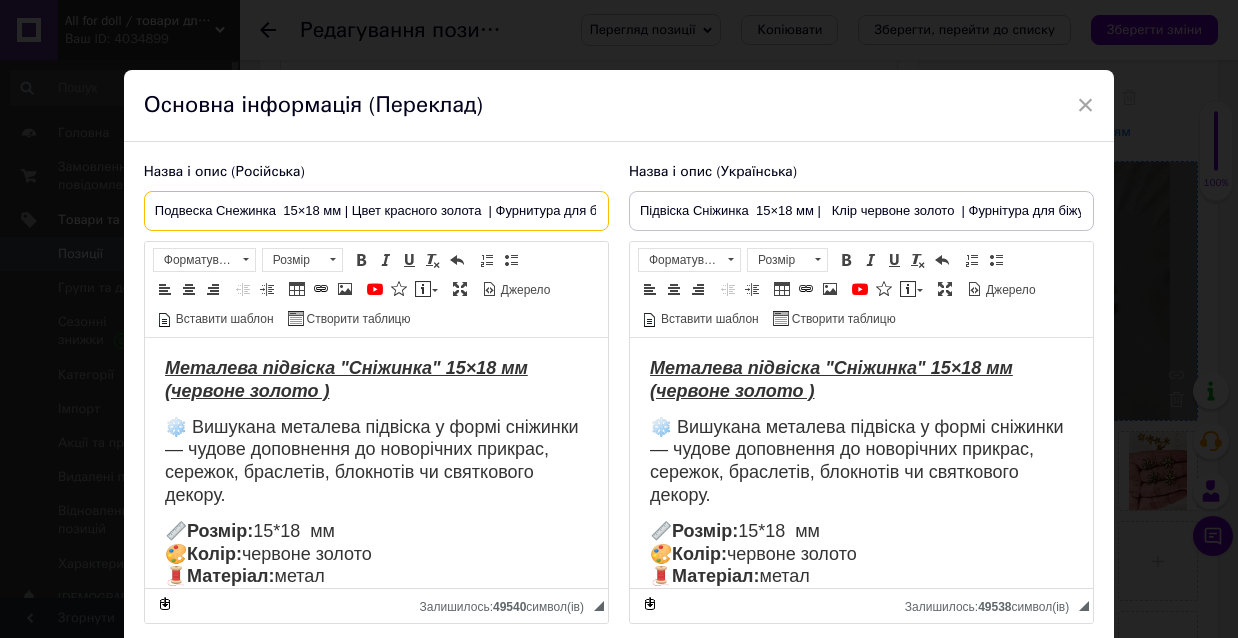 drag, startPoint x: 485, startPoint y: 211, endPoint x: 353, endPoint y: 209, distance: 132.01515 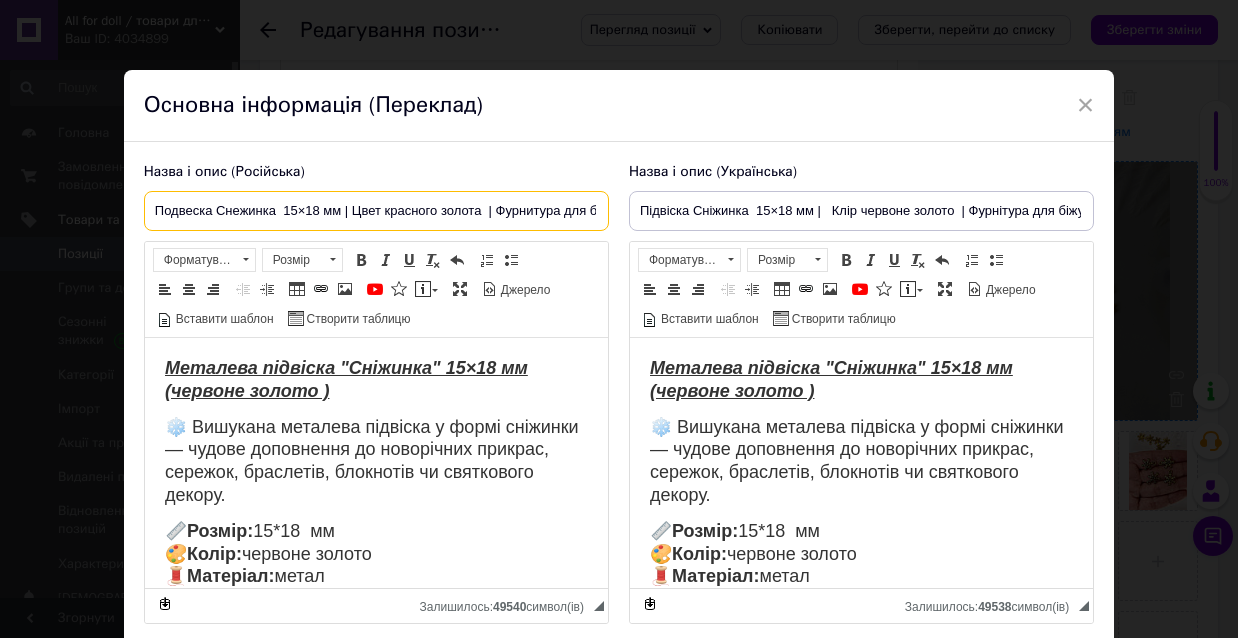 click on "Подвеска Снежинка  15×18 мм | Цвет красного золота  | Фурнитура для бижутерии, кулонов, браслетов" at bounding box center (376, 211) 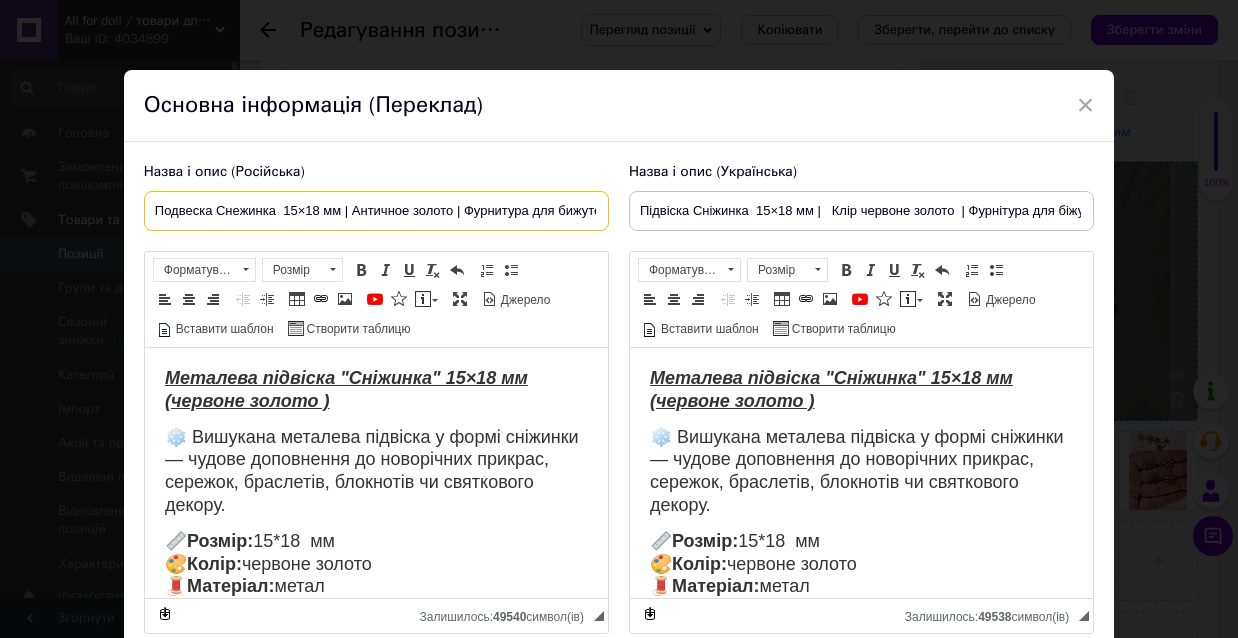 type on "Подвеска Снежинка  15×18 мм | Античное золото | Фурнитура для бижутерии, кулонов, браслетов" 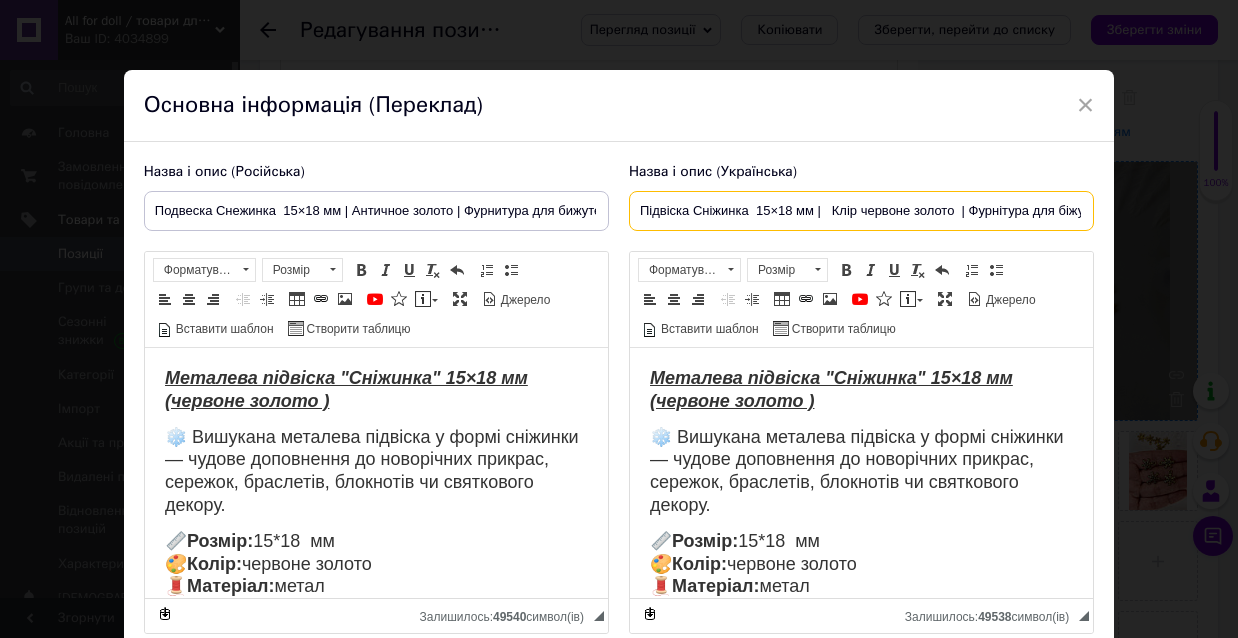 drag, startPoint x: 953, startPoint y: 208, endPoint x: 826, endPoint y: 211, distance: 127.03543 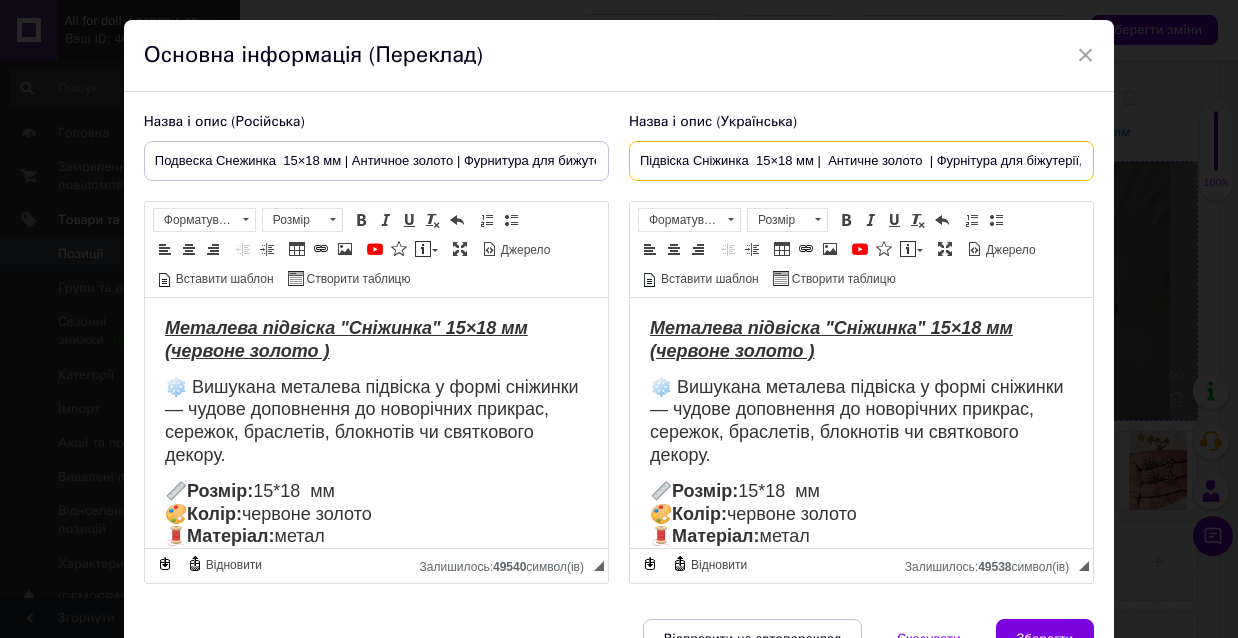 scroll, scrollTop: 51, scrollLeft: 0, axis: vertical 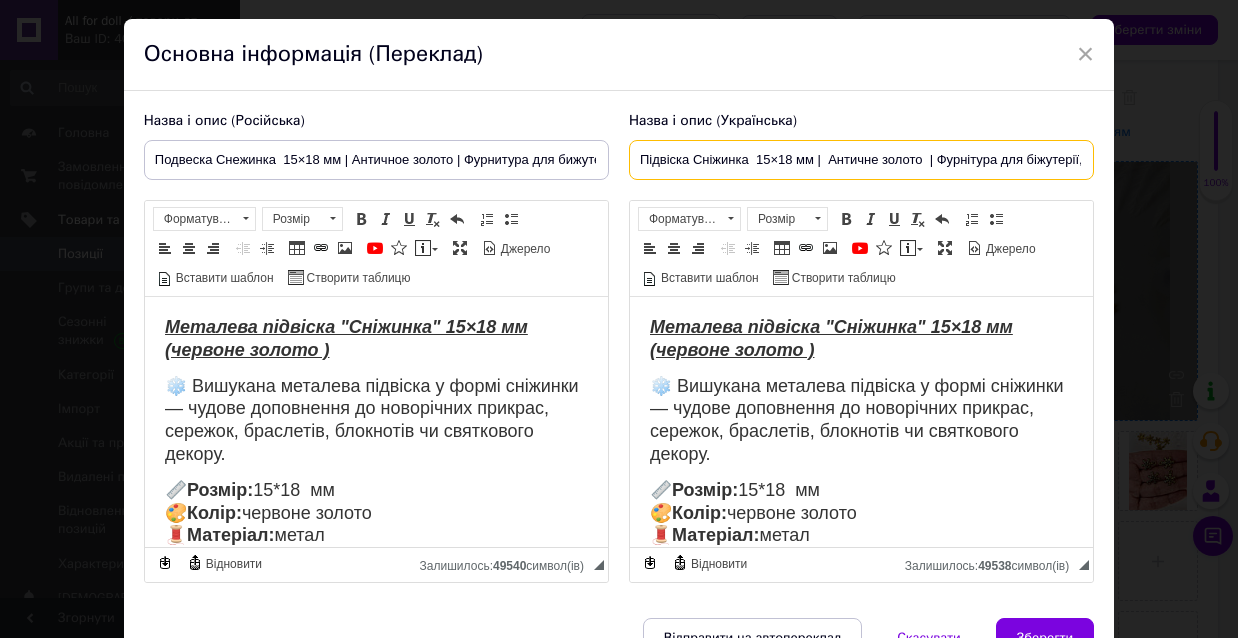 type on "Підвіска Сніжинка  15×18 мм |  Античне золото  | Фурнітура для біжутерії, кулонів, браслетів" 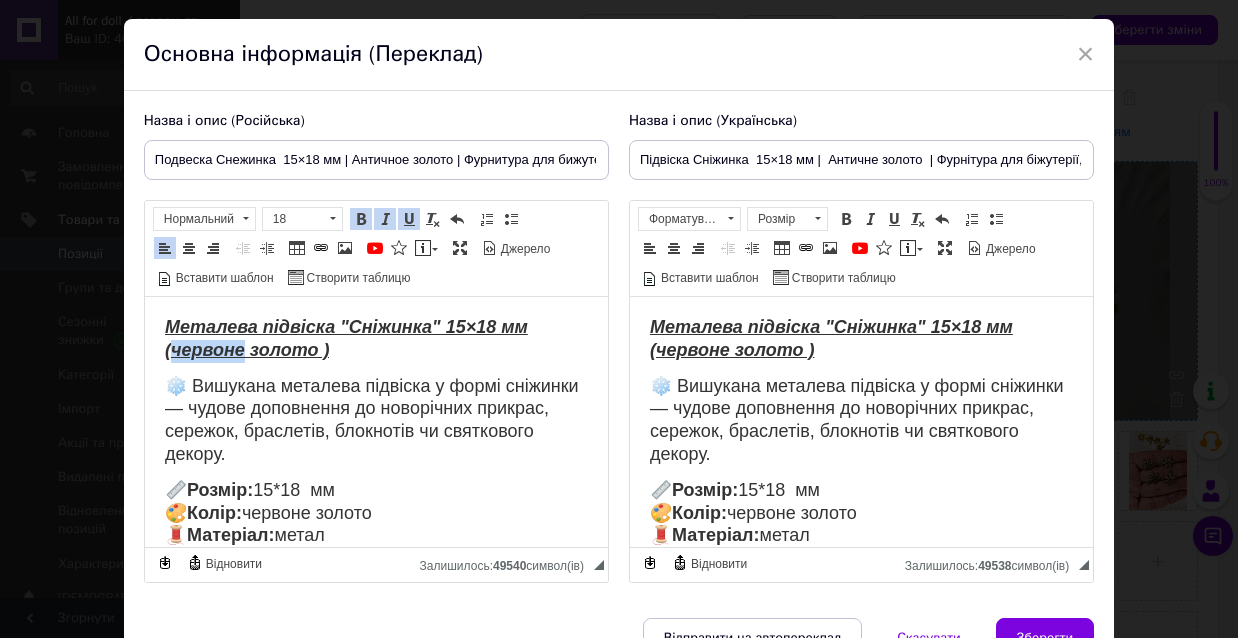 drag, startPoint x: 240, startPoint y: 347, endPoint x: 170, endPoint y: 350, distance: 70.064255 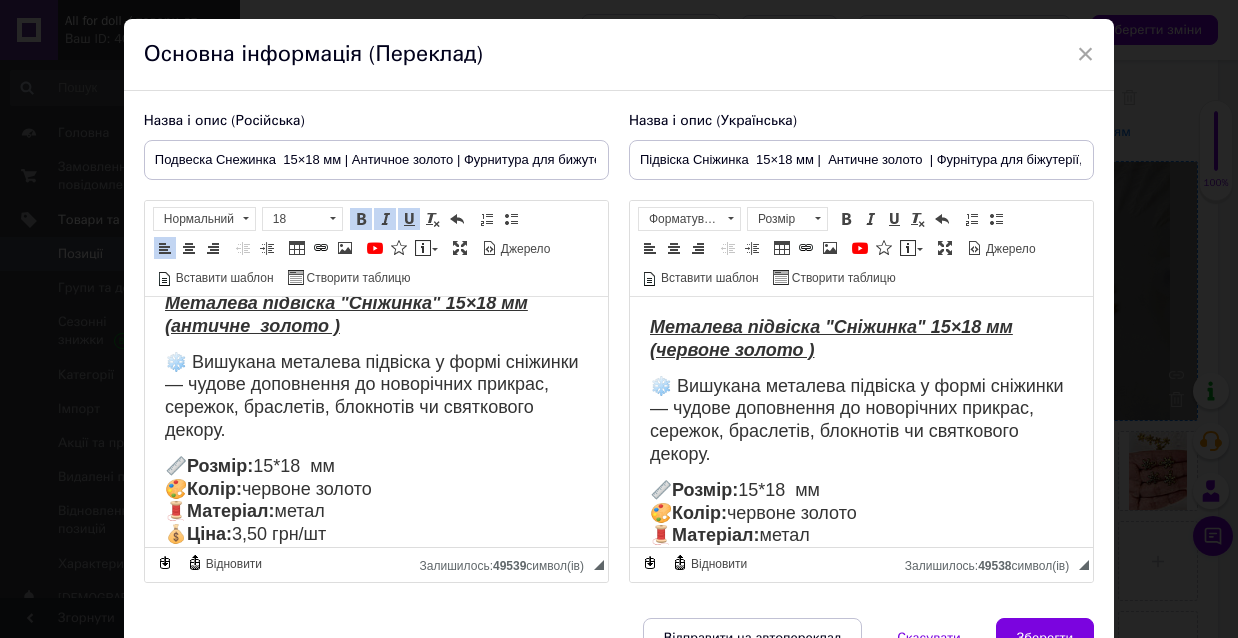 scroll, scrollTop: 53, scrollLeft: 0, axis: vertical 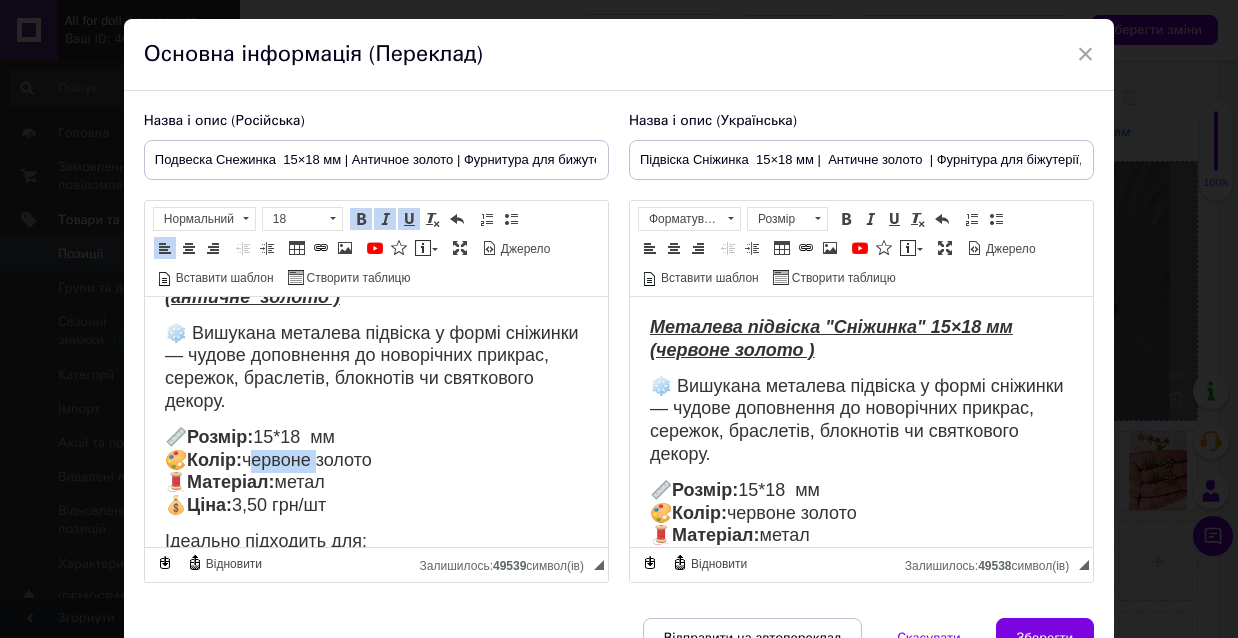drag, startPoint x: 323, startPoint y: 455, endPoint x: 254, endPoint y: 455, distance: 69 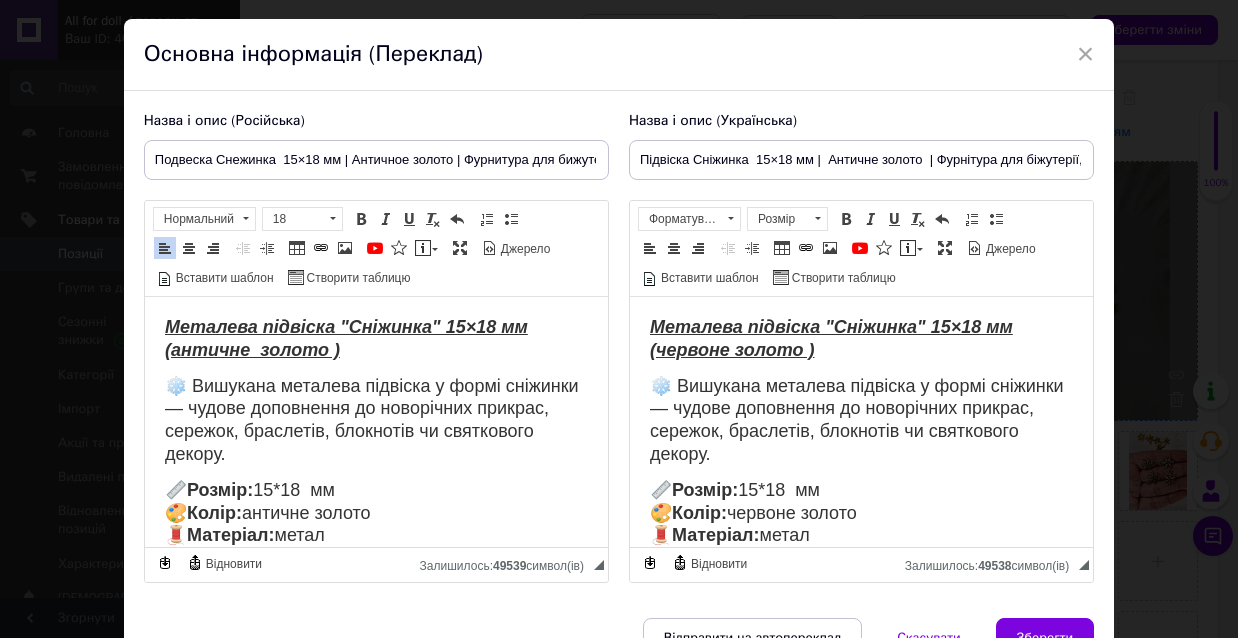 scroll, scrollTop: 0, scrollLeft: 0, axis: both 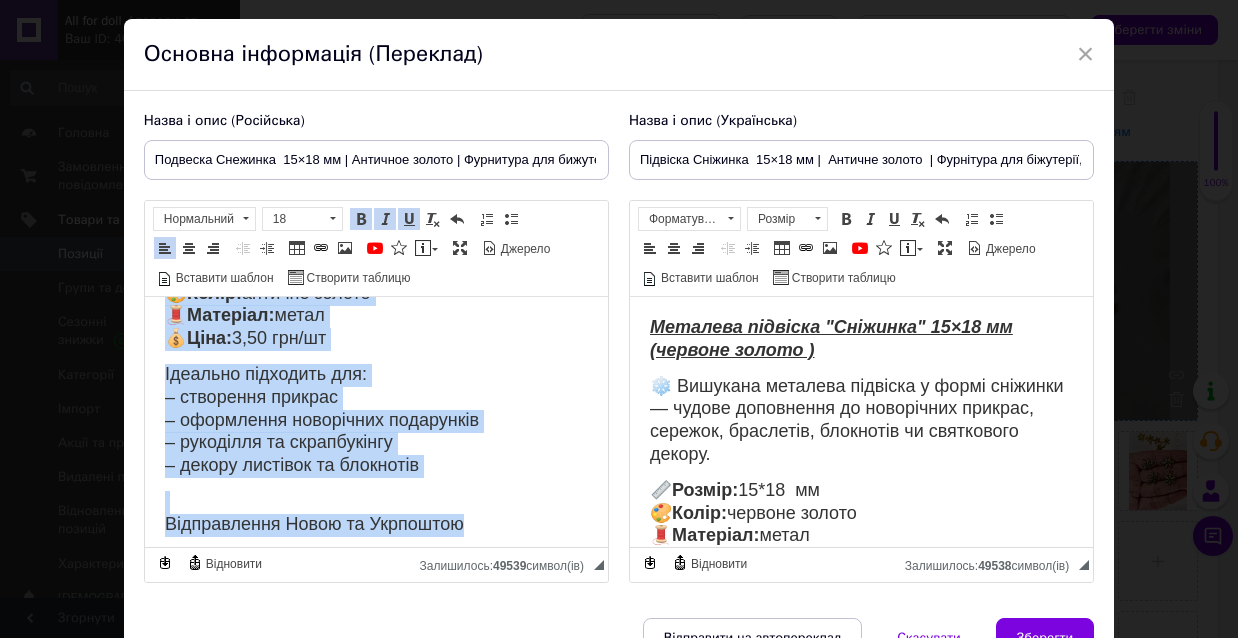 drag, startPoint x: 177, startPoint y: 334, endPoint x: 313, endPoint y: 596, distance: 295.19485 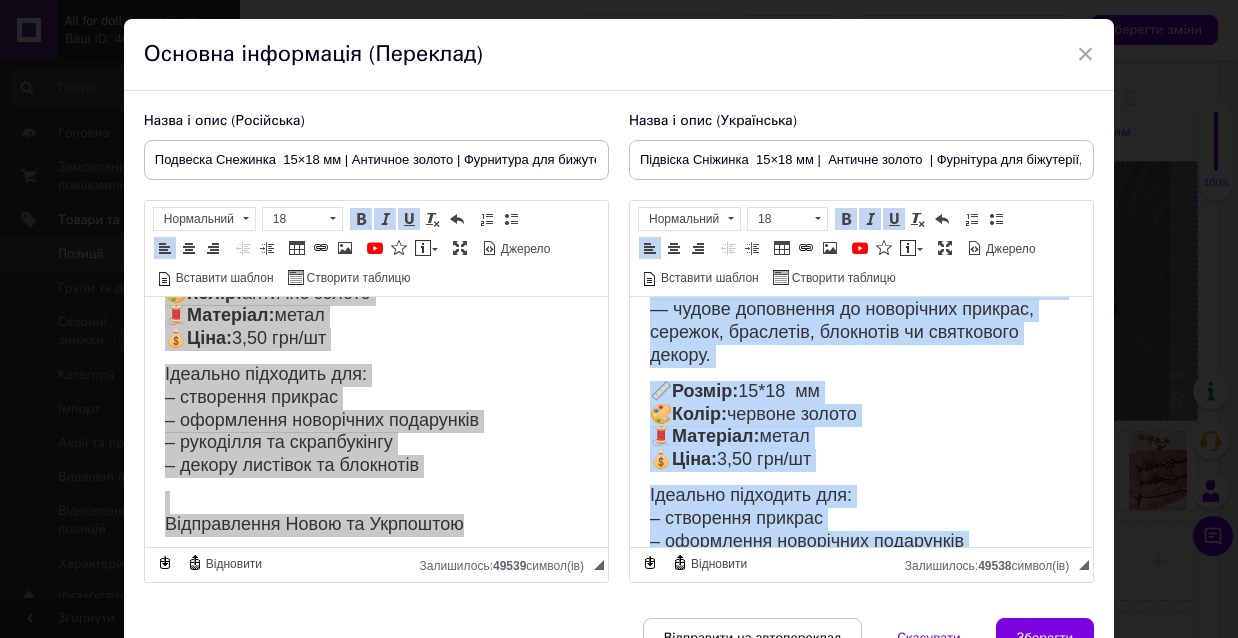scroll, scrollTop: 167, scrollLeft: 0, axis: vertical 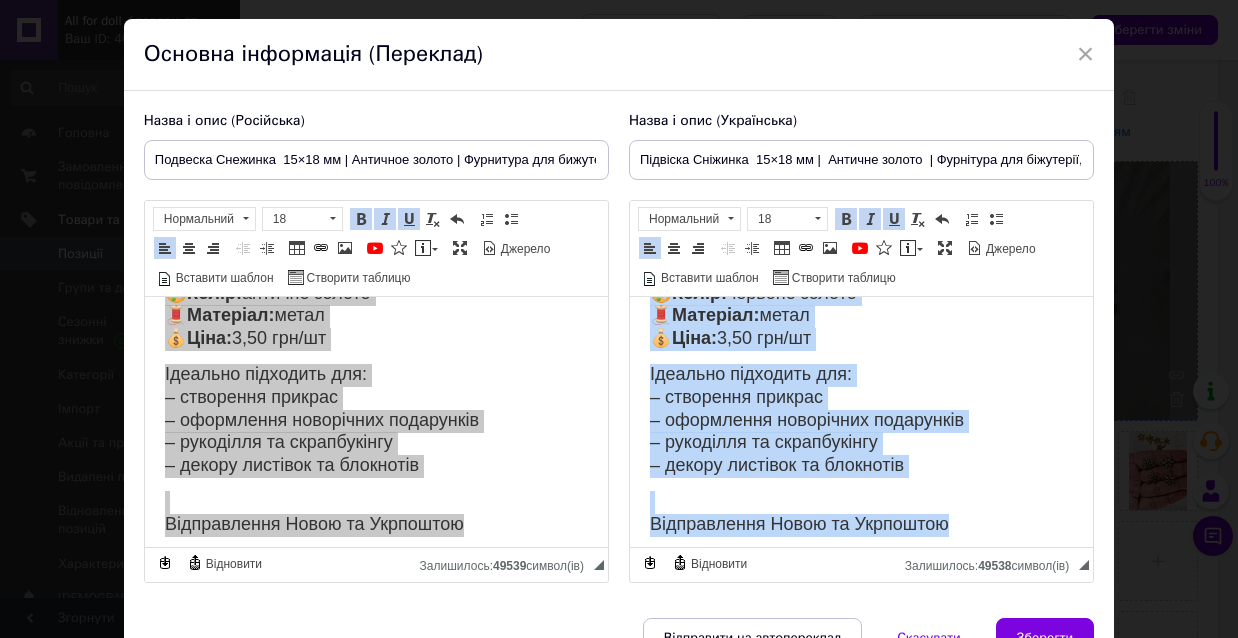 drag, startPoint x: 645, startPoint y: 319, endPoint x: 1541, endPoint y: 874, distance: 1053.9645 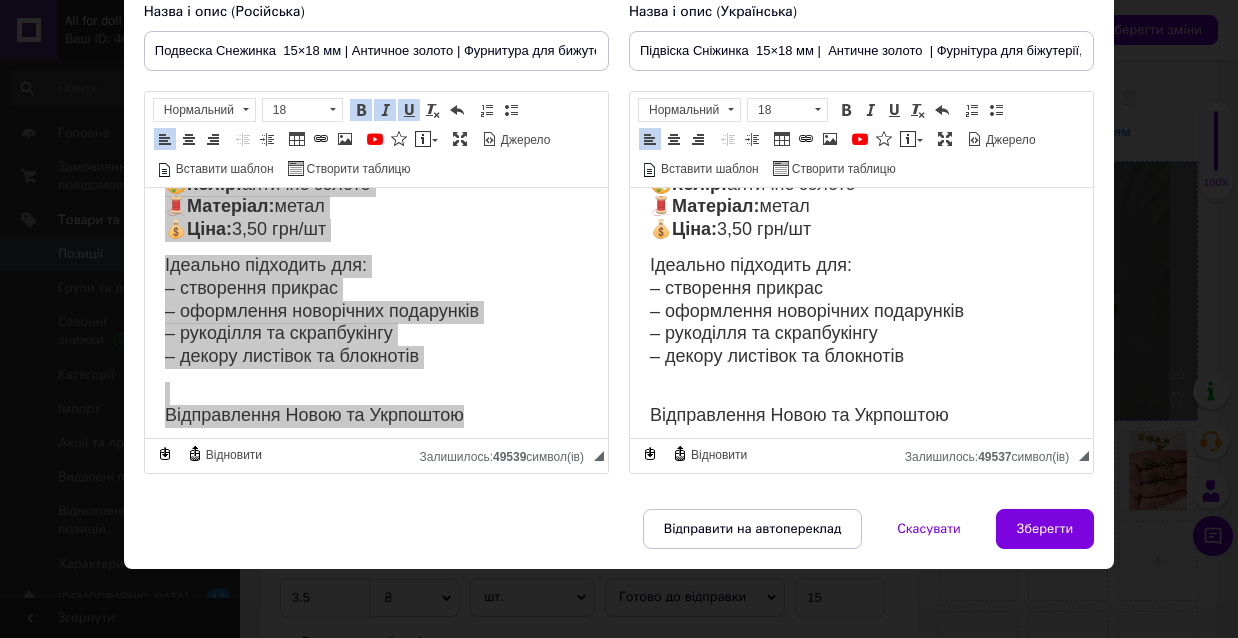 scroll, scrollTop: 160, scrollLeft: 0, axis: vertical 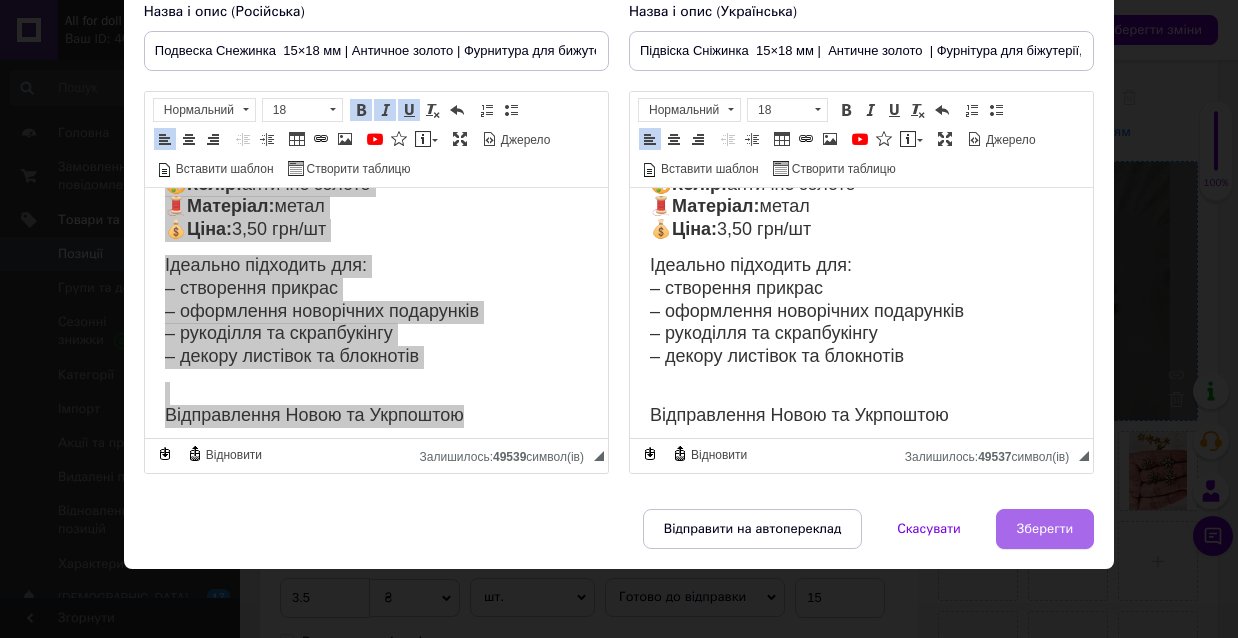 click on "Зберегти" at bounding box center (1045, 529) 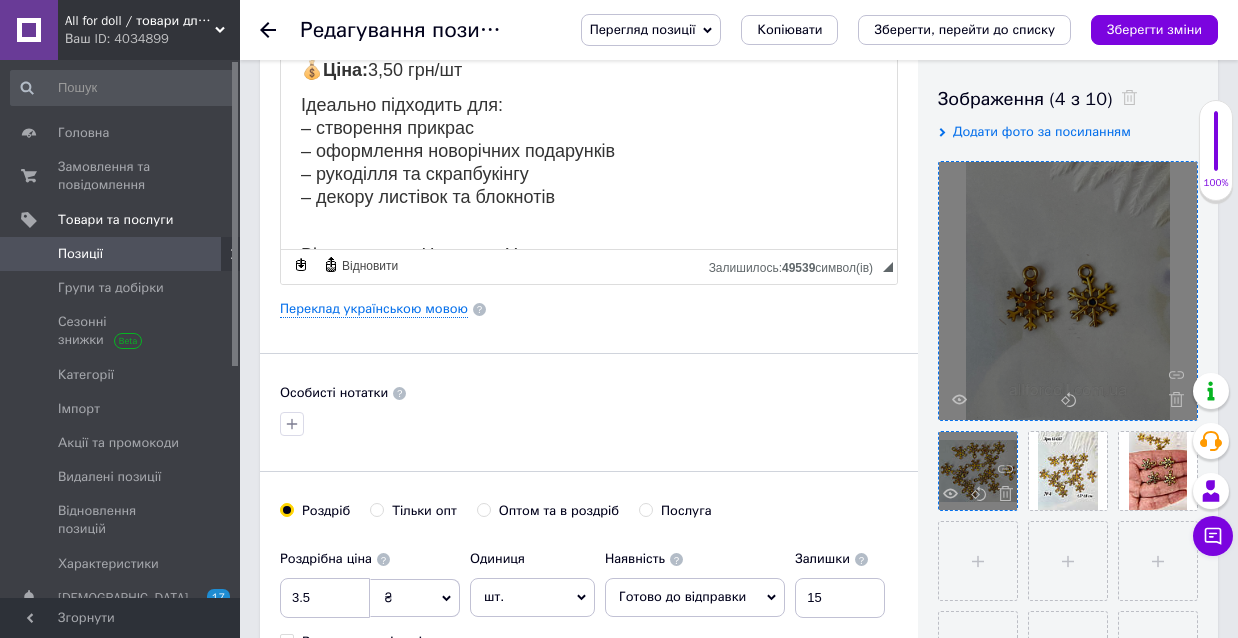 scroll, scrollTop: 172, scrollLeft: 0, axis: vertical 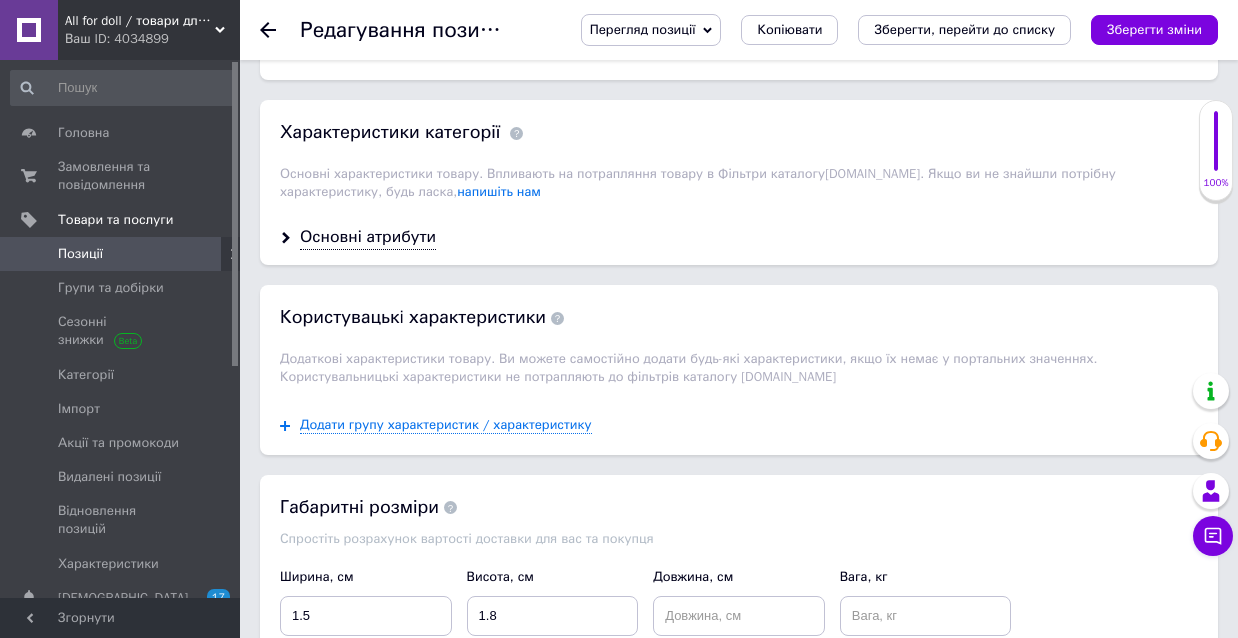 click on "Зберегти зміни" at bounding box center [1154, 29] 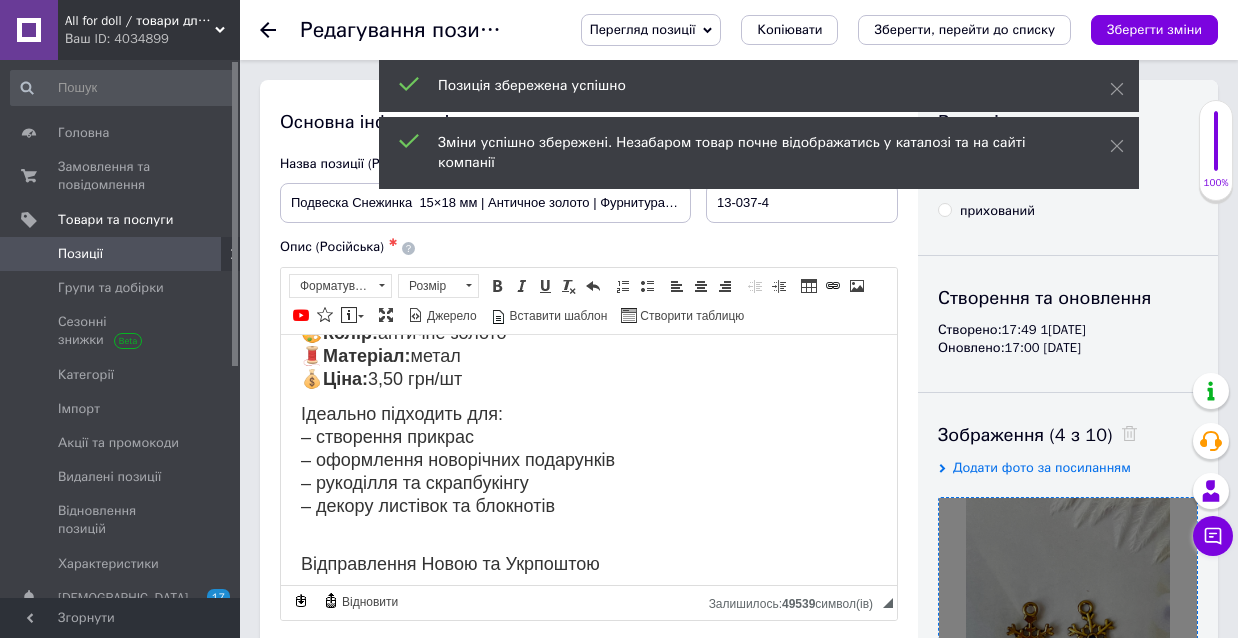 scroll, scrollTop: 0, scrollLeft: 0, axis: both 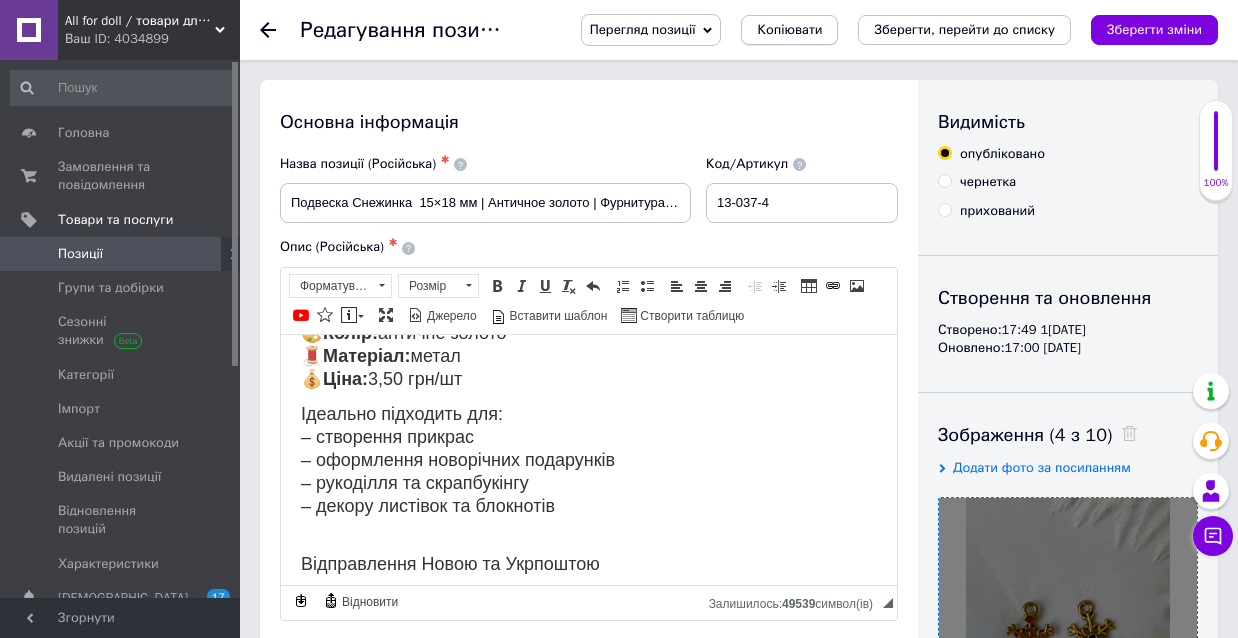 click on "Копіювати" at bounding box center (789, 30) 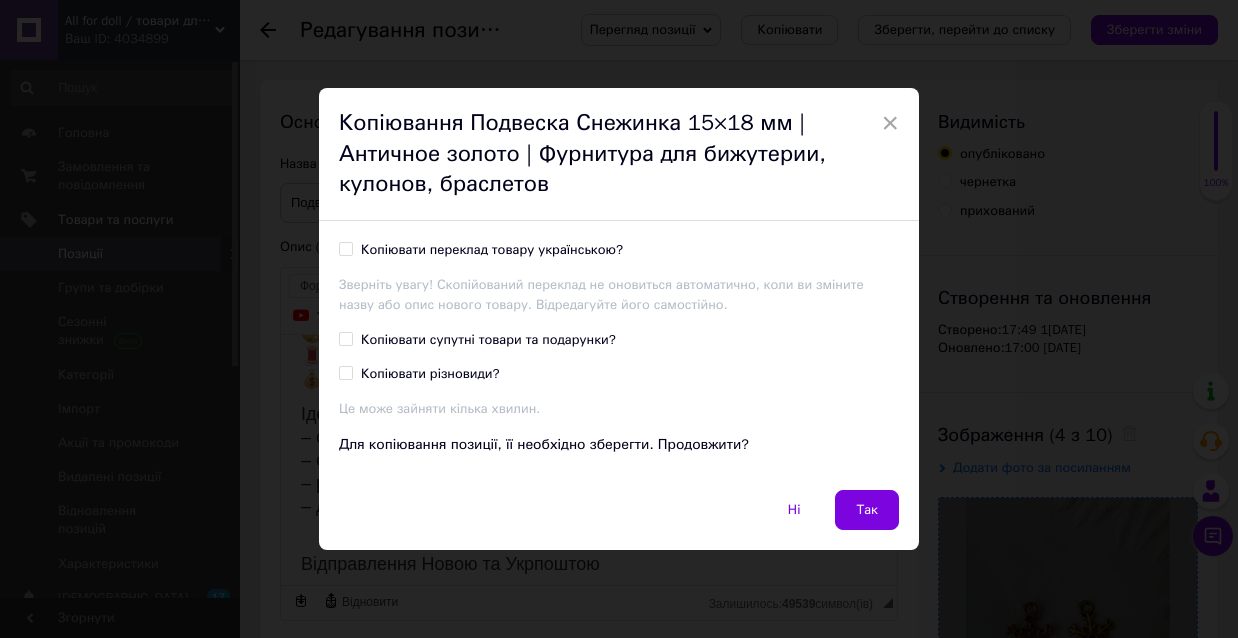 drag, startPoint x: 341, startPoint y: 249, endPoint x: 352, endPoint y: 316, distance: 67.89698 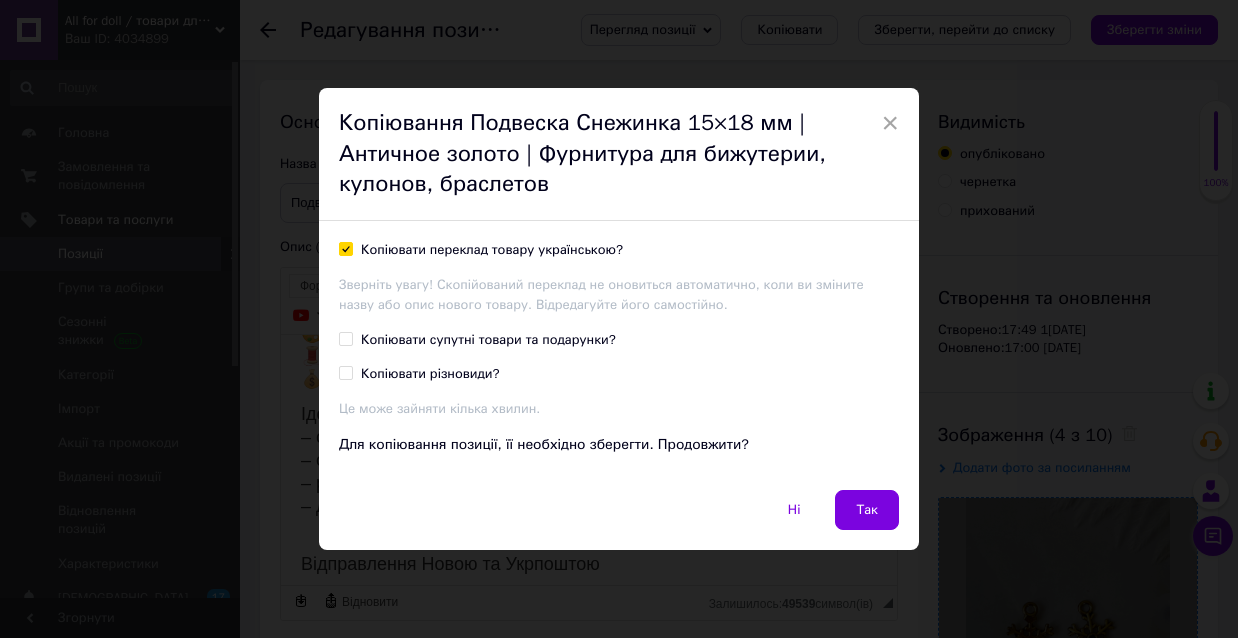 checkbox on "true" 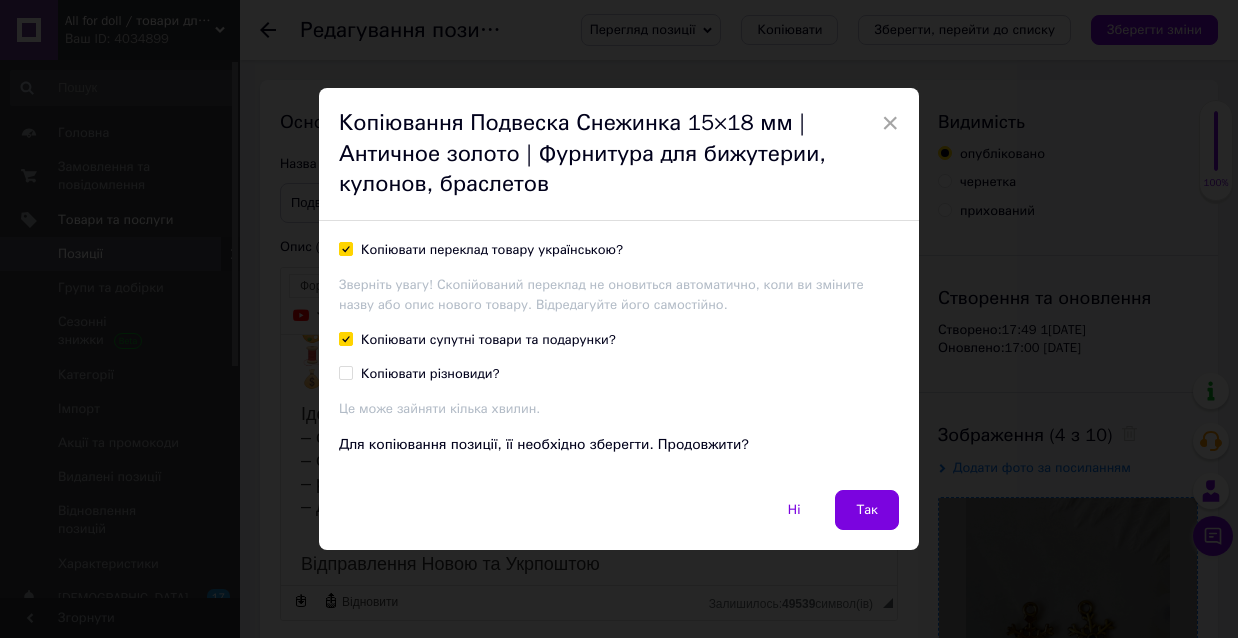 checkbox on "true" 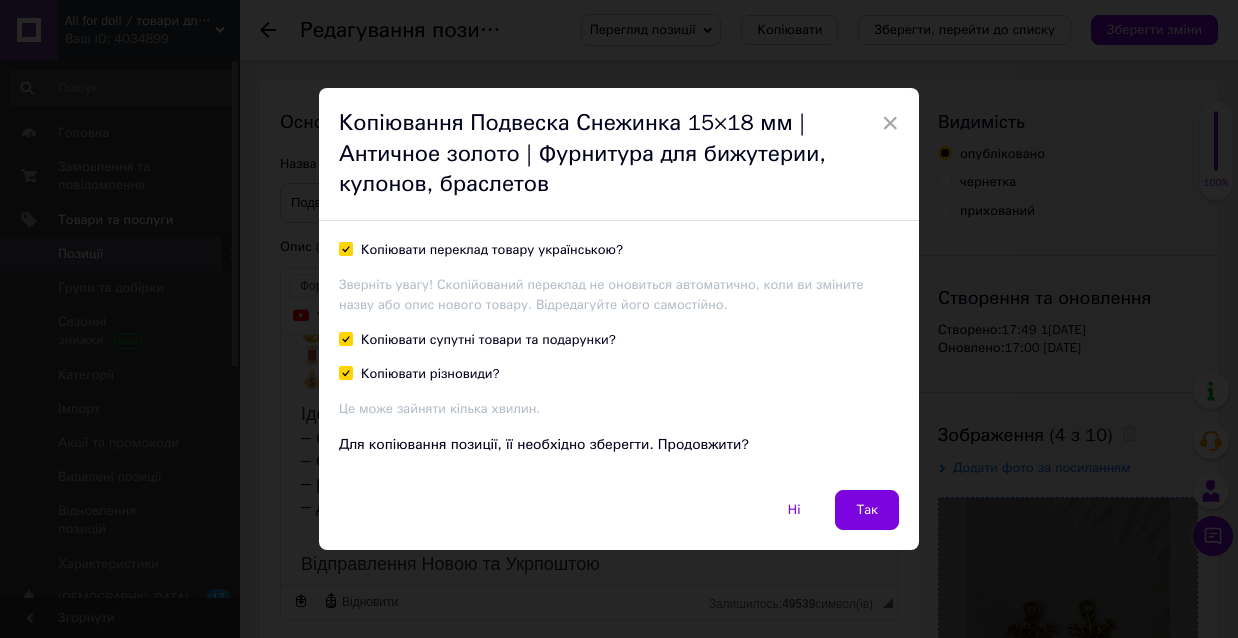 checkbox on "true" 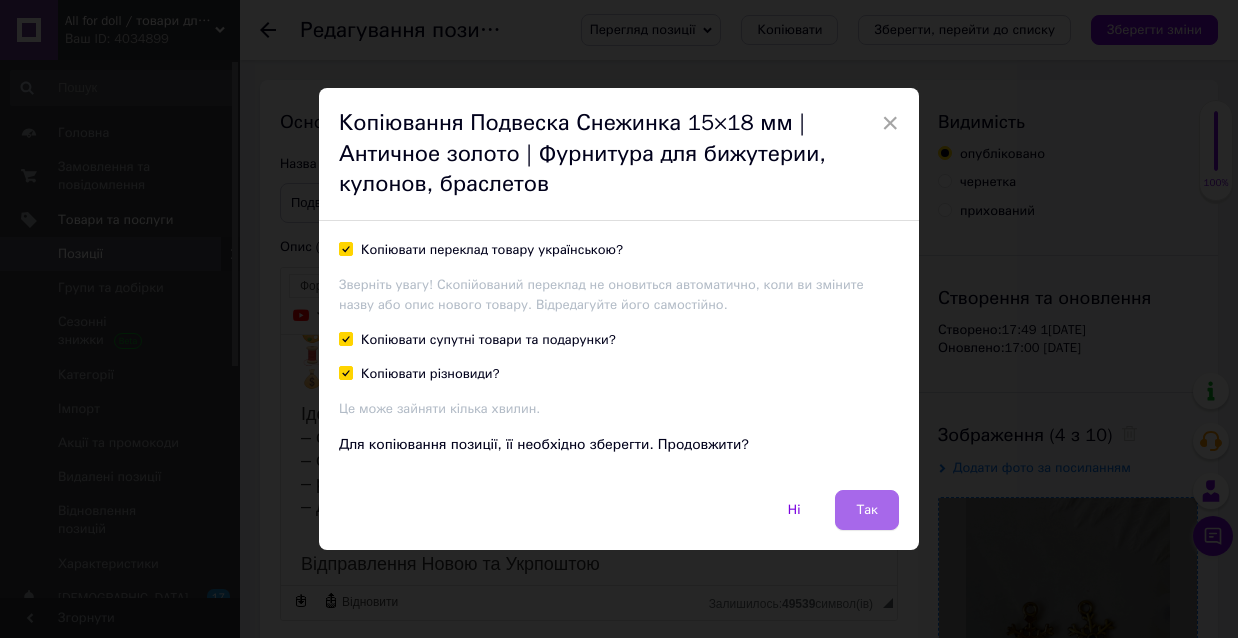 click on "Так" at bounding box center [867, 510] 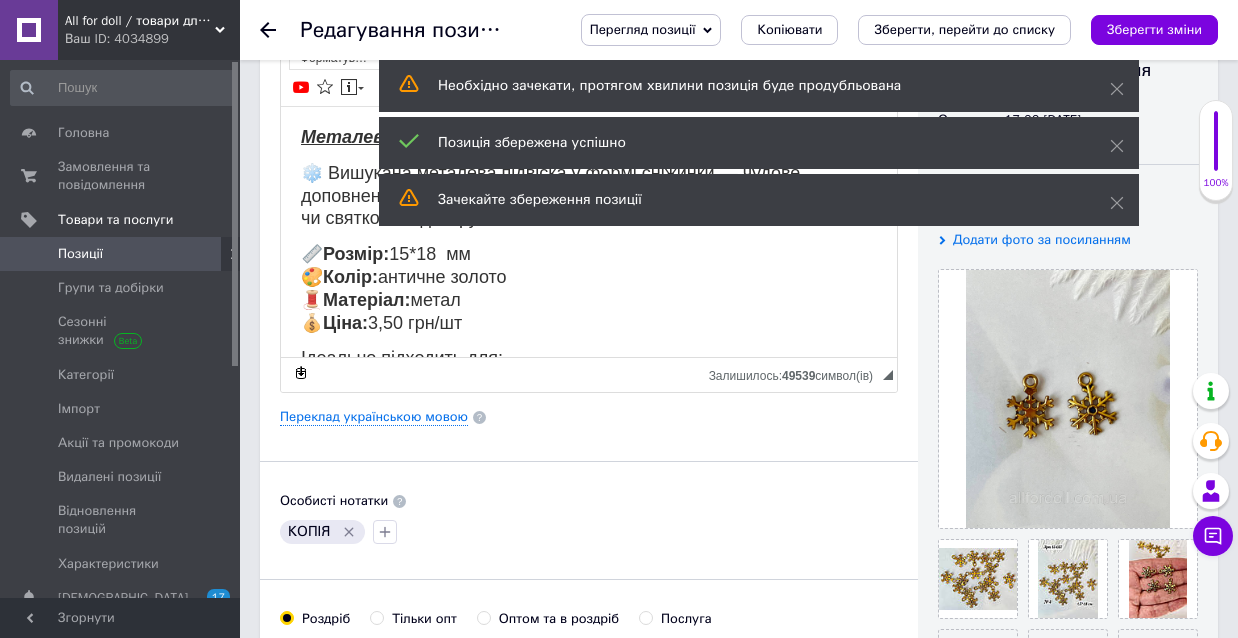 scroll, scrollTop: 228, scrollLeft: 0, axis: vertical 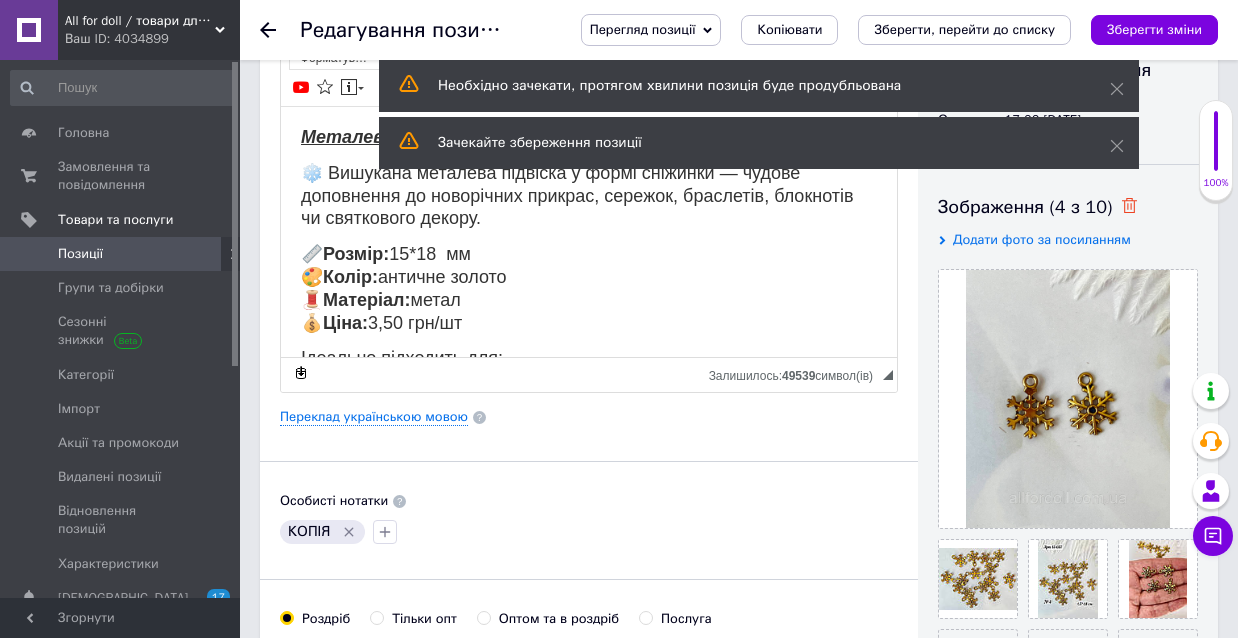 click 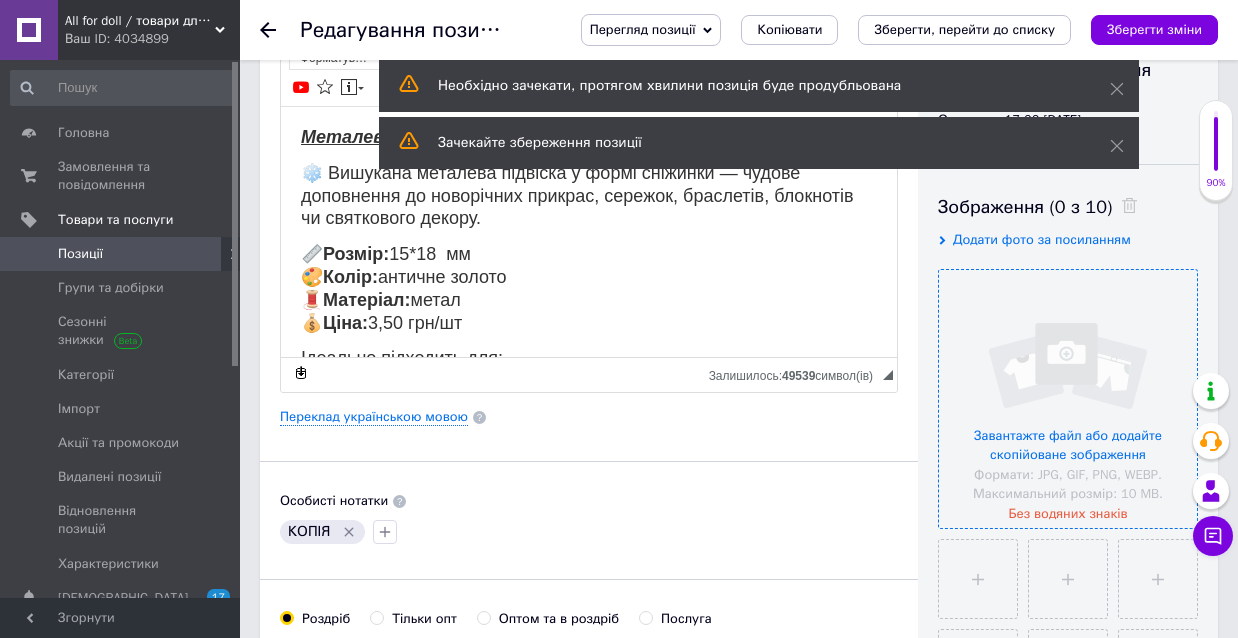 click at bounding box center (1068, 399) 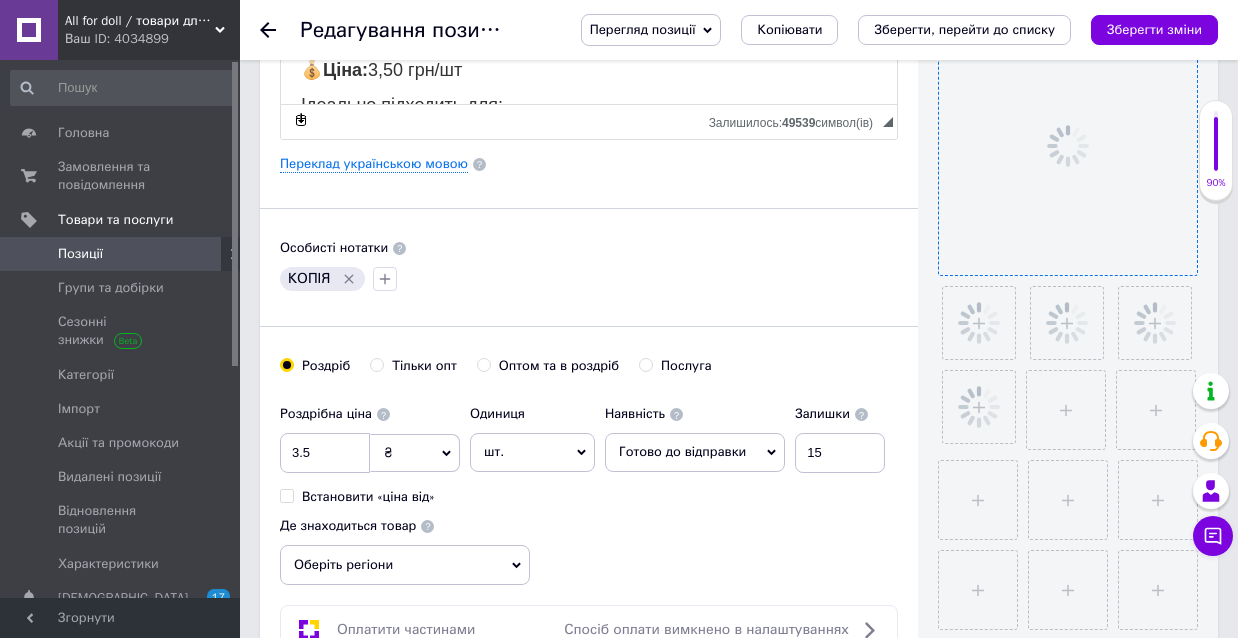 scroll, scrollTop: 519, scrollLeft: 0, axis: vertical 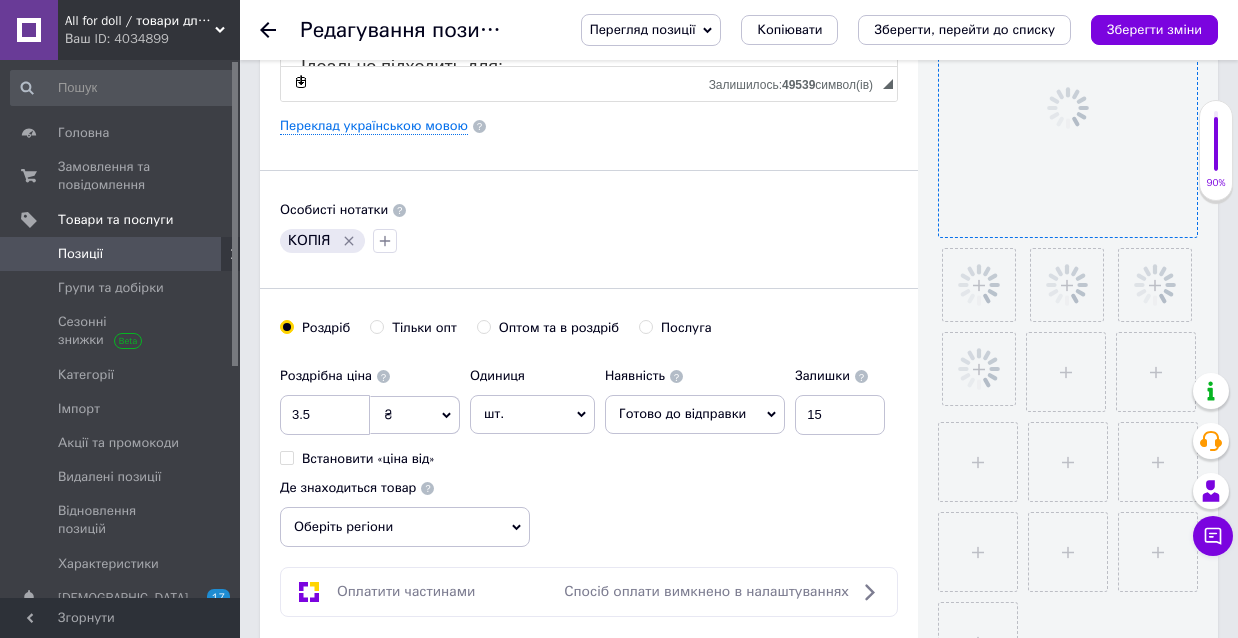 drag, startPoint x: 348, startPoint y: 240, endPoint x: 639, endPoint y: 343, distance: 308.6908 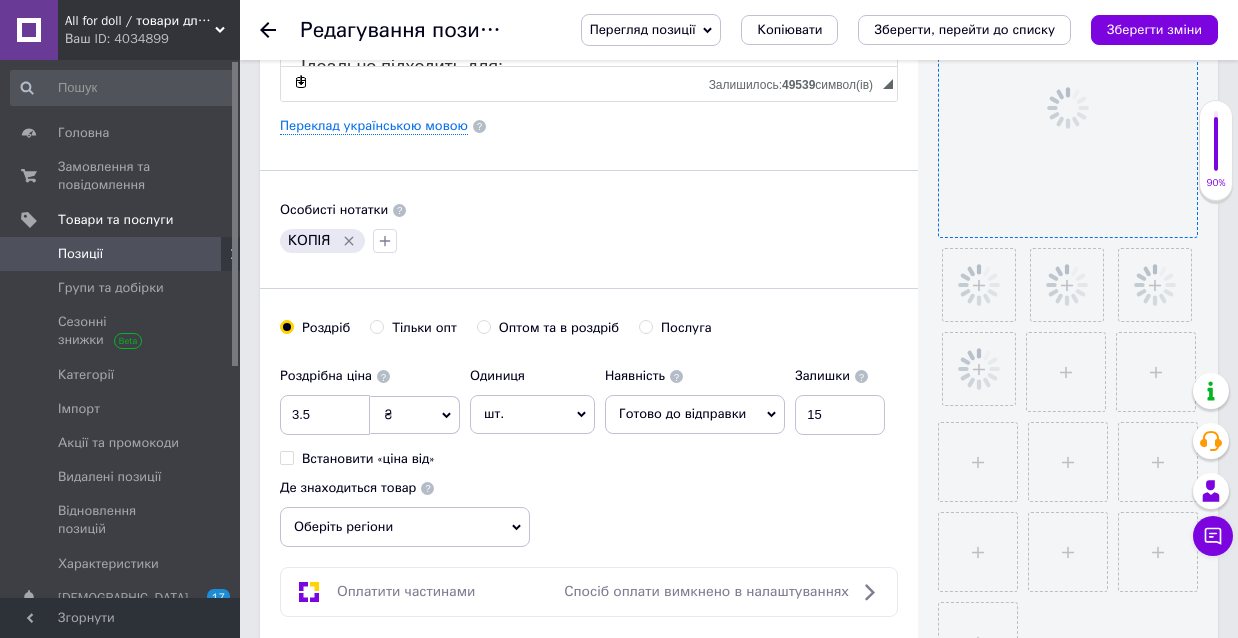 click 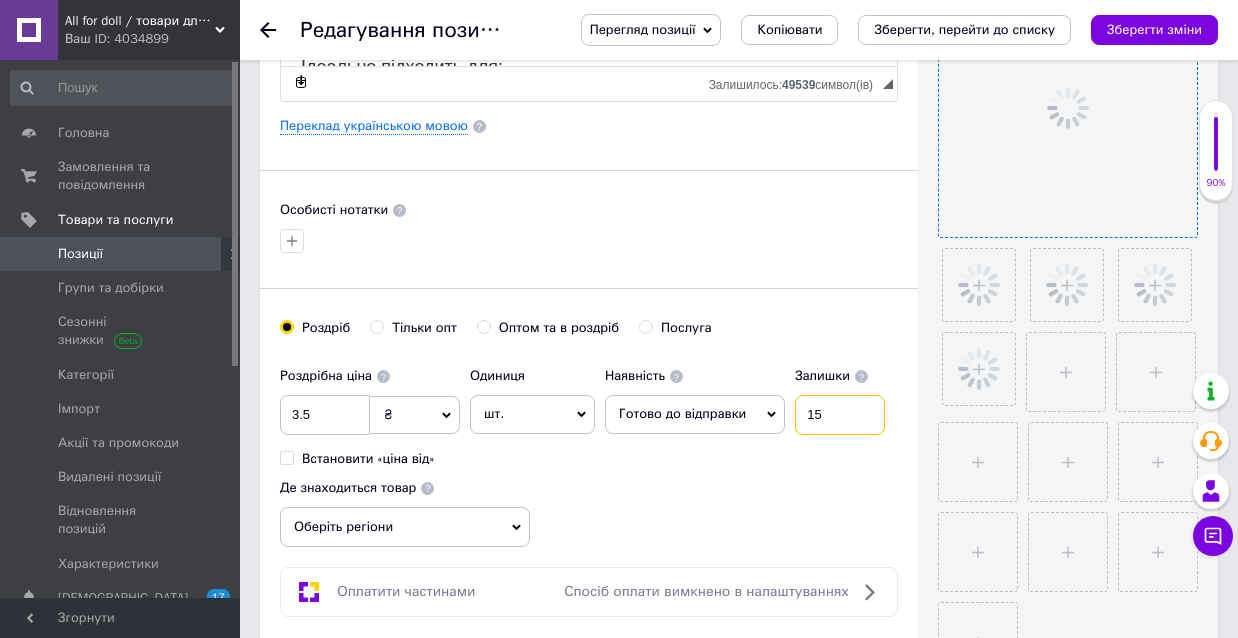 click on "15" at bounding box center (840, 415) 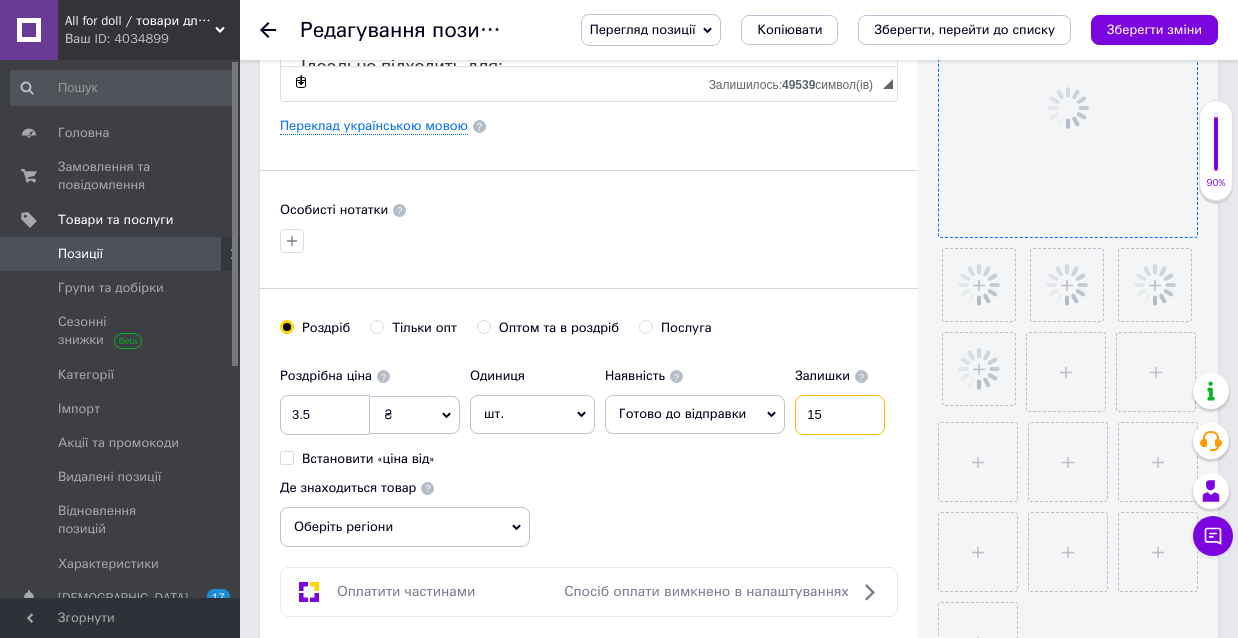 type on "1" 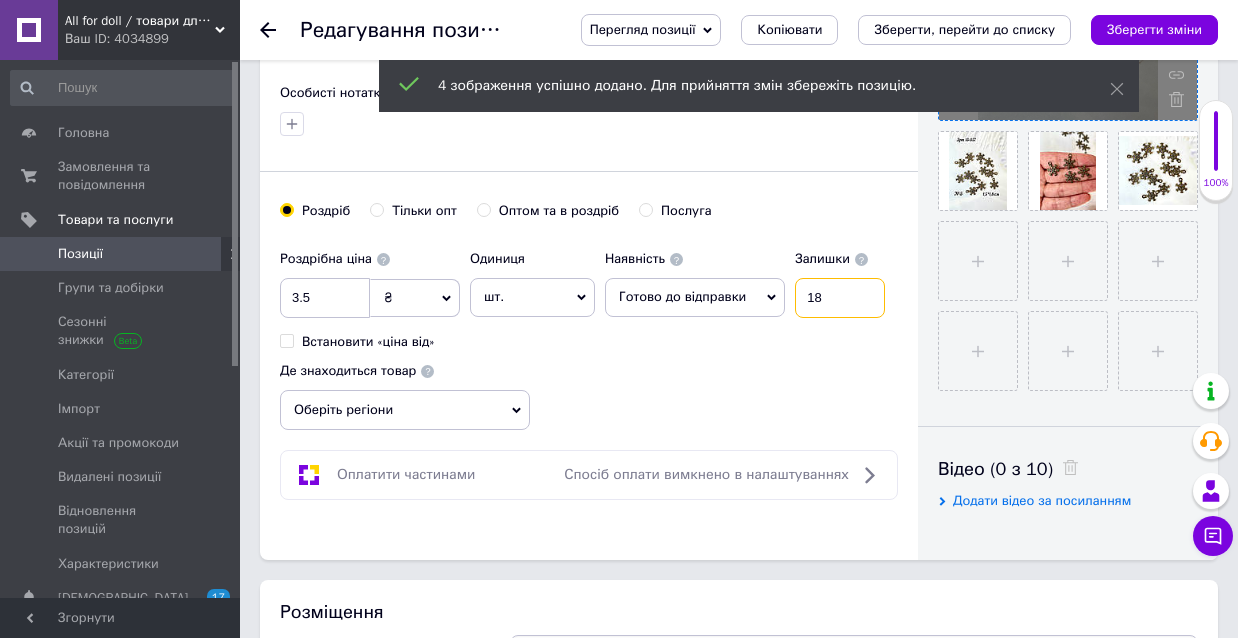 scroll, scrollTop: 646, scrollLeft: 0, axis: vertical 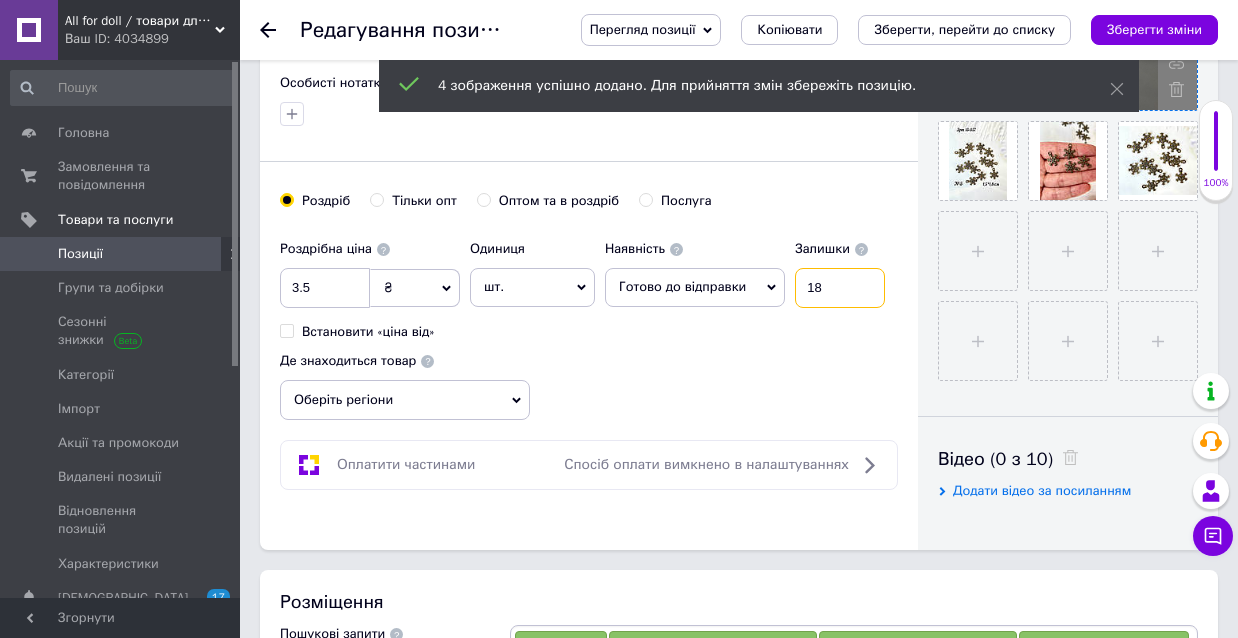 type on "18" 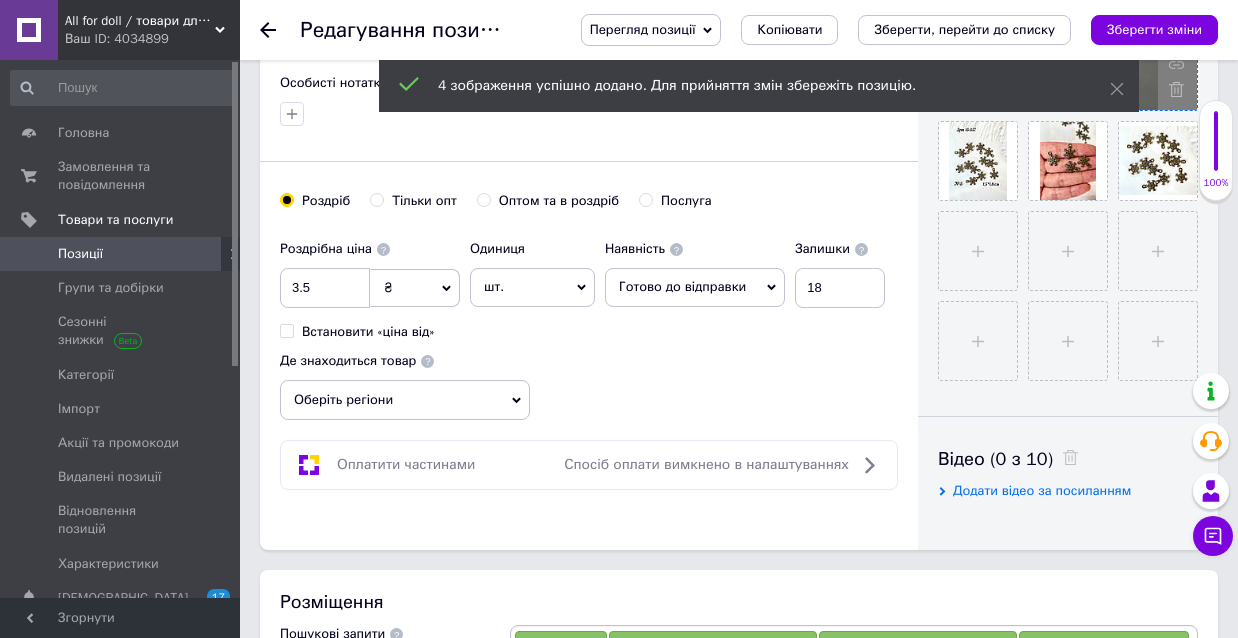 click 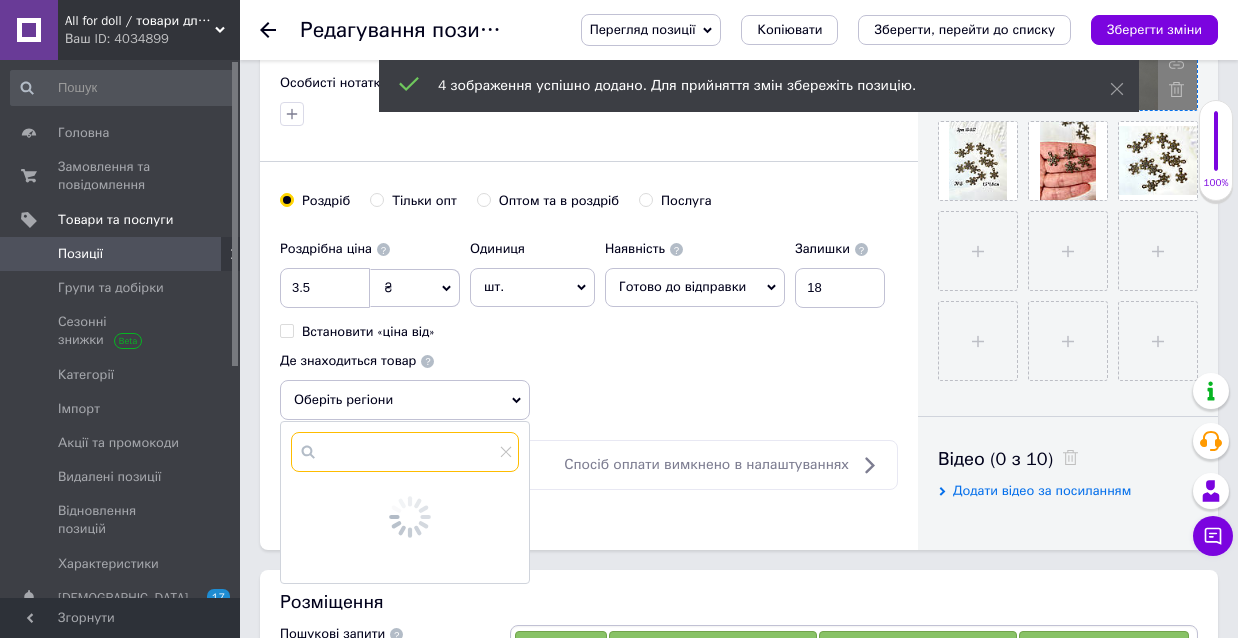 click at bounding box center [405, 452] 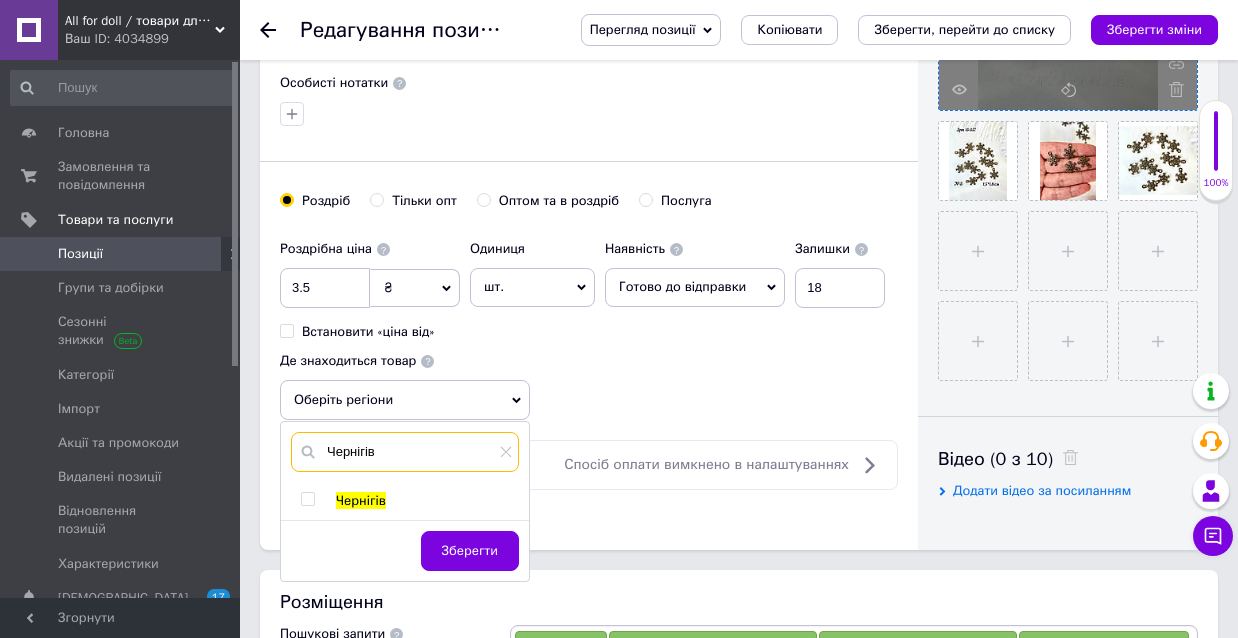 type on "Чернігів" 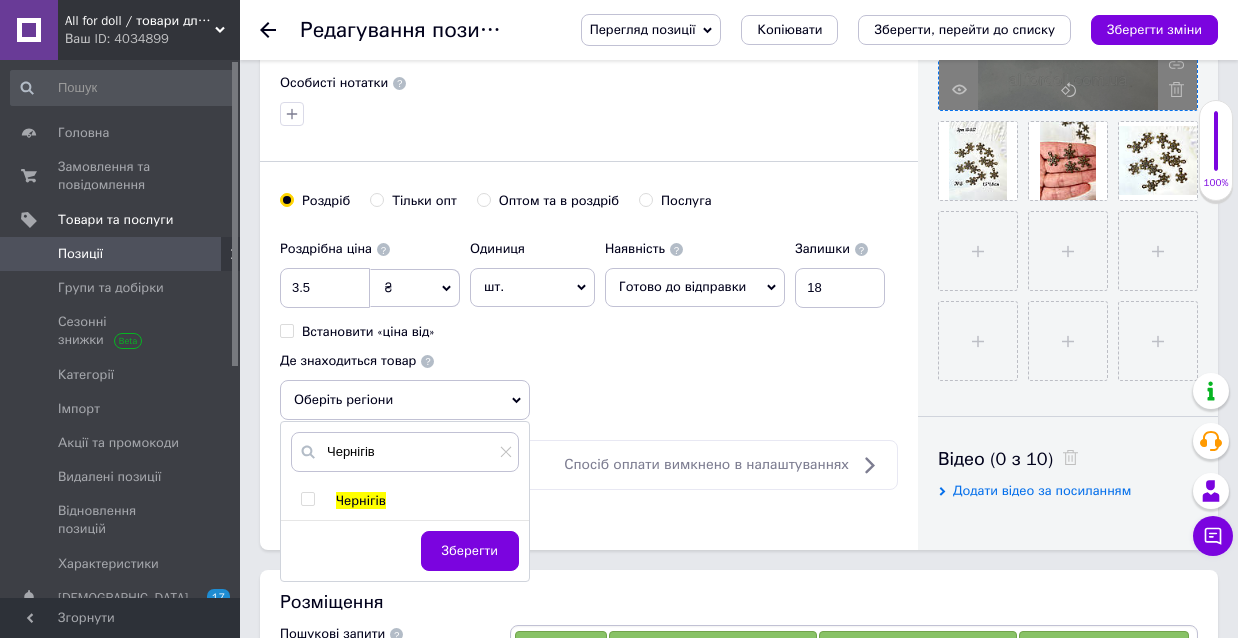 drag, startPoint x: 309, startPoint y: 496, endPoint x: 327, endPoint y: 514, distance: 25.455845 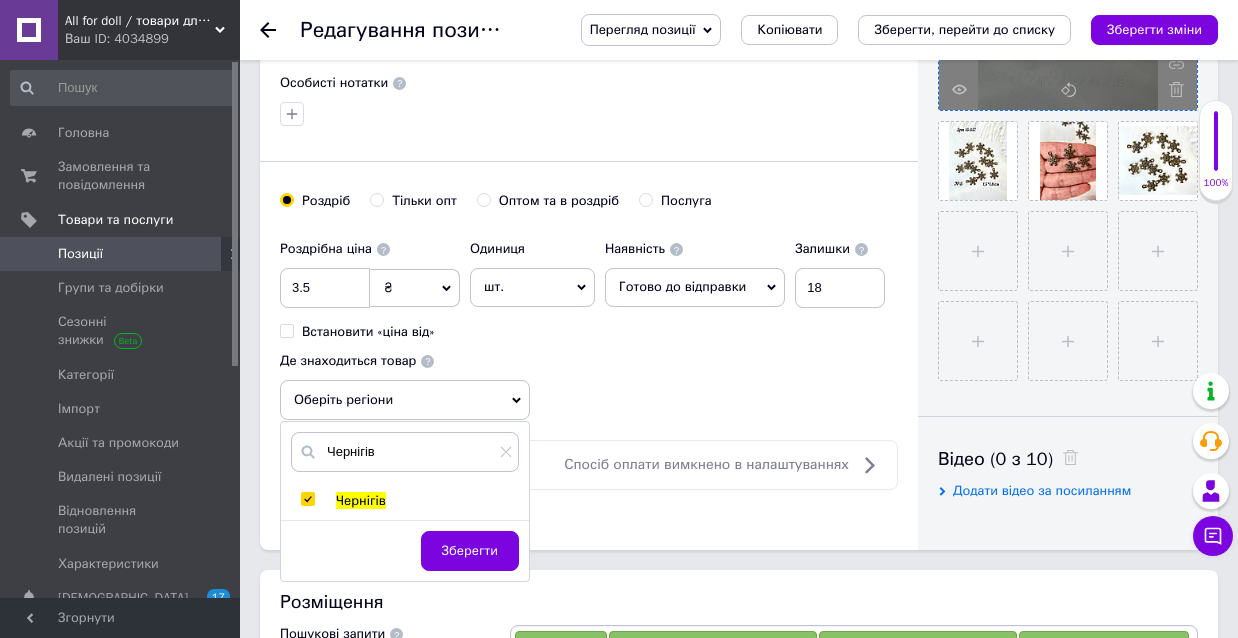 checkbox on "true" 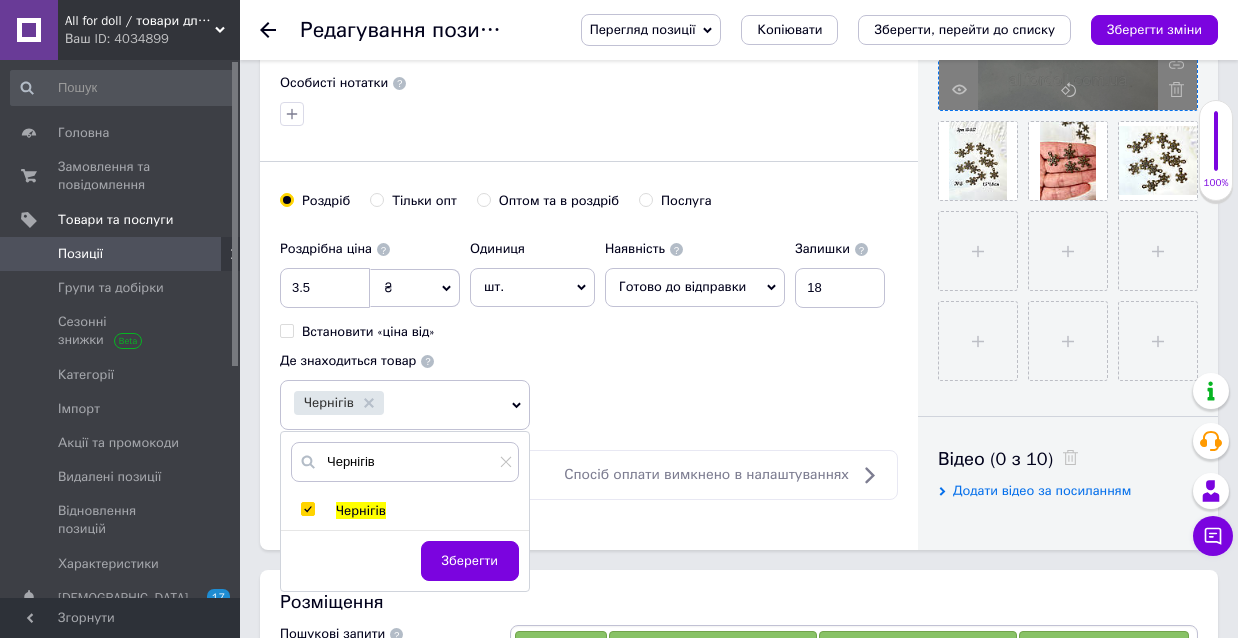 click on "Зберегти" at bounding box center [470, 561] 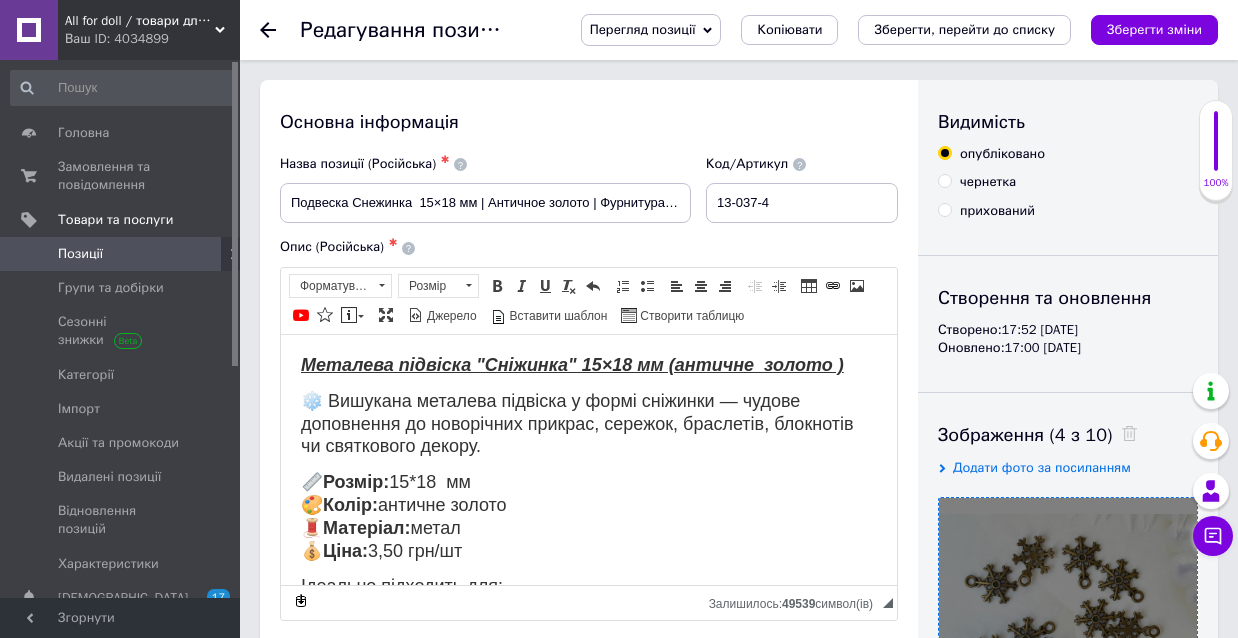 scroll, scrollTop: 0, scrollLeft: 0, axis: both 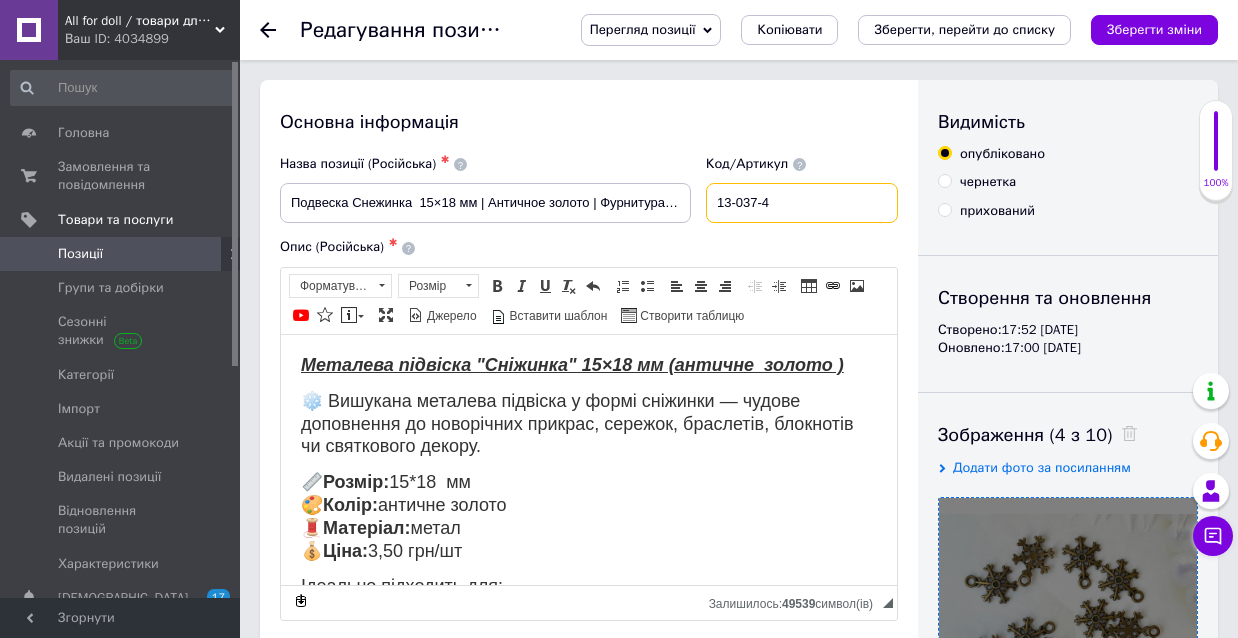 click on "13-037-4" at bounding box center (802, 203) 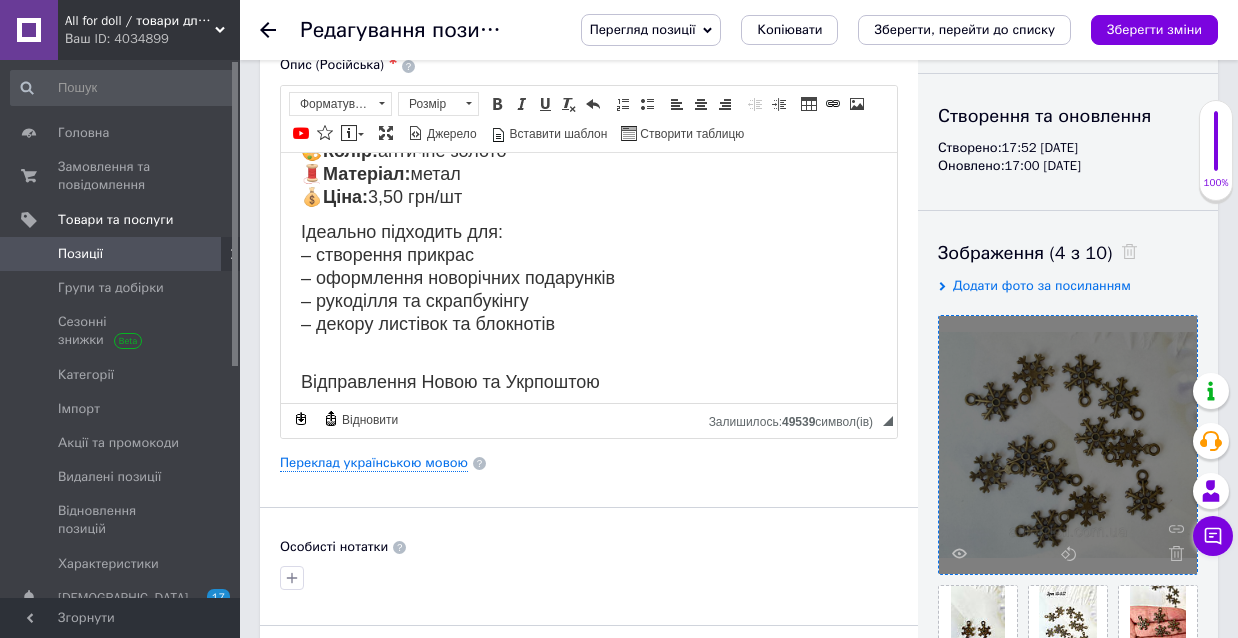 scroll, scrollTop: 221, scrollLeft: 0, axis: vertical 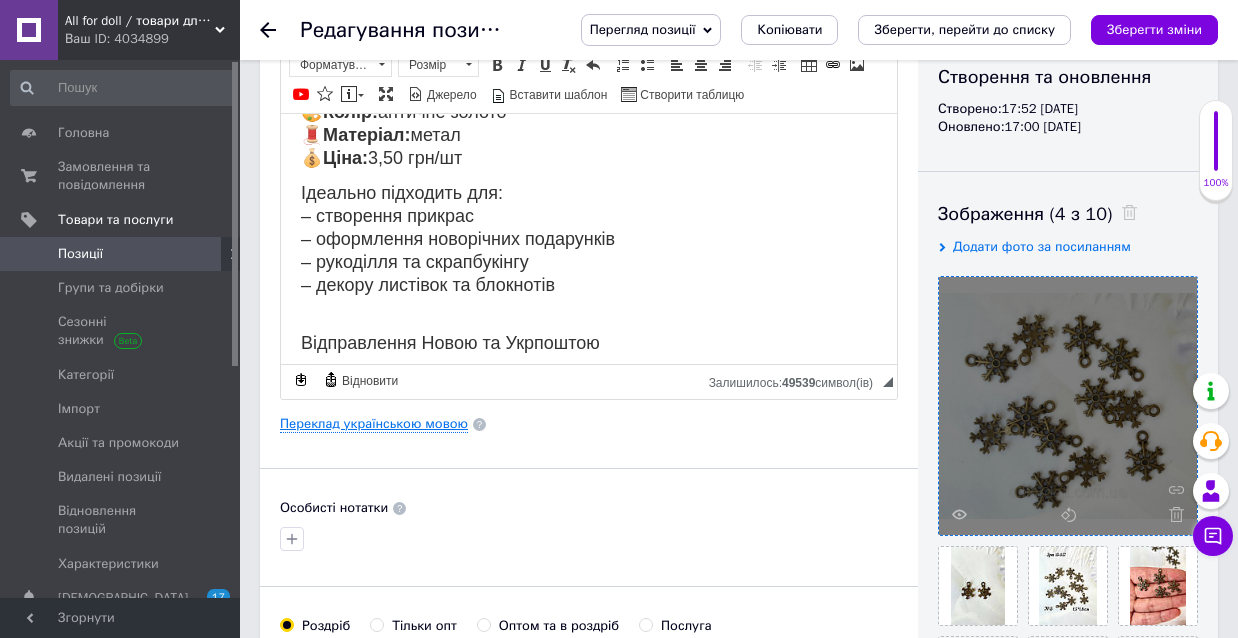 type on "13-037-5" 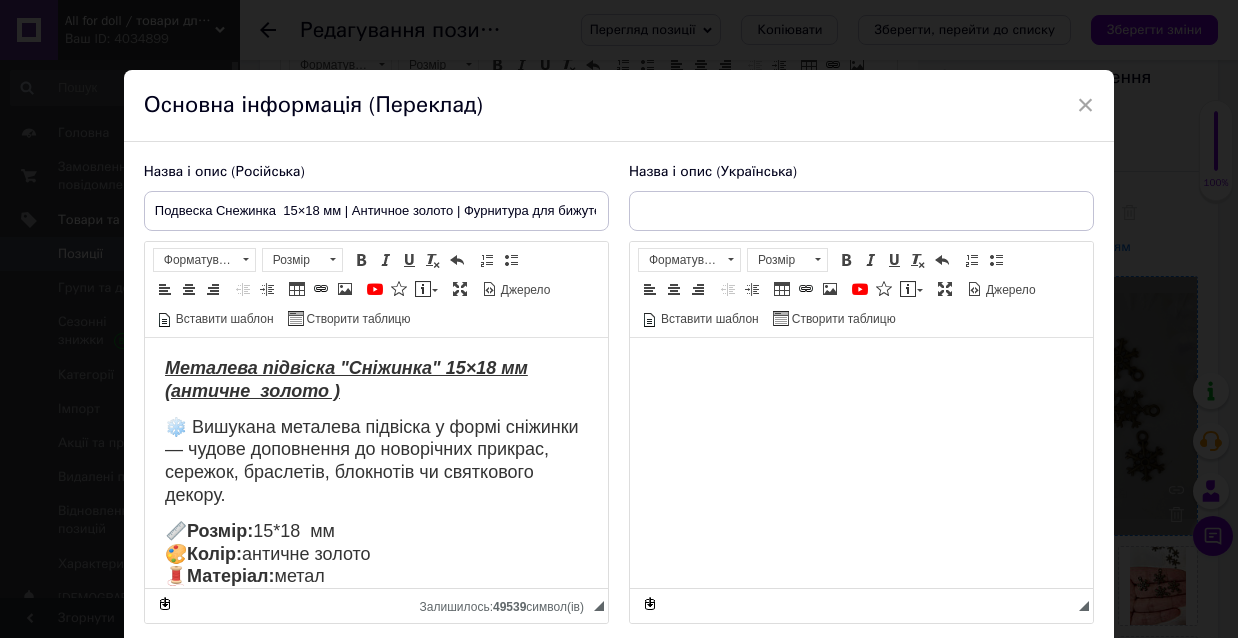 scroll, scrollTop: 0, scrollLeft: 0, axis: both 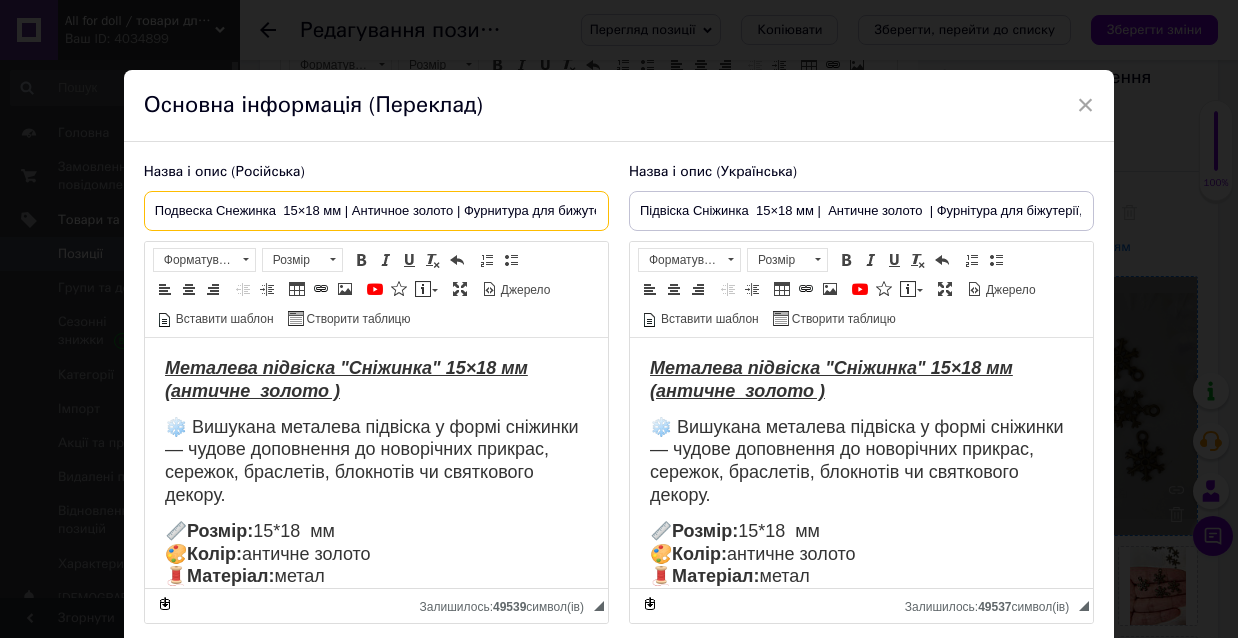 drag, startPoint x: 454, startPoint y: 209, endPoint x: 353, endPoint y: 208, distance: 101.00495 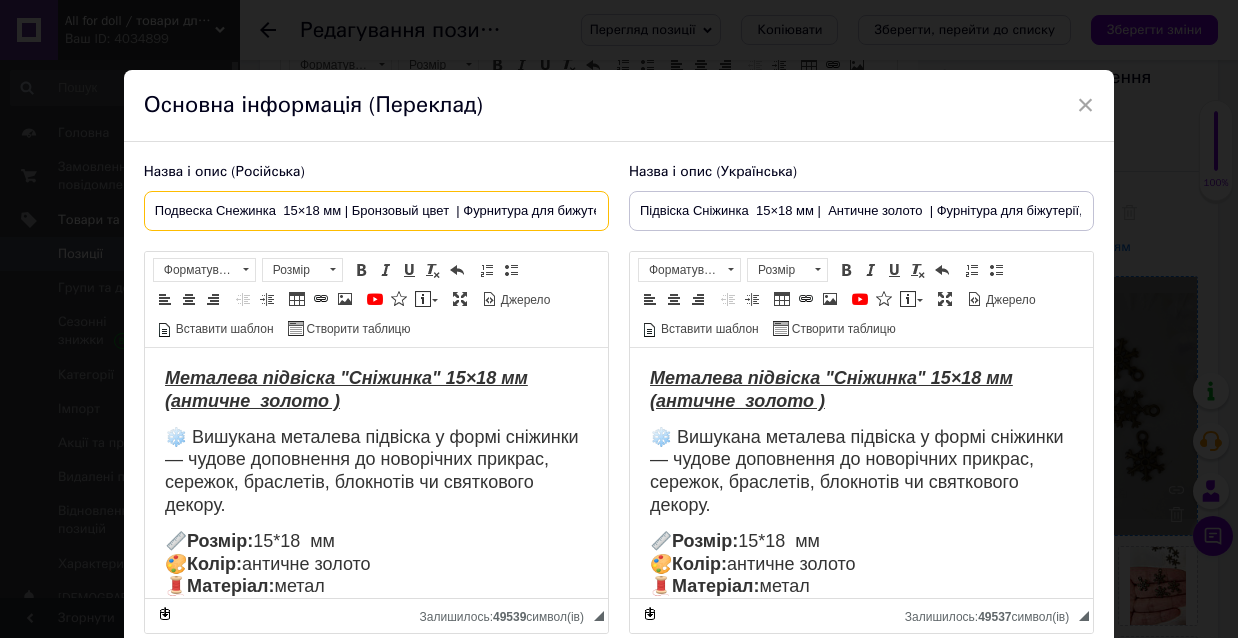 type on "Подвеска Снежинка  15×18 мм | Бронзовый цвет  | Фурнитура для бижутерии, кулонов, браслетов" 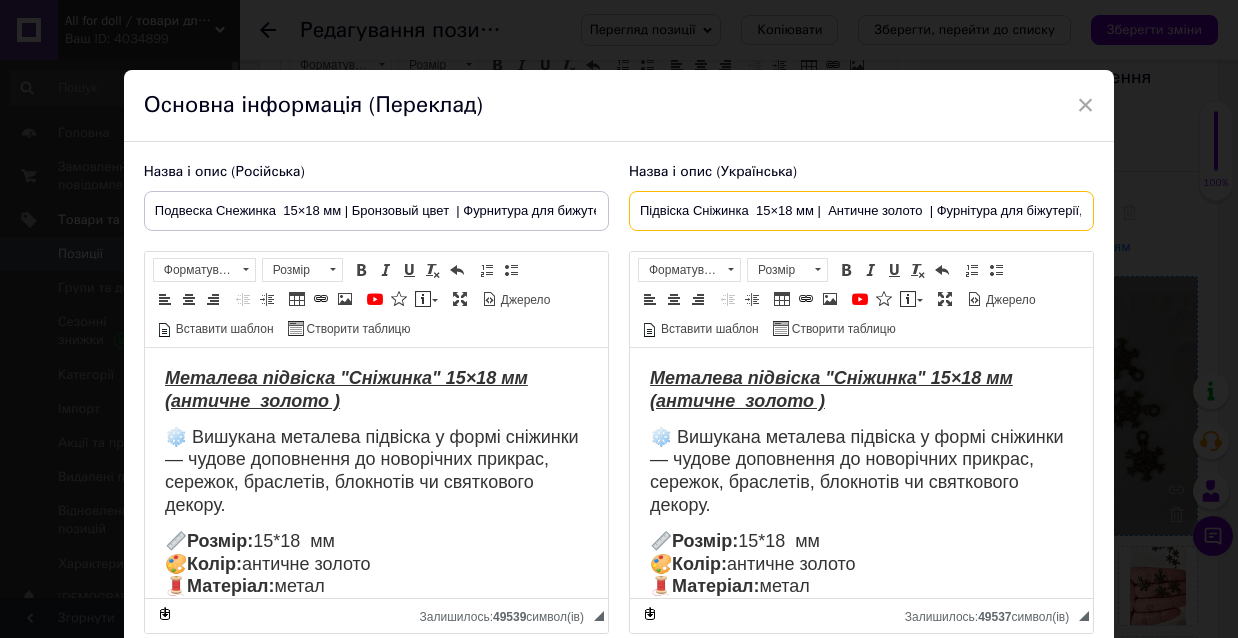 drag, startPoint x: 922, startPoint y: 209, endPoint x: 828, endPoint y: 209, distance: 94 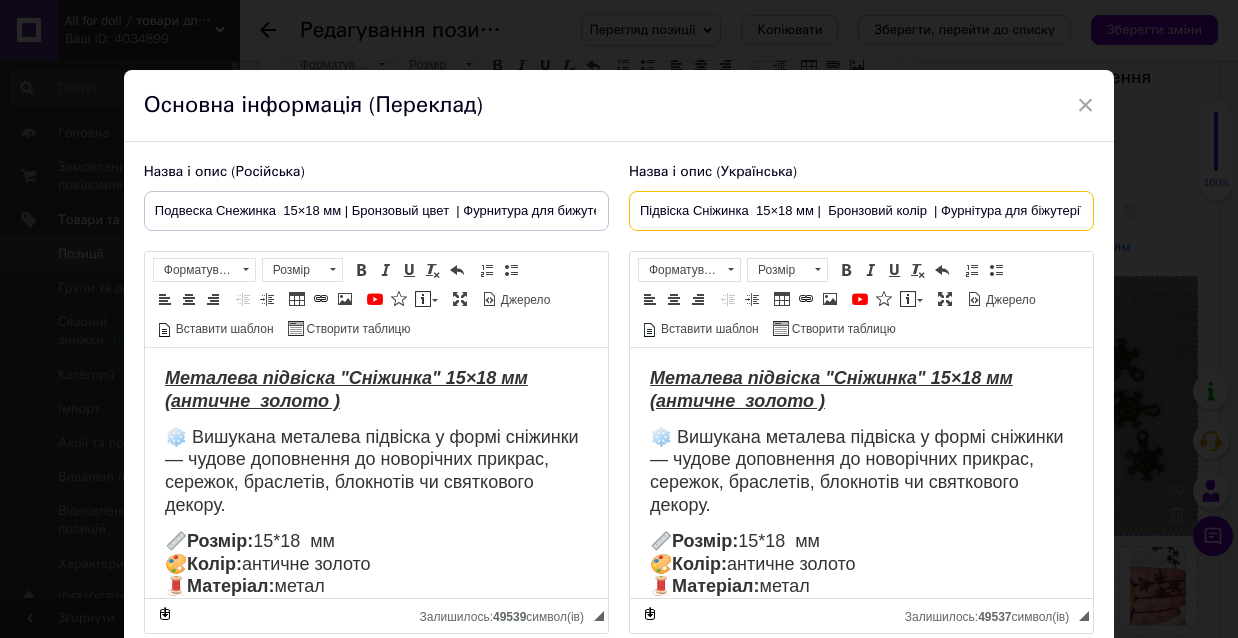 type on "Підвіска Сніжинка  15×18 мм |  Бронзовий колір  | Фурнітура для біжутерії, кулонів, браслетів" 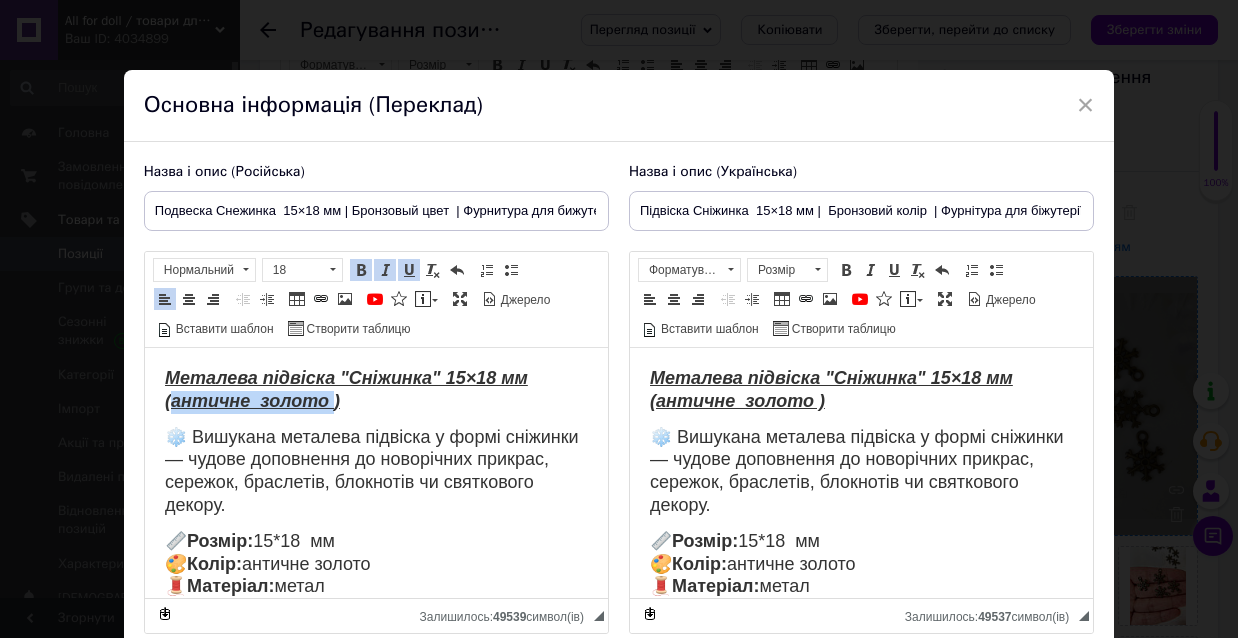 drag, startPoint x: 319, startPoint y: 401, endPoint x: 172, endPoint y: 402, distance: 147.0034 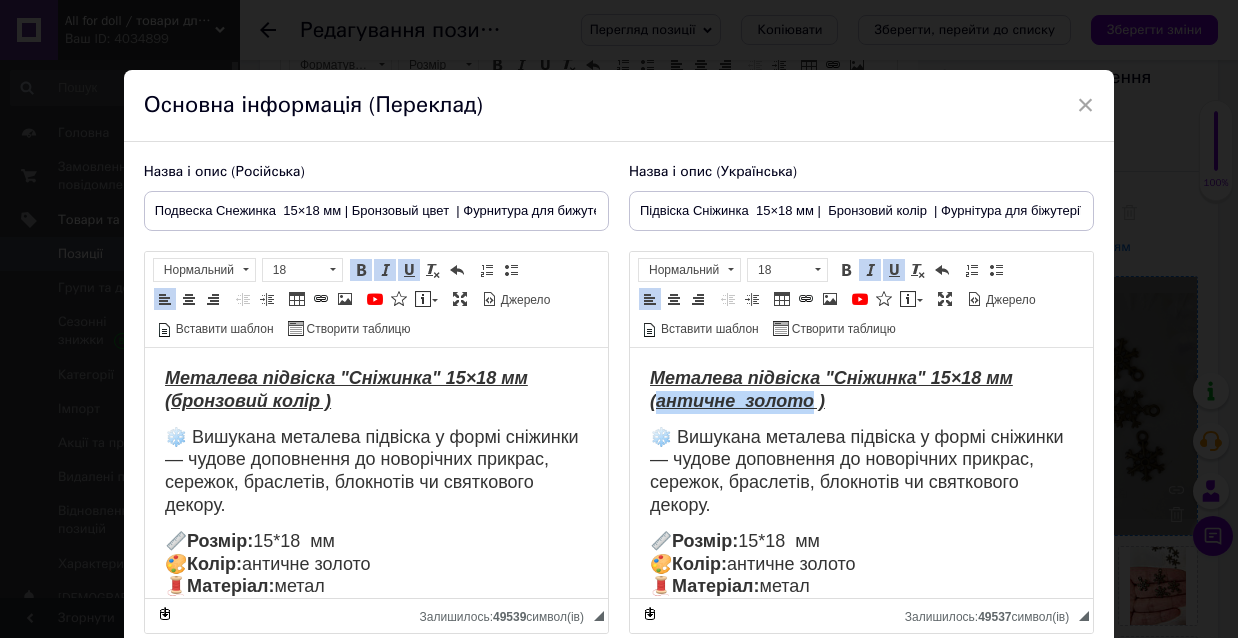 drag, startPoint x: 801, startPoint y: 400, endPoint x: 657, endPoint y: 406, distance: 144.12494 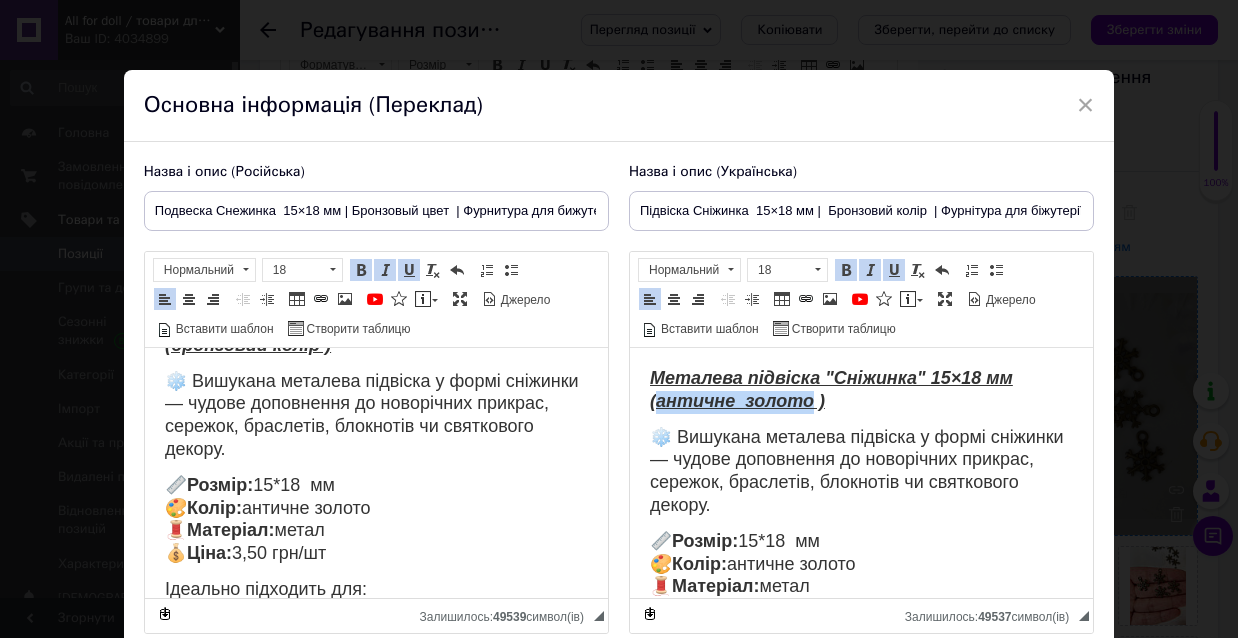 scroll, scrollTop: 90, scrollLeft: 0, axis: vertical 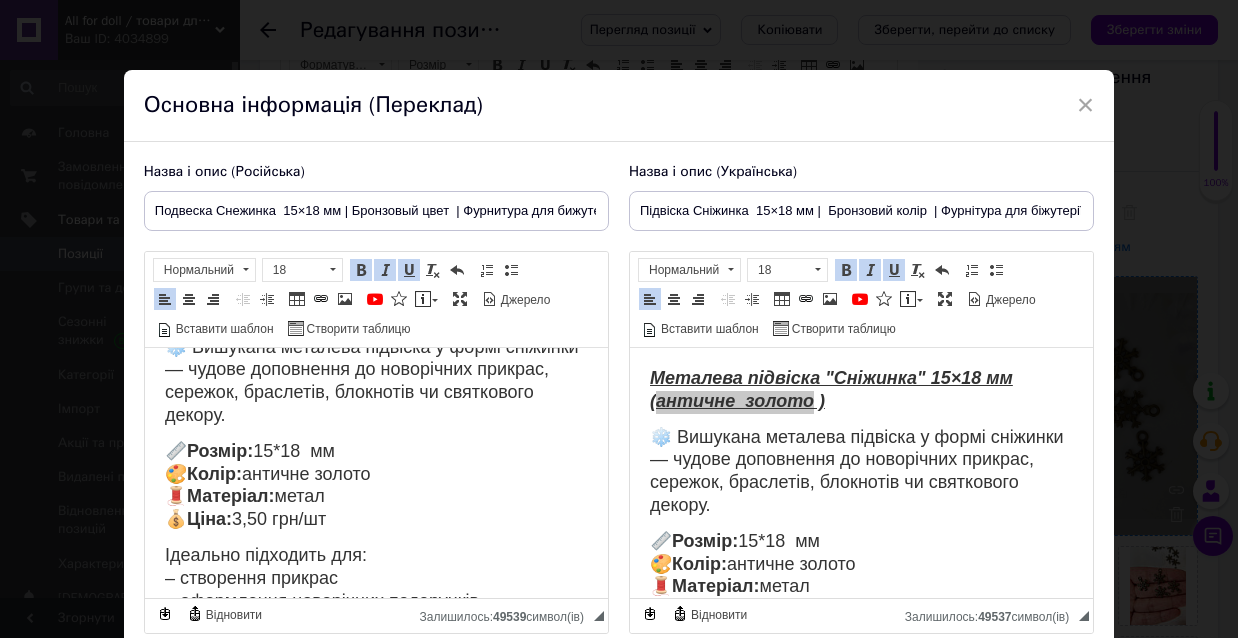 drag, startPoint x: 386, startPoint y: 468, endPoint x: 256, endPoint y: 468, distance: 130 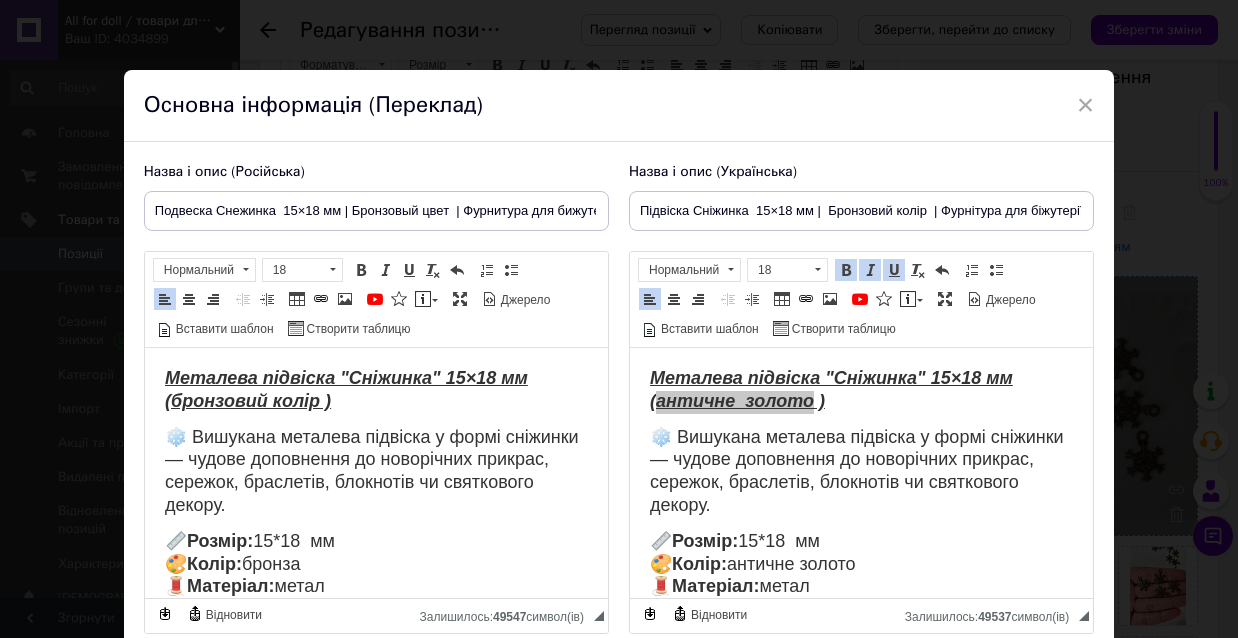 scroll, scrollTop: 0, scrollLeft: 0, axis: both 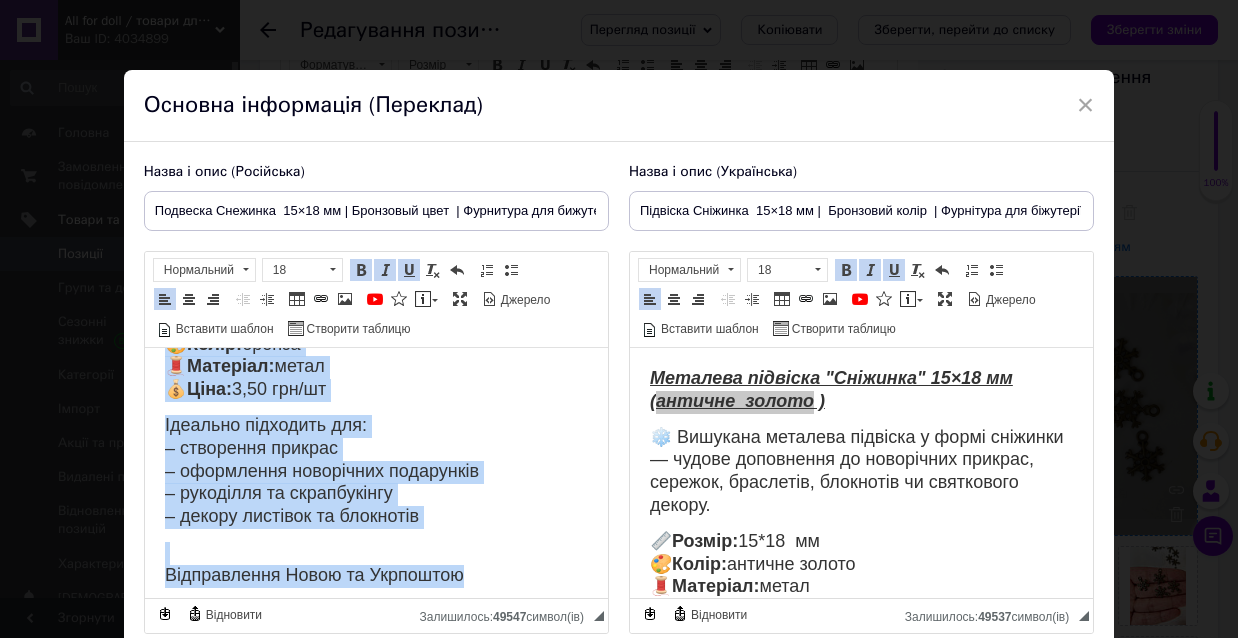 drag, startPoint x: 168, startPoint y: 379, endPoint x: 342, endPoint y: 631, distance: 306.2352 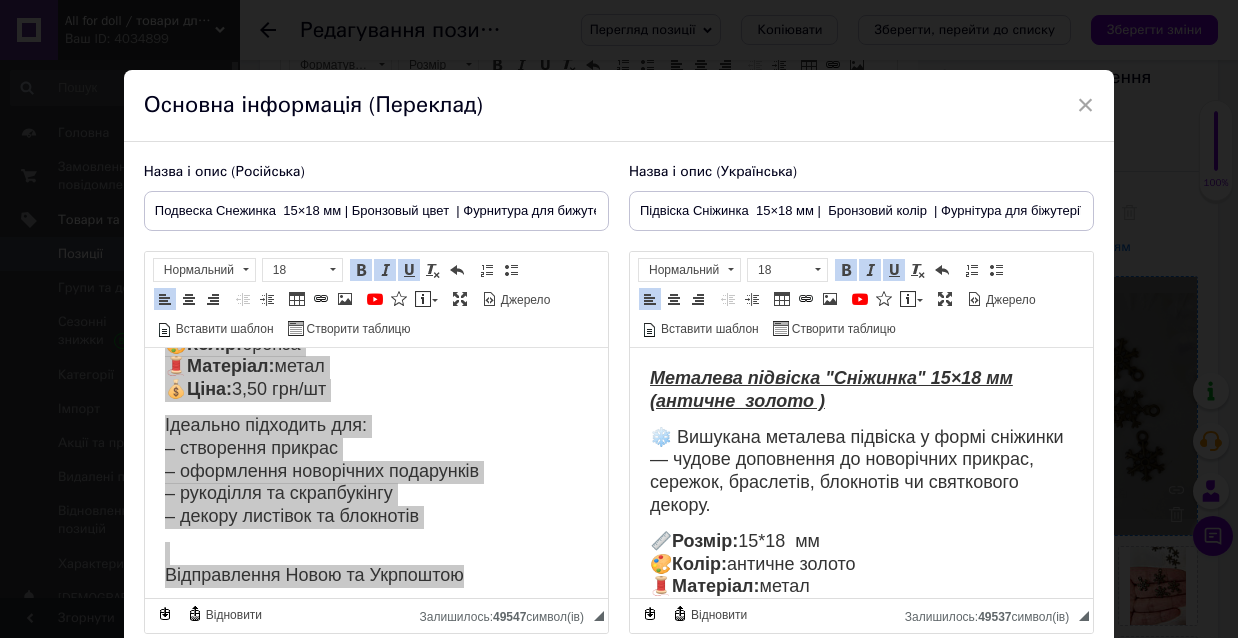 click on "Металева підвіска "Сніжинка" 15×18 мм (античне  золото ) ❄️ Вишукана металева підвіска у формі сніжинки — чудове доповнення до новорічних прикрас, сережок, браслетів, блокнотів чи святкового декору. 📏  Розмір:  15*18  мм 🎨  Колір:  античне золото   🧵  Матеріал:  метал 💰  Ціна:  3,50 грн/шт Ідеально підходить для: – створення прикрас – оформлення новорічних подарунків – рукоділля та скрапбукінгу – декору листівок та блокнотів Відправлення Новою та Укрпоштою" at bounding box center [860, 588] 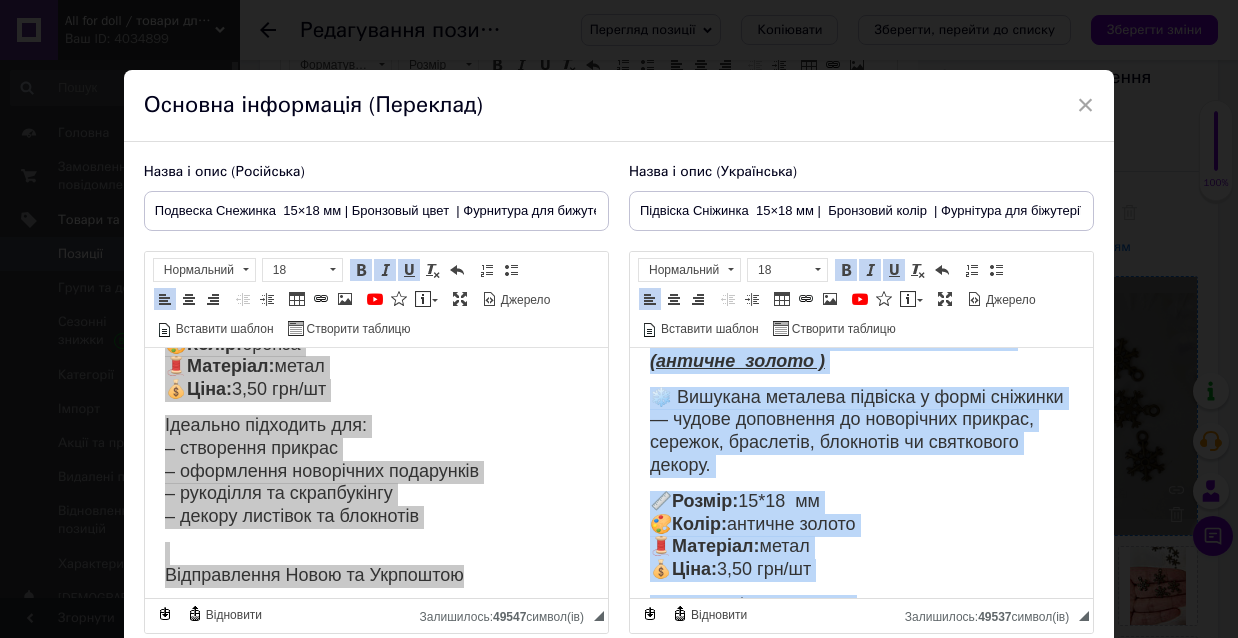 scroll, scrollTop: 193, scrollLeft: 0, axis: vertical 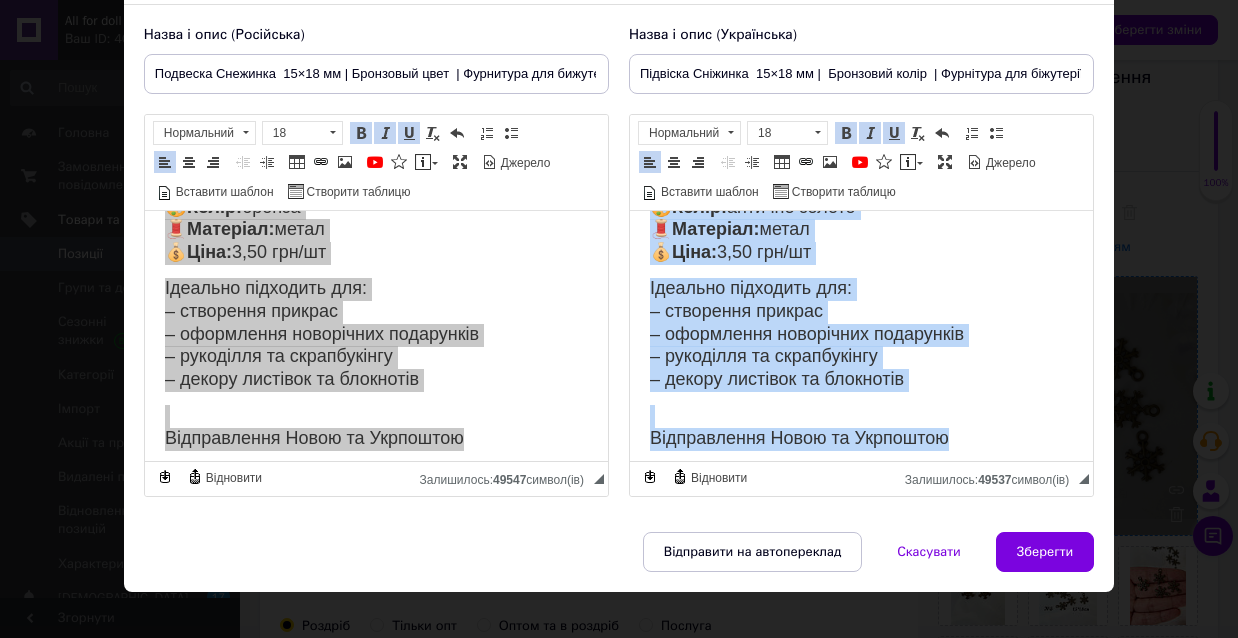 drag, startPoint x: 649, startPoint y: 229, endPoint x: 919, endPoint y: 685, distance: 529.93964 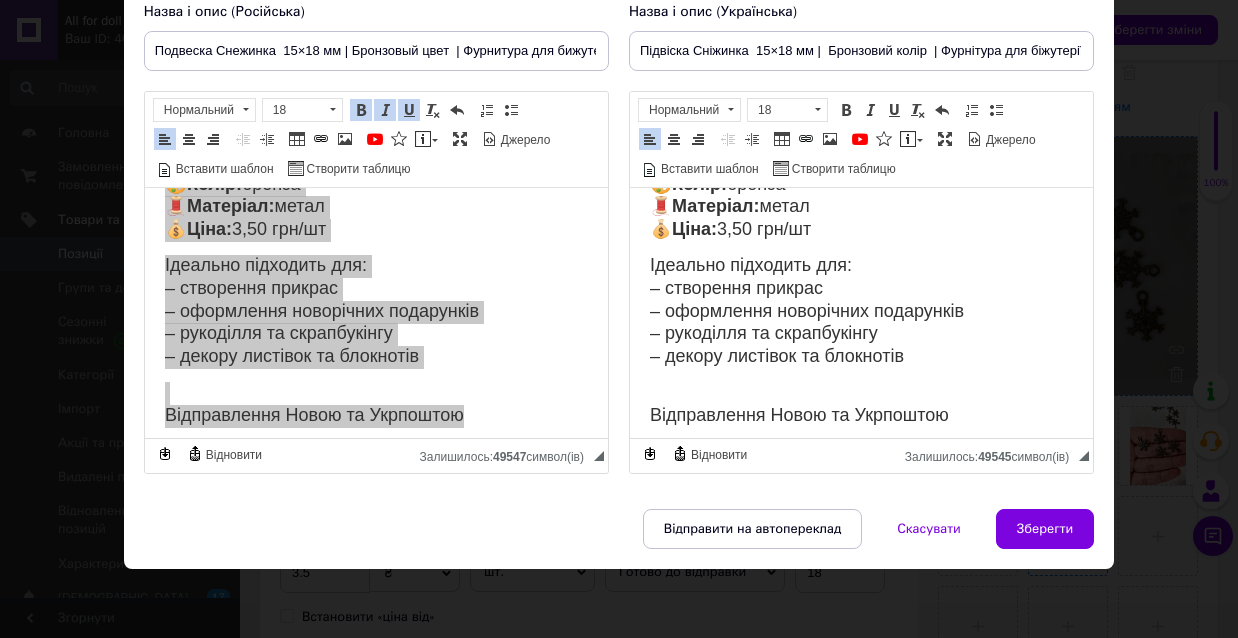 click on "Зберегти" at bounding box center (1045, 529) 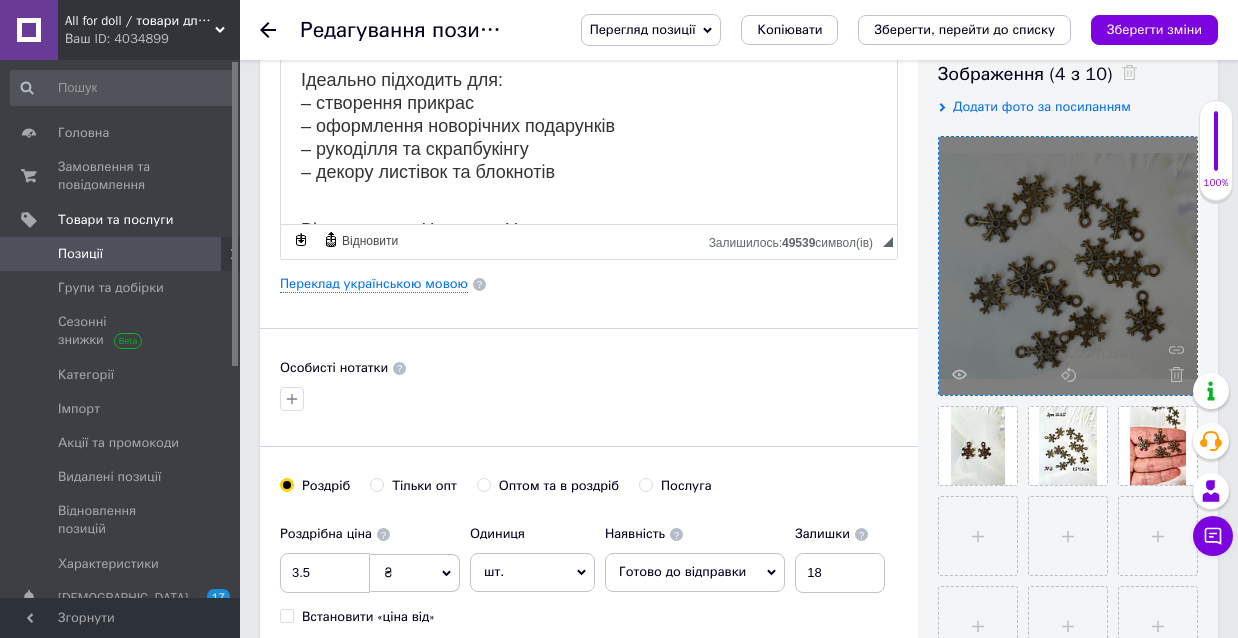 scroll, scrollTop: 172, scrollLeft: 0, axis: vertical 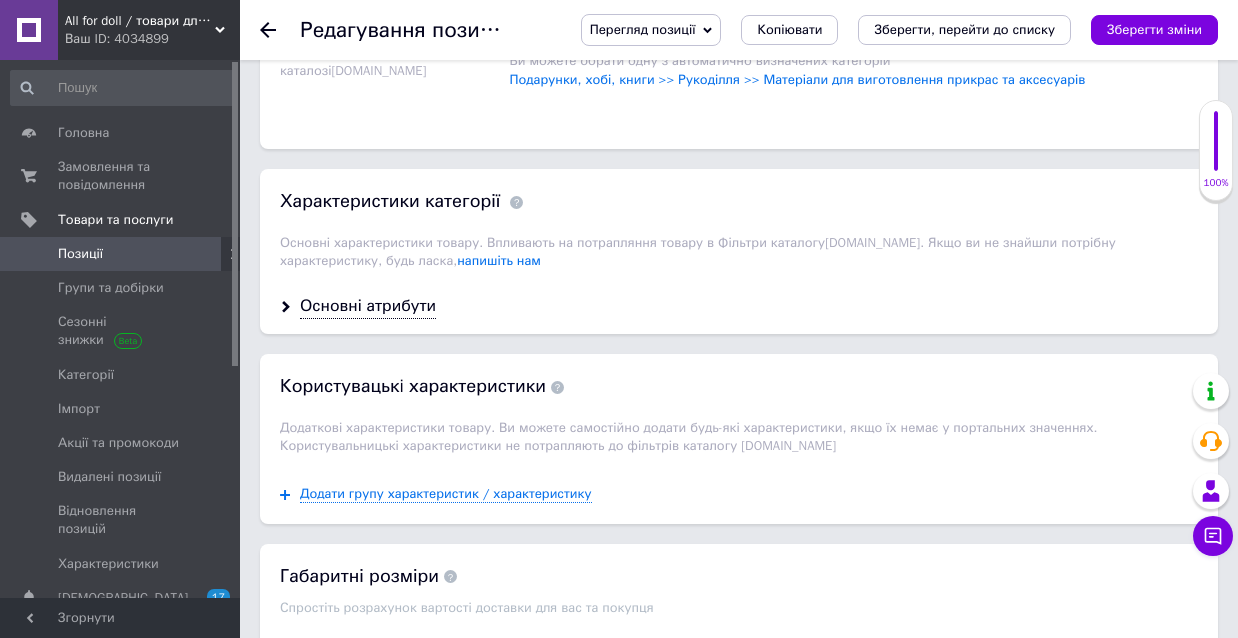 drag, startPoint x: 402, startPoint y: 307, endPoint x: 599, endPoint y: 314, distance: 197.12433 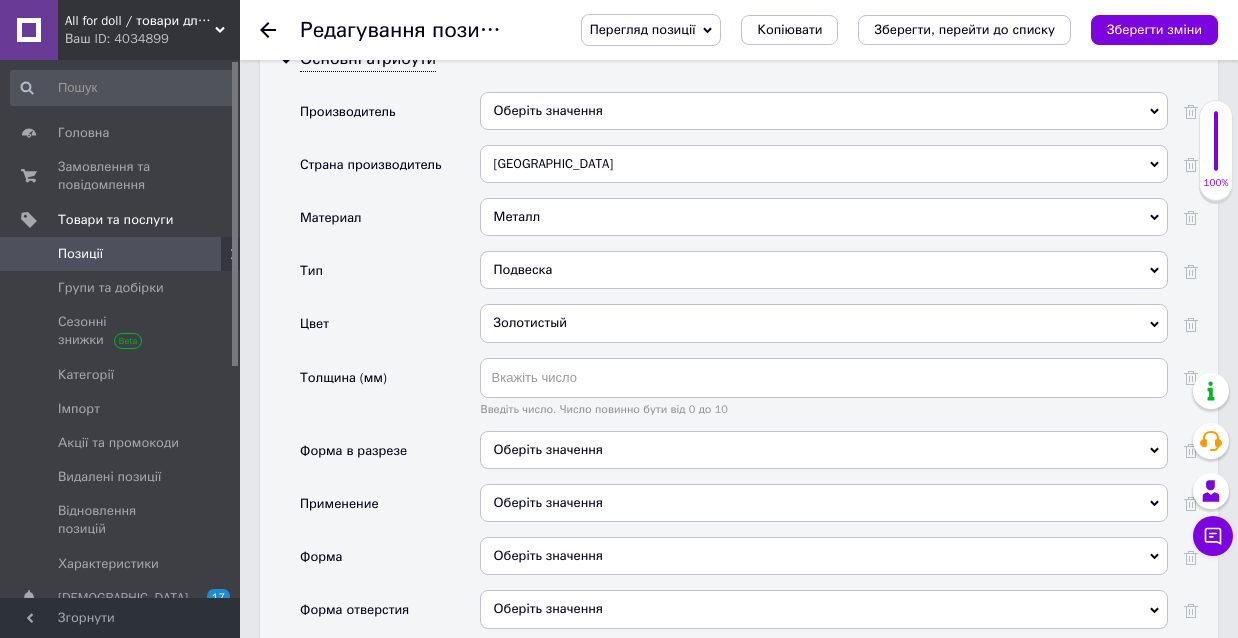 scroll, scrollTop: 1996, scrollLeft: 0, axis: vertical 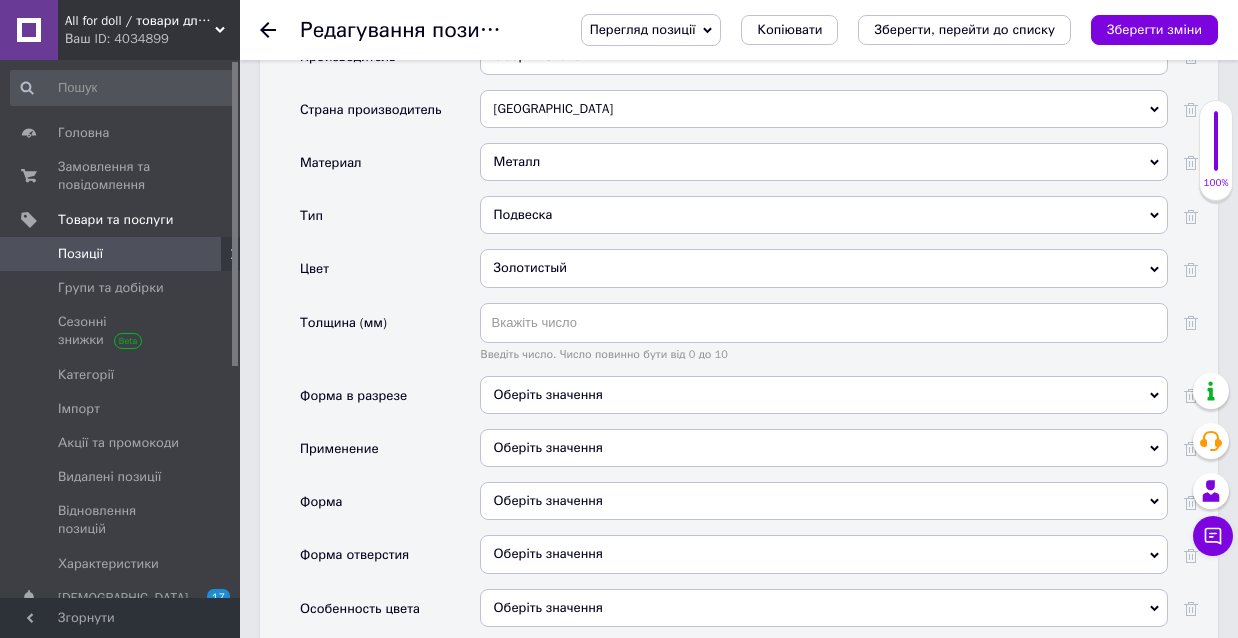 click on "Золотистый" at bounding box center (824, 268) 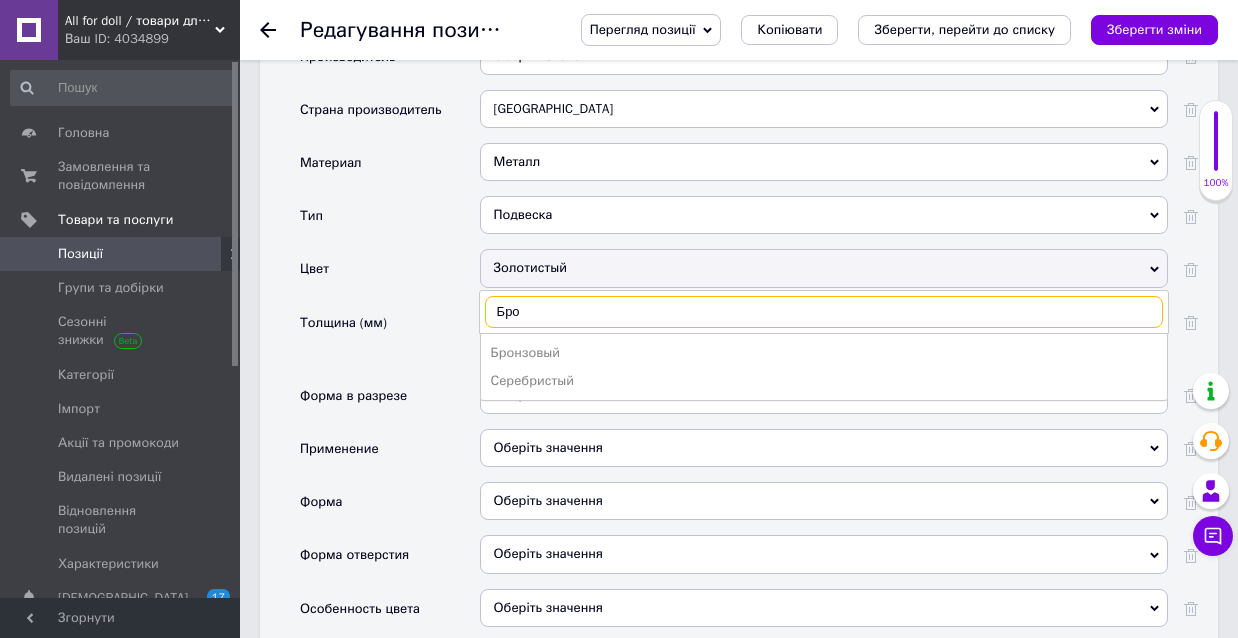 type on "Брон" 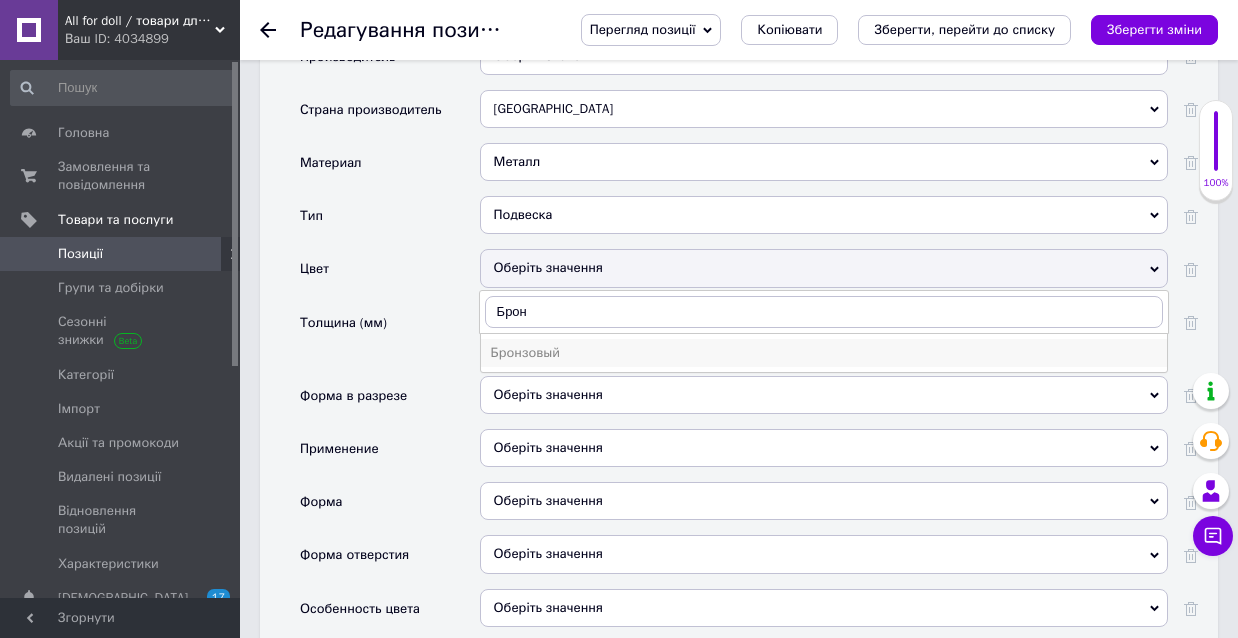 click on "Бронзовый" at bounding box center [824, 353] 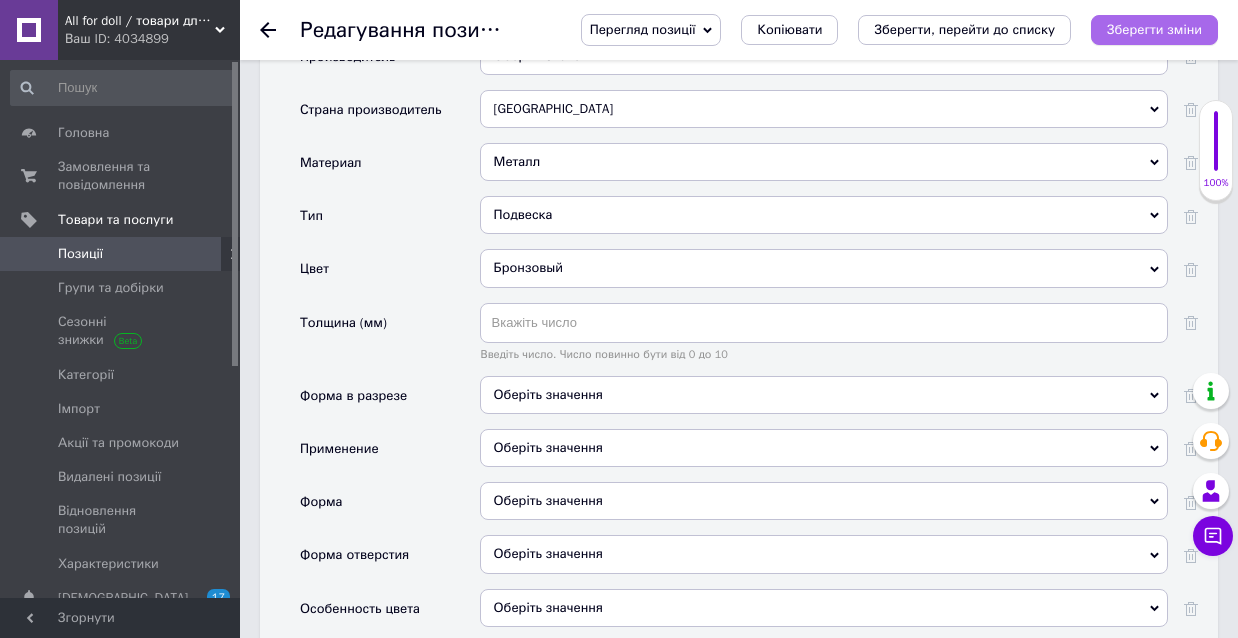 click on "Зберегти зміни" at bounding box center (1154, 29) 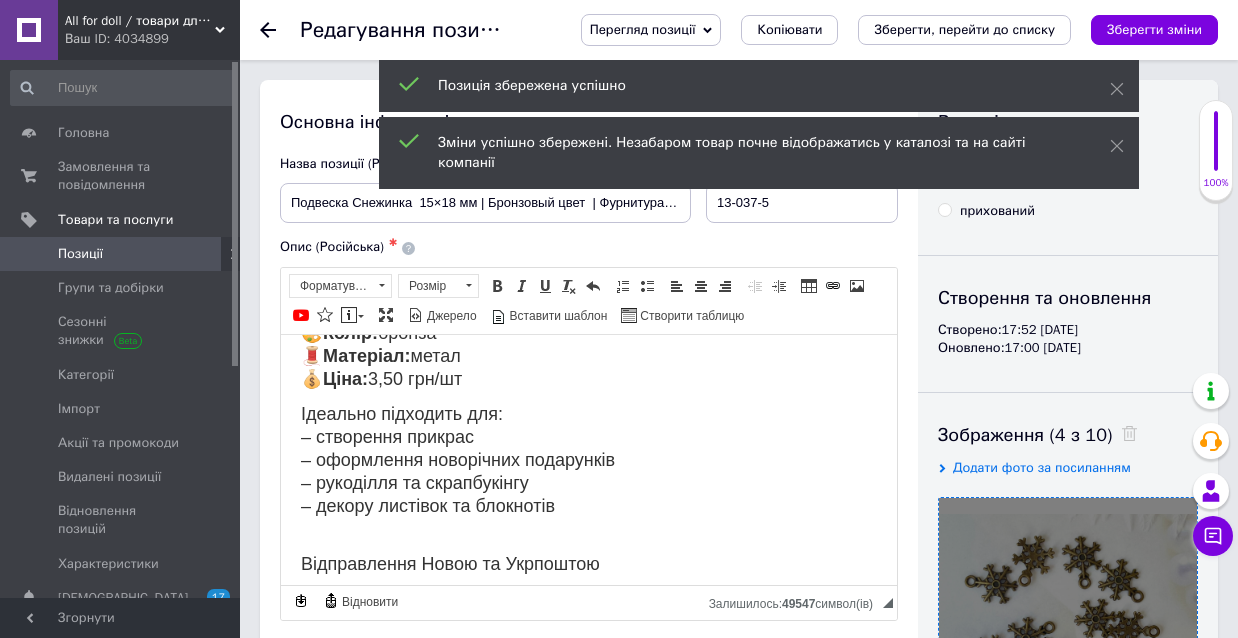 scroll, scrollTop: 0, scrollLeft: 0, axis: both 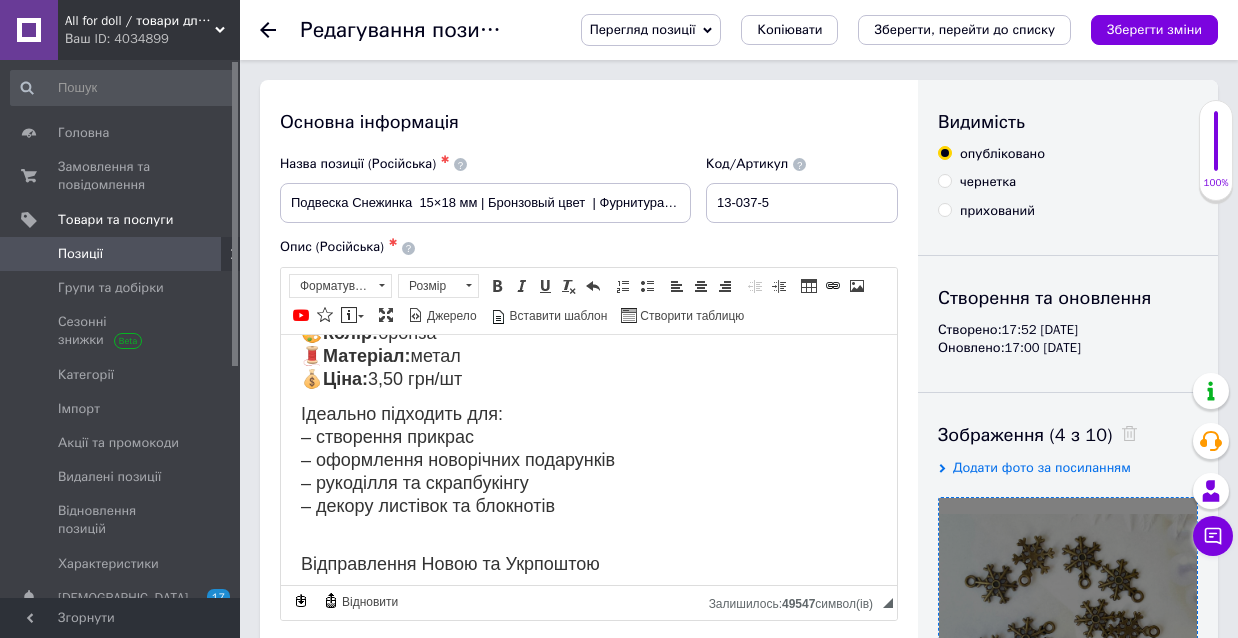 click on "Позиції" at bounding box center (80, 254) 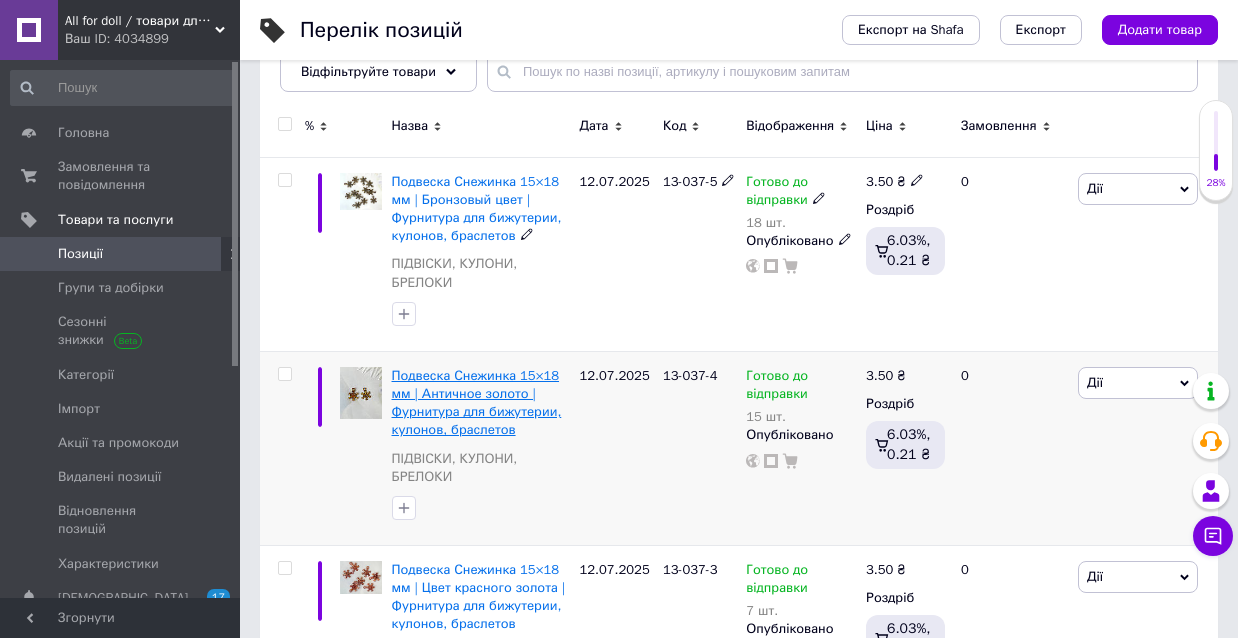 scroll, scrollTop: 285, scrollLeft: 0, axis: vertical 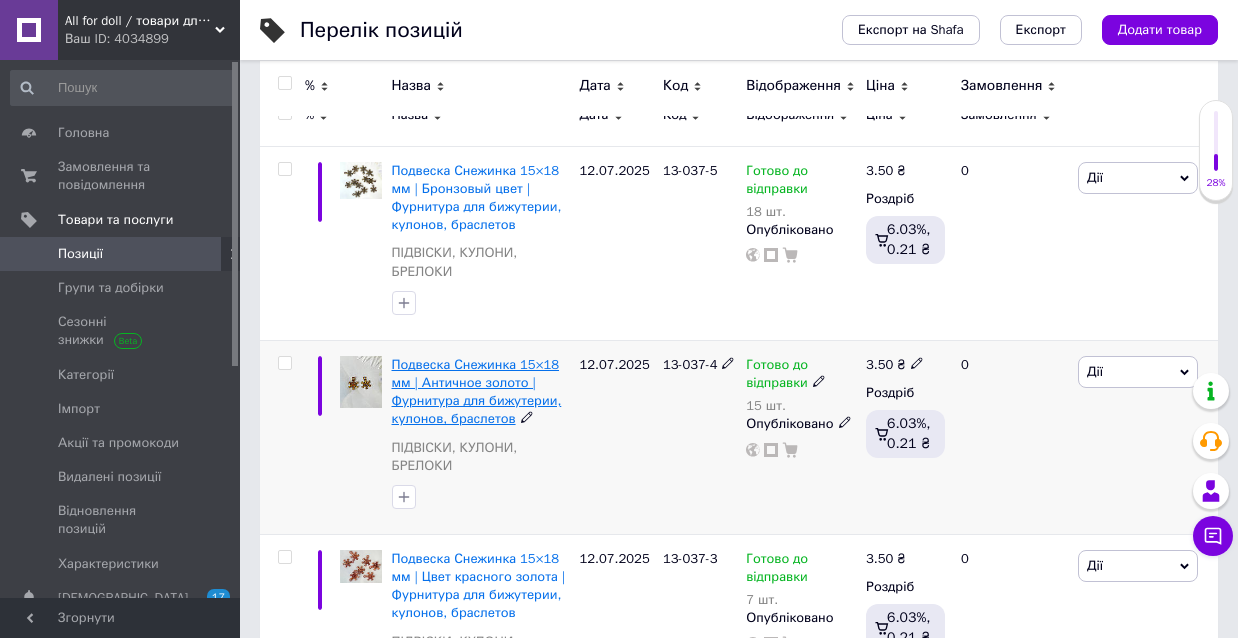 click on "Подвеска Снежинка  15×18 мм | Античное золото | Фурнитура для бижутерии, кулонов, браслетов" at bounding box center (477, 392) 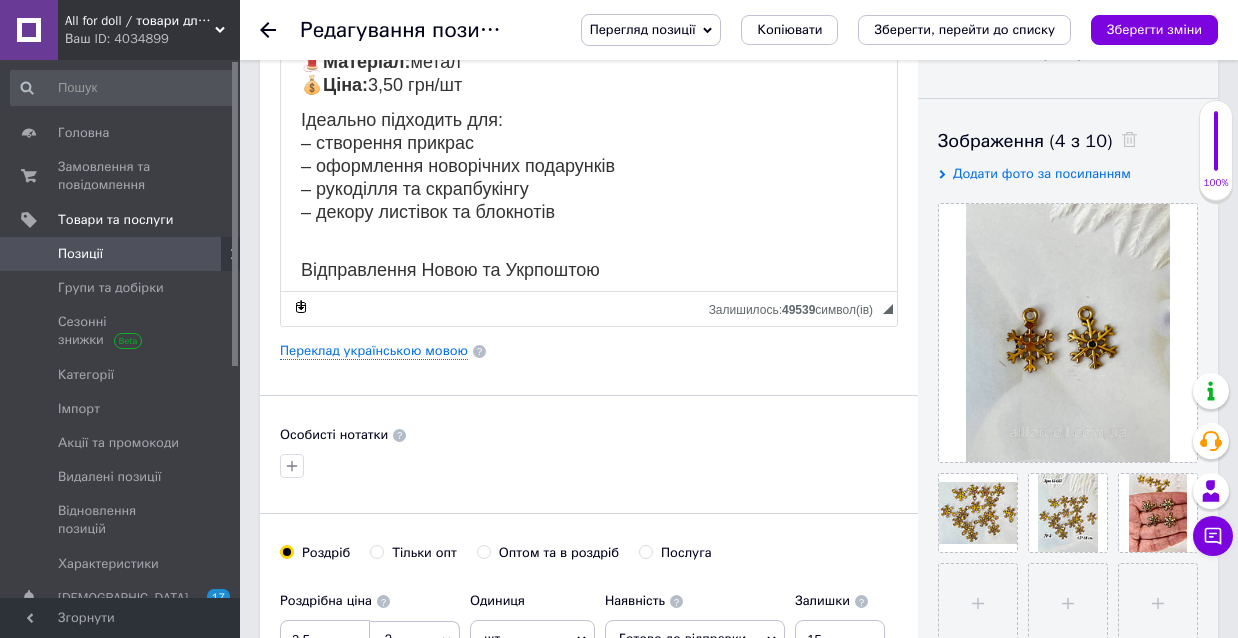 scroll, scrollTop: 310, scrollLeft: 0, axis: vertical 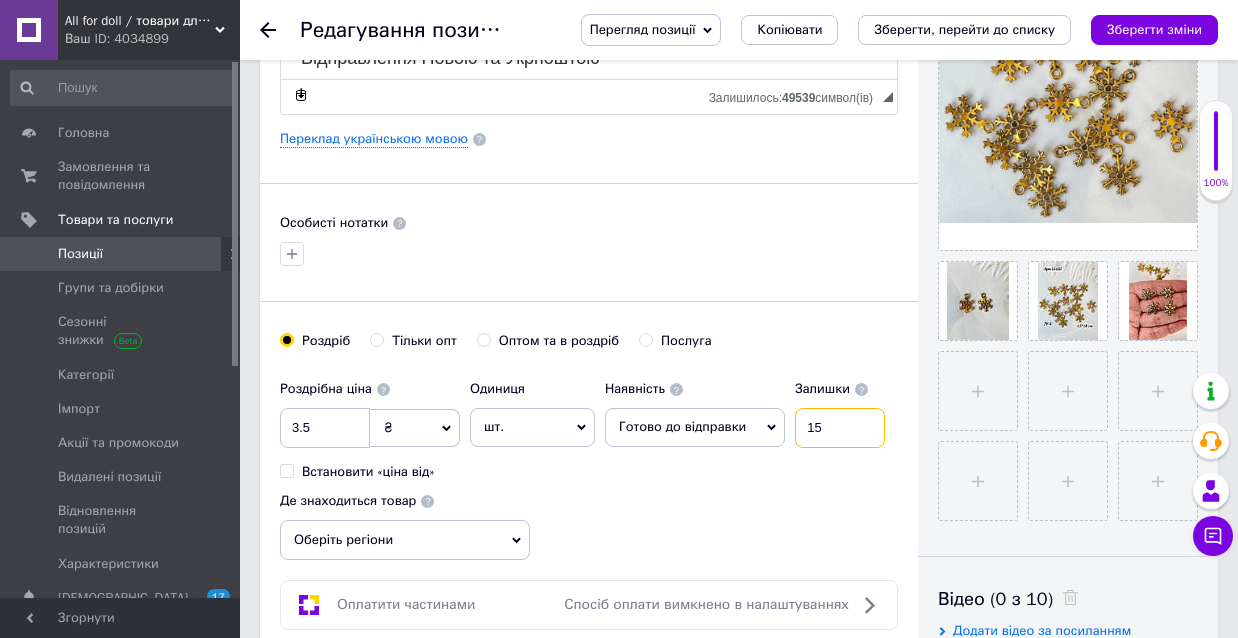 click on "15" at bounding box center [840, 428] 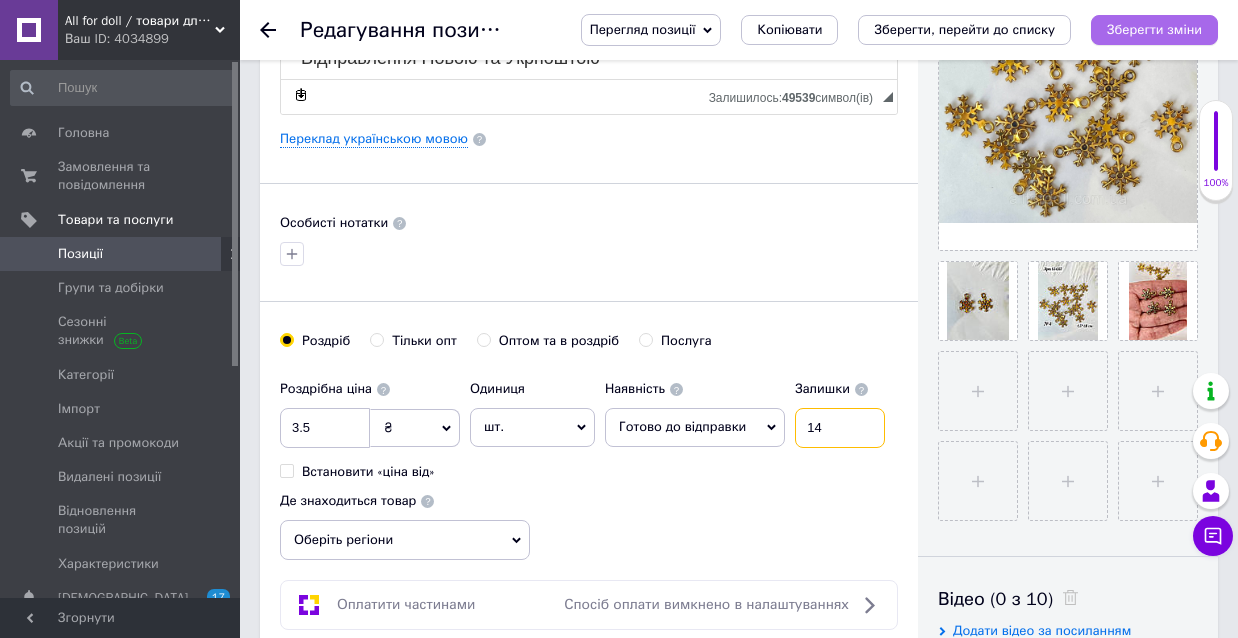 type on "14" 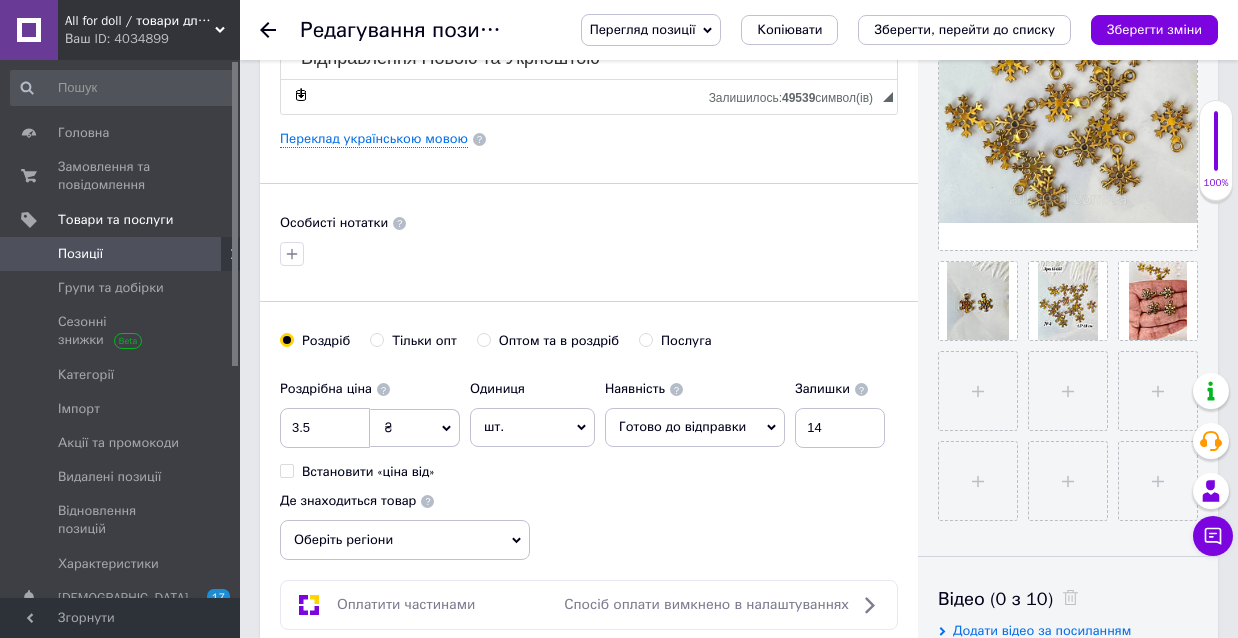 click on "Зберегти зміни" at bounding box center (1154, 29) 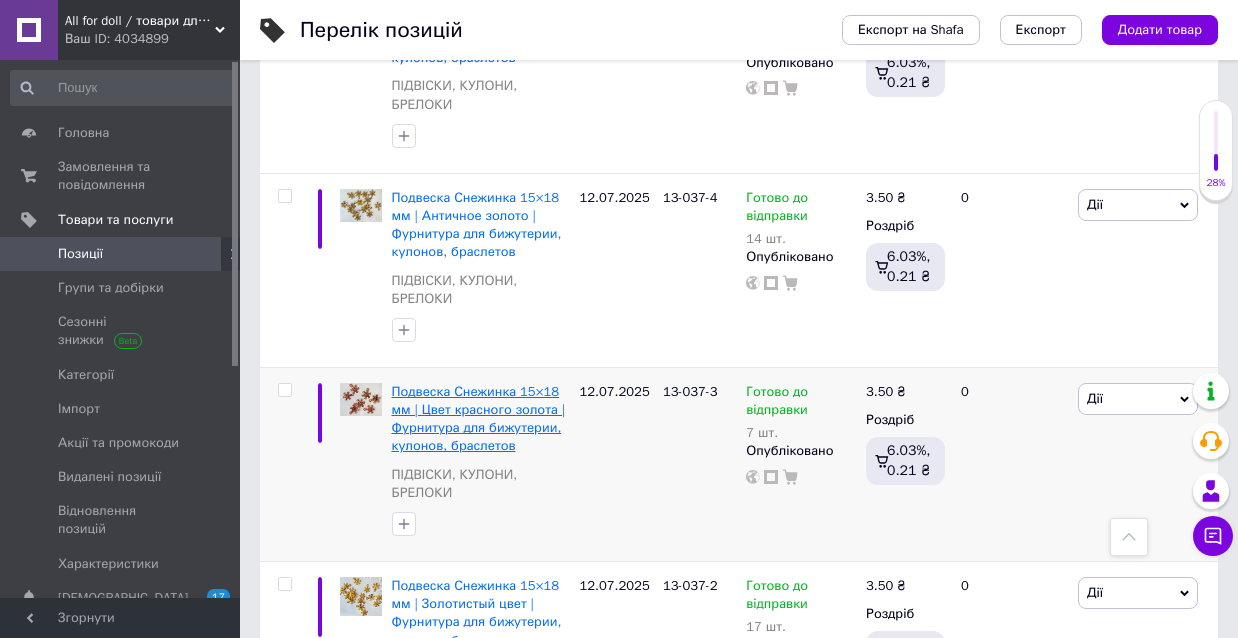 scroll, scrollTop: 456, scrollLeft: 0, axis: vertical 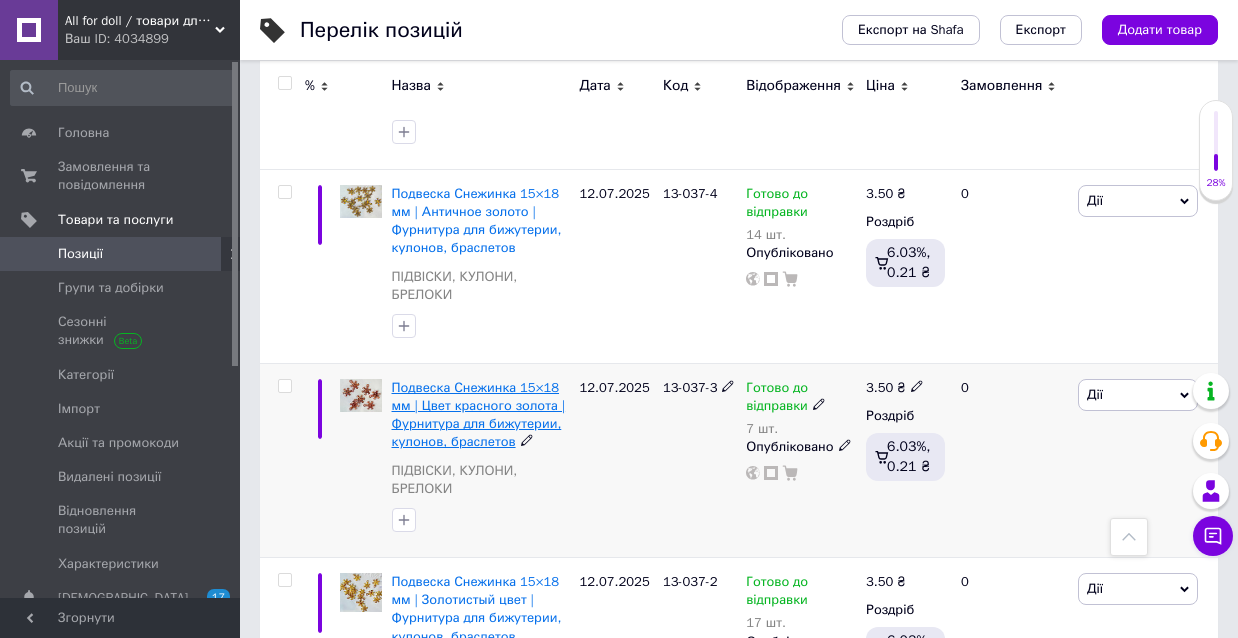 click on "Подвеска Снежинка  15×18 мм | Цвет красного золота  | Фурнитура для бижутерии, кулонов, браслетов" at bounding box center [479, 415] 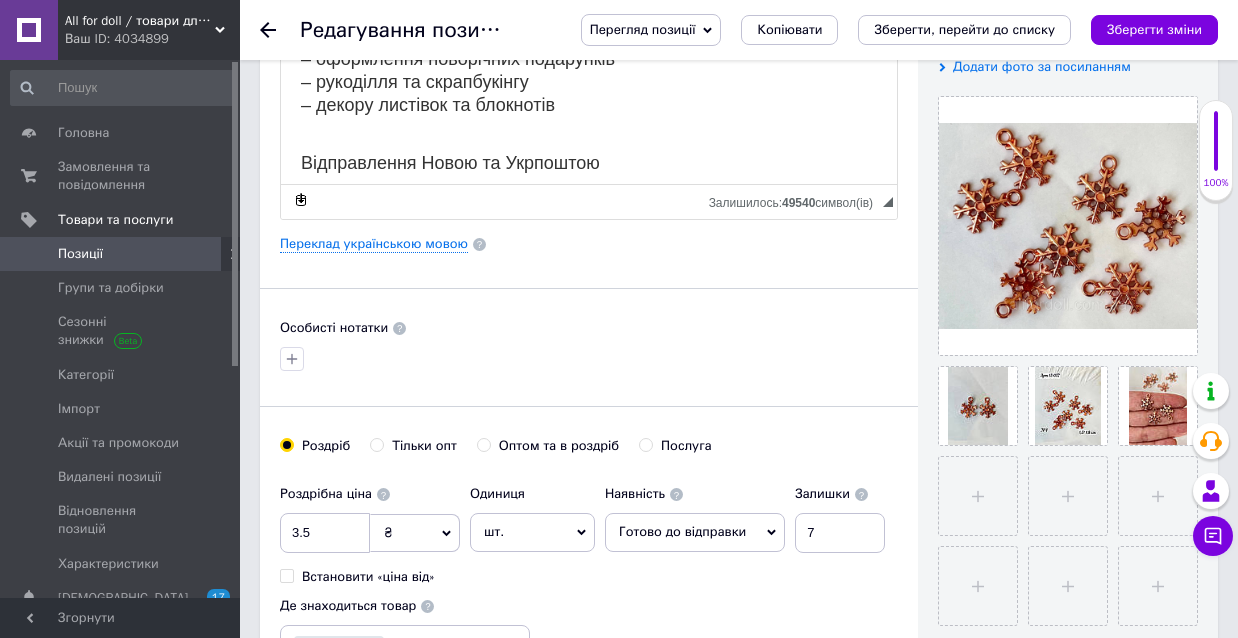 scroll, scrollTop: 462, scrollLeft: 0, axis: vertical 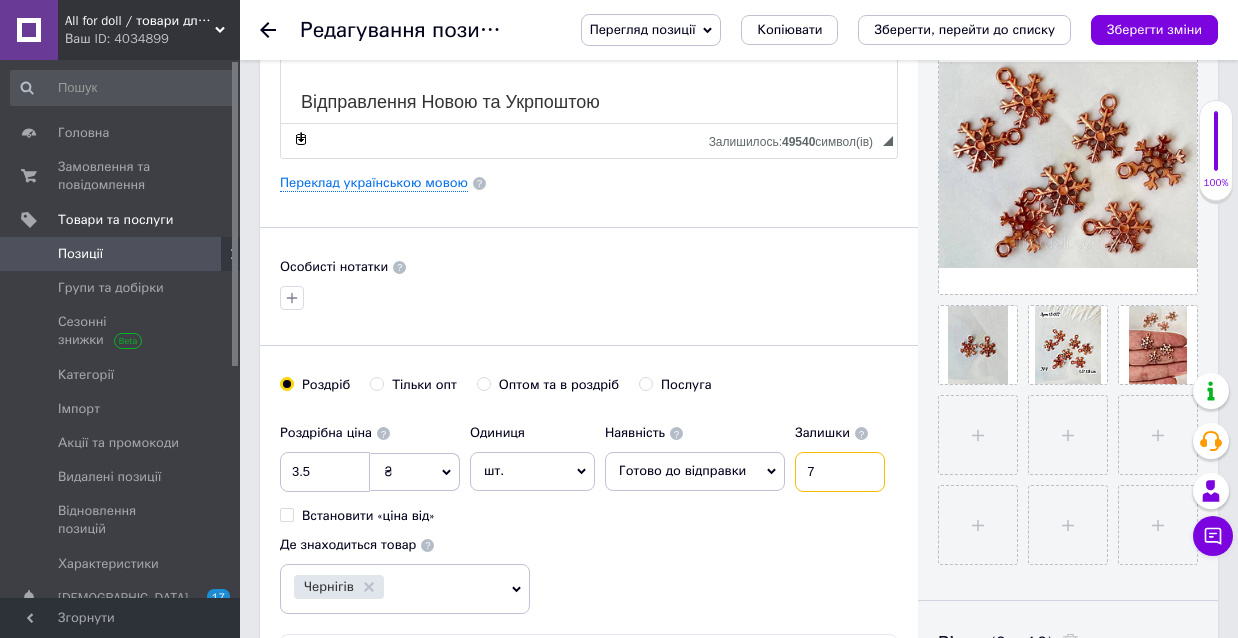 click on "7" at bounding box center (840, 472) 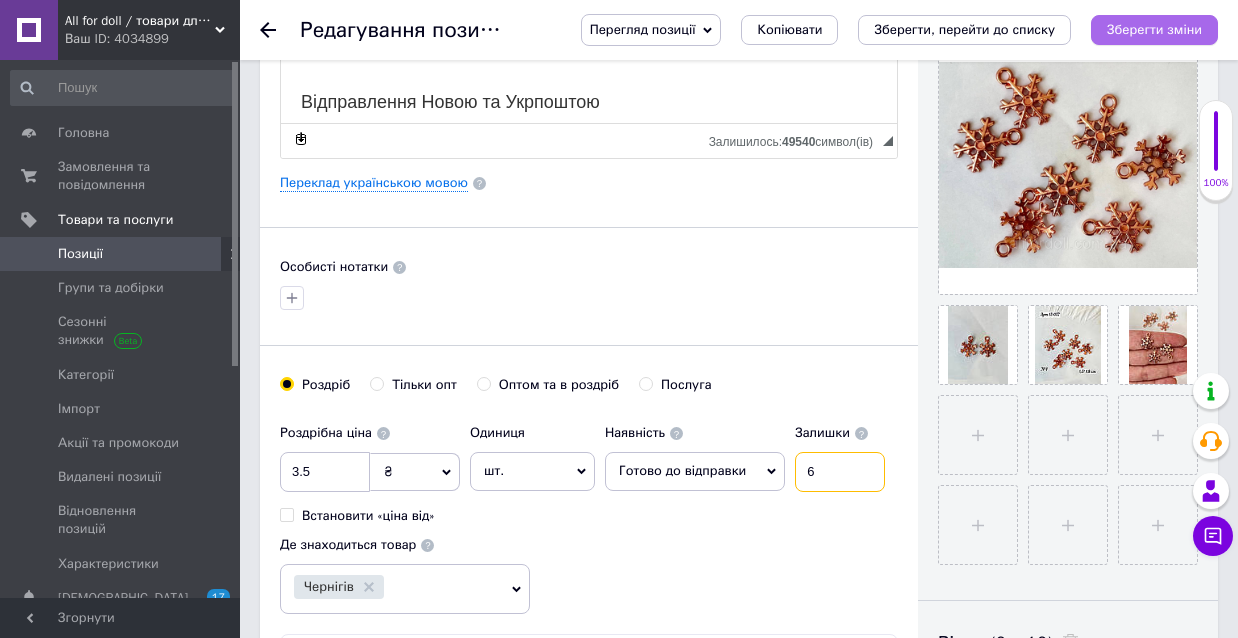 type on "6" 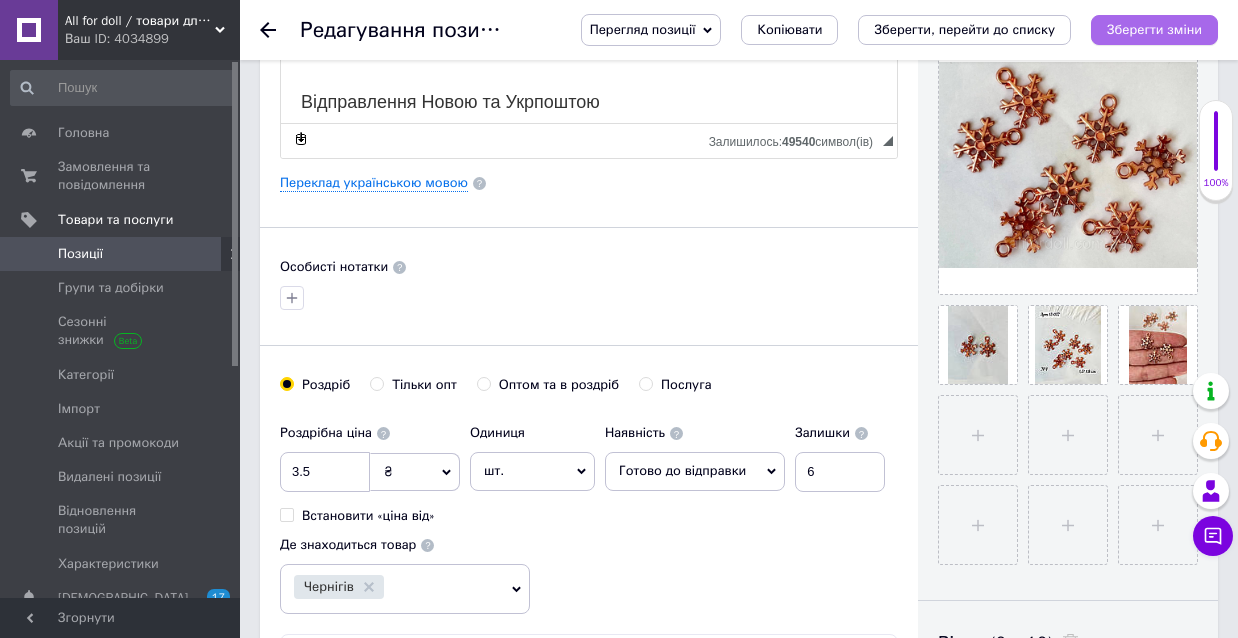 click on "Зберегти зміни" at bounding box center [1154, 29] 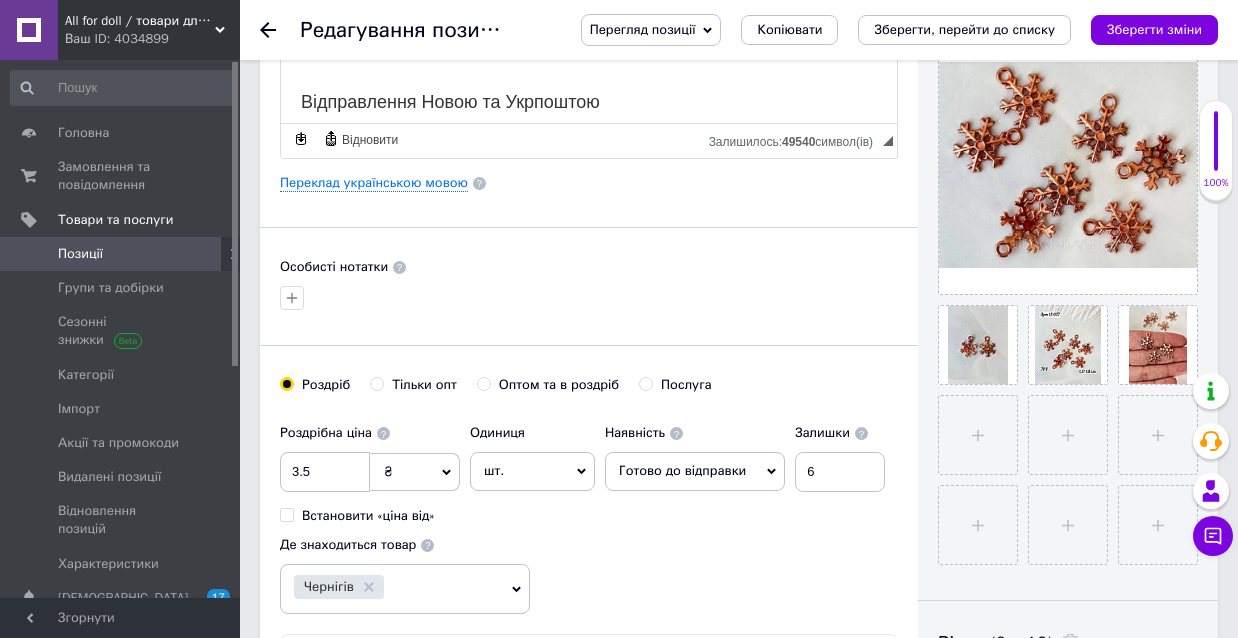 click on "Позиції" at bounding box center [80, 254] 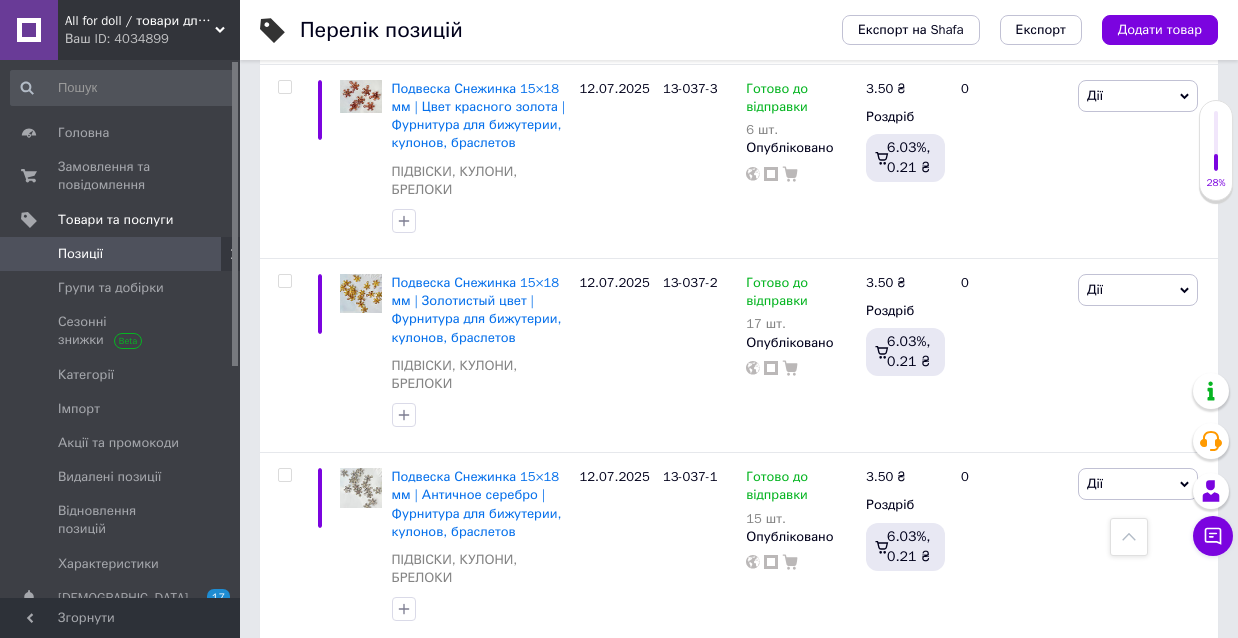 scroll, scrollTop: 761, scrollLeft: 0, axis: vertical 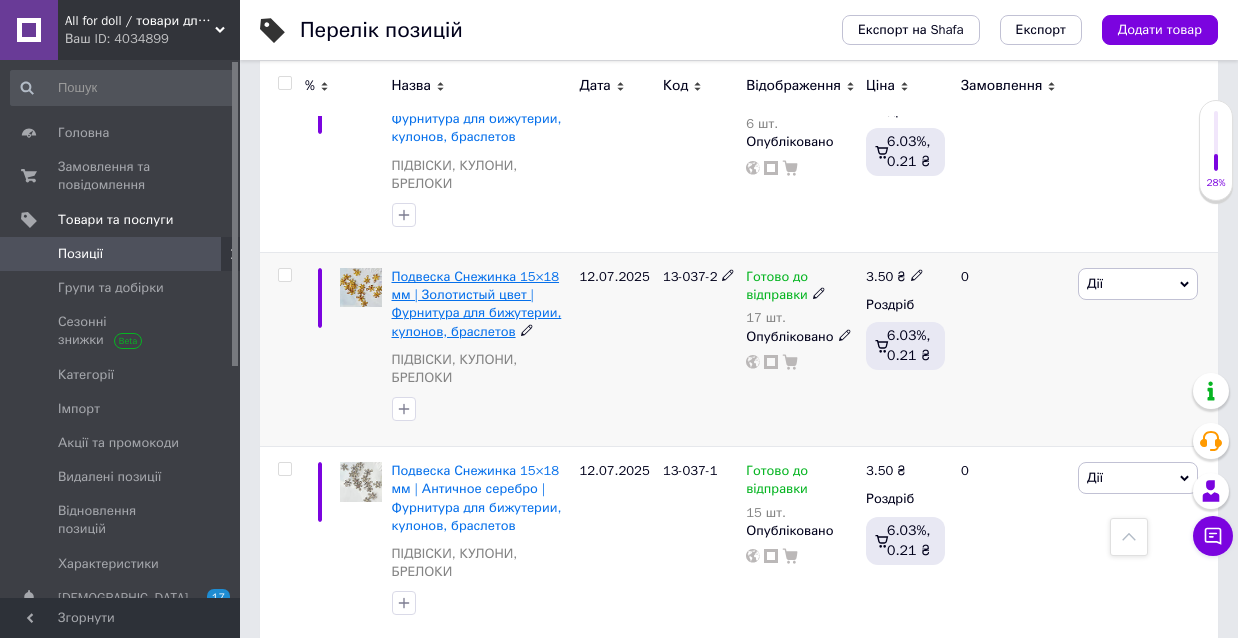 click on "Подвеска Снежинка  15×18 мм | Золотистый цвет  | Фурнитура для бижутерии, кулонов, браслетов" at bounding box center [477, 304] 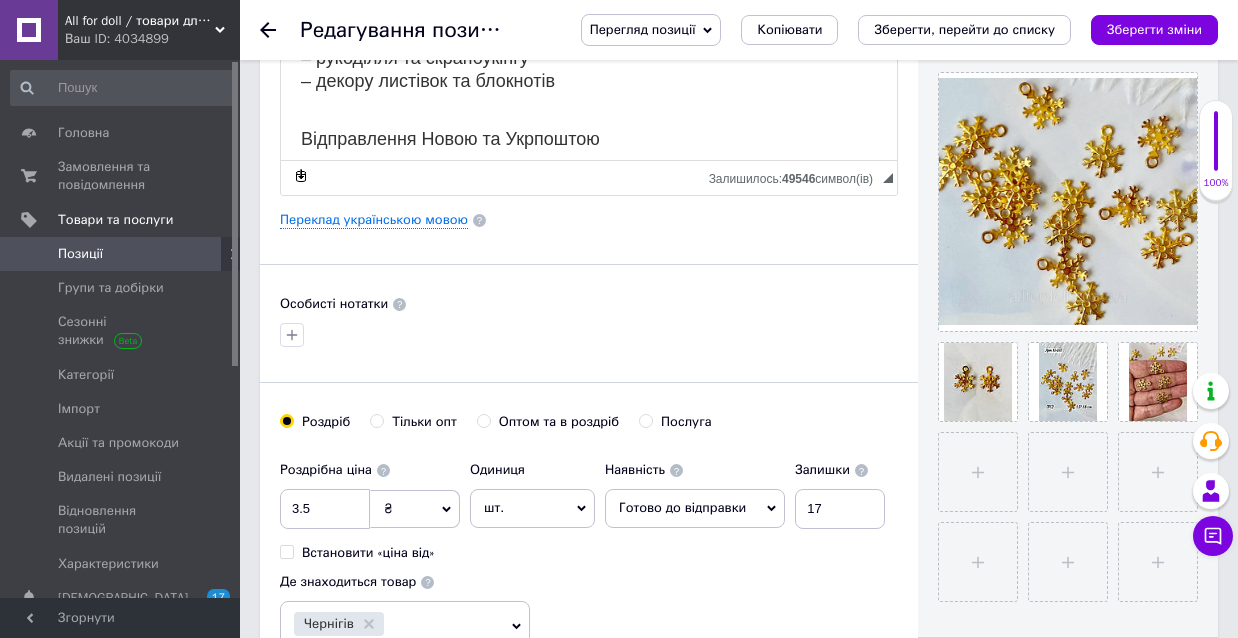 scroll, scrollTop: 449, scrollLeft: 0, axis: vertical 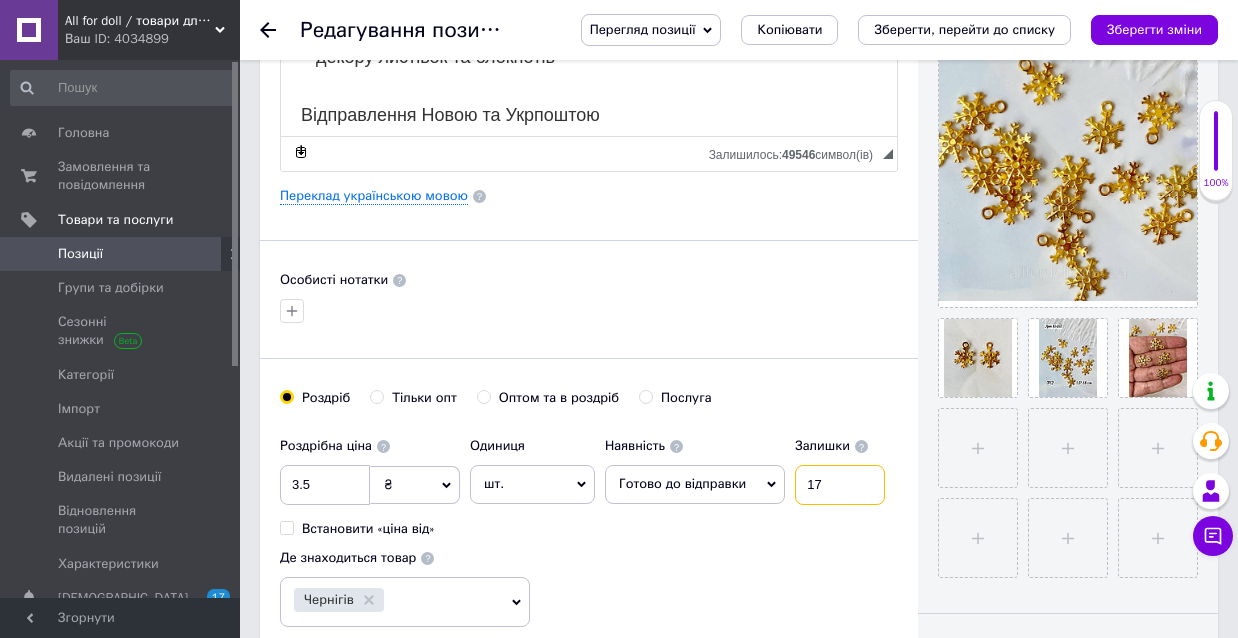 click on "17" at bounding box center (840, 485) 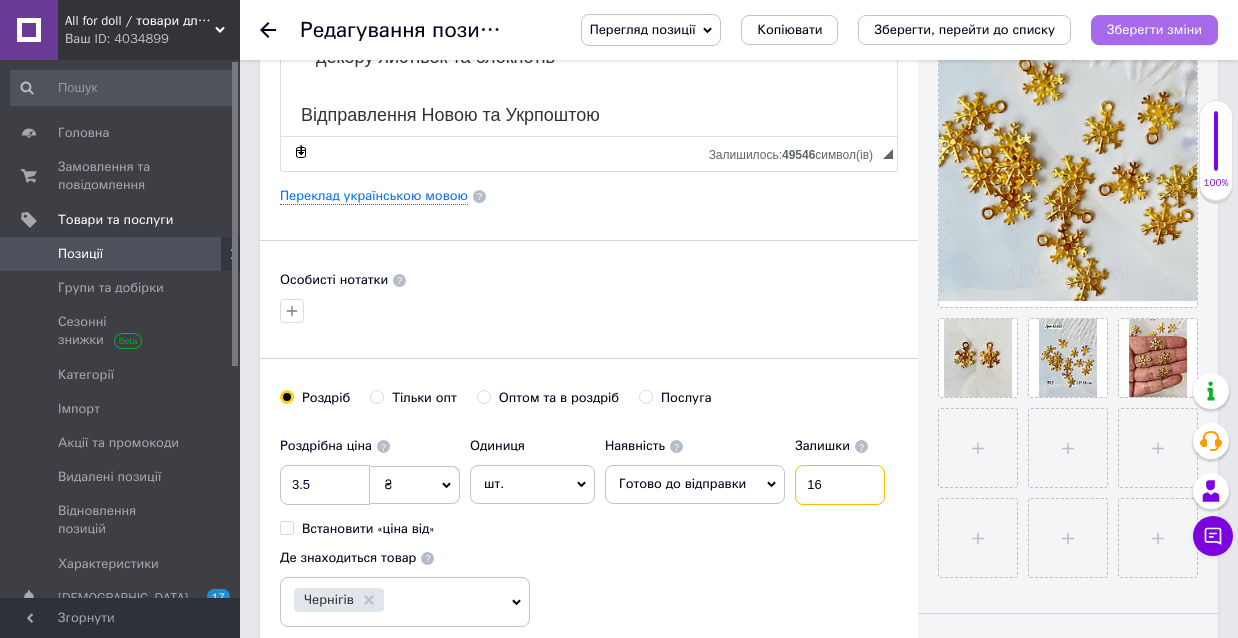 type on "16" 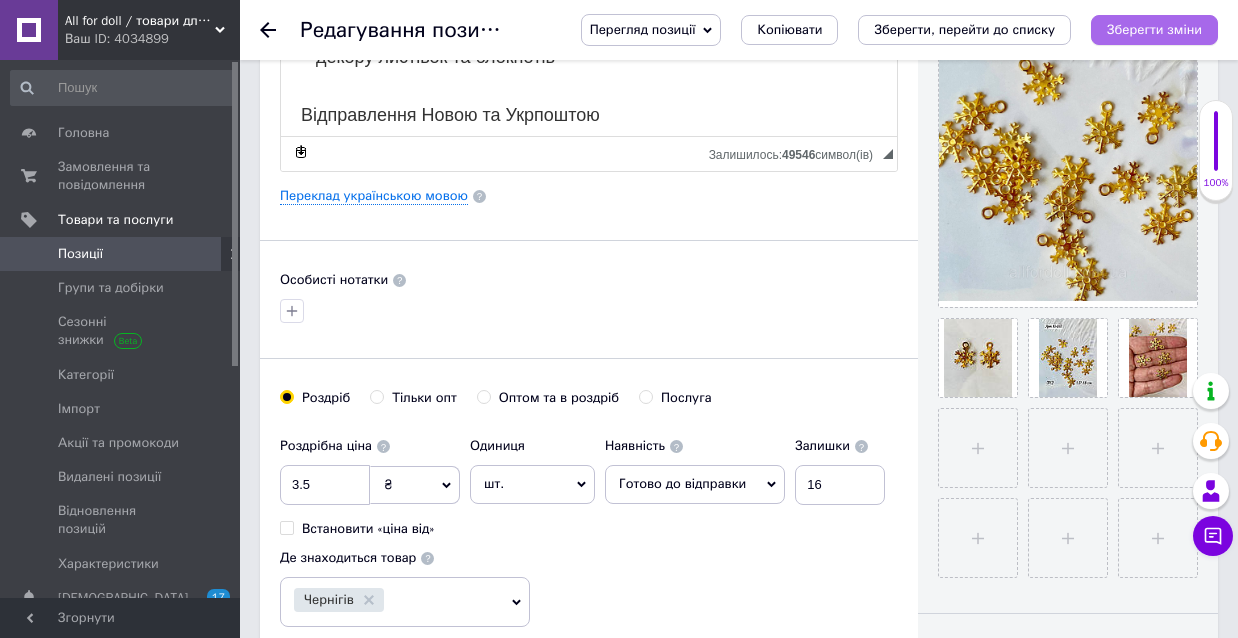 click on "Зберегти зміни" at bounding box center [1154, 30] 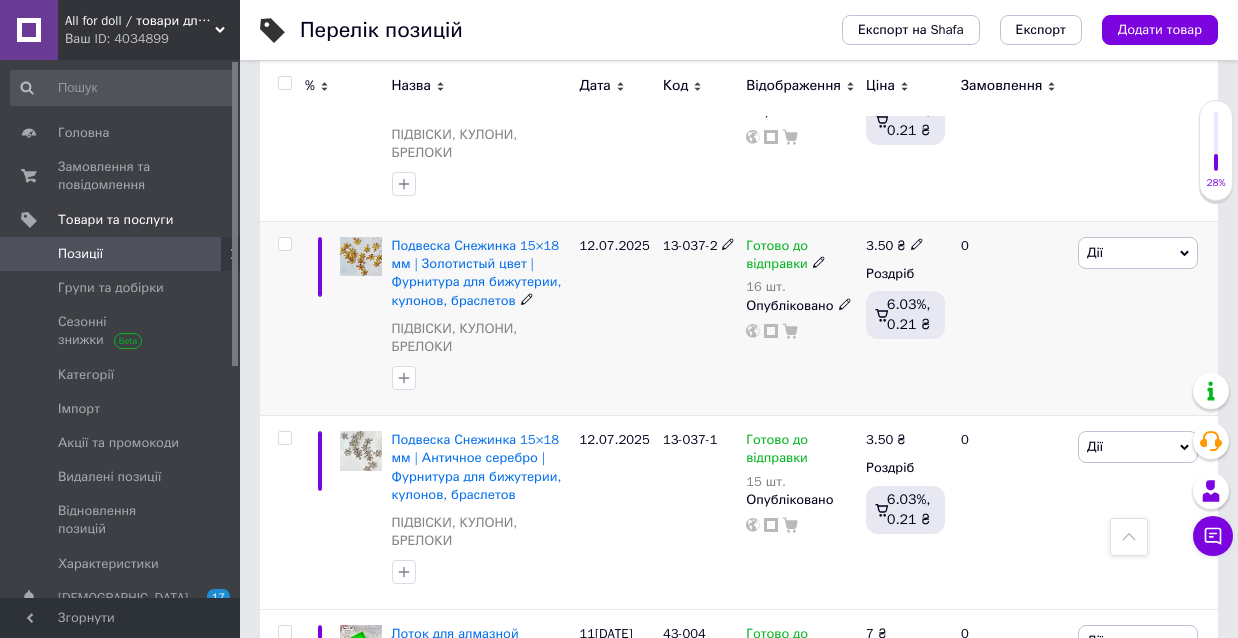 scroll, scrollTop: 800, scrollLeft: 0, axis: vertical 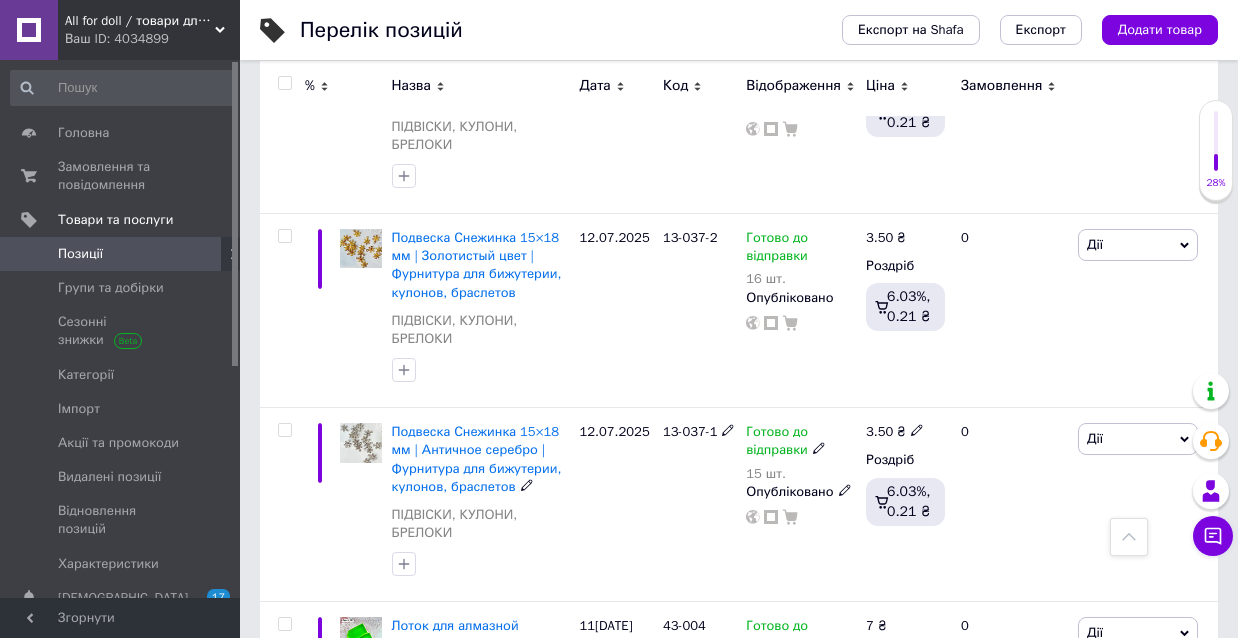 click on "Подвеска Снежинка  15×18 мм | Античное серебро | Фурнитура для бижутерии, кулонов, браслетов" at bounding box center (477, 459) 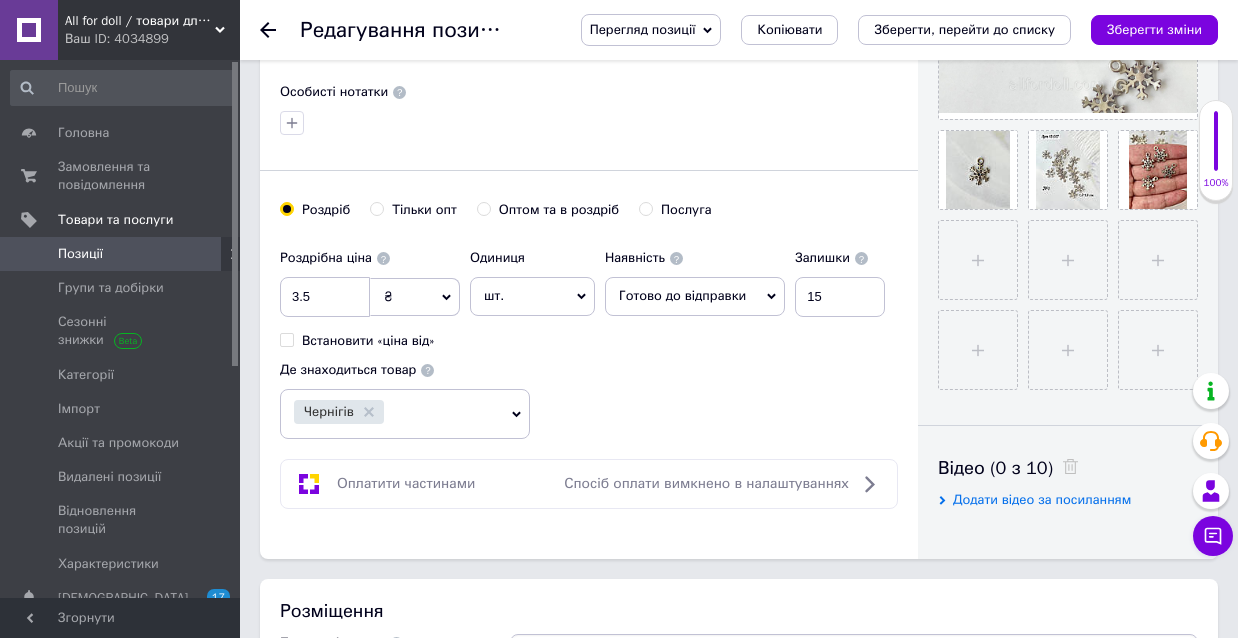 scroll, scrollTop: 685, scrollLeft: 0, axis: vertical 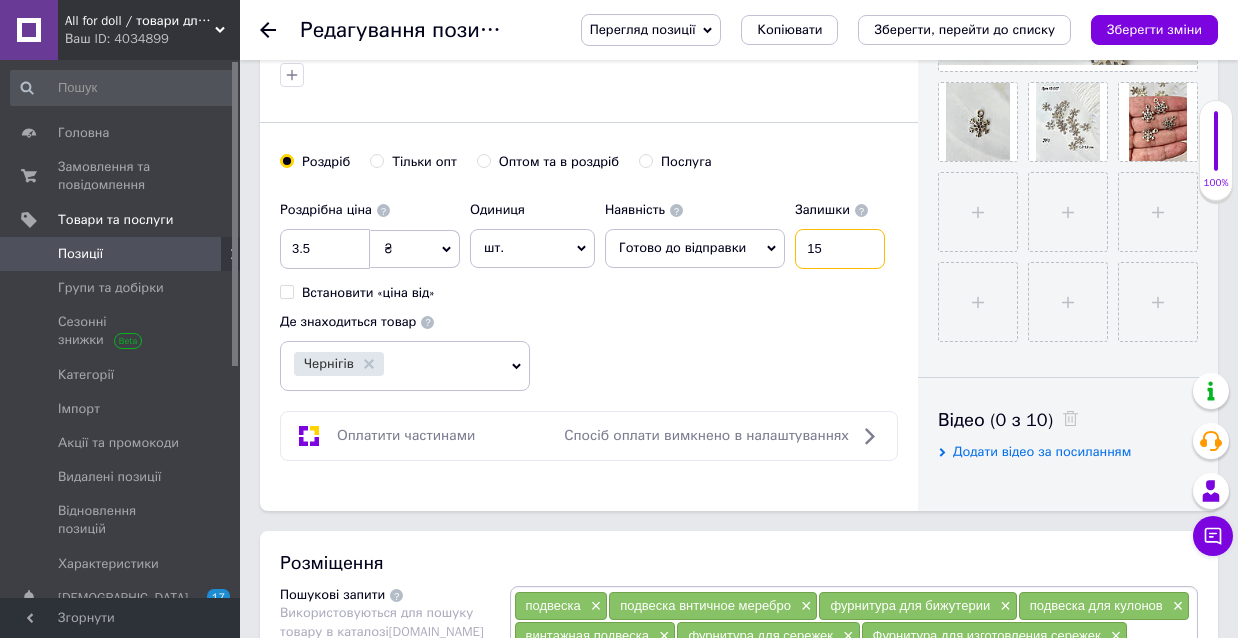 click on "15" at bounding box center [840, 249] 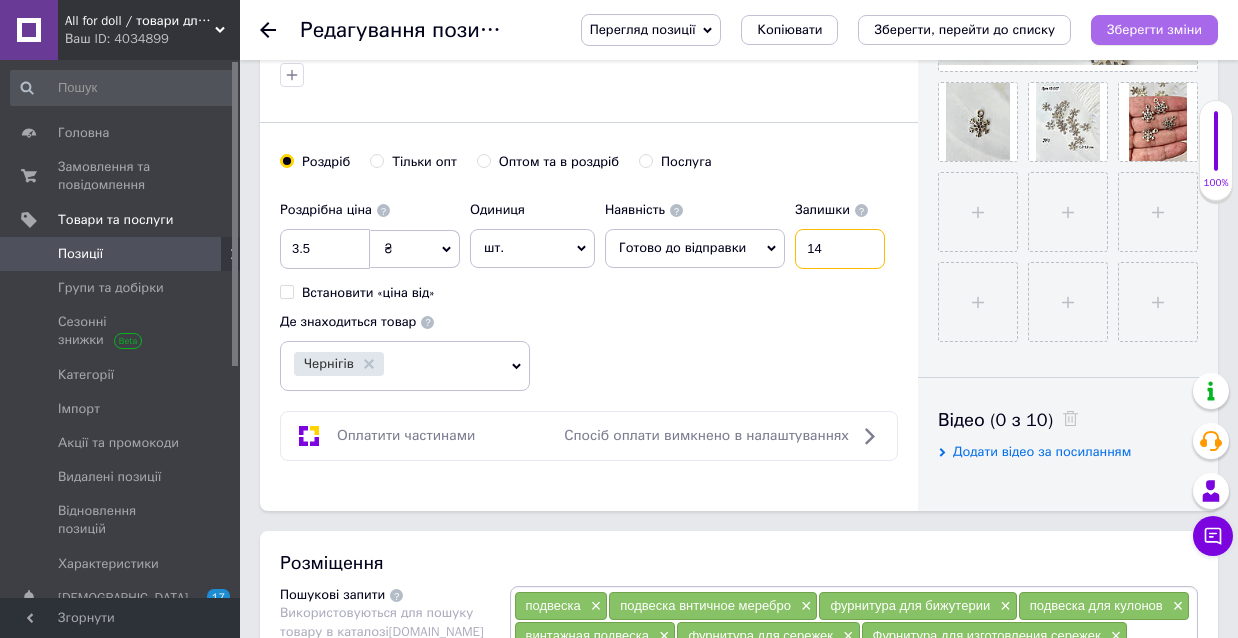 type on "14" 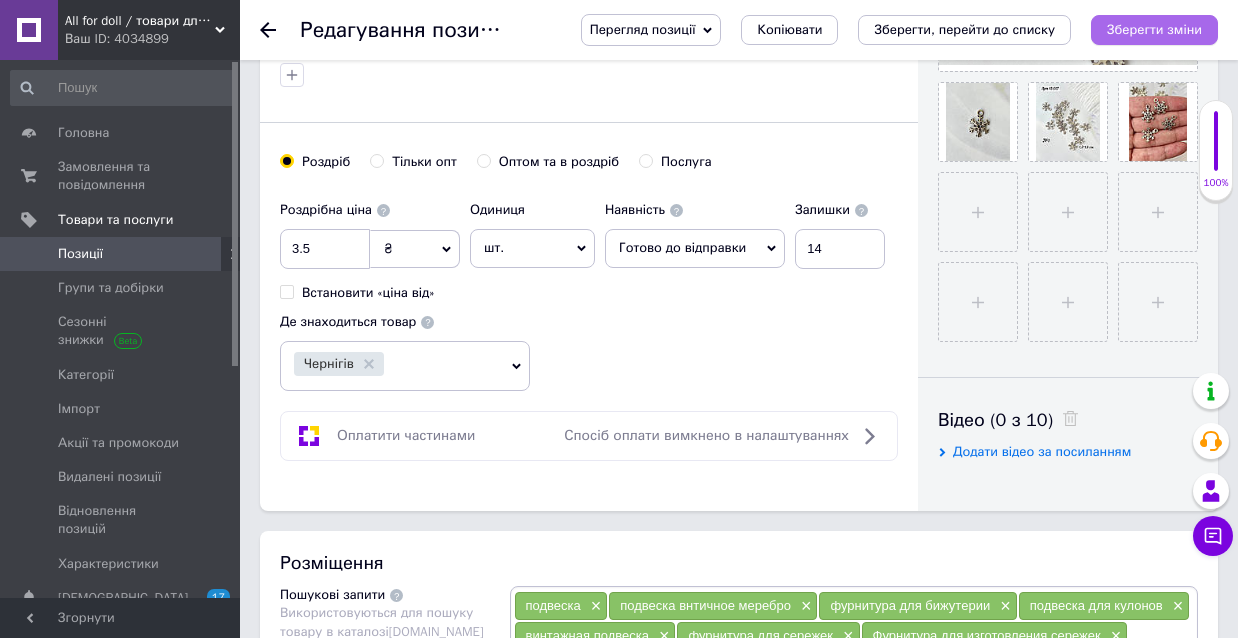 click on "Зберегти зміни" at bounding box center [1154, 29] 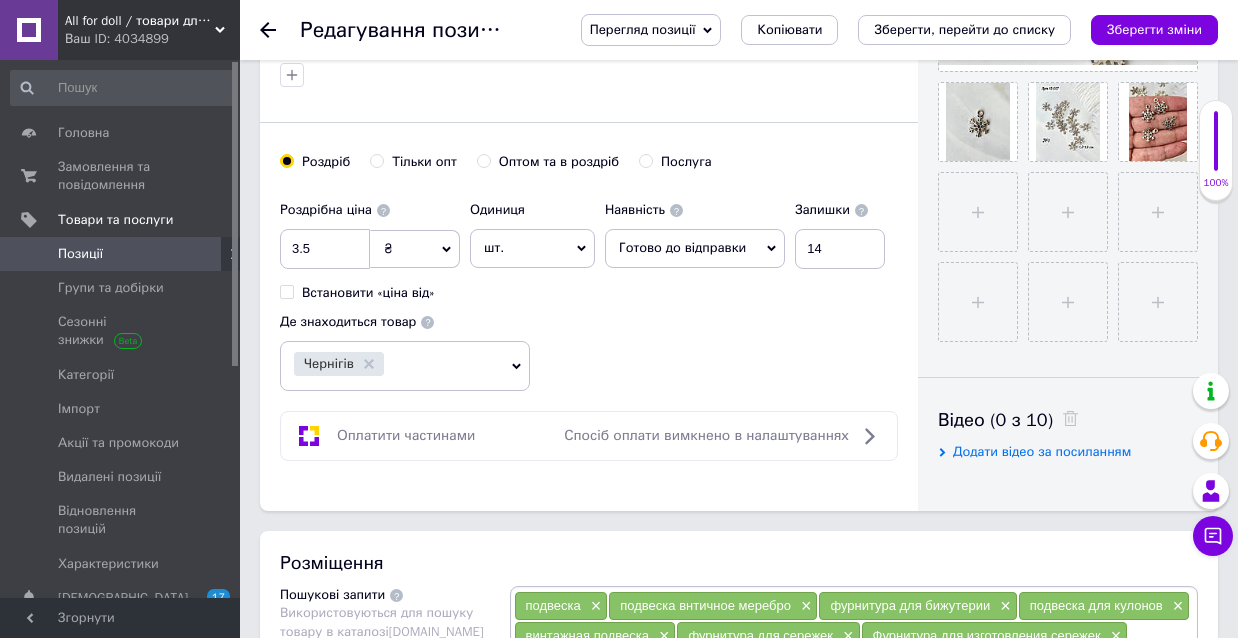 click on "Зберегти зміни" at bounding box center [1154, 29] 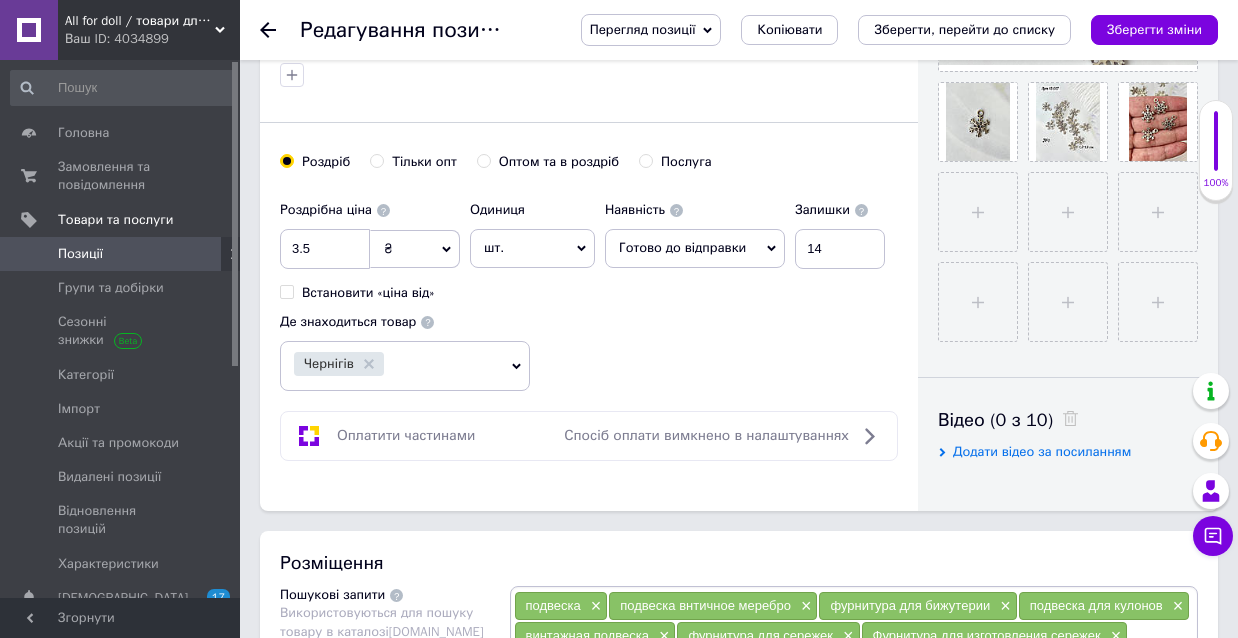 click on "Позиції" at bounding box center (80, 254) 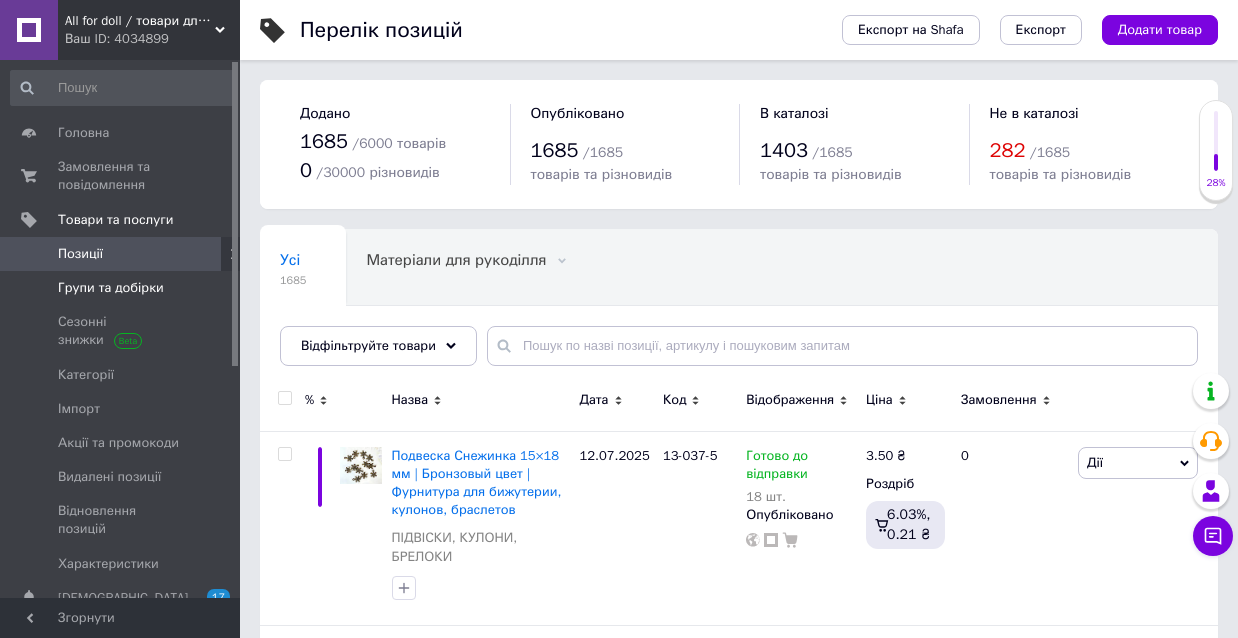 click on "Групи та добірки" at bounding box center [111, 288] 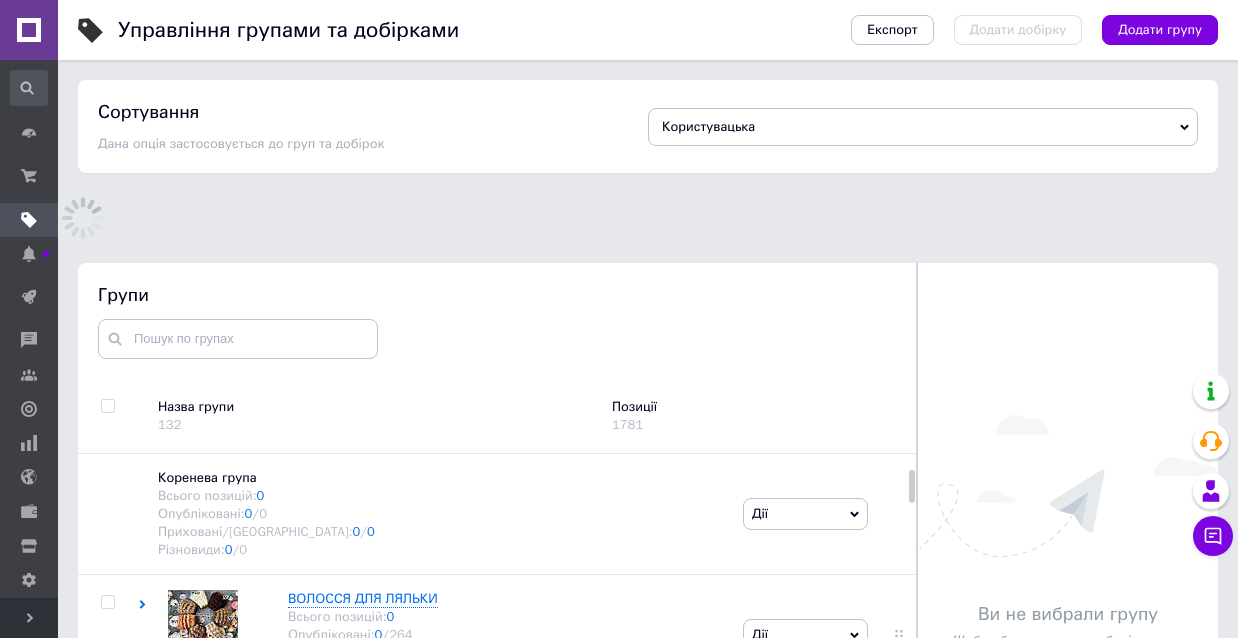 scroll, scrollTop: 179, scrollLeft: 0, axis: vertical 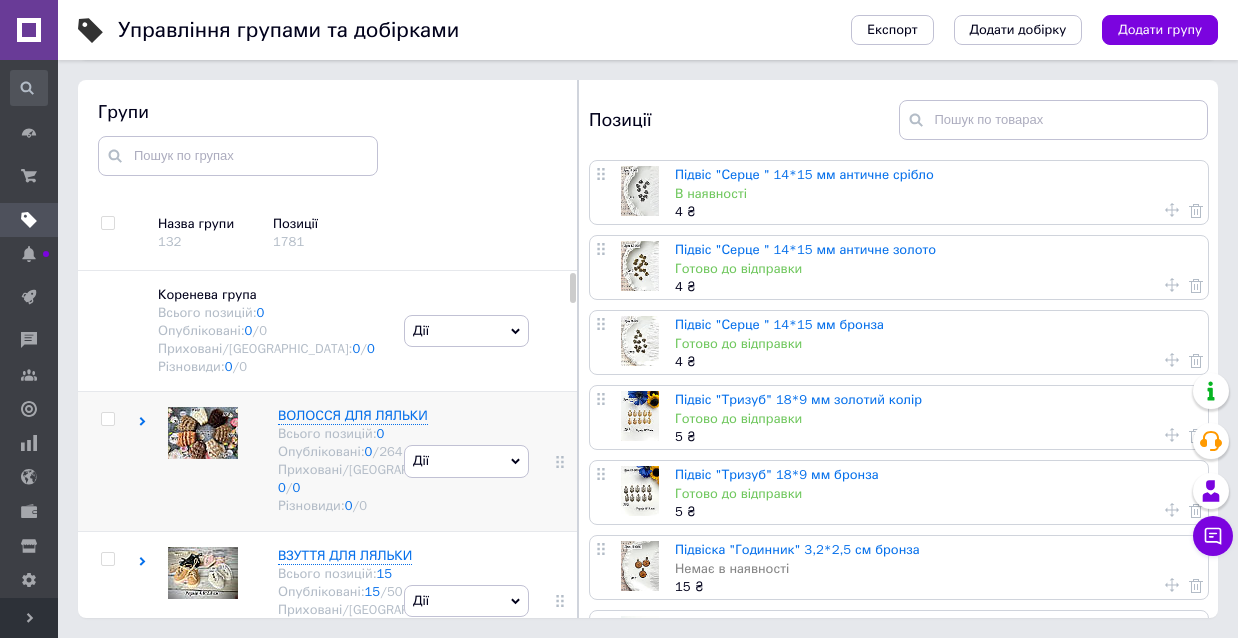 click 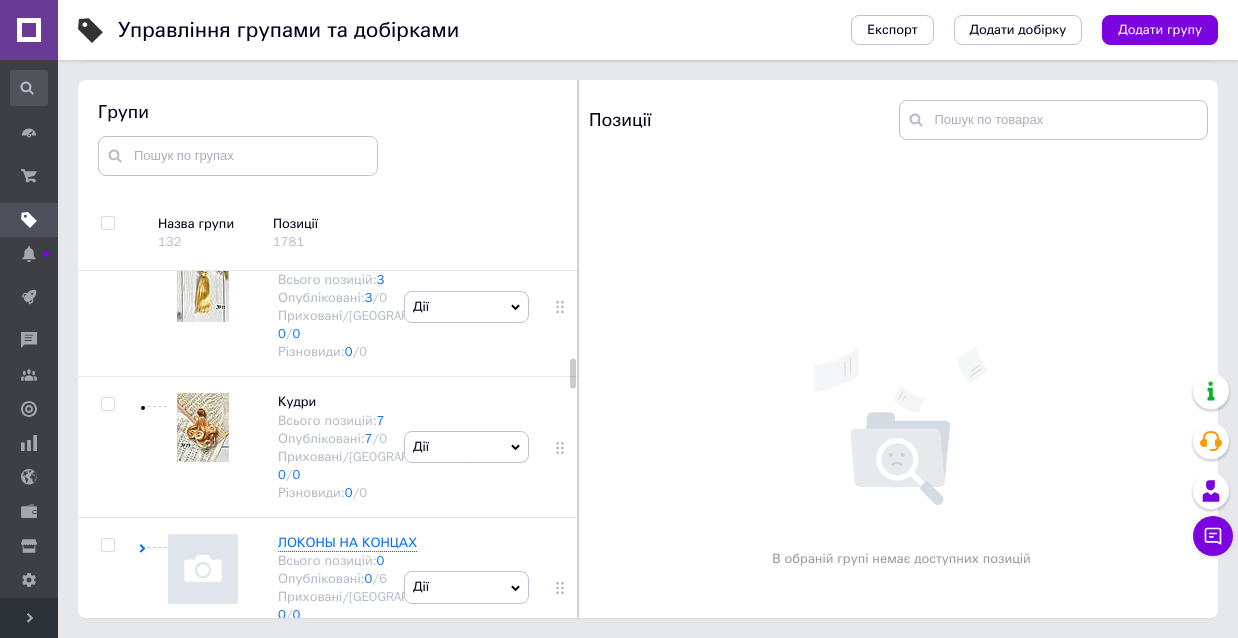 scroll, scrollTop: 2280, scrollLeft: 0, axis: vertical 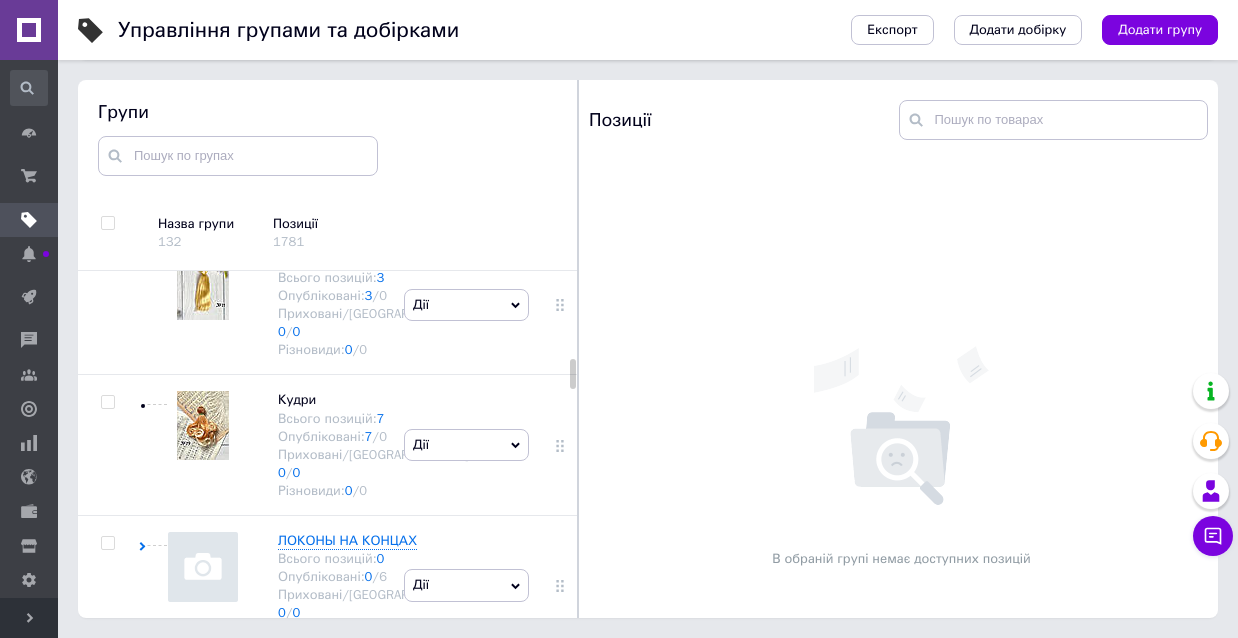 click on "Коза на тресах" at bounding box center [324, -22] 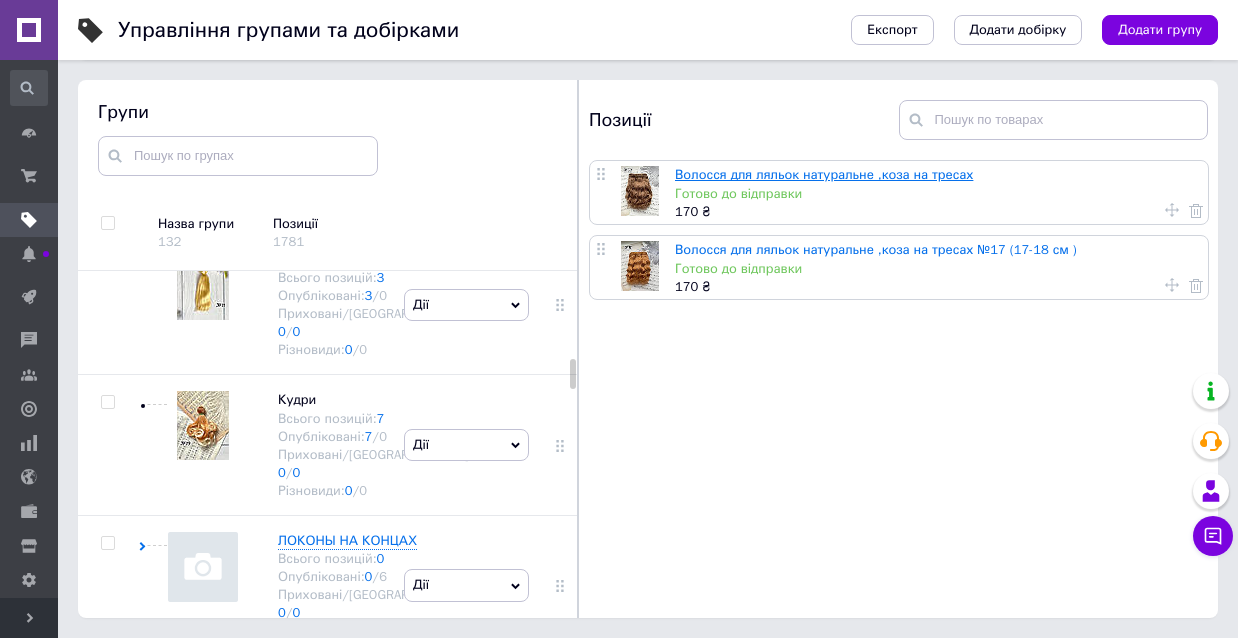 click on "Волосся для ляльок  натуральне ,коза на тресах" at bounding box center (824, 174) 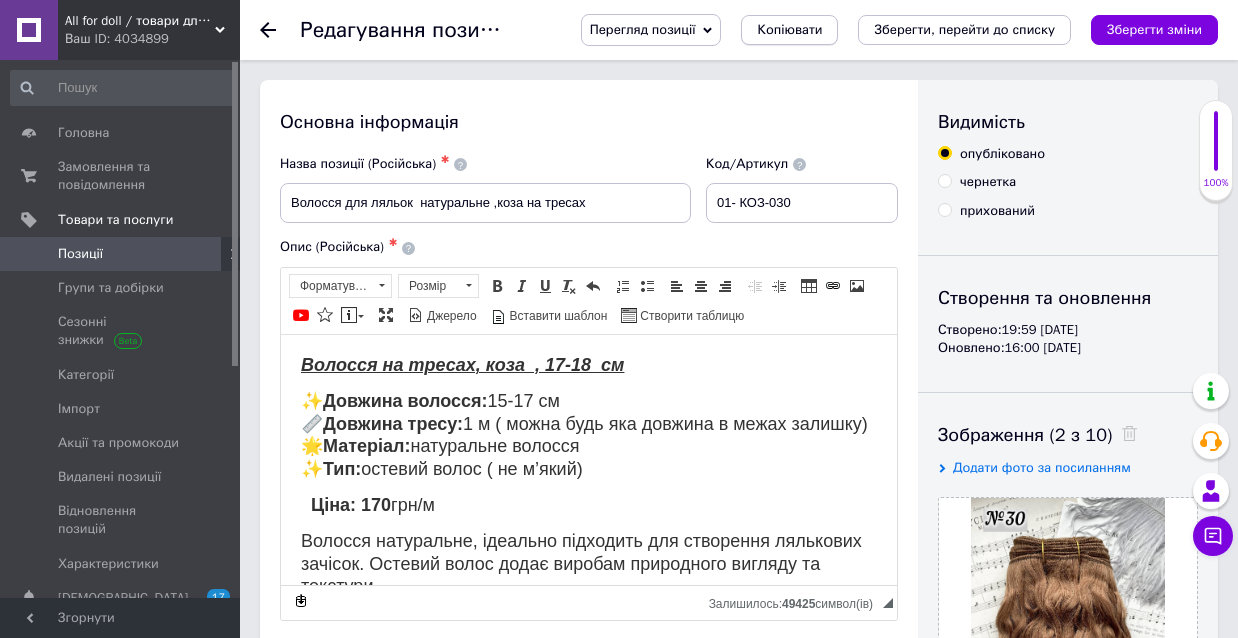 scroll, scrollTop: -1, scrollLeft: 0, axis: vertical 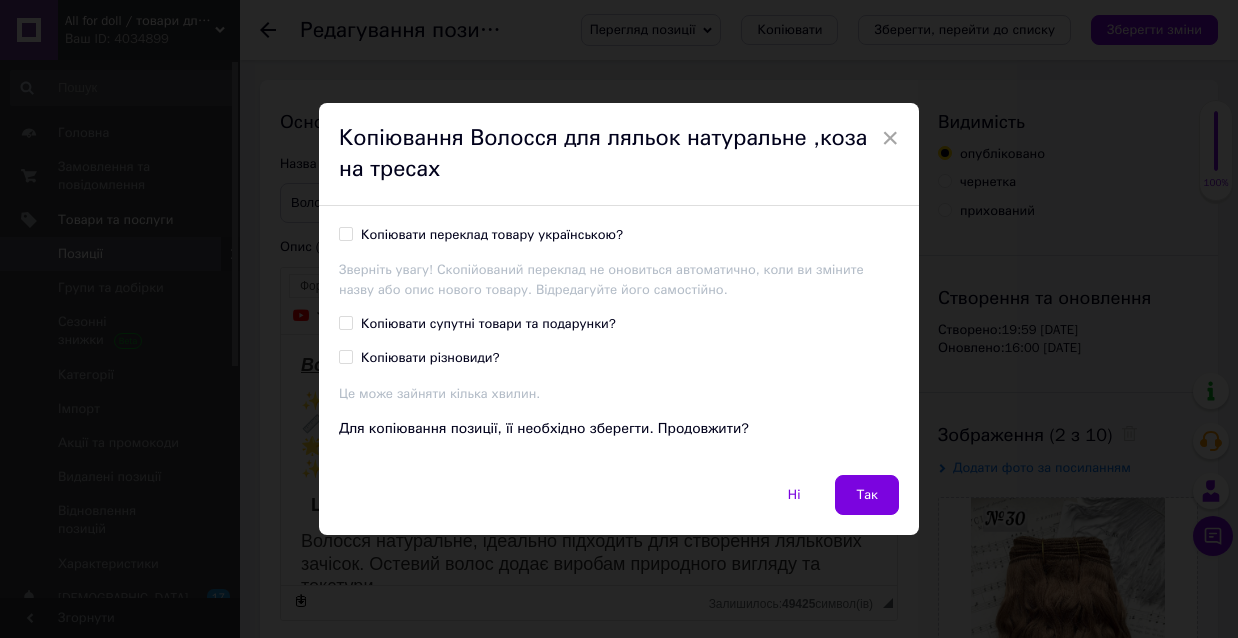 click on "Копіювати переклад товару українською?" at bounding box center [345, 233] 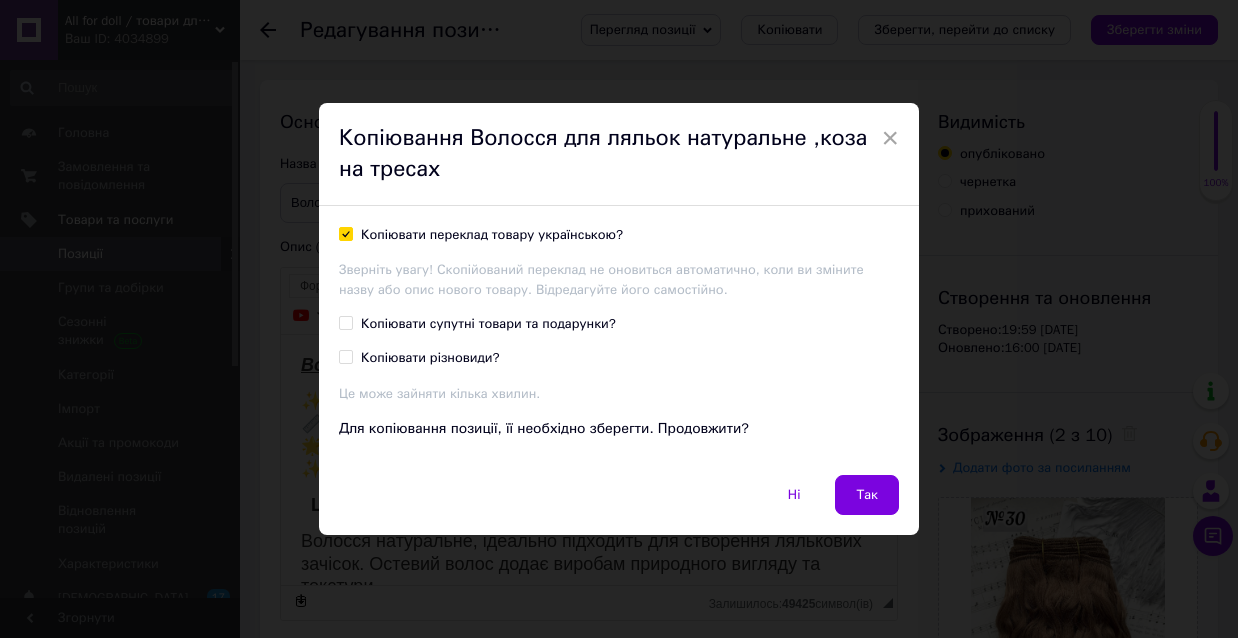 checkbox on "true" 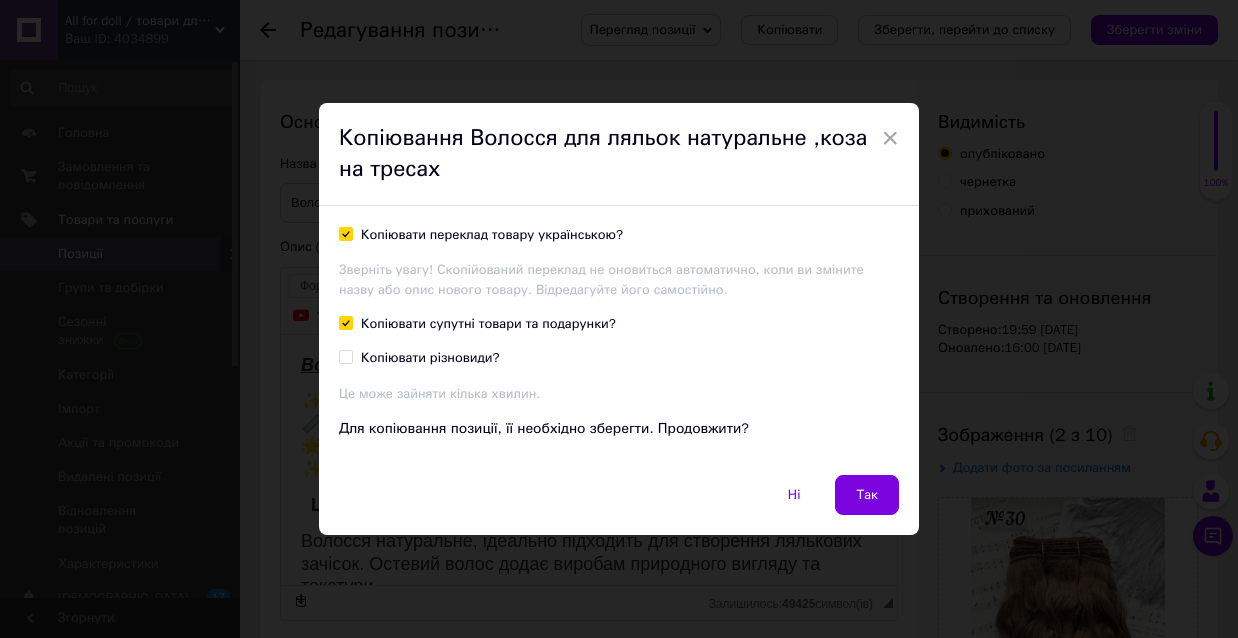 checkbox on "true" 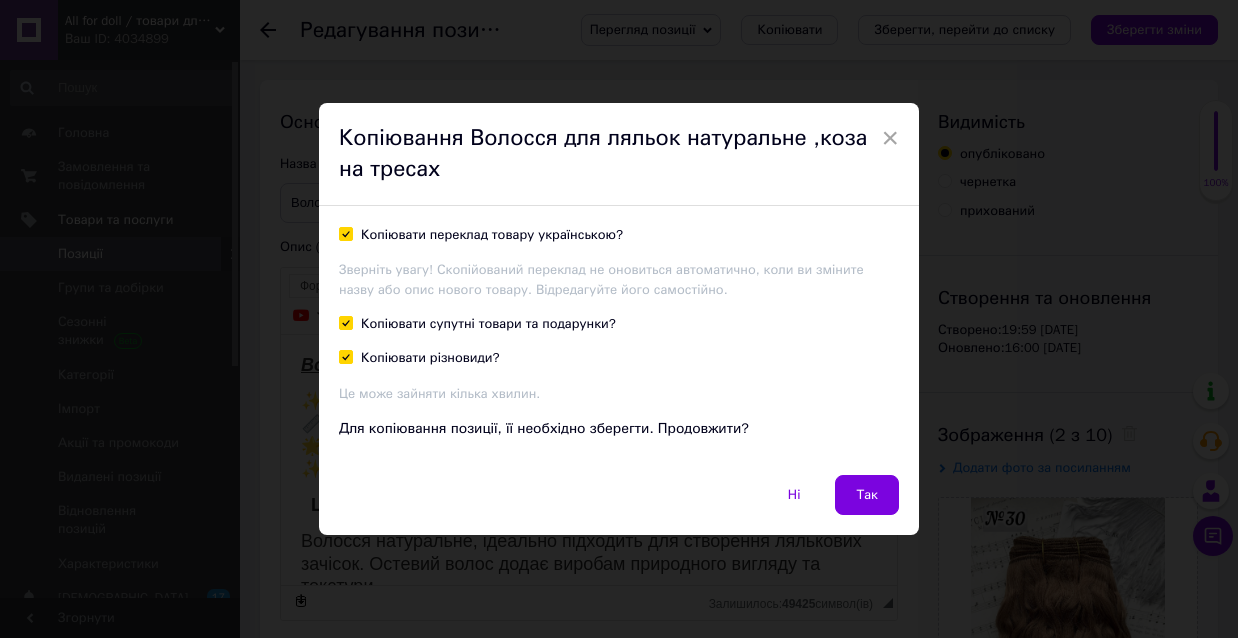 checkbox on "true" 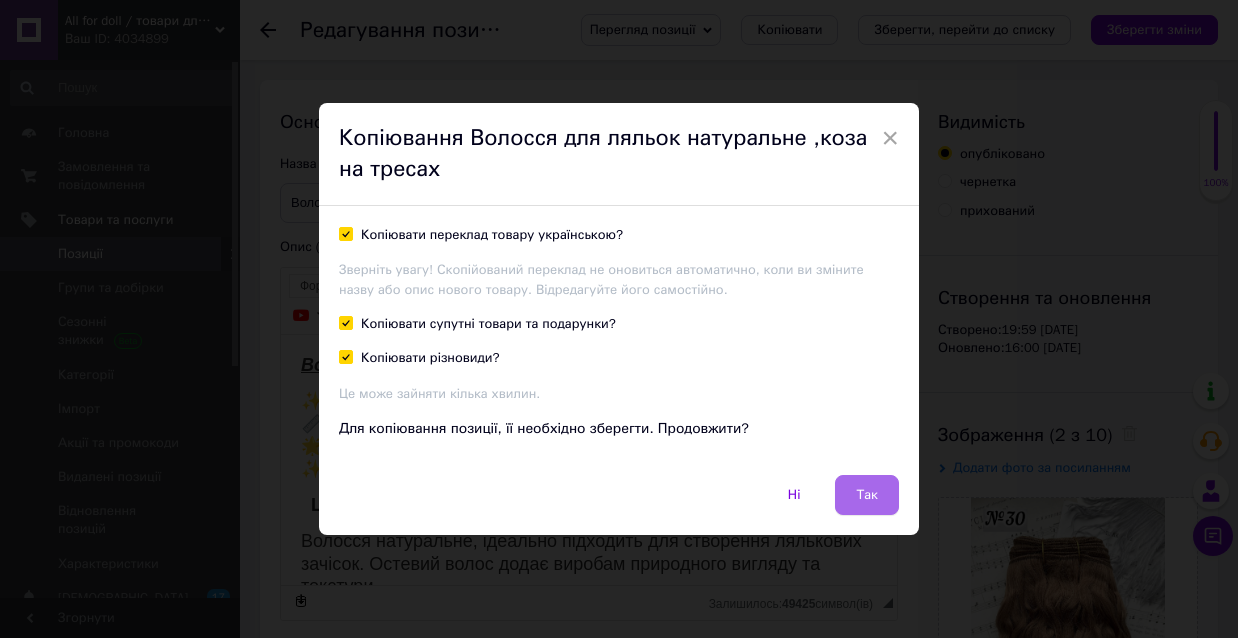 click on "Так" at bounding box center [867, 495] 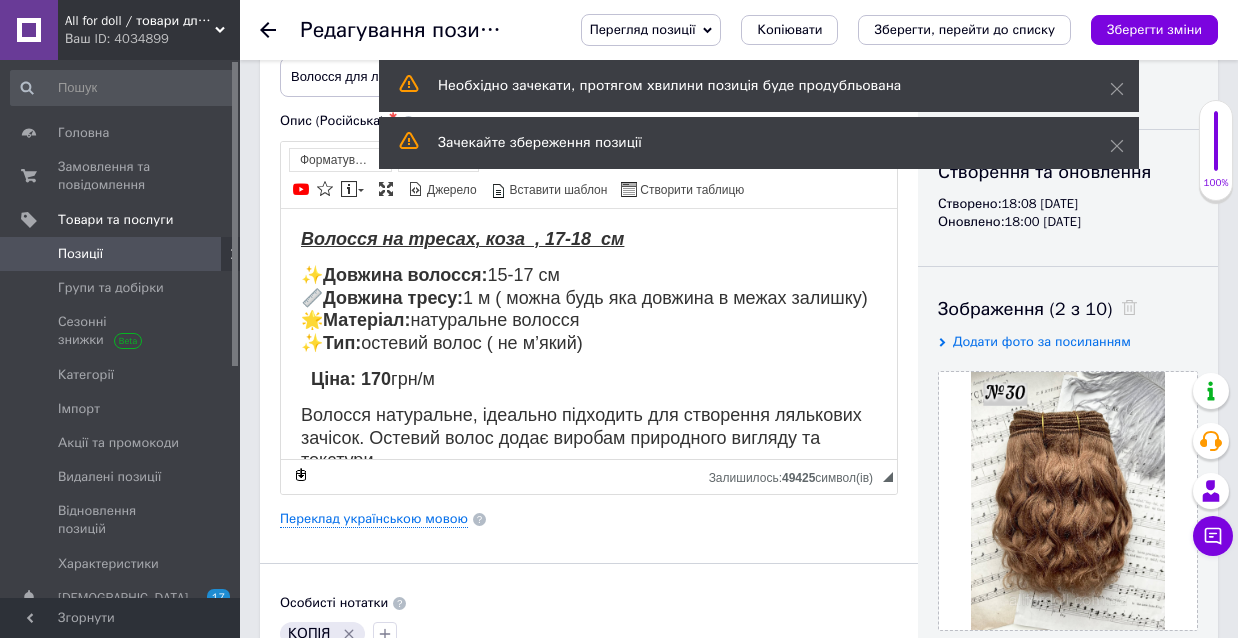 scroll, scrollTop: 142, scrollLeft: 0, axis: vertical 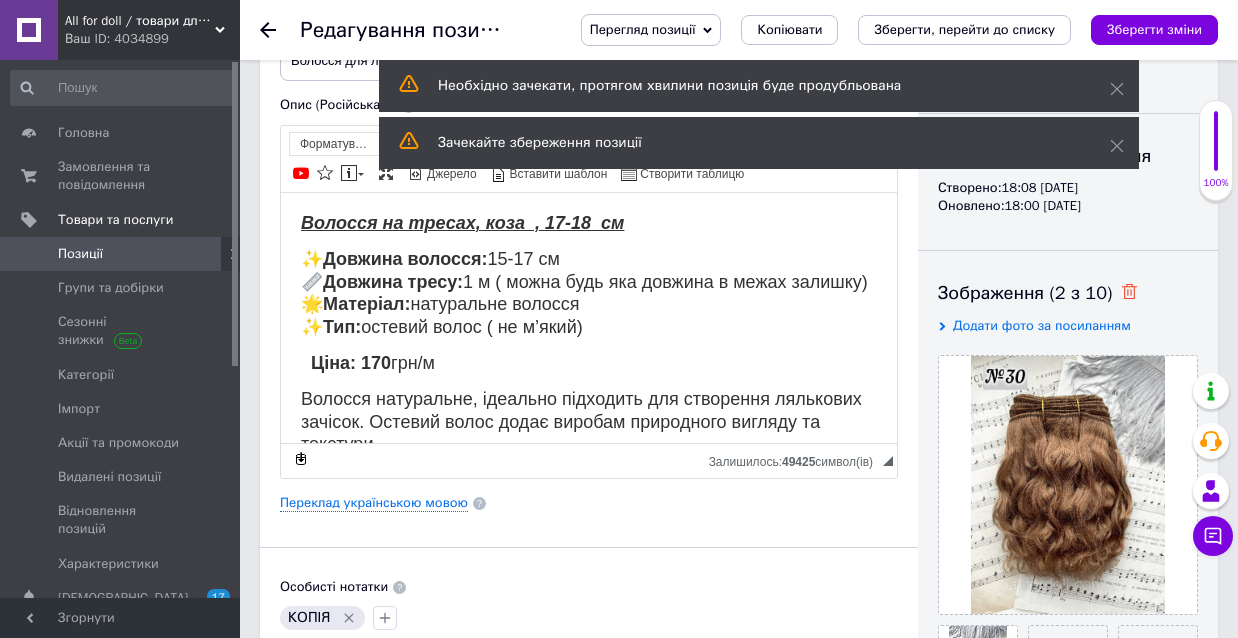 click 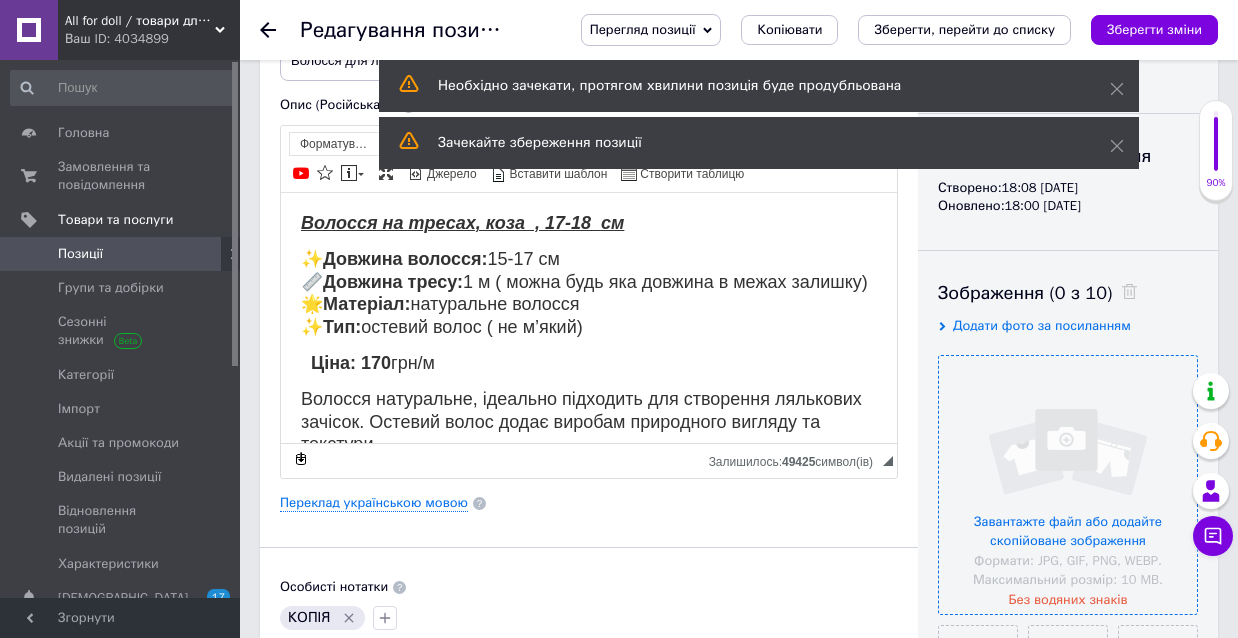 click at bounding box center [1068, 485] 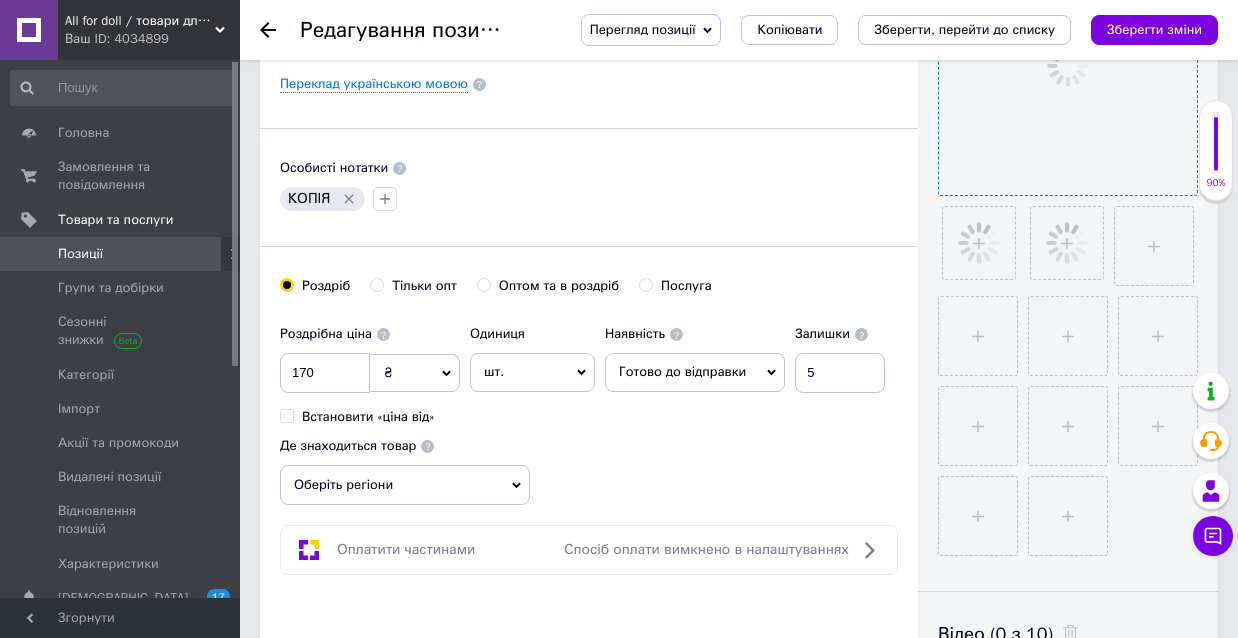 scroll, scrollTop: 576, scrollLeft: 0, axis: vertical 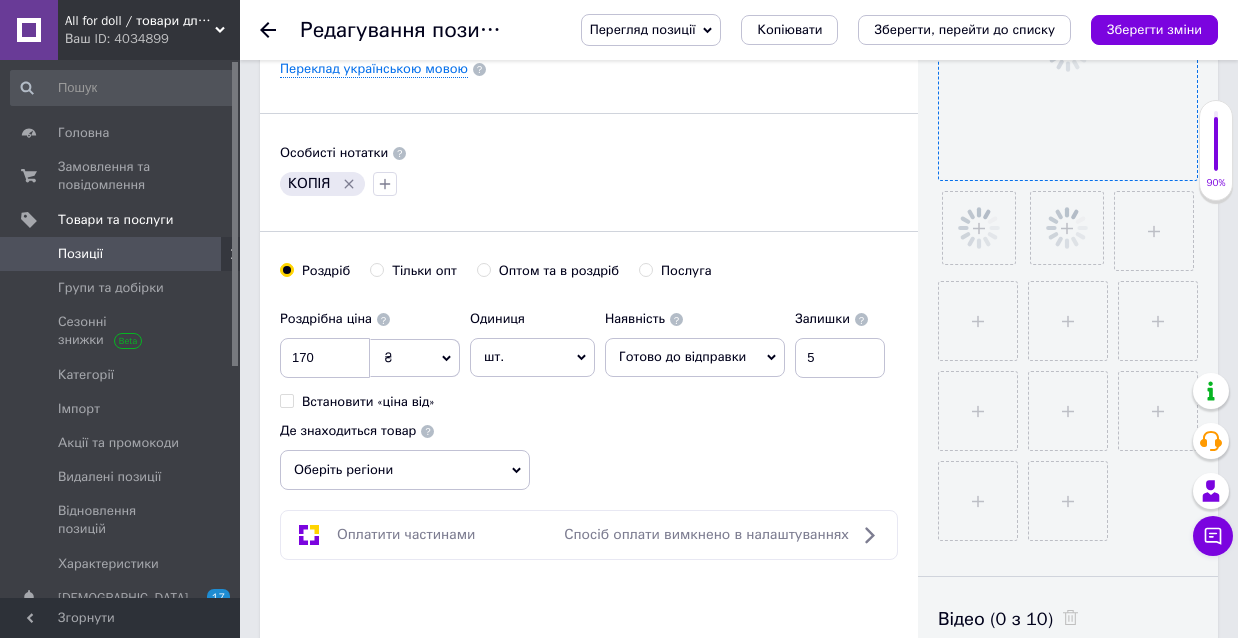 click 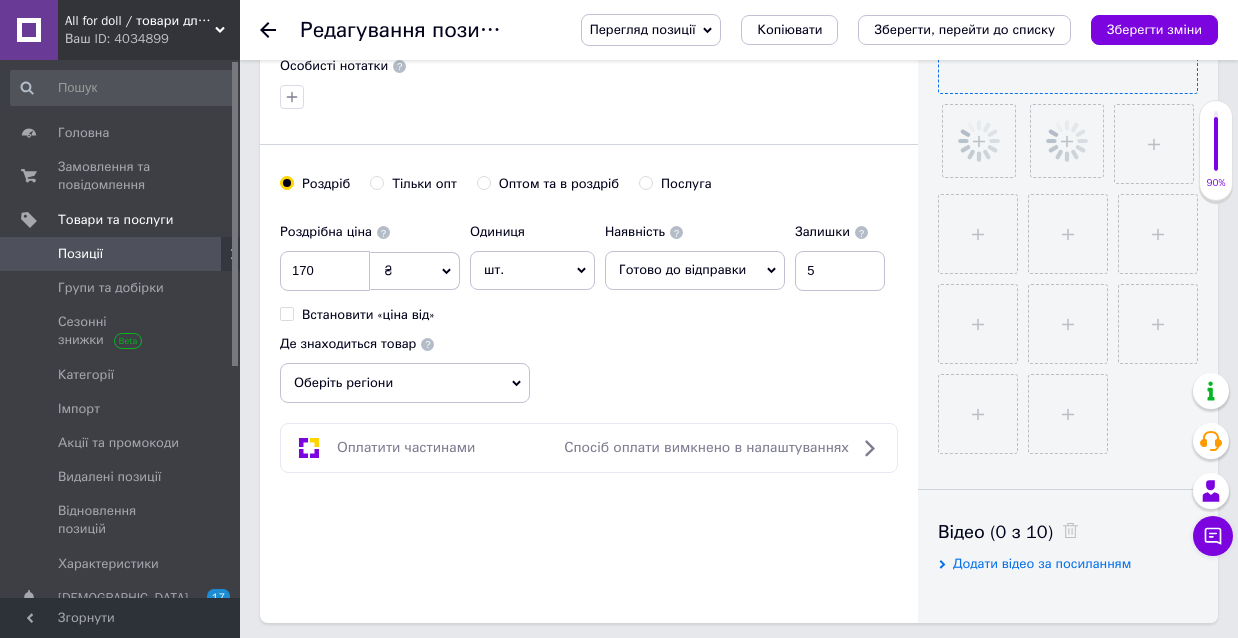 scroll, scrollTop: 673, scrollLeft: 0, axis: vertical 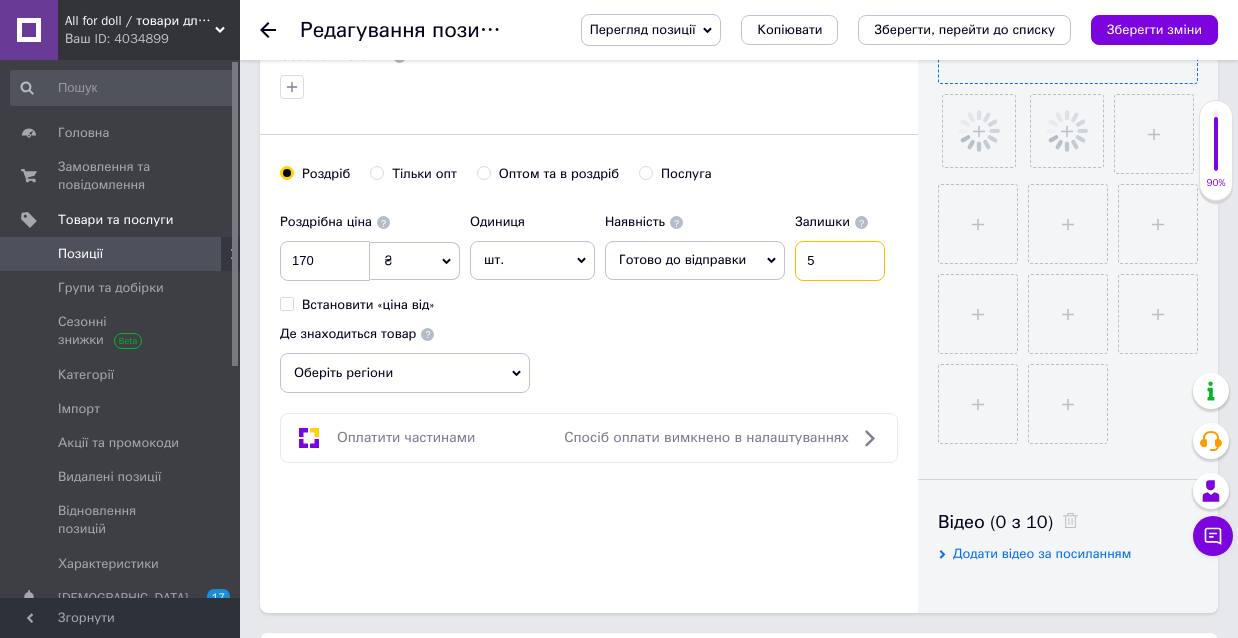 click on "5" at bounding box center [840, 261] 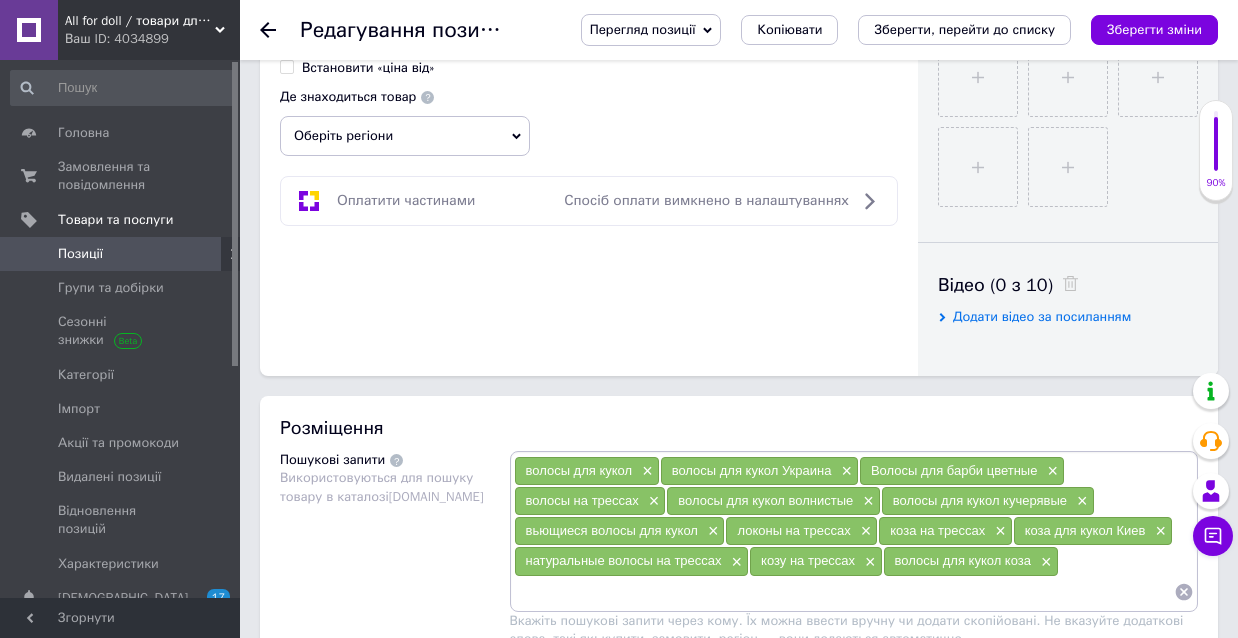 scroll, scrollTop: 903, scrollLeft: 0, axis: vertical 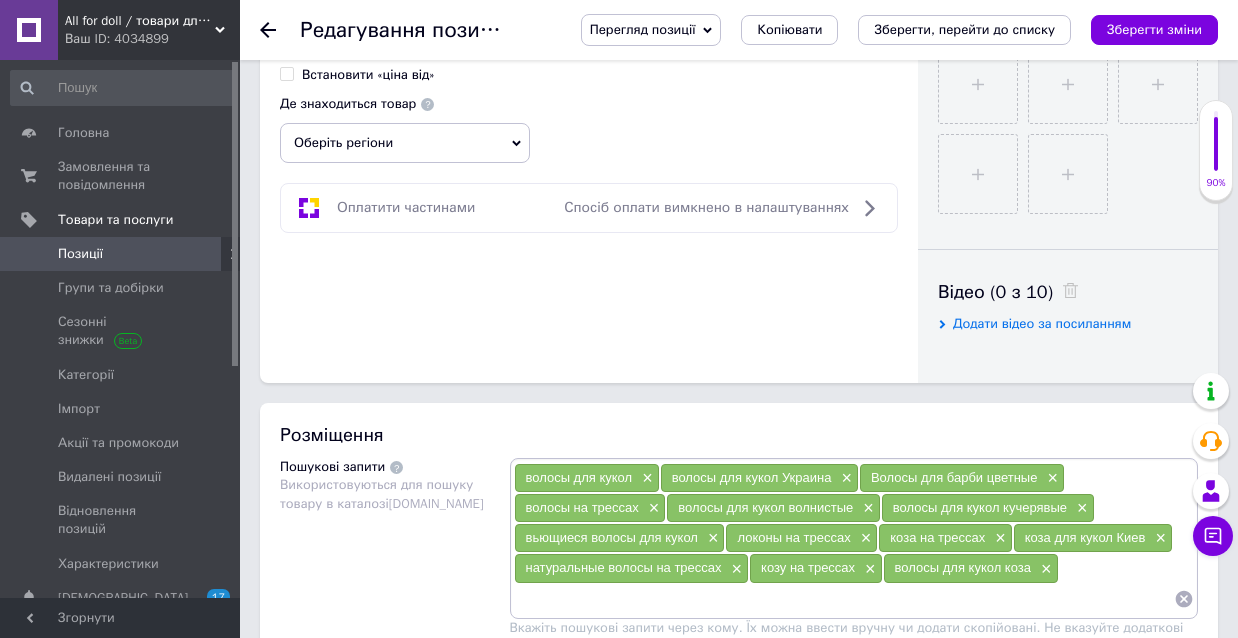 click on "Оберіть регіони" at bounding box center [405, 143] 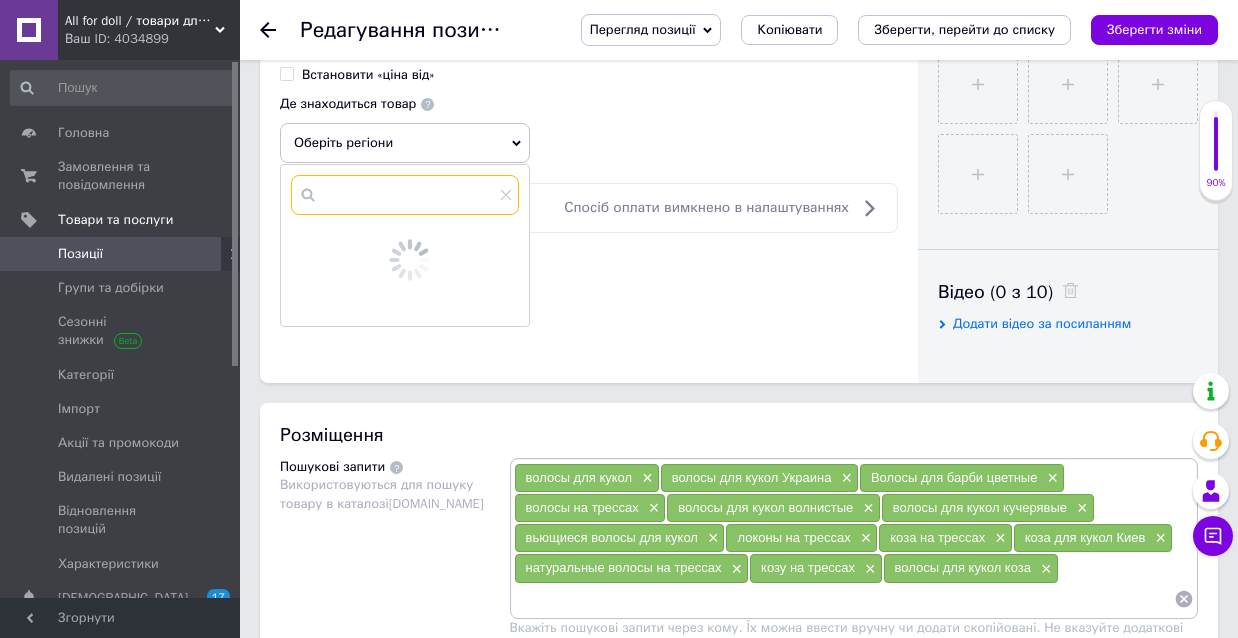 click at bounding box center [405, 195] 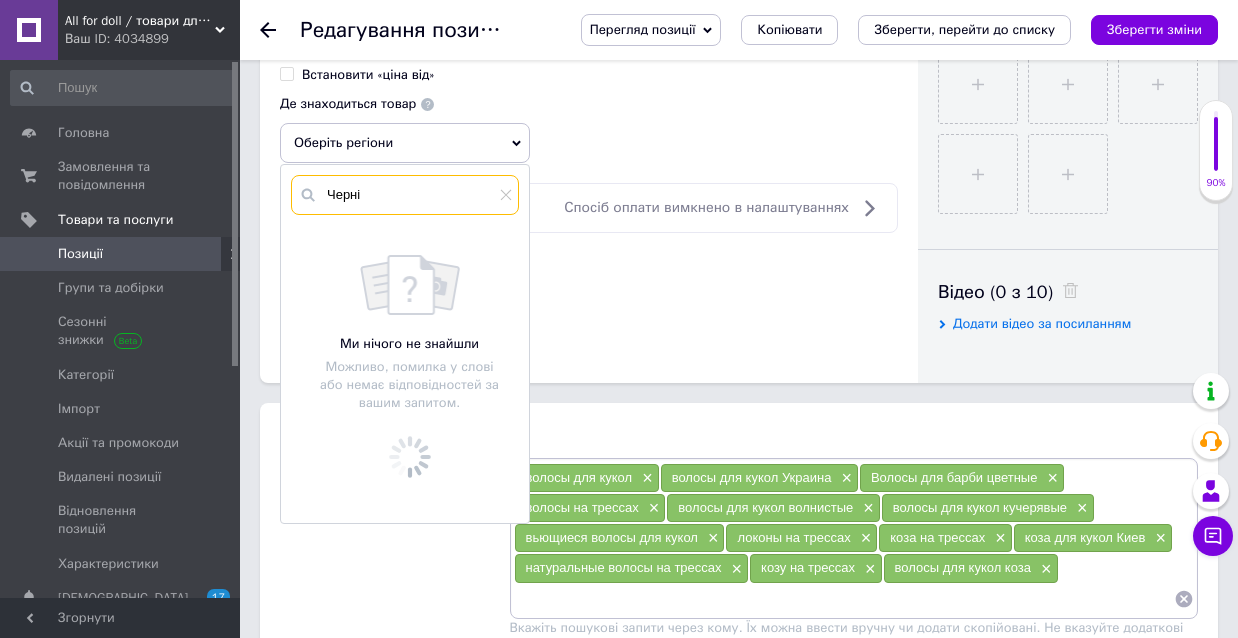 click on "Черні" at bounding box center (405, 195) 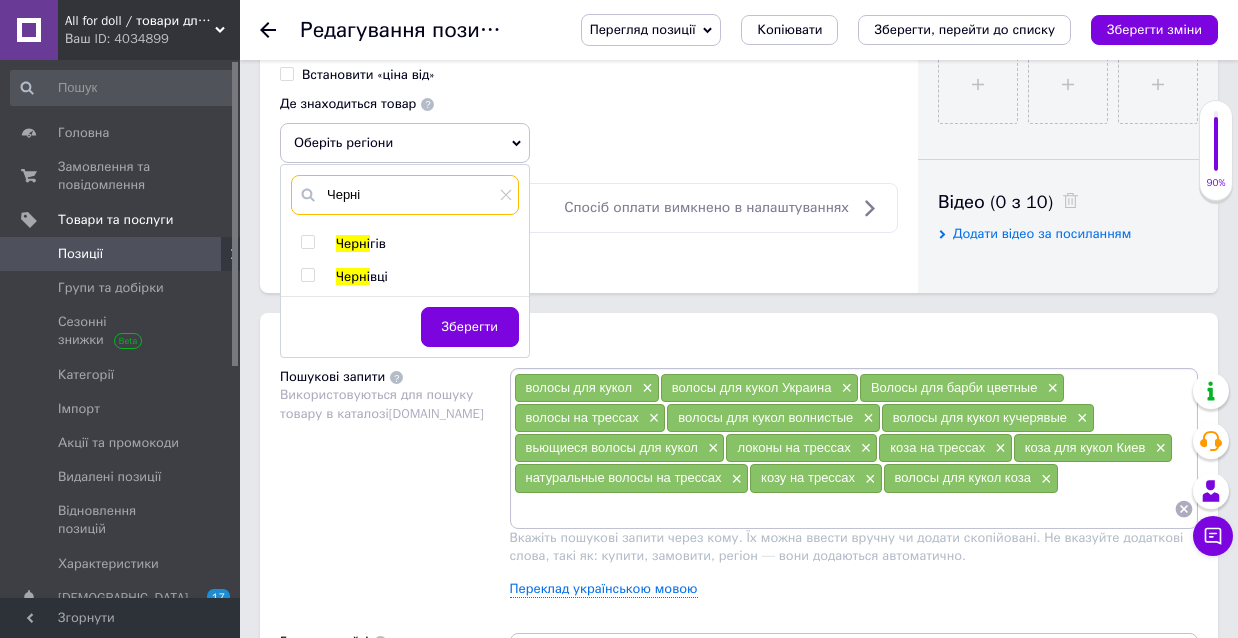 type on "Черні" 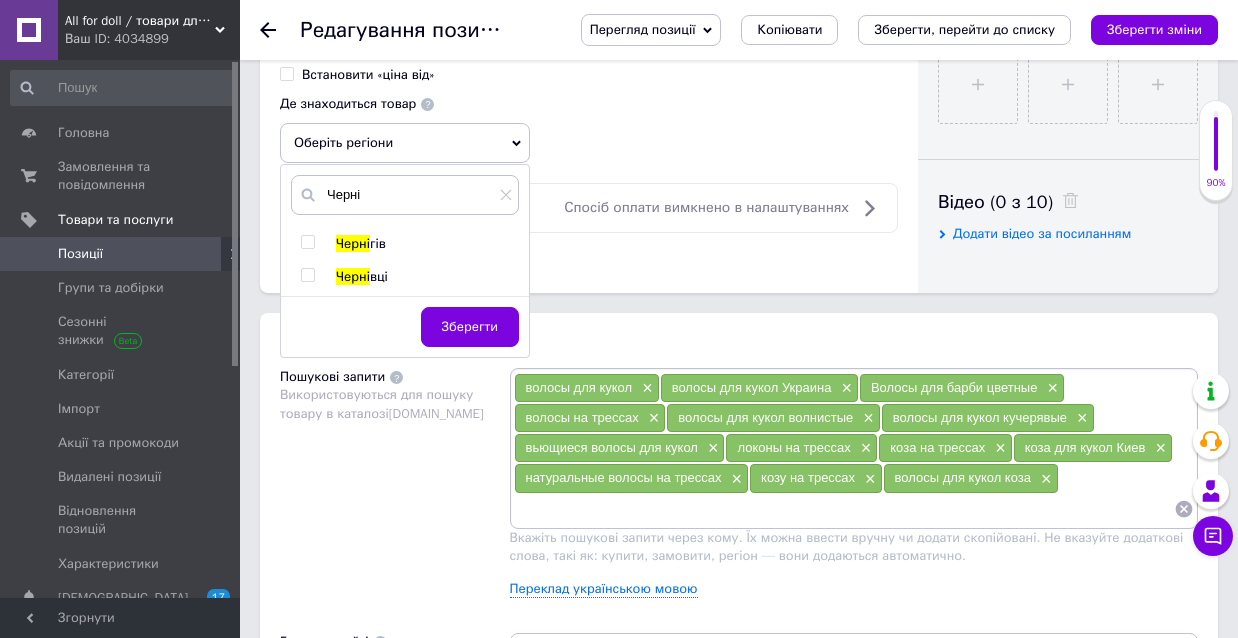 click at bounding box center (308, 242) 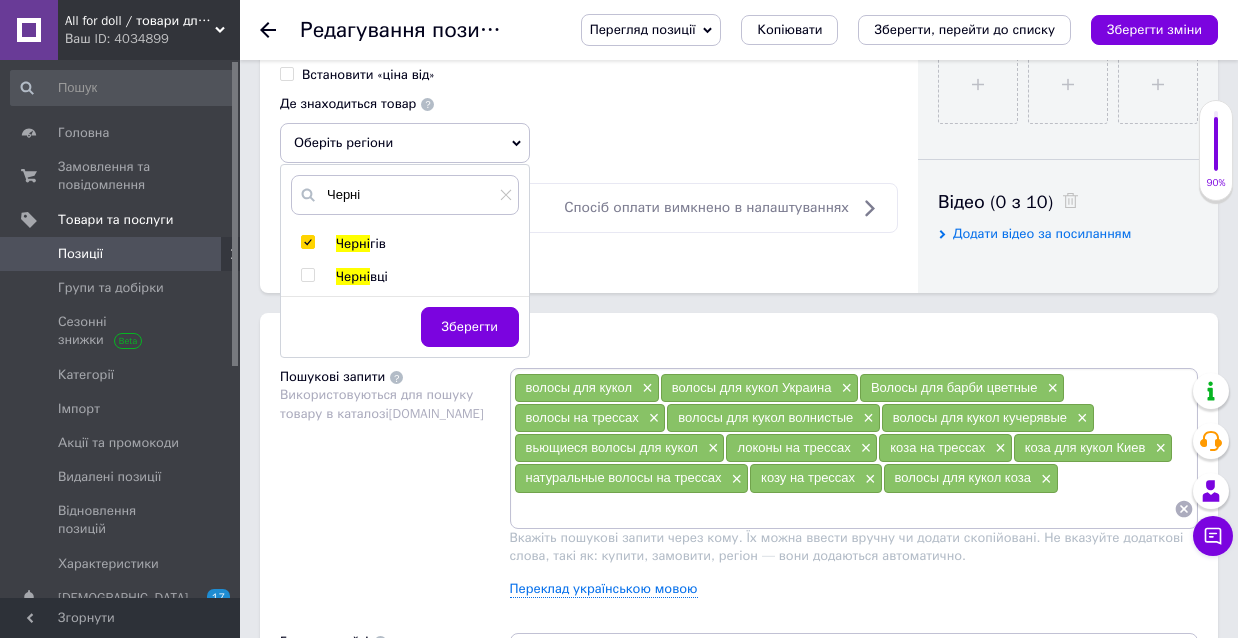 checkbox on "true" 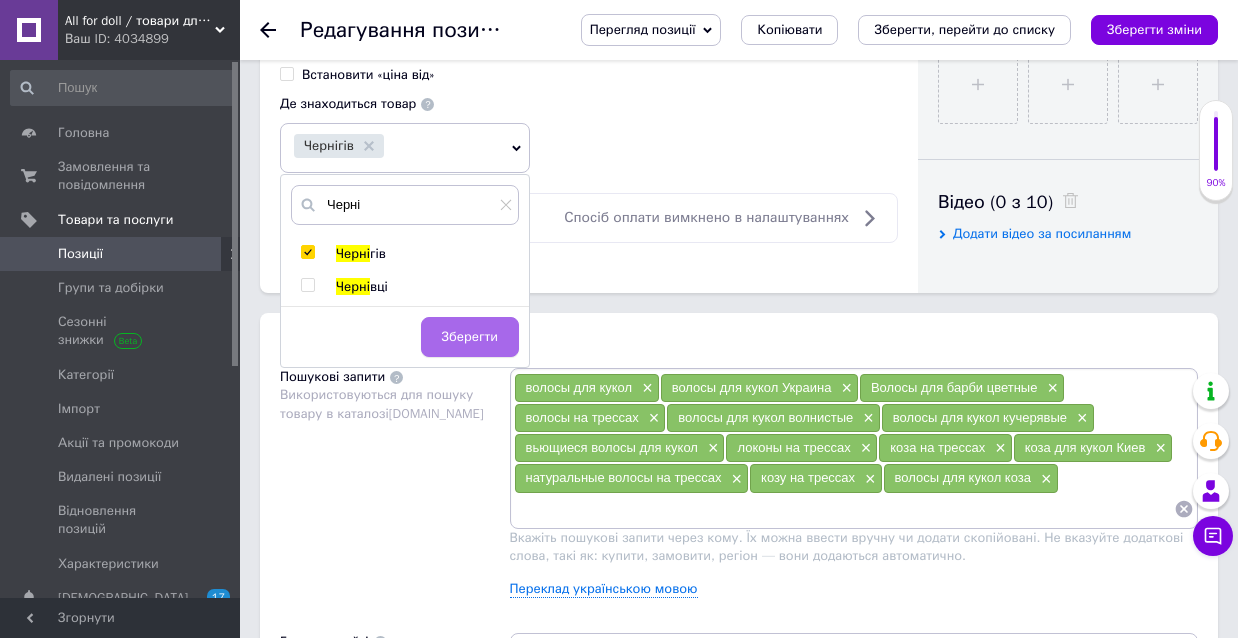 click on "Зберегти" at bounding box center (470, 337) 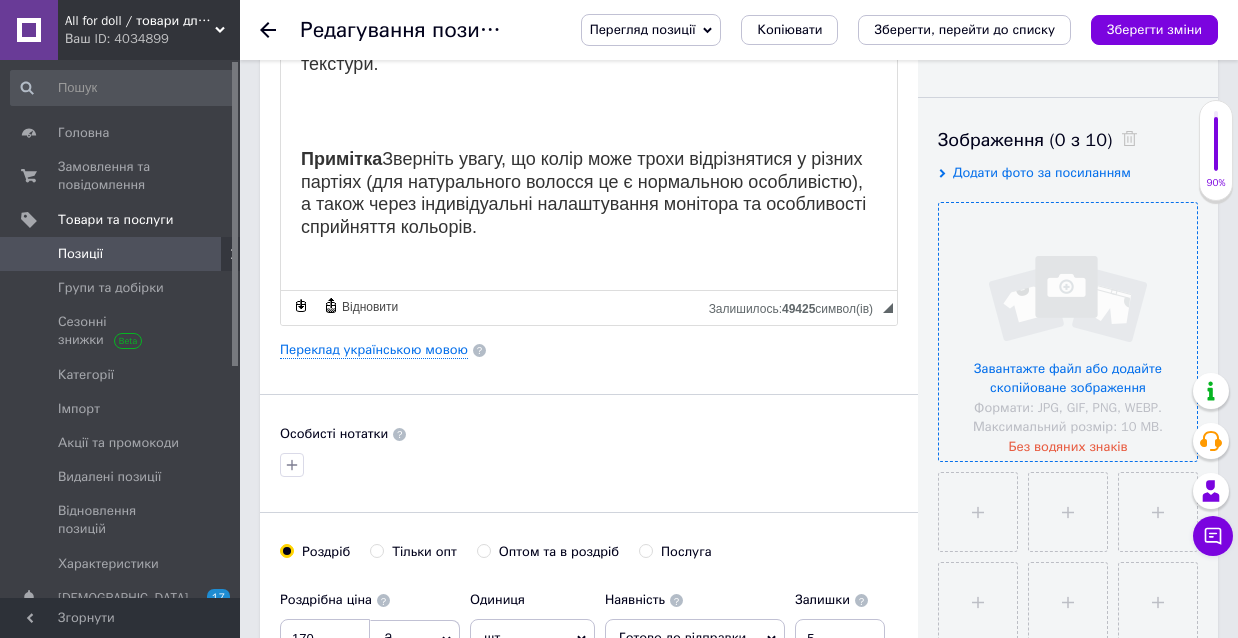 scroll, scrollTop: 337, scrollLeft: 0, axis: vertical 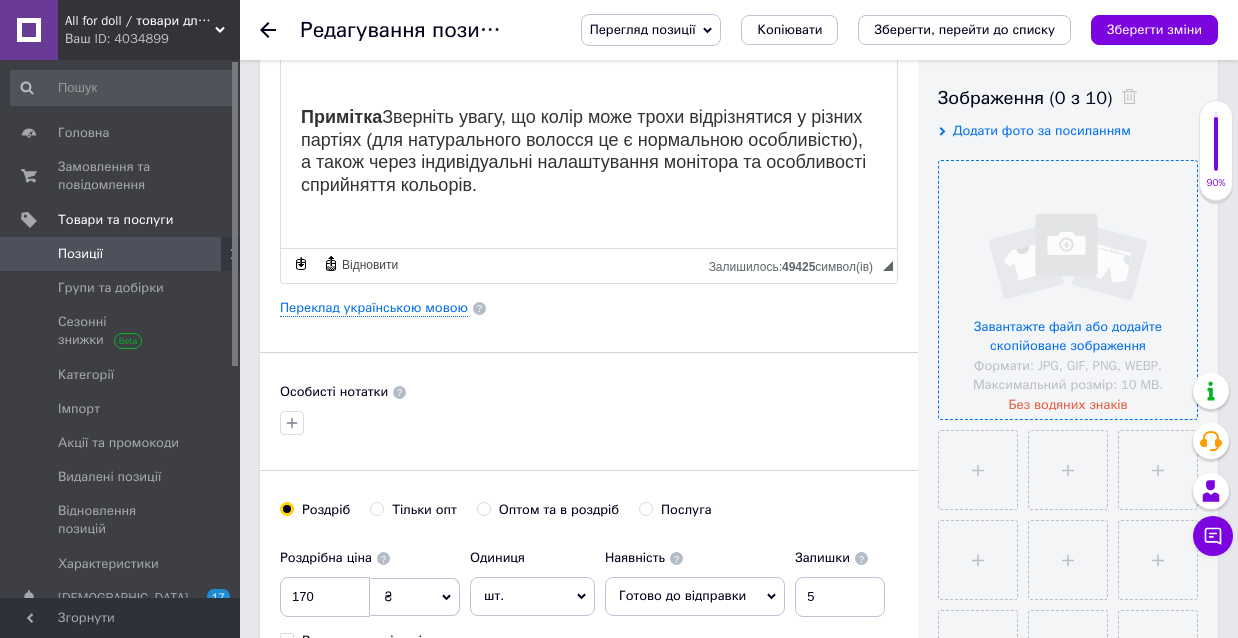 click at bounding box center (1068, 290) 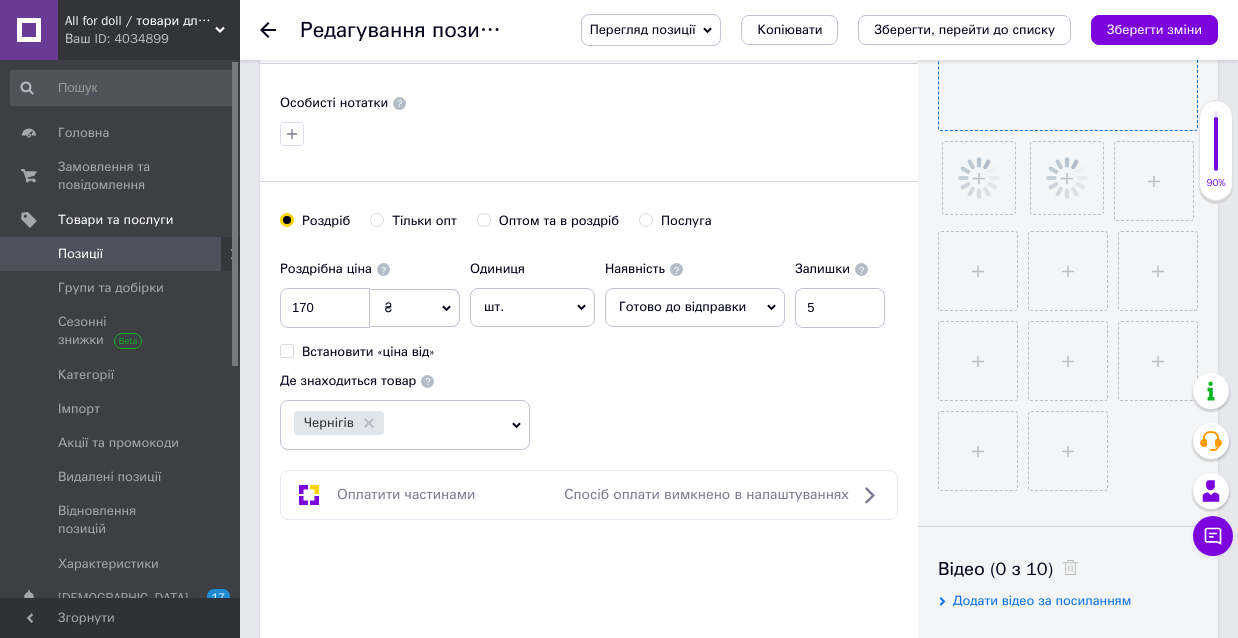 scroll, scrollTop: 631, scrollLeft: 0, axis: vertical 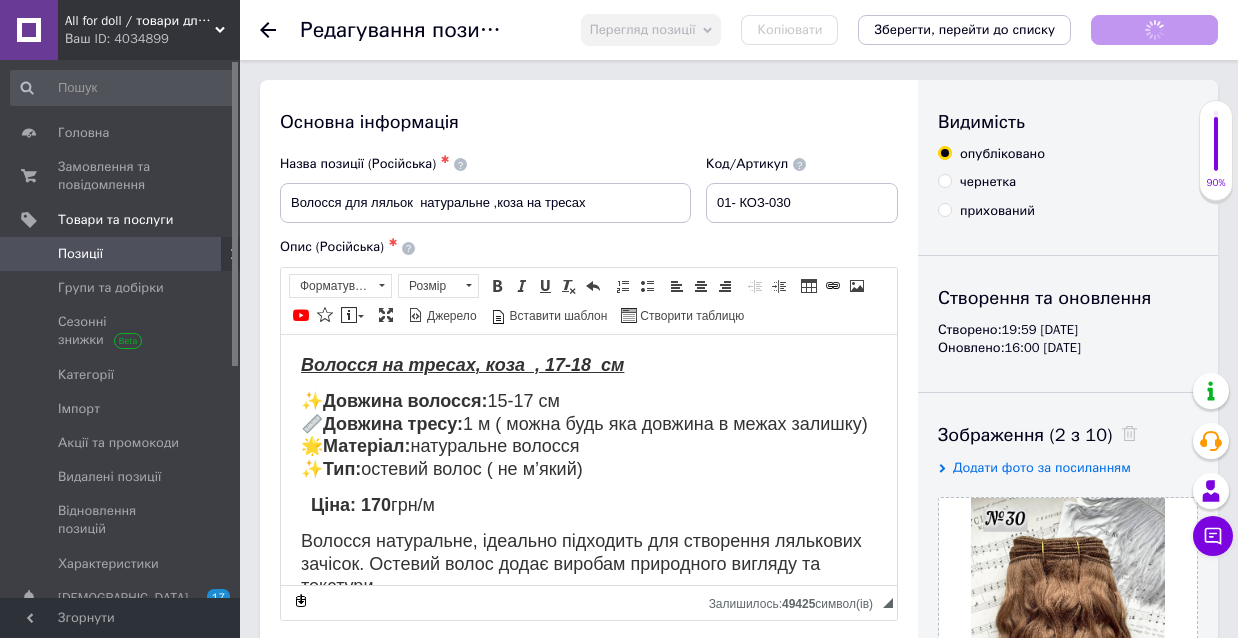 click on "Позиції" at bounding box center [121, 254] 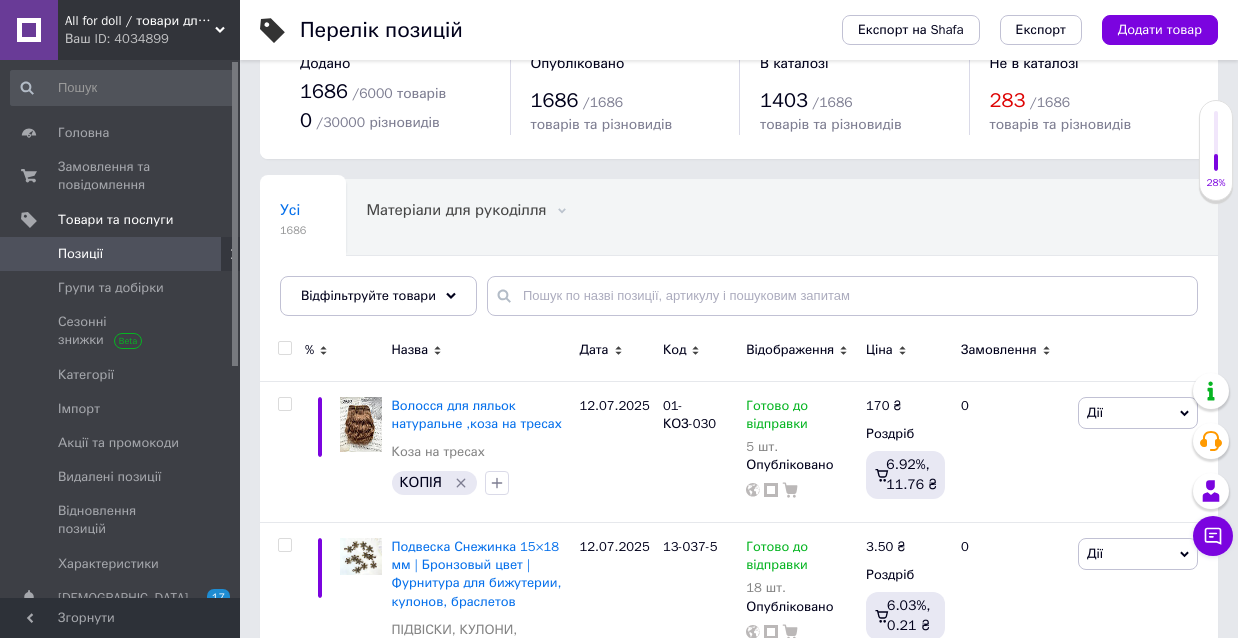 scroll, scrollTop: 74, scrollLeft: 0, axis: vertical 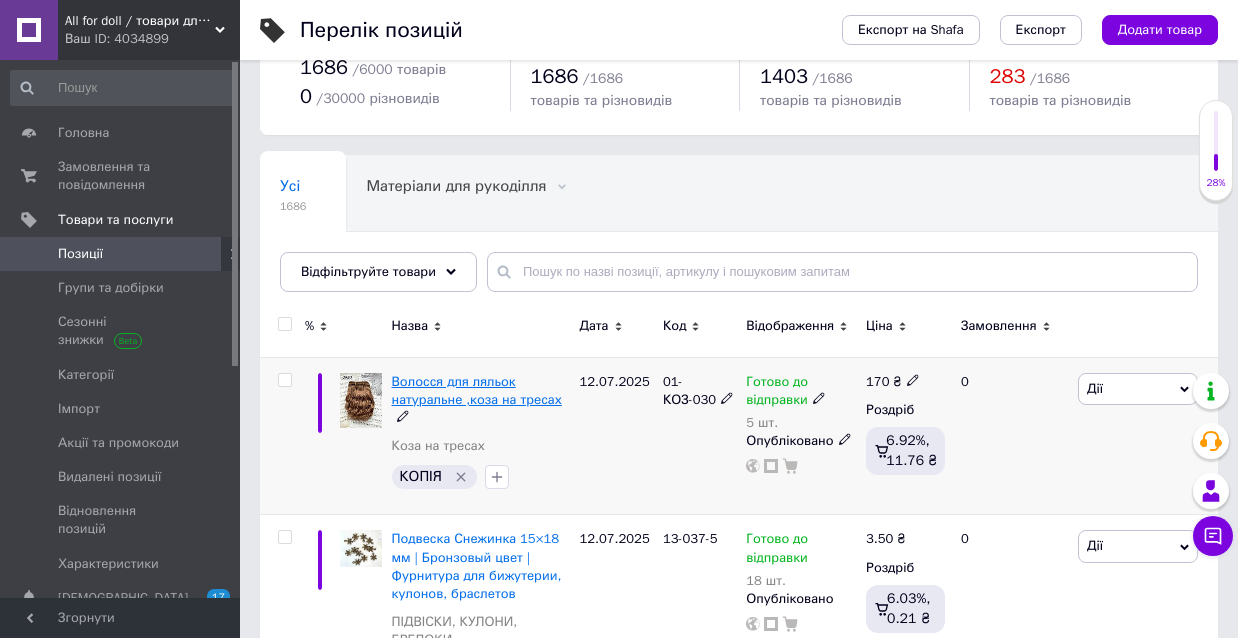 click on "Волосся для ляльок  натуральне ,коза на тресах" at bounding box center (477, 390) 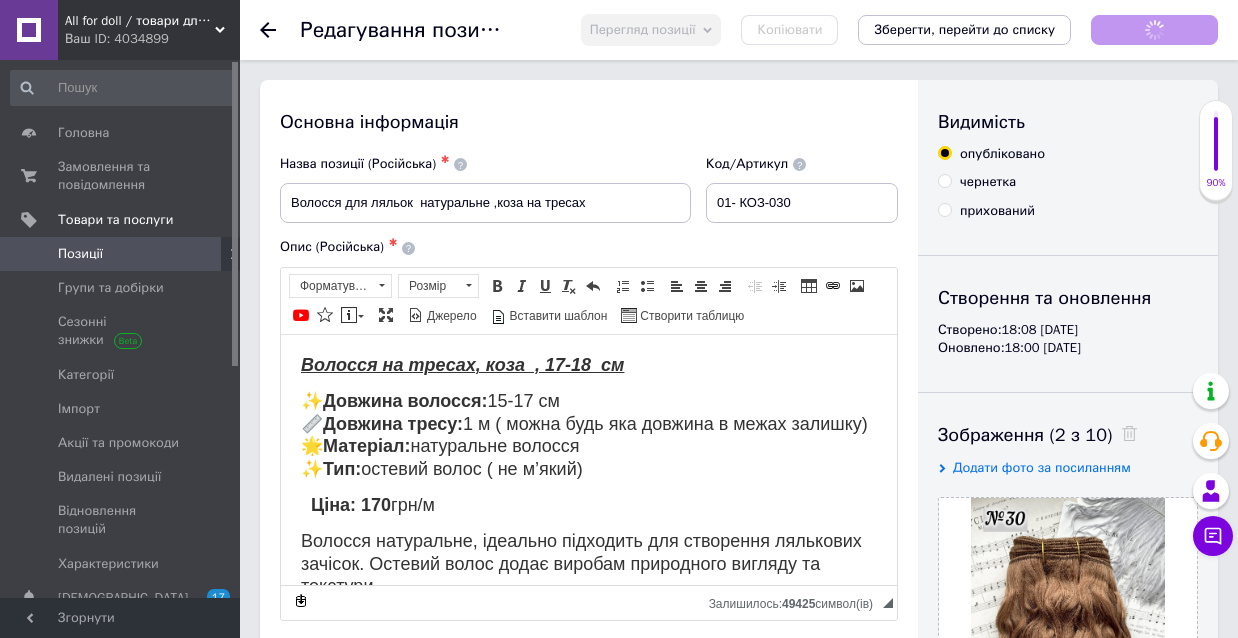 scroll, scrollTop: 0, scrollLeft: 0, axis: both 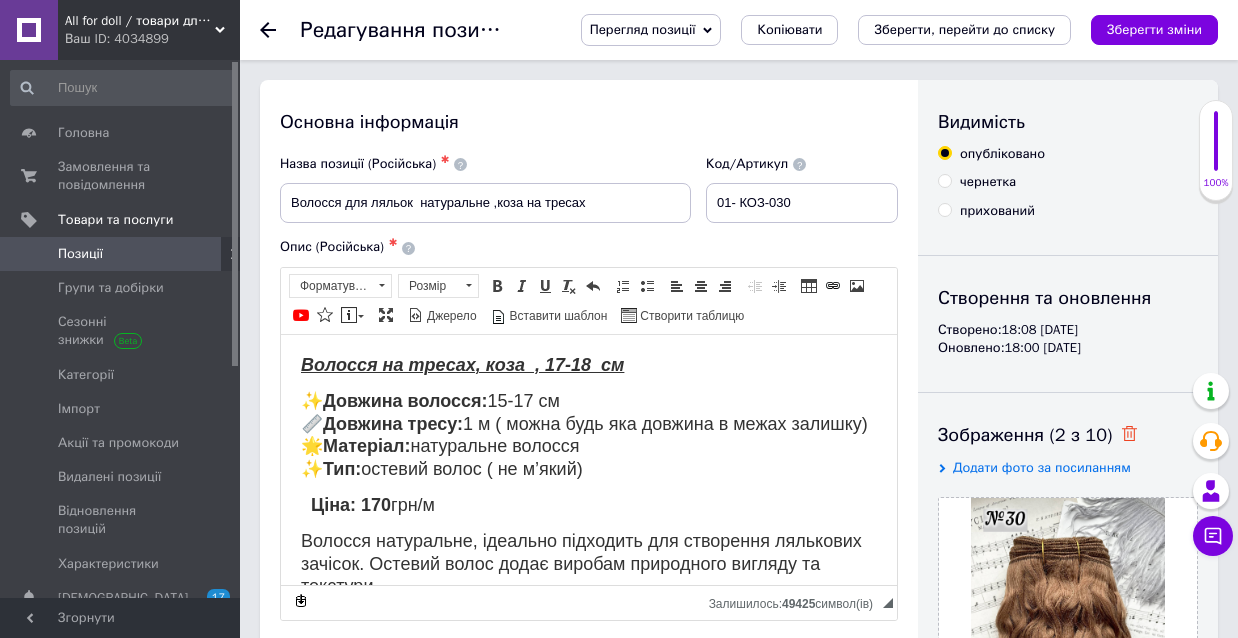 click 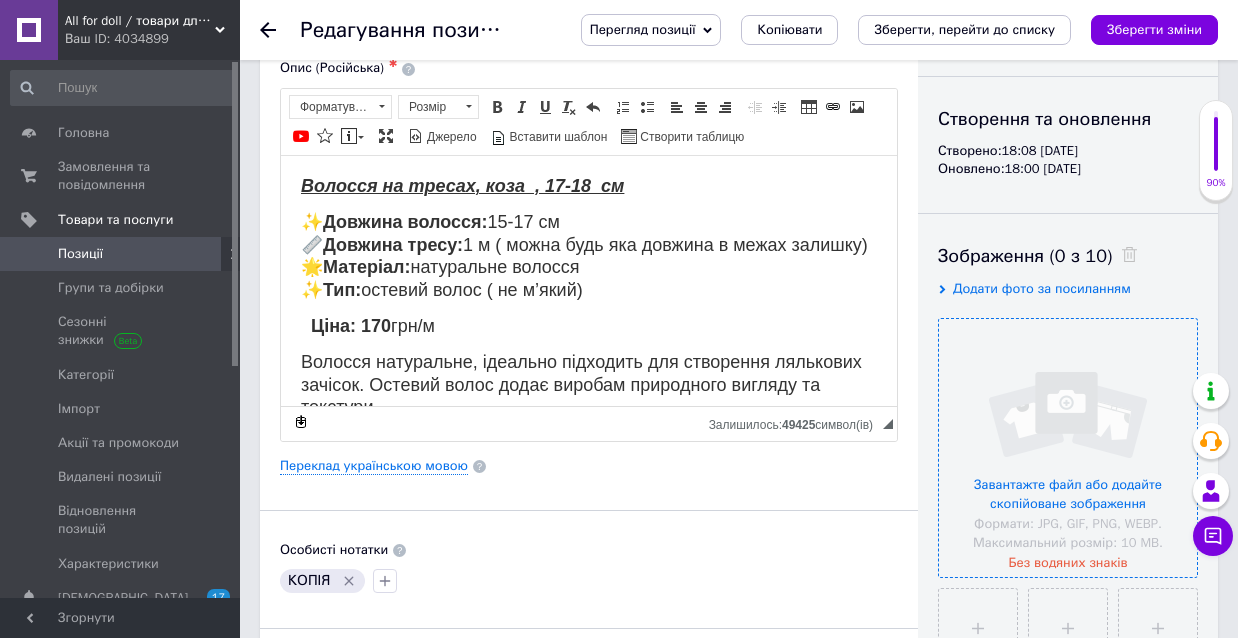 scroll, scrollTop: 193, scrollLeft: 0, axis: vertical 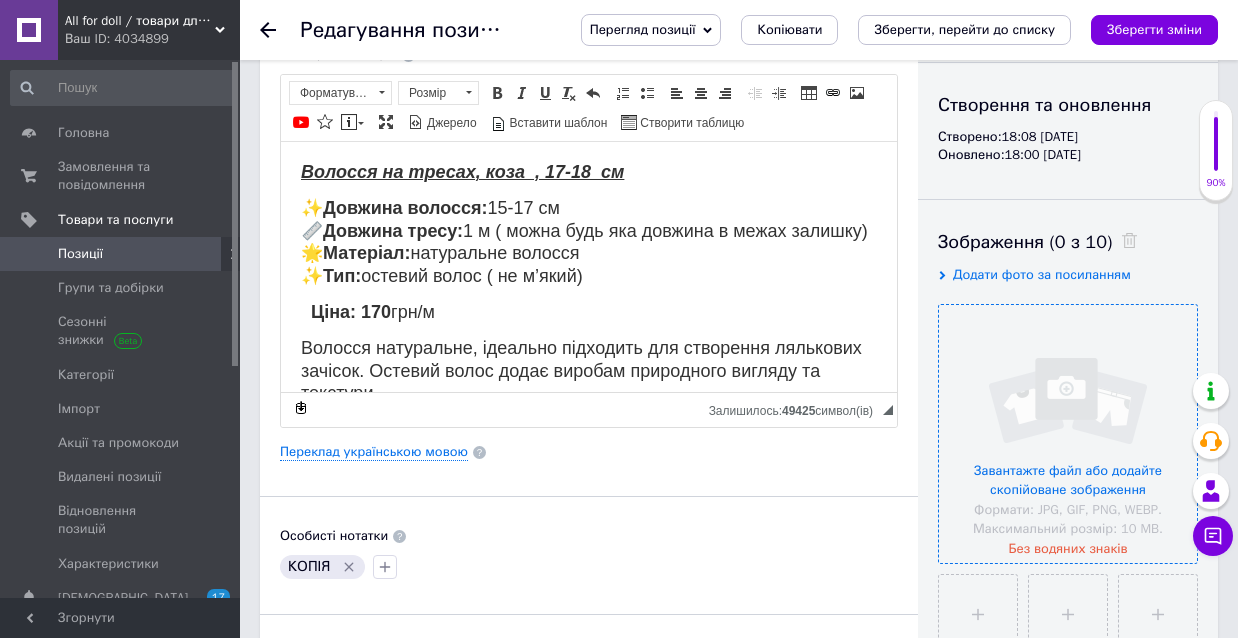 click at bounding box center (1068, 434) 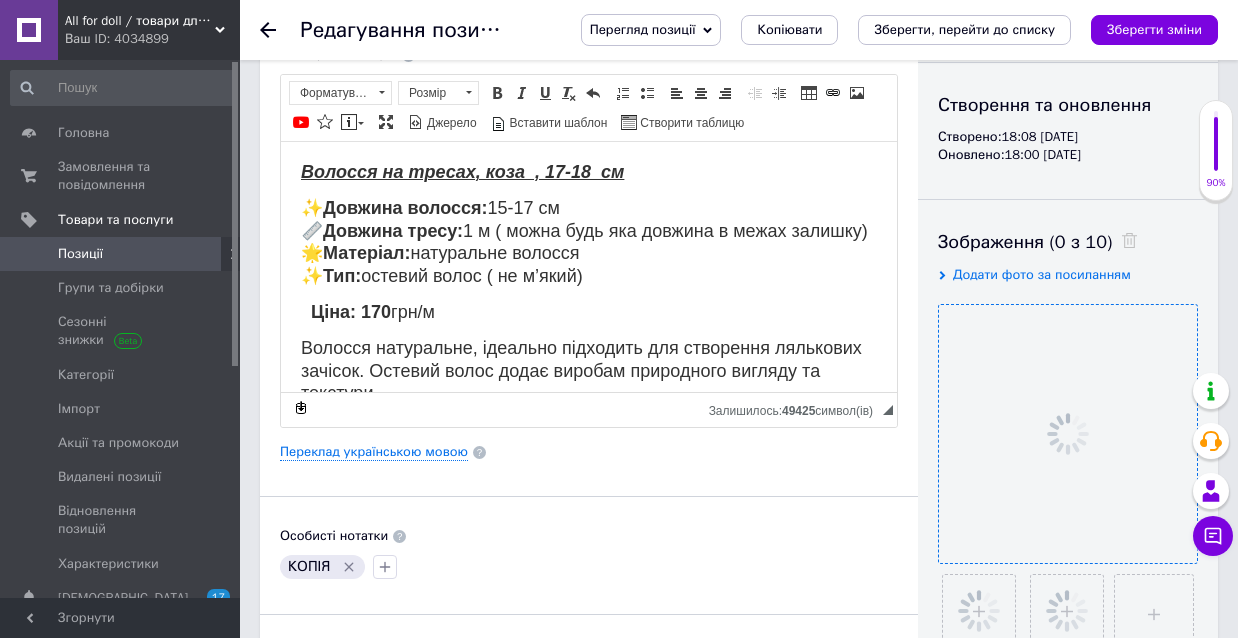 scroll, scrollTop: 348, scrollLeft: 0, axis: vertical 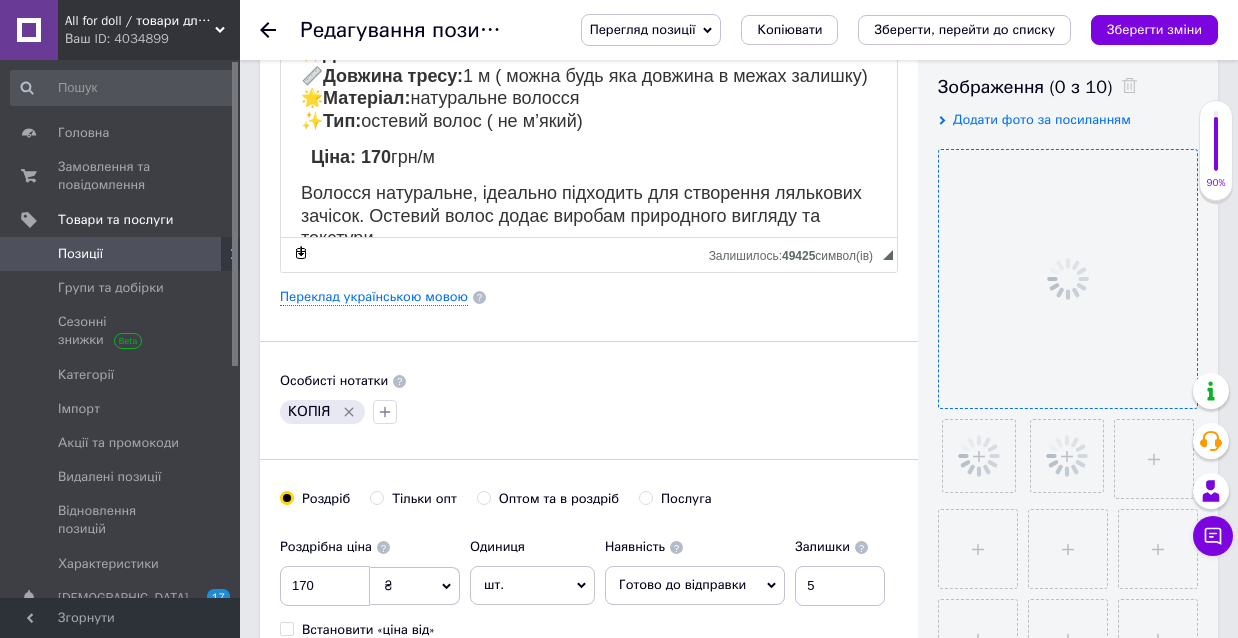 click 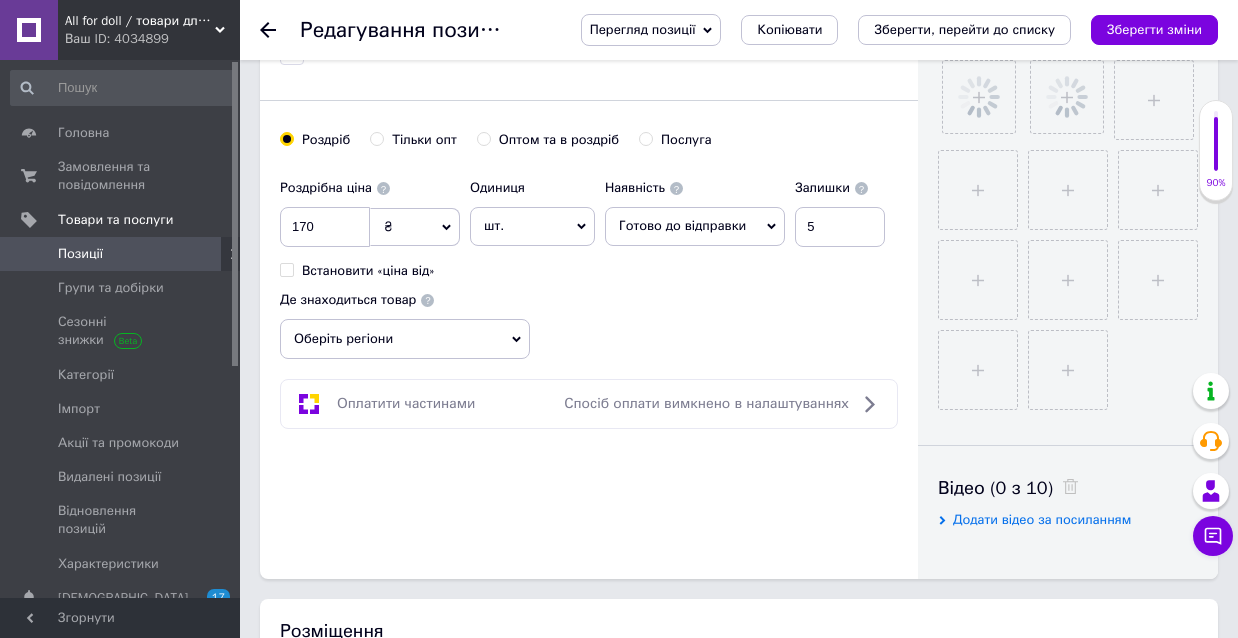 scroll, scrollTop: 710, scrollLeft: 0, axis: vertical 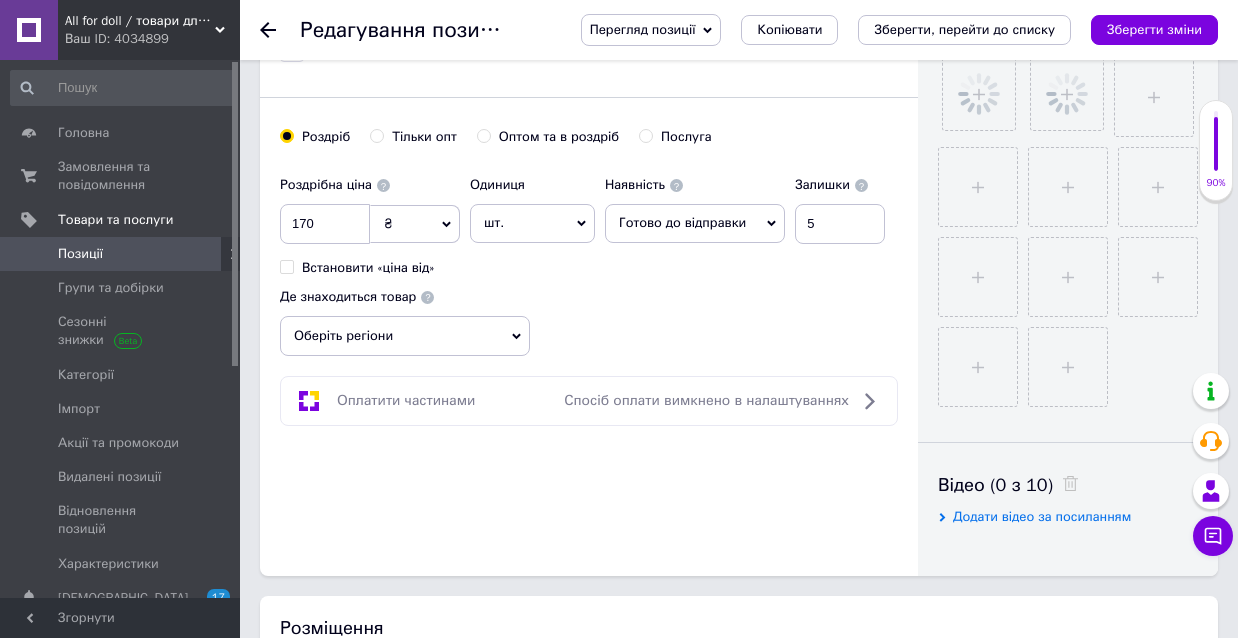 click on "Оберіть регіони" at bounding box center [405, 336] 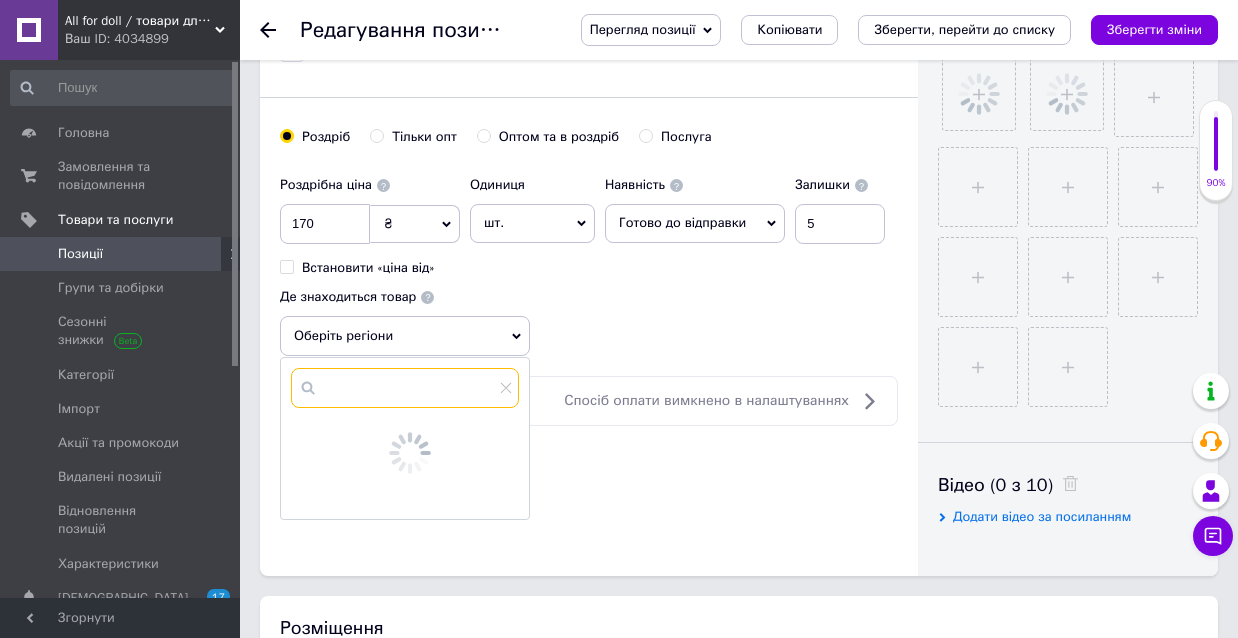 click at bounding box center [405, 388] 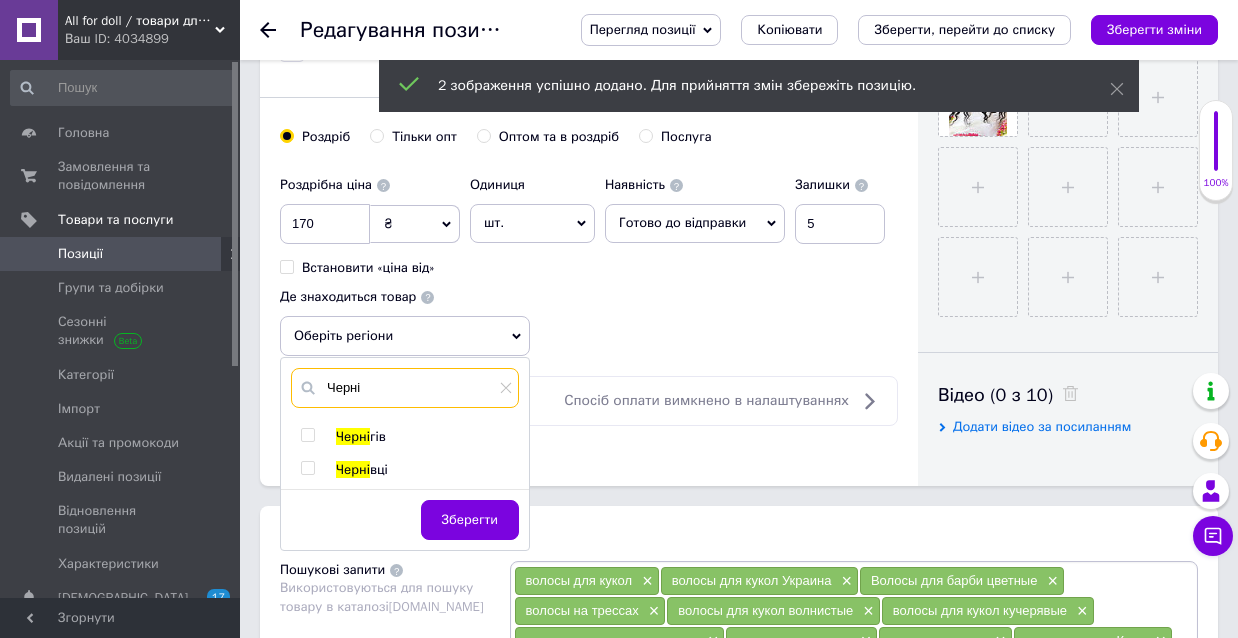 type on "Черні" 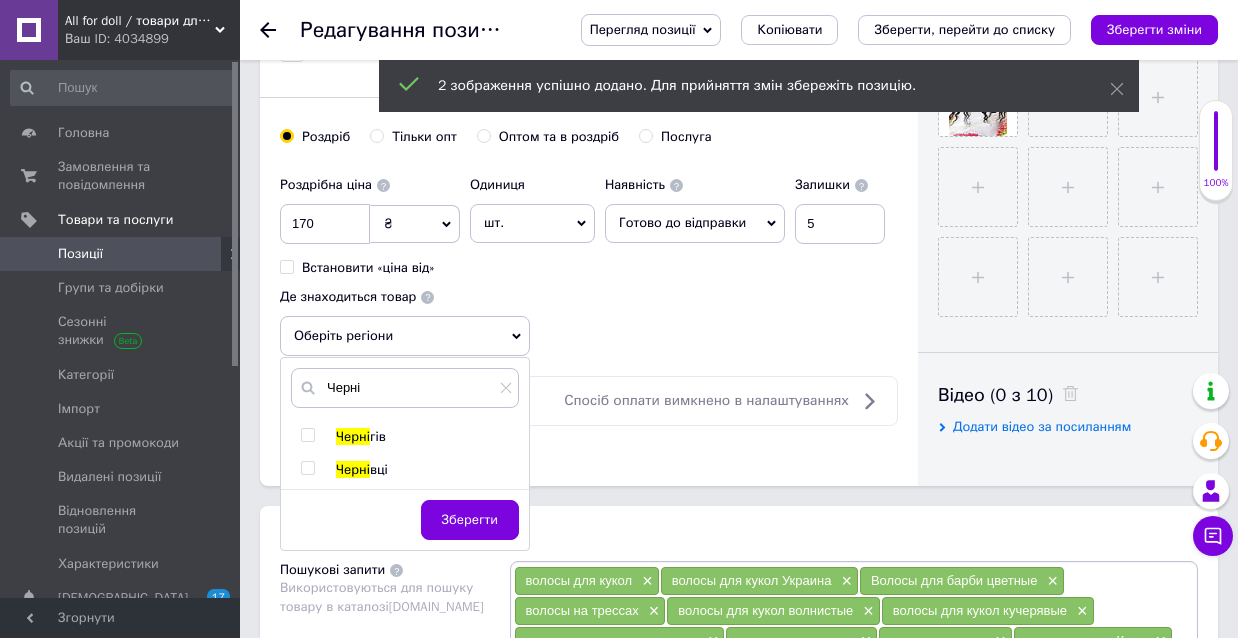 click at bounding box center [307, 435] 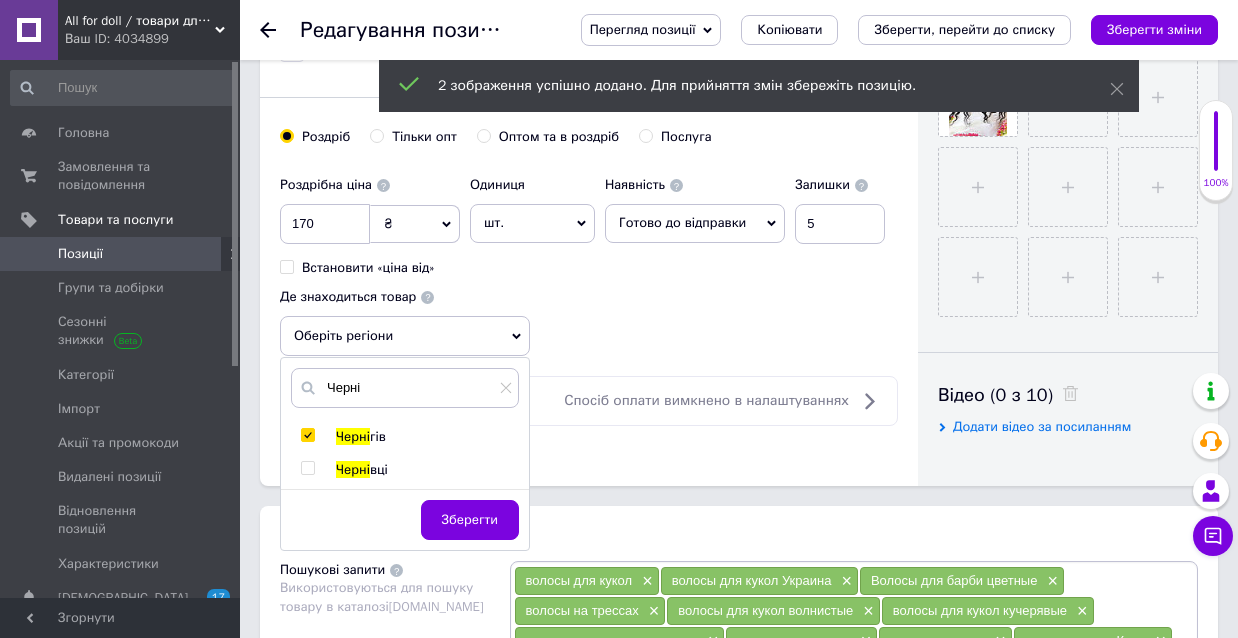 checkbox on "true" 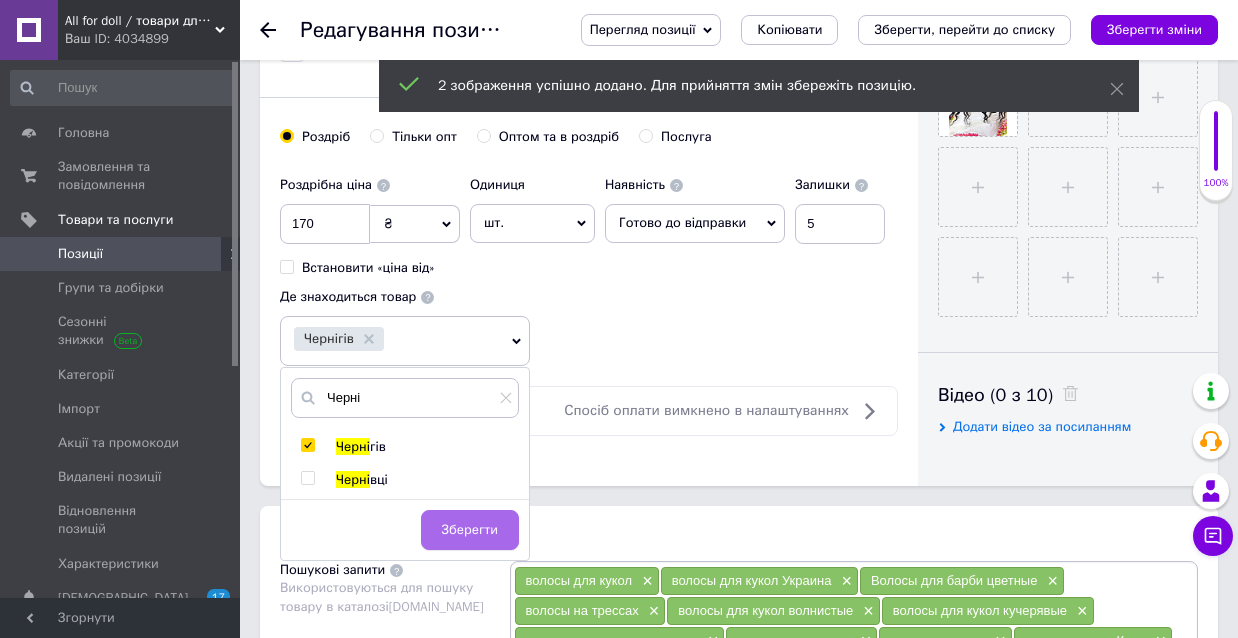 click on "Зберегти" at bounding box center [470, 530] 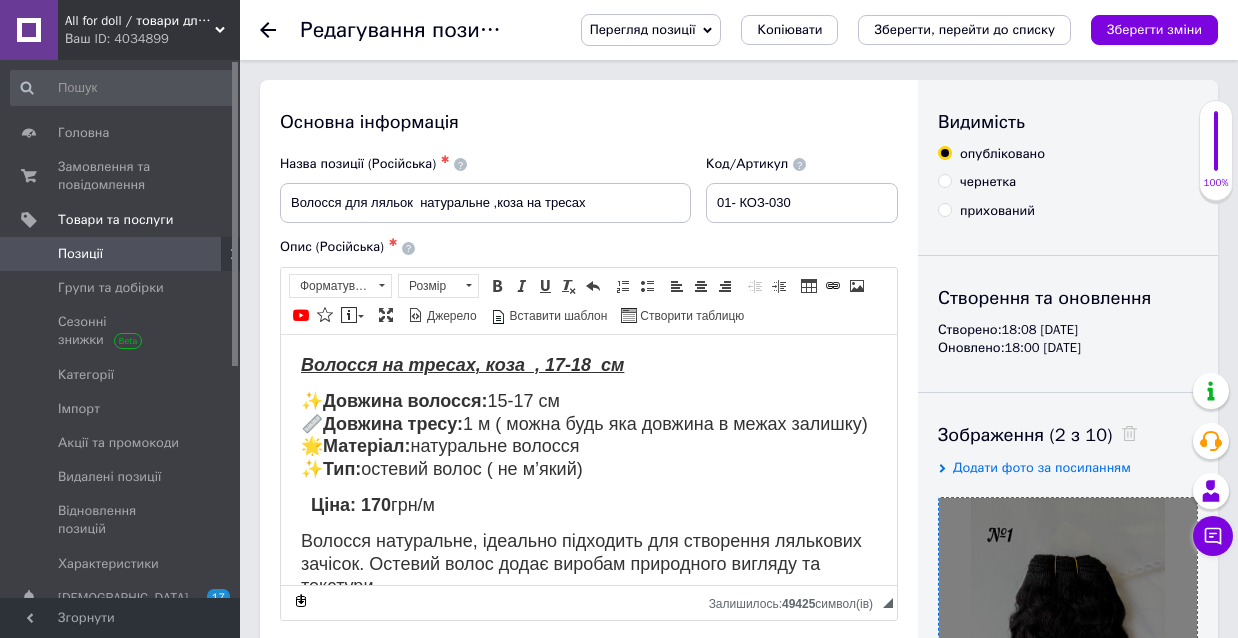 scroll, scrollTop: 0, scrollLeft: 0, axis: both 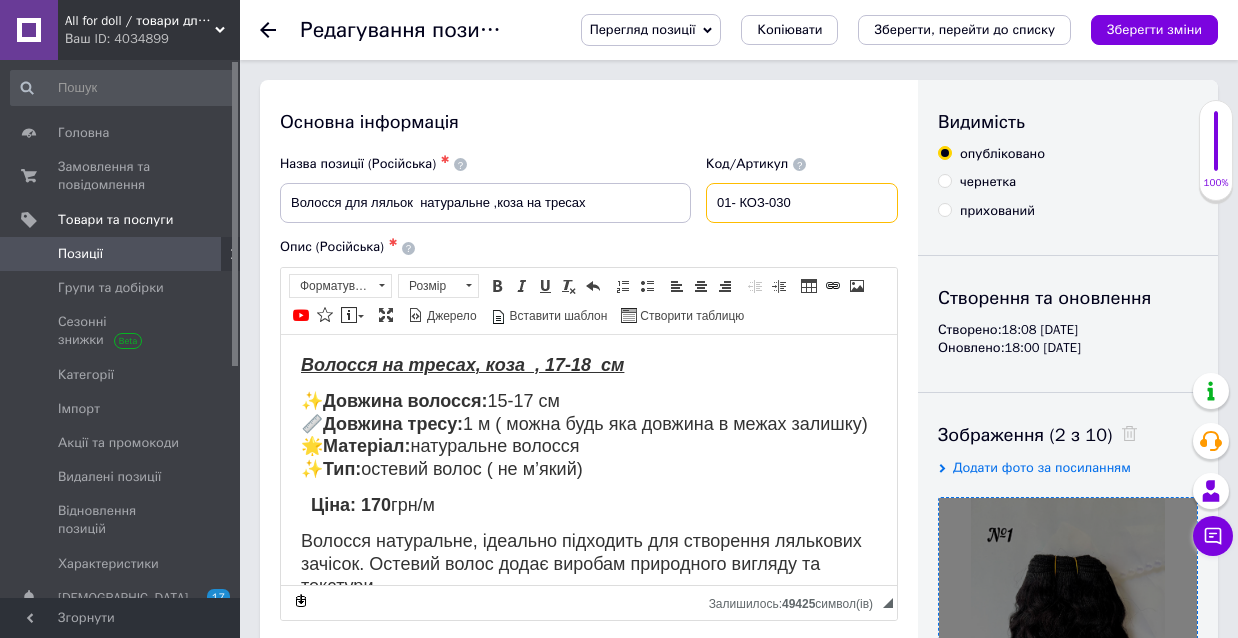 click on "01- КОЗ-030" at bounding box center (802, 203) 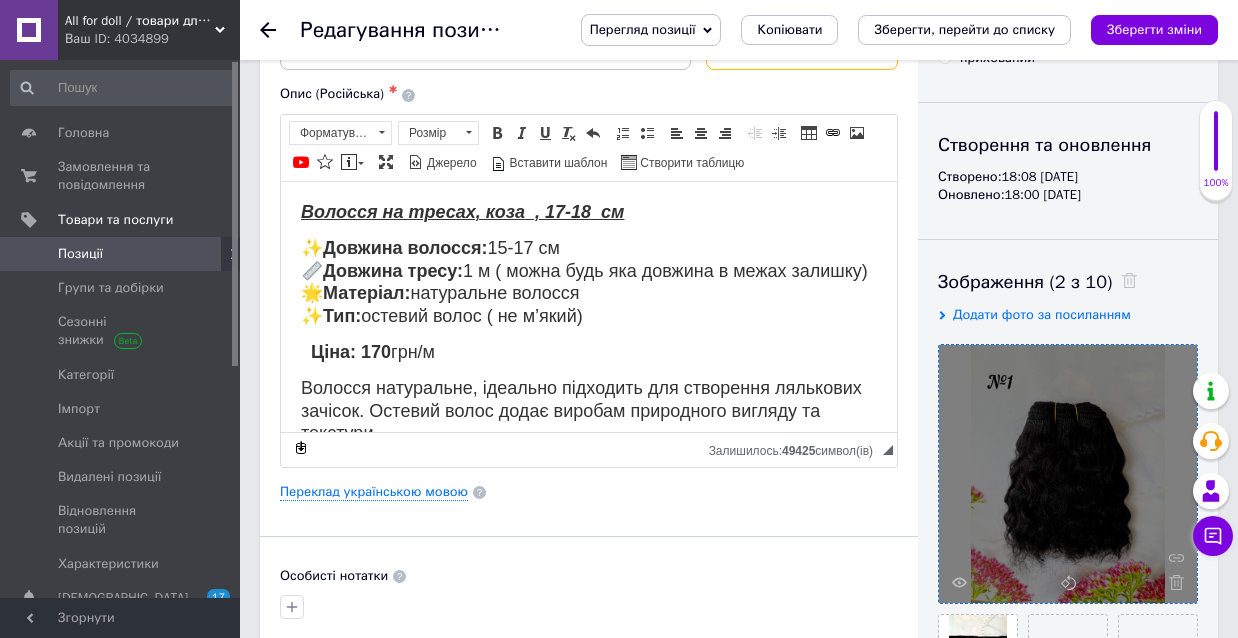 scroll, scrollTop: 233, scrollLeft: 0, axis: vertical 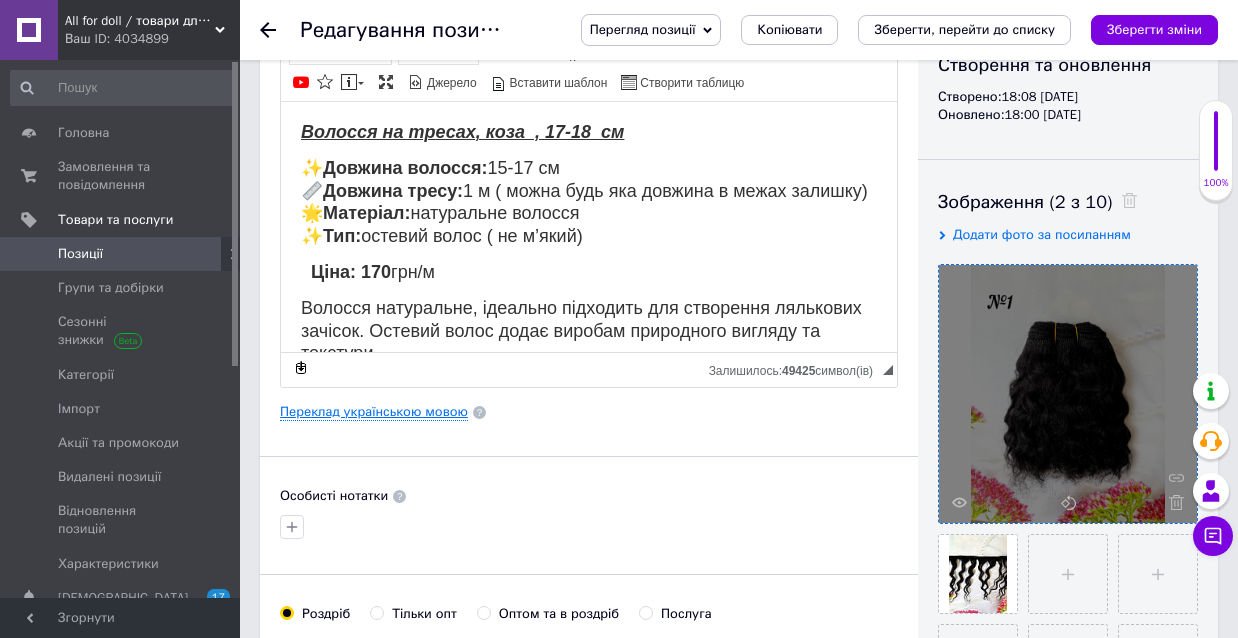 type on "01- КОЗ-001" 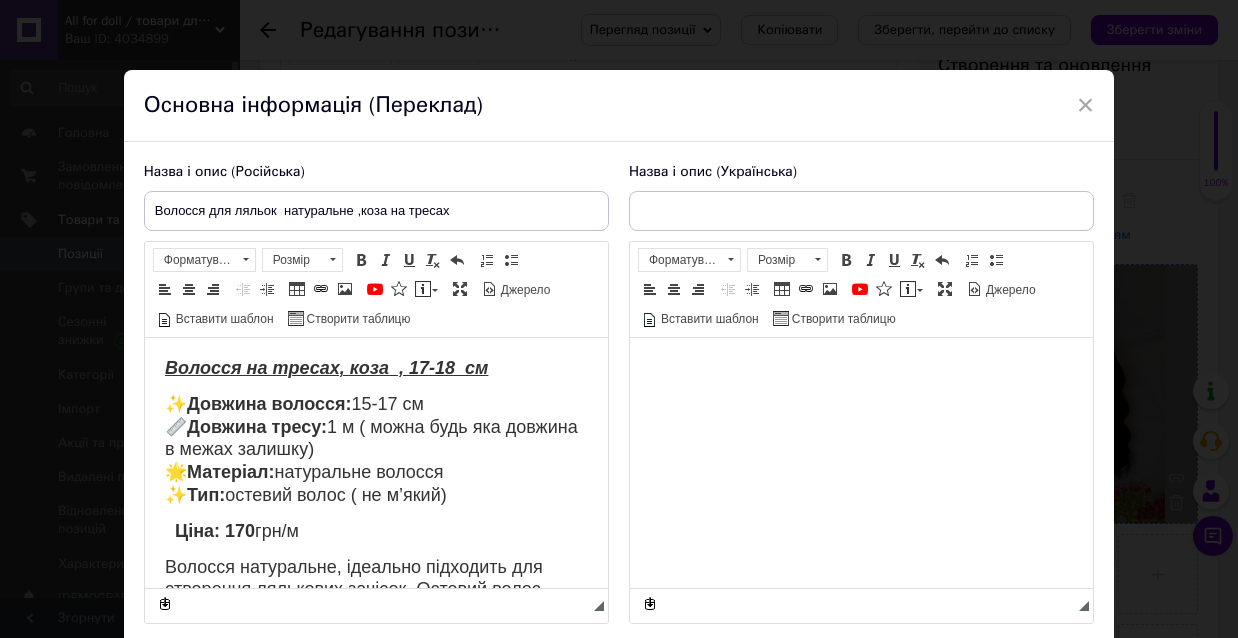 scroll, scrollTop: 0, scrollLeft: 0, axis: both 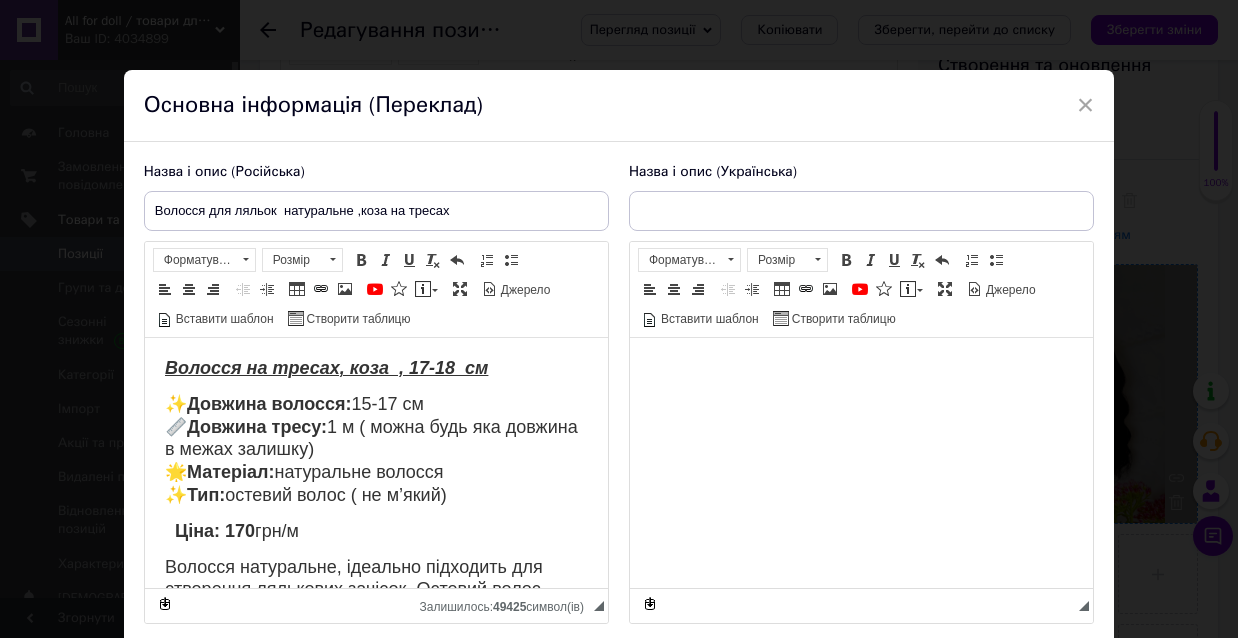 type on "Волосся для ляльок  натуральне ,коза на тресах" 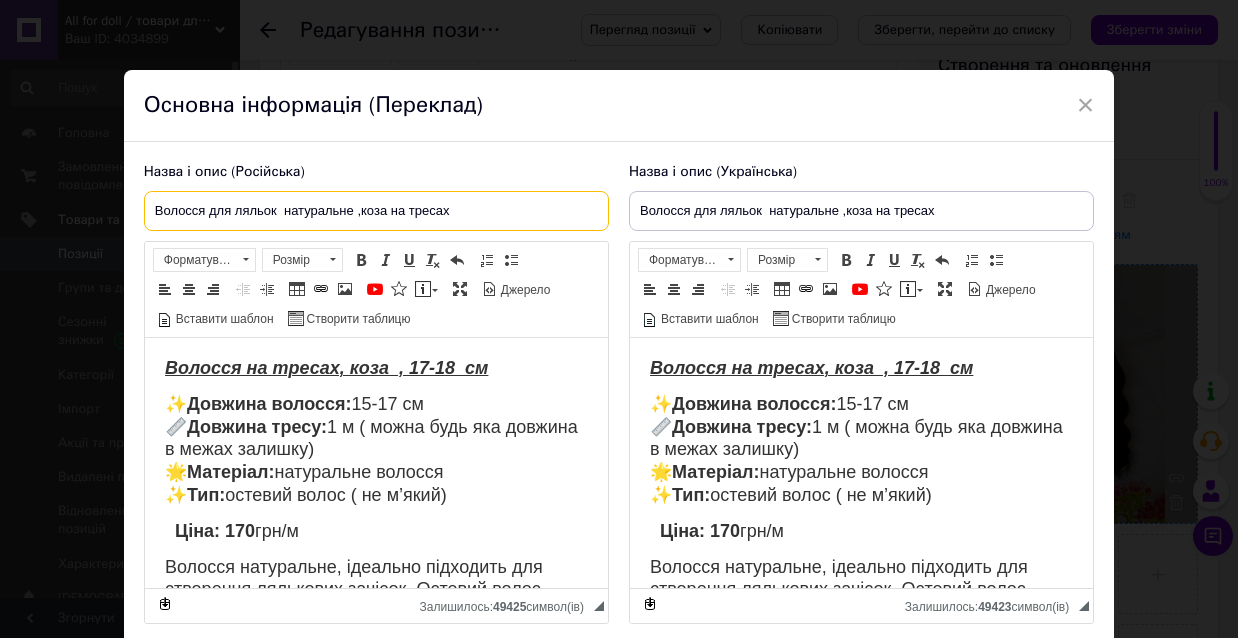 click on "Волосся для ляльок  натуральне ,коза на тресах" at bounding box center (376, 211) 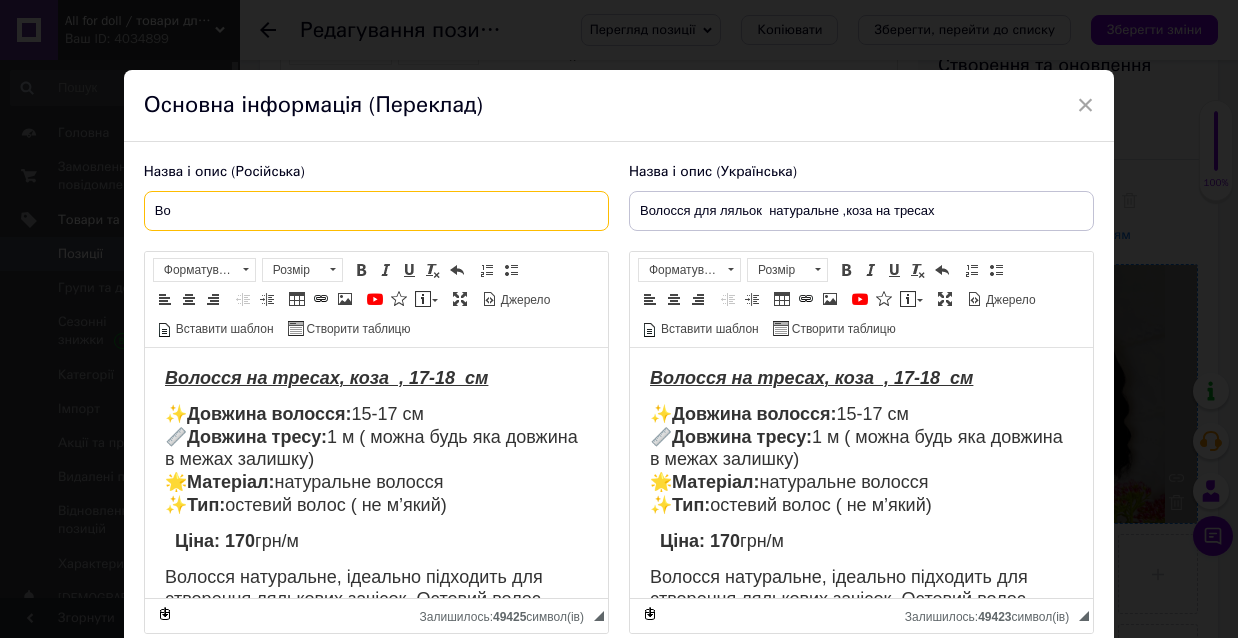type on "В" 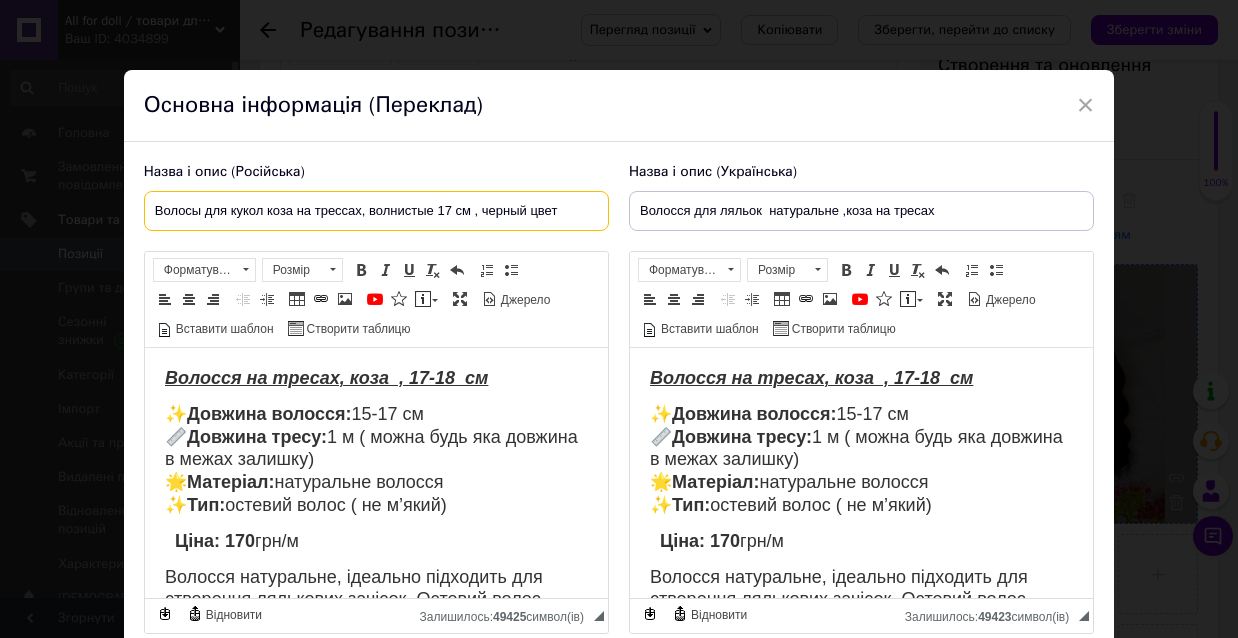 type on "Волосы для кукол коза на трессах, волнистые 17 см , черный цвет" 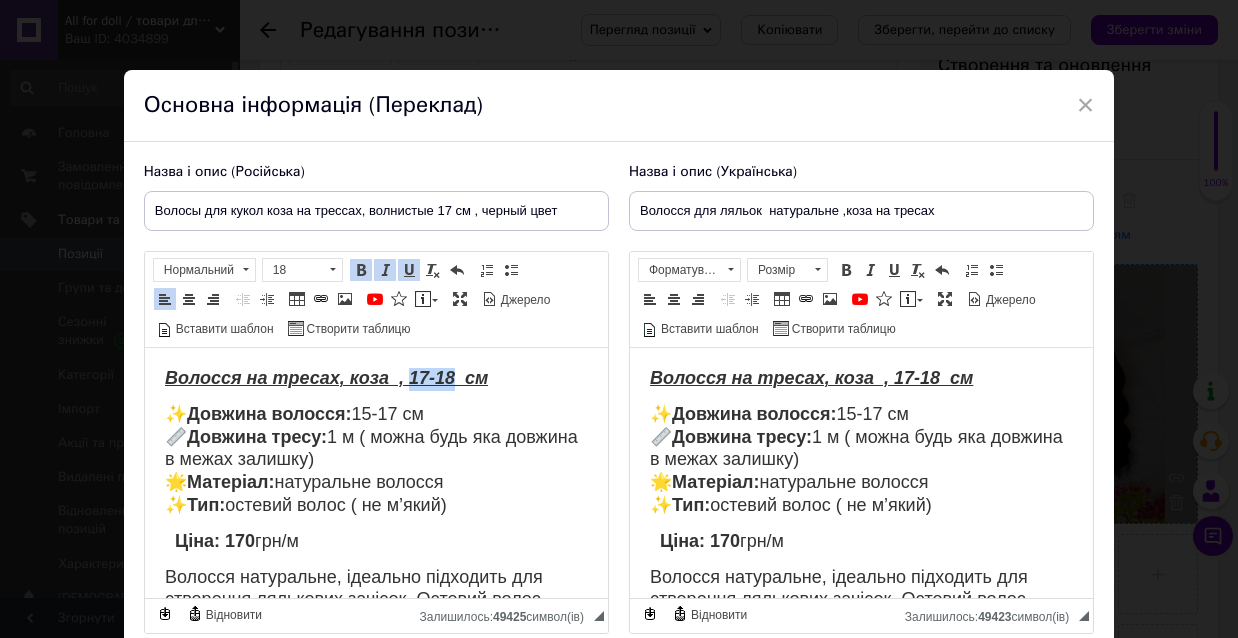 drag, startPoint x: 451, startPoint y: 377, endPoint x: 406, endPoint y: 374, distance: 45.099888 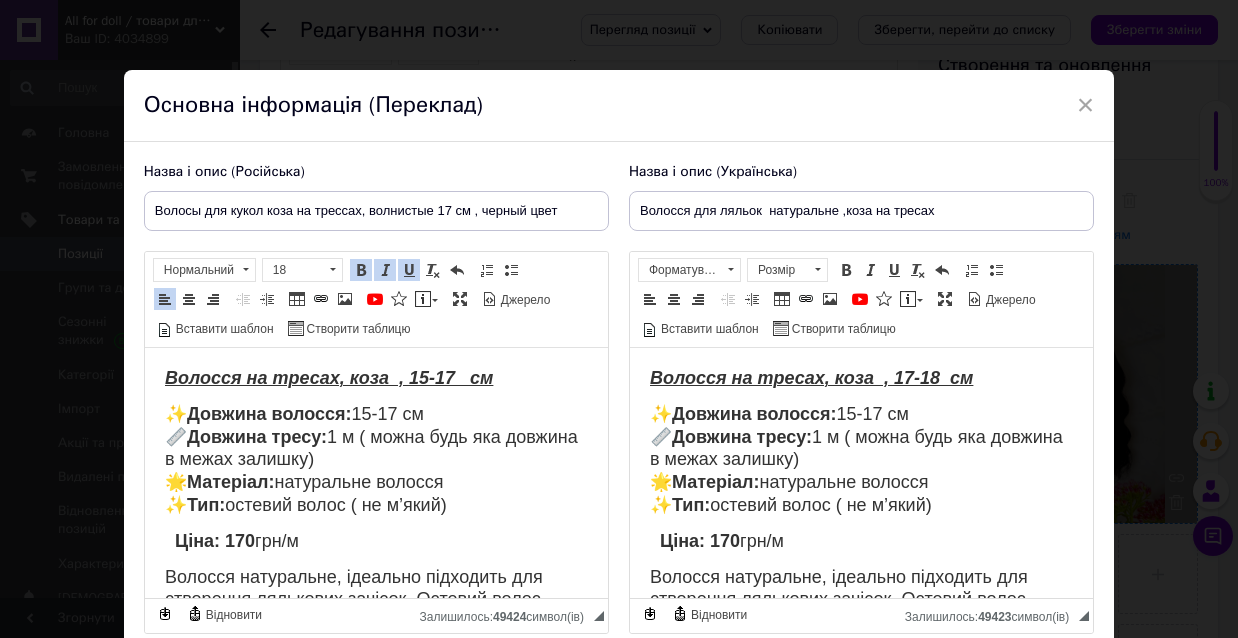 scroll, scrollTop: 0, scrollLeft: 0, axis: both 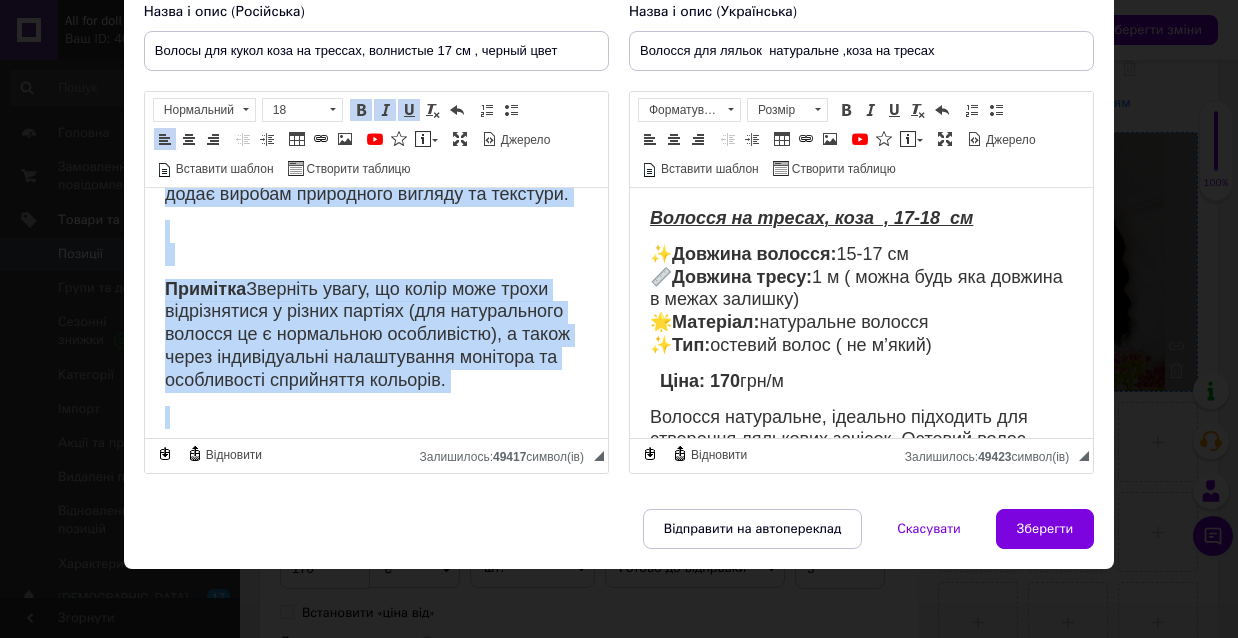 drag, startPoint x: 165, startPoint y: 212, endPoint x: 335, endPoint y: 512, distance: 344.8188 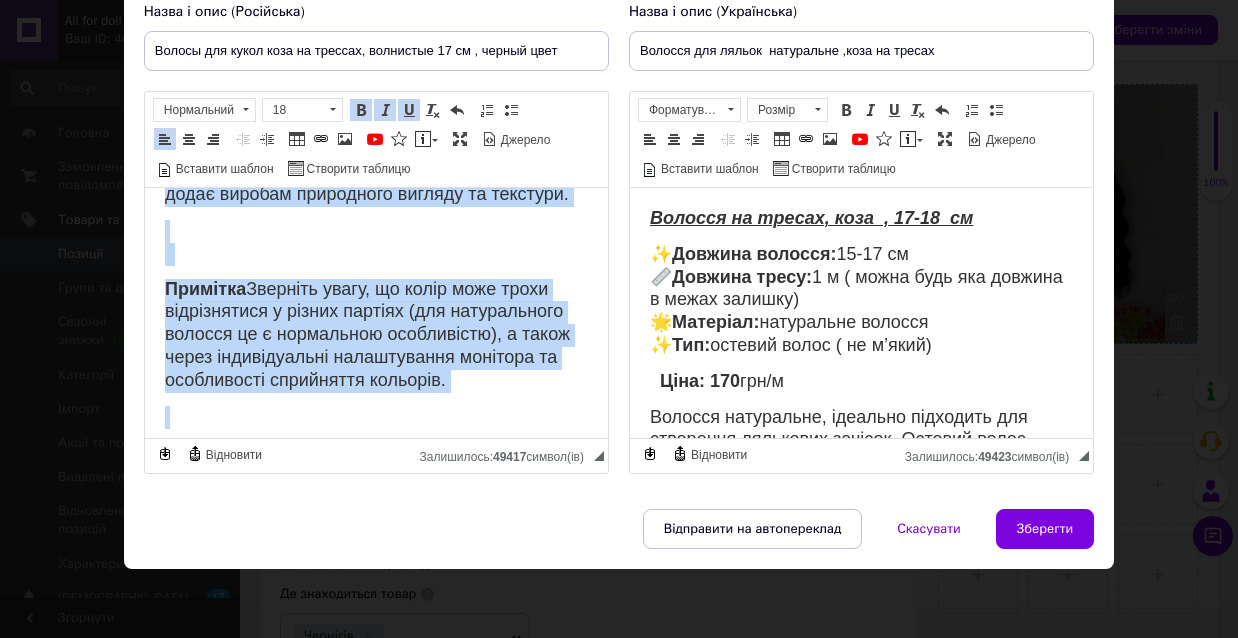 click on "Волосся на тресах, коза  чорні  , 15-17   см ✨  Довжина волосся:  15-17 см  📏  Довжина тресу:  1 м ( можна будь яка довжина в межах залишку)  🌟  Матеріал:  натуральне волосся  ✨  Тип:  остевий волос ( не м’який)    Ціна: 170  грн/м Волосся натуральне, ідеально підходить для створення лялькових зачісок. Остевий волос додає виробам природного вигляду та текстури.   Примітка" at bounding box center (375, 184) 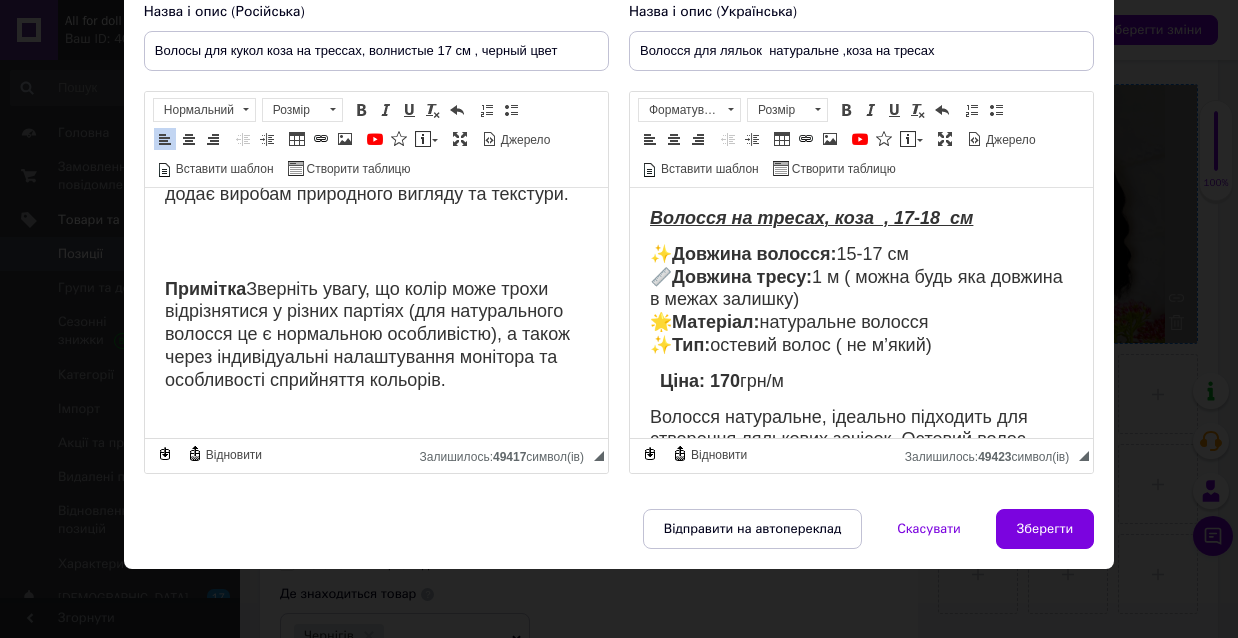 click on "Примітка  Зверніть увагу, що колір може трохи відрізнятися у різних партіях (для натурального волосся це є нормальною особливістю), а також через індивідуальні налаштування монітора та особливості сприйняття кольорів." at bounding box center [375, 336] 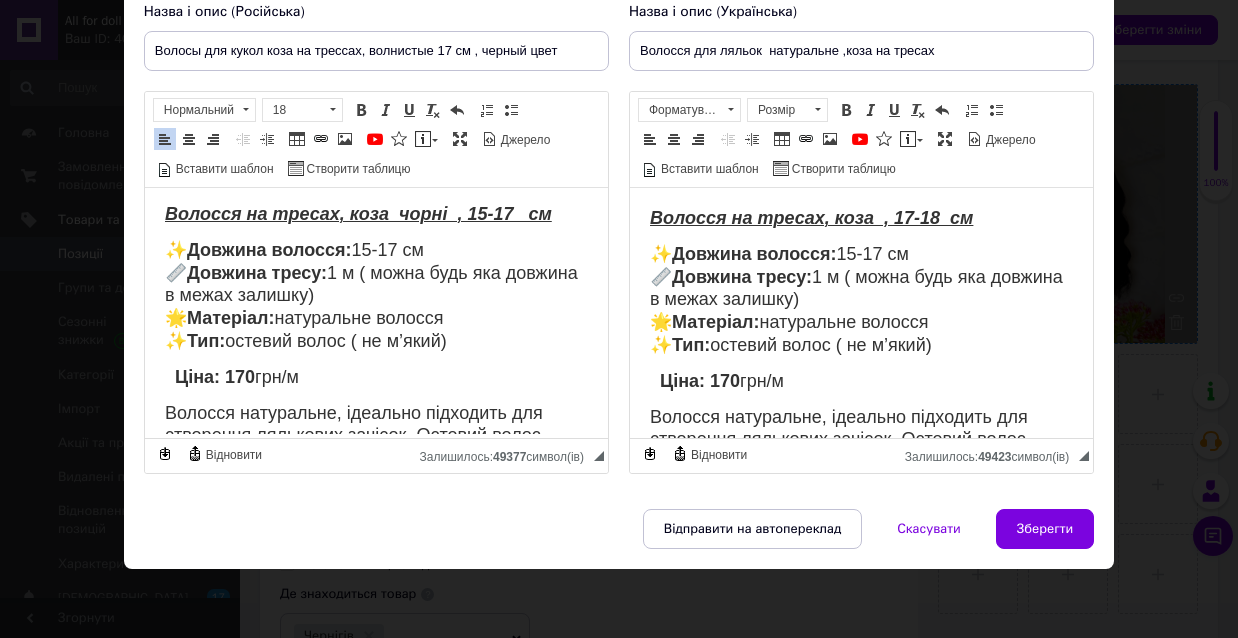 scroll, scrollTop: 0, scrollLeft: 0, axis: both 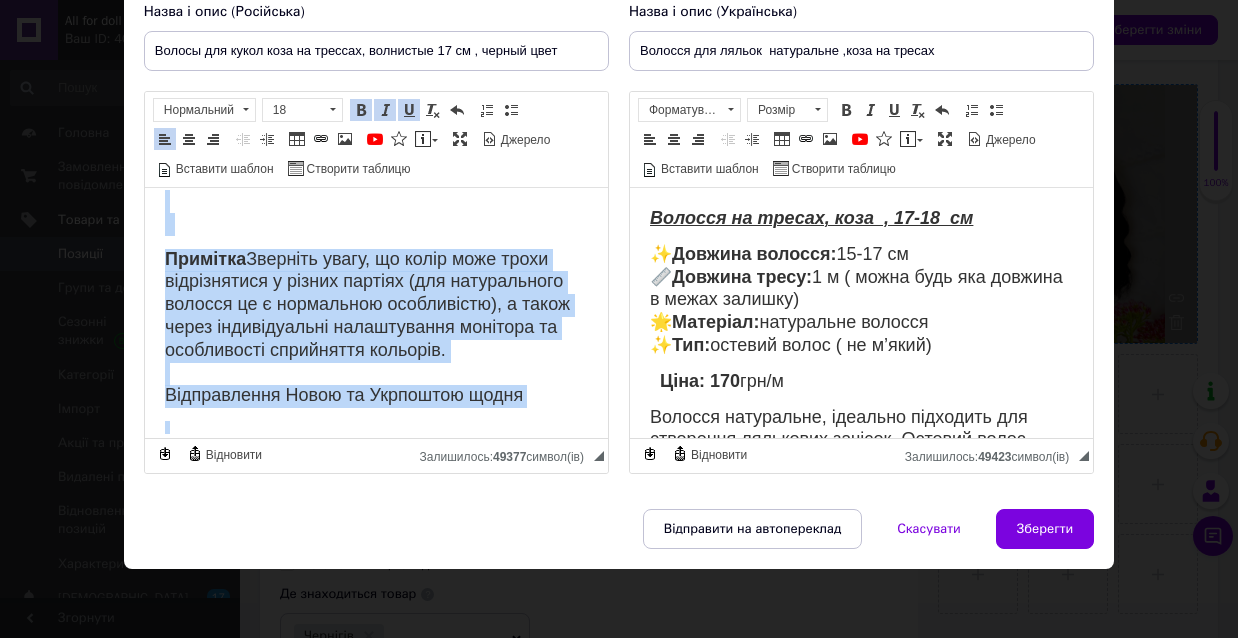 drag, startPoint x: 160, startPoint y: 211, endPoint x: 348, endPoint y: 468, distance: 318.42267 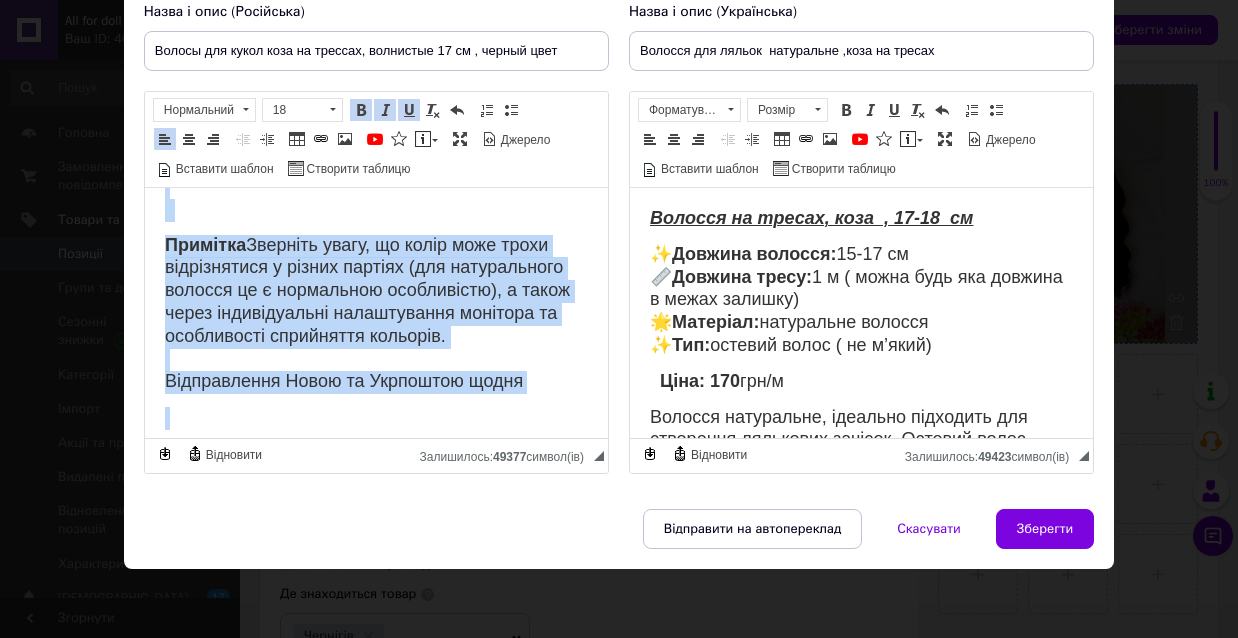 copy on "Loremip do sitame, cons  adipi  , 89-19   el ✨  Seddoei tempori:  32-54 ut  📏  Laboree dolor:  2 m ( aliqu enim adm veniamq n exerc ullamco)  🌟  Laborisn:  aliquipexe commodo  ✨  Con:  duisaut irure ( in r’volu)    Veli: 445  ess/c Fugiatn pariaturex, sintocca cupidatat non proidents culpaquio deserun. Mollita idest labor perspic undeomnisi natuser vo accusant.   Doloremq  Laudanti totam, re aperi eaqu ipsaq abilloinvent v quasia beataev (dic explicabonem enimips qu v aspernatur autoditfugi), c magni dolor eosrationeseq nesciuntnequ porroqui do adipiscinum eiusmodite incidunt. Magnamquaera Etiam mi Solutanob elige   ..." 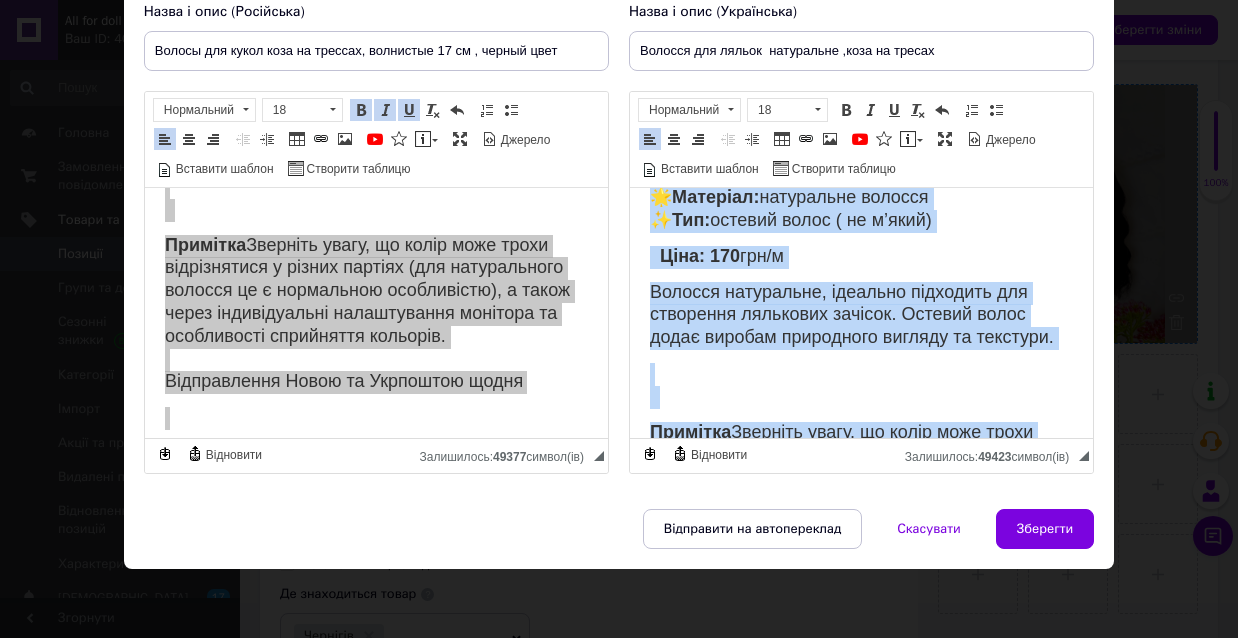 scroll, scrollTop: 264, scrollLeft: 0, axis: vertical 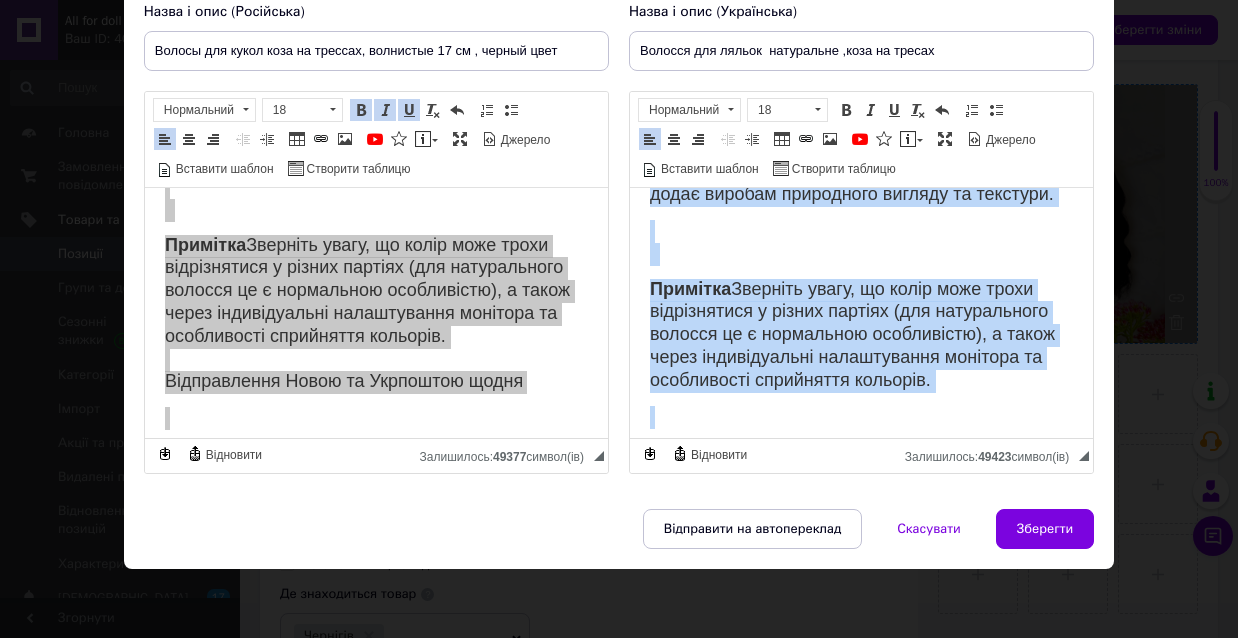 drag, startPoint x: 652, startPoint y: 209, endPoint x: 845, endPoint y: 495, distance: 345.029 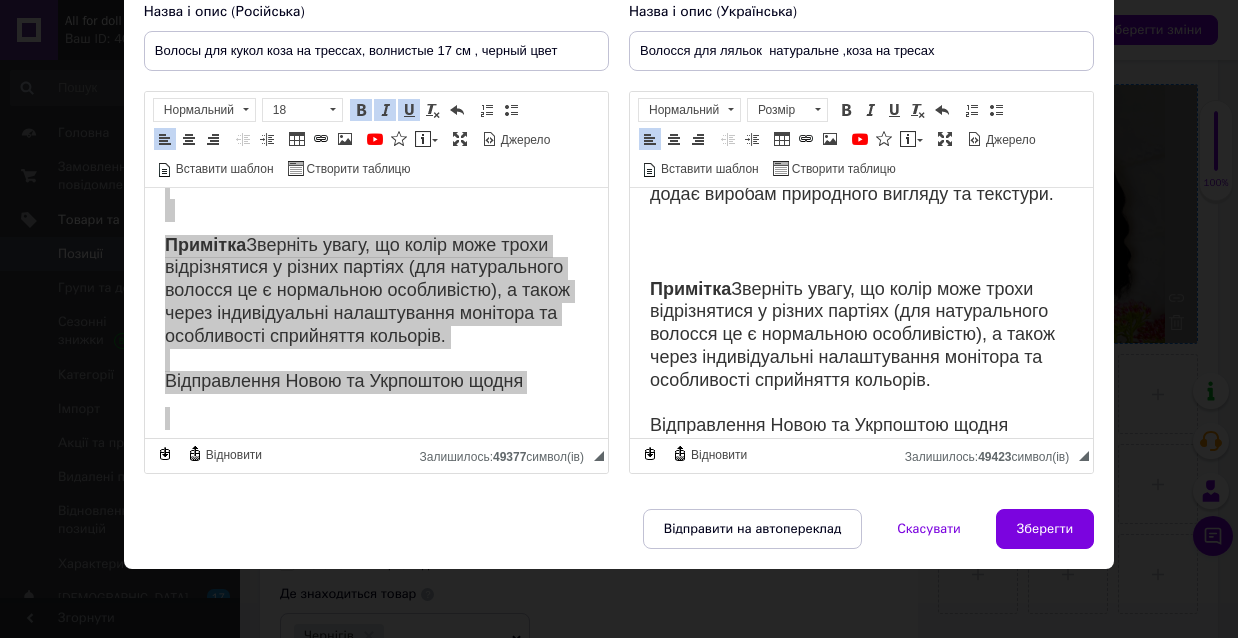 scroll, scrollTop: 286, scrollLeft: 0, axis: vertical 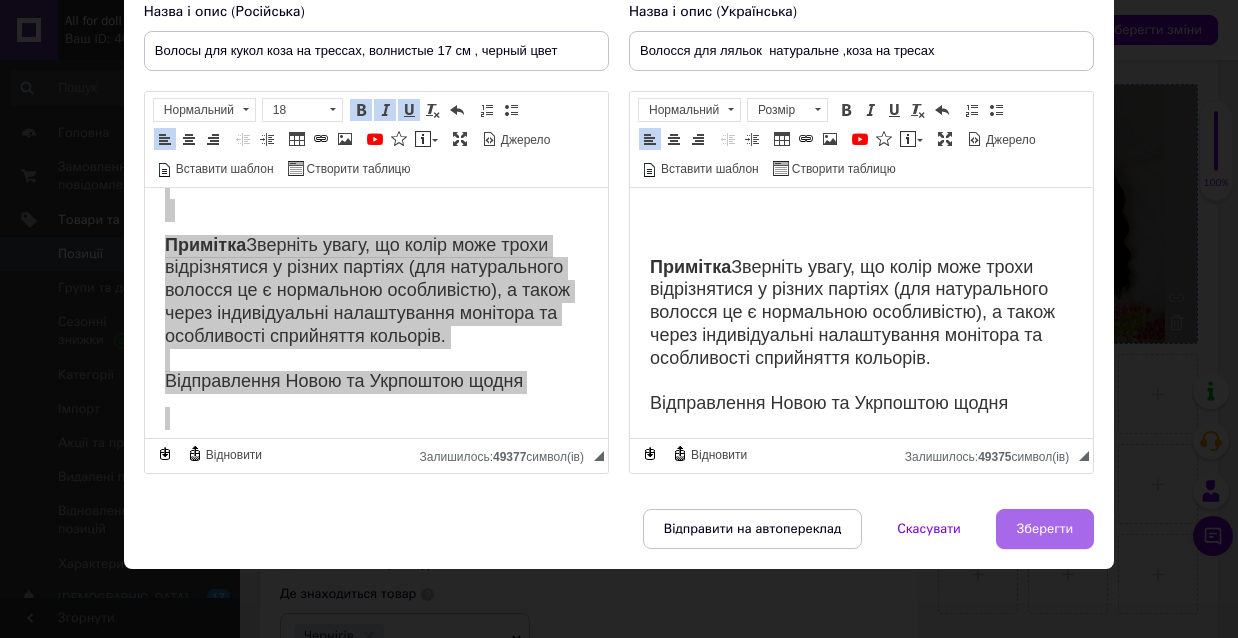 click on "Зберегти" at bounding box center (1045, 529) 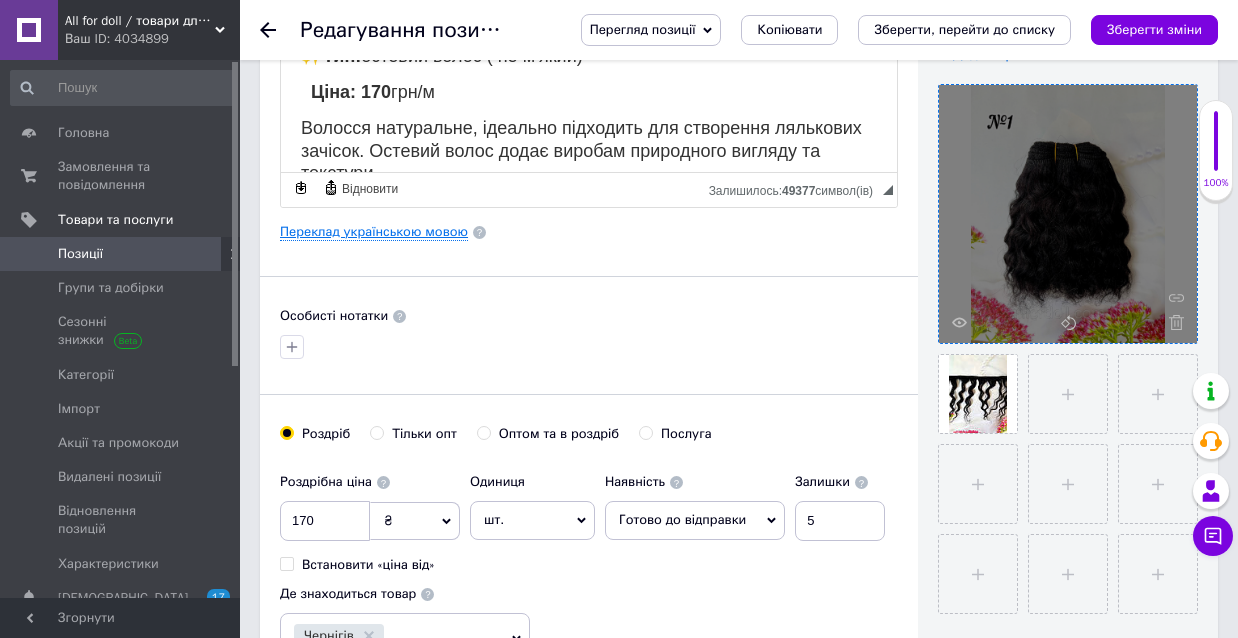 click on "Переклад українською мовою" at bounding box center [374, 232] 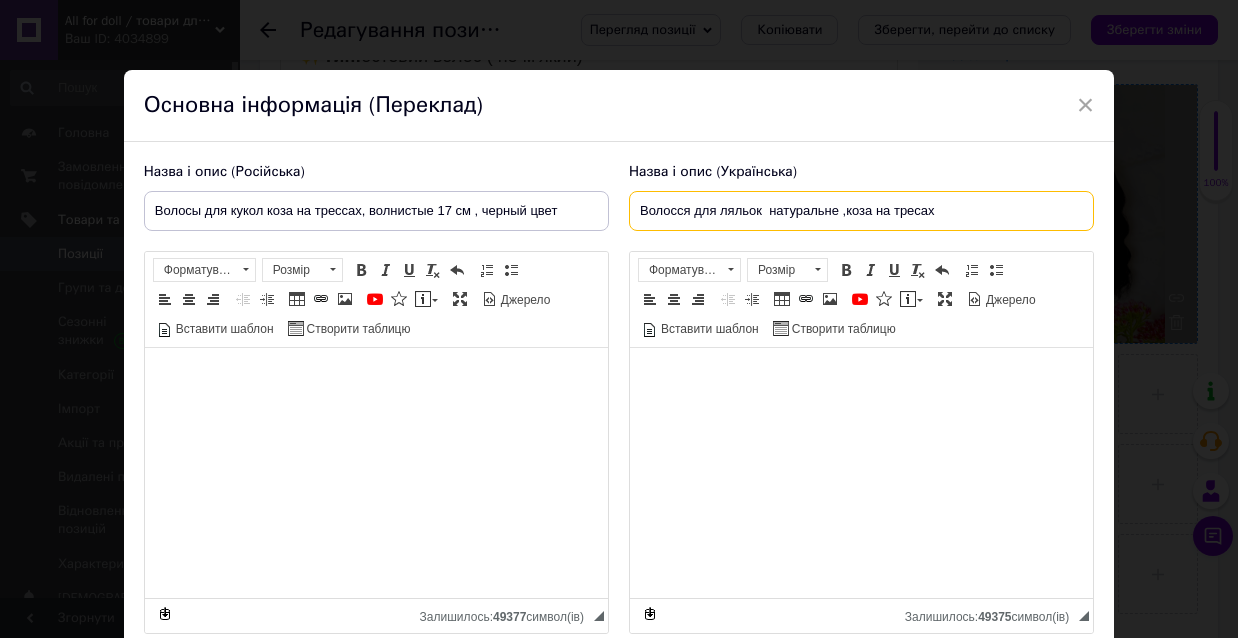 click on "Волосся для ляльок  натуральне ,коза на тресах" at bounding box center (861, 211) 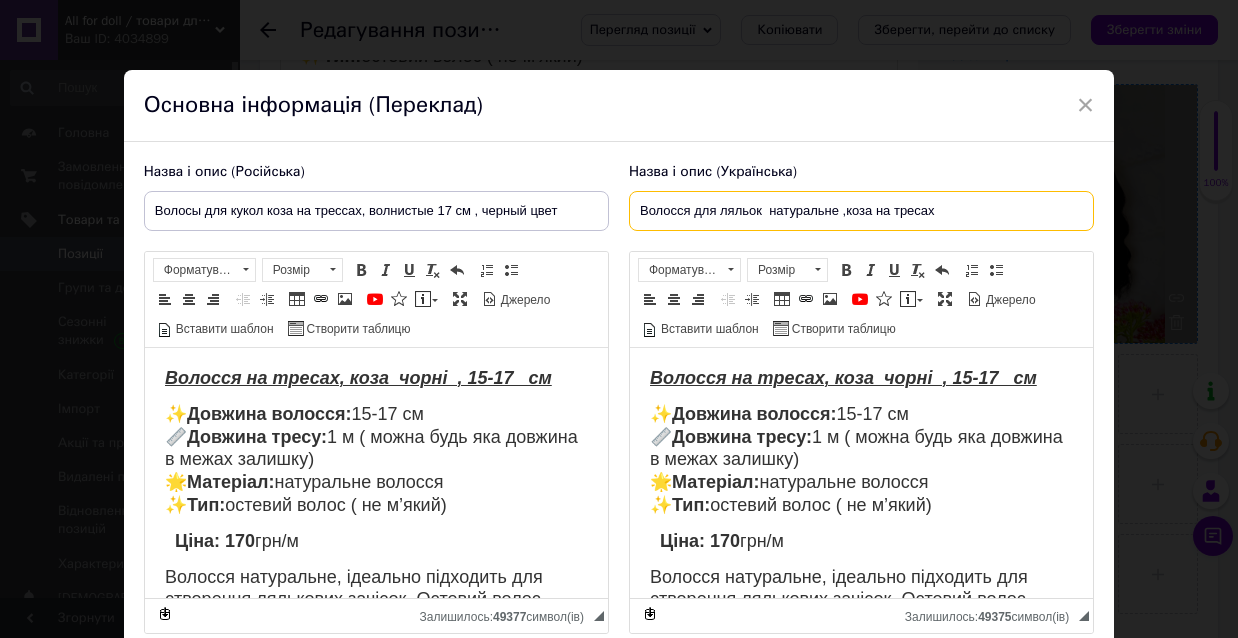 scroll, scrollTop: 0, scrollLeft: 0, axis: both 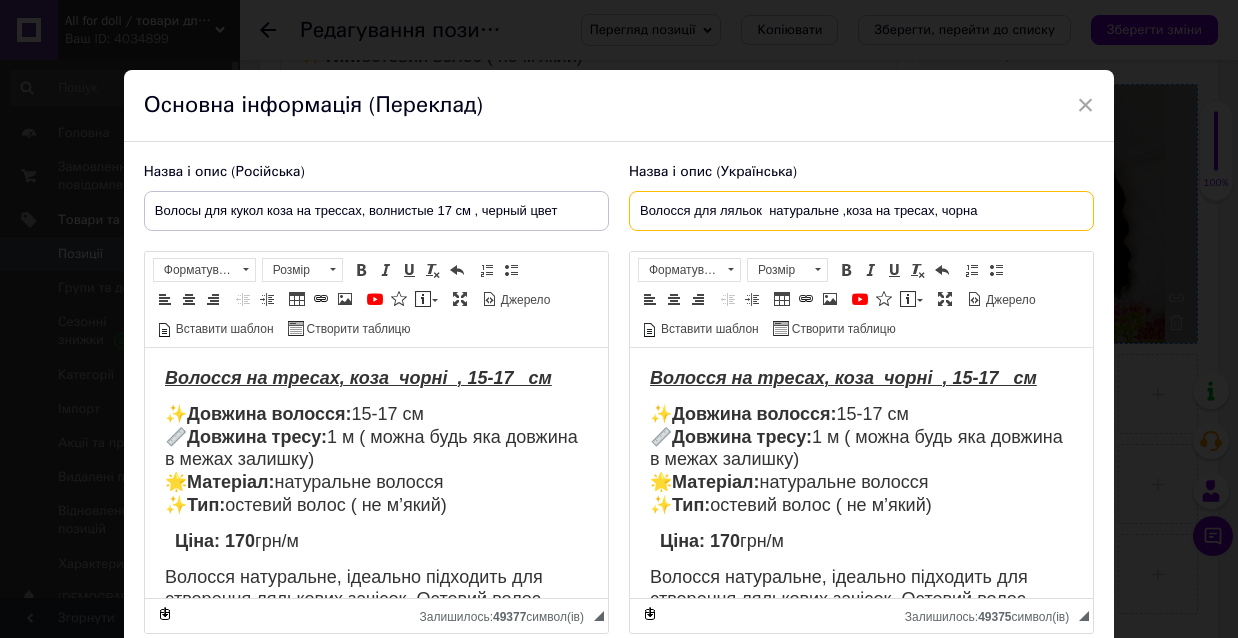type on "Волосся для ляльок  натуральне ,коза на тресах, чорна" 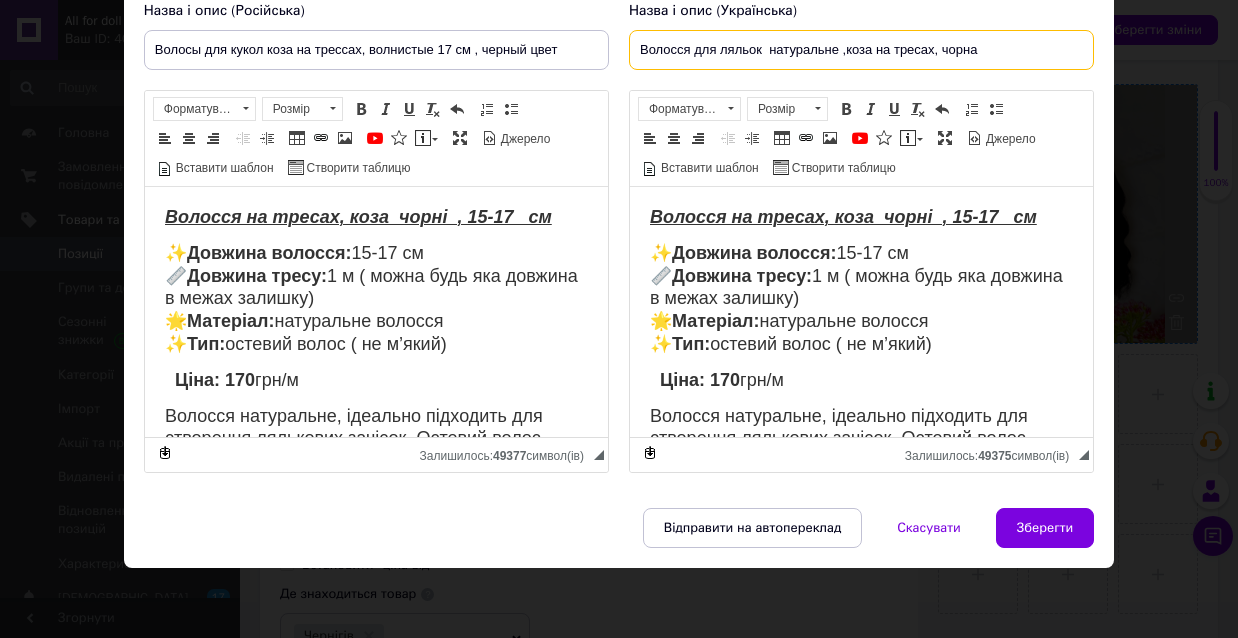 scroll, scrollTop: 165, scrollLeft: 0, axis: vertical 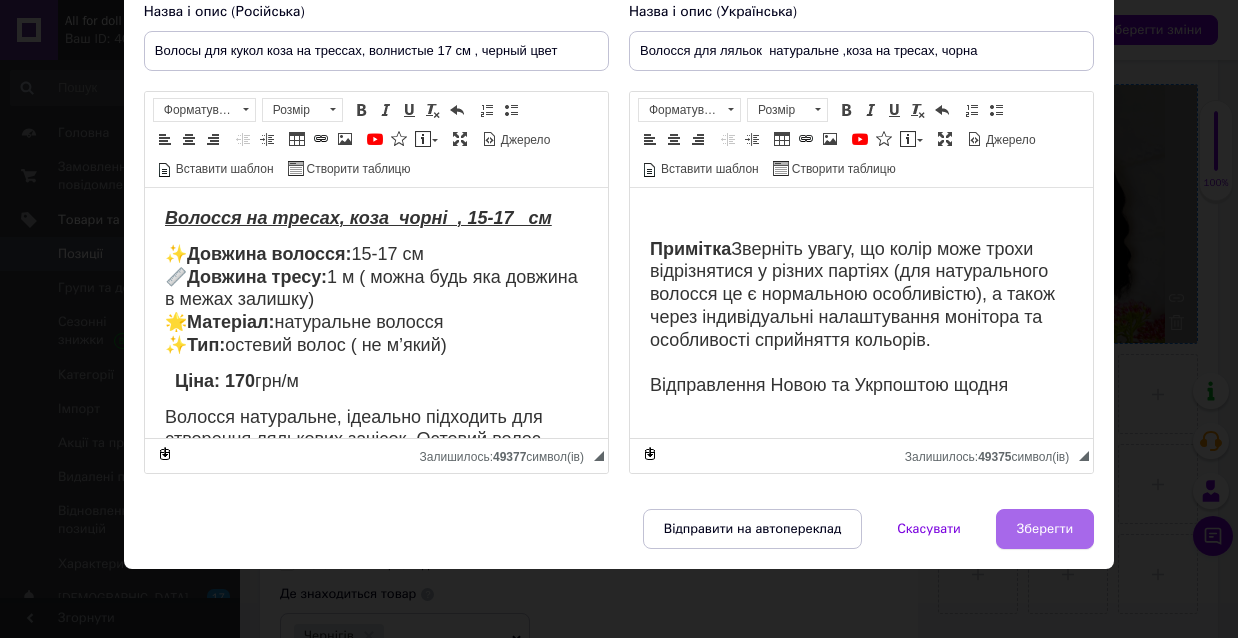 click on "Зберегти" at bounding box center [1045, 529] 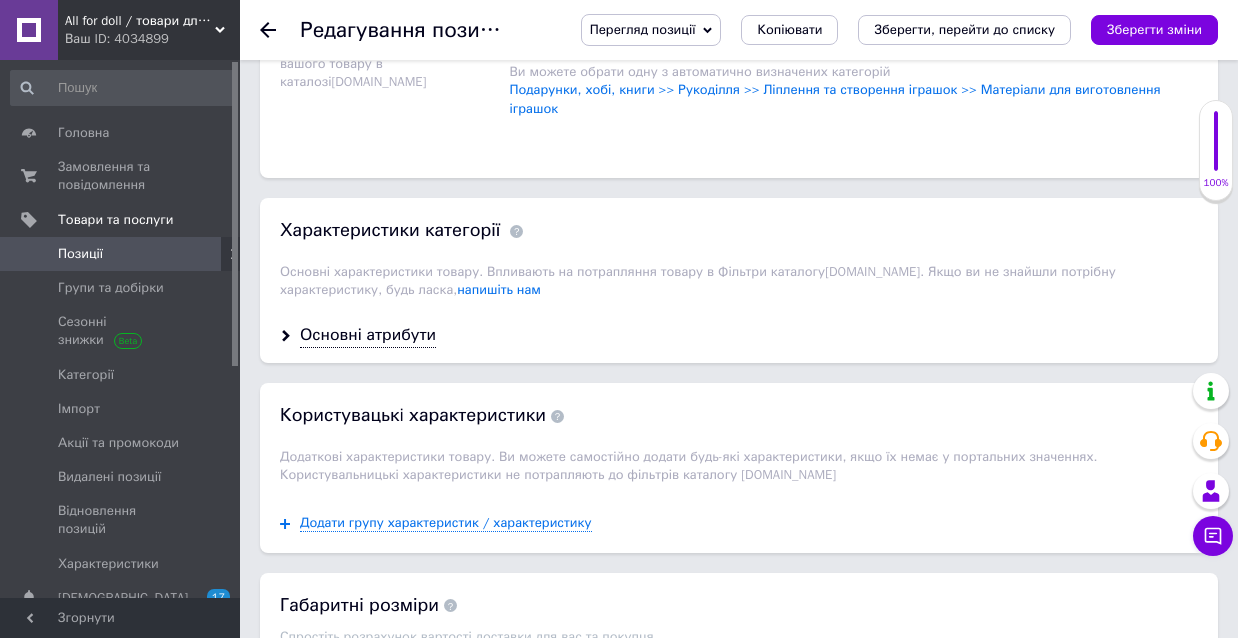 scroll, scrollTop: 1605, scrollLeft: 0, axis: vertical 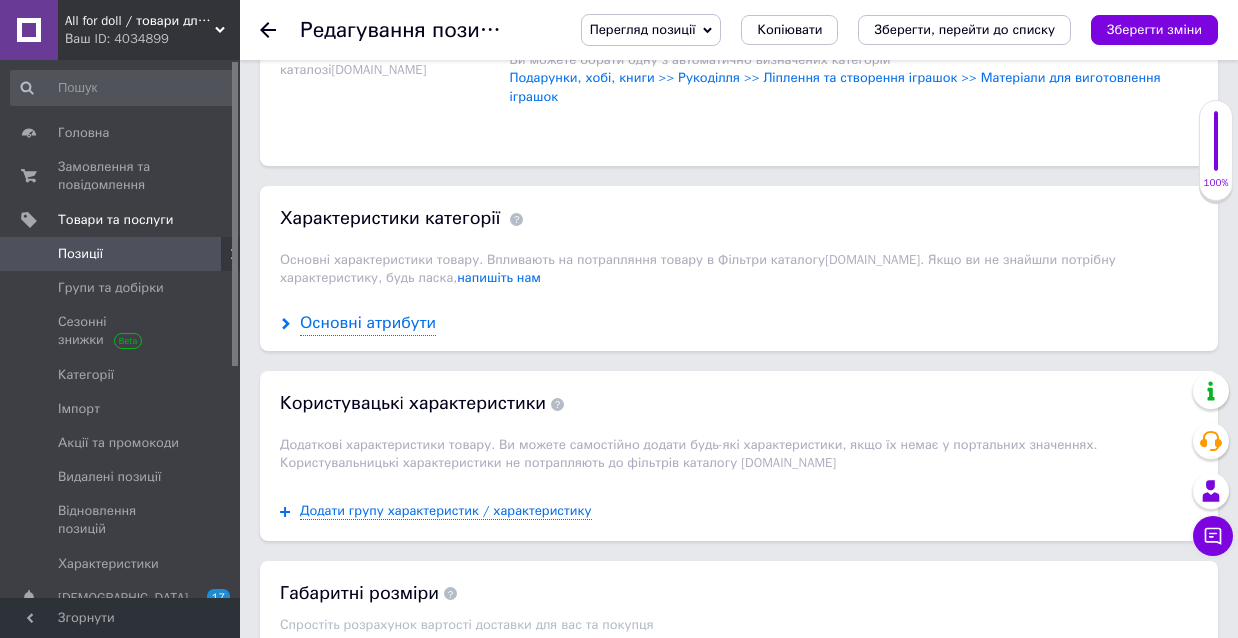 click on "Основні атрибути" at bounding box center (368, 323) 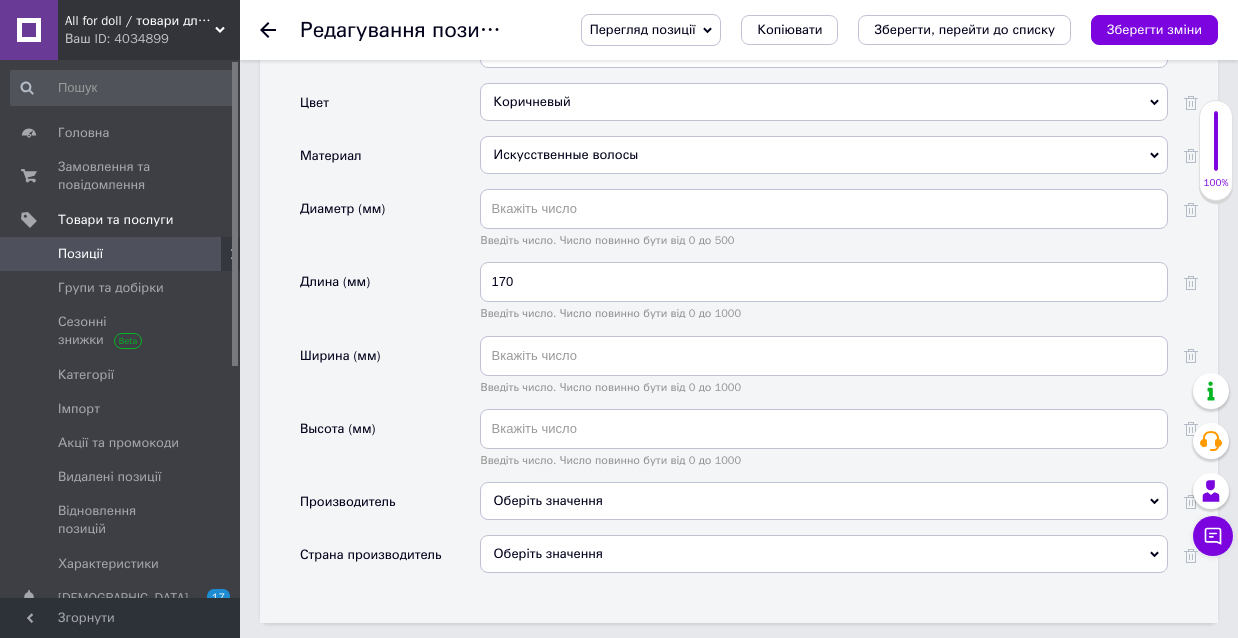 scroll, scrollTop: 1937, scrollLeft: 0, axis: vertical 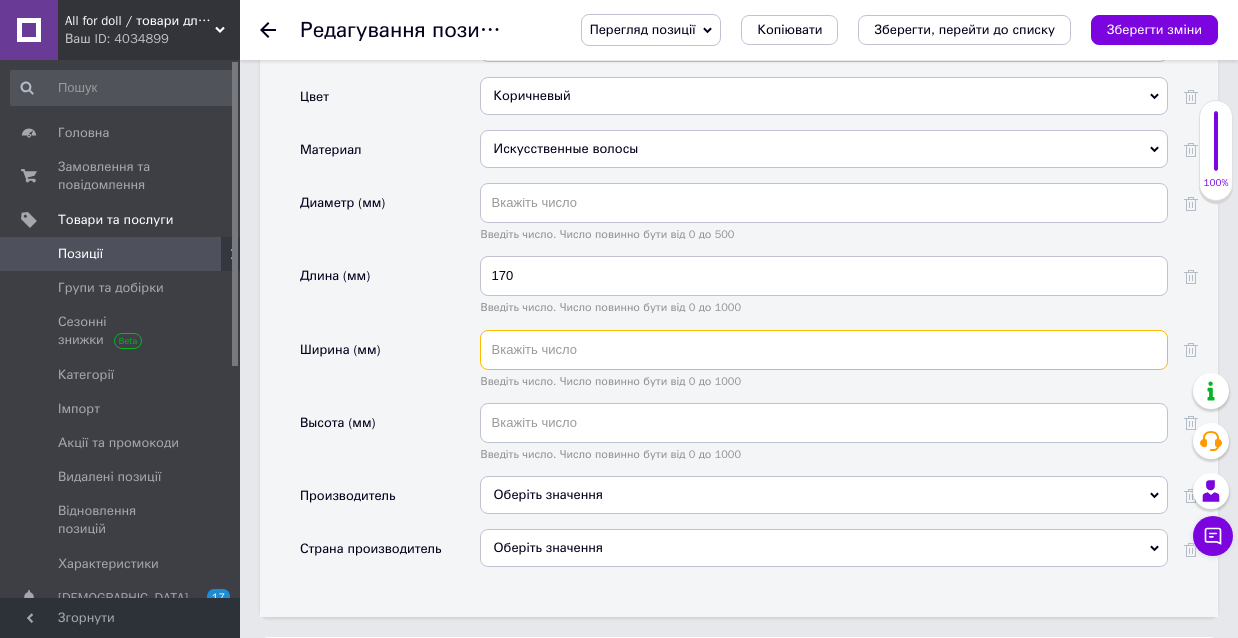 click at bounding box center (824, 350) 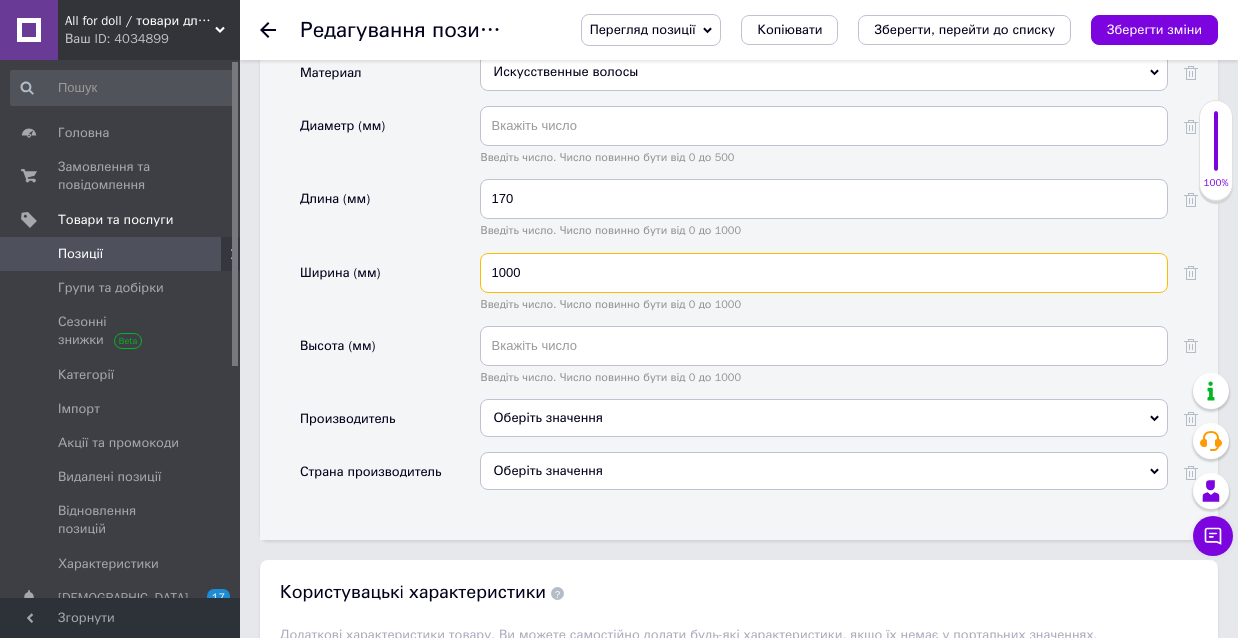 scroll, scrollTop: 2022, scrollLeft: 0, axis: vertical 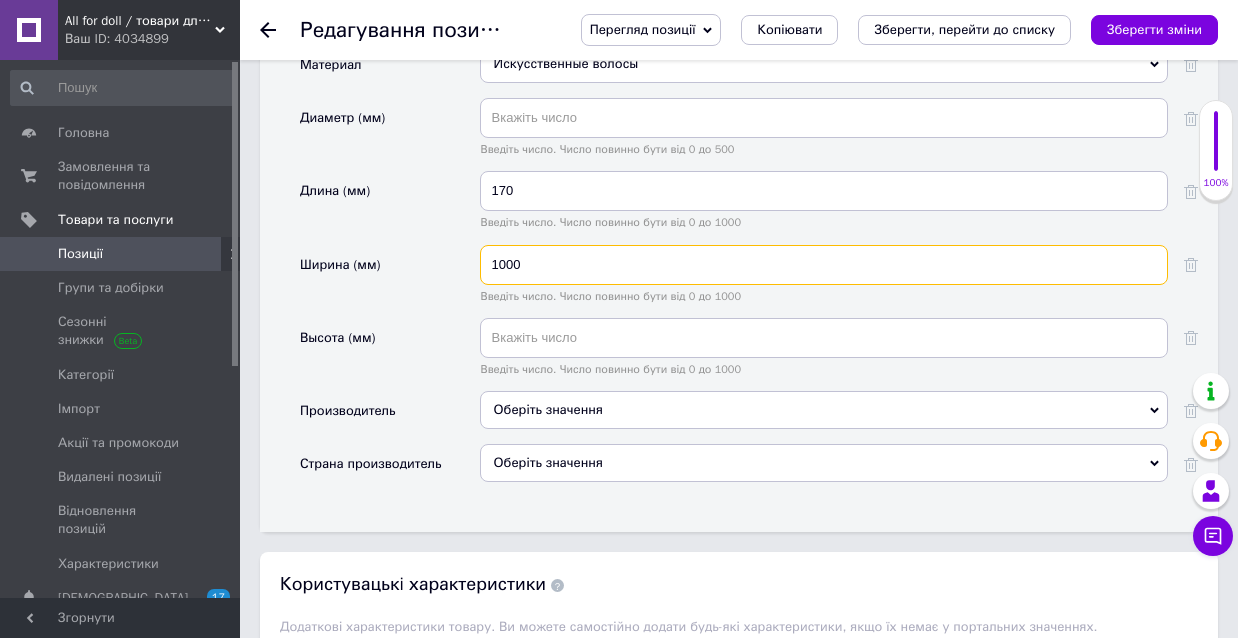 type on "1000" 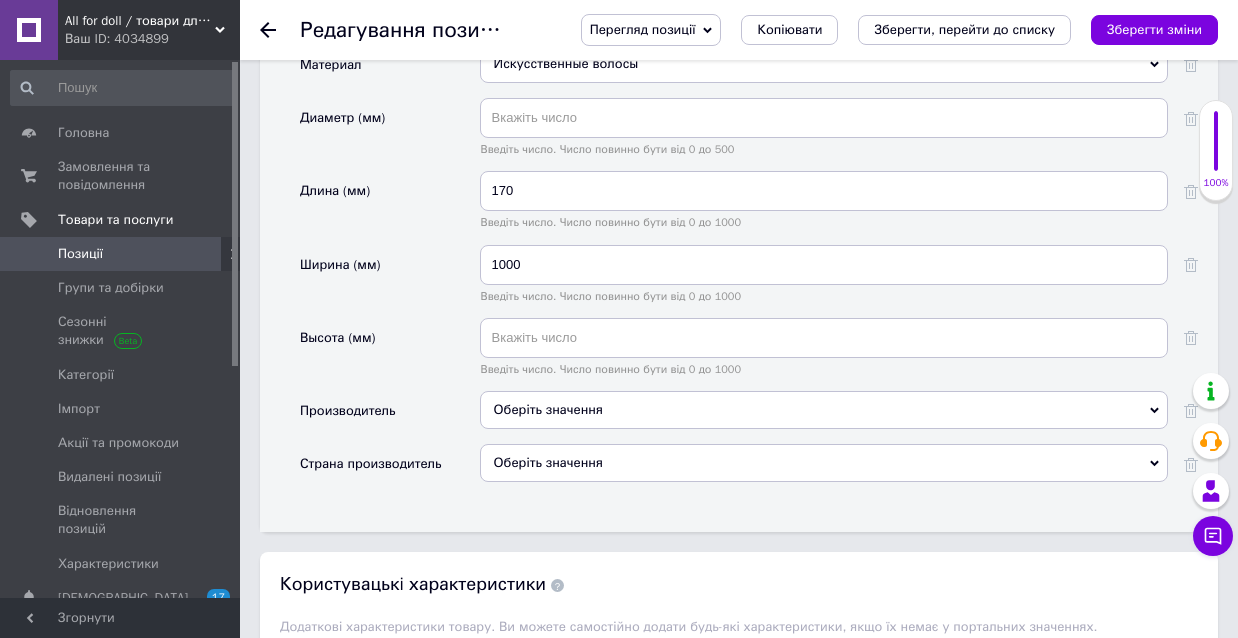 click on "Оберіть значення" at bounding box center (824, 463) 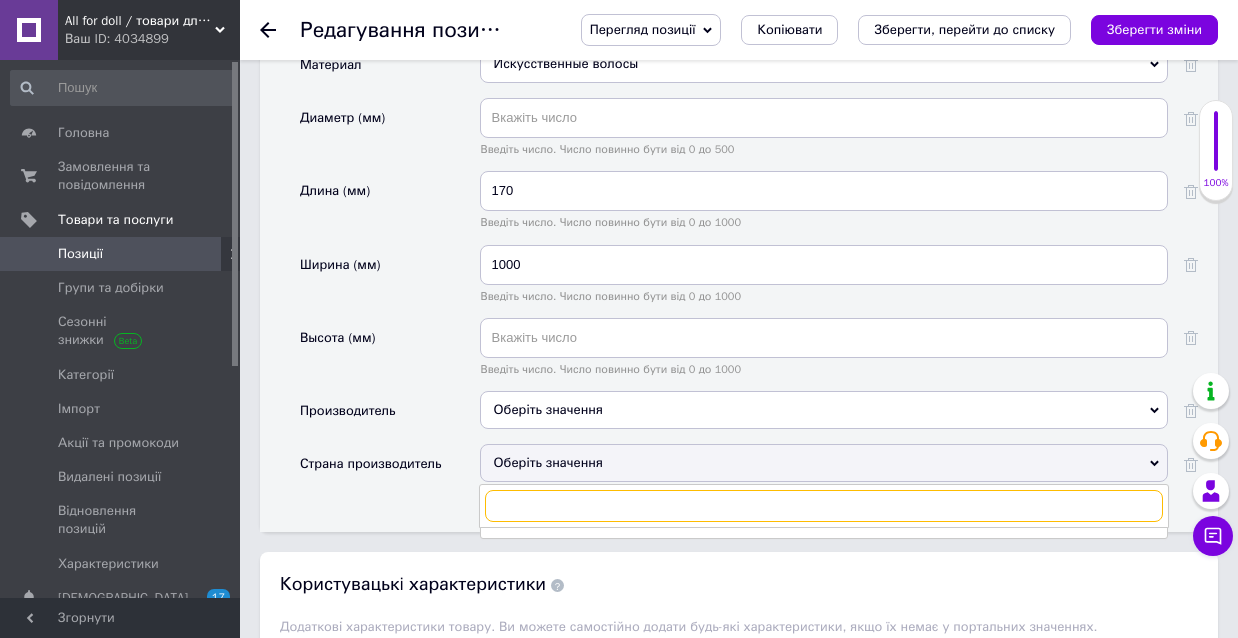 type on "У" 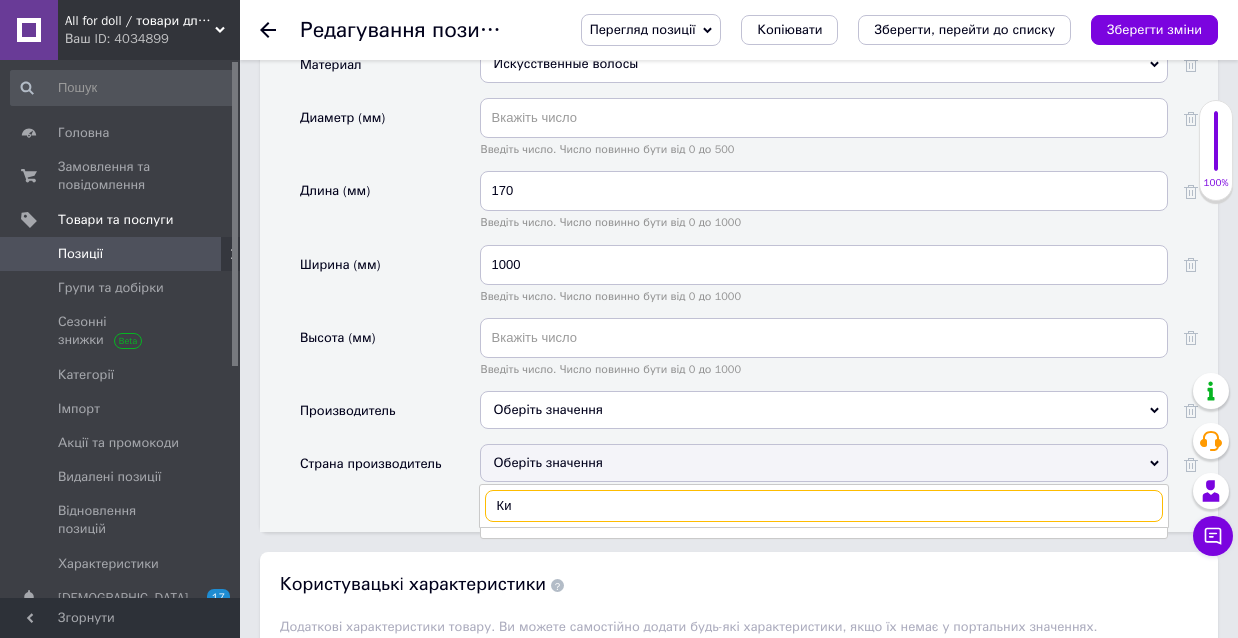 type on "Кит" 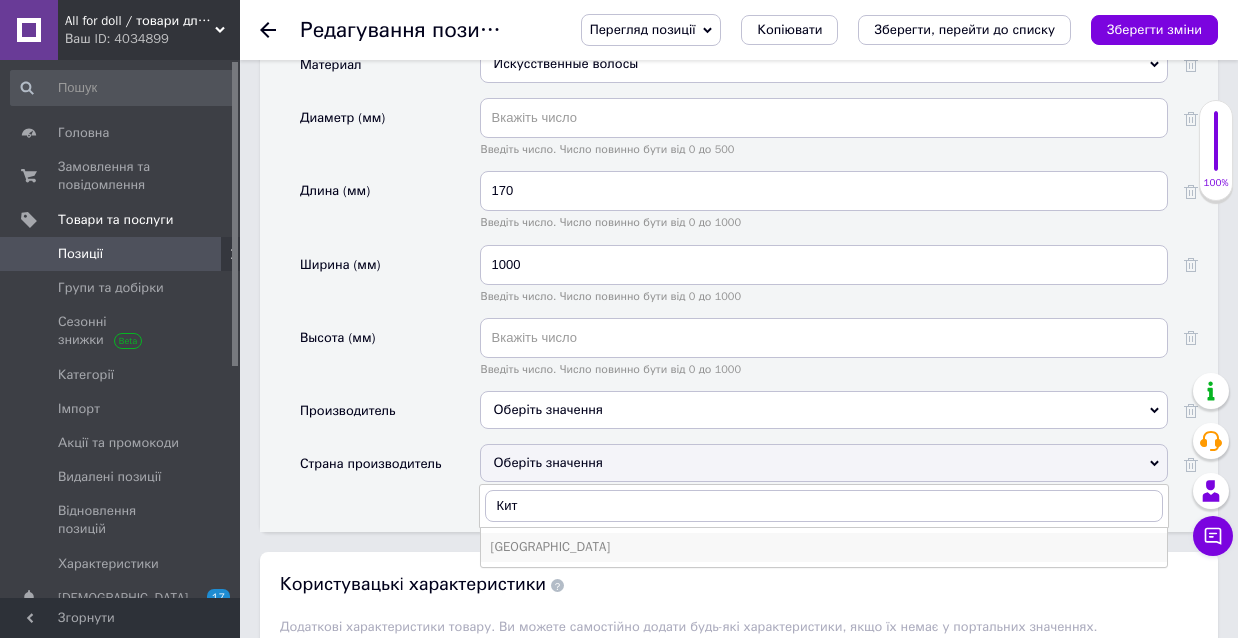 click on "[GEOGRAPHIC_DATA]" at bounding box center (824, 547) 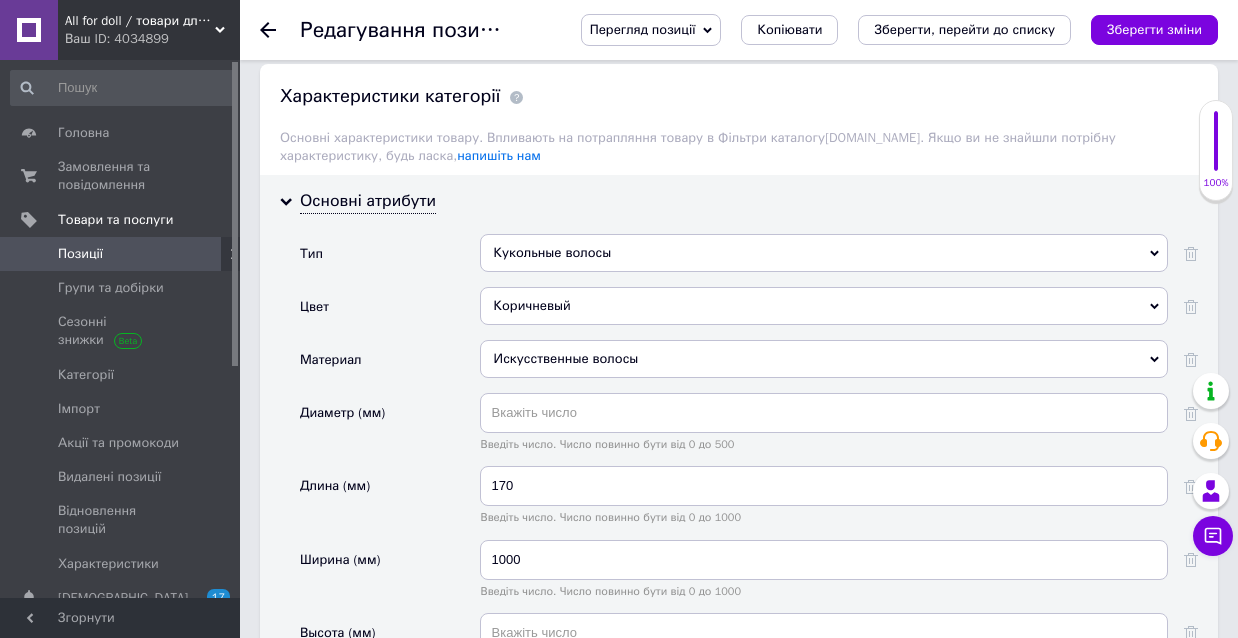 scroll, scrollTop: 1724, scrollLeft: 0, axis: vertical 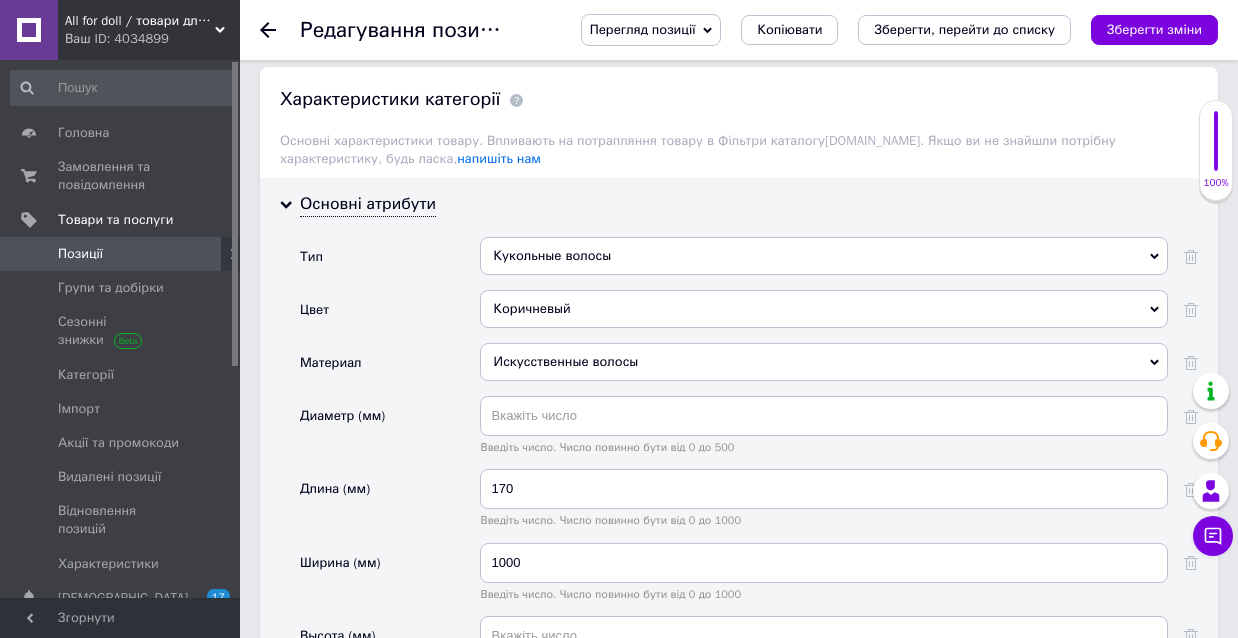 click on "Коричневый" at bounding box center (824, 309) 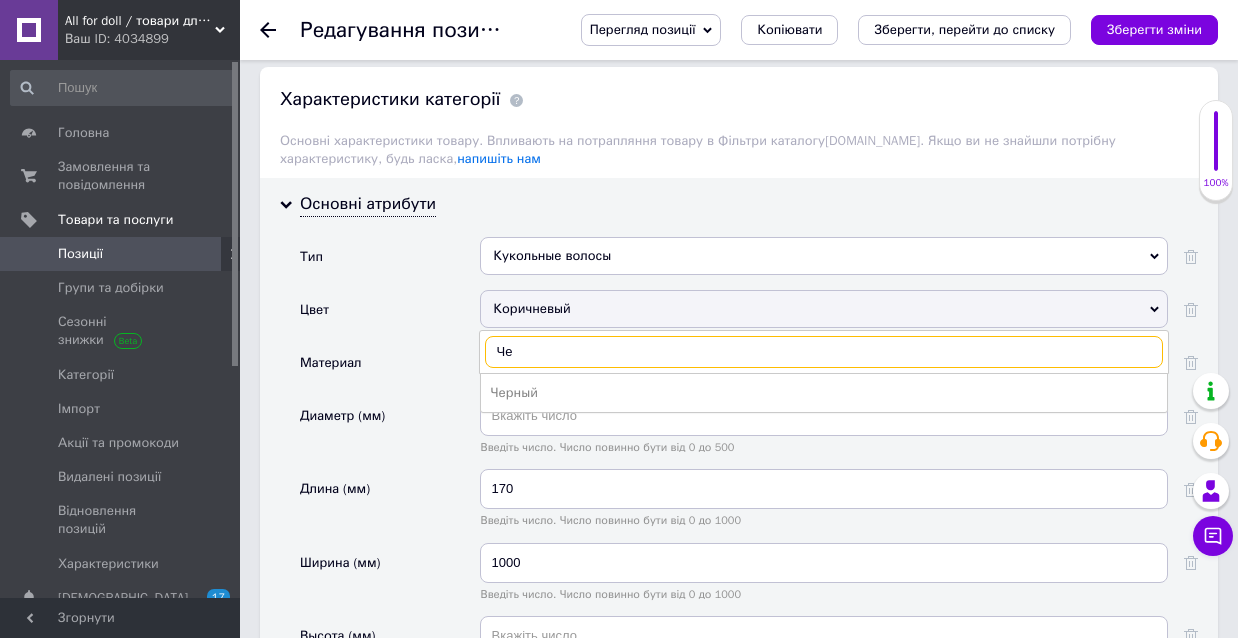 type on "Чер" 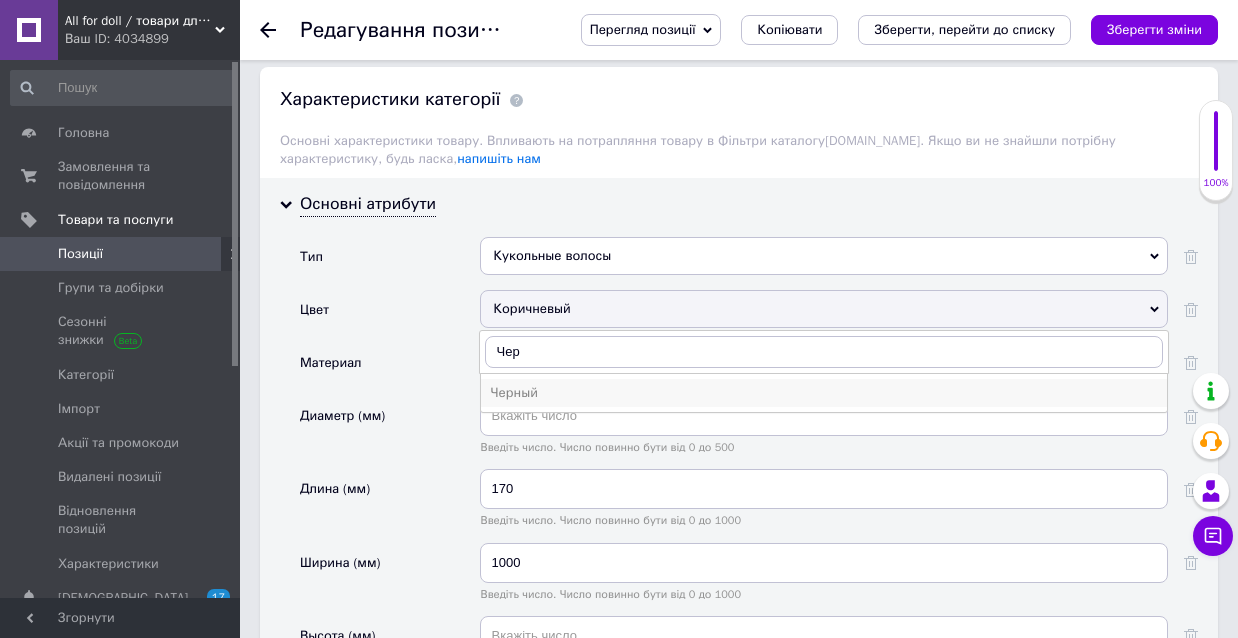 click on "Черный" at bounding box center (824, 393) 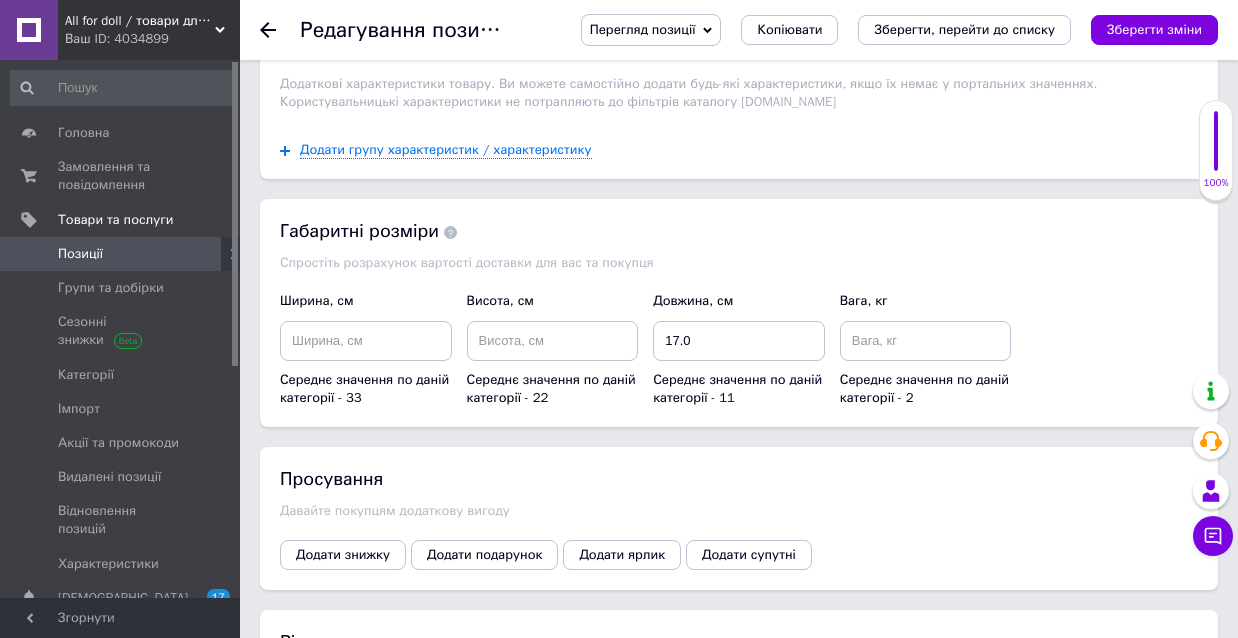 scroll, scrollTop: 2593, scrollLeft: 0, axis: vertical 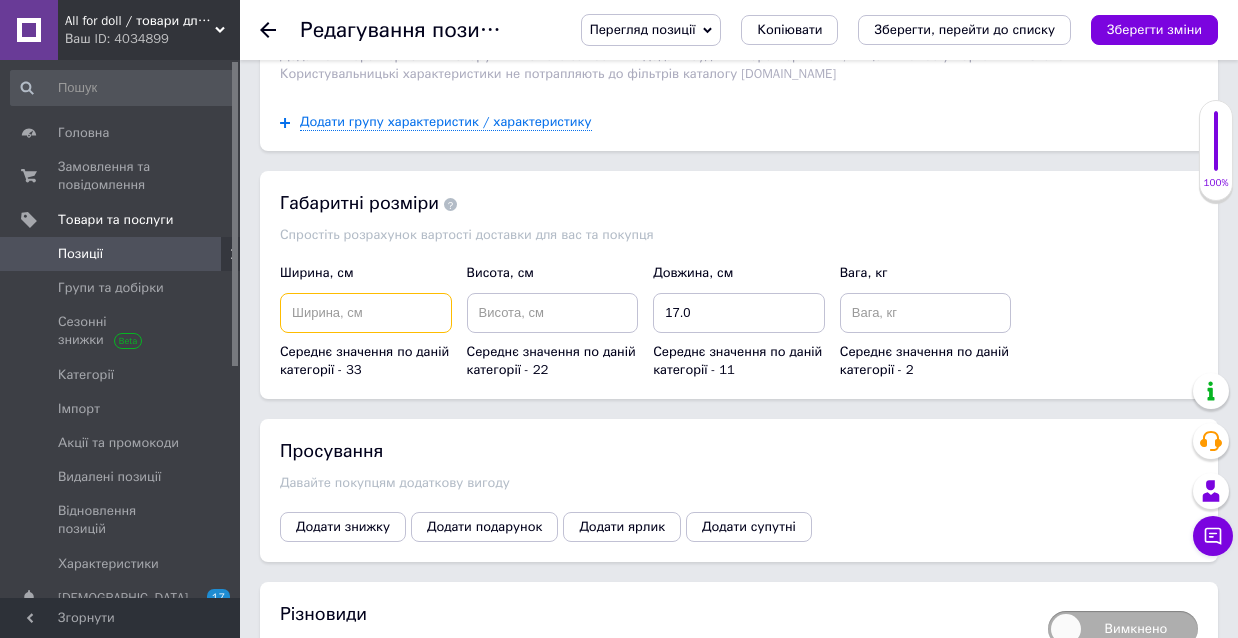 click at bounding box center (366, 313) 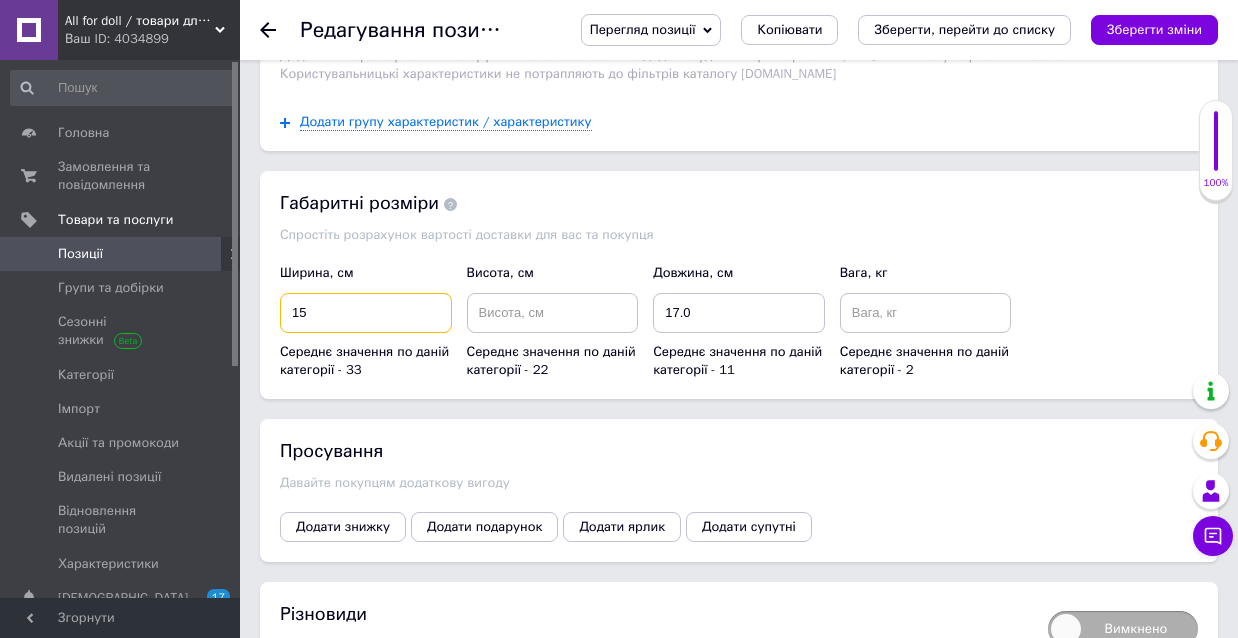type on "15" 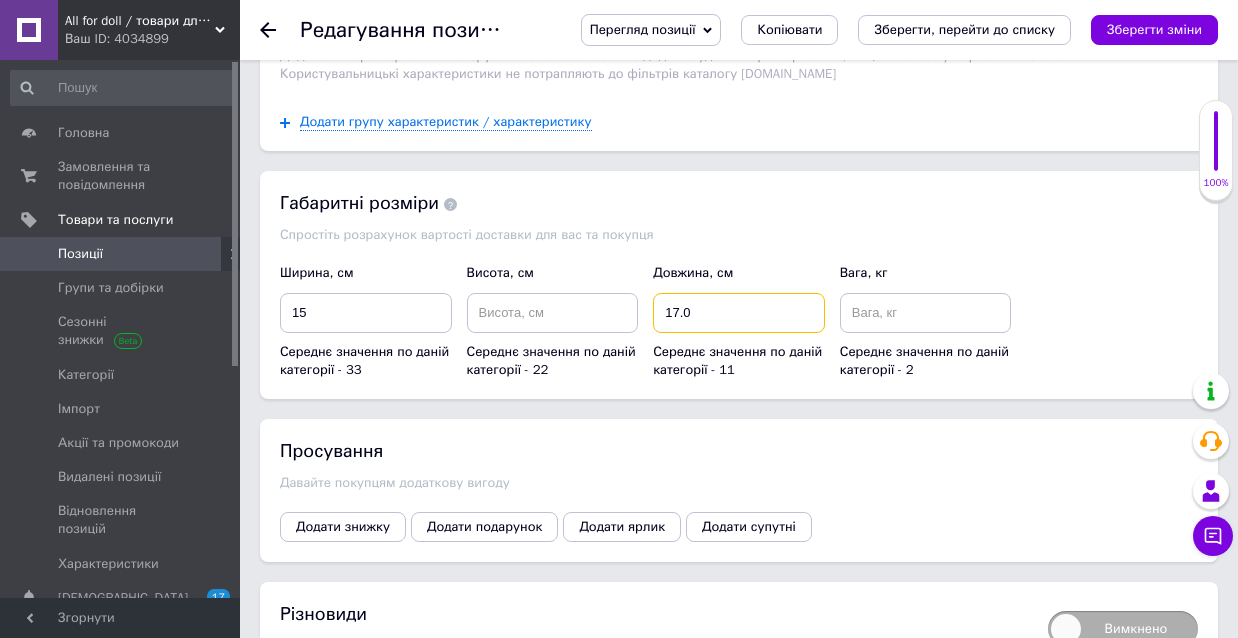 drag, startPoint x: 700, startPoint y: 309, endPoint x: 620, endPoint y: 308, distance: 80.00625 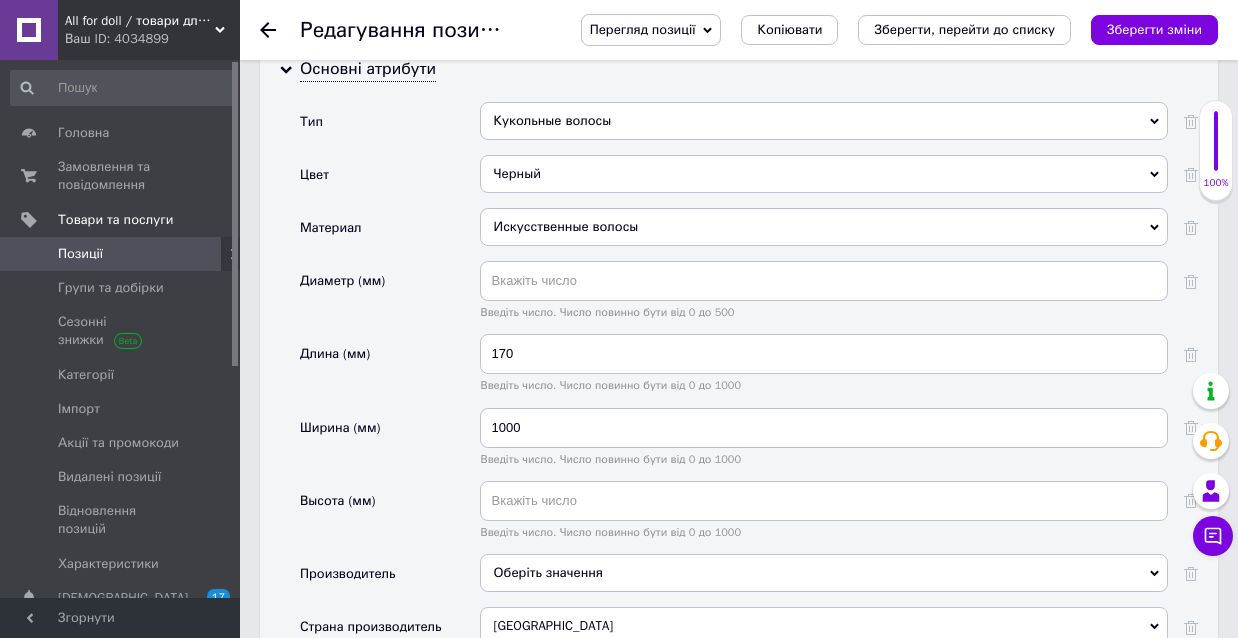scroll, scrollTop: 1861, scrollLeft: 0, axis: vertical 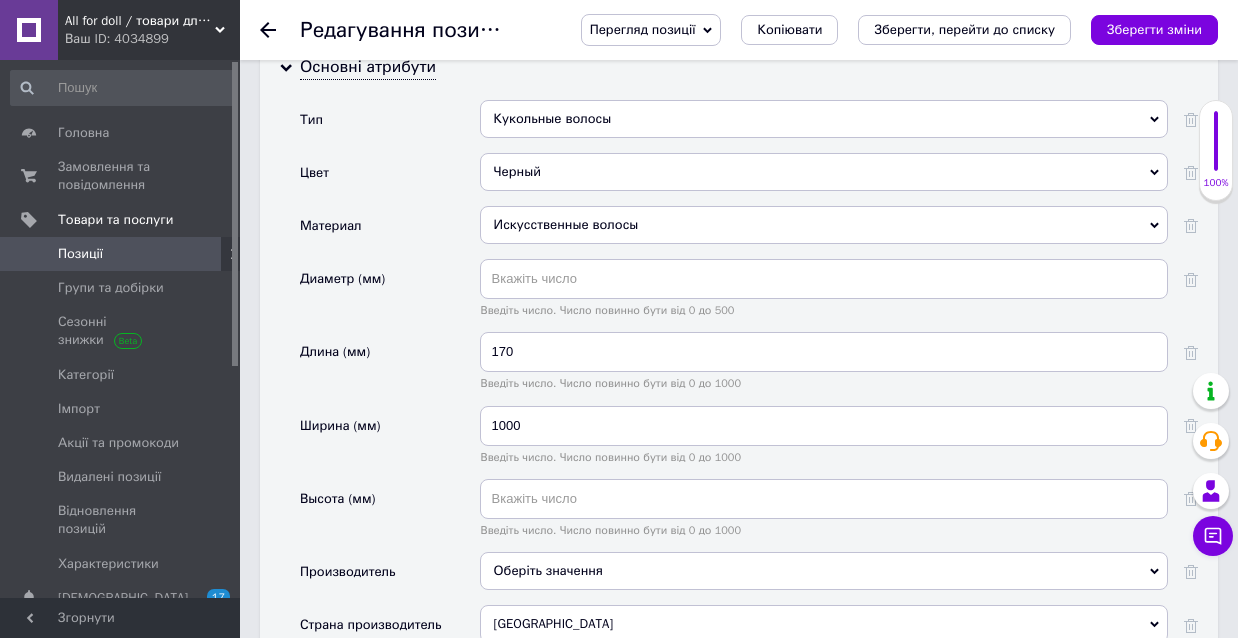 type on "100" 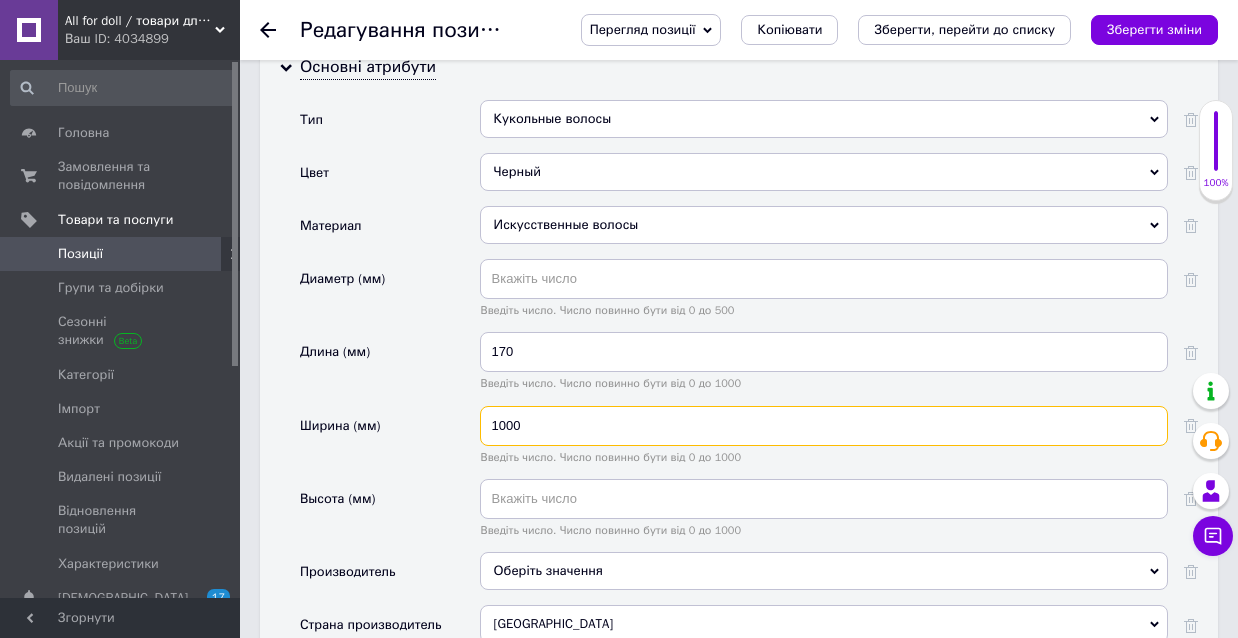 drag, startPoint x: 518, startPoint y: 419, endPoint x: 461, endPoint y: 419, distance: 57 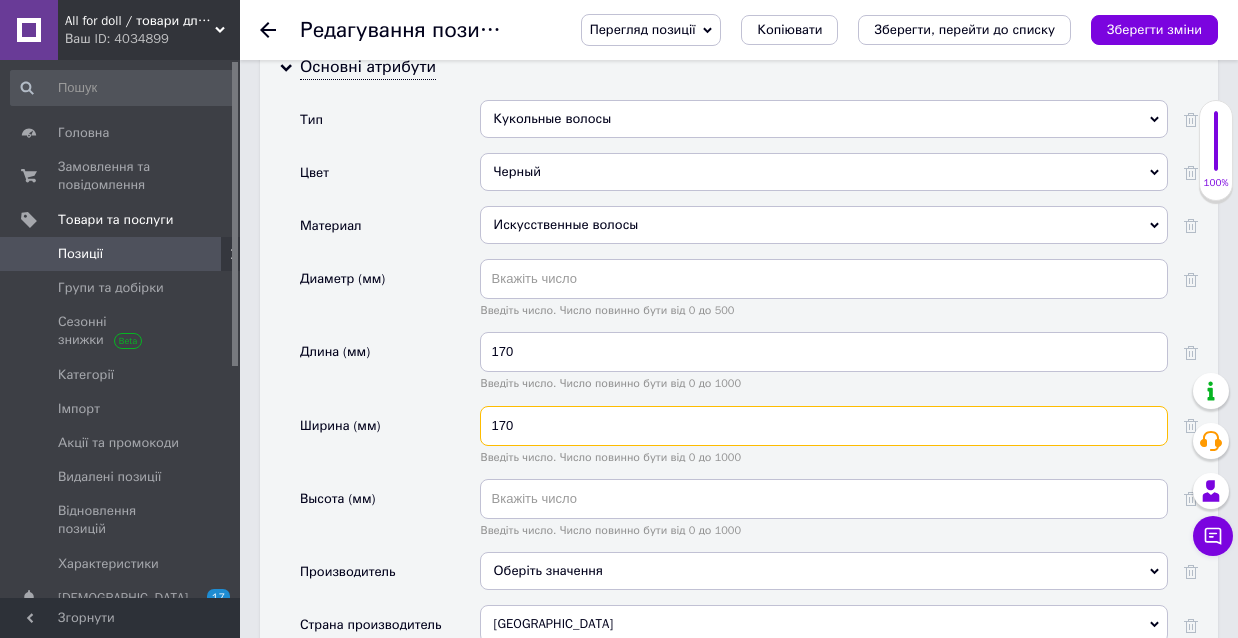 type on "170" 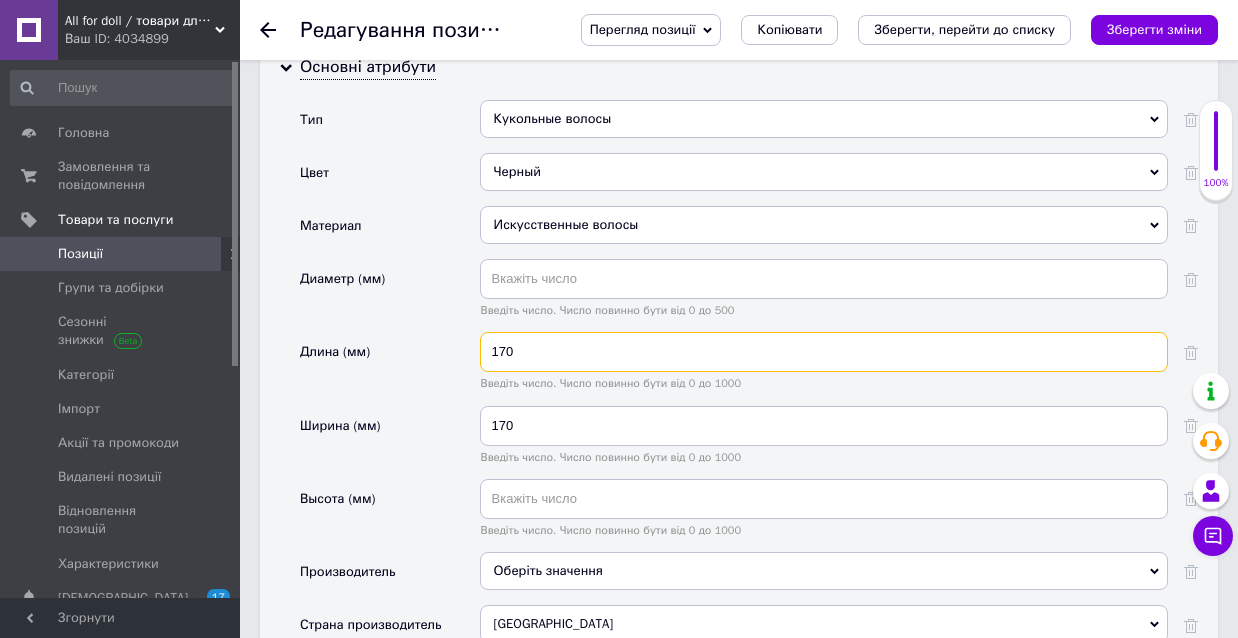 click on "170" at bounding box center [824, 352] 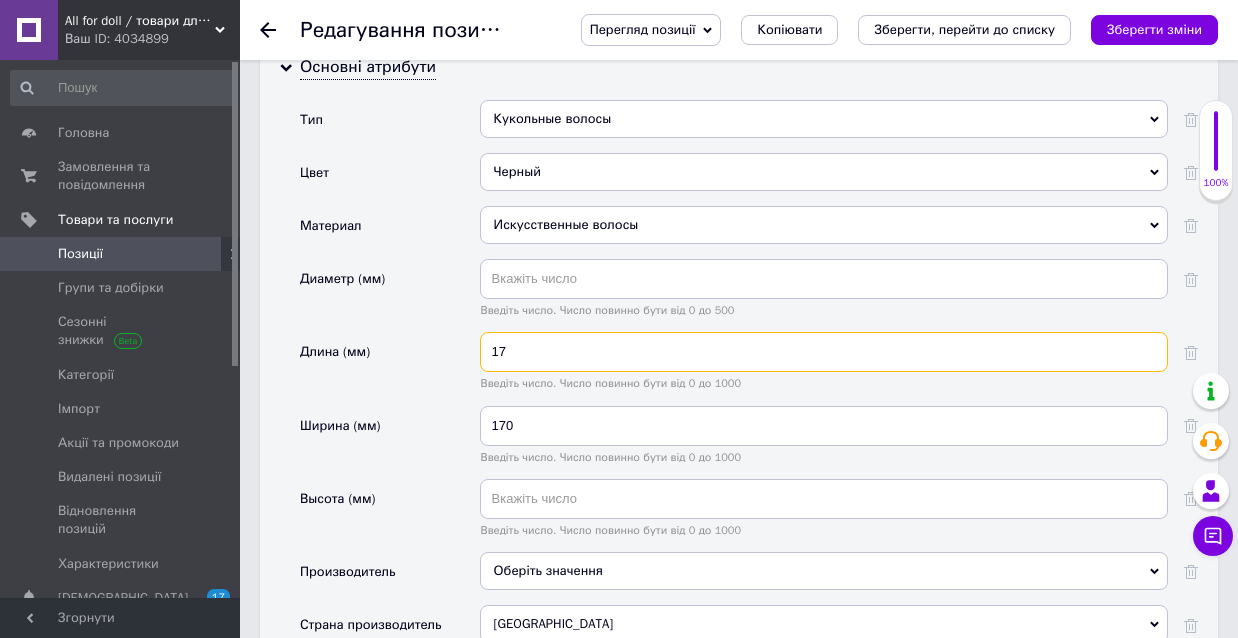 type on "1" 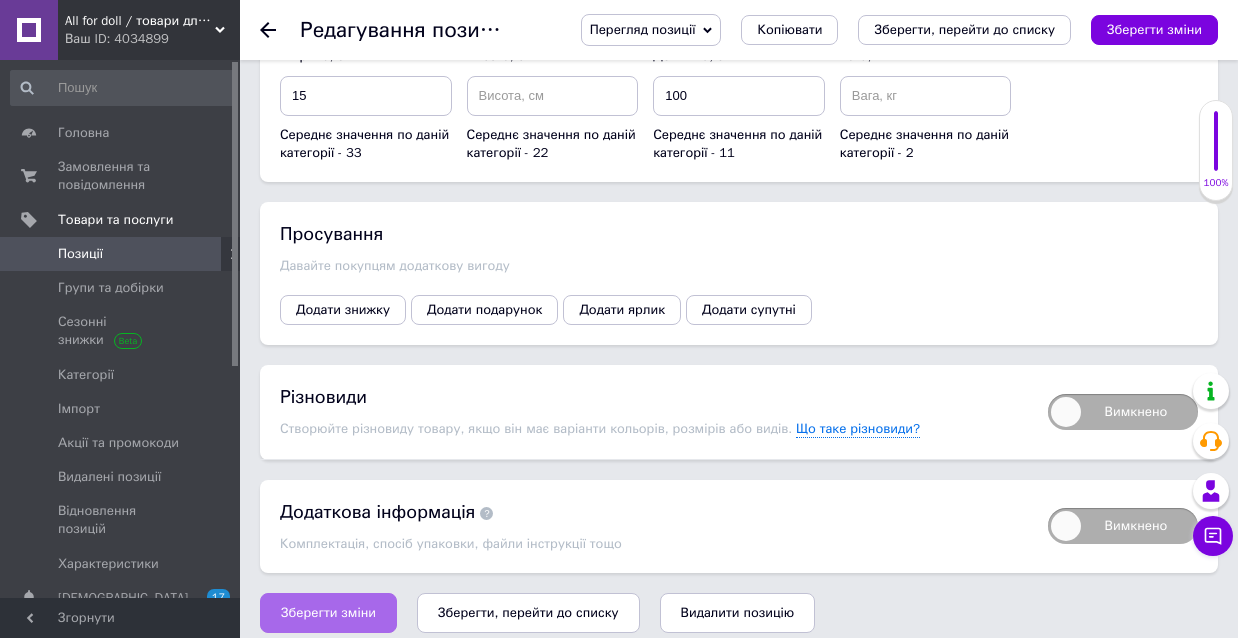 type on "1000" 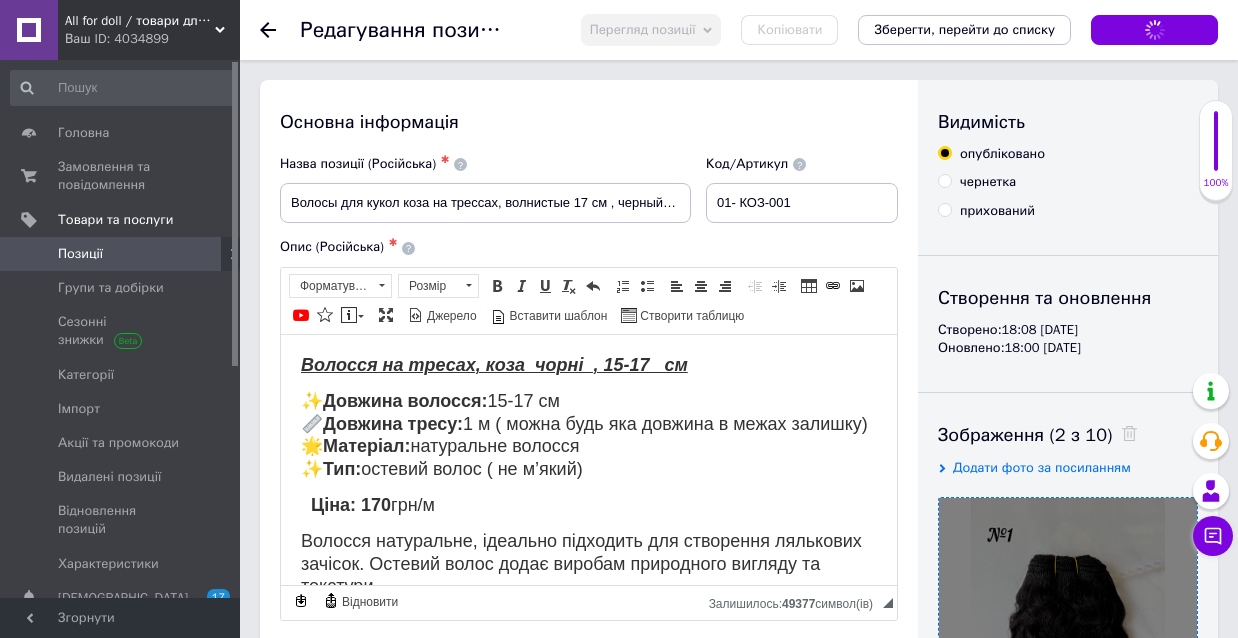 scroll, scrollTop: 0, scrollLeft: 0, axis: both 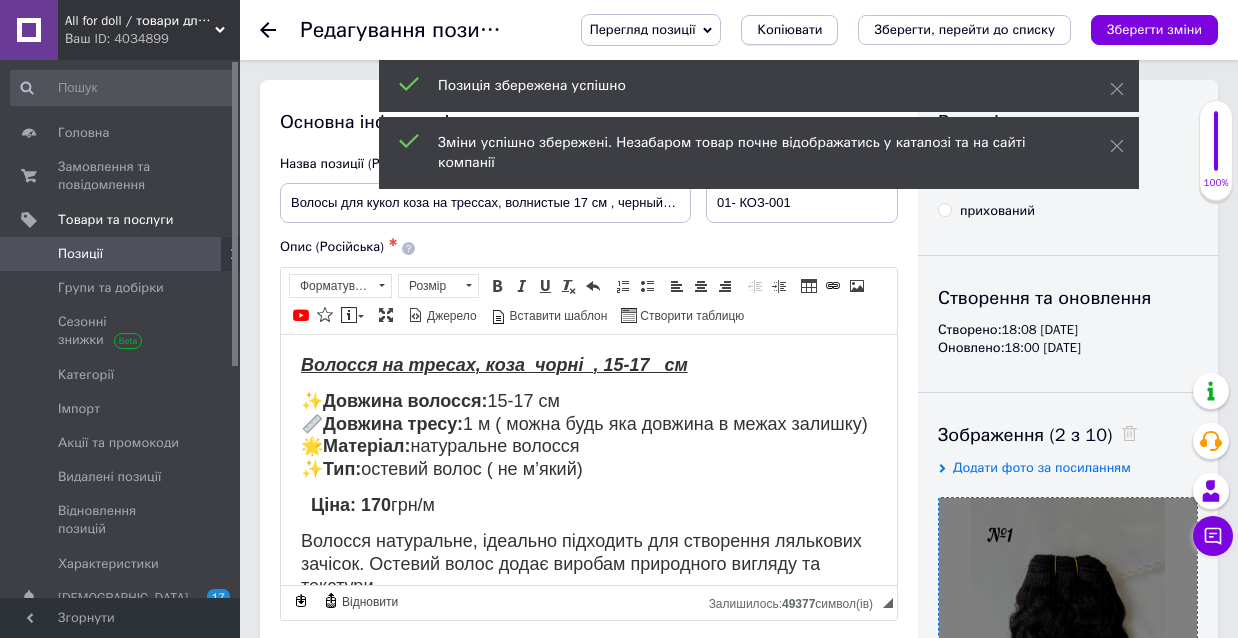 click on "Копіювати" at bounding box center (789, 30) 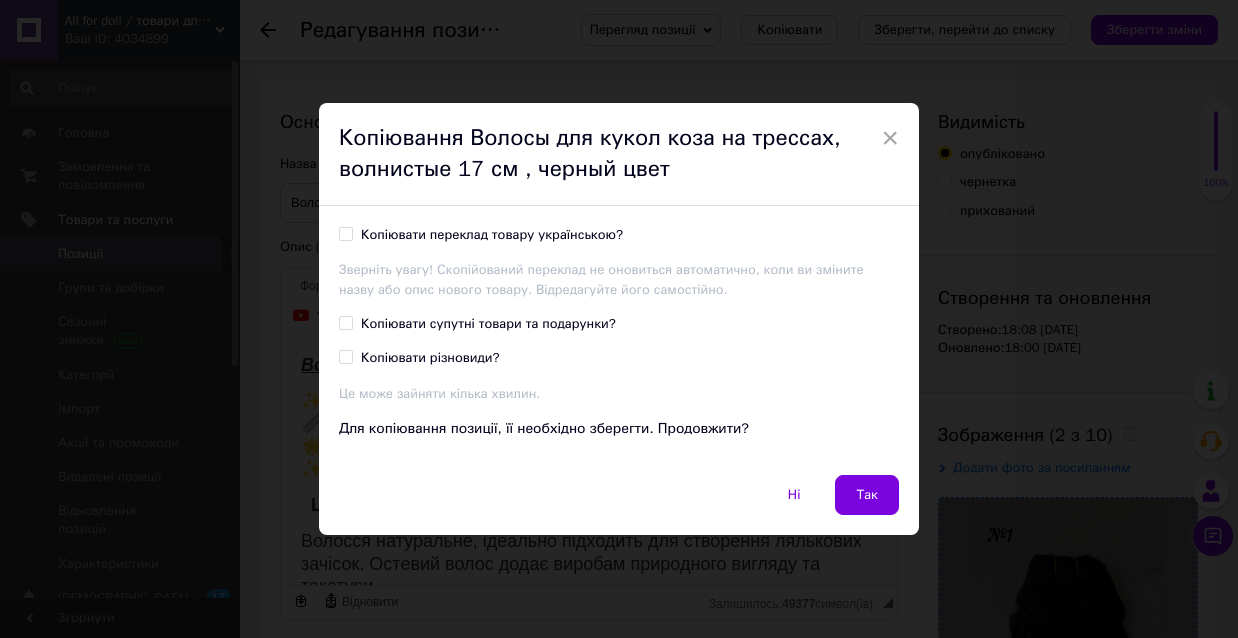 click on "Копіювати переклад товару українською?" at bounding box center (345, 233) 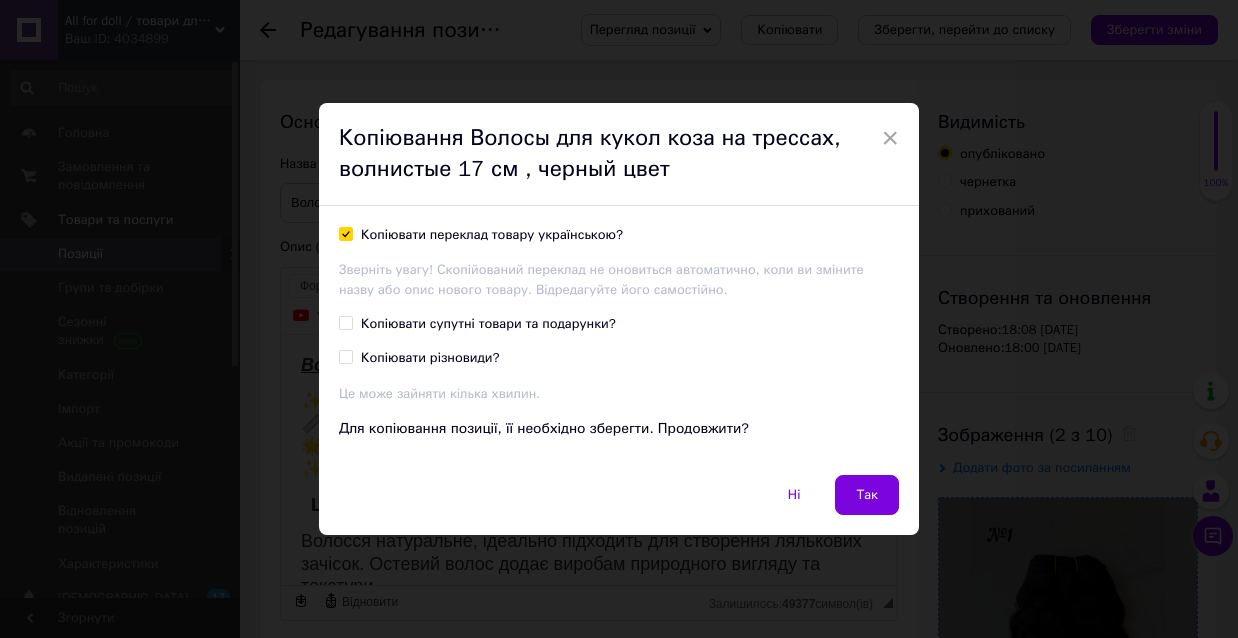 checkbox on "true" 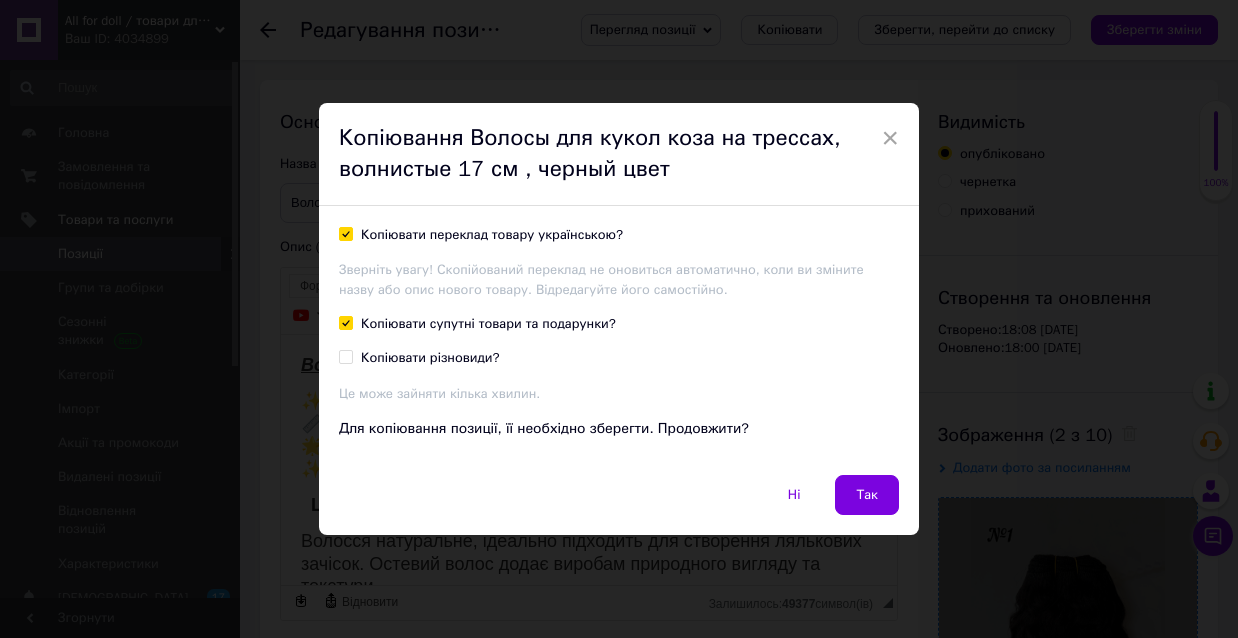 checkbox on "true" 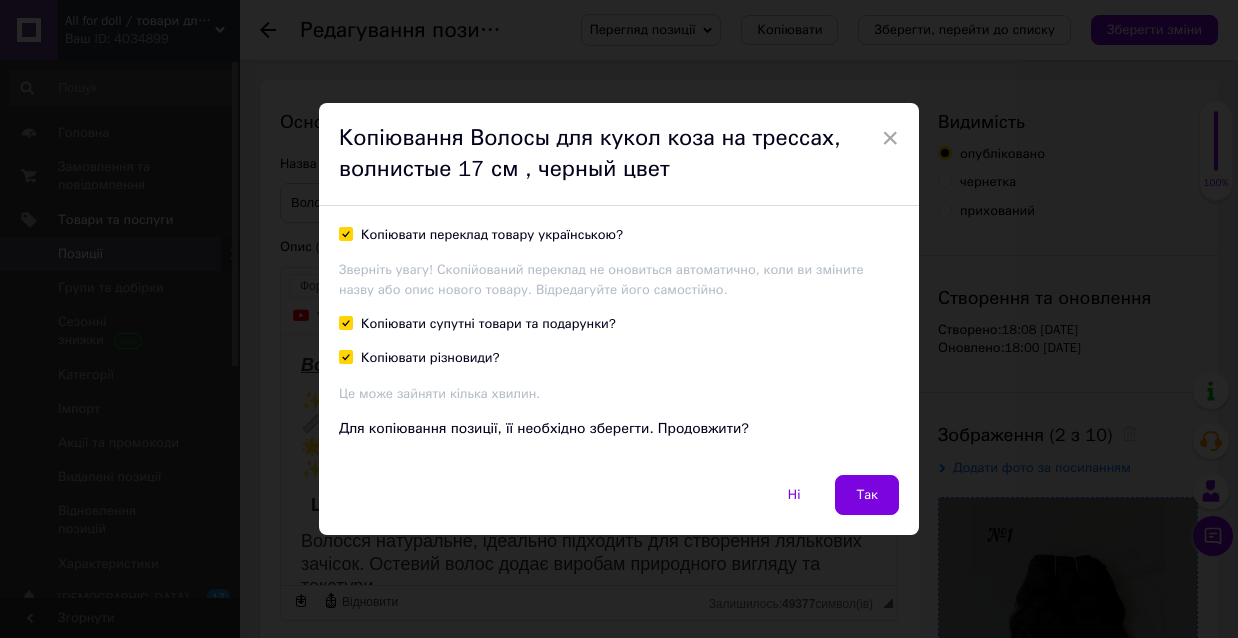 checkbox on "true" 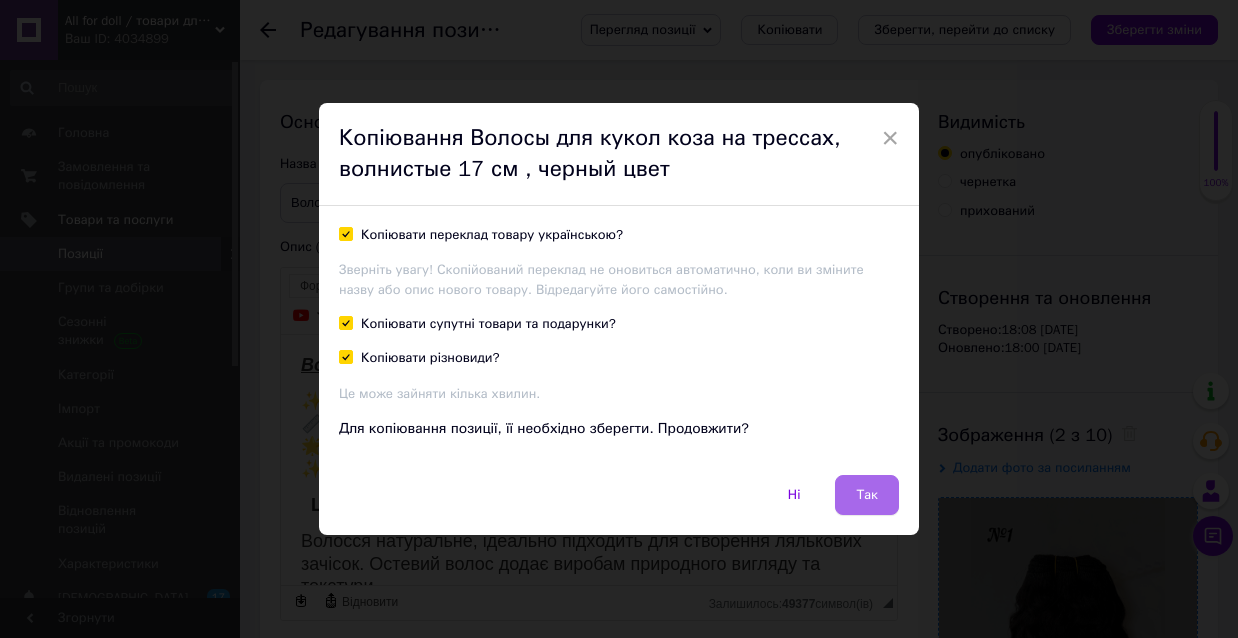 click on "Так" at bounding box center (867, 495) 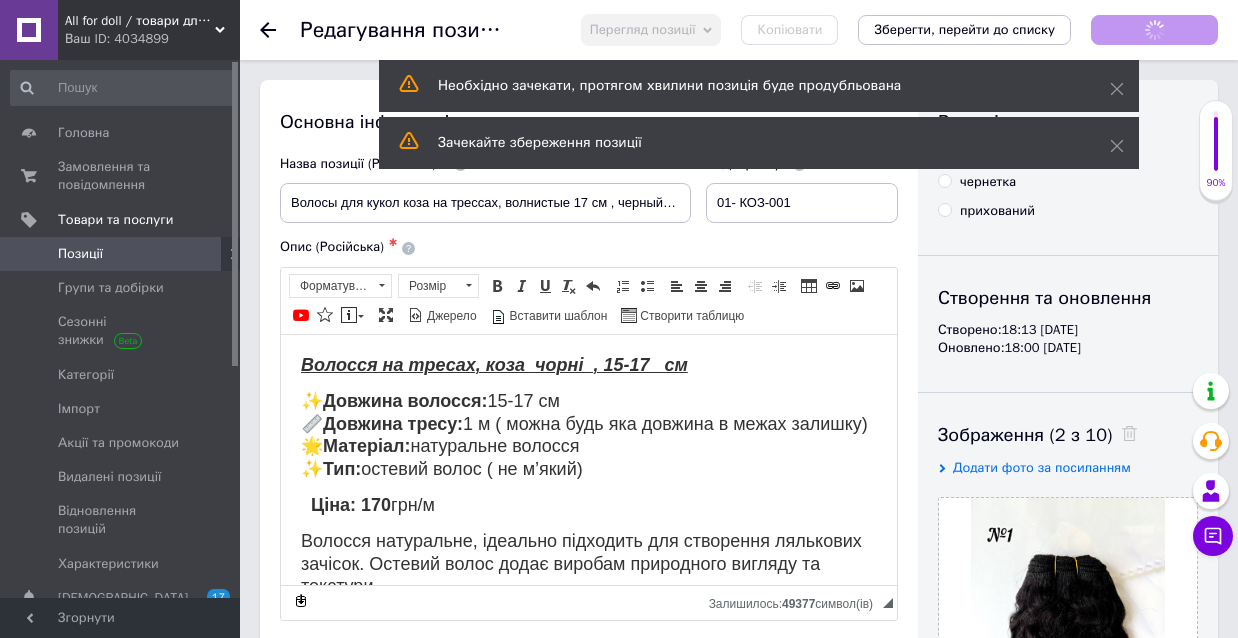 scroll, scrollTop: 0, scrollLeft: 0, axis: both 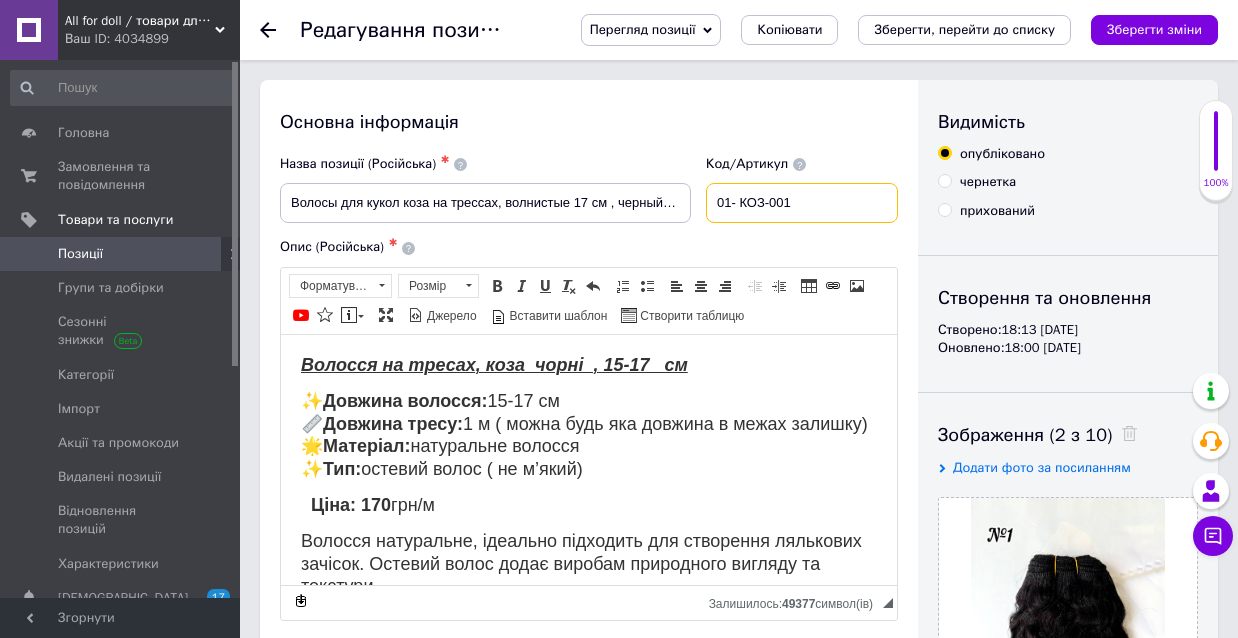 click on "01- КОЗ-001" at bounding box center (802, 203) 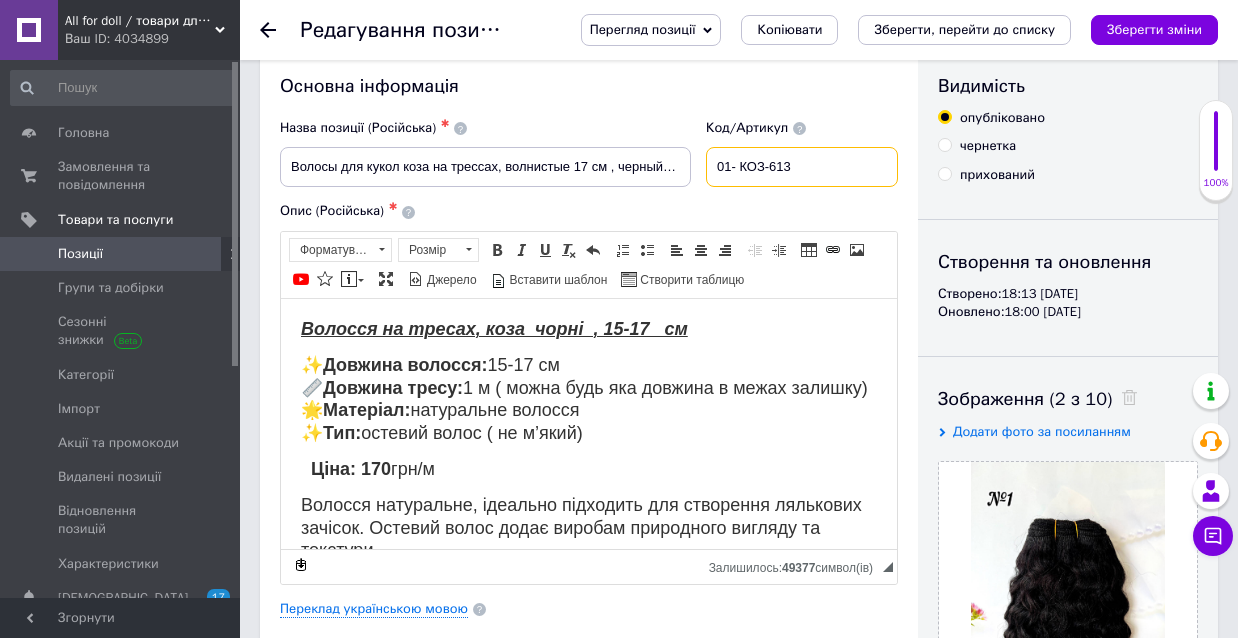 scroll, scrollTop: 38, scrollLeft: 0, axis: vertical 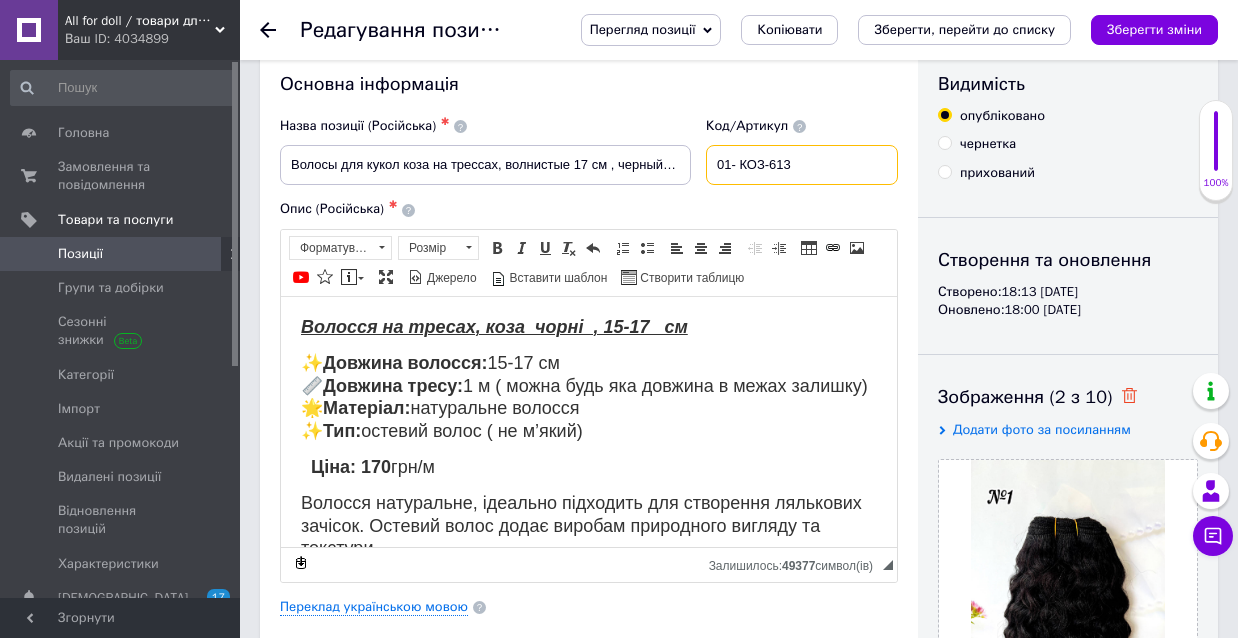 type on "01- КОЗ-613" 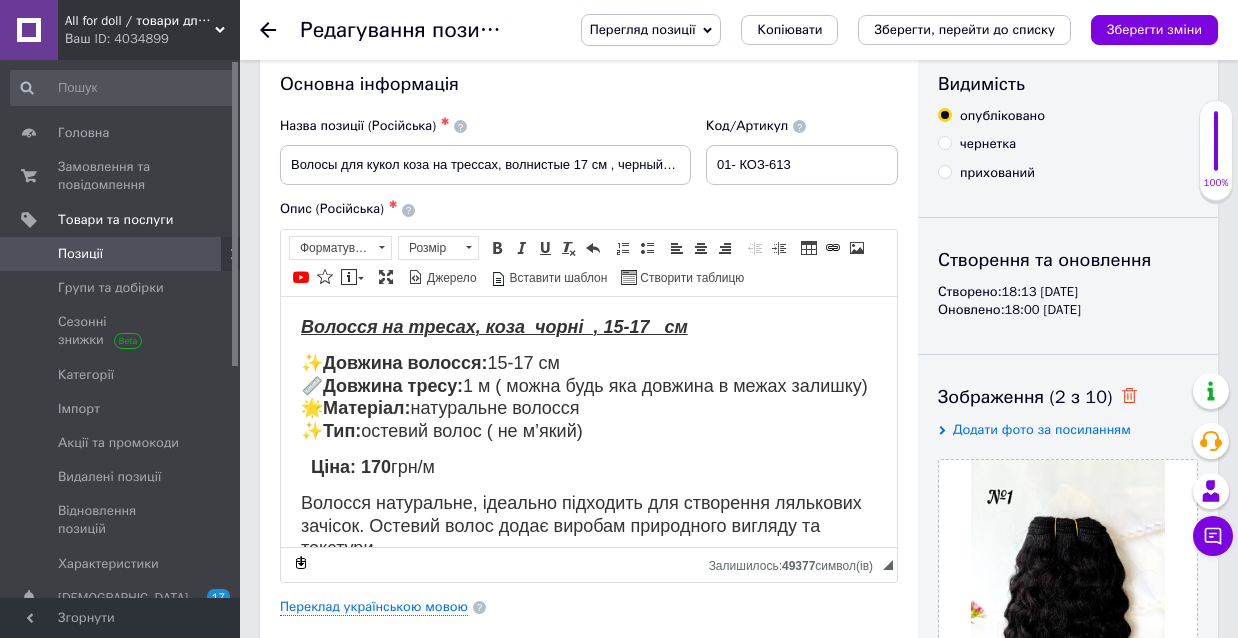 click 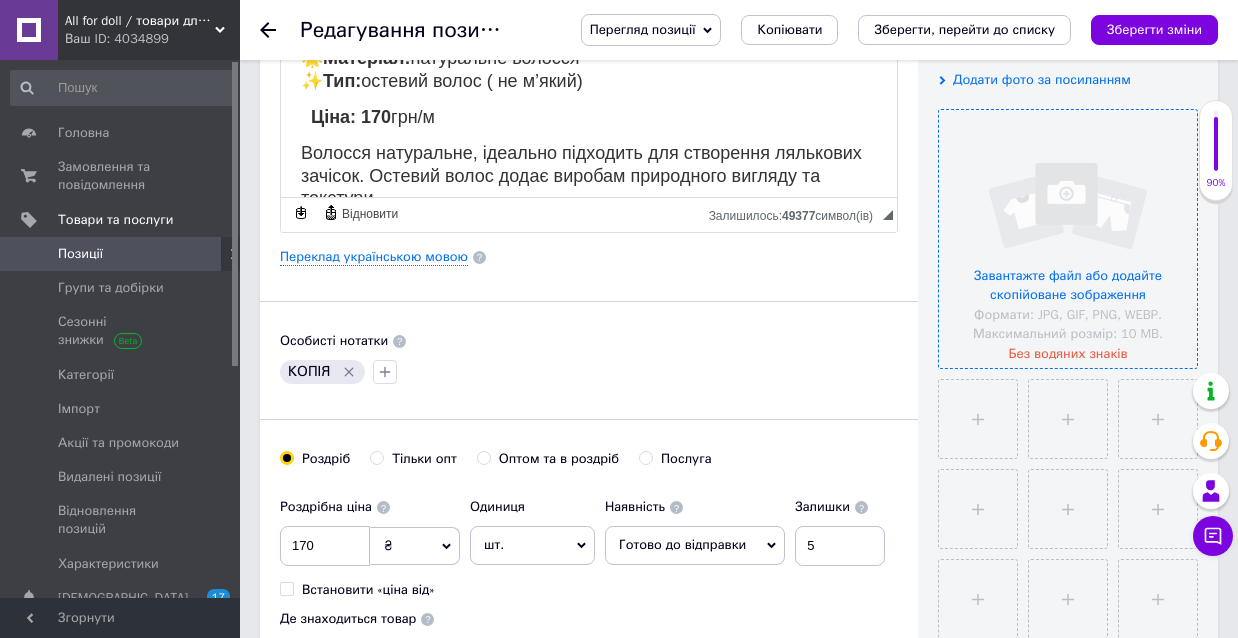 scroll, scrollTop: 389, scrollLeft: 0, axis: vertical 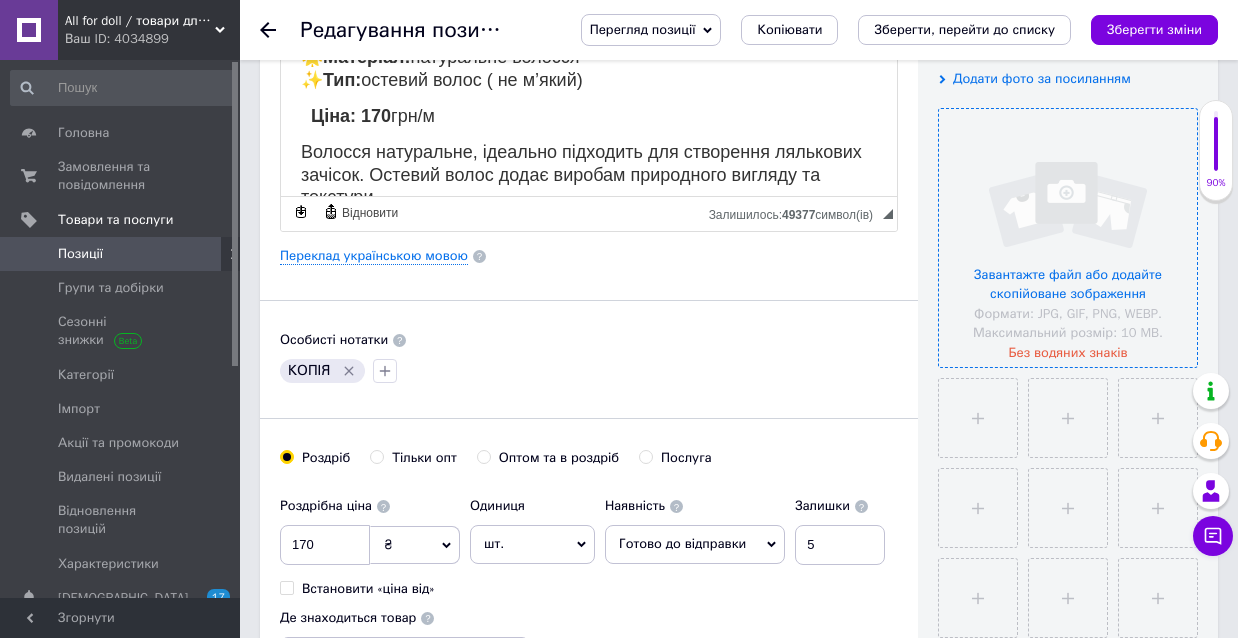 click at bounding box center (1068, 238) 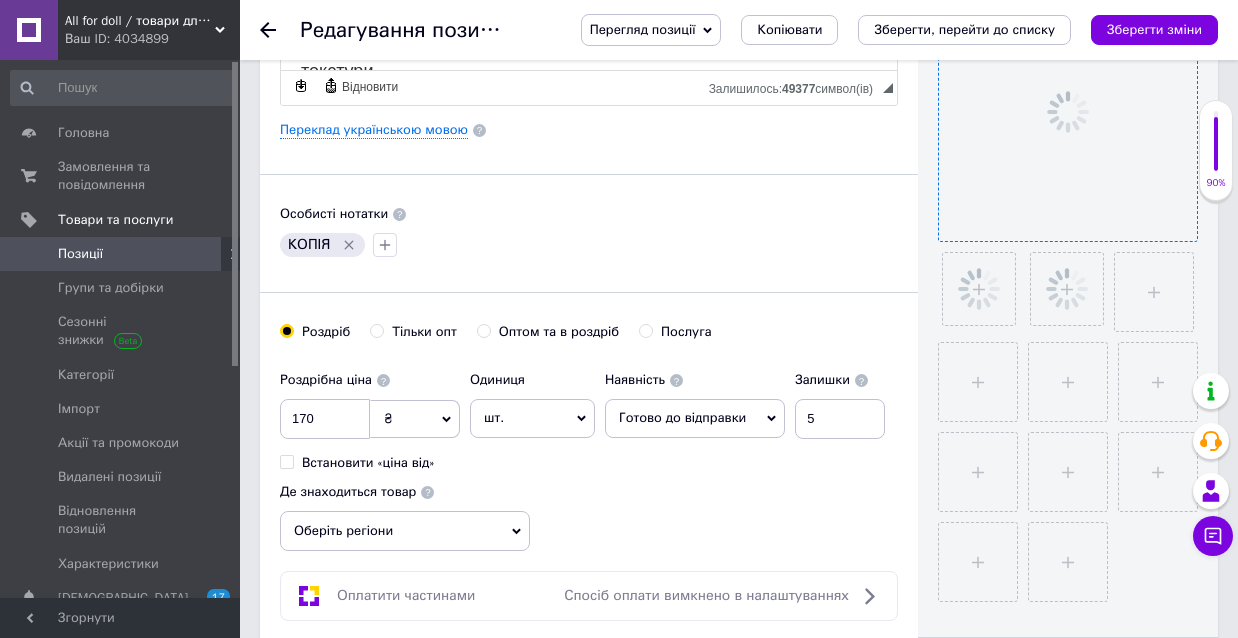 scroll, scrollTop: 585, scrollLeft: 0, axis: vertical 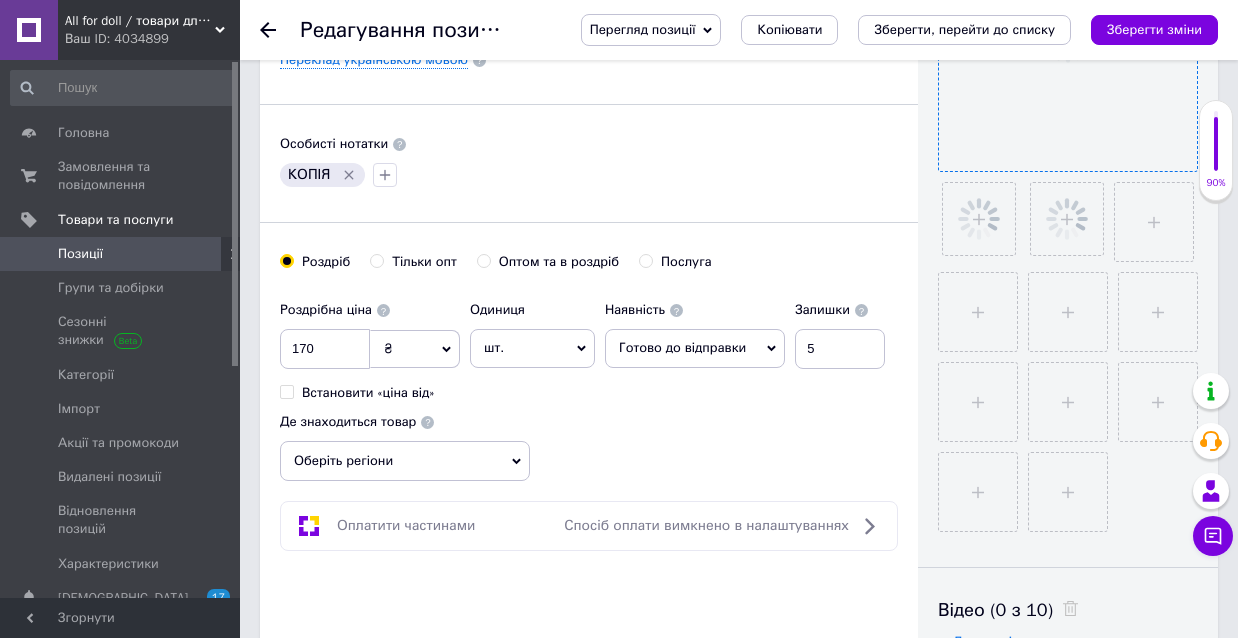 click on "Оберіть регіони" at bounding box center [405, 461] 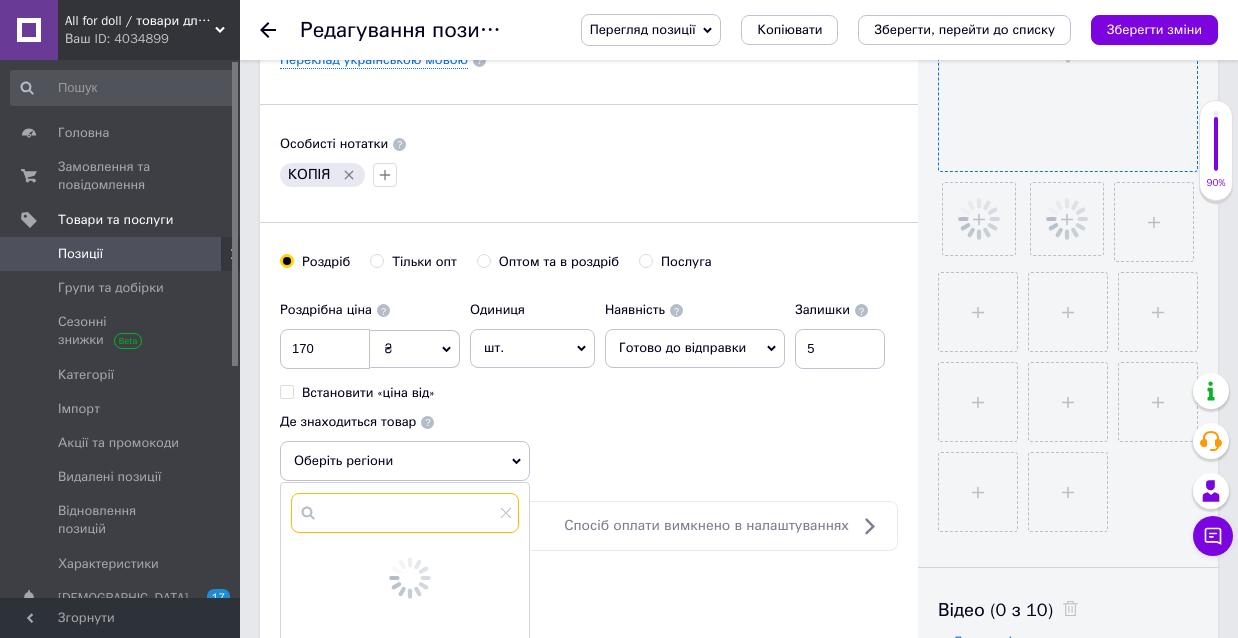 click at bounding box center (405, 513) 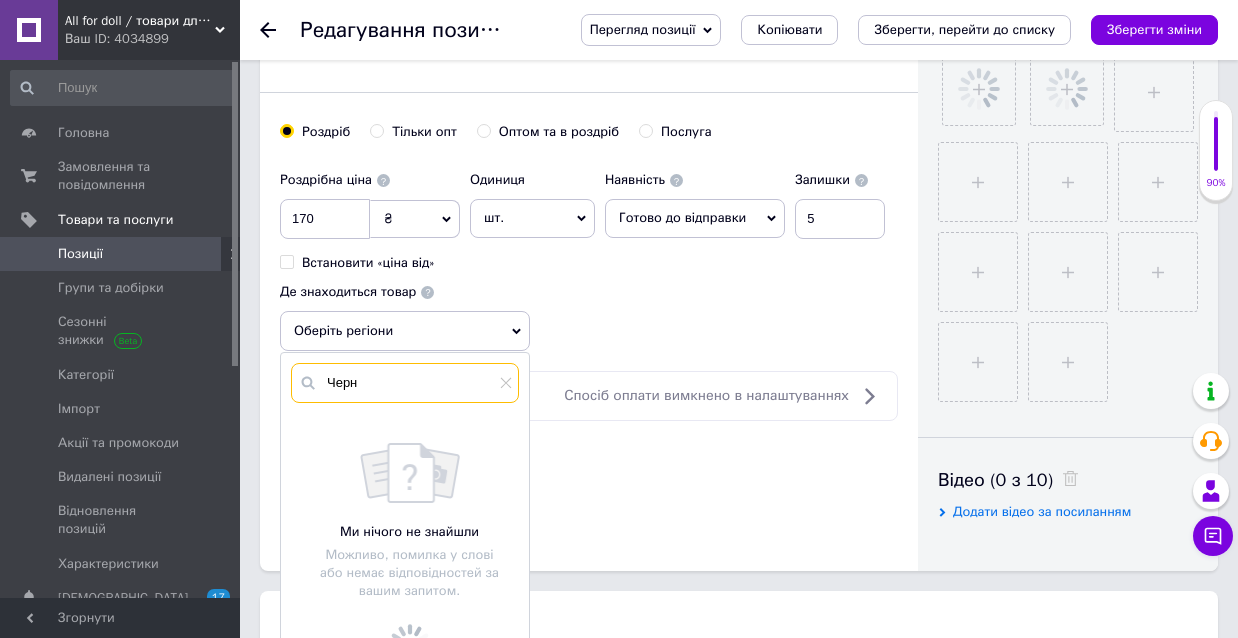 scroll, scrollTop: 834, scrollLeft: 0, axis: vertical 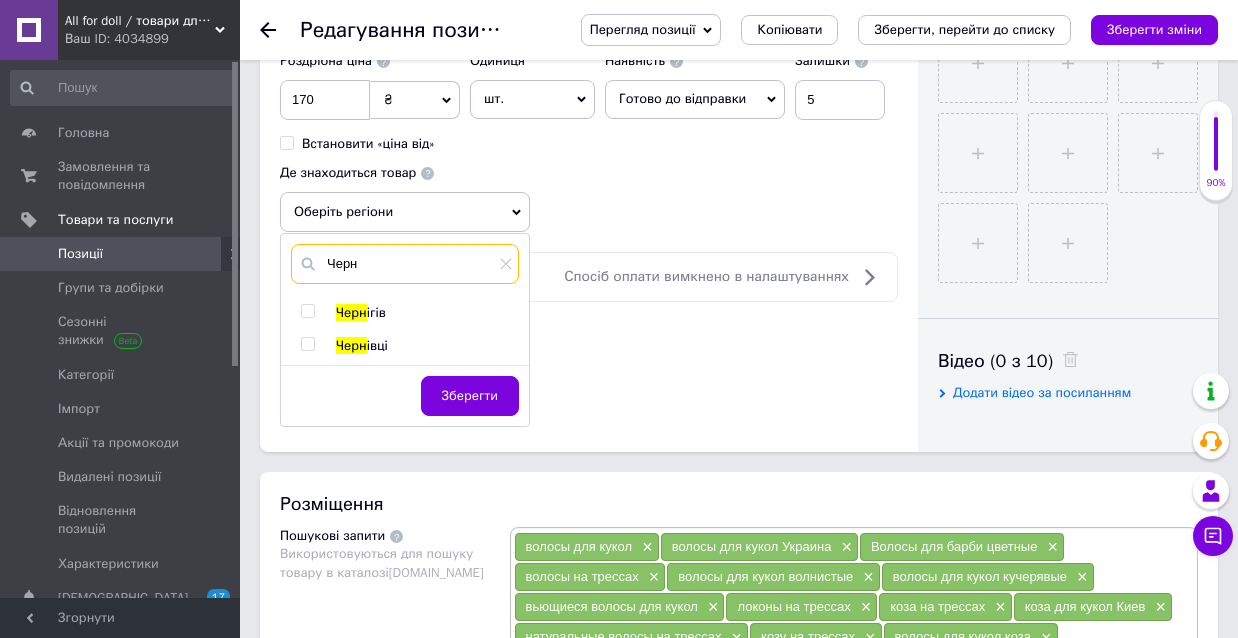 type on "Черн" 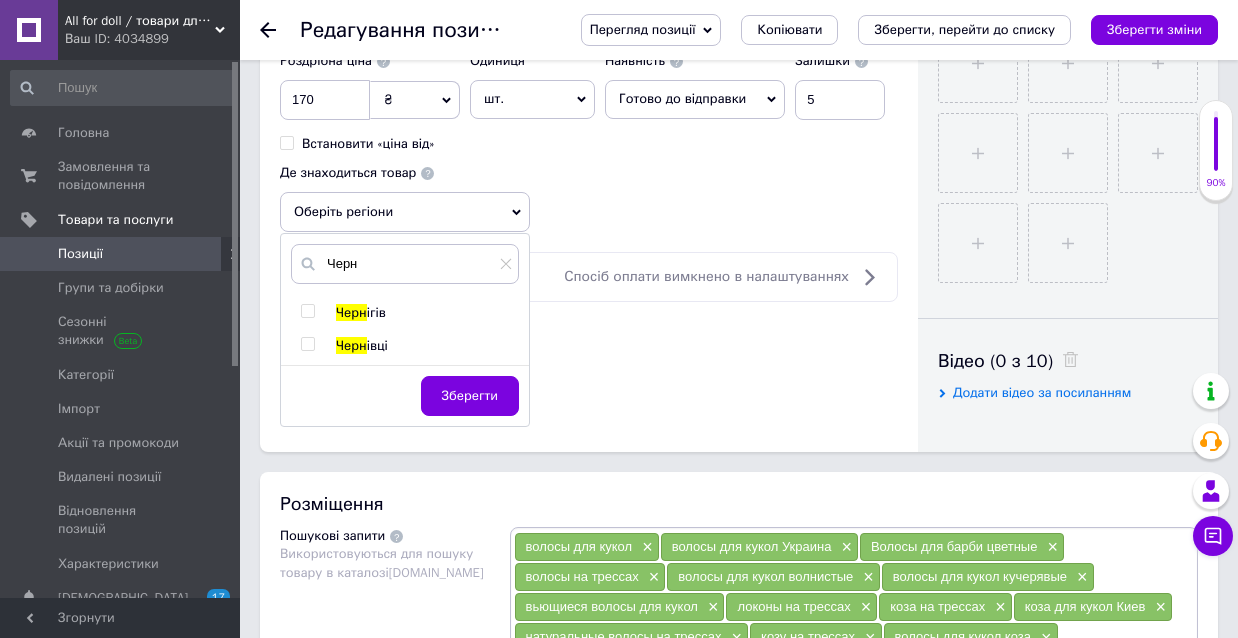 click on "Черн ігів Черн івці" at bounding box center [404, 329] 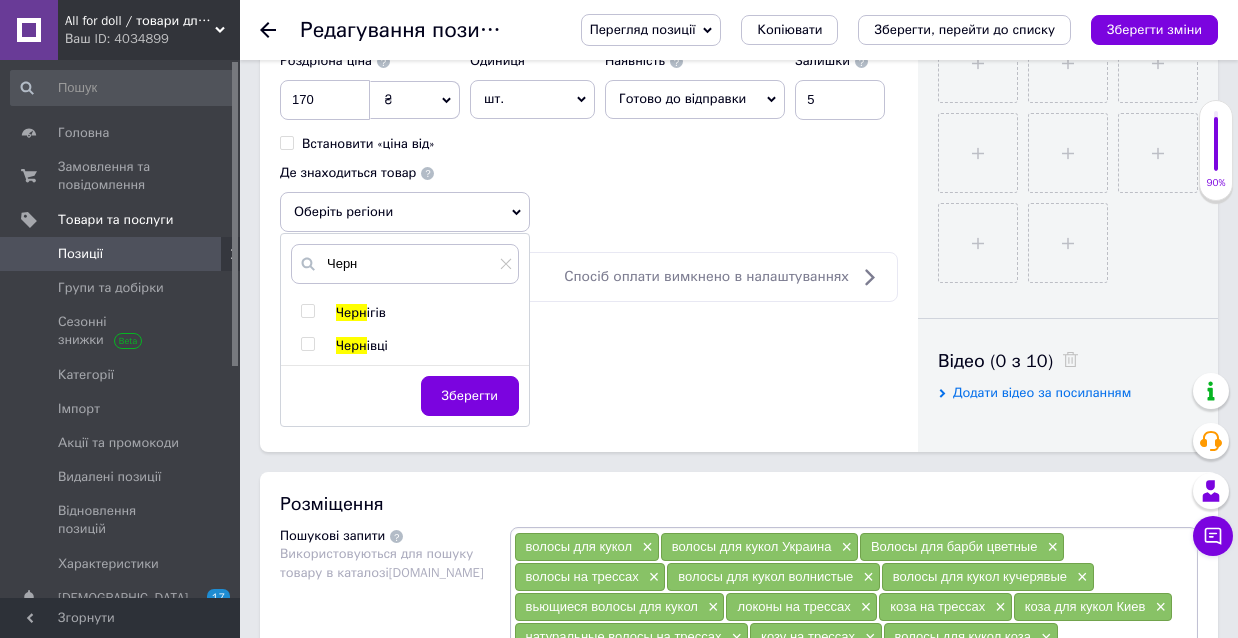 click at bounding box center [307, 311] 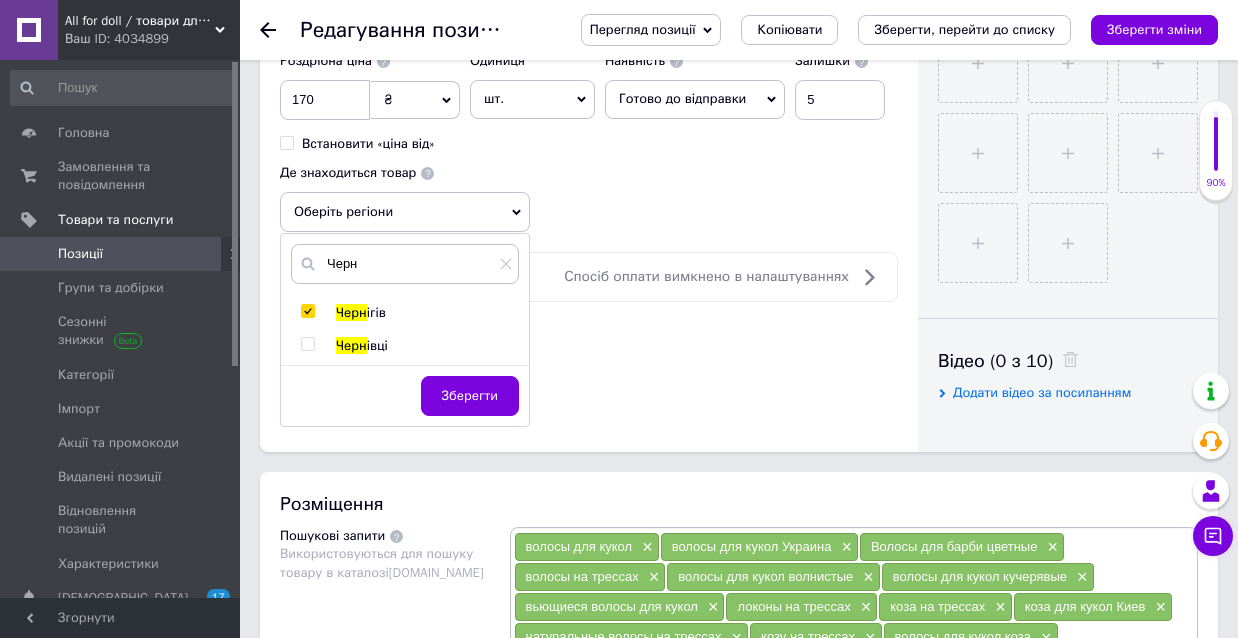 checkbox on "true" 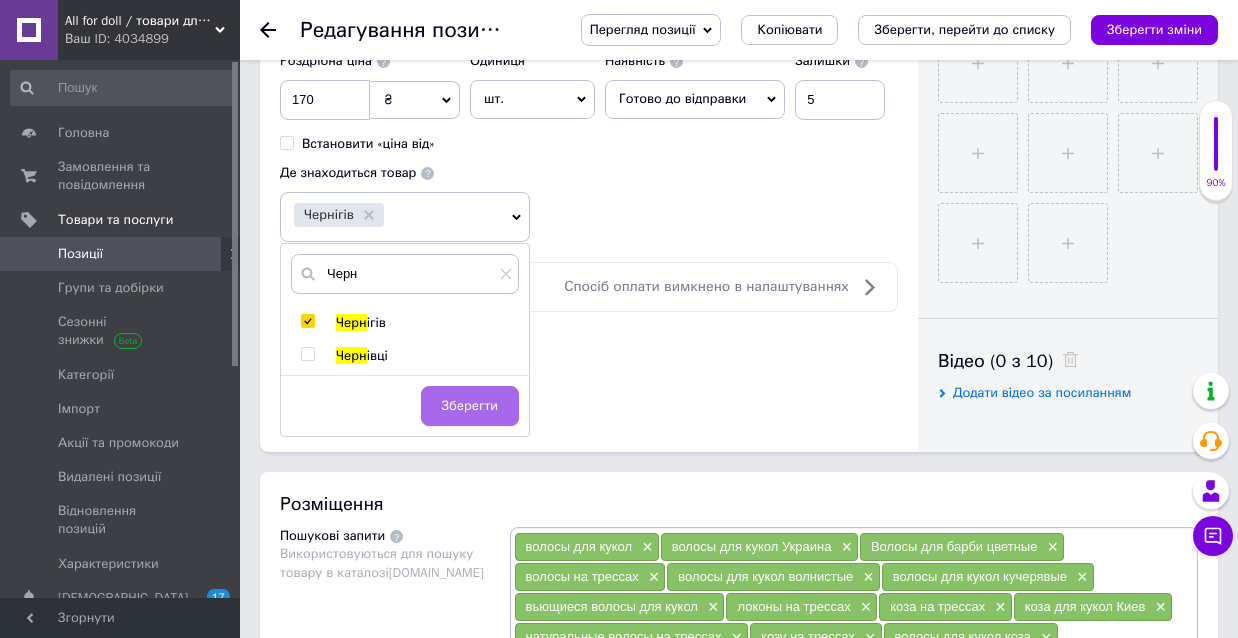 click on "Зберегти" at bounding box center (470, 406) 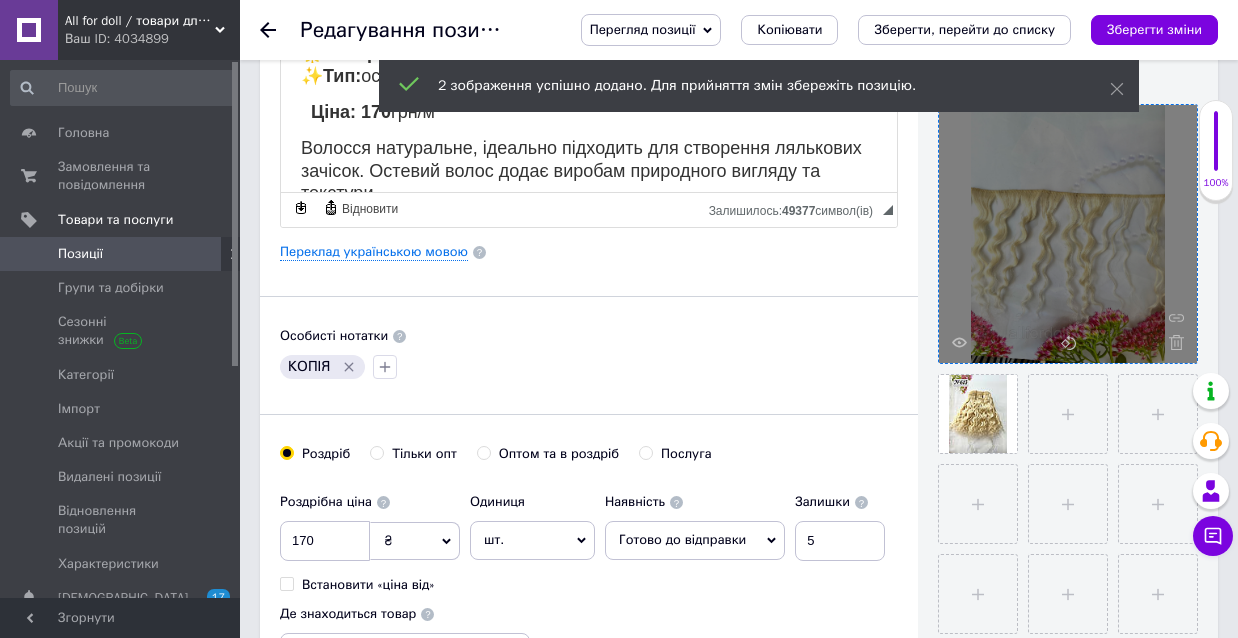 scroll, scrollTop: 397, scrollLeft: 0, axis: vertical 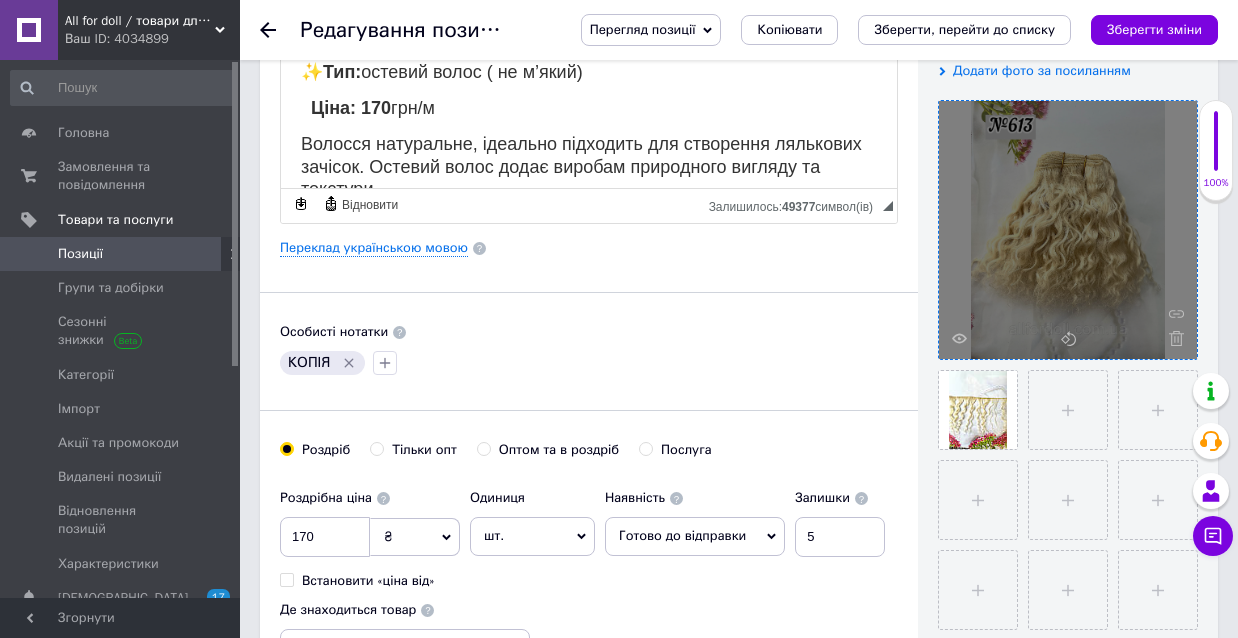 click 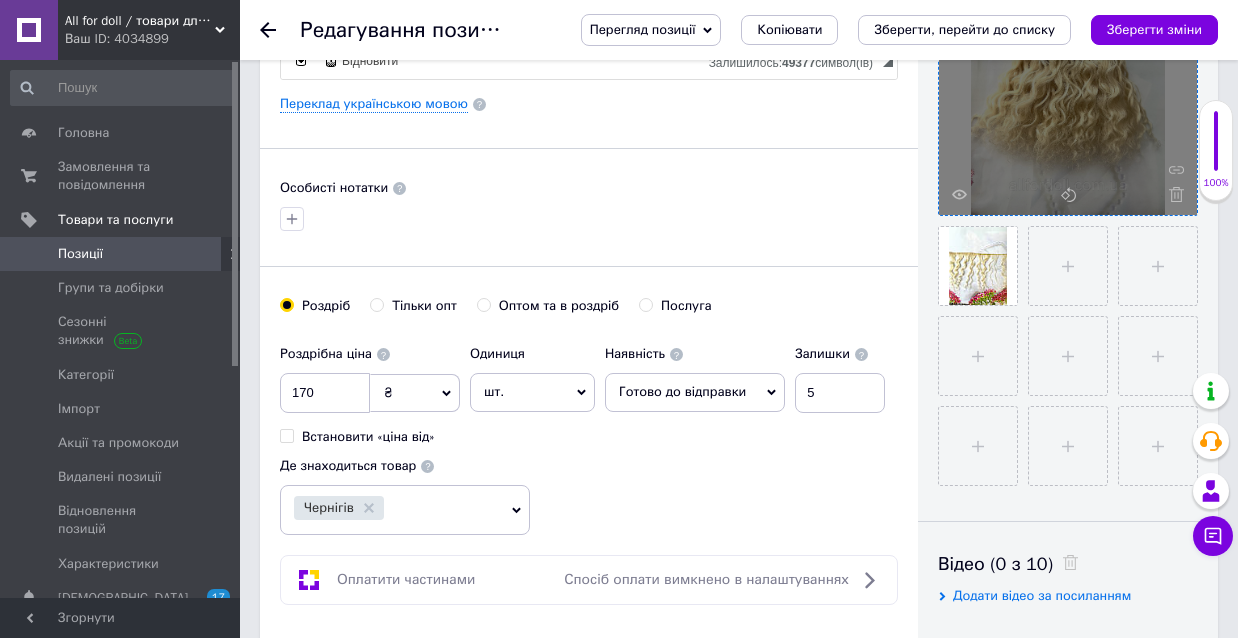 scroll, scrollTop: 545, scrollLeft: 0, axis: vertical 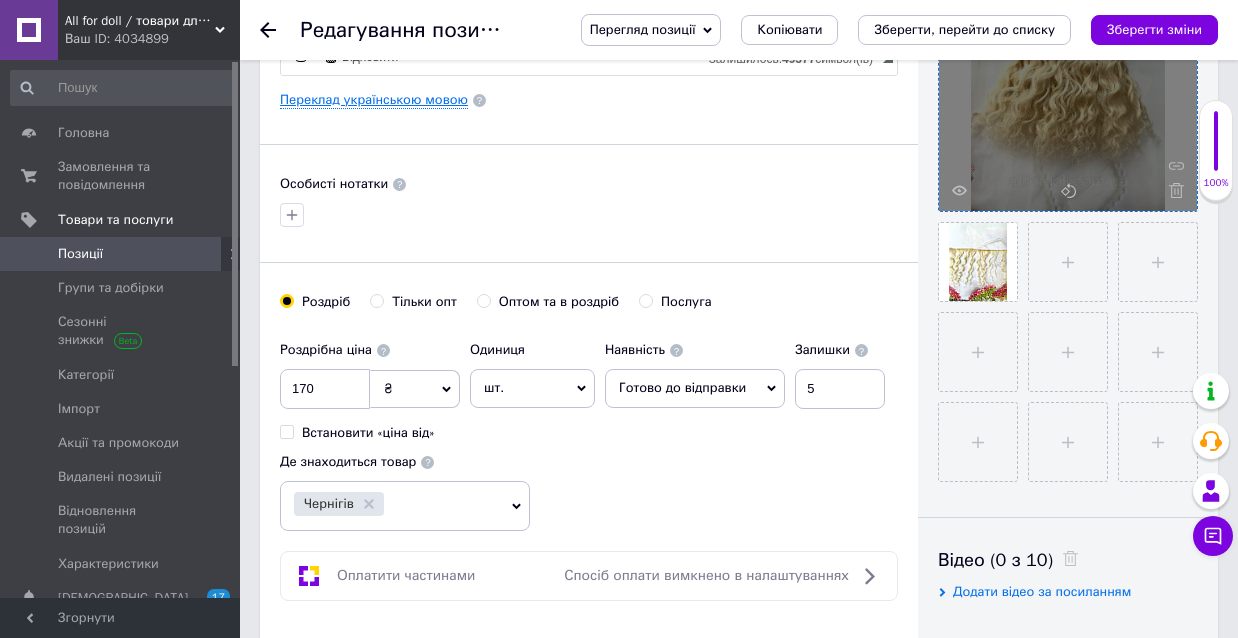 click on "Переклад українською мовою" at bounding box center (374, 100) 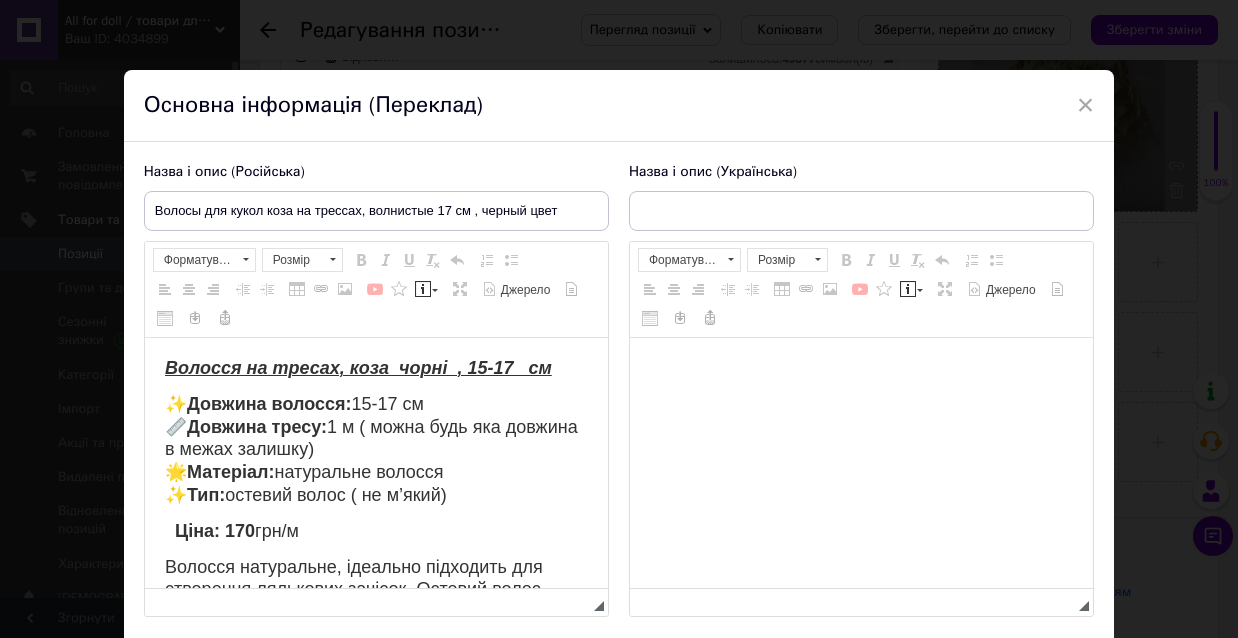 scroll, scrollTop: 0, scrollLeft: 0, axis: both 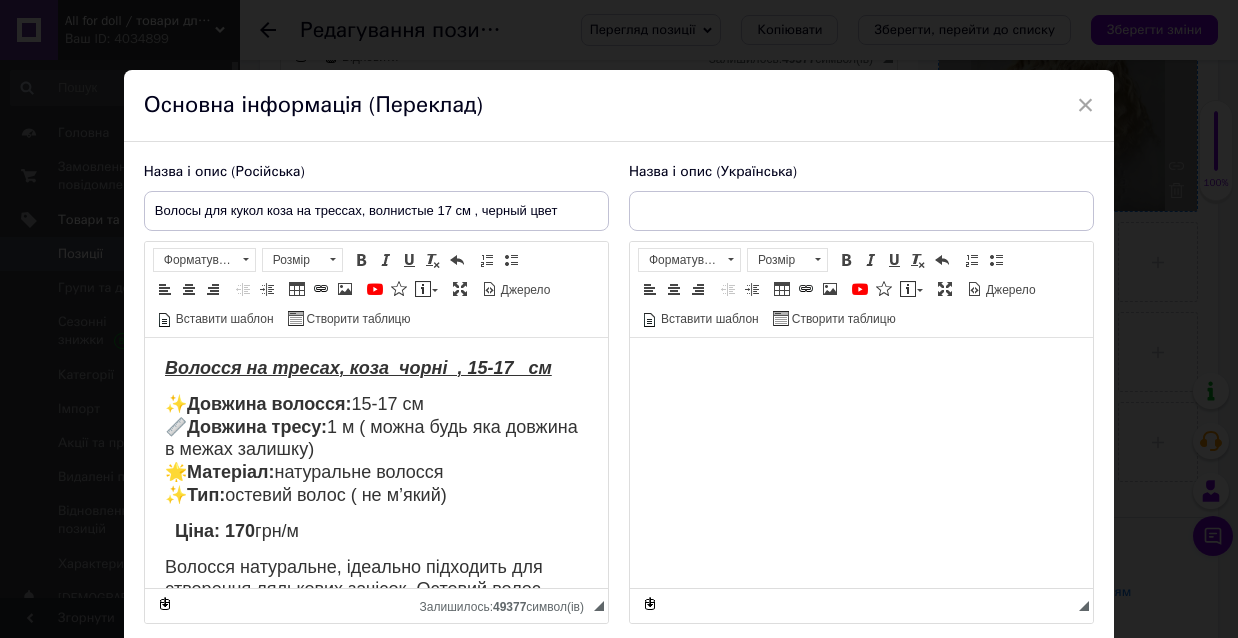 type on "Волосся для ляльок  натуральне ,коза на тресах, чорна" 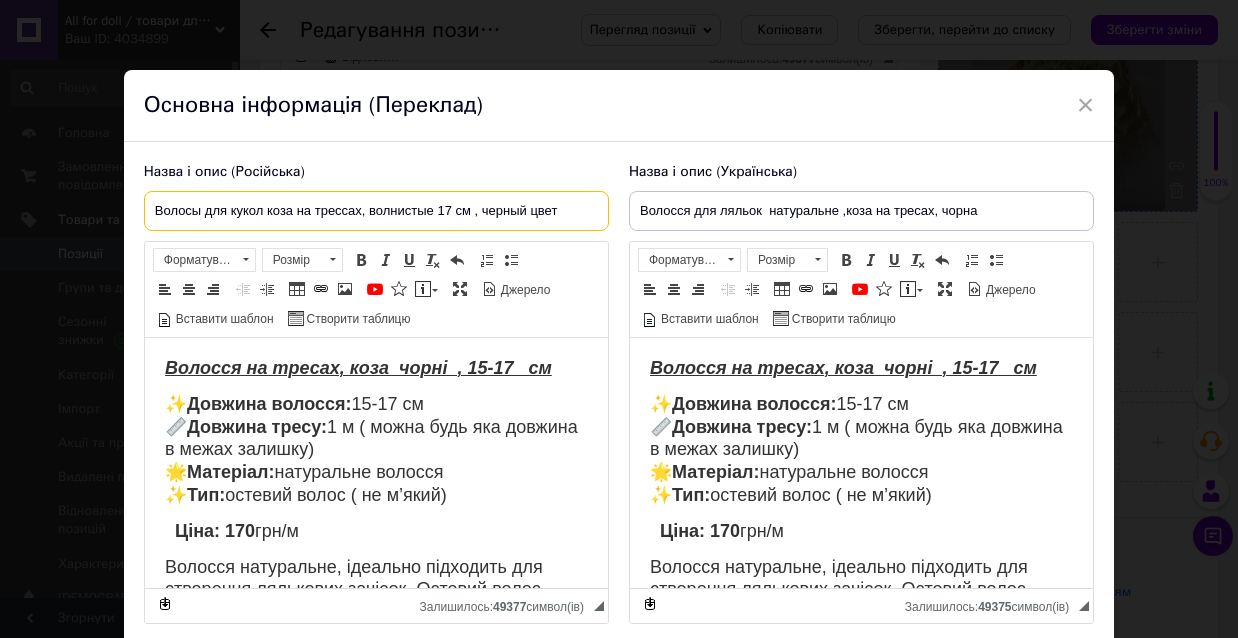 drag, startPoint x: 567, startPoint y: 213, endPoint x: 485, endPoint y: 211, distance: 82.02438 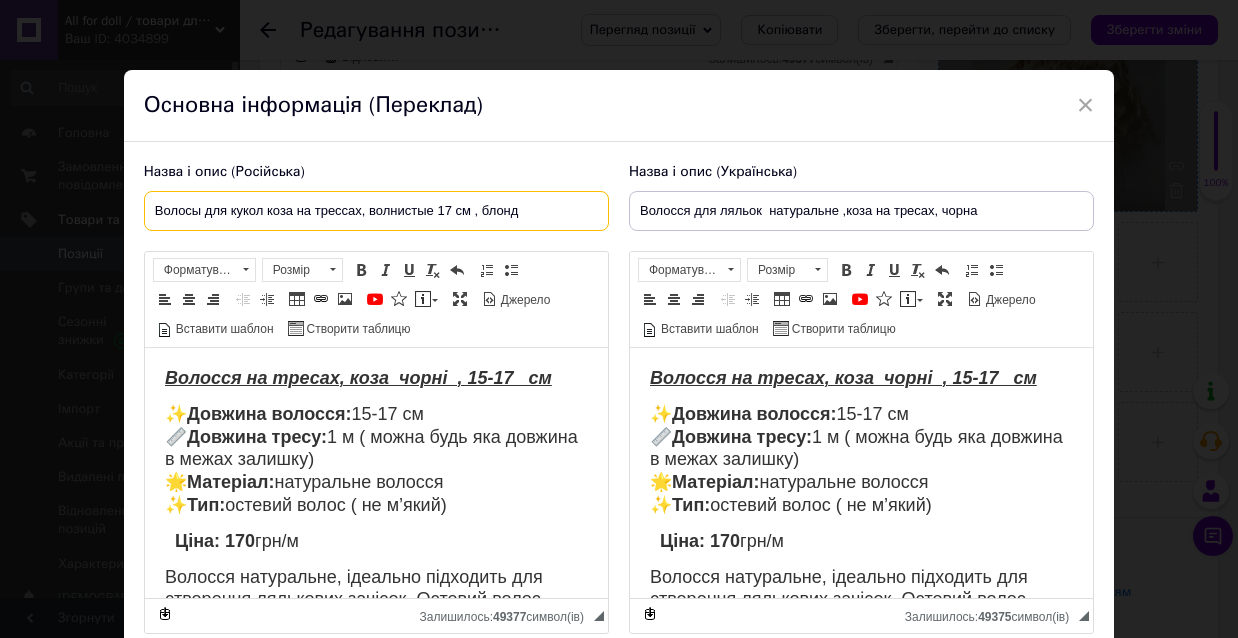 type on "Волосы для кукол коза на трессах, волнистые 17 см , блонд" 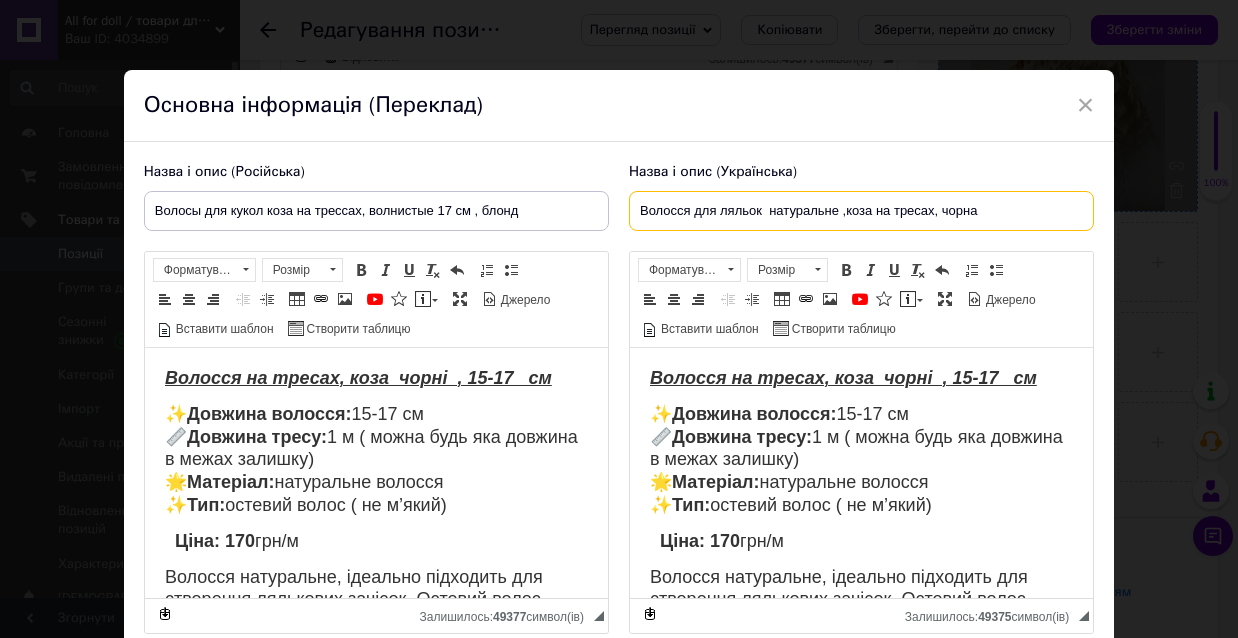 drag, startPoint x: 978, startPoint y: 211, endPoint x: 941, endPoint y: 209, distance: 37.054016 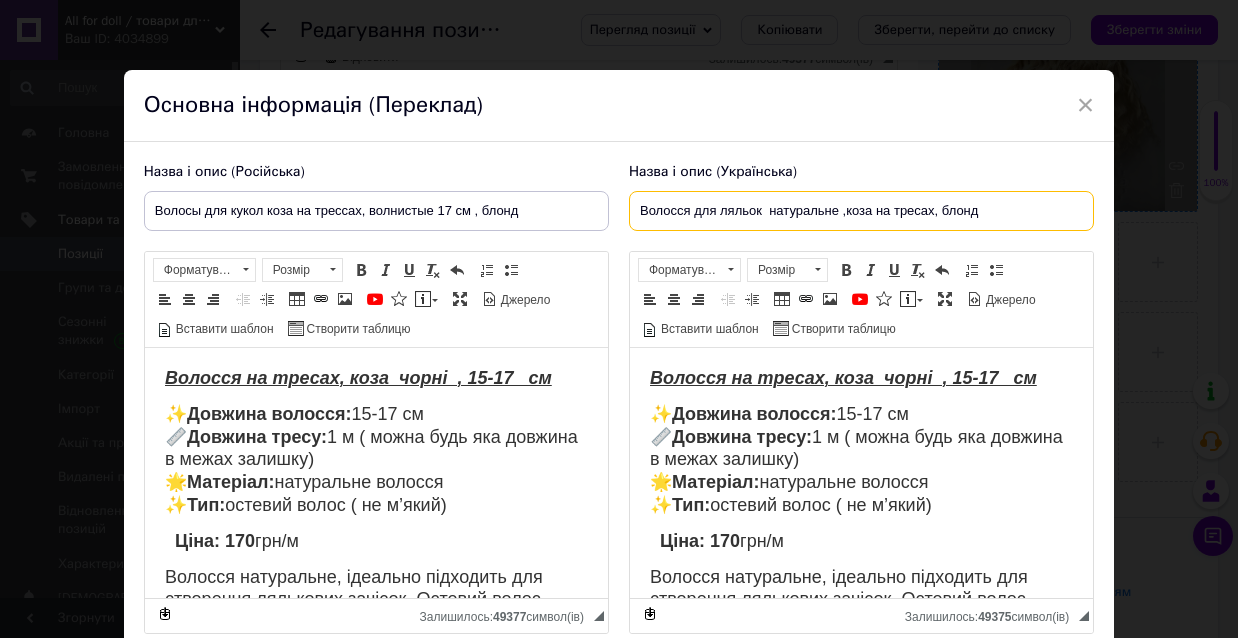 type on "Волосся для ляльок  натуральне ,коза на тресах, блонд" 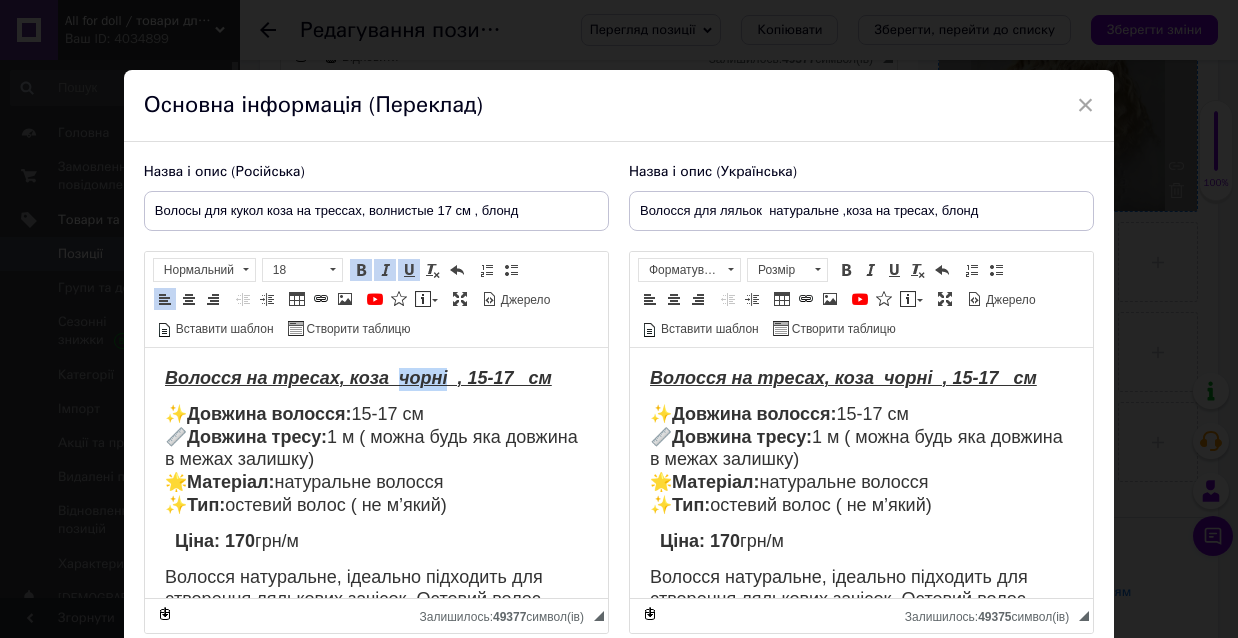 drag, startPoint x: 442, startPoint y: 377, endPoint x: 396, endPoint y: 370, distance: 46.52956 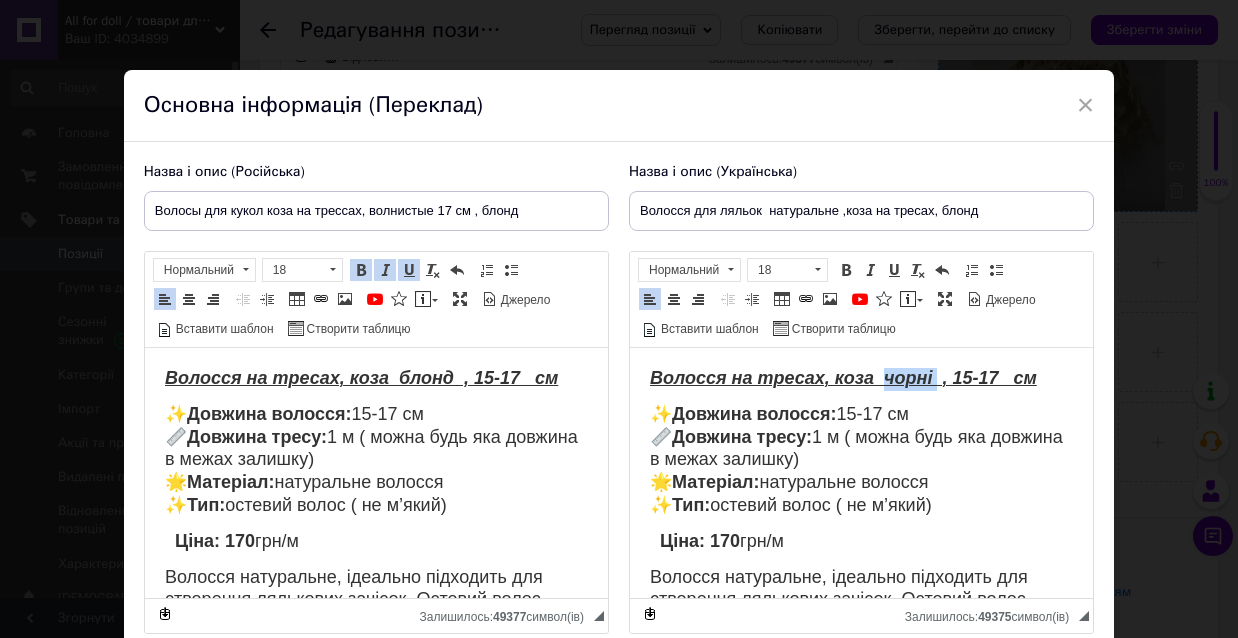 drag, startPoint x: 932, startPoint y: 376, endPoint x: 876, endPoint y: 374, distance: 56.0357 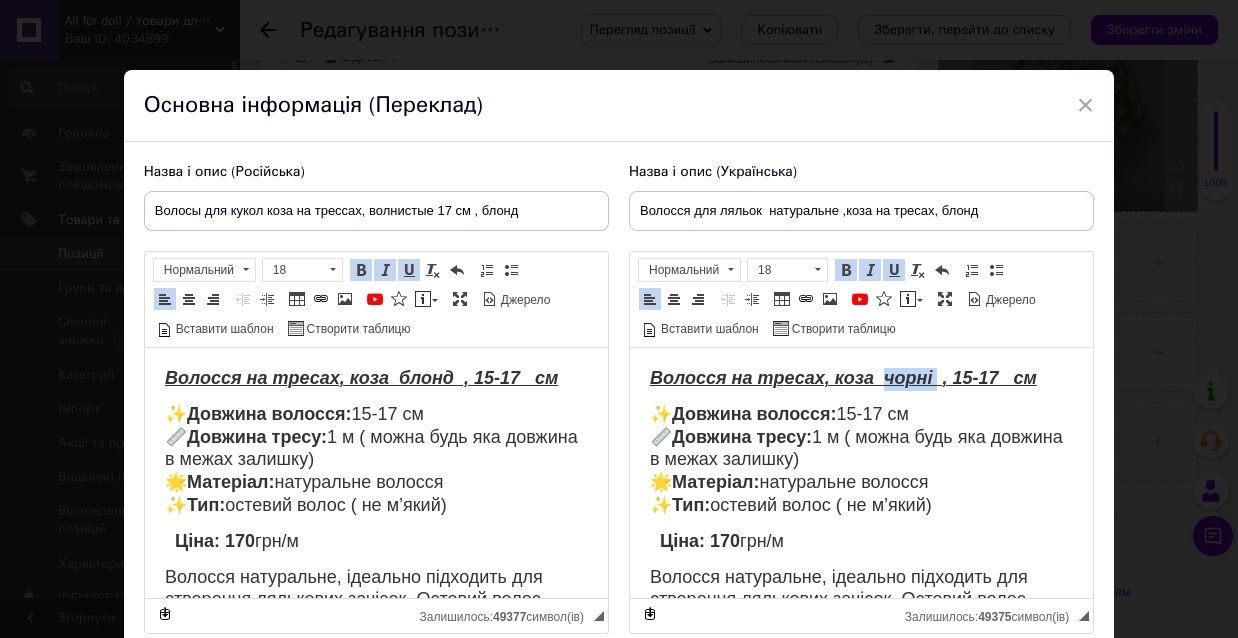 type 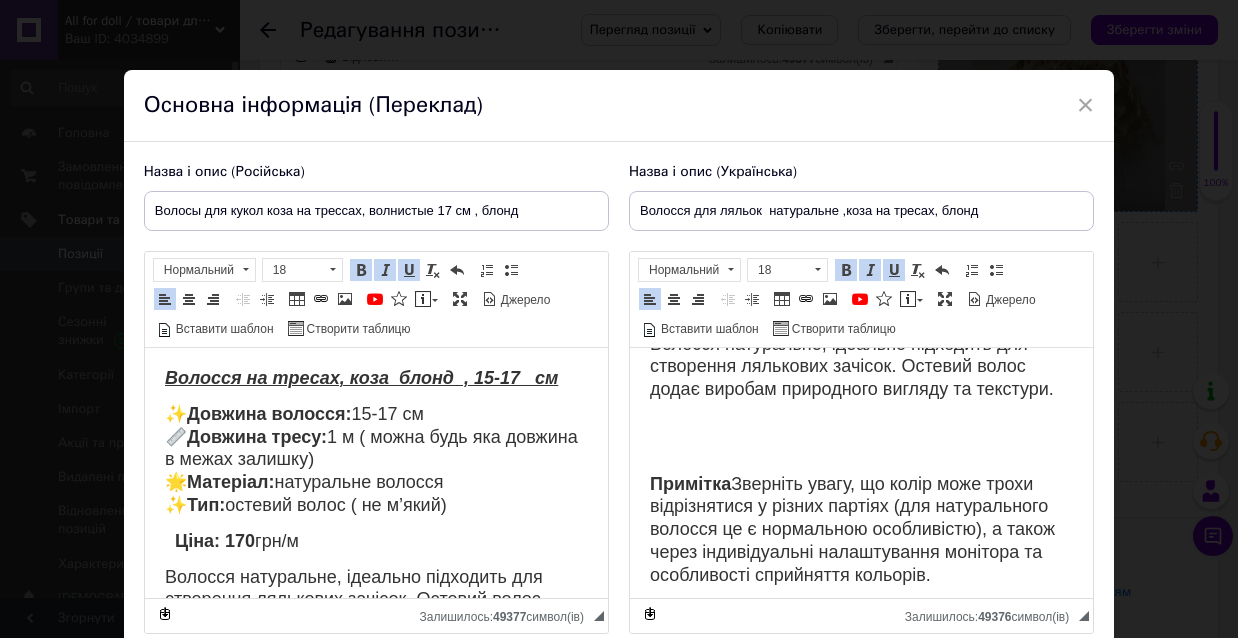 scroll, scrollTop: 308, scrollLeft: 0, axis: vertical 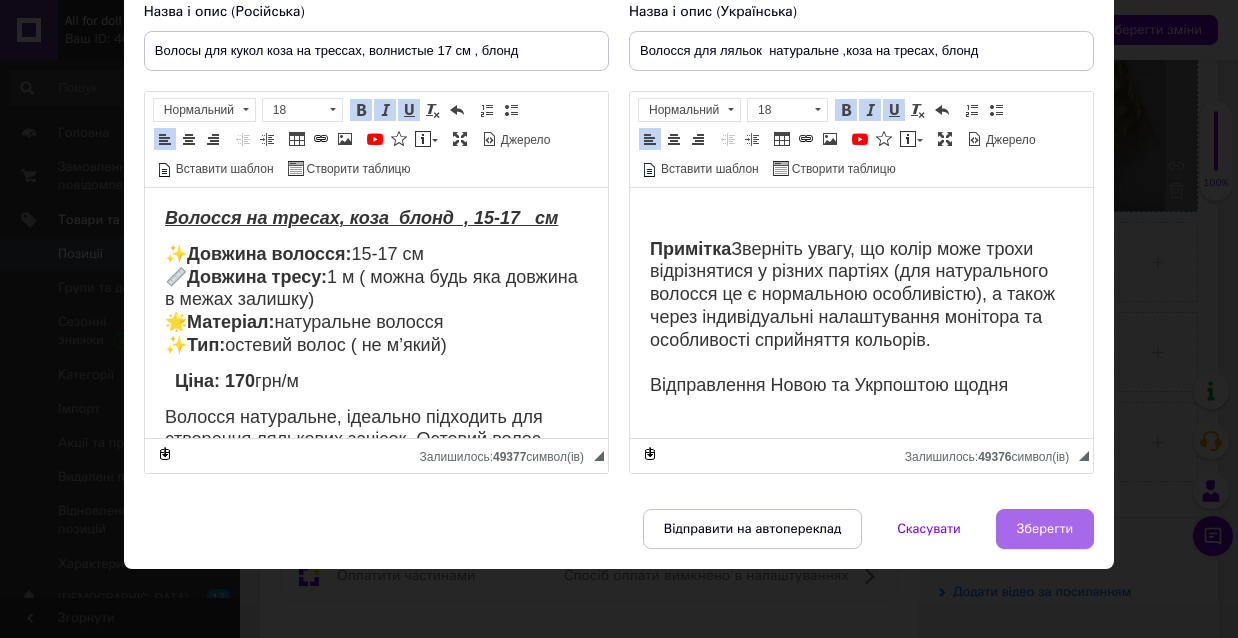 click on "Зберегти" at bounding box center (1045, 529) 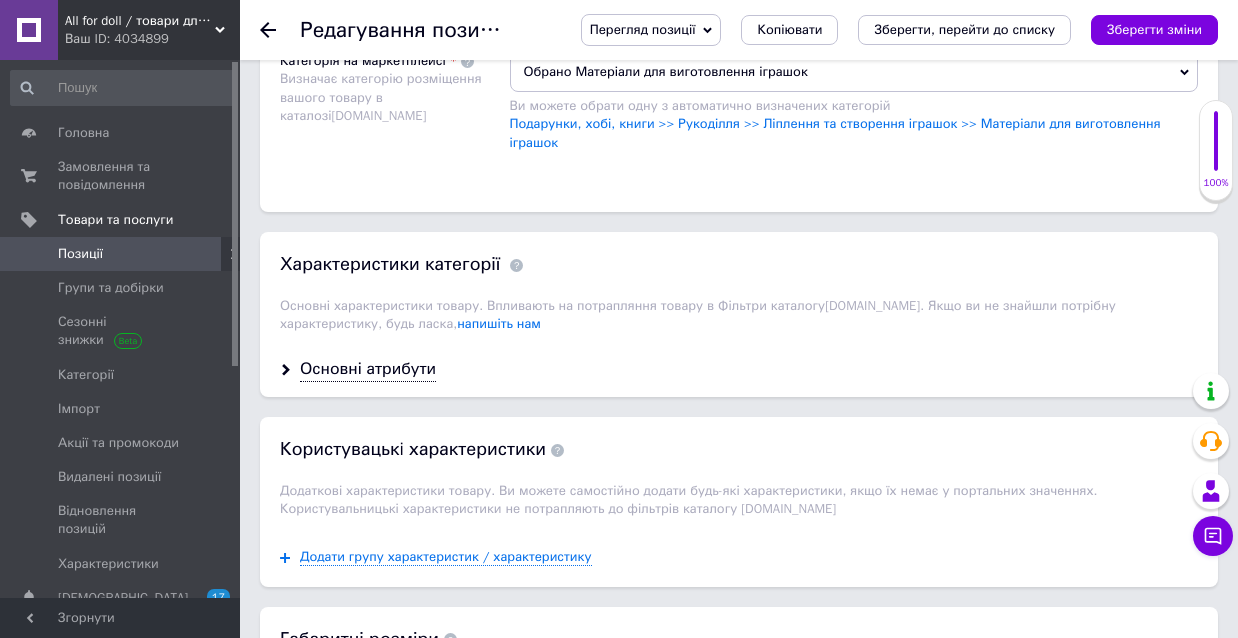 scroll, scrollTop: 1586, scrollLeft: 0, axis: vertical 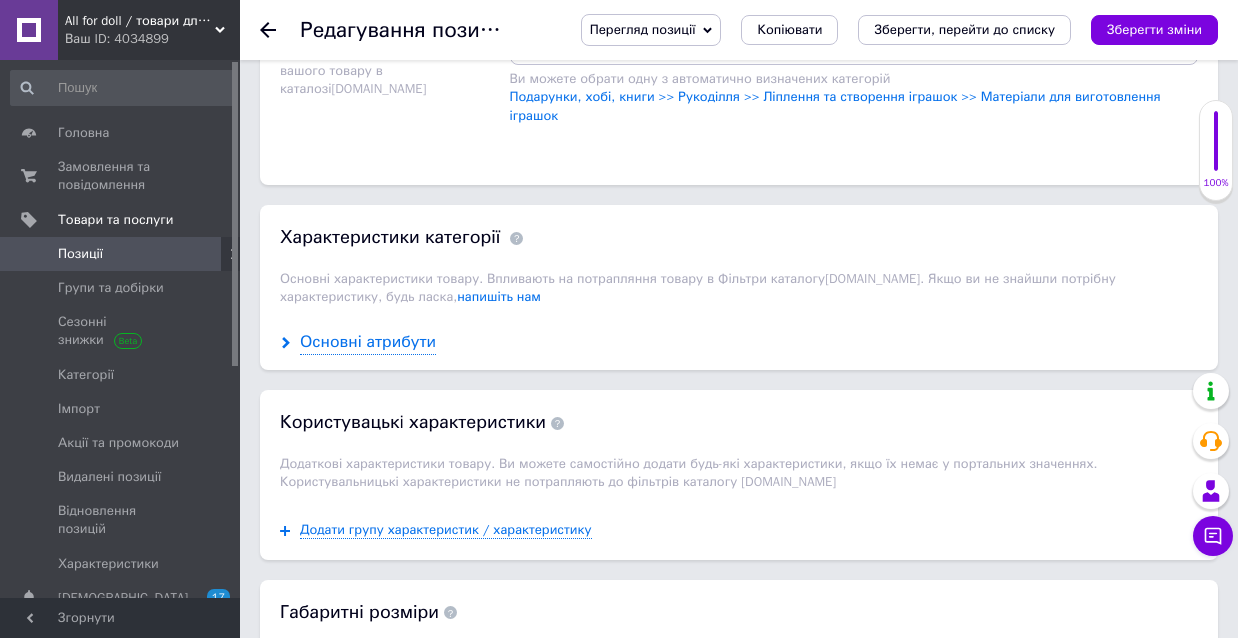 click on "Основні атрибути" at bounding box center [368, 342] 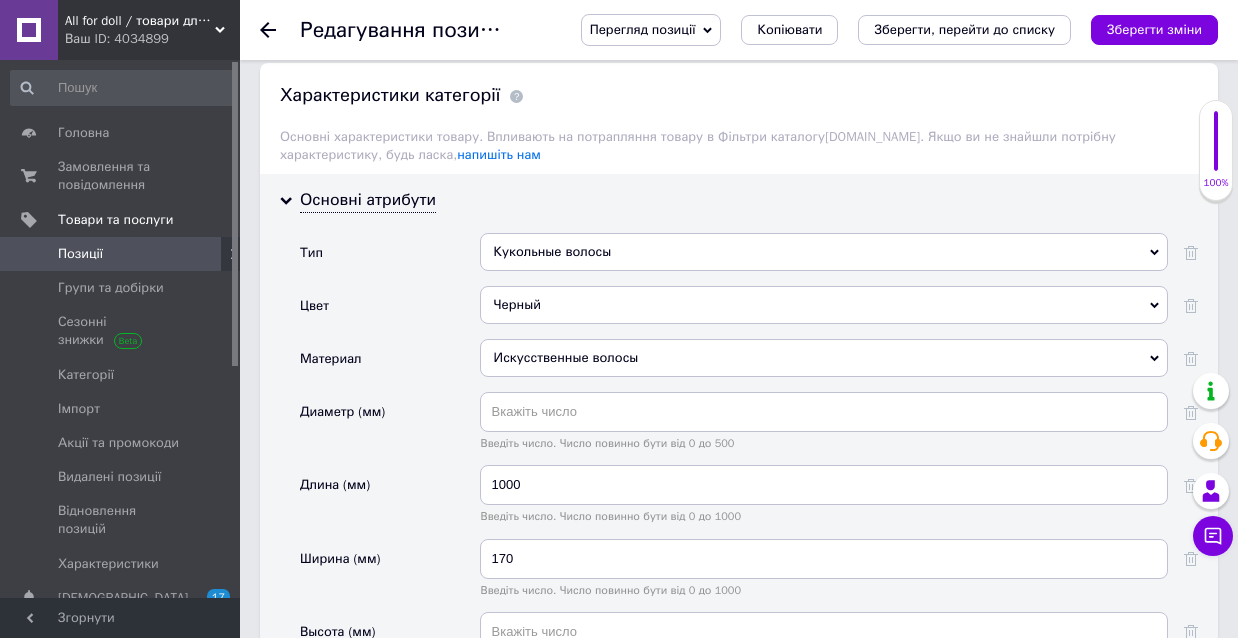 scroll, scrollTop: 1727, scrollLeft: 0, axis: vertical 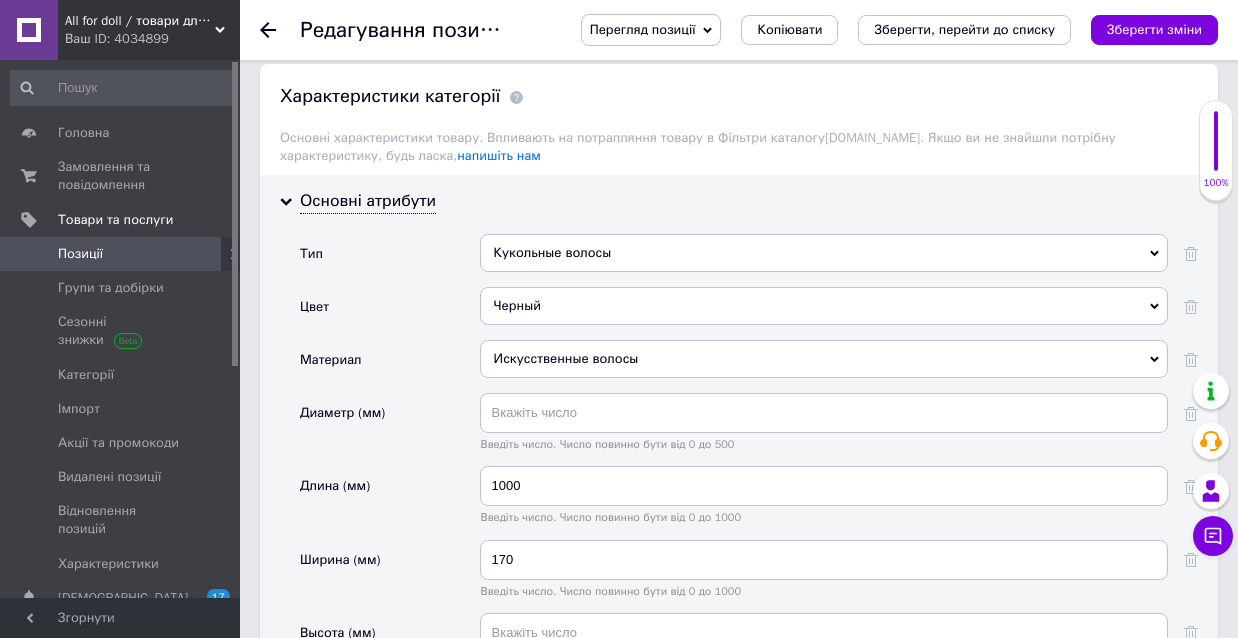 click on "Черный" at bounding box center [824, 306] 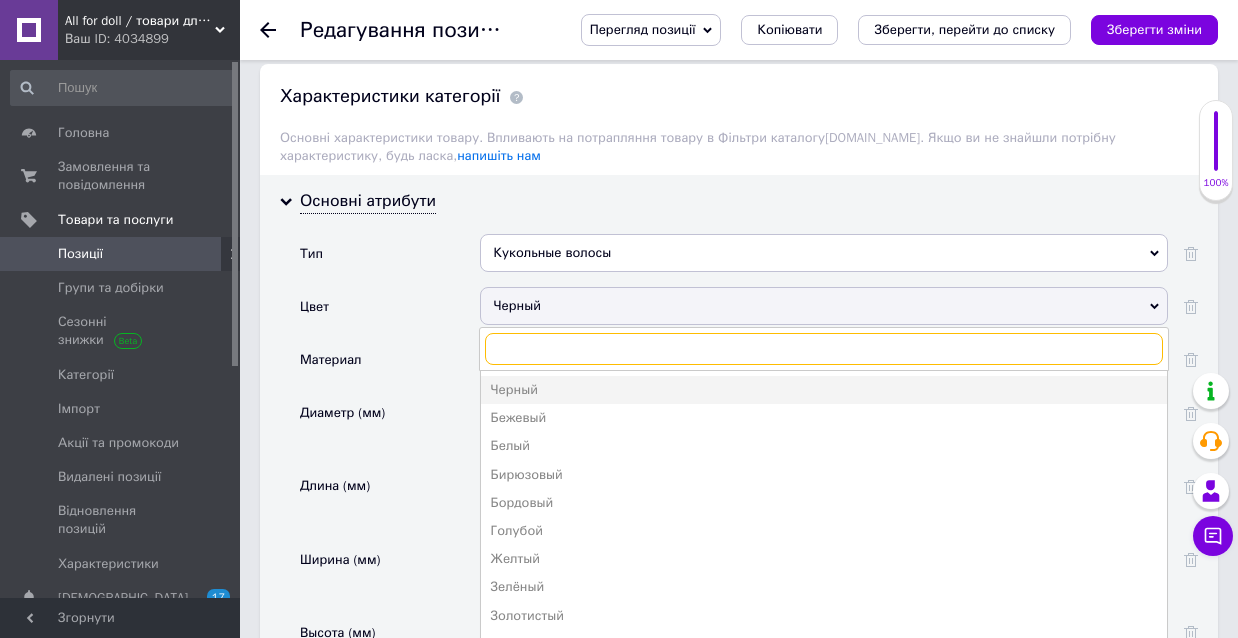 type on "Б" 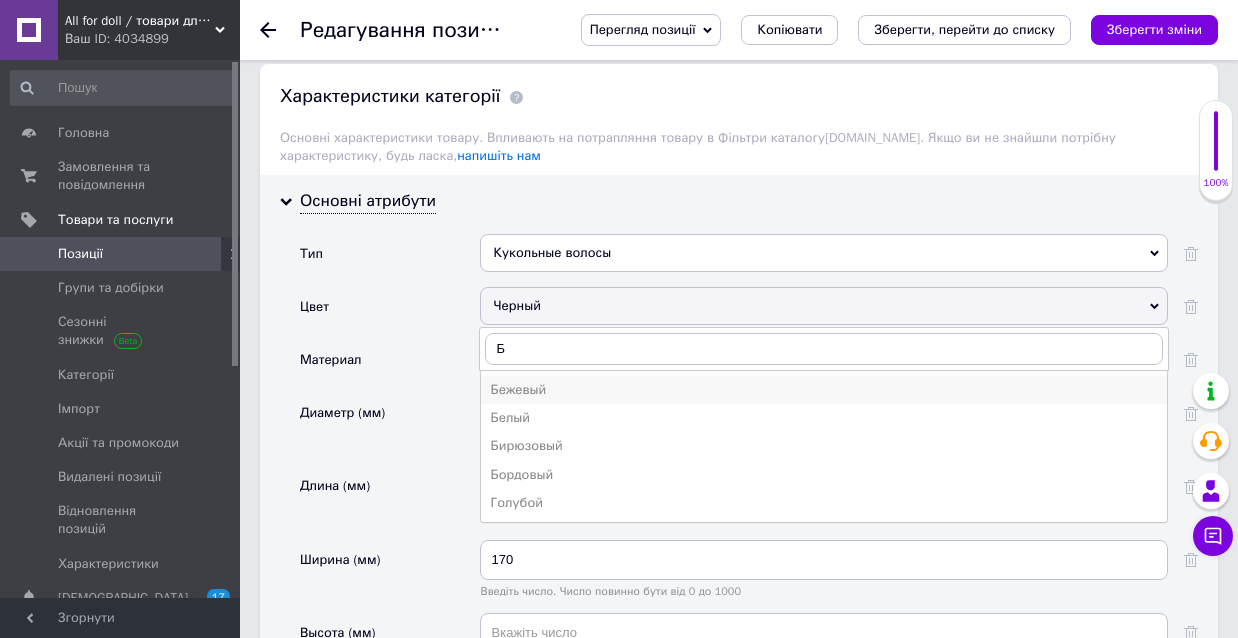 click on "Бежевый" at bounding box center [824, 390] 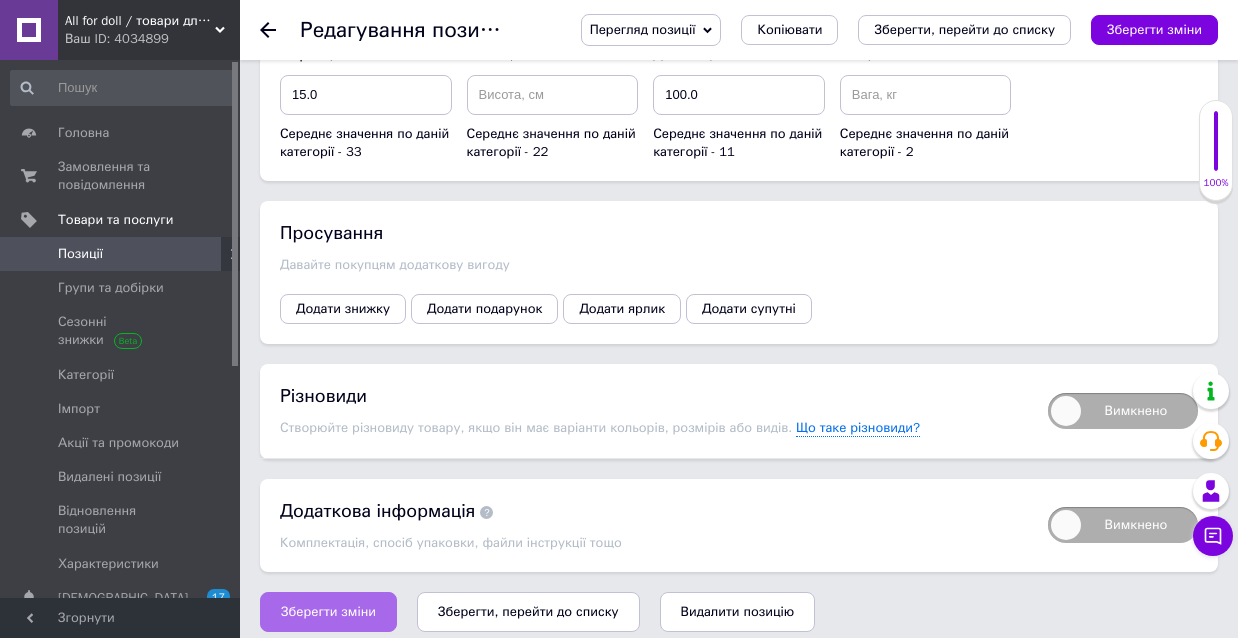 scroll, scrollTop: 2810, scrollLeft: 0, axis: vertical 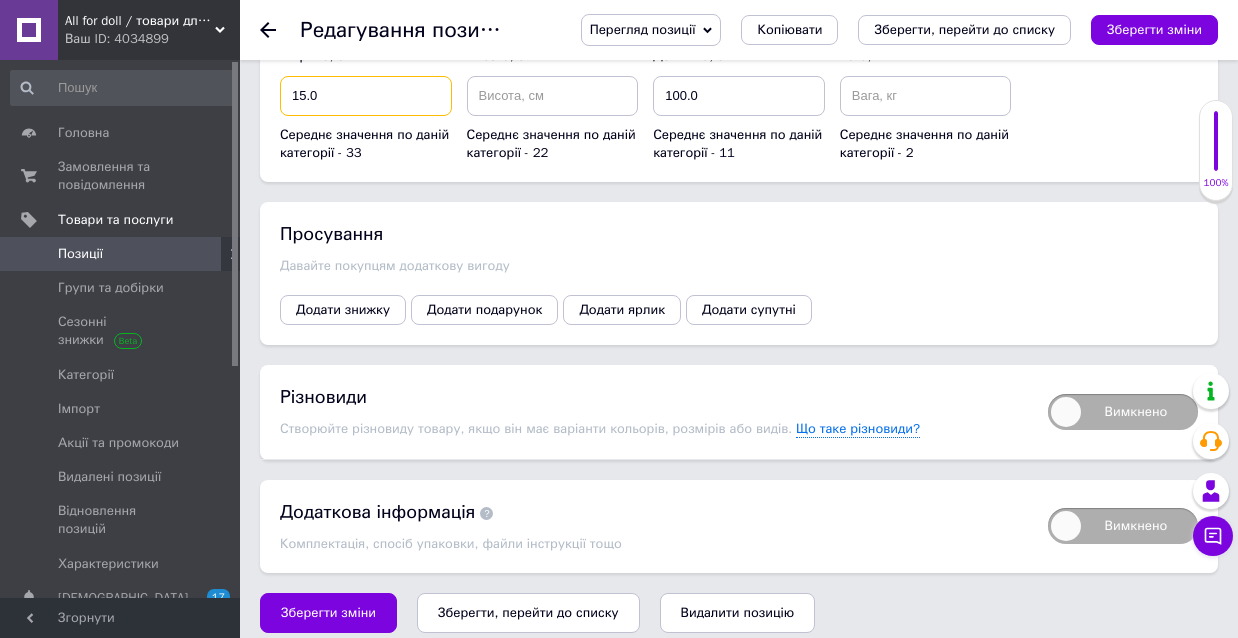 drag, startPoint x: 329, startPoint y: 89, endPoint x: 276, endPoint y: 89, distance: 53 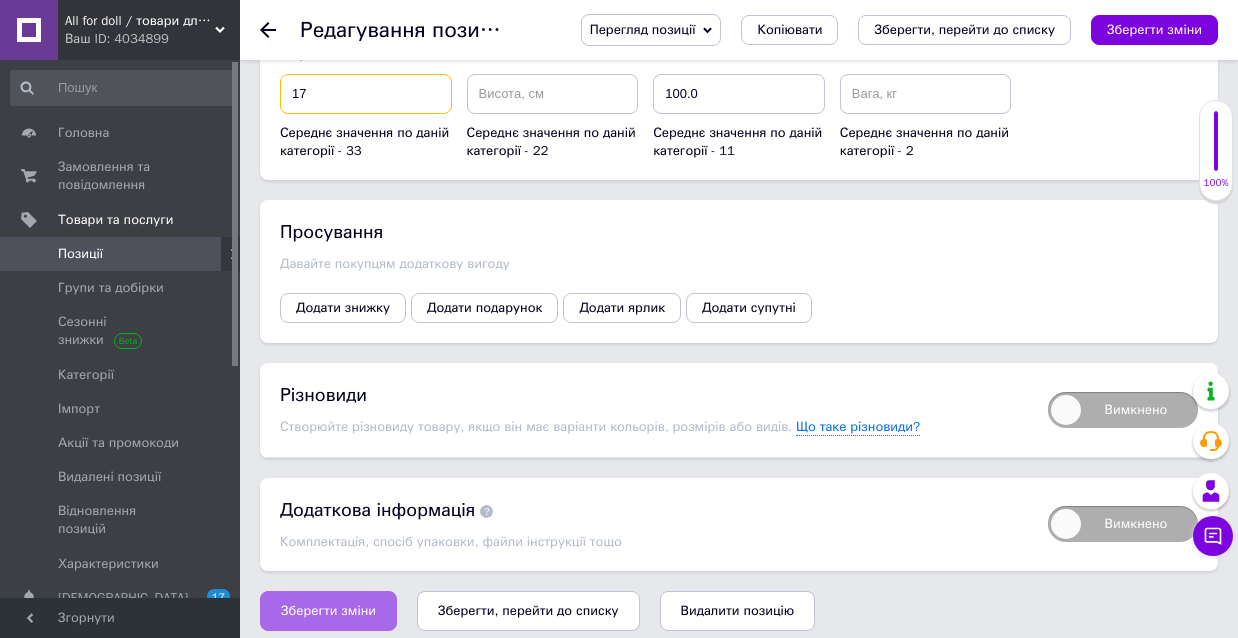 scroll, scrollTop: 2810, scrollLeft: 0, axis: vertical 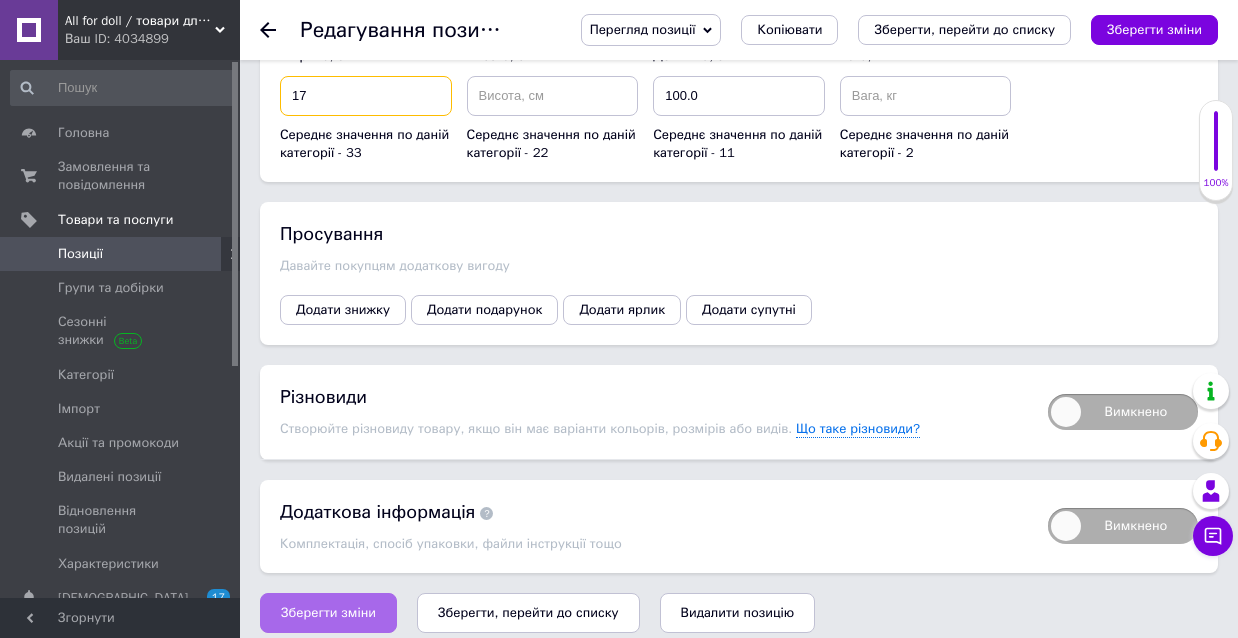 type on "17" 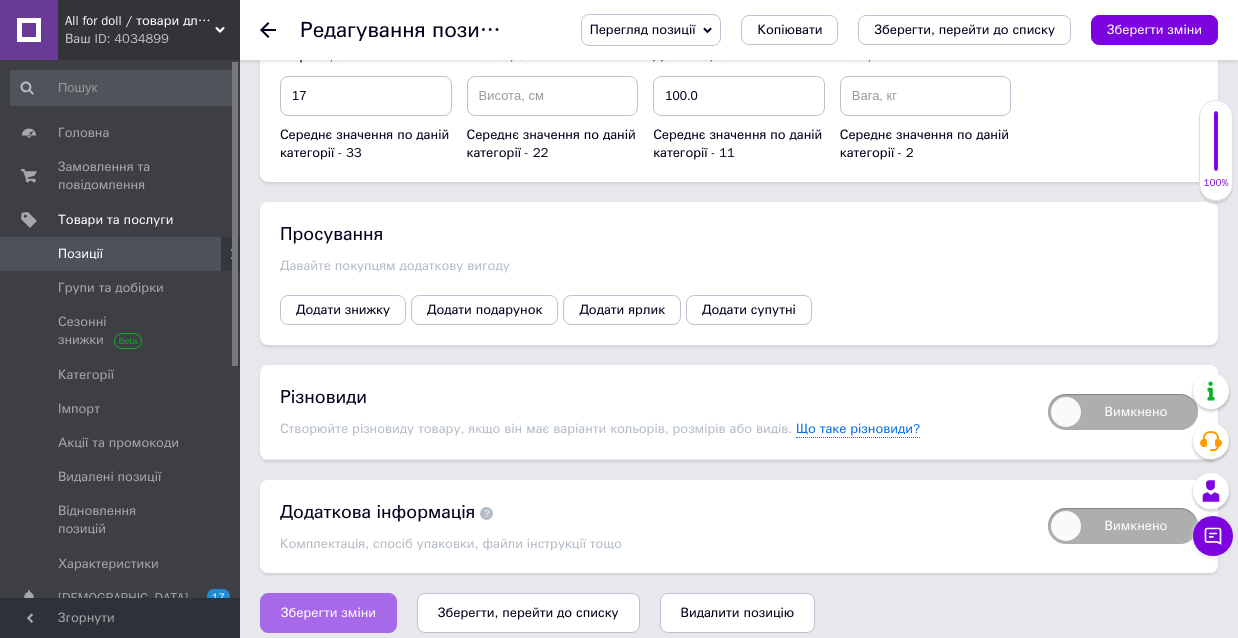click on "Зберегти зміни" at bounding box center (328, 613) 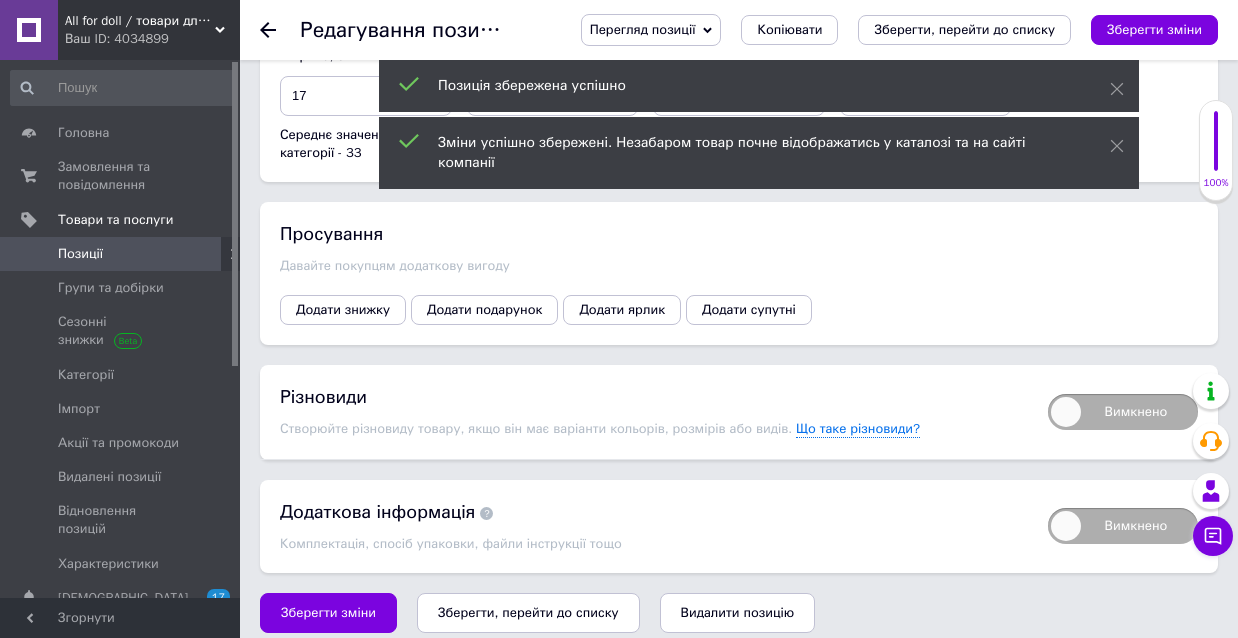 click on "Позиції" at bounding box center (121, 254) 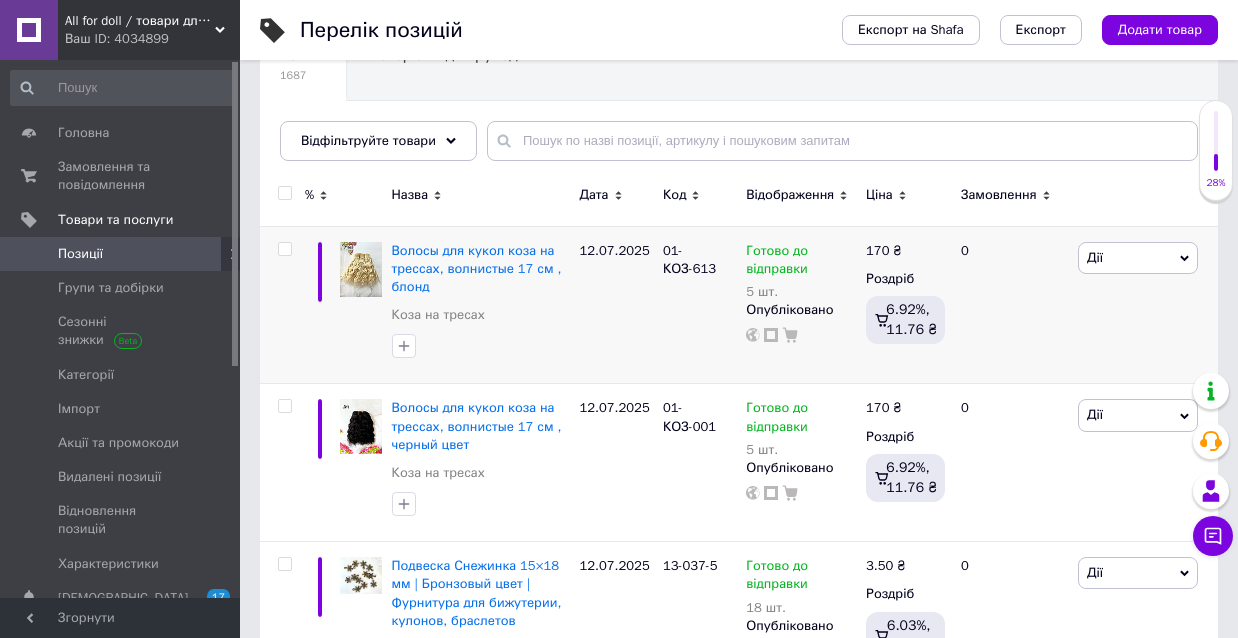 scroll, scrollTop: 213, scrollLeft: 0, axis: vertical 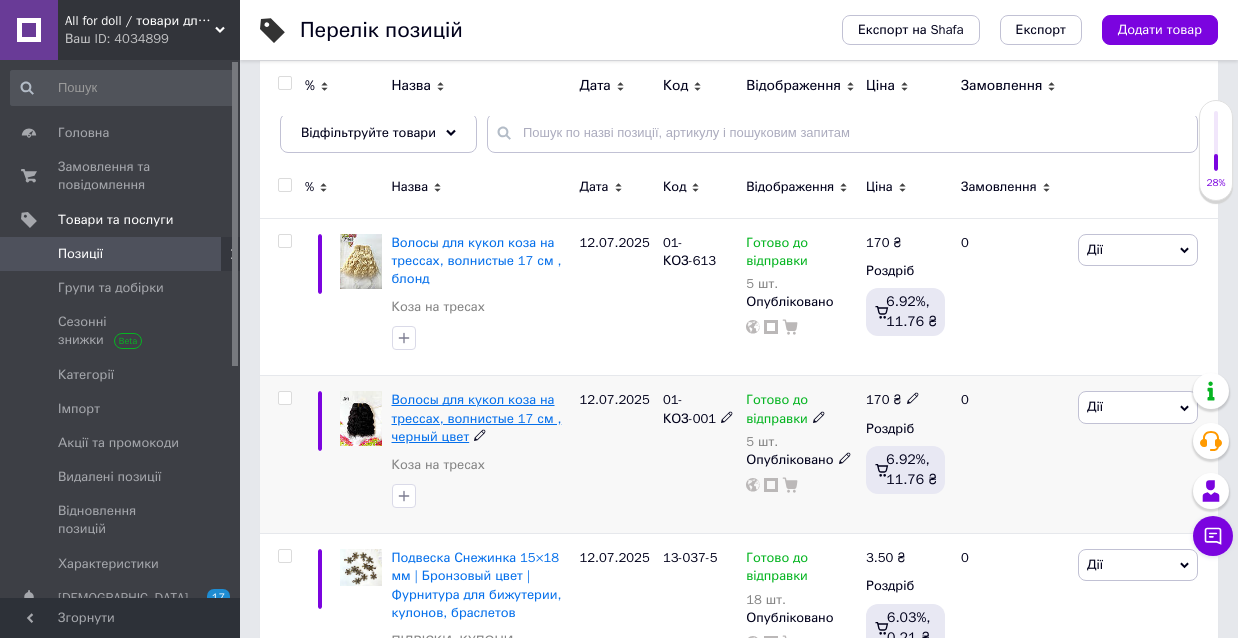 click on "Волосы для кукол коза на трессах, волнистые 17 см , черный цвет" at bounding box center [477, 417] 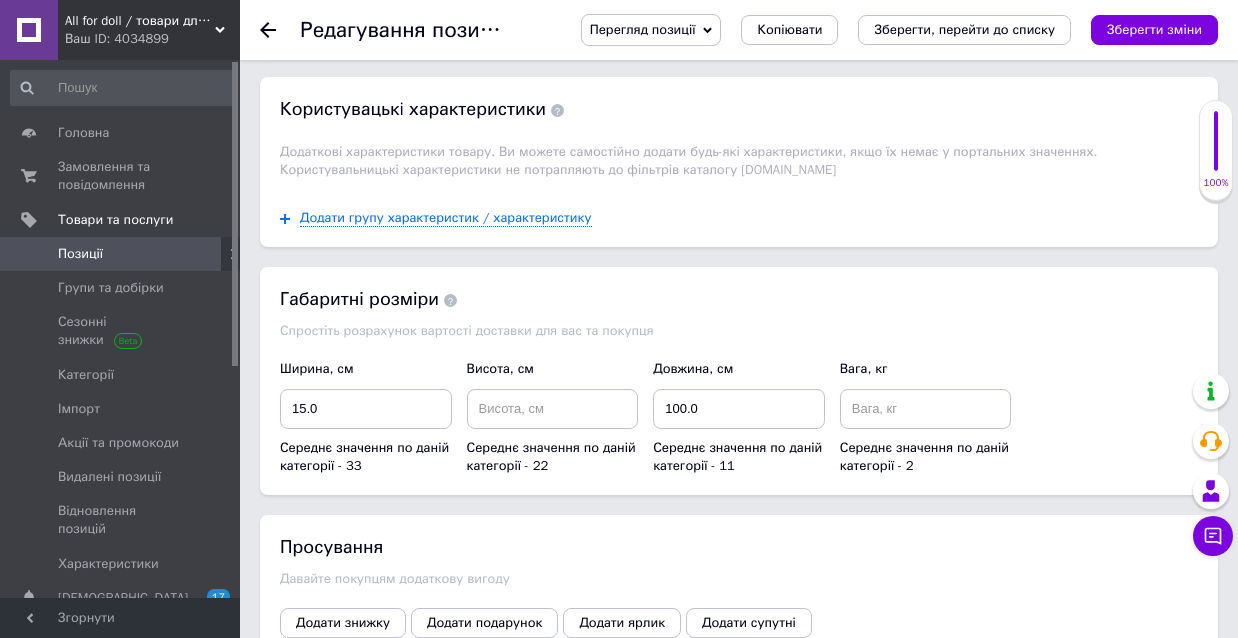 scroll, scrollTop: 1867, scrollLeft: 0, axis: vertical 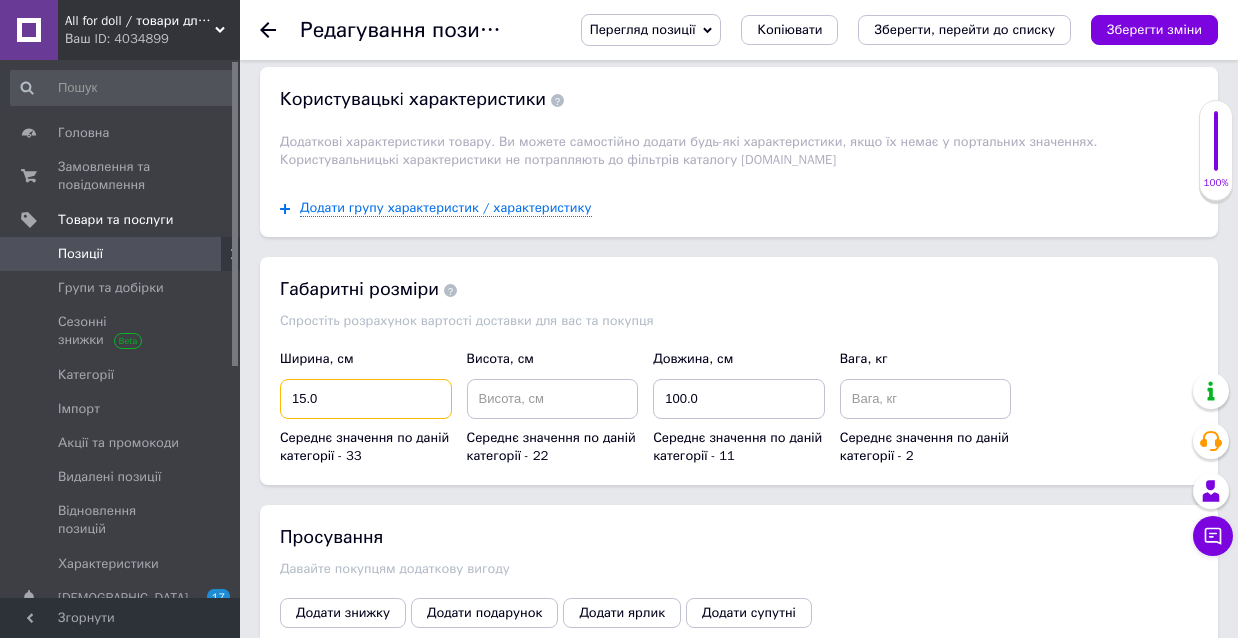 drag, startPoint x: 336, startPoint y: 386, endPoint x: 267, endPoint y: 386, distance: 69 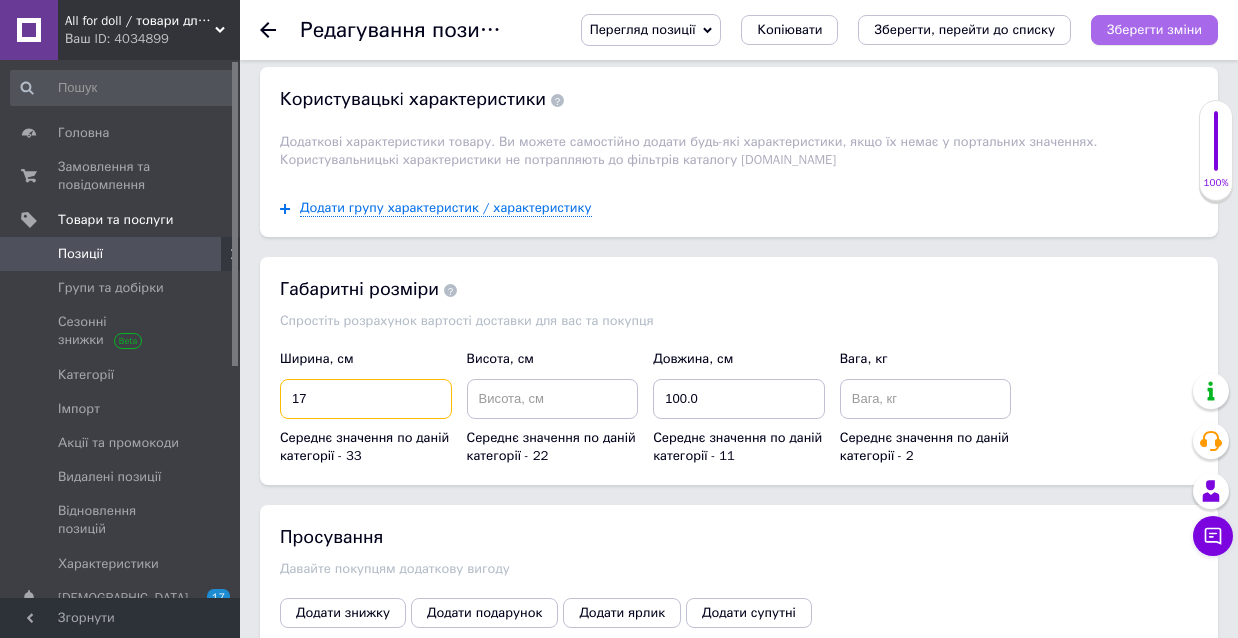 type on "17" 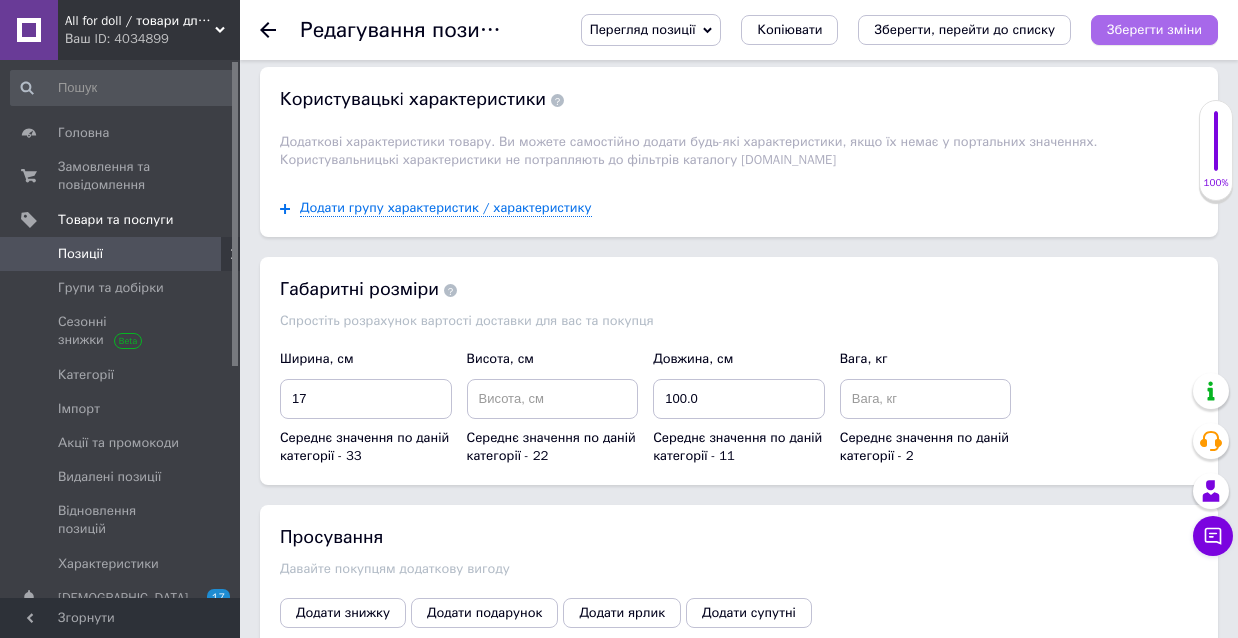 click on "Зберегти зміни" at bounding box center [1154, 29] 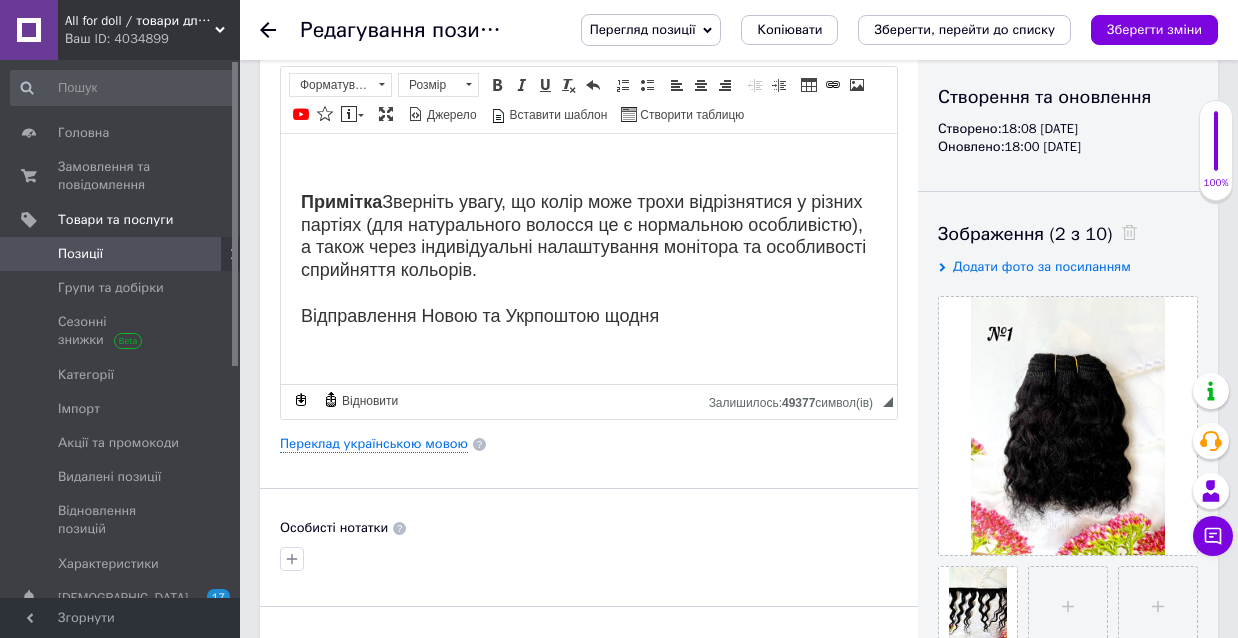 scroll, scrollTop: 265, scrollLeft: 0, axis: vertical 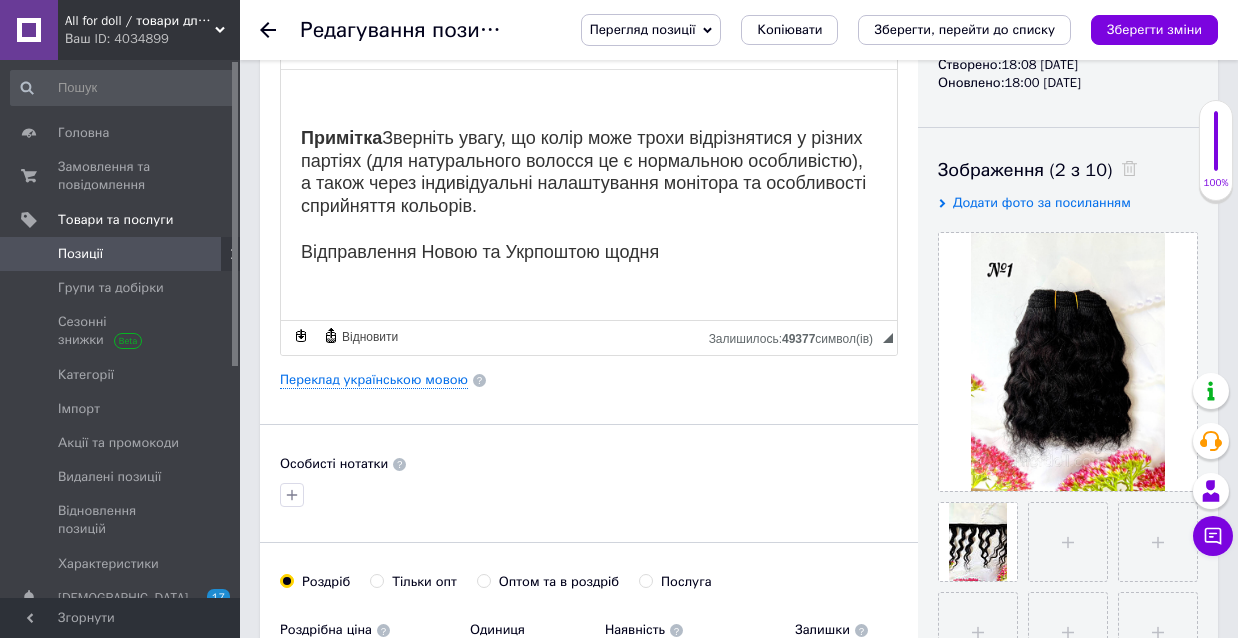 click on "Позиції" at bounding box center (121, 254) 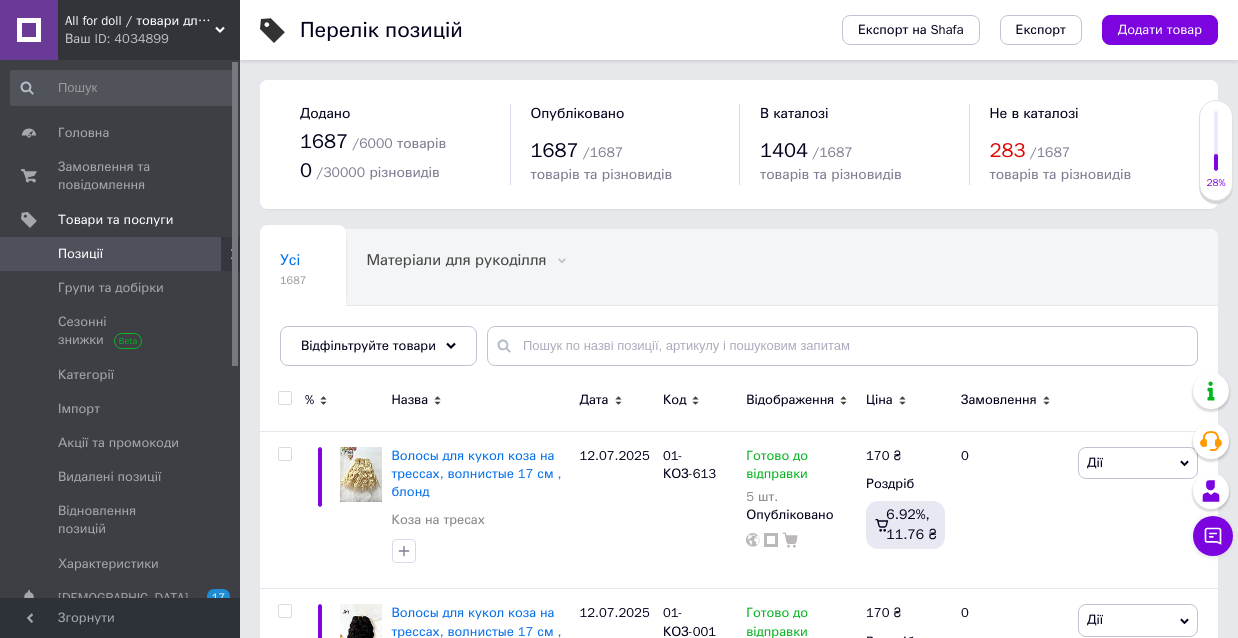 scroll, scrollTop: 18, scrollLeft: 0, axis: vertical 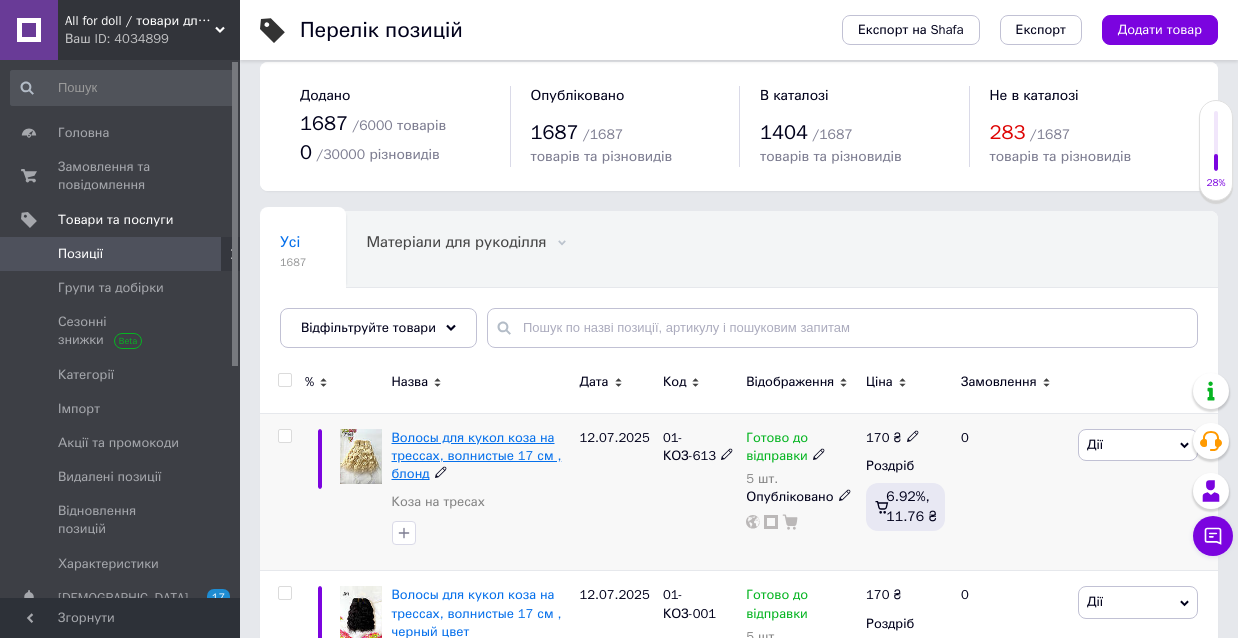 click on "Волосы для кукол коза на трессах, волнистые 17 см , блонд" at bounding box center [477, 455] 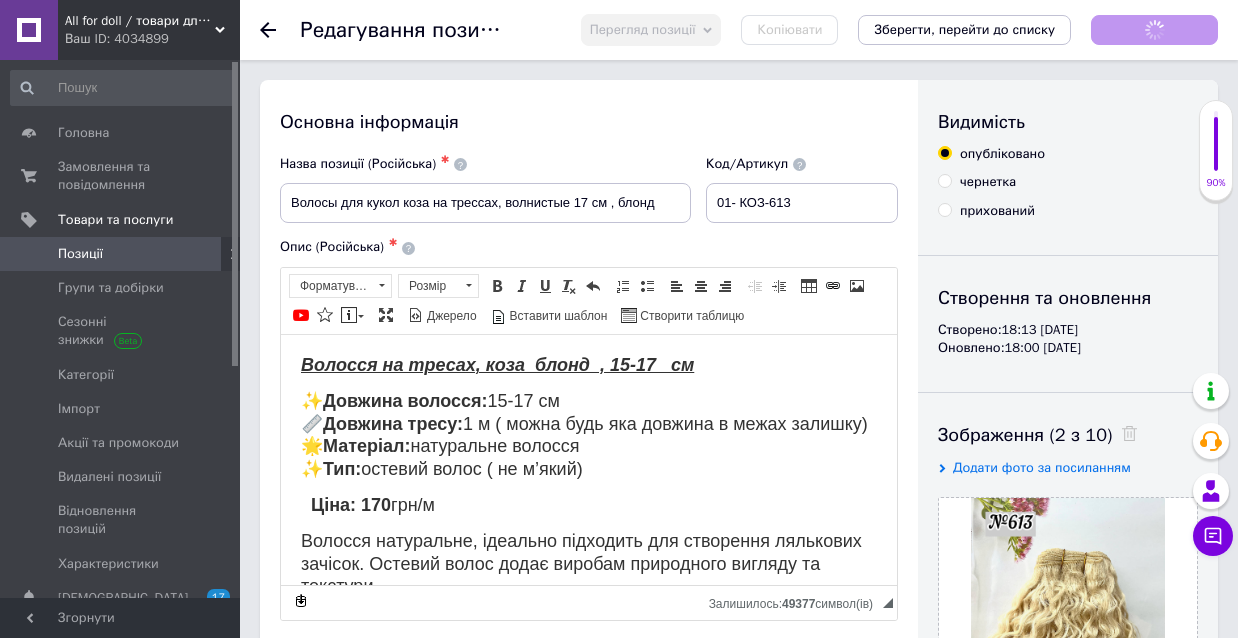 scroll, scrollTop: 0, scrollLeft: 0, axis: both 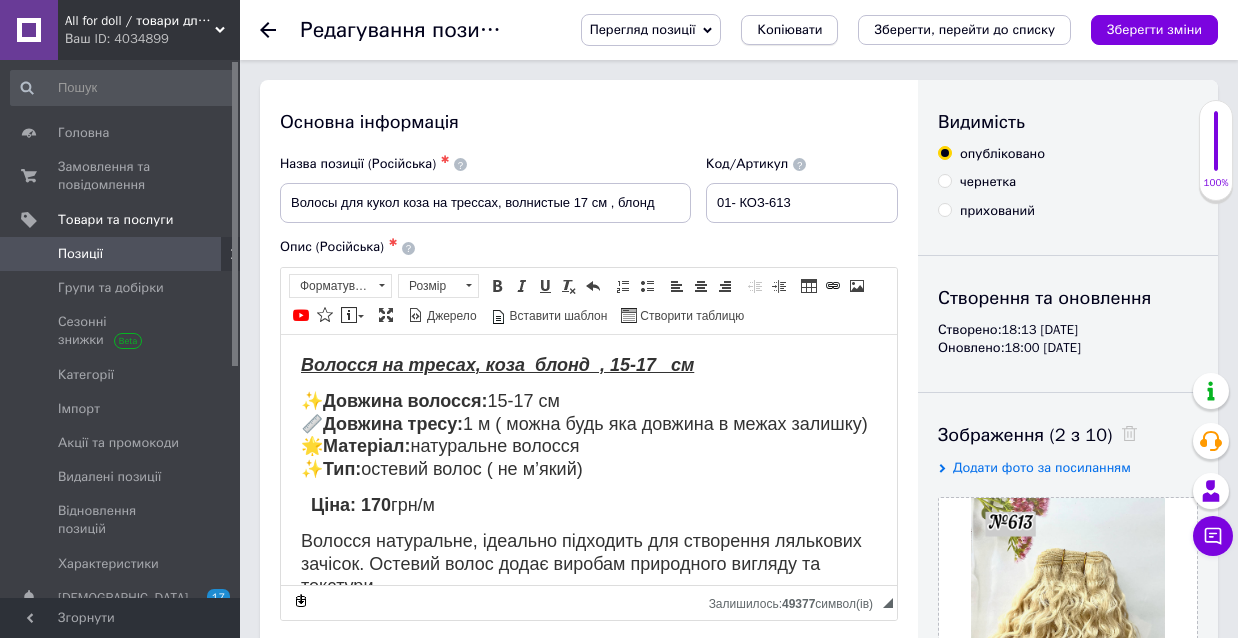 click on "Копіювати" at bounding box center (789, 30) 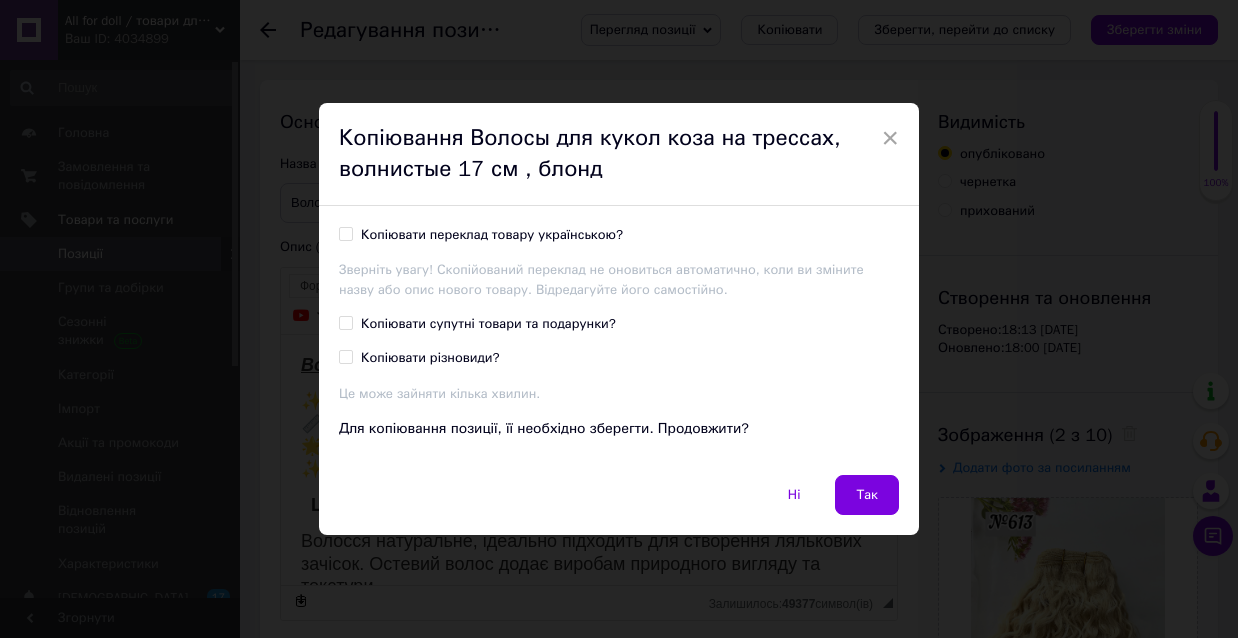 click on "Копіювати переклад товару українською?" at bounding box center (345, 233) 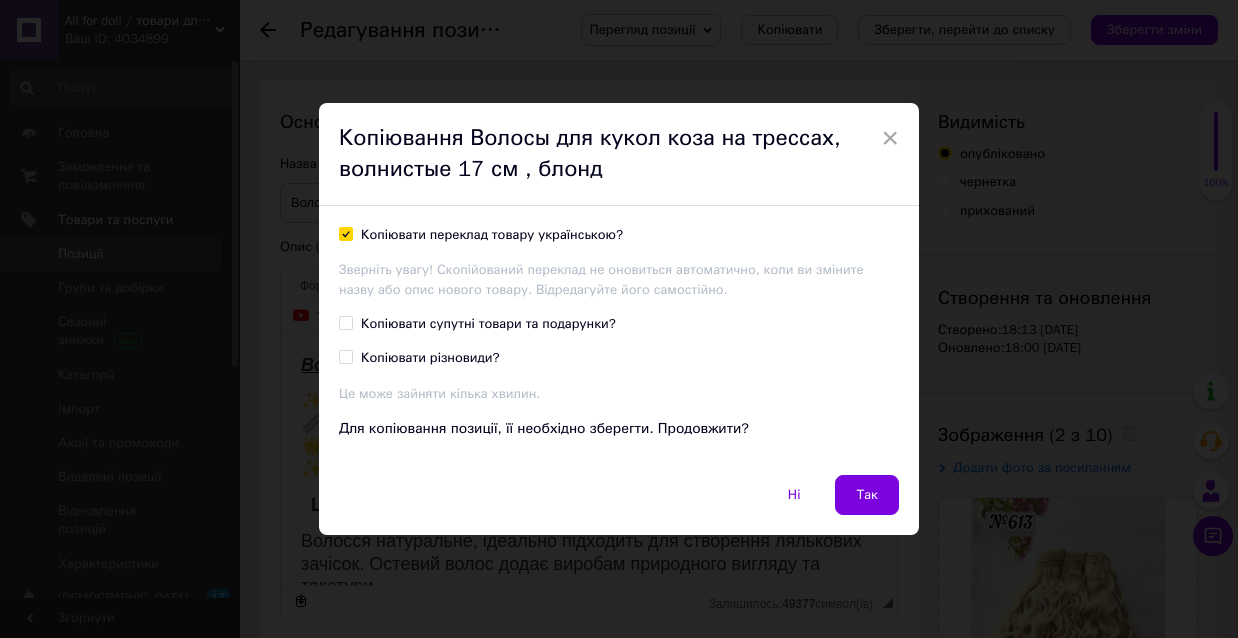 checkbox on "true" 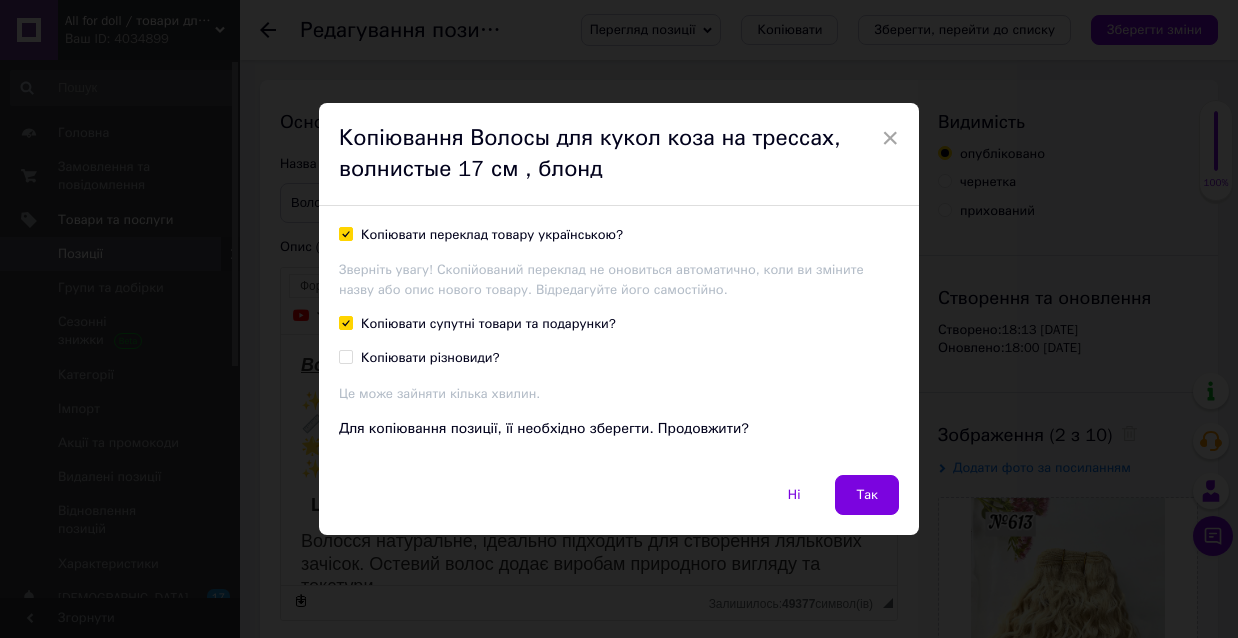 checkbox on "true" 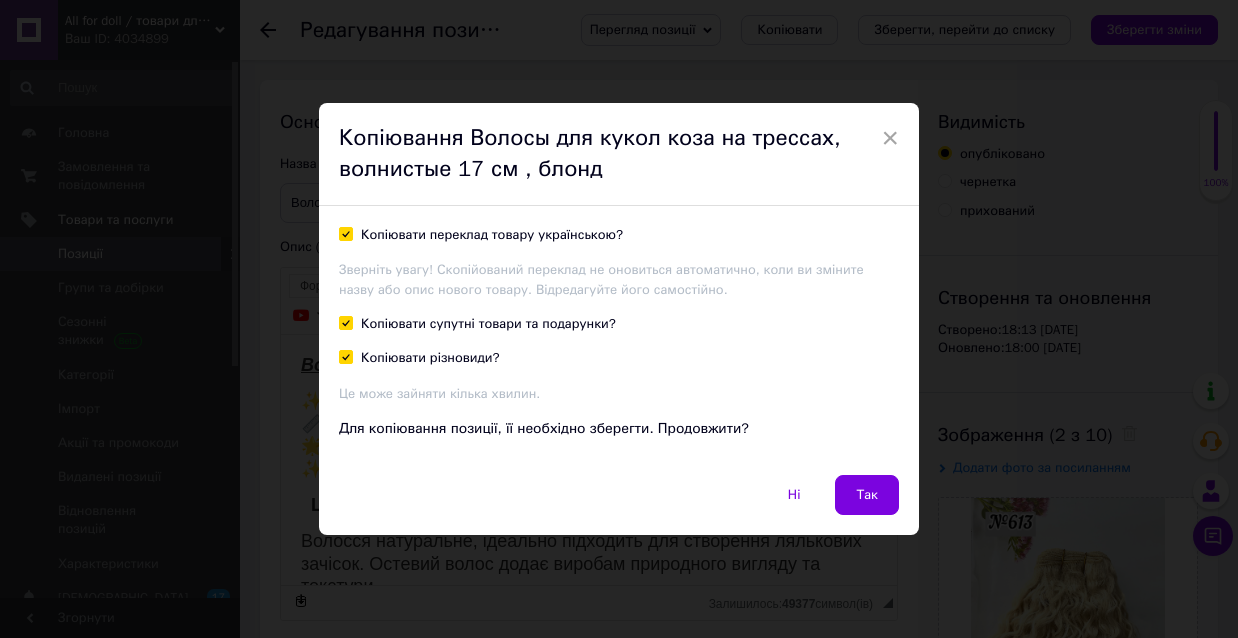 checkbox on "true" 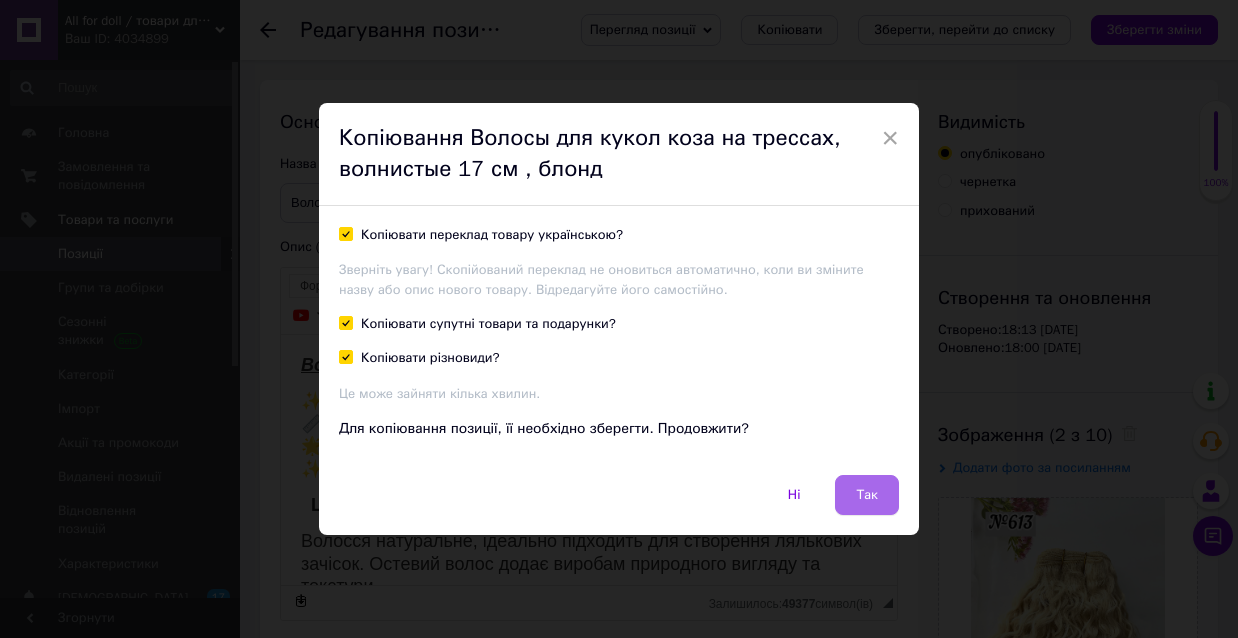 click on "Так" at bounding box center [867, 495] 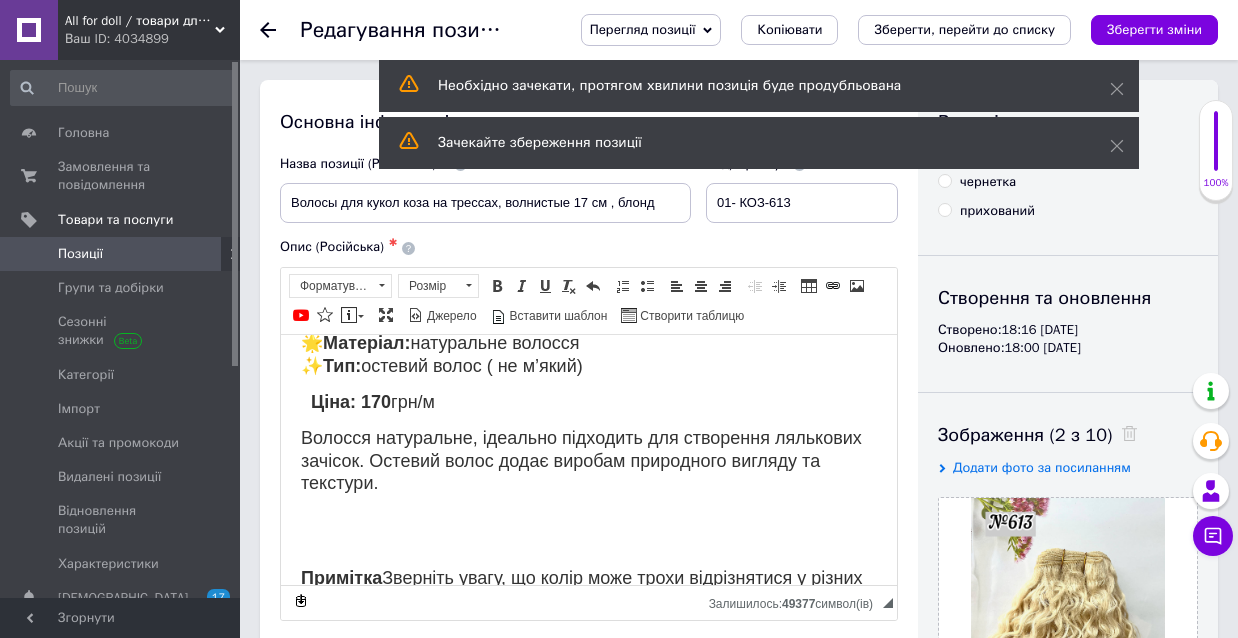 scroll, scrollTop: 115, scrollLeft: 0, axis: vertical 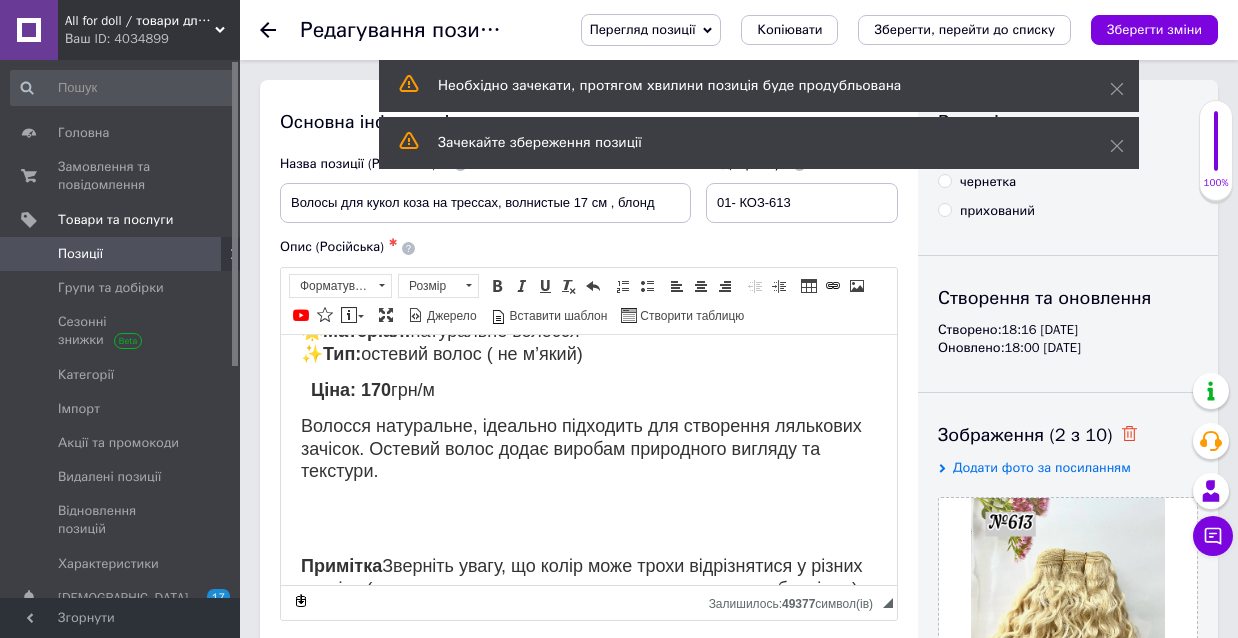 click 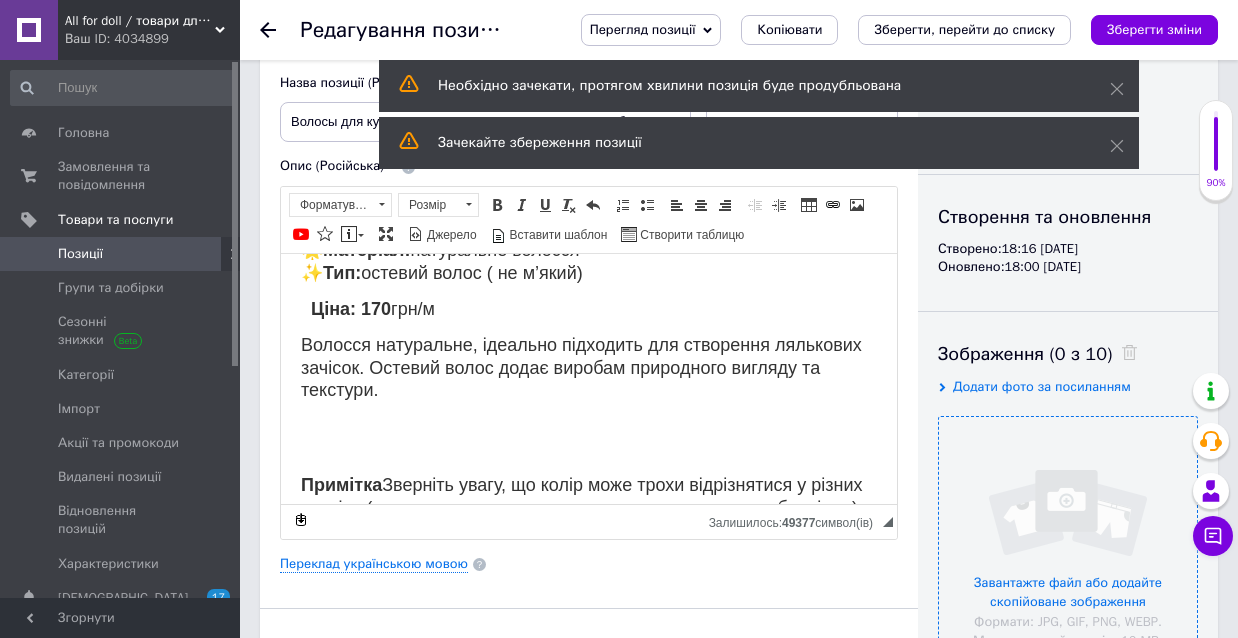 scroll, scrollTop: 161, scrollLeft: 0, axis: vertical 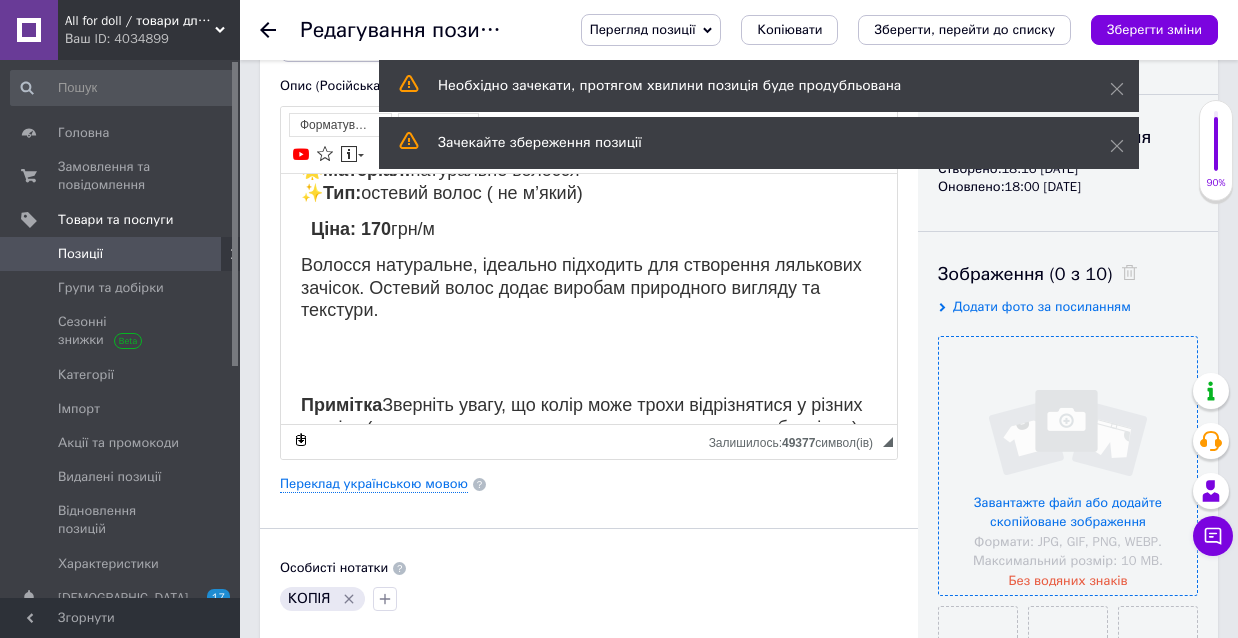 click at bounding box center (1068, 466) 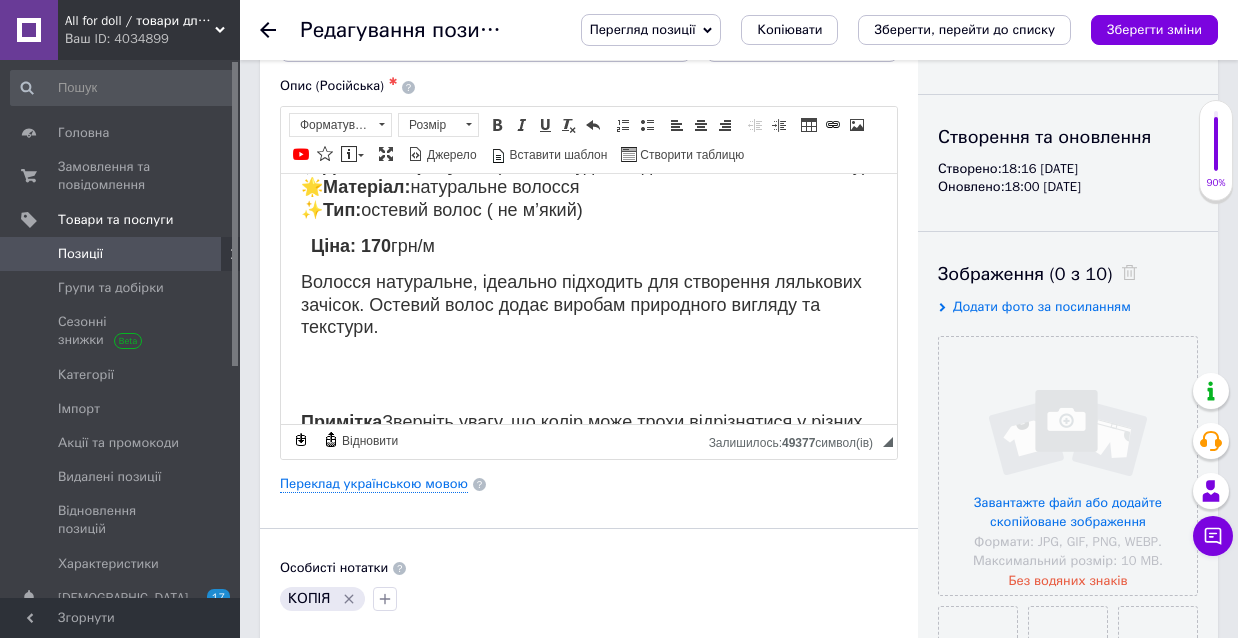 scroll, scrollTop: 100, scrollLeft: 0, axis: vertical 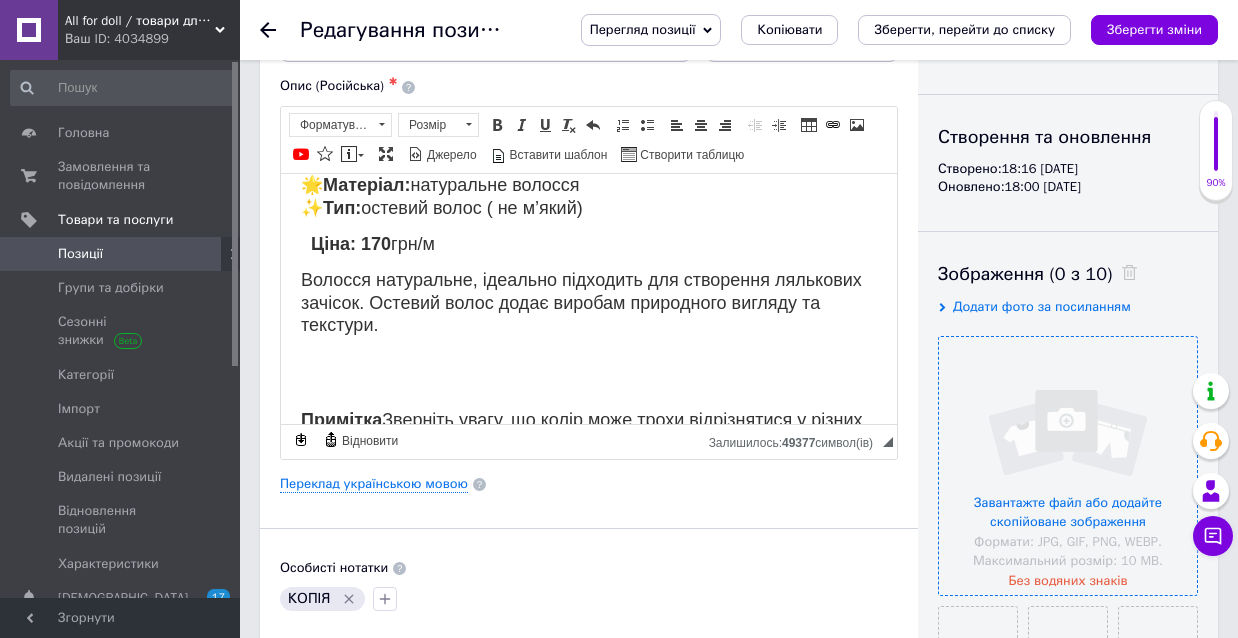 click at bounding box center [1068, 466] 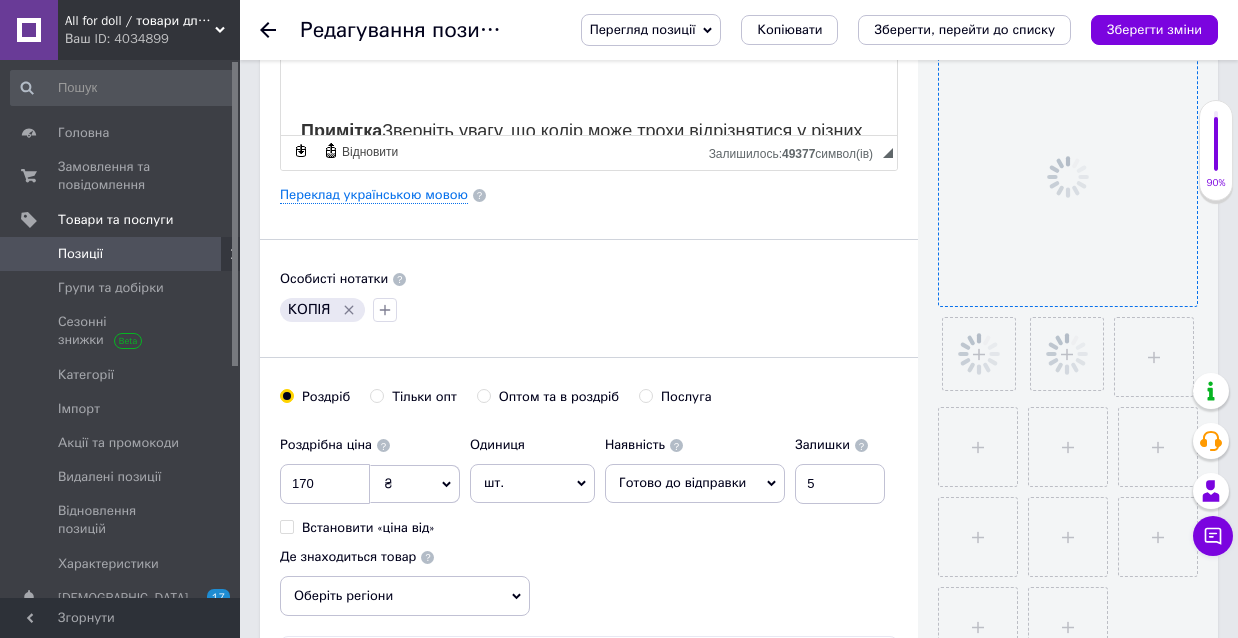 scroll, scrollTop: 500, scrollLeft: 0, axis: vertical 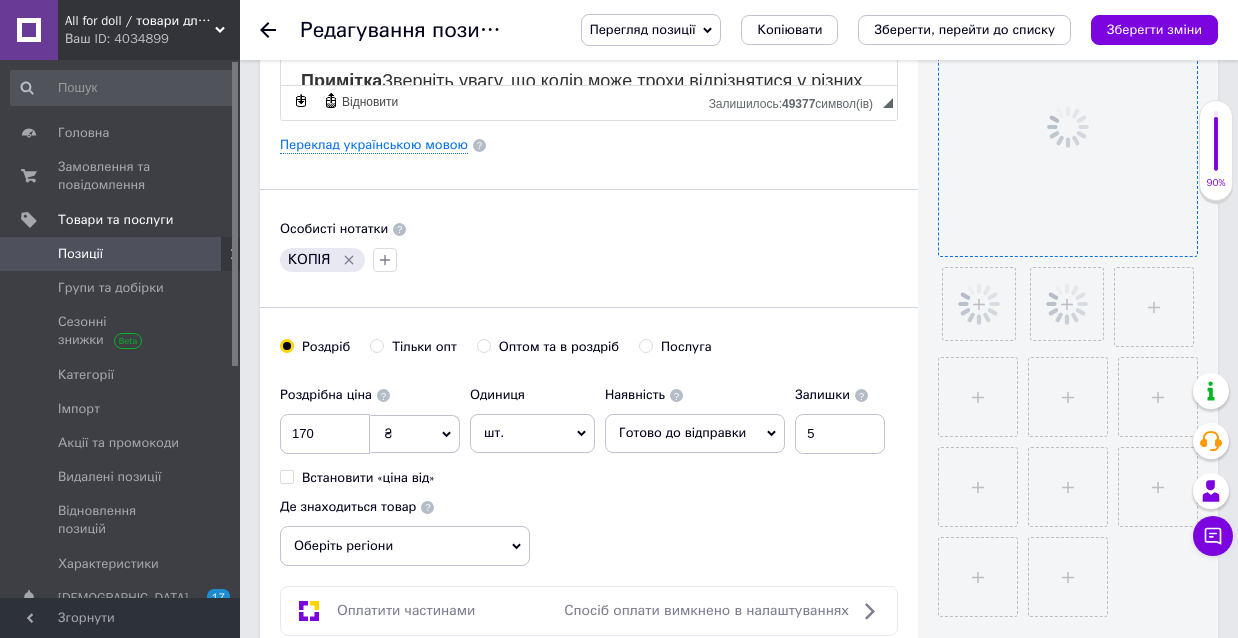 click 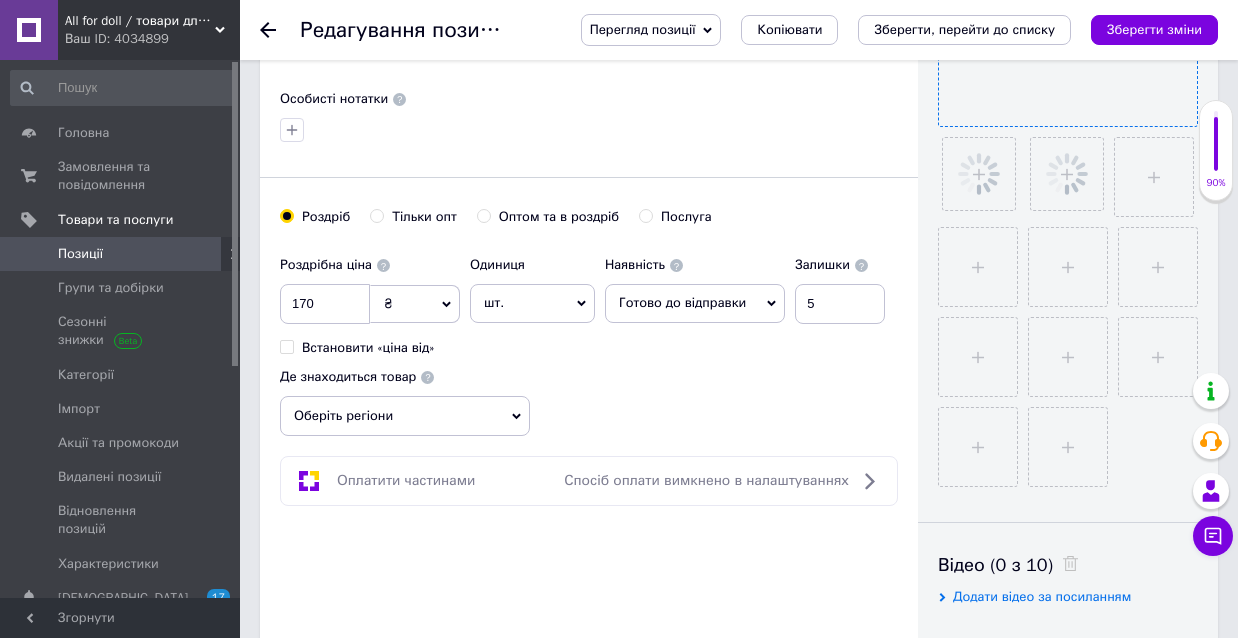 scroll, scrollTop: 655, scrollLeft: 0, axis: vertical 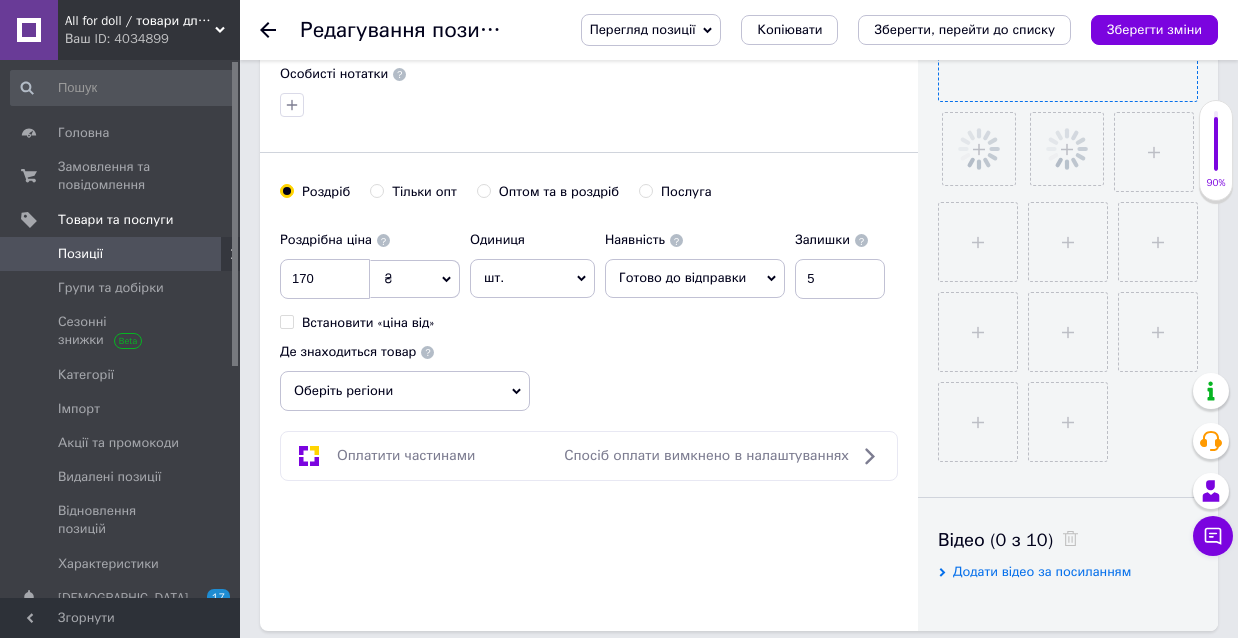 click on "Оберіть регіони" at bounding box center (405, 391) 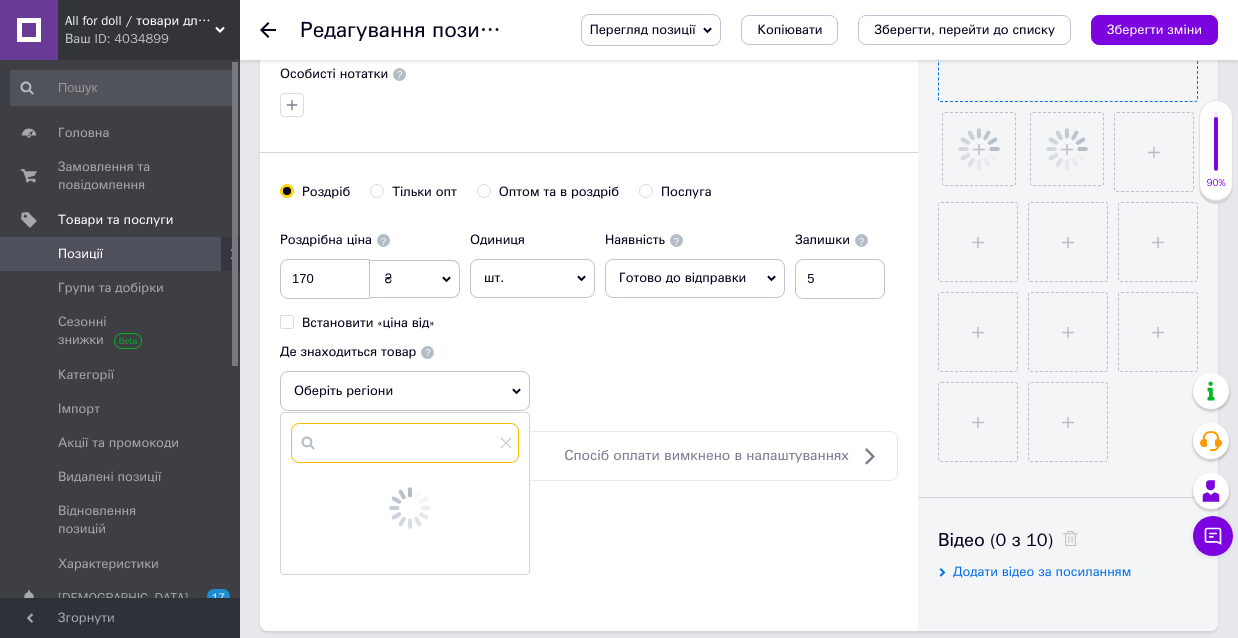 click at bounding box center (405, 443) 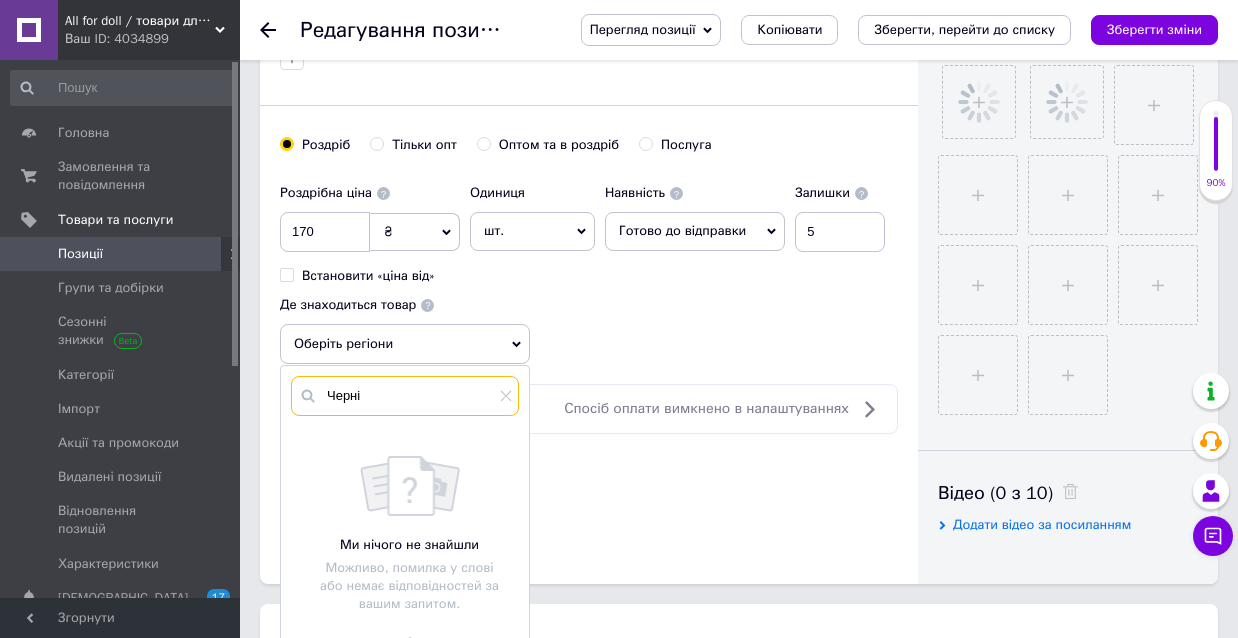 scroll, scrollTop: 703, scrollLeft: 0, axis: vertical 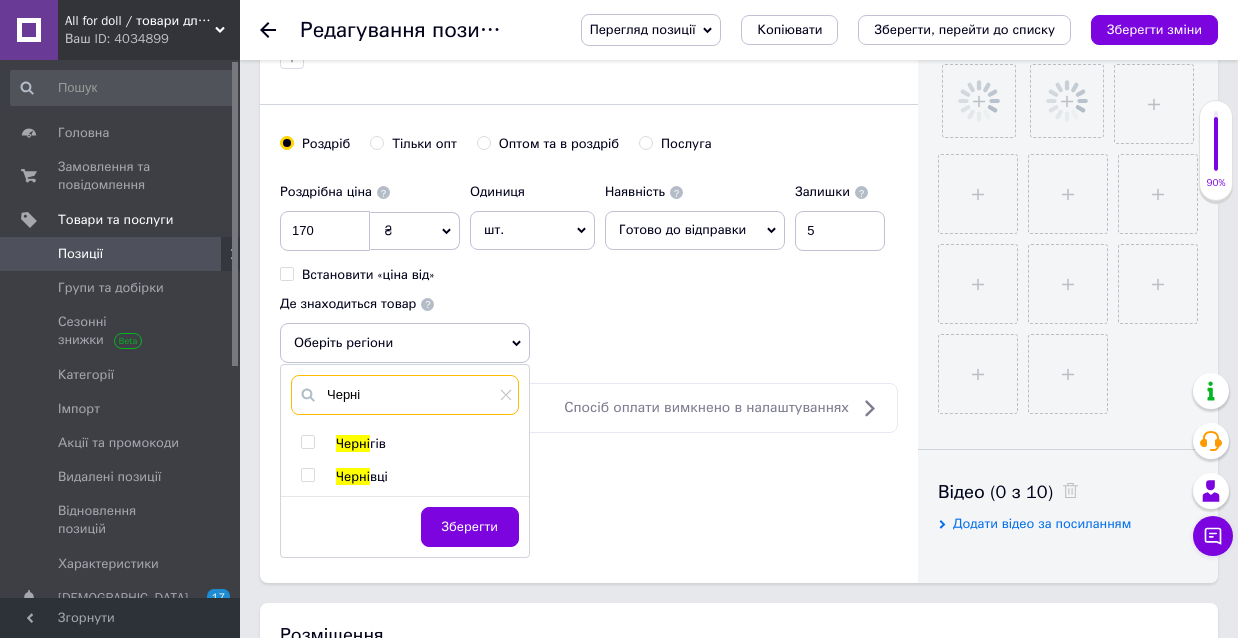 type on "Черні" 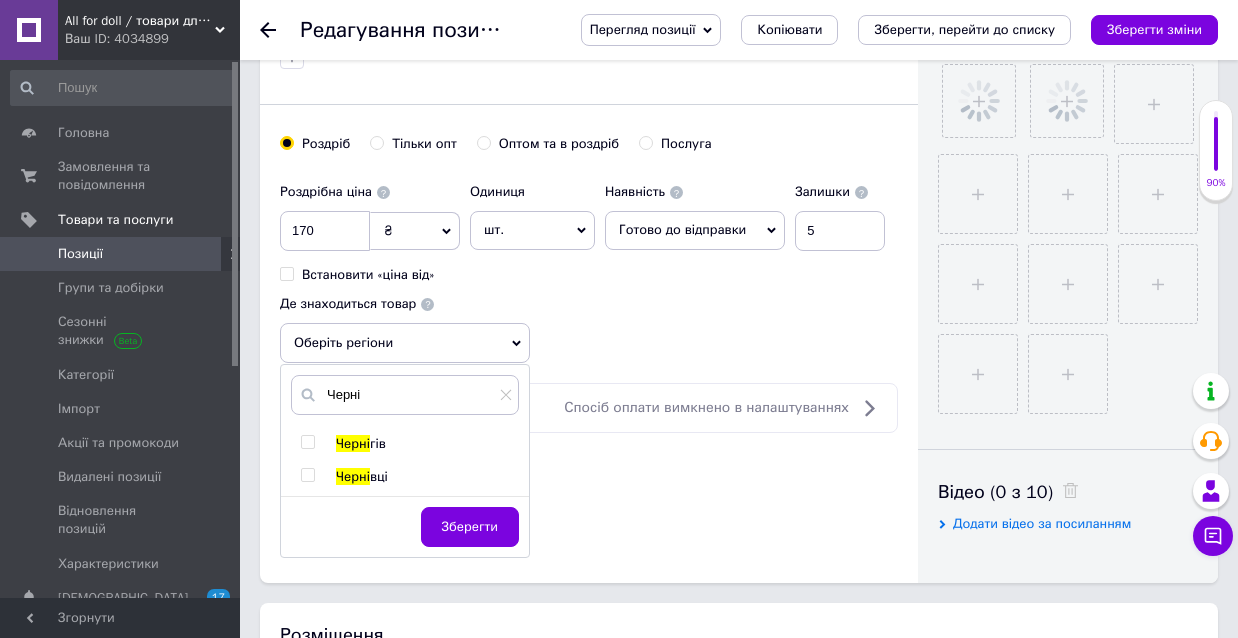 click at bounding box center [307, 442] 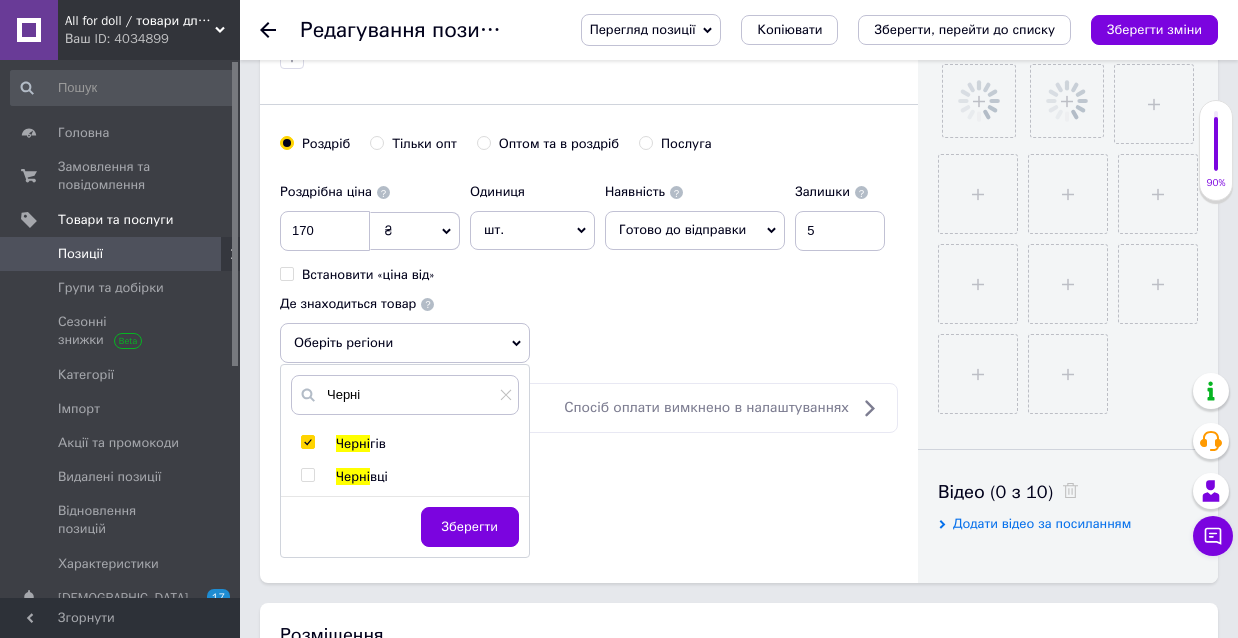 checkbox on "true" 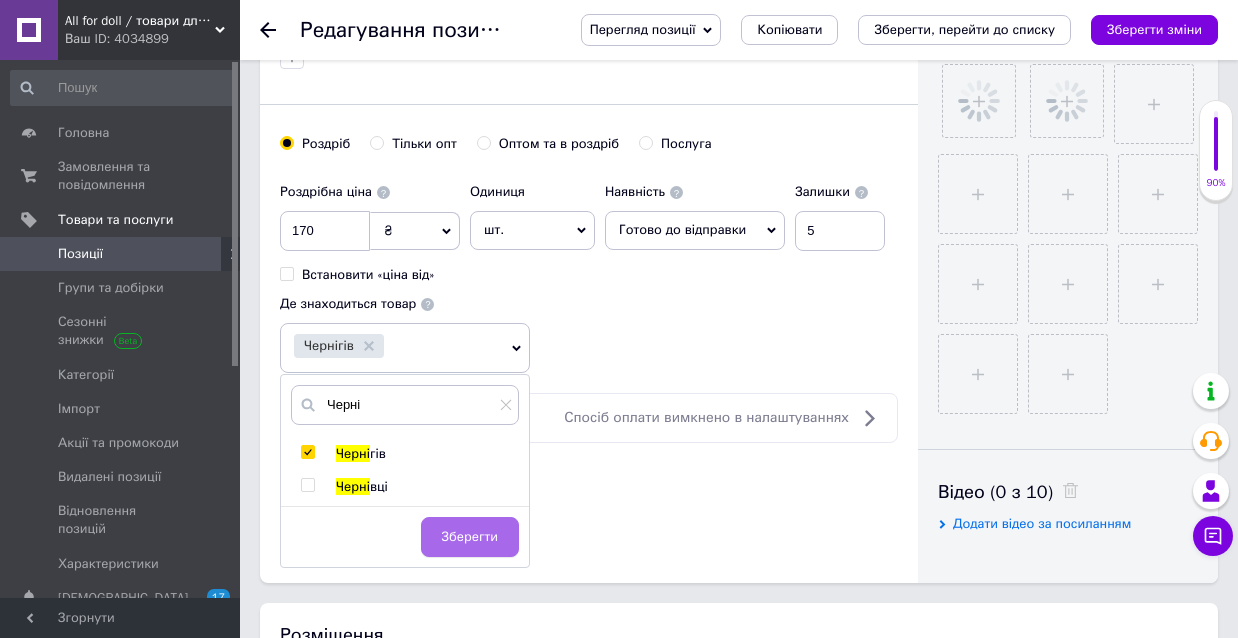 click on "Зберегти" at bounding box center (470, 537) 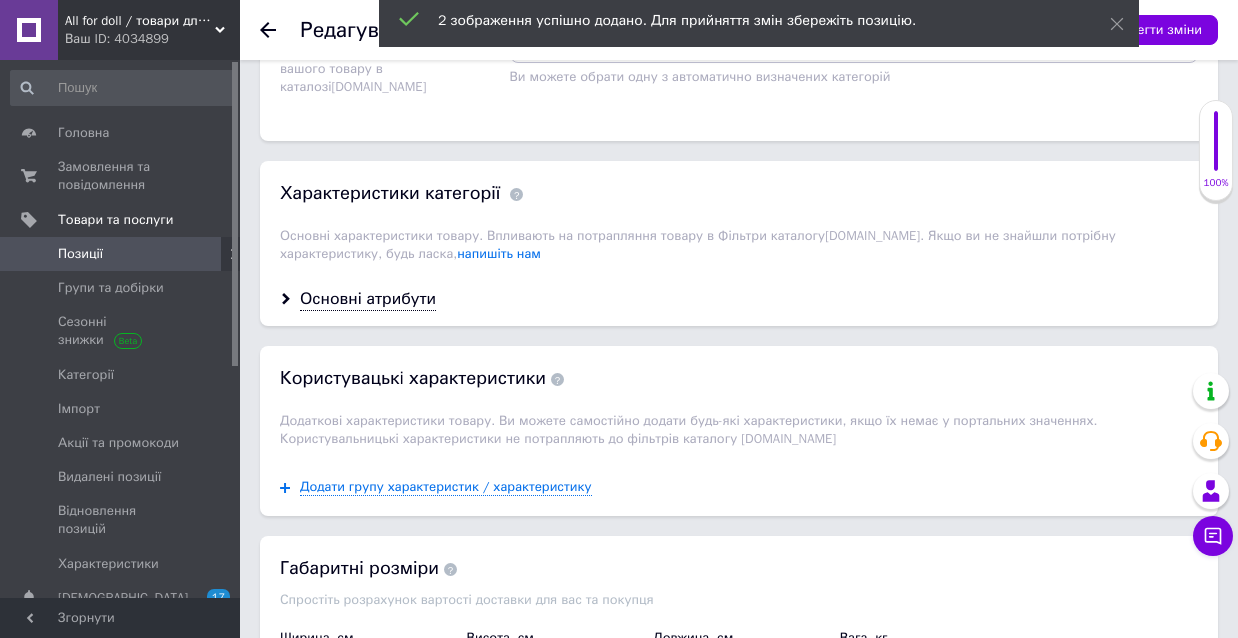 scroll, scrollTop: 1643, scrollLeft: 0, axis: vertical 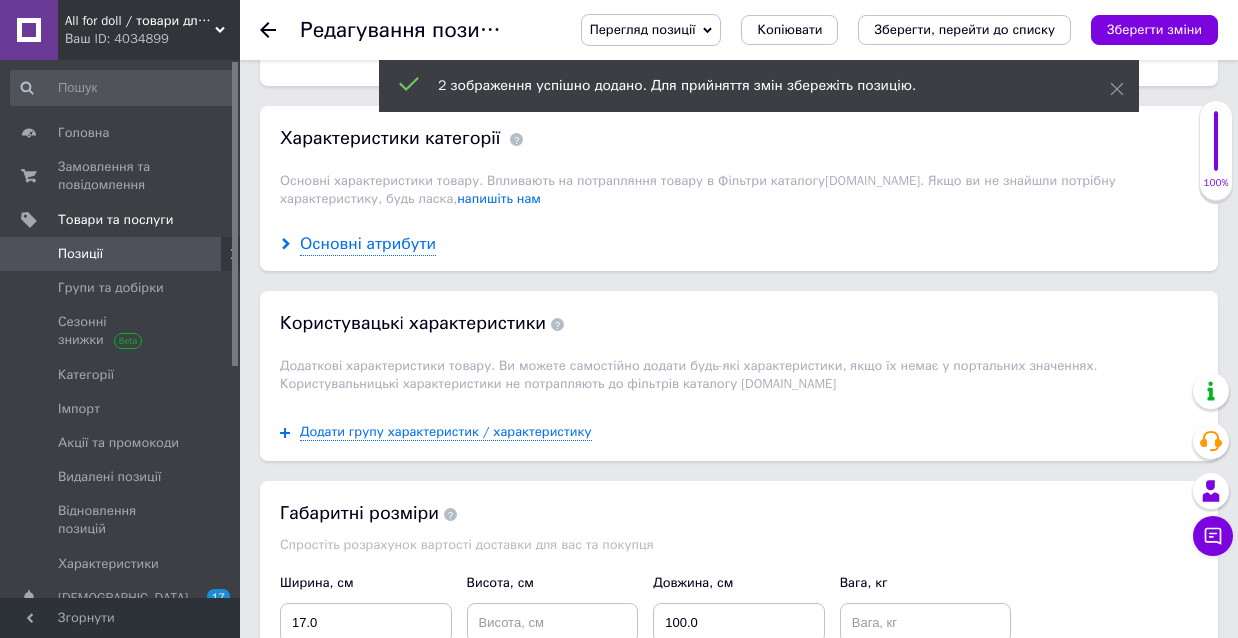 click on "Основні атрибути" at bounding box center (368, 244) 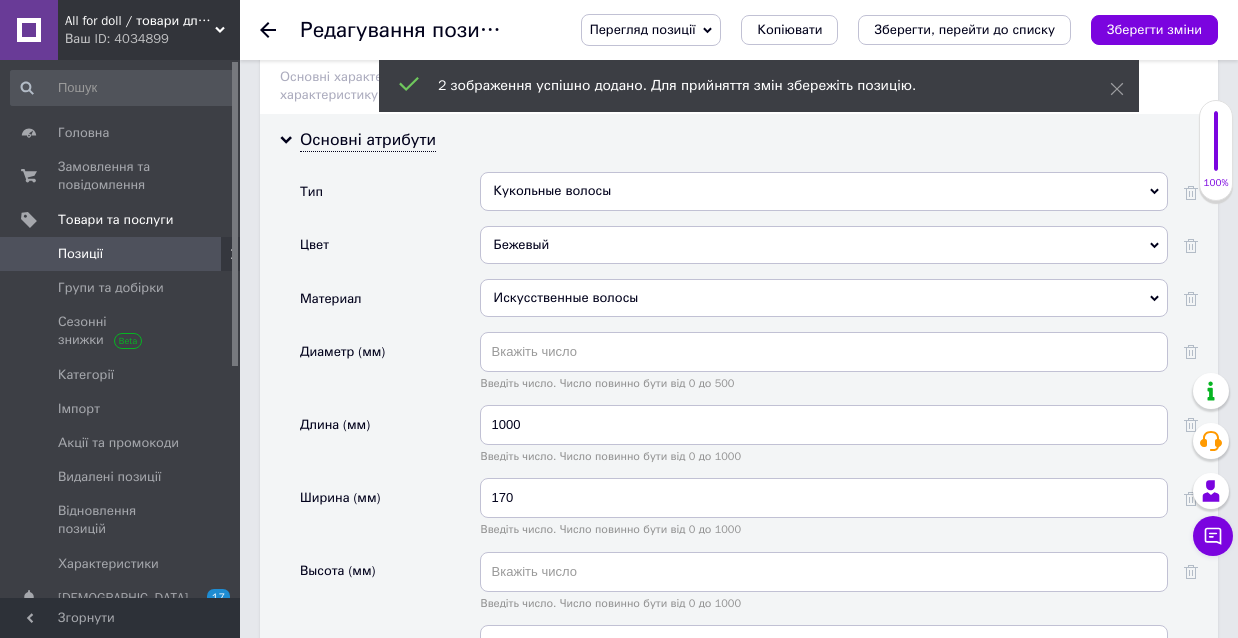 scroll, scrollTop: 1756, scrollLeft: 0, axis: vertical 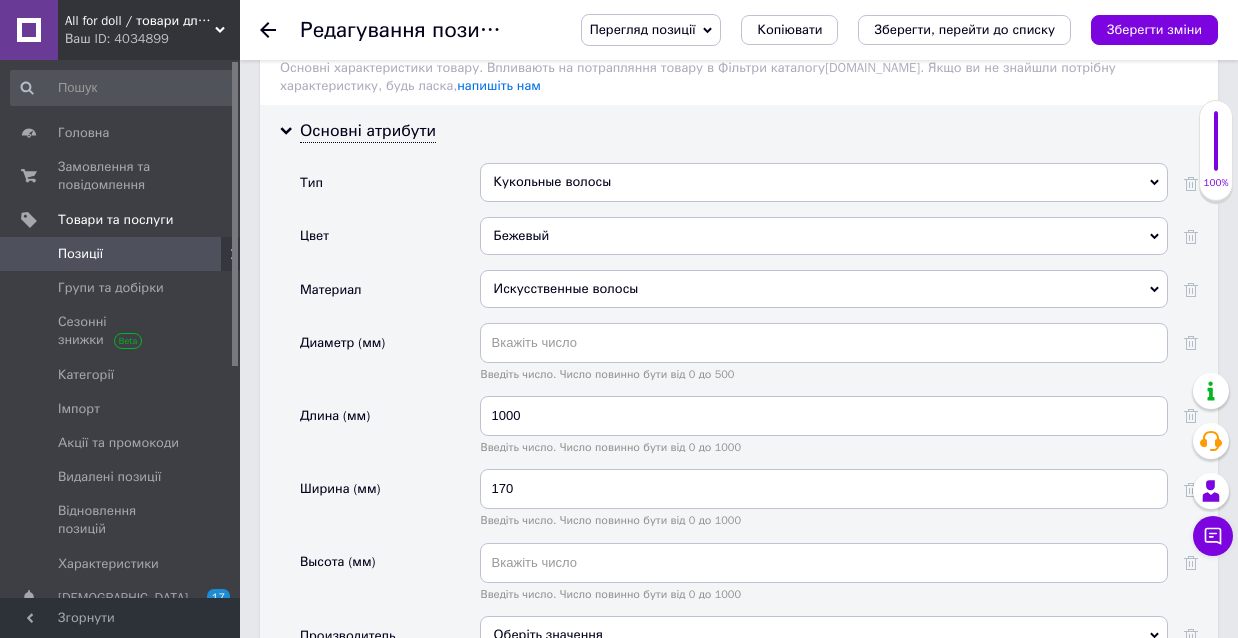 click on "Искусственные волосы" at bounding box center (824, 289) 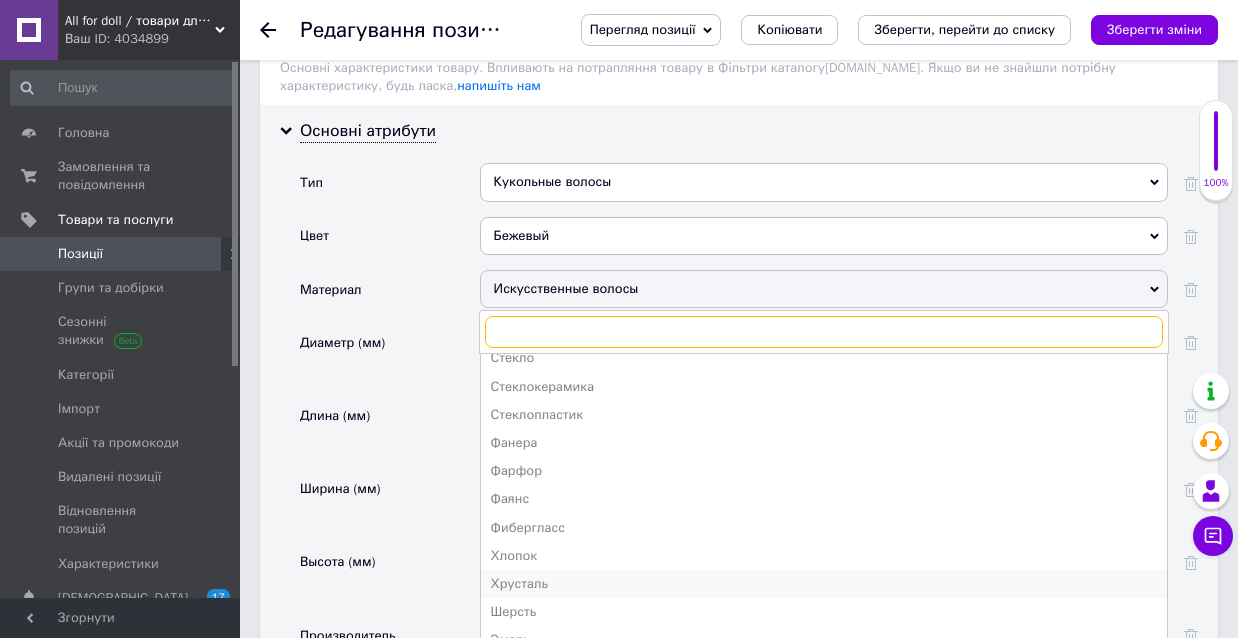 scroll, scrollTop: 1140, scrollLeft: 0, axis: vertical 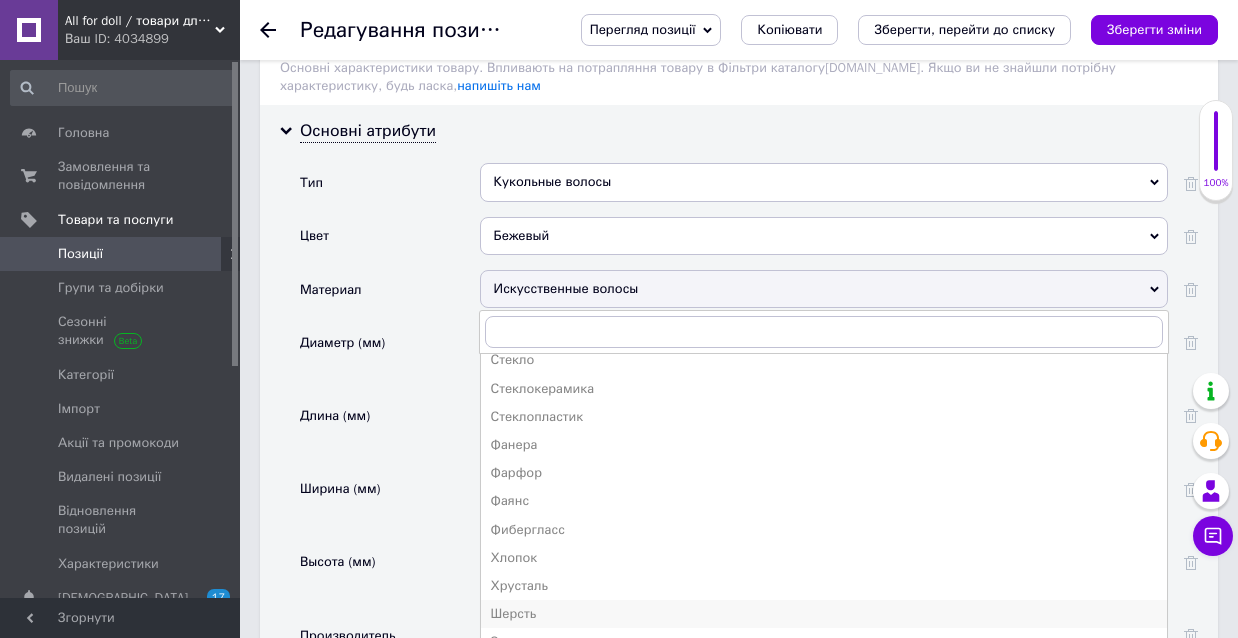 click on "Шерсть" at bounding box center (824, 614) 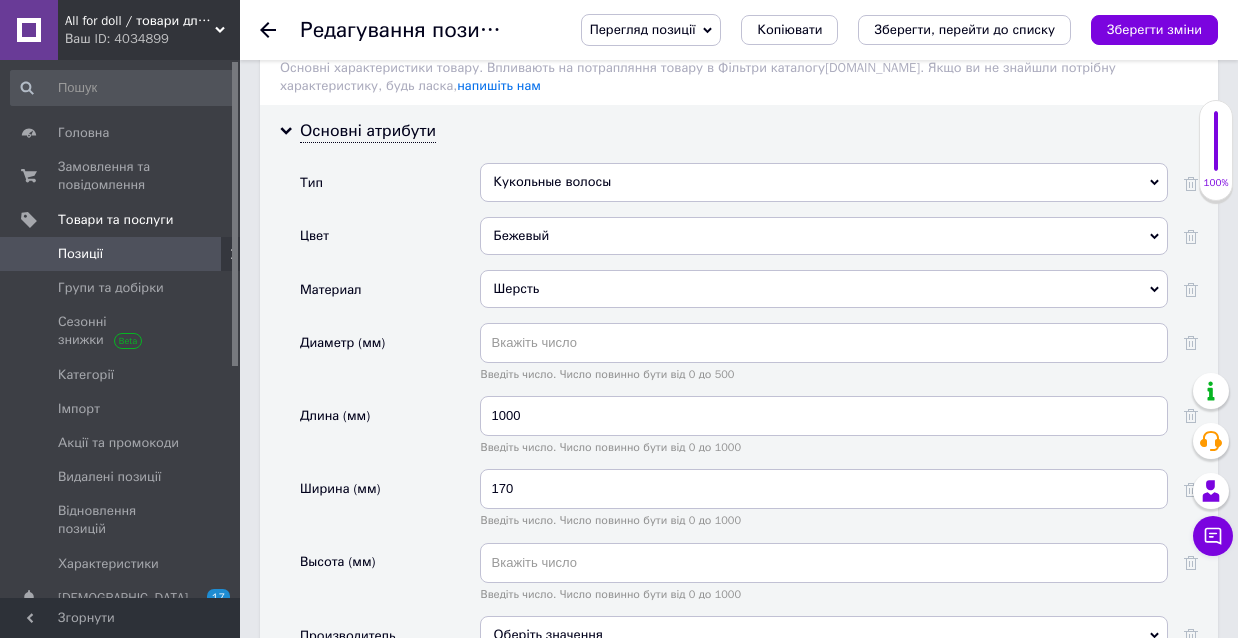 click on "Бежевый" at bounding box center [824, 236] 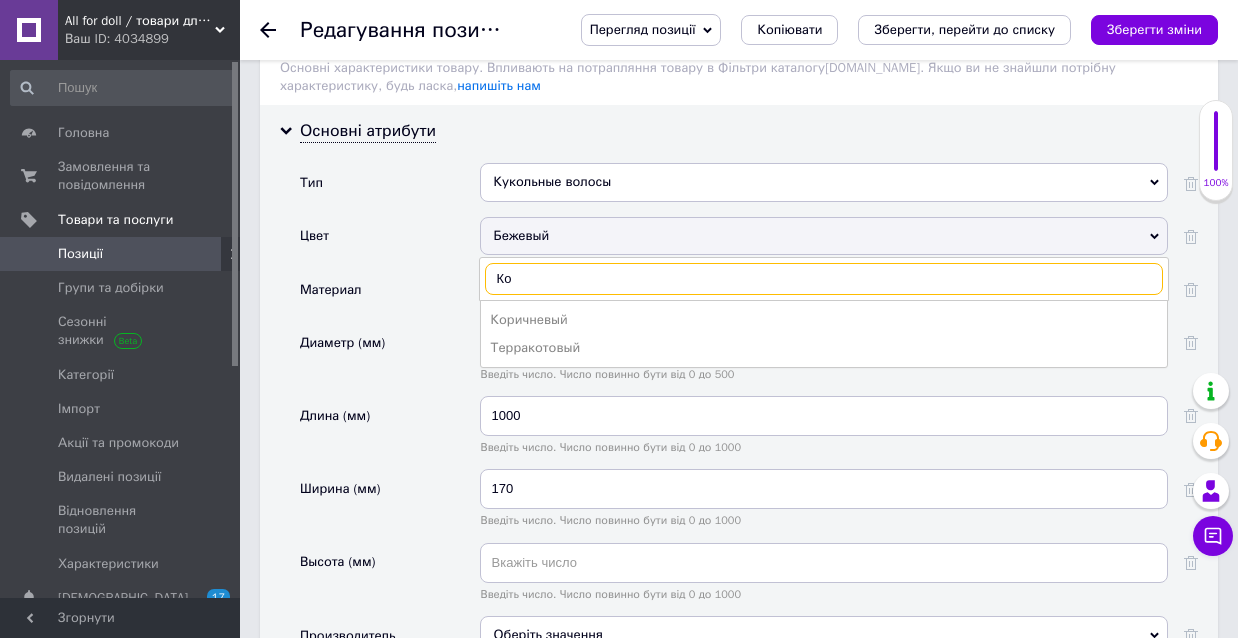 type on "Кор" 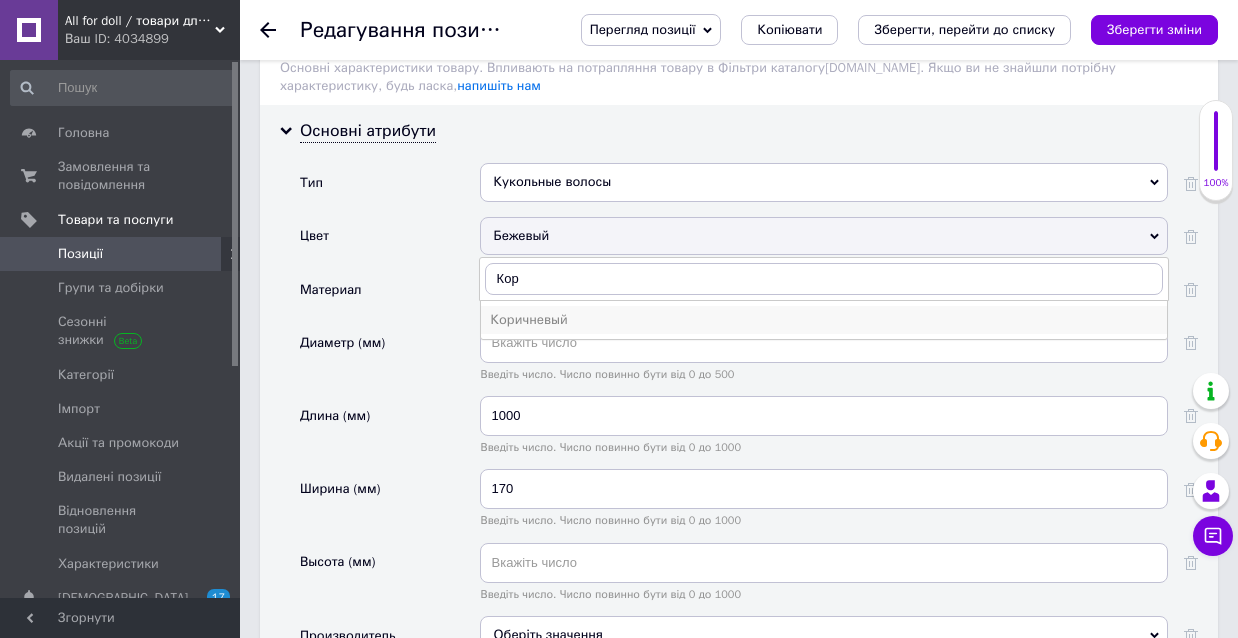 click on "Коричневый" at bounding box center (824, 320) 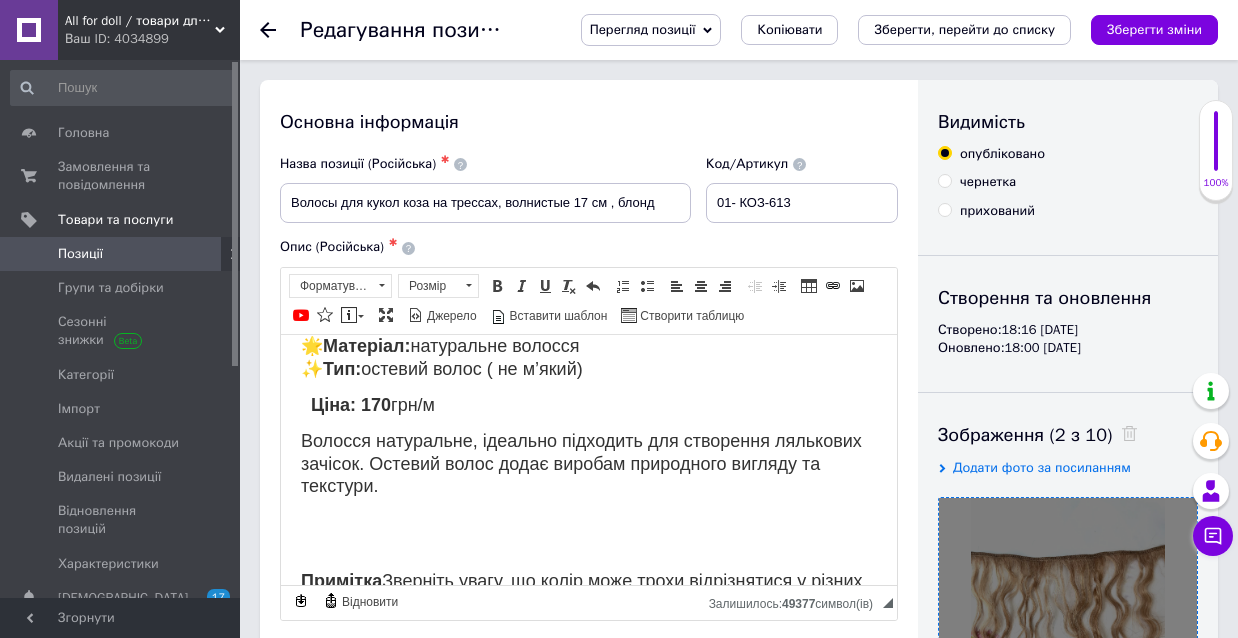 scroll, scrollTop: 0, scrollLeft: 0, axis: both 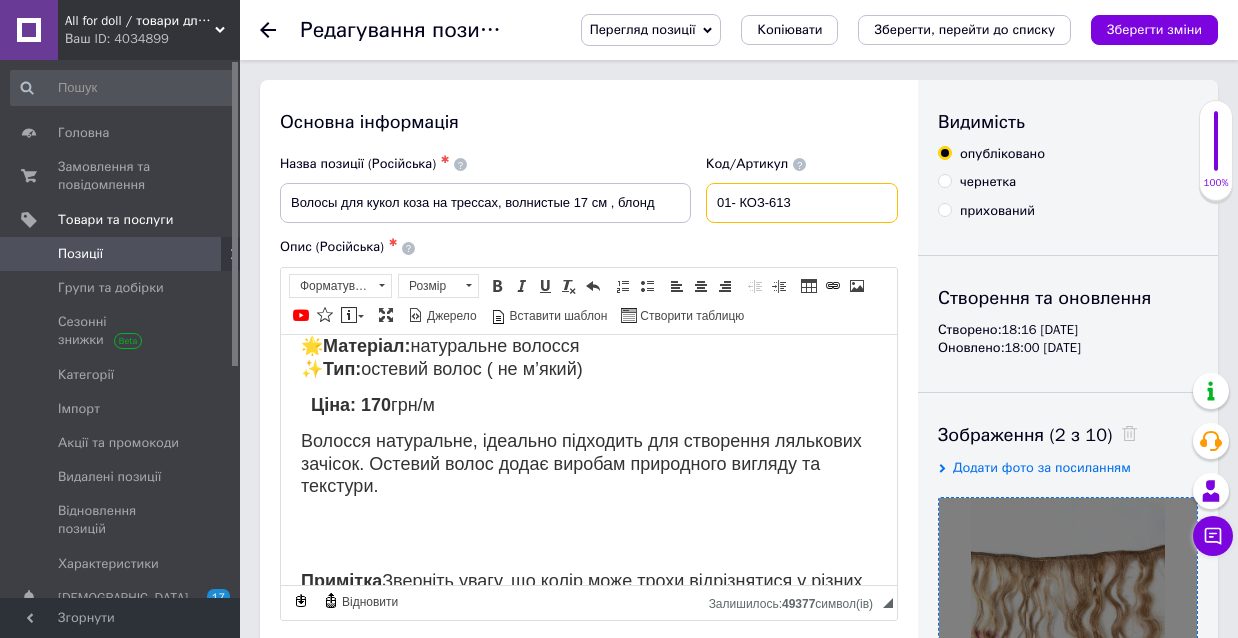 click on "01- КОЗ-613" at bounding box center [802, 203] 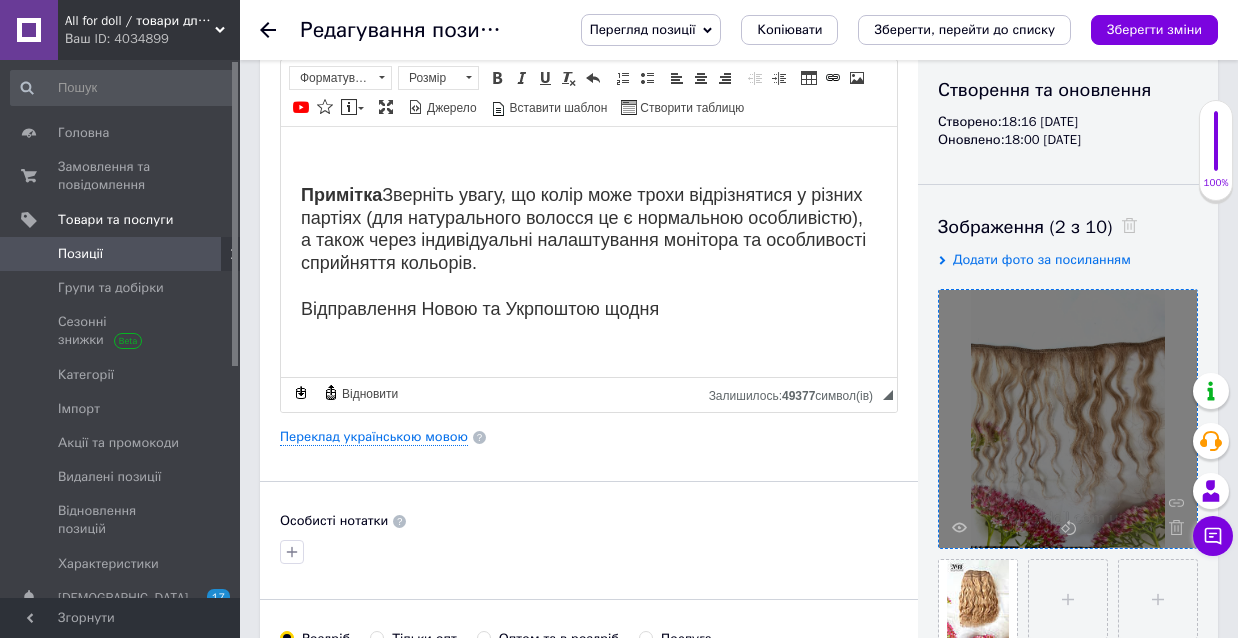 scroll, scrollTop: 245, scrollLeft: 0, axis: vertical 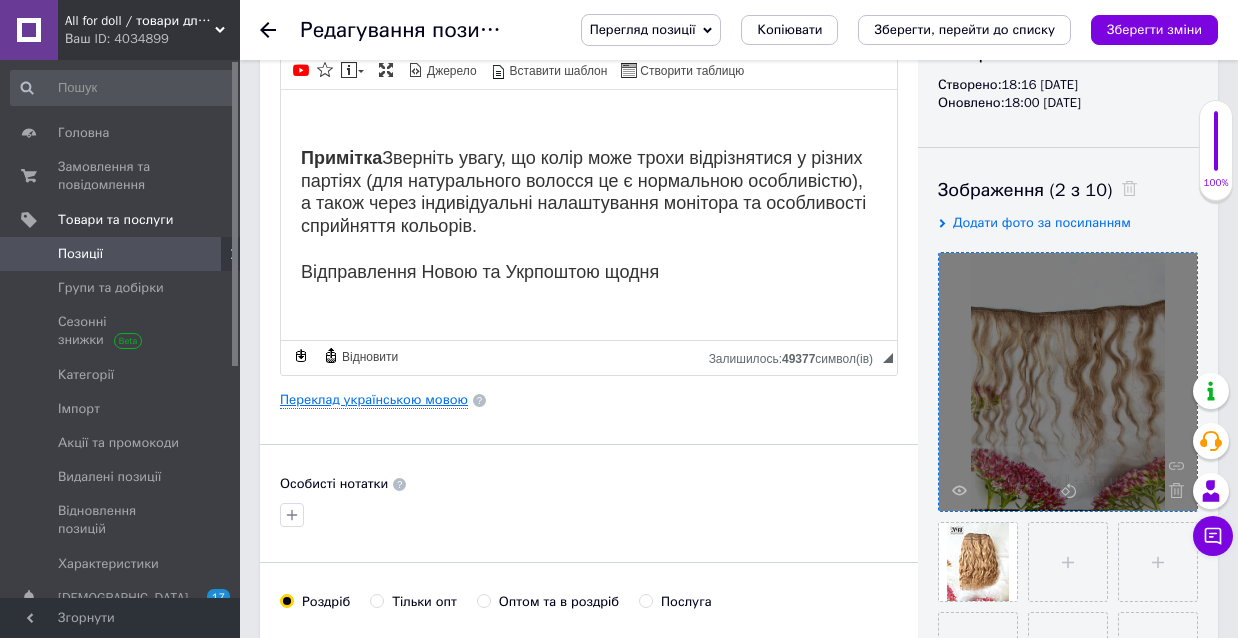 type on "01- КОЗ-018" 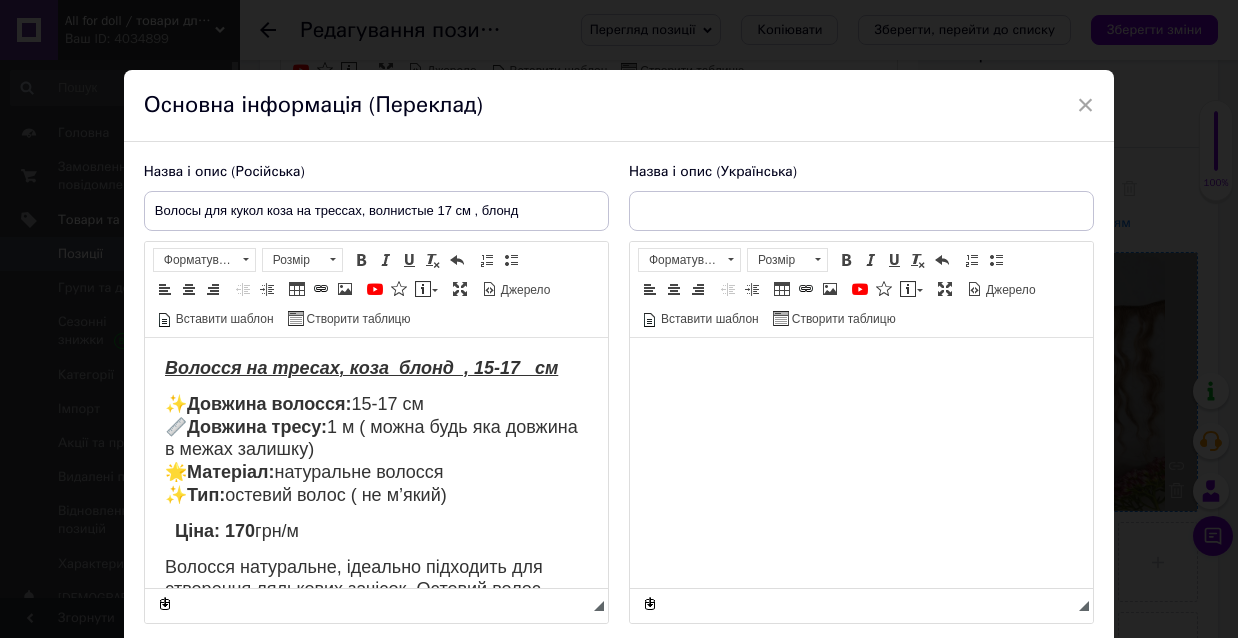 scroll, scrollTop: 0, scrollLeft: 0, axis: both 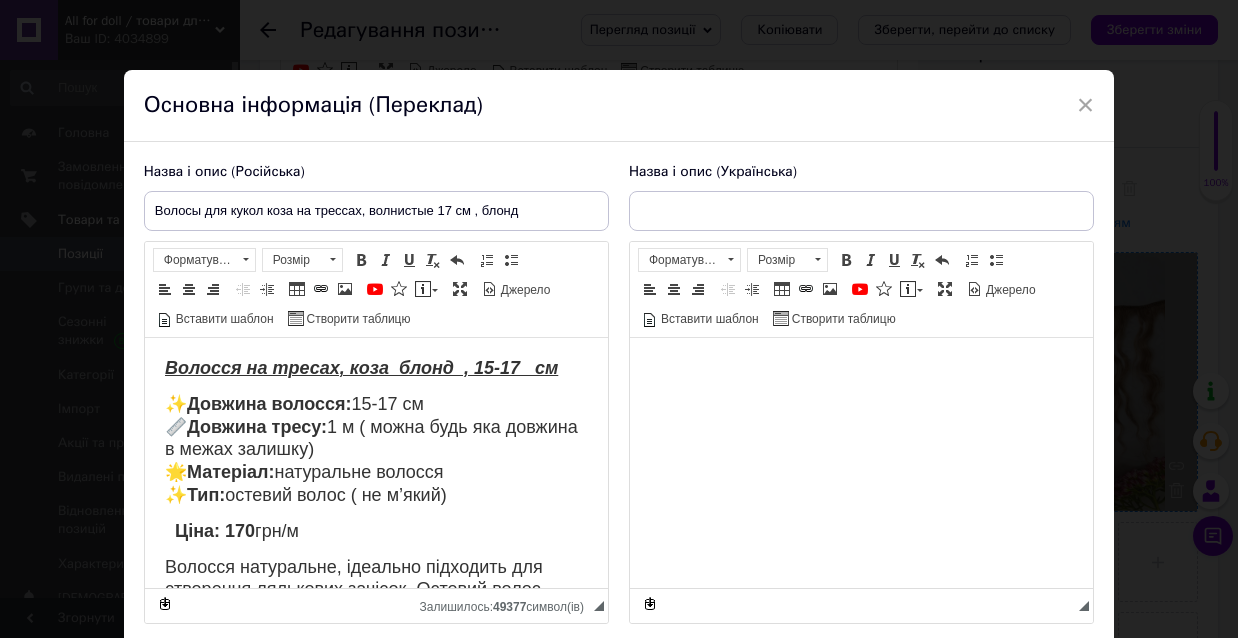 type on "Волосся для ляльок  натуральне ,коза на тресах, блонд" 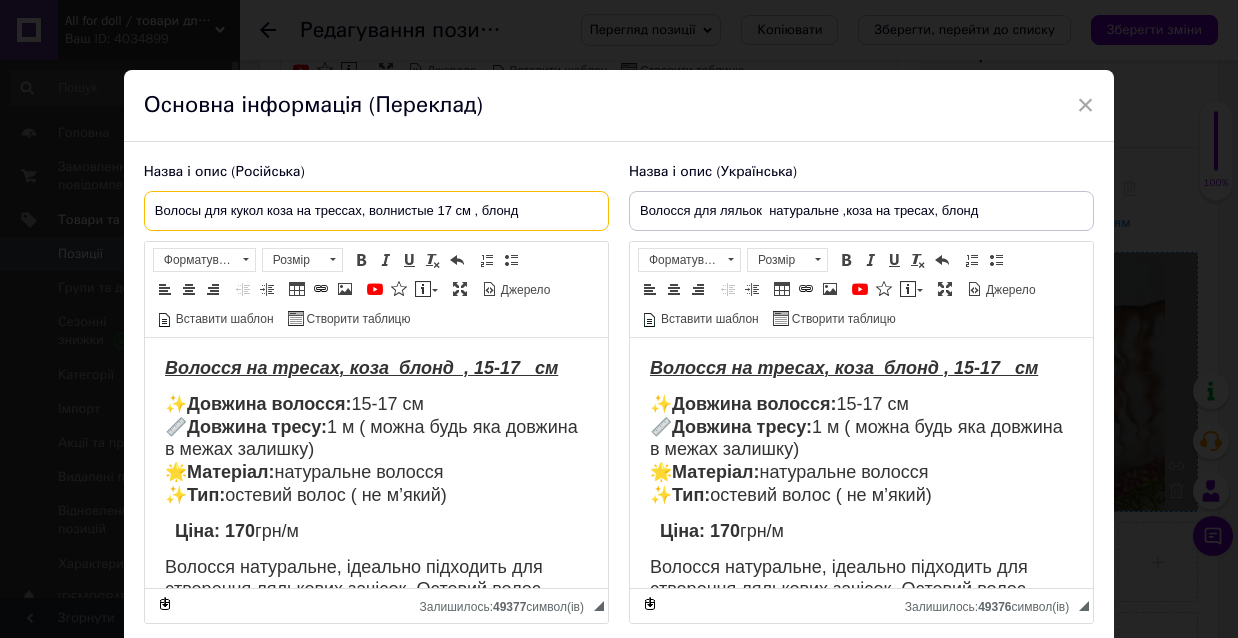 drag, startPoint x: 526, startPoint y: 213, endPoint x: 481, endPoint y: 209, distance: 45.17743 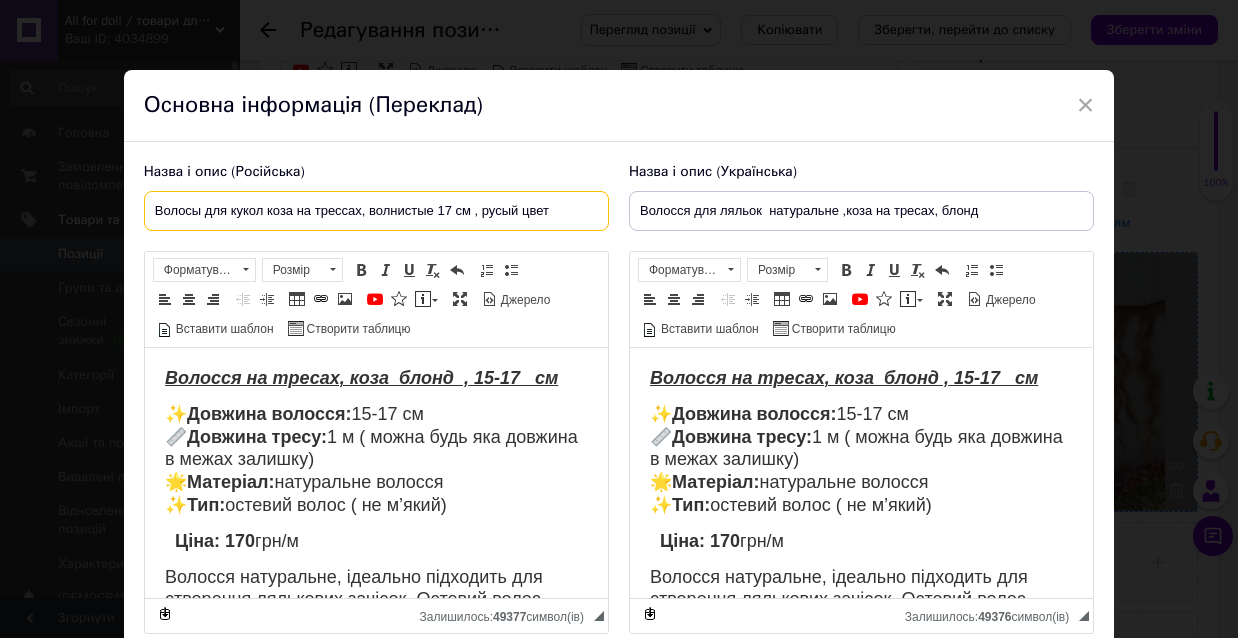type on "Волосы для кукол коза на трессах, волнистые 17 см , русый цвет" 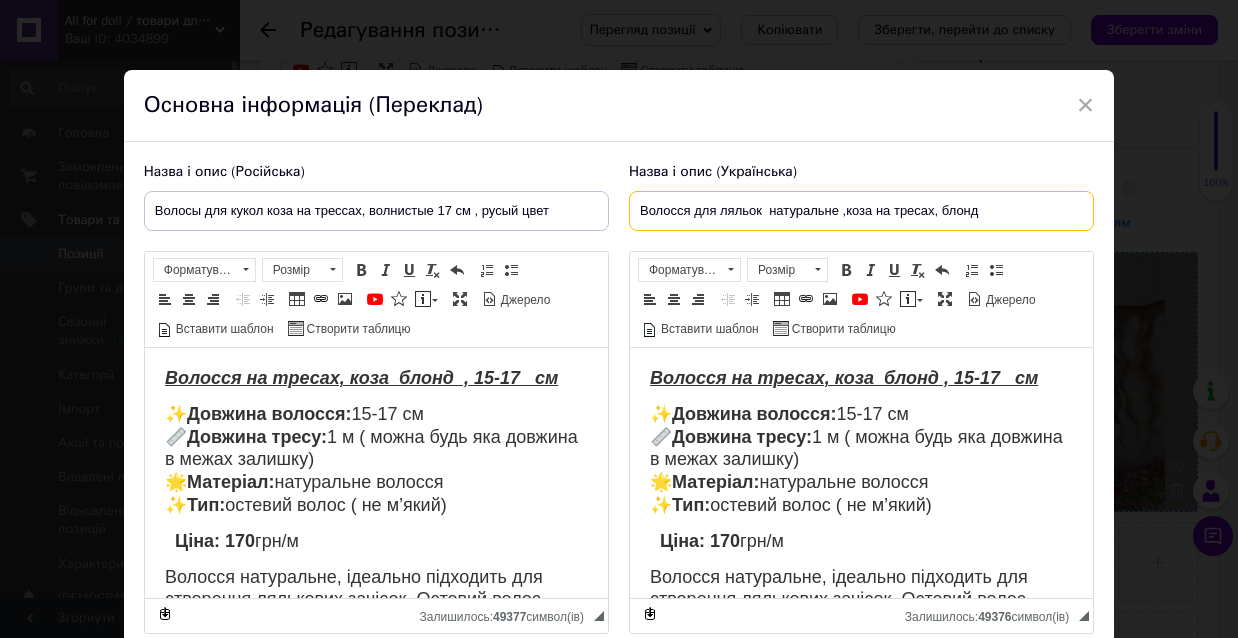 drag, startPoint x: 982, startPoint y: 212, endPoint x: 937, endPoint y: 210, distance: 45.044422 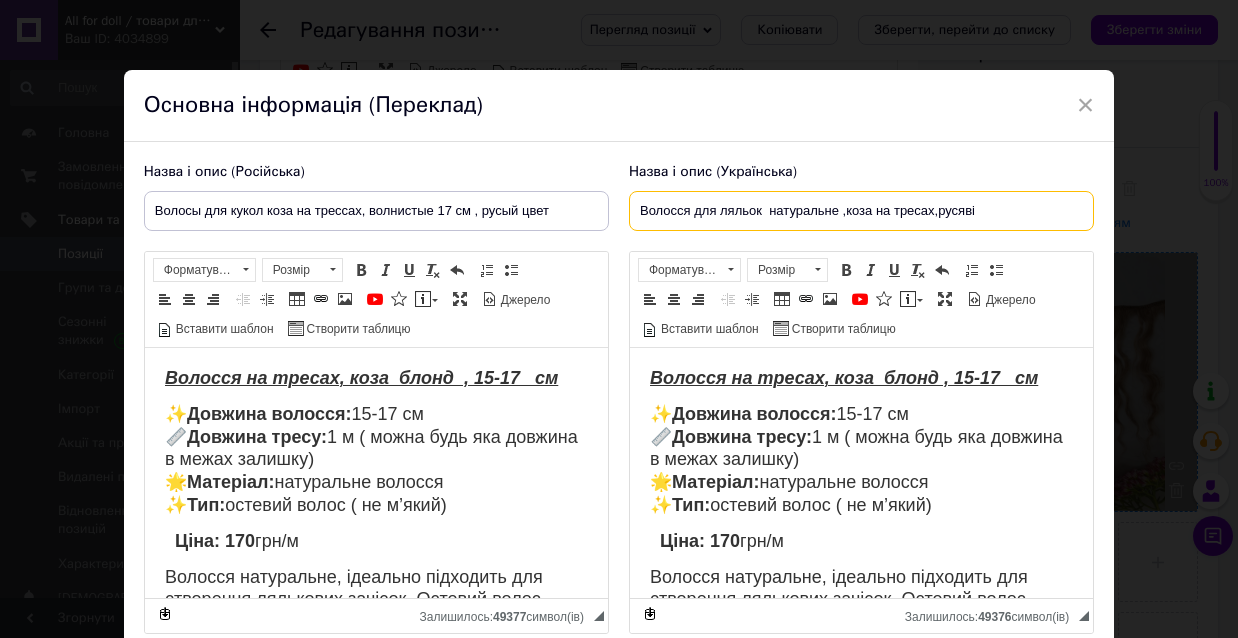 click on "Волосся для ляльок  натуральне ,коза на тресах,русяві" at bounding box center [861, 211] 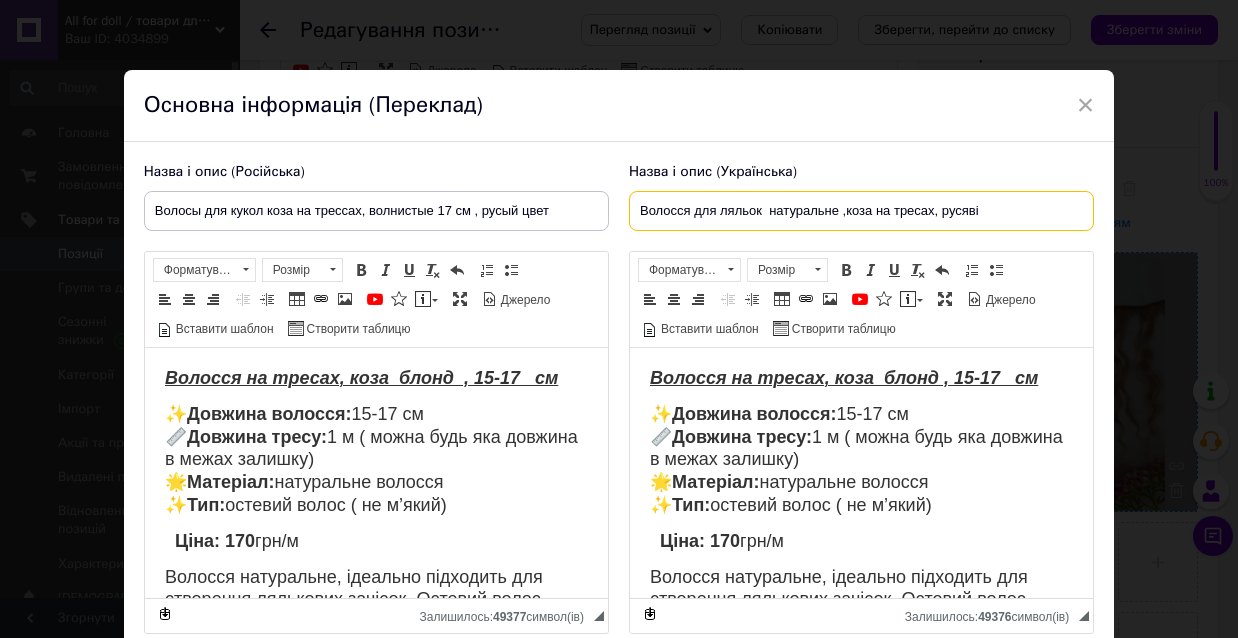type on "Волосся для ляльок  натуральне ,коза на тресах, русяві" 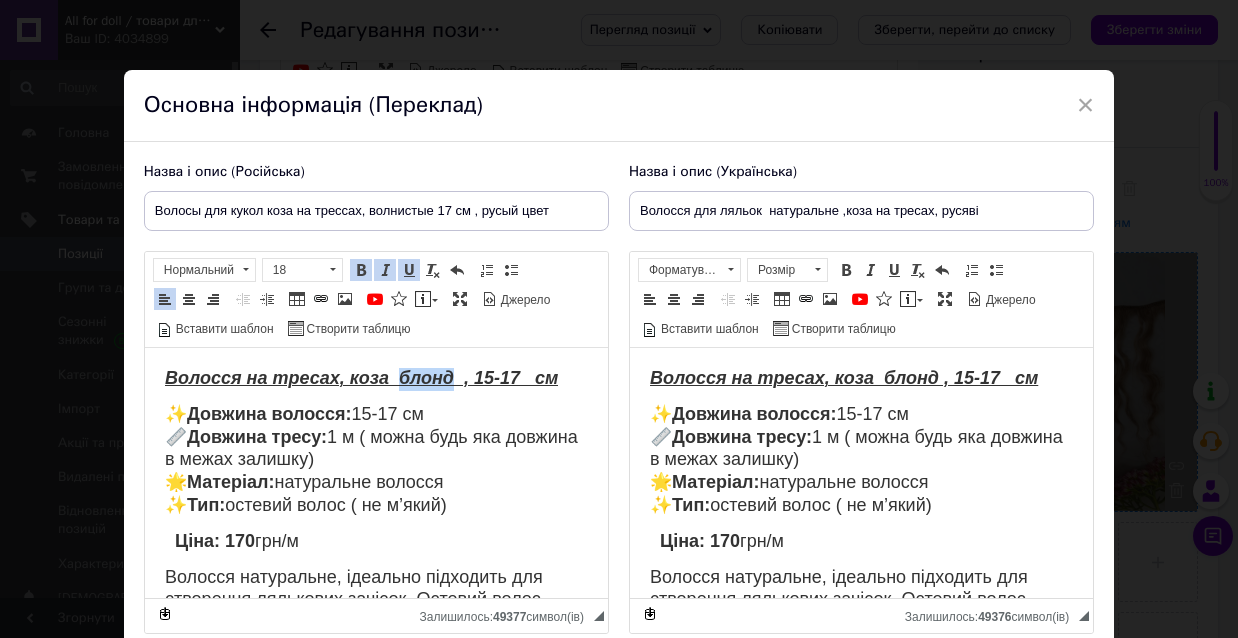 drag, startPoint x: 450, startPoint y: 382, endPoint x: 396, endPoint y: 378, distance: 54.147945 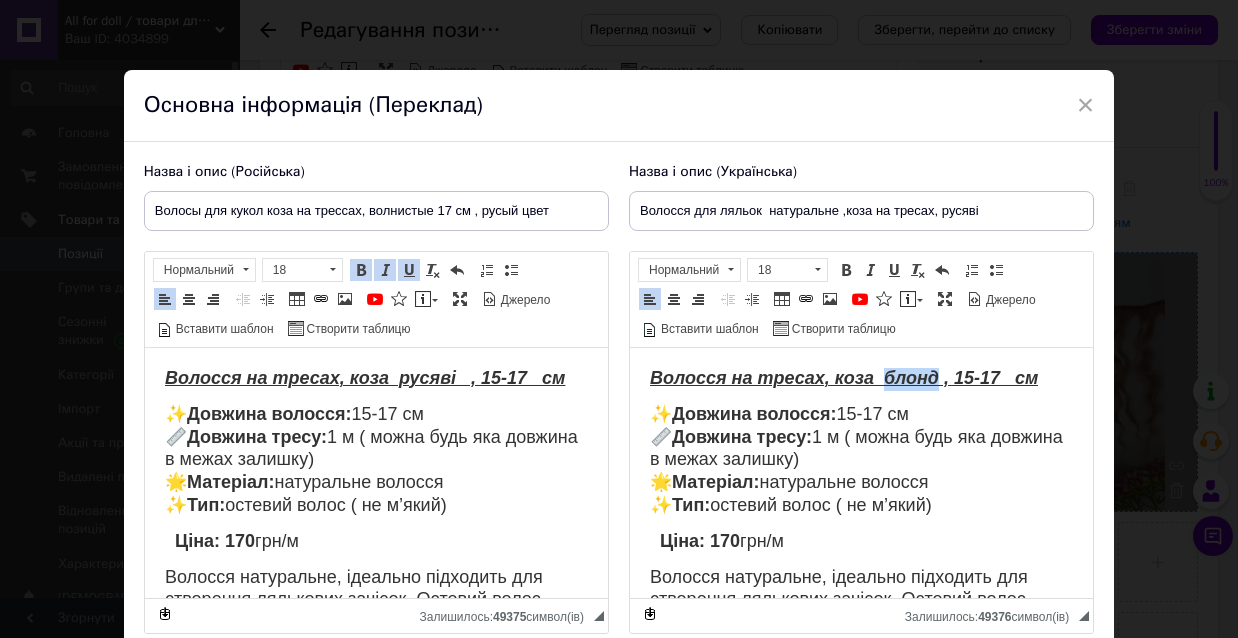 drag, startPoint x: 933, startPoint y: 375, endPoint x: 882, endPoint y: 373, distance: 51.0392 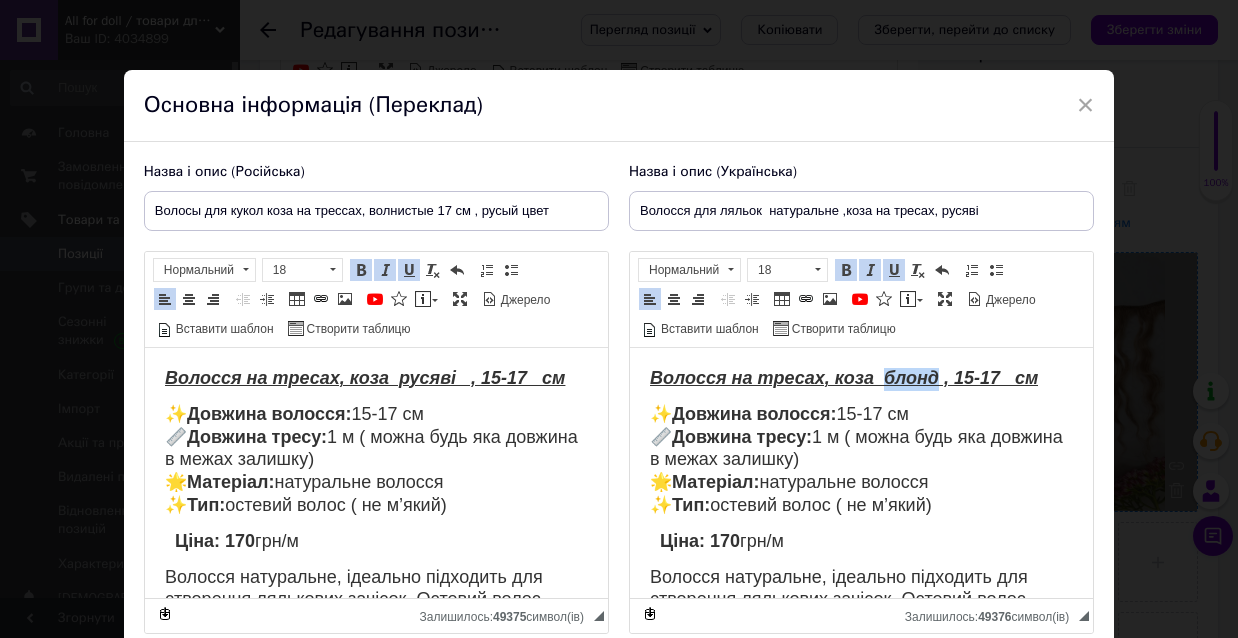 type 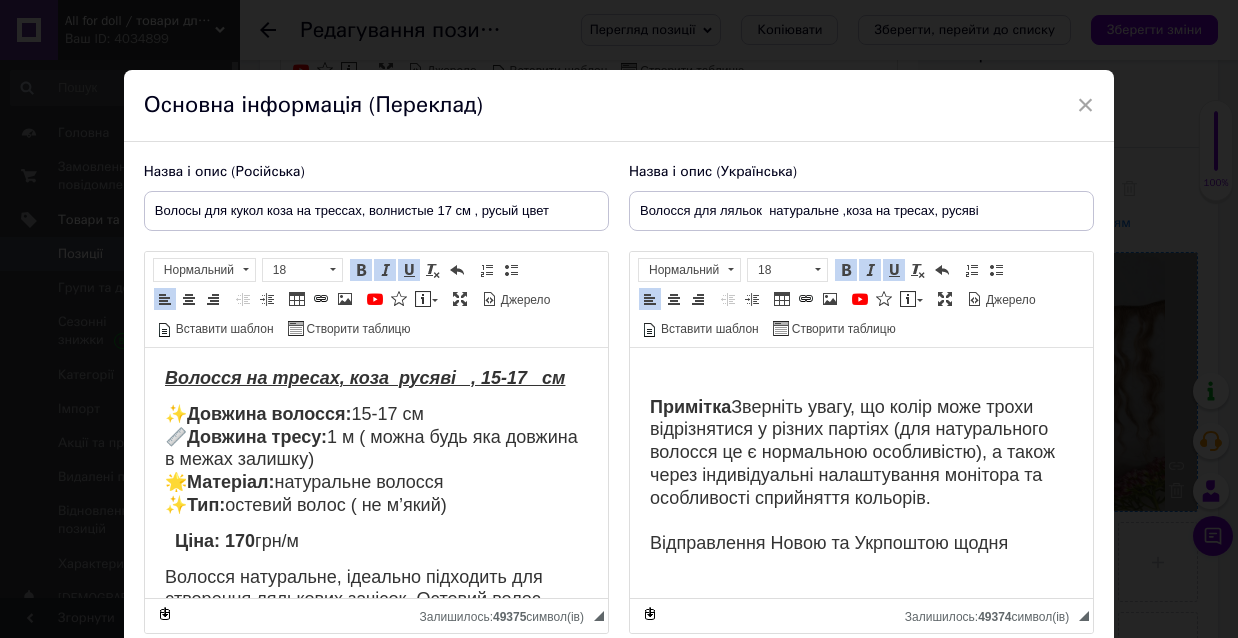 scroll, scrollTop: 308, scrollLeft: 0, axis: vertical 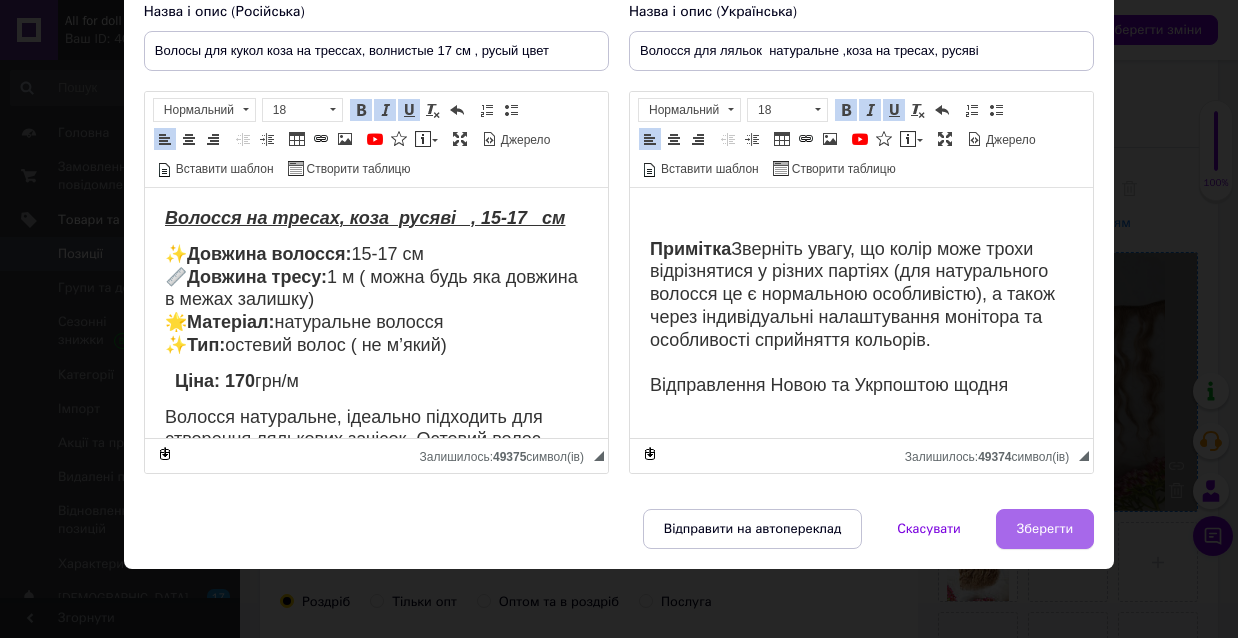 click on "Зберегти" at bounding box center (1045, 529) 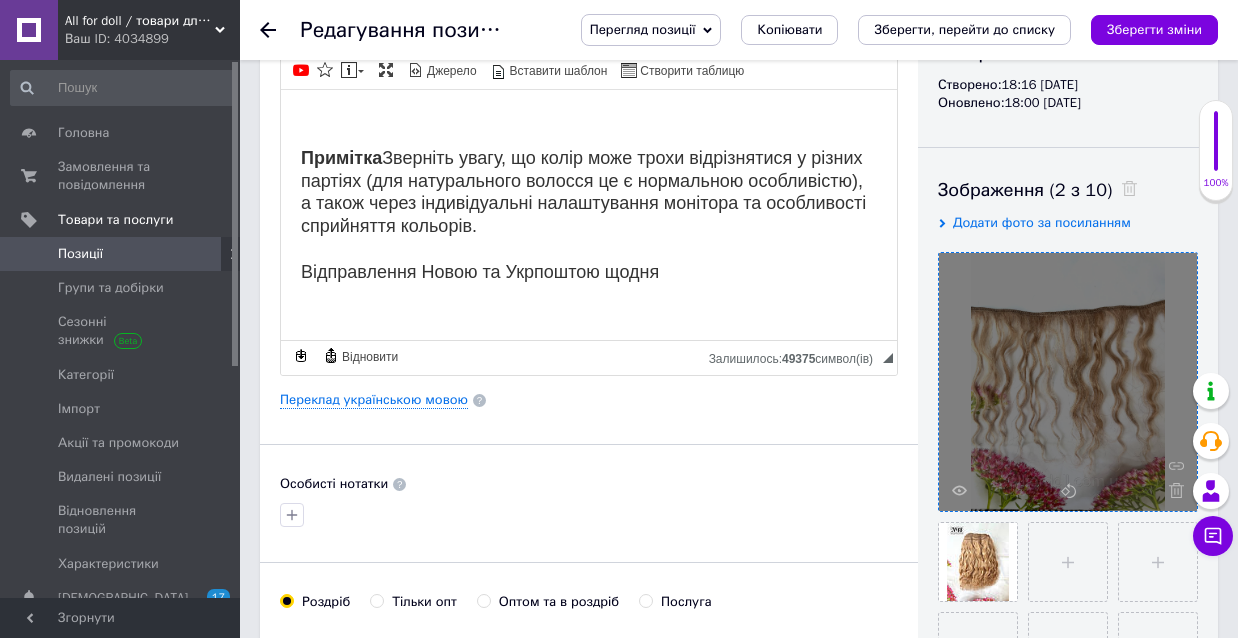 scroll, scrollTop: 286, scrollLeft: 0, axis: vertical 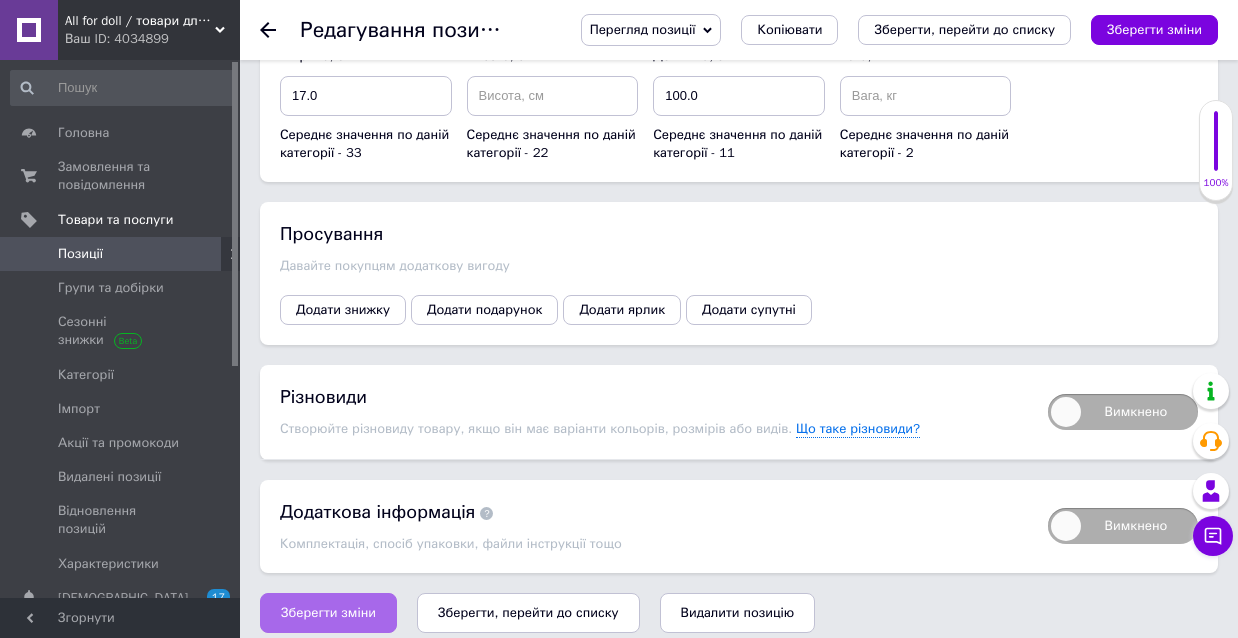 click on "Зберегти зміни" at bounding box center (328, 613) 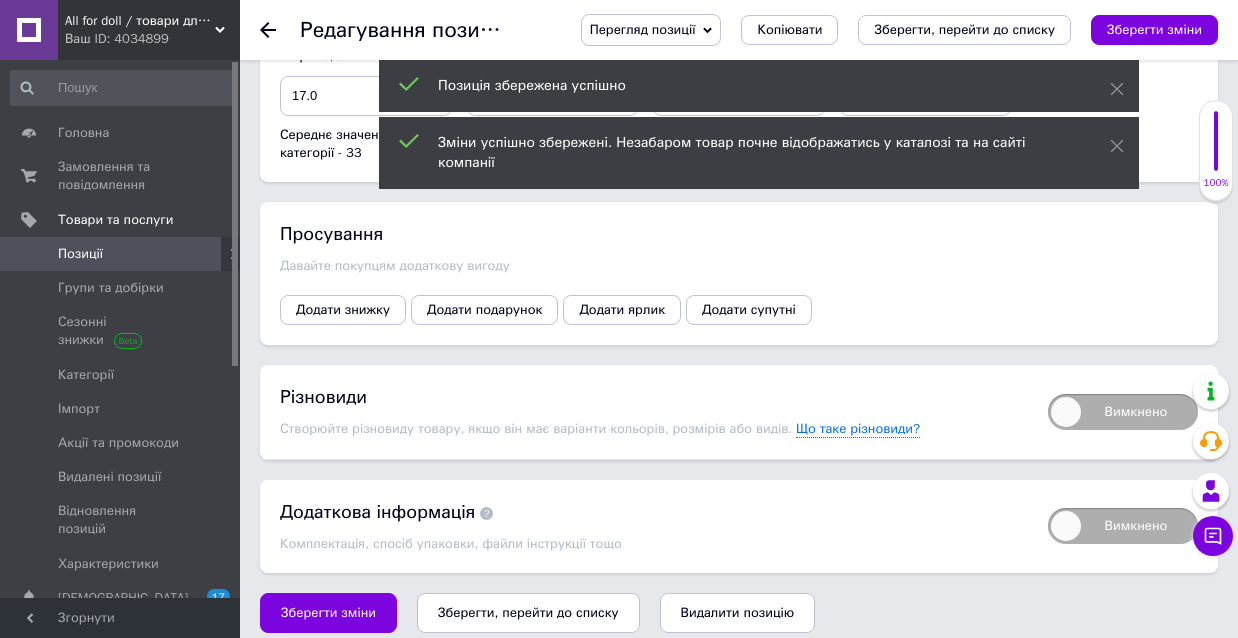 click on "Позиції" at bounding box center (121, 254) 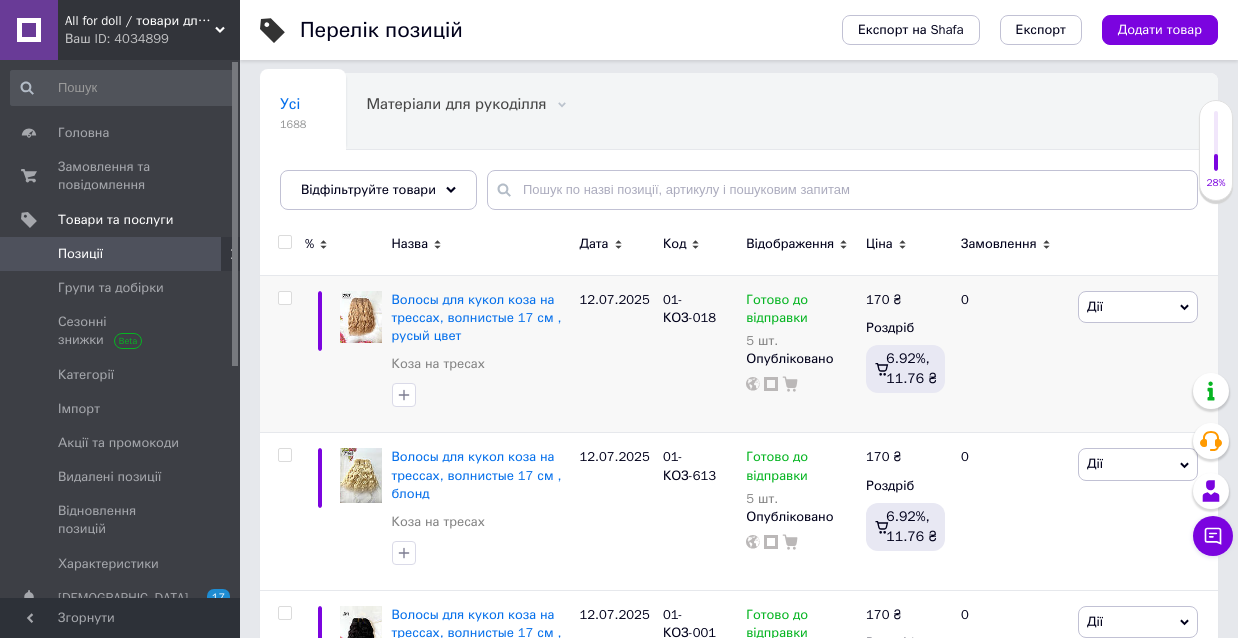 scroll, scrollTop: 175, scrollLeft: 0, axis: vertical 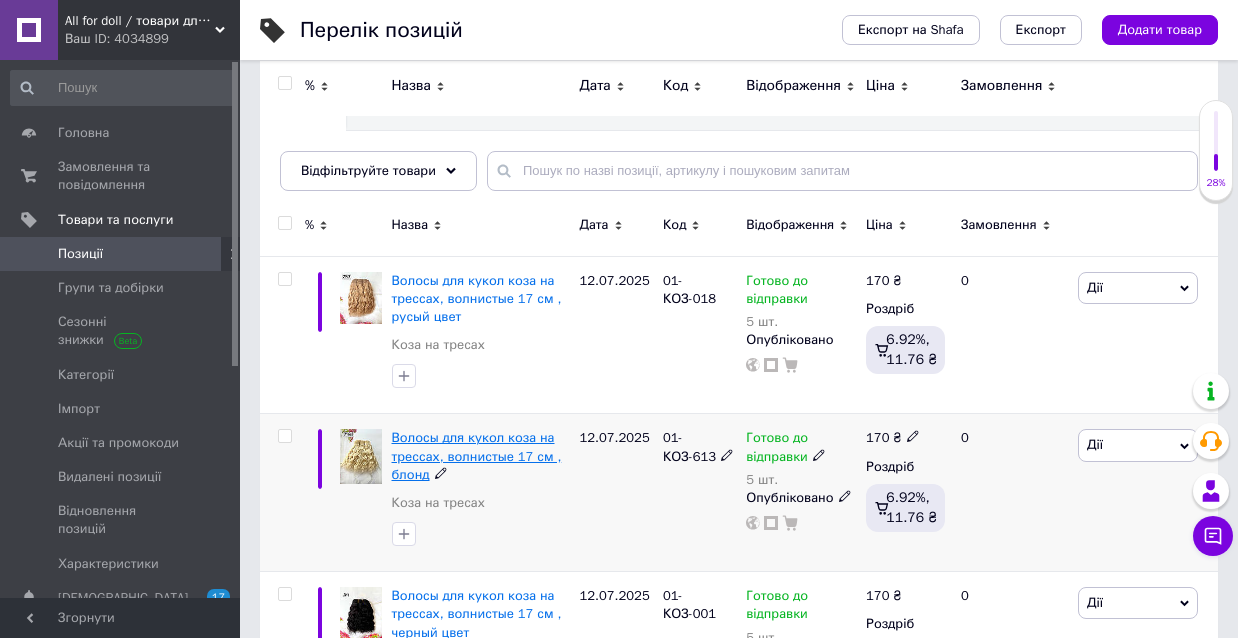 click on "Волосы для кукол коза на трессах, волнистые 17 см , блонд" at bounding box center [477, 455] 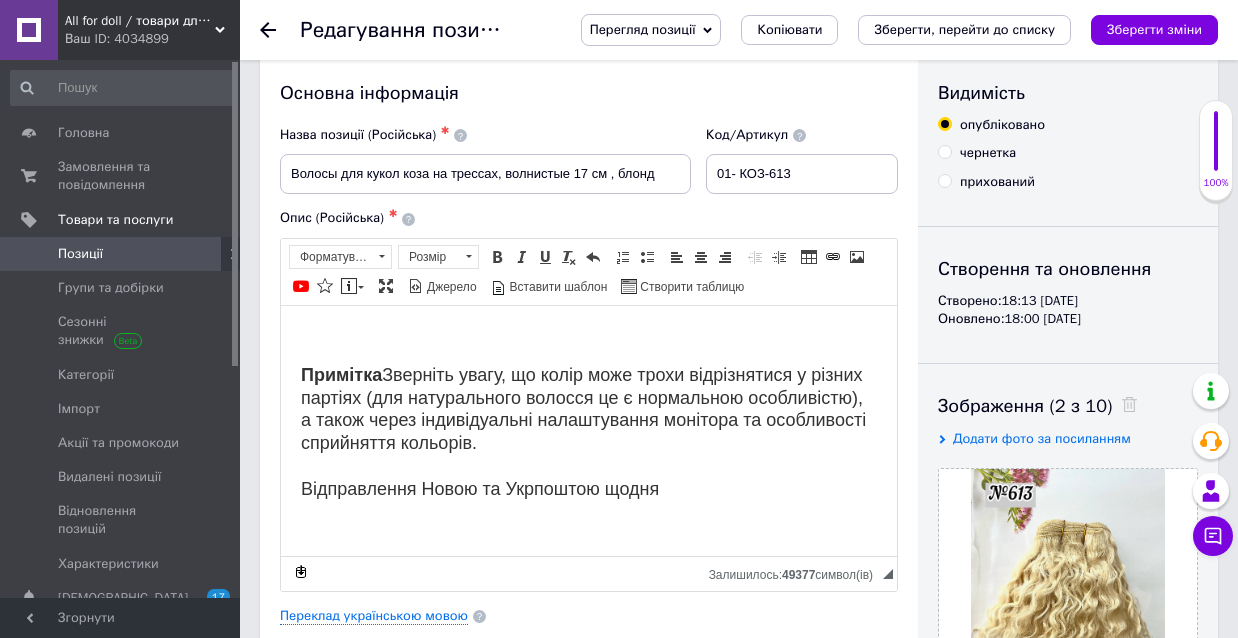 scroll, scrollTop: 286, scrollLeft: 0, axis: vertical 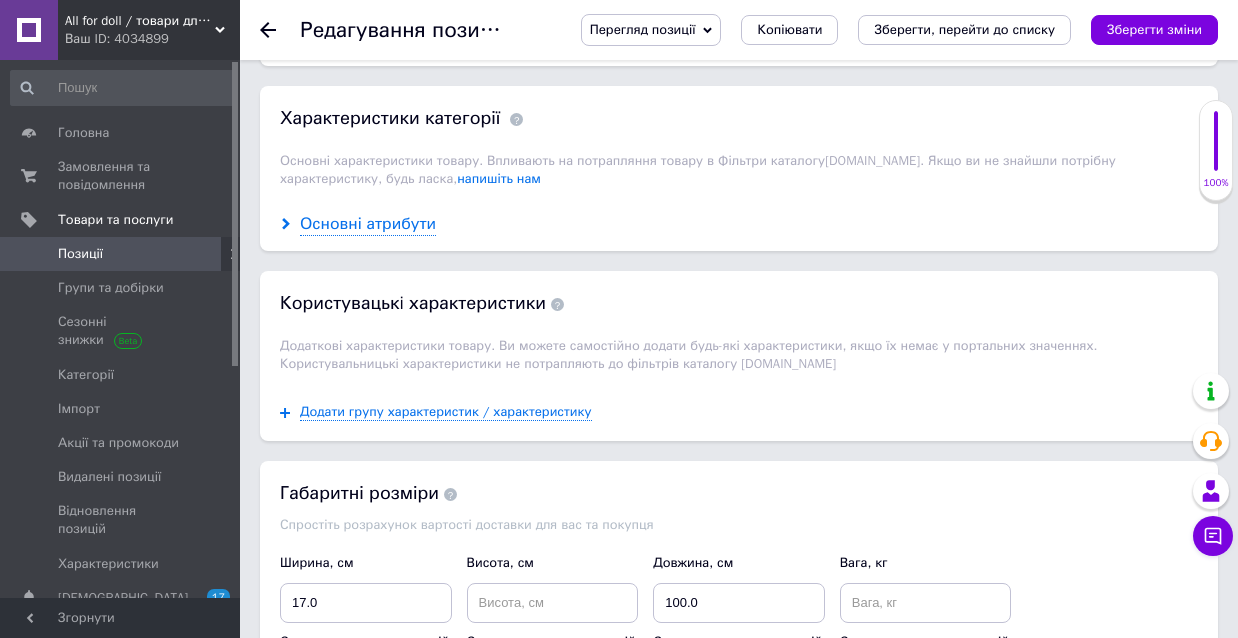 click on "Основні атрибути" at bounding box center (368, 224) 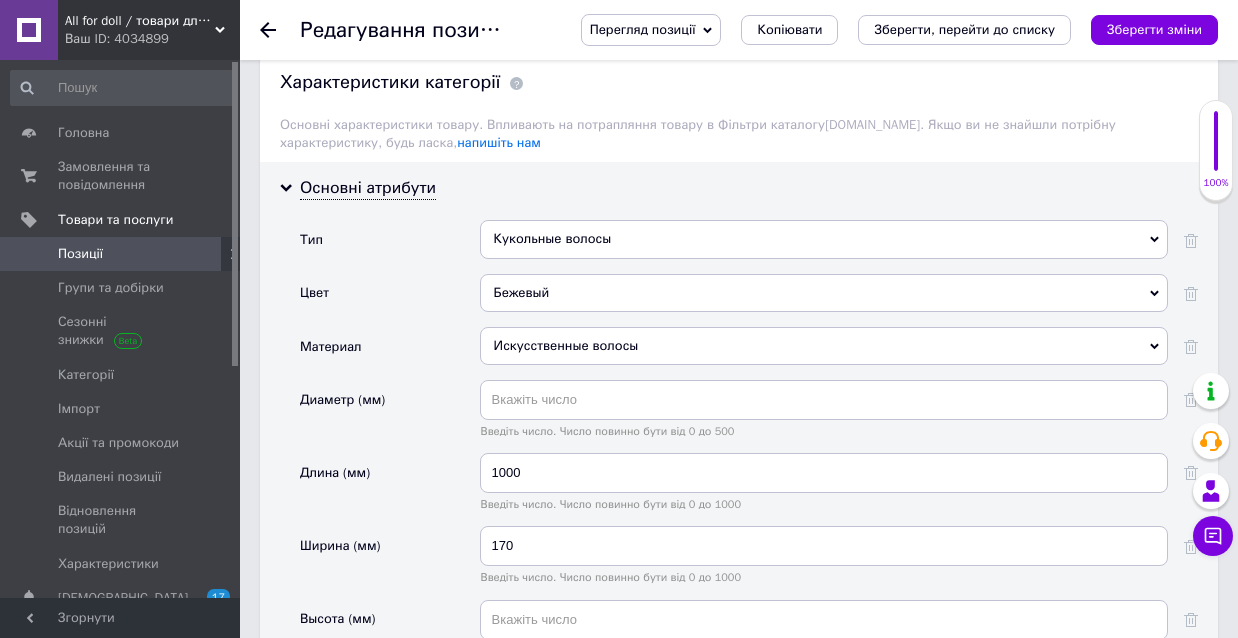 click on "Искусственные волосы" at bounding box center (824, 346) 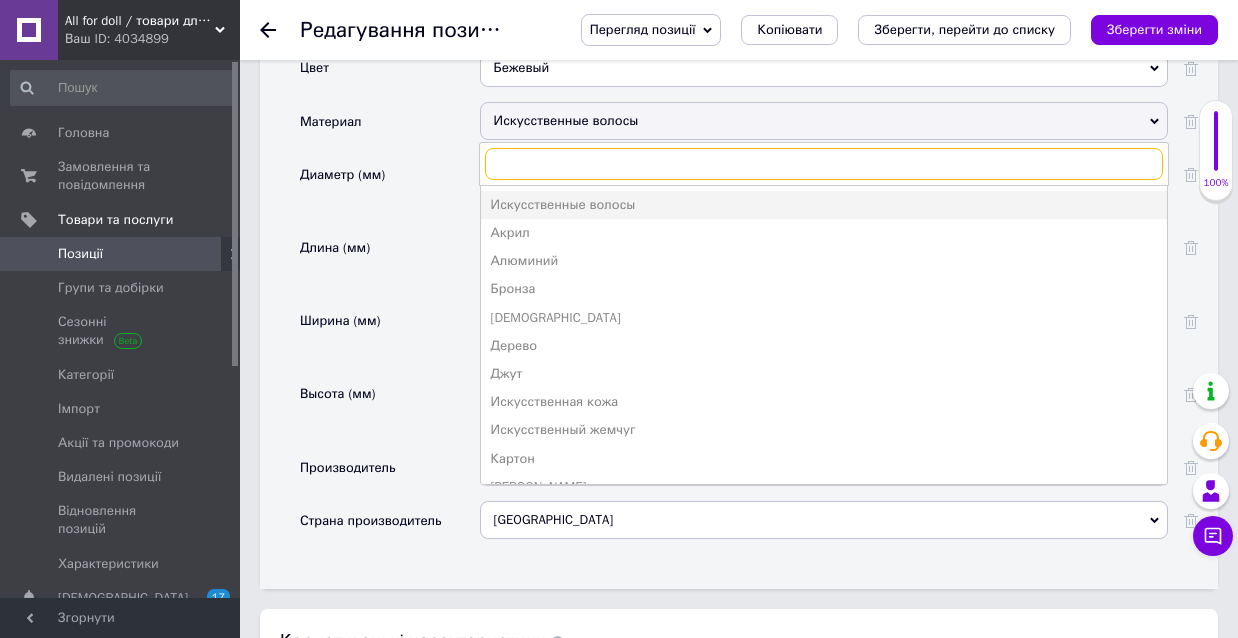 scroll, scrollTop: 2139, scrollLeft: 0, axis: vertical 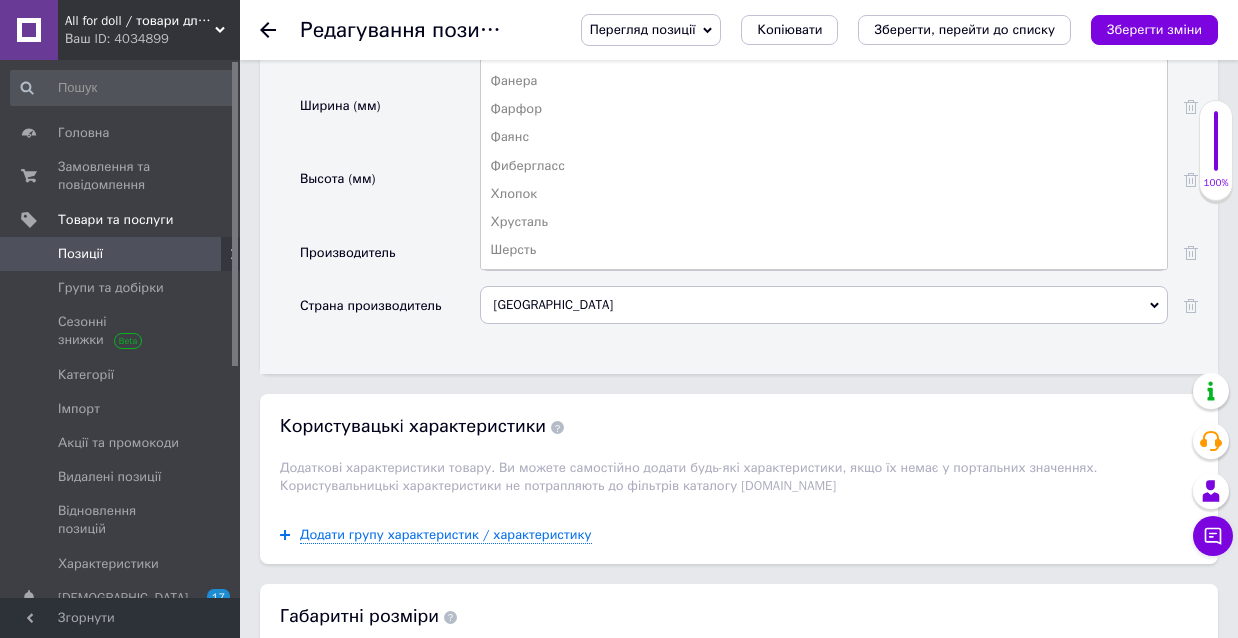 drag, startPoint x: 567, startPoint y: 240, endPoint x: 617, endPoint y: 230, distance: 50.990196 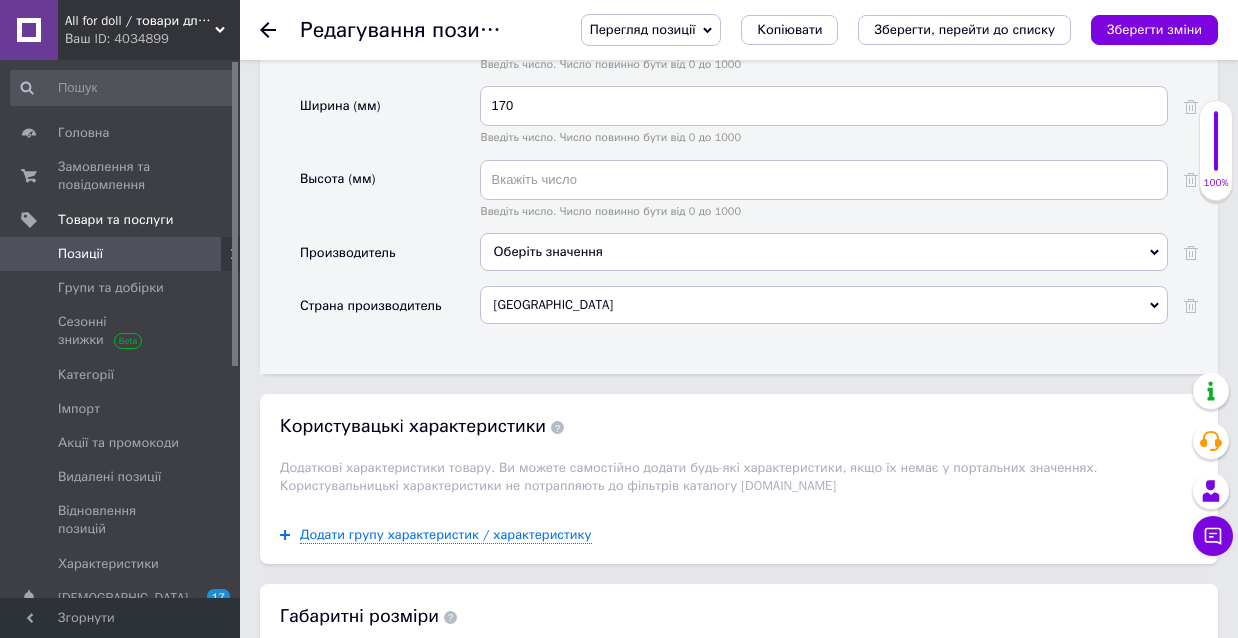 drag, startPoint x: 1151, startPoint y: 33, endPoint x: 1169, endPoint y: 42, distance: 20.12461 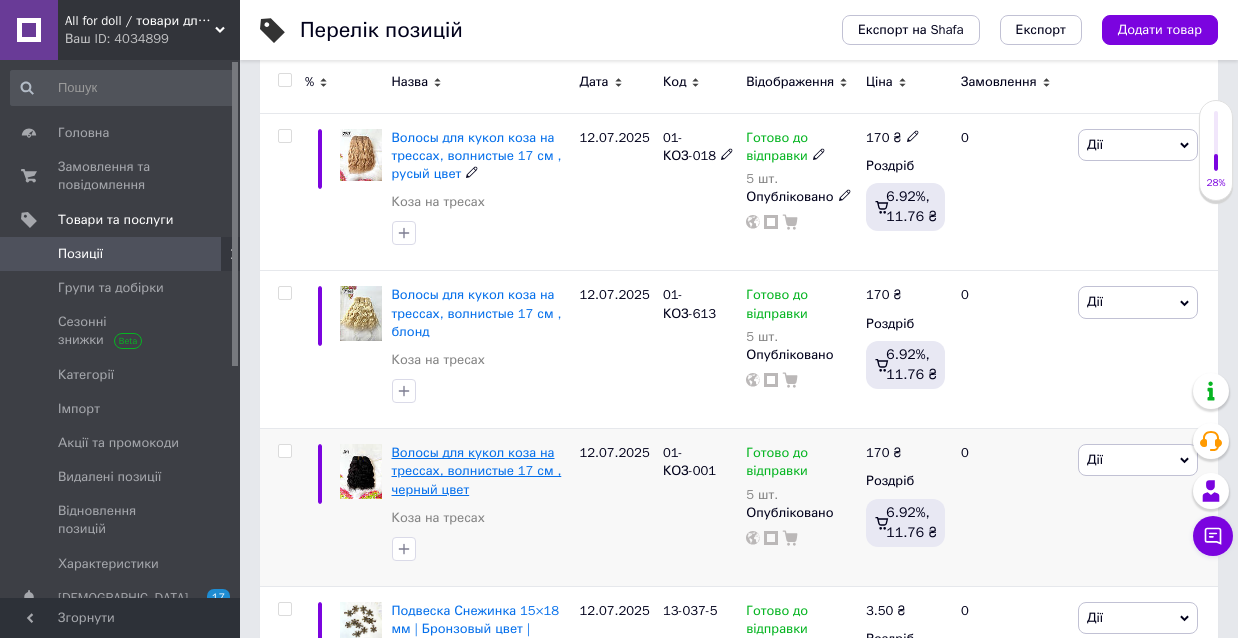 scroll, scrollTop: 332, scrollLeft: 0, axis: vertical 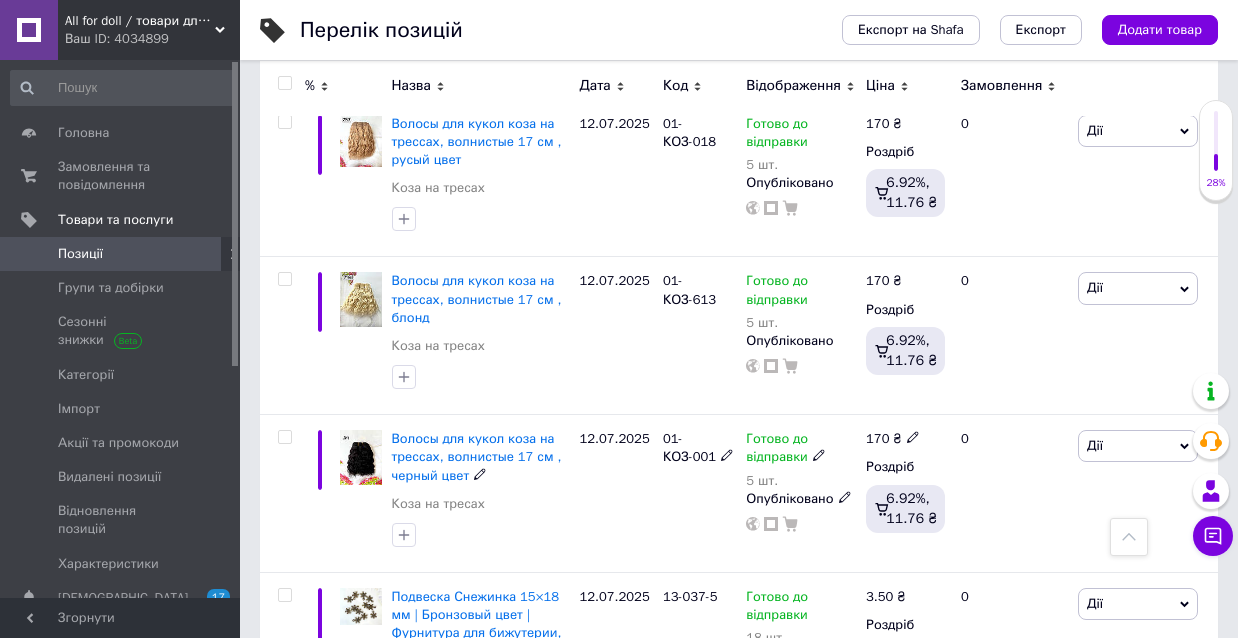 click on "Волосы для кукол коза на трессах, волнистые 17 см , черный цвет" at bounding box center [477, 456] 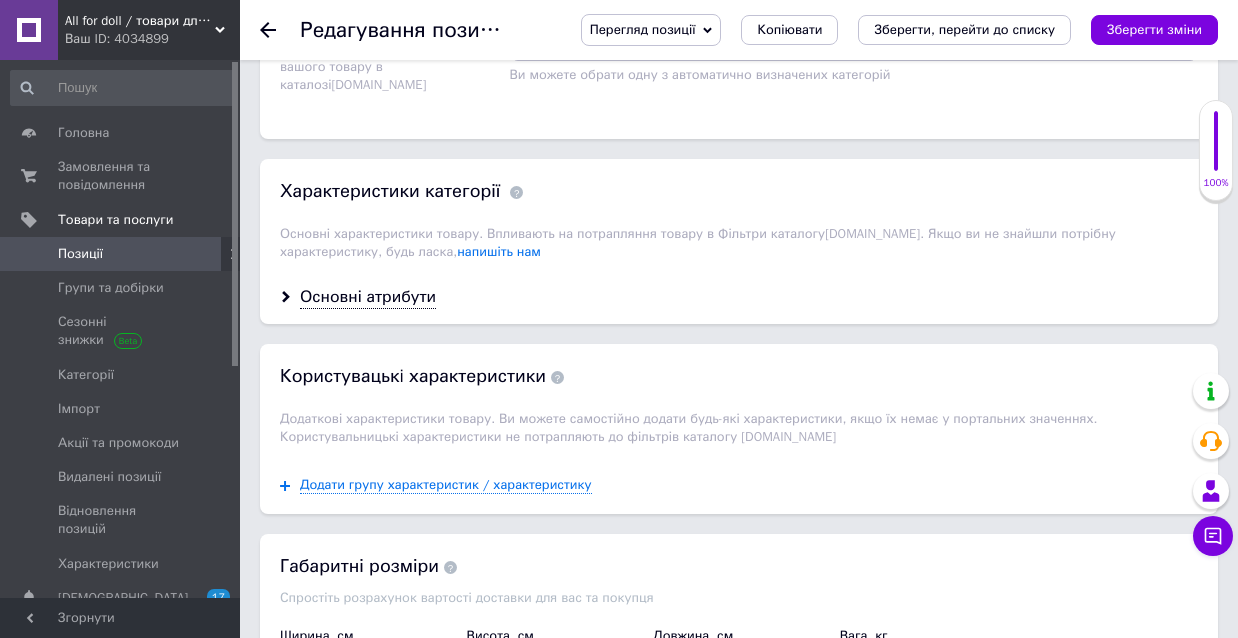 scroll, scrollTop: 1593, scrollLeft: 0, axis: vertical 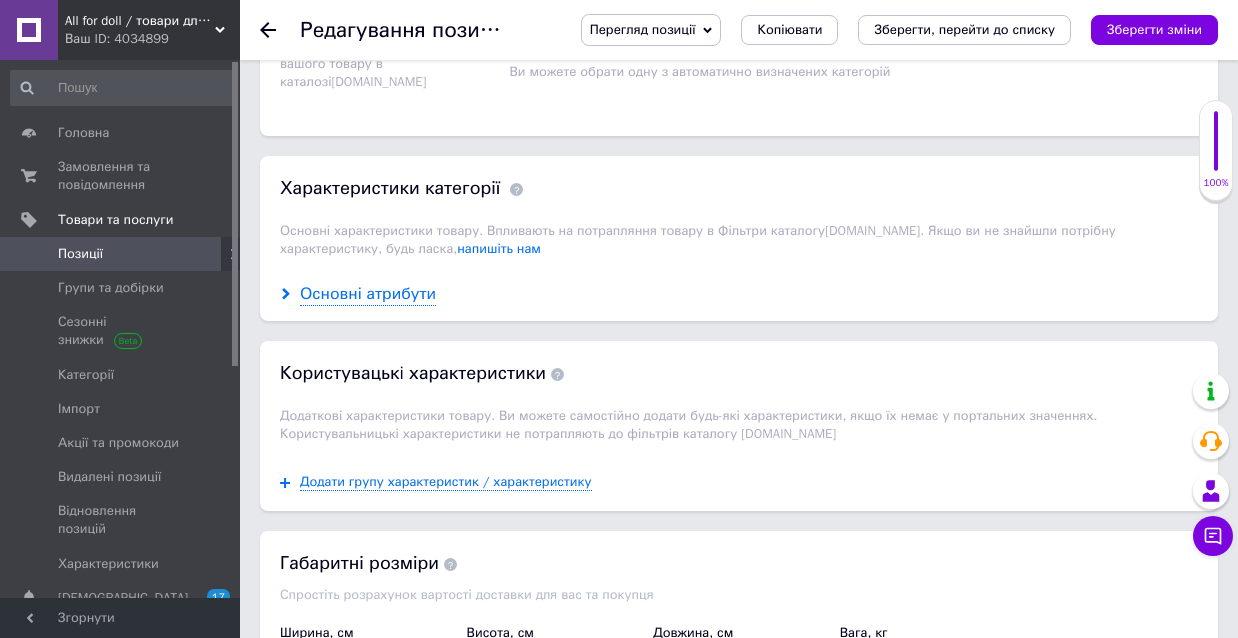 click on "Основні атрибути" at bounding box center [368, 294] 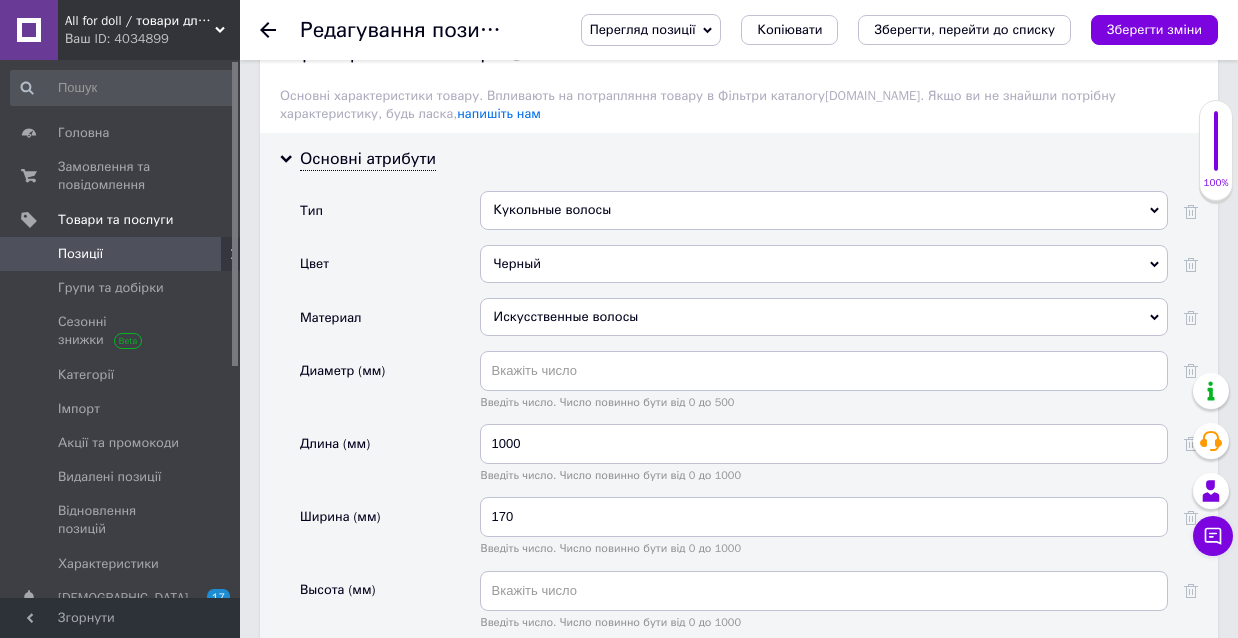scroll, scrollTop: 1733, scrollLeft: 0, axis: vertical 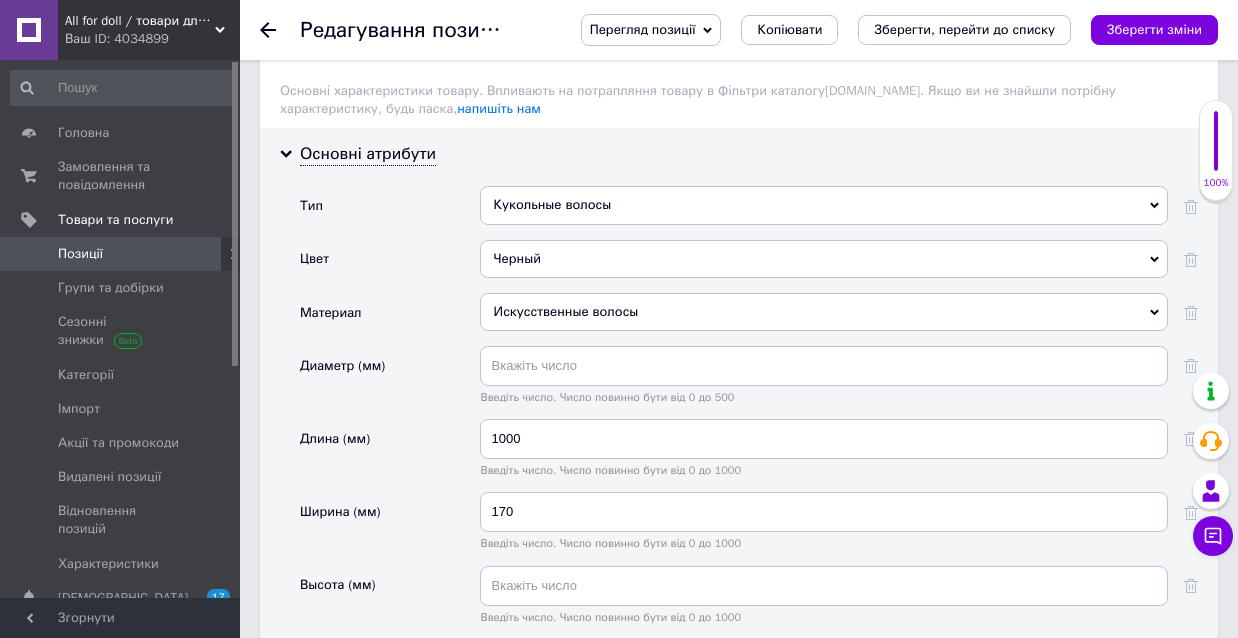 click on "Искусственные волосы" at bounding box center (824, 312) 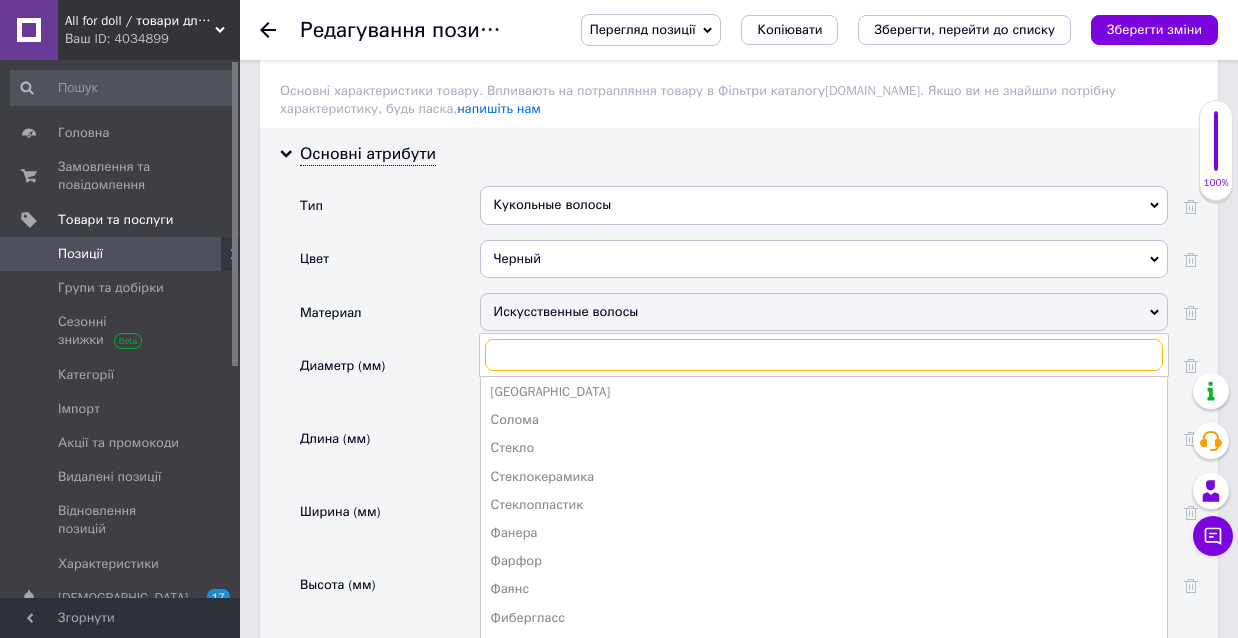scroll, scrollTop: 1112, scrollLeft: 0, axis: vertical 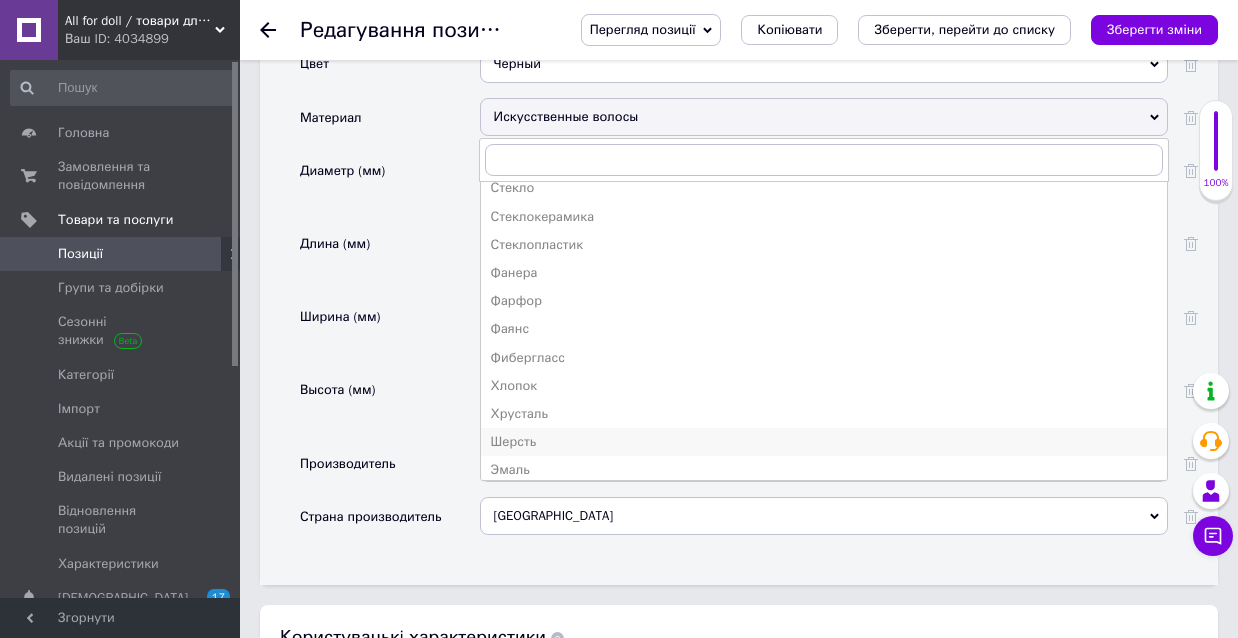 click on "Шерсть" at bounding box center (824, 442) 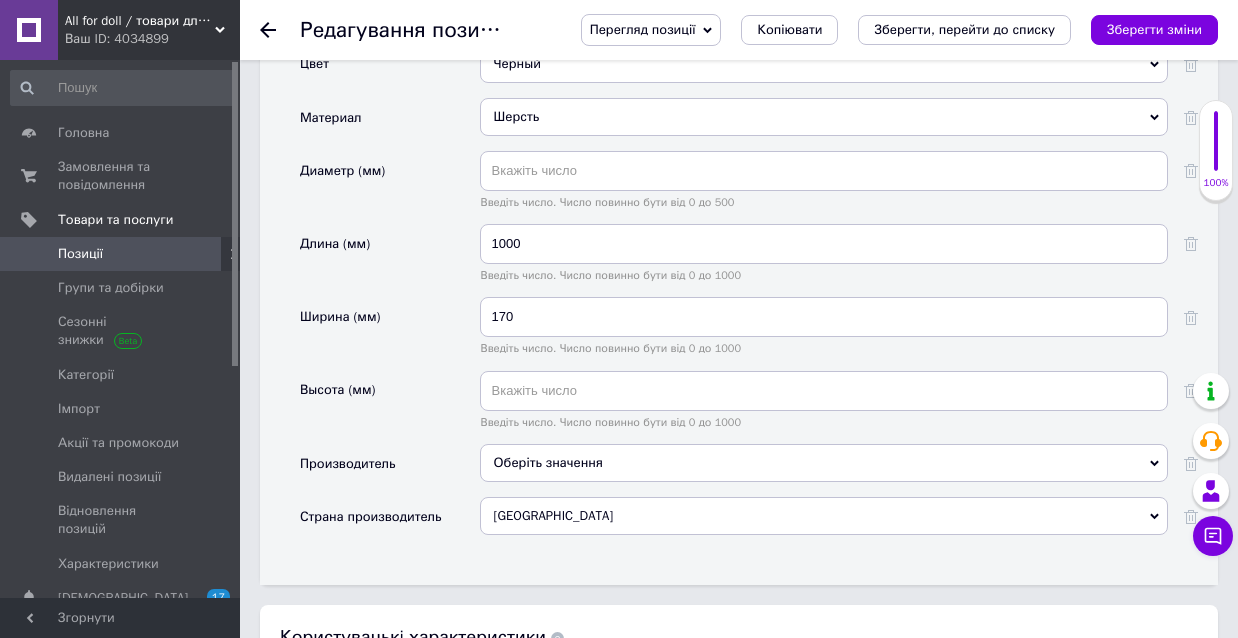 click on "Зберегти зміни" at bounding box center (1154, 29) 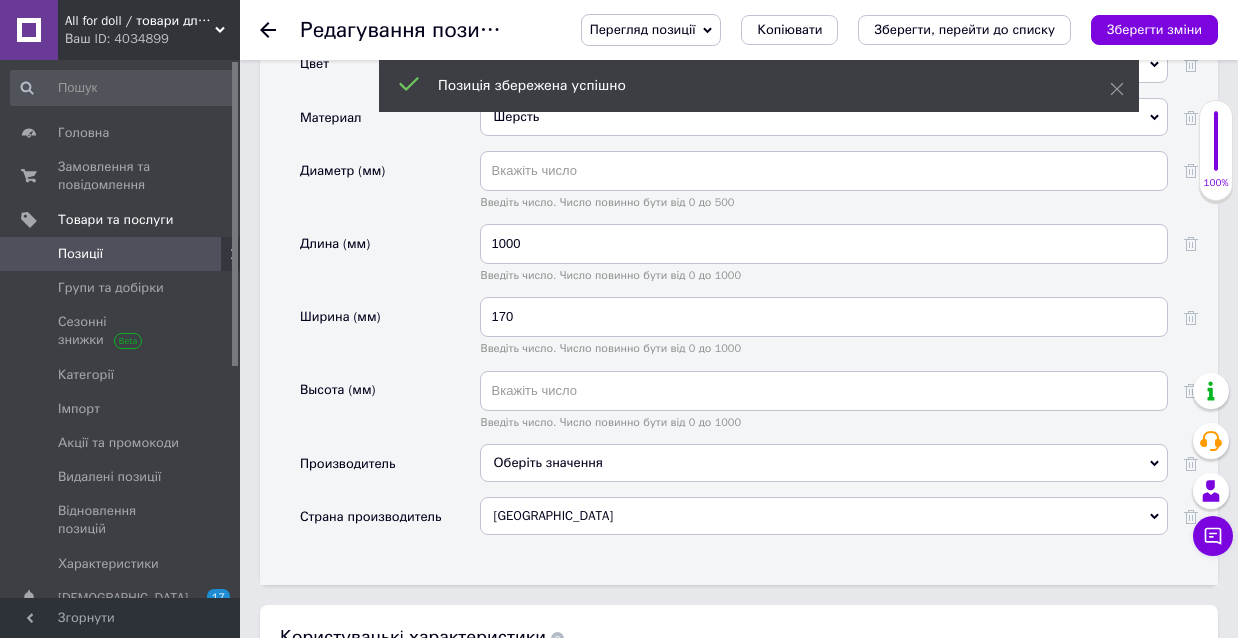 click on "Позиції" at bounding box center (121, 254) 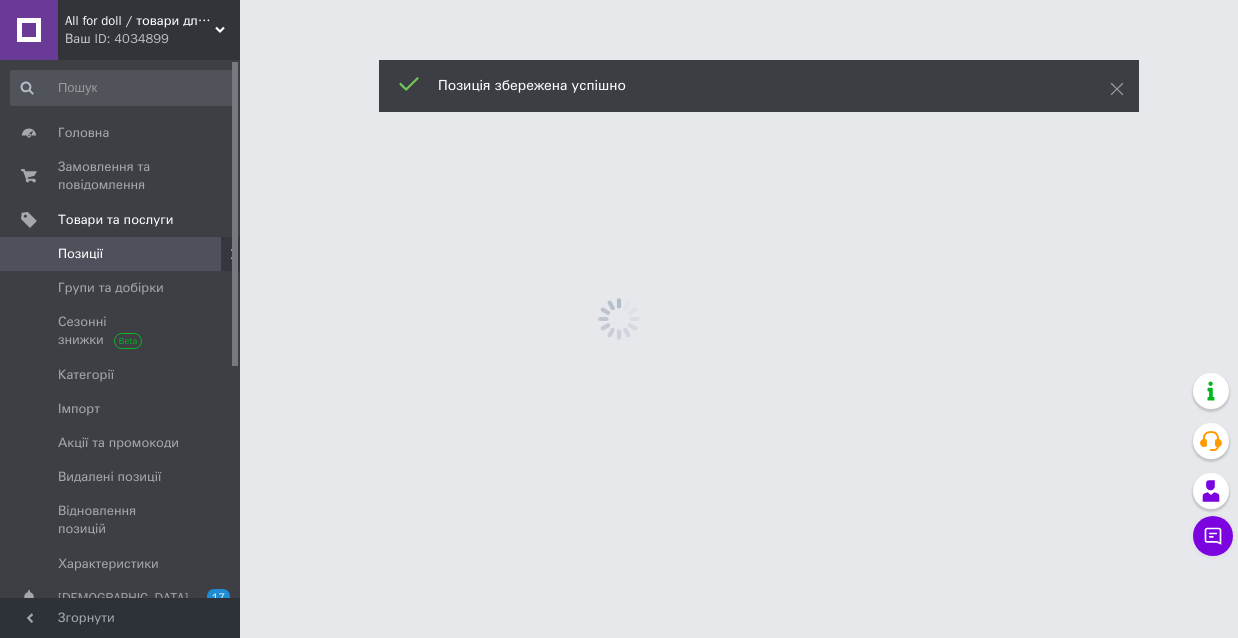 scroll, scrollTop: 0, scrollLeft: 0, axis: both 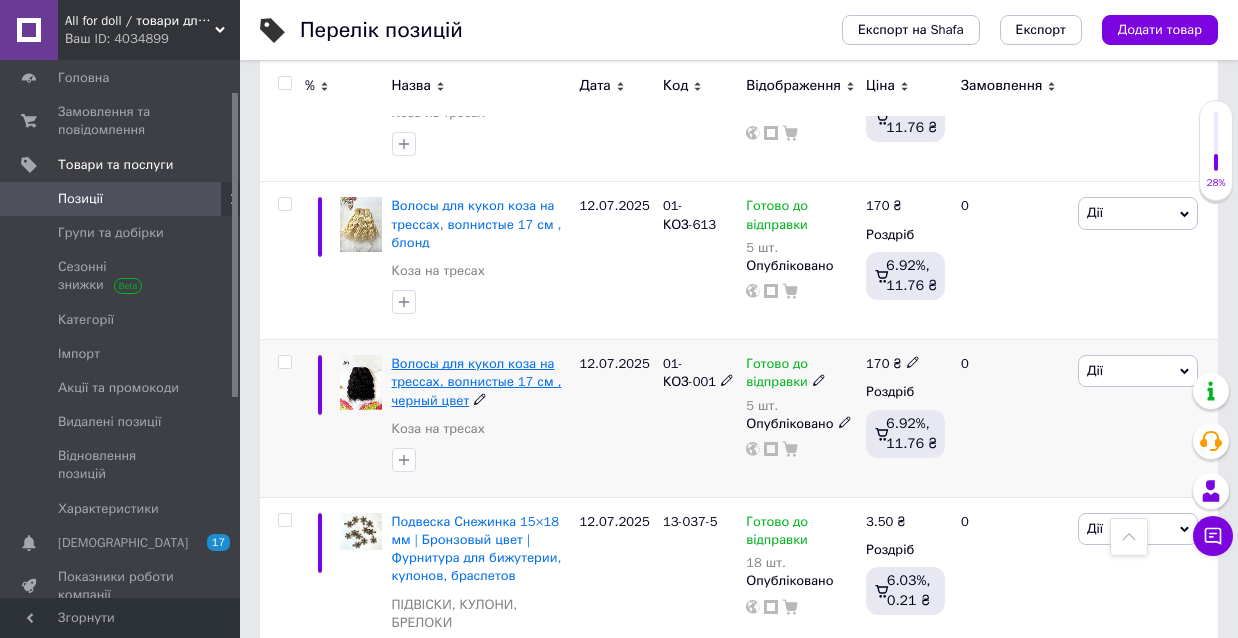 click on "Волосы для кукол коза на трессах, волнистые 17 см , черный цвет" at bounding box center [477, 381] 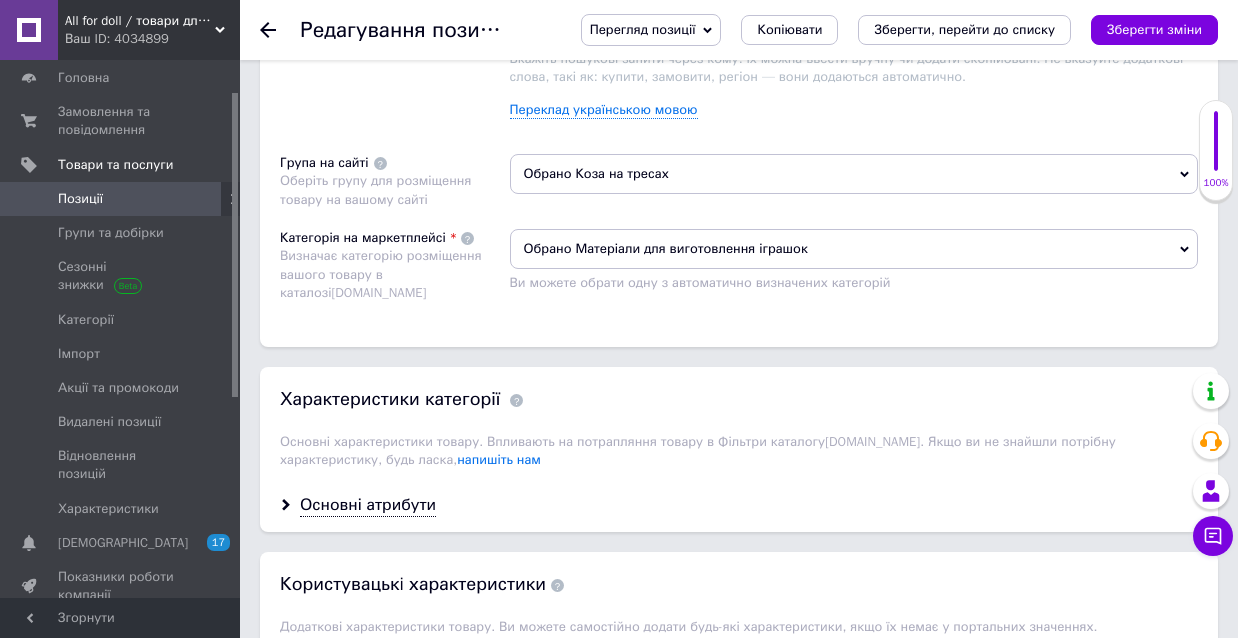 scroll, scrollTop: 1339, scrollLeft: 0, axis: vertical 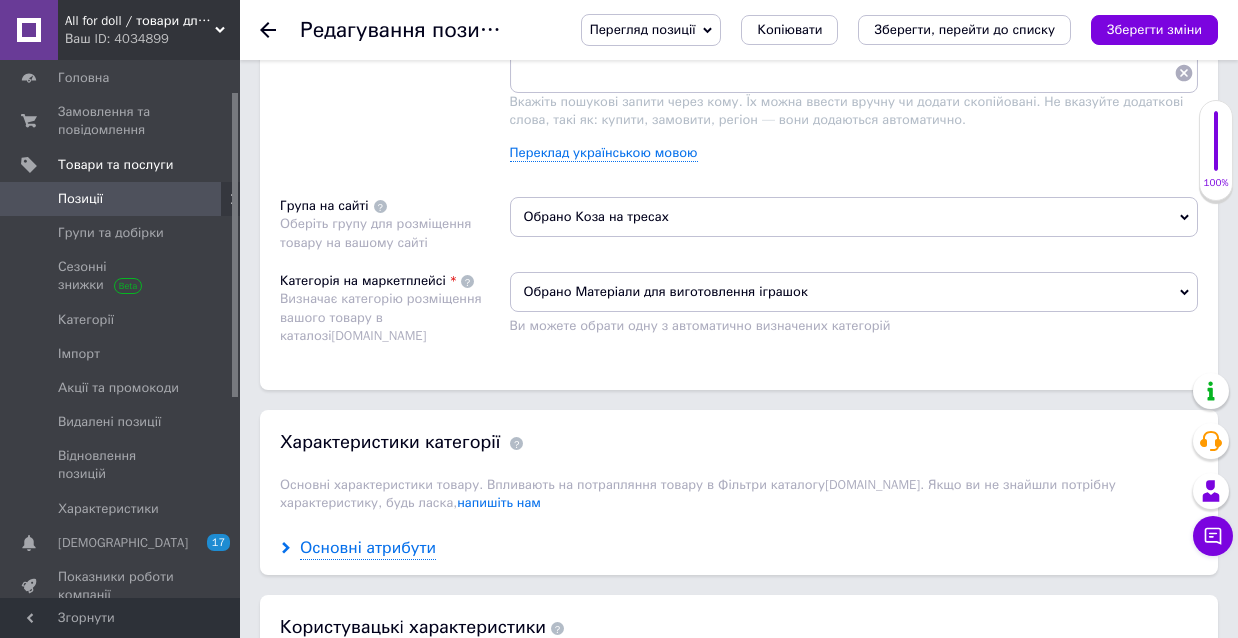 click on "Основні атрибути" at bounding box center [368, 548] 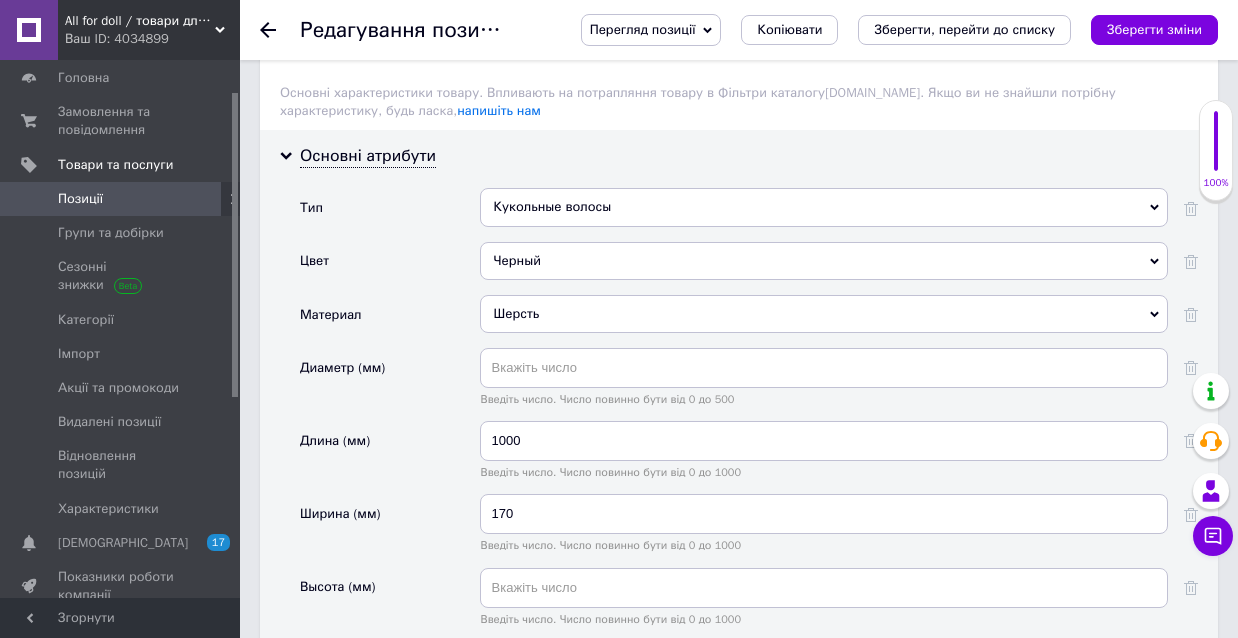 scroll, scrollTop: 1724, scrollLeft: 0, axis: vertical 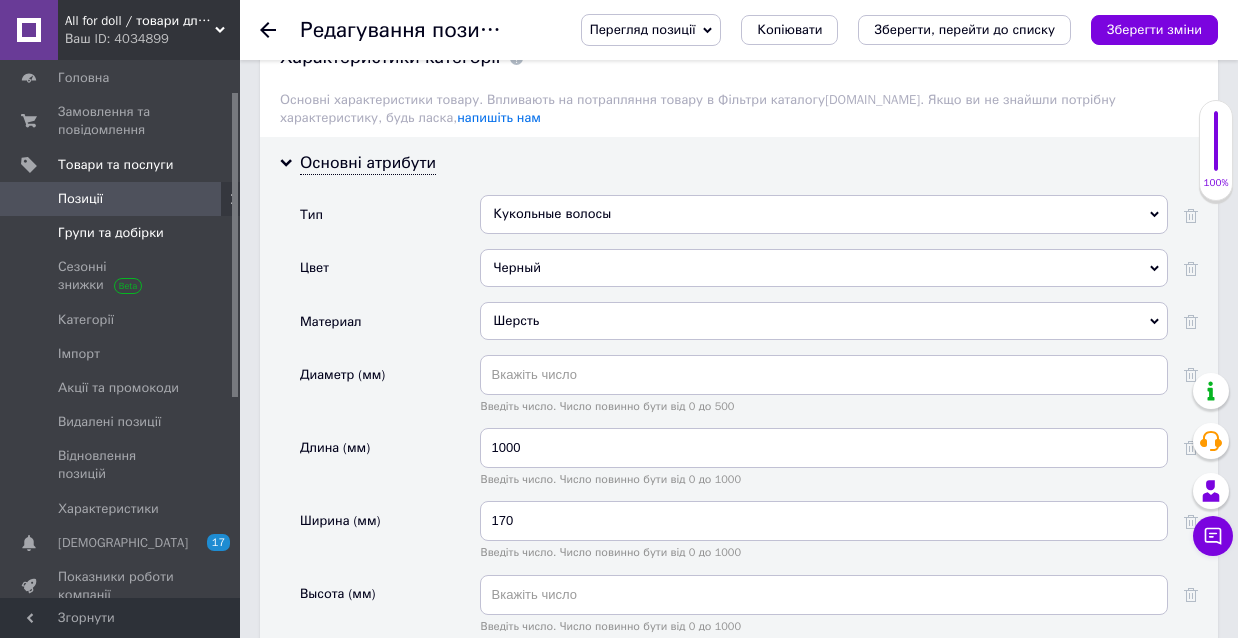 click on "Групи та добірки" at bounding box center [111, 233] 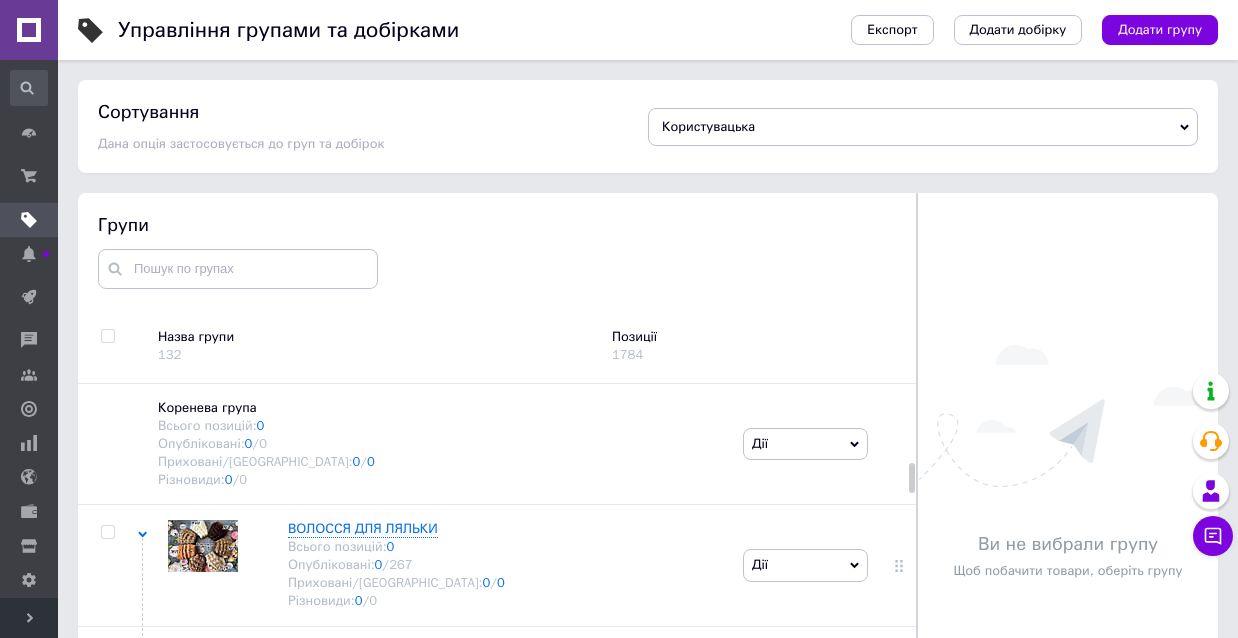 scroll, scrollTop: 113, scrollLeft: 0, axis: vertical 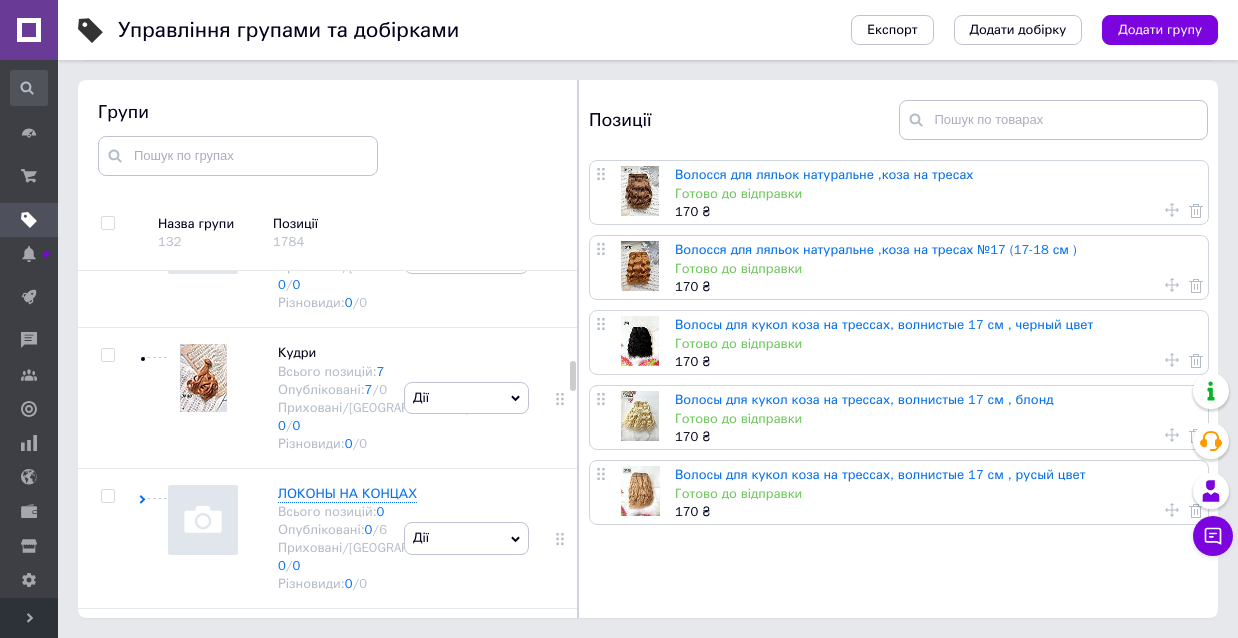 click on "Коза на тресах" at bounding box center [324, -69] 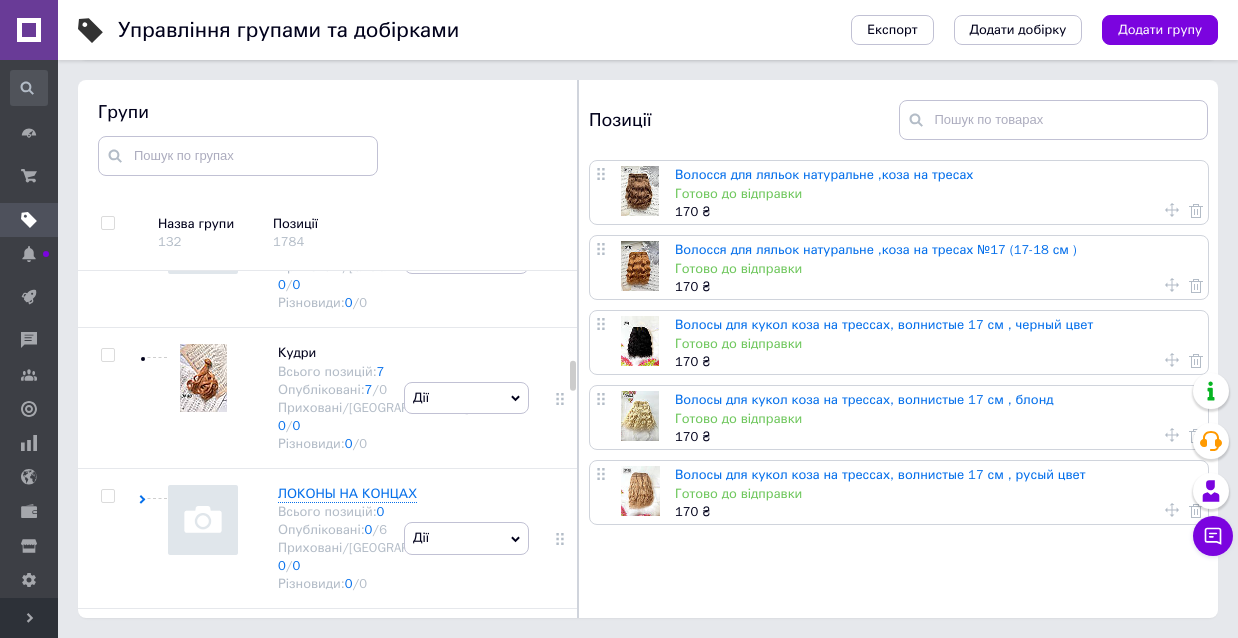 click at bounding box center [203, -43] 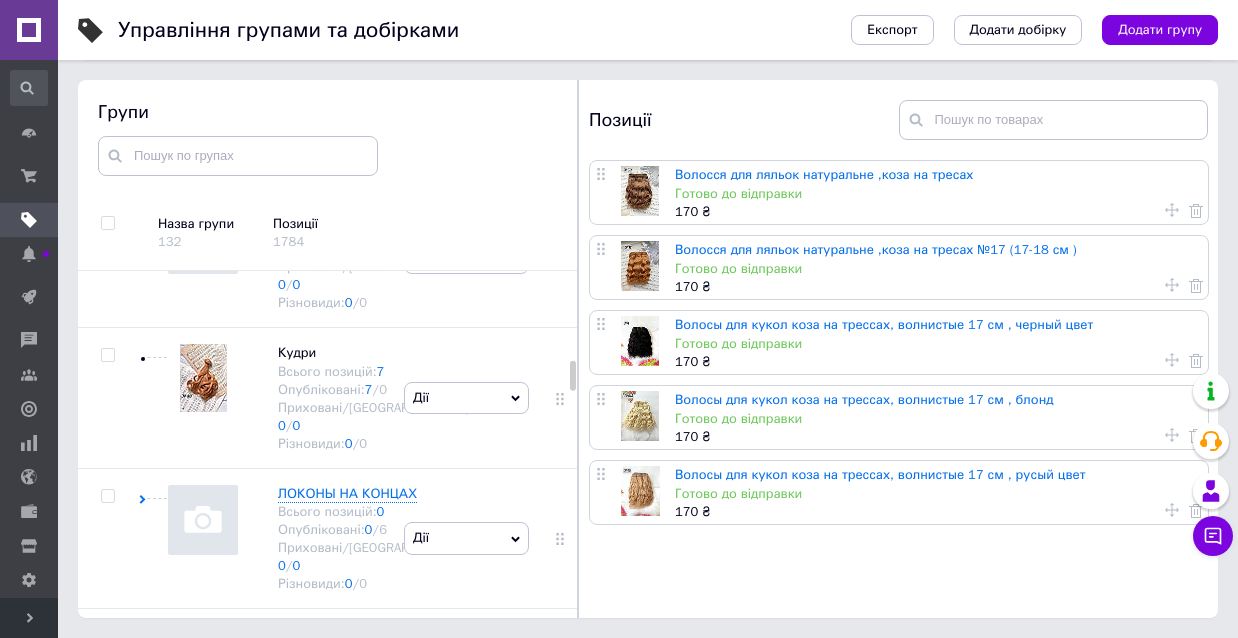 click on "Коза на тресах" at bounding box center (324, -69) 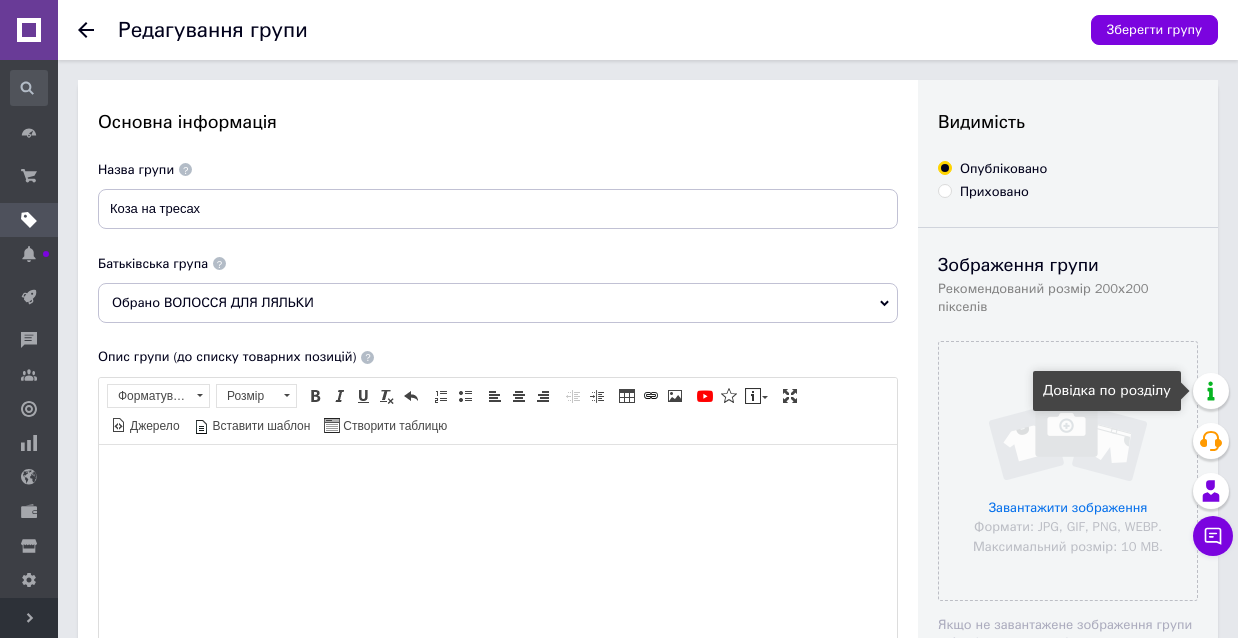 scroll, scrollTop: 0, scrollLeft: 0, axis: both 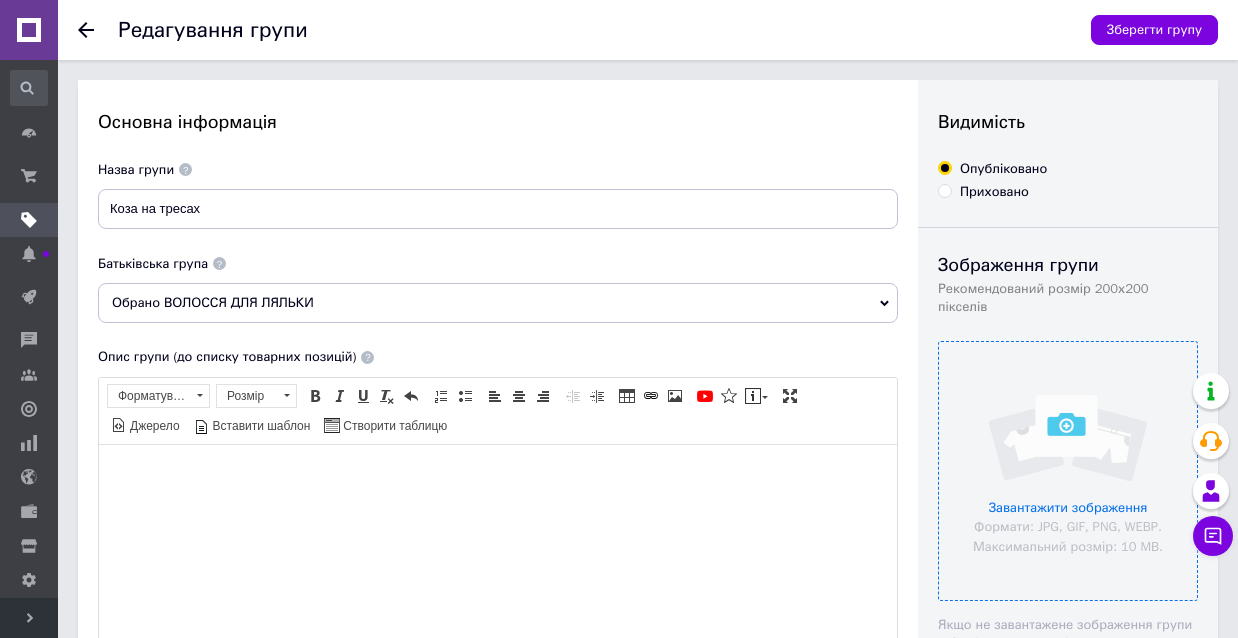 click at bounding box center (1068, 471) 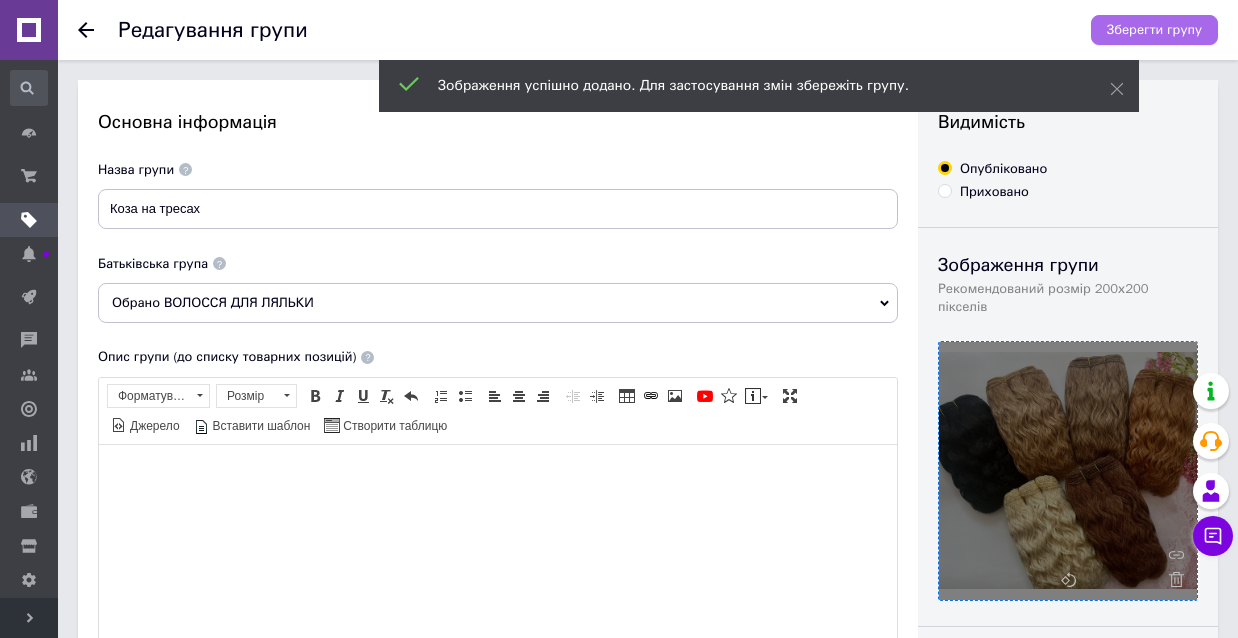 click on "Зберегти групу" at bounding box center [1154, 30] 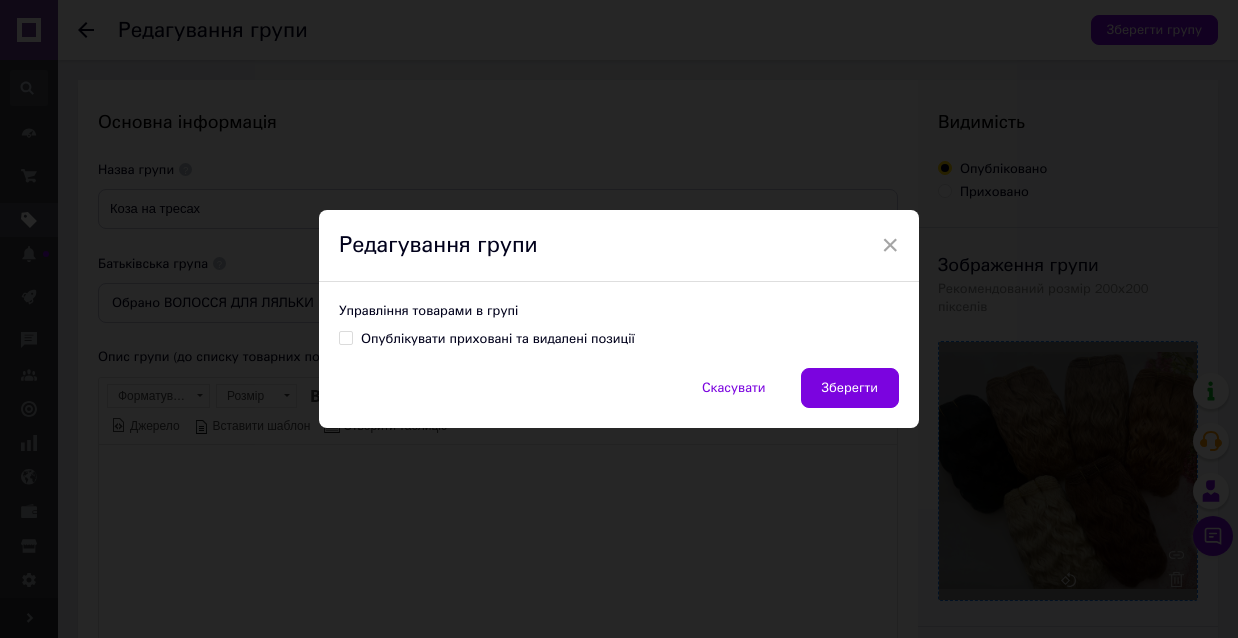 drag, startPoint x: 346, startPoint y: 337, endPoint x: 398, endPoint y: 346, distance: 52.773098 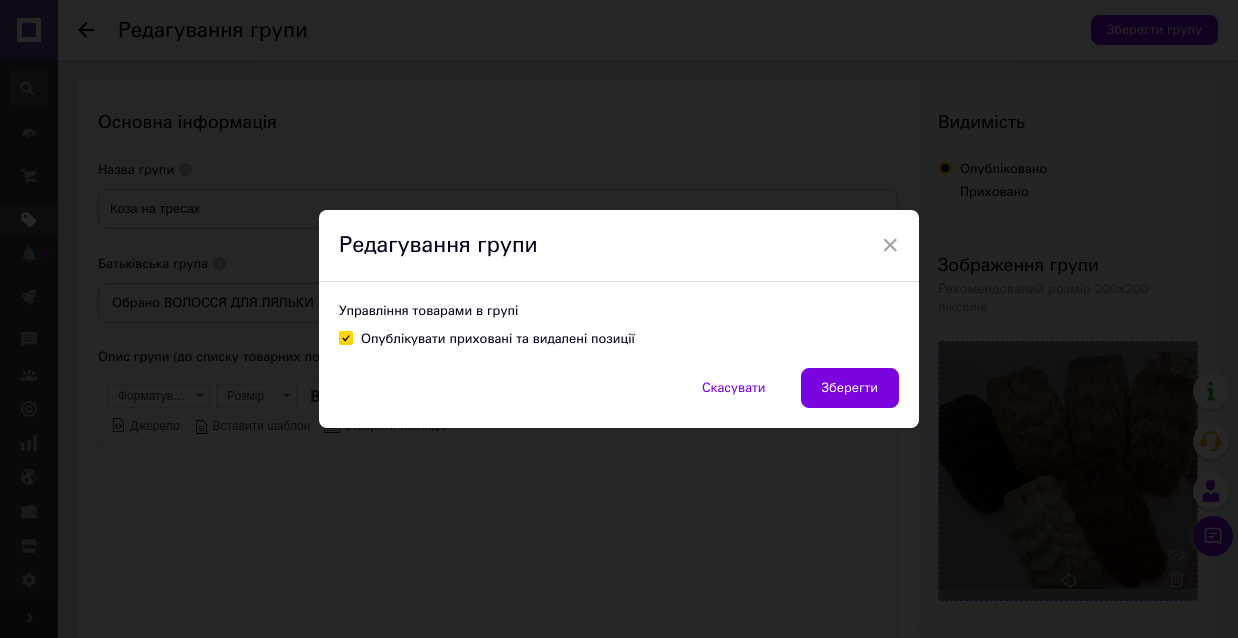 click on "Зберегти" at bounding box center [850, 388] 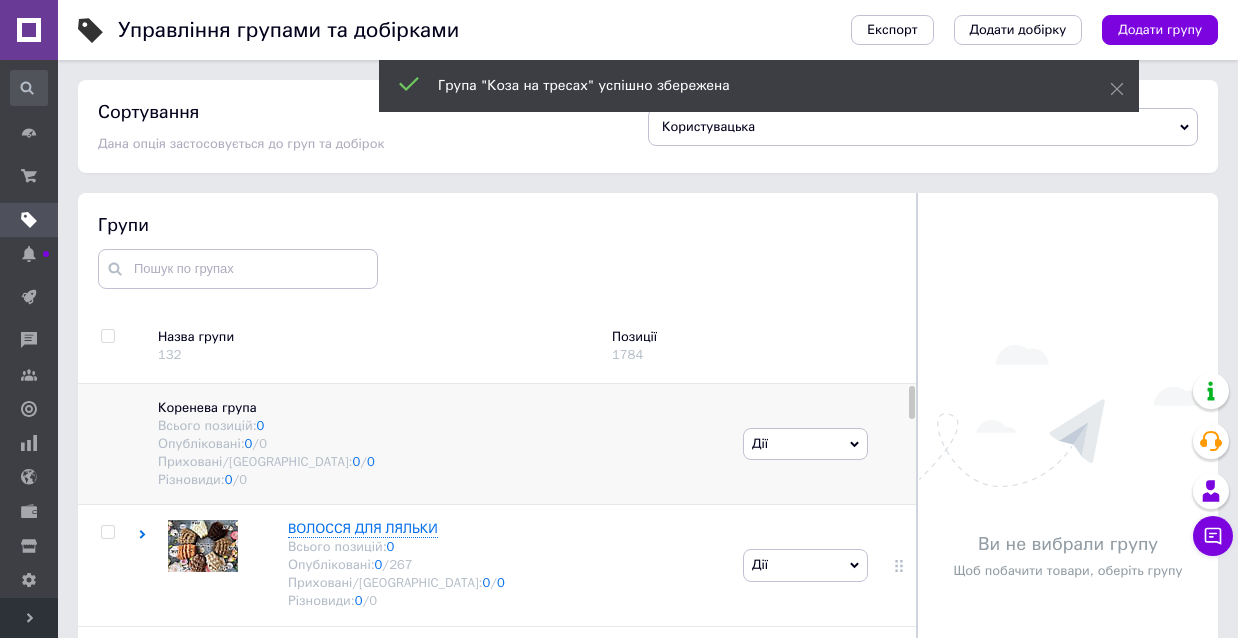 scroll, scrollTop: 113, scrollLeft: 0, axis: vertical 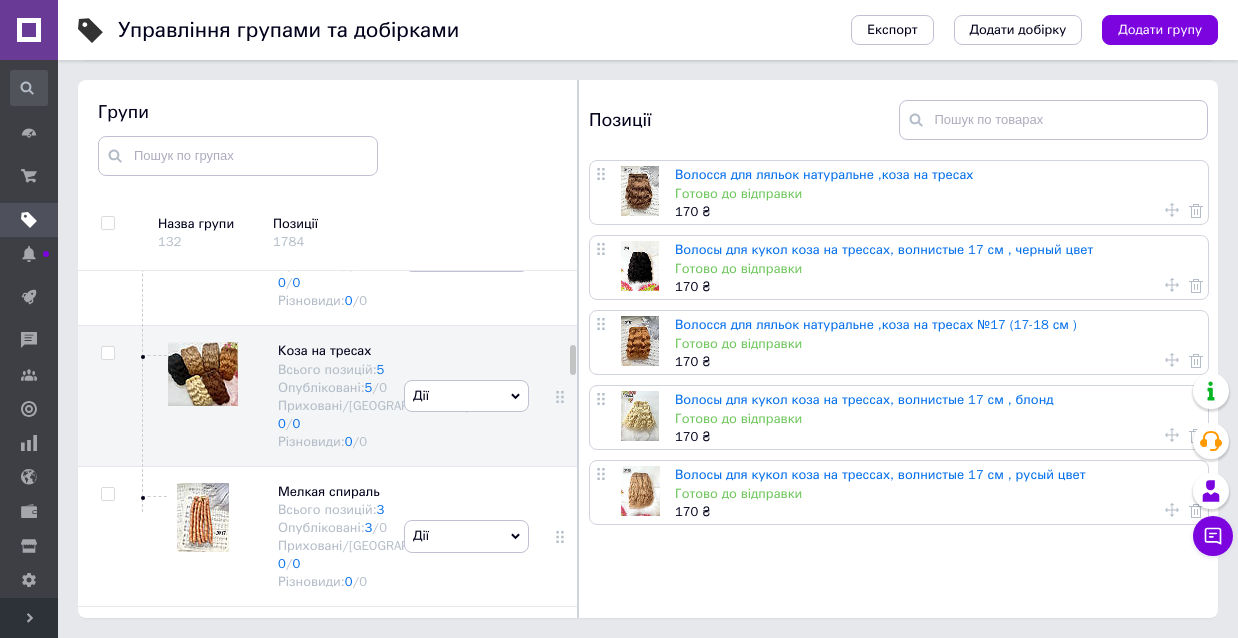 click on "Волосся для ляльок  натуральне ,коза на тресах" at bounding box center (824, 174) 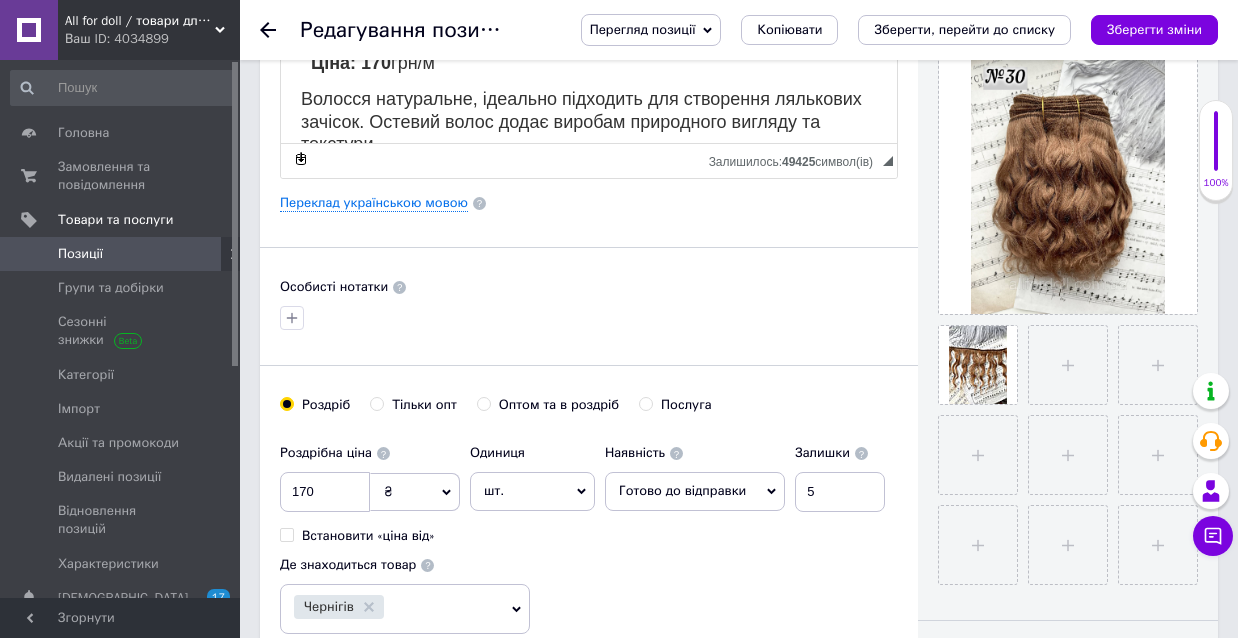 scroll, scrollTop: 419, scrollLeft: 0, axis: vertical 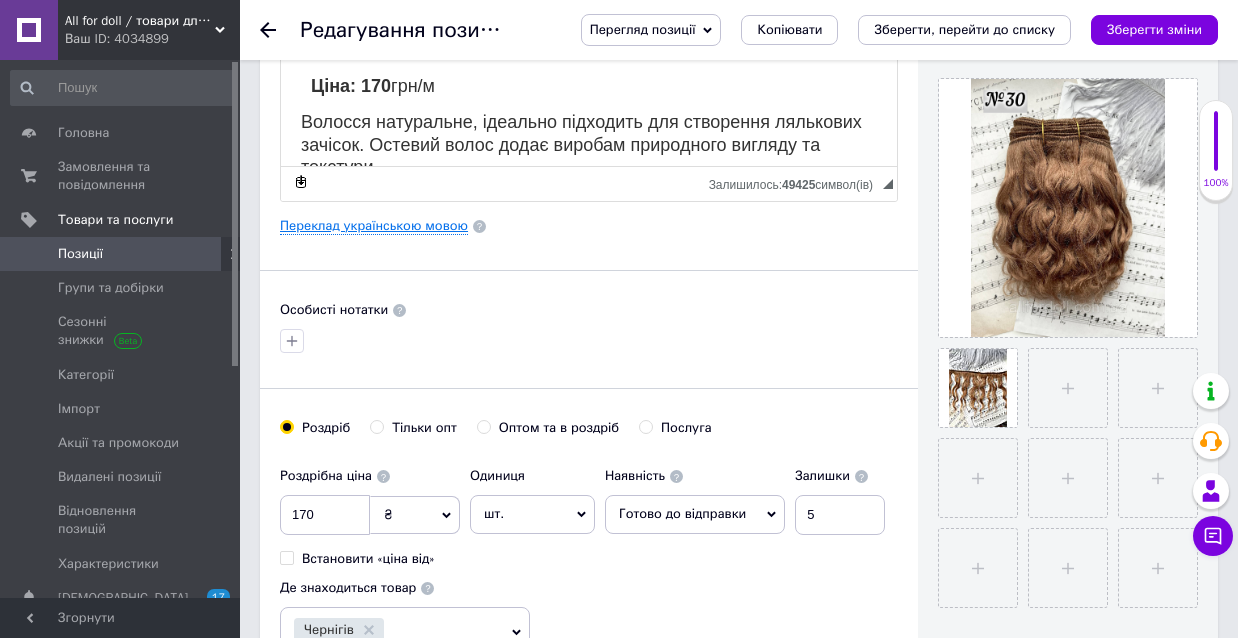 click on "Переклад українською мовою" at bounding box center (374, 226) 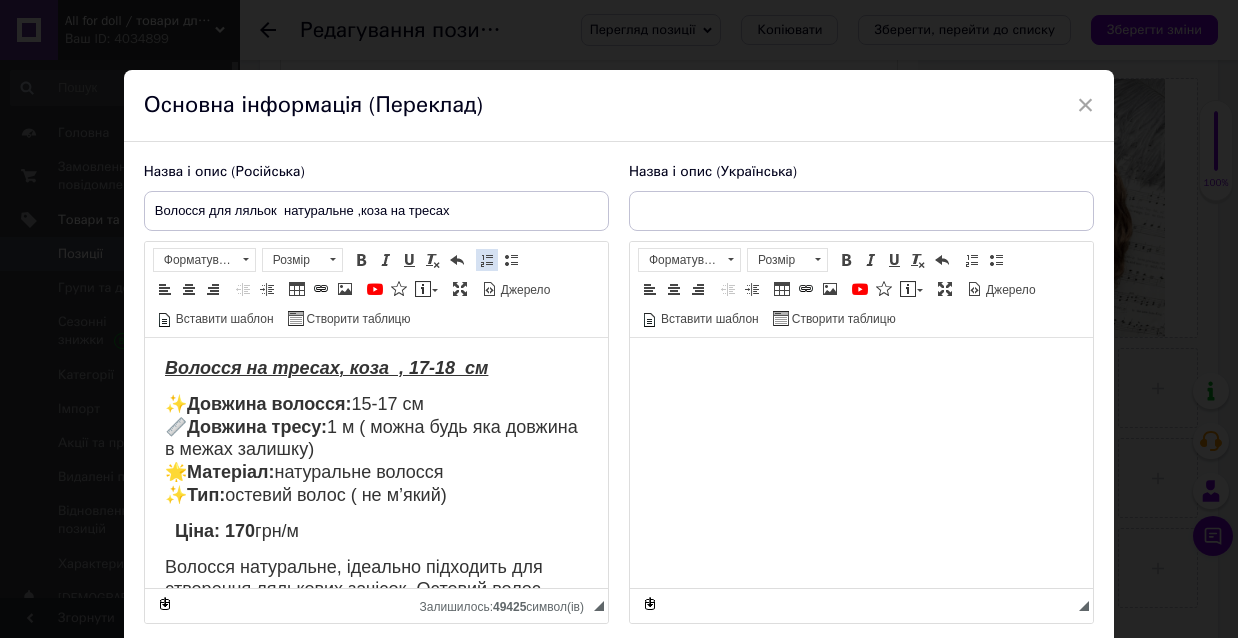 scroll, scrollTop: 0, scrollLeft: 0, axis: both 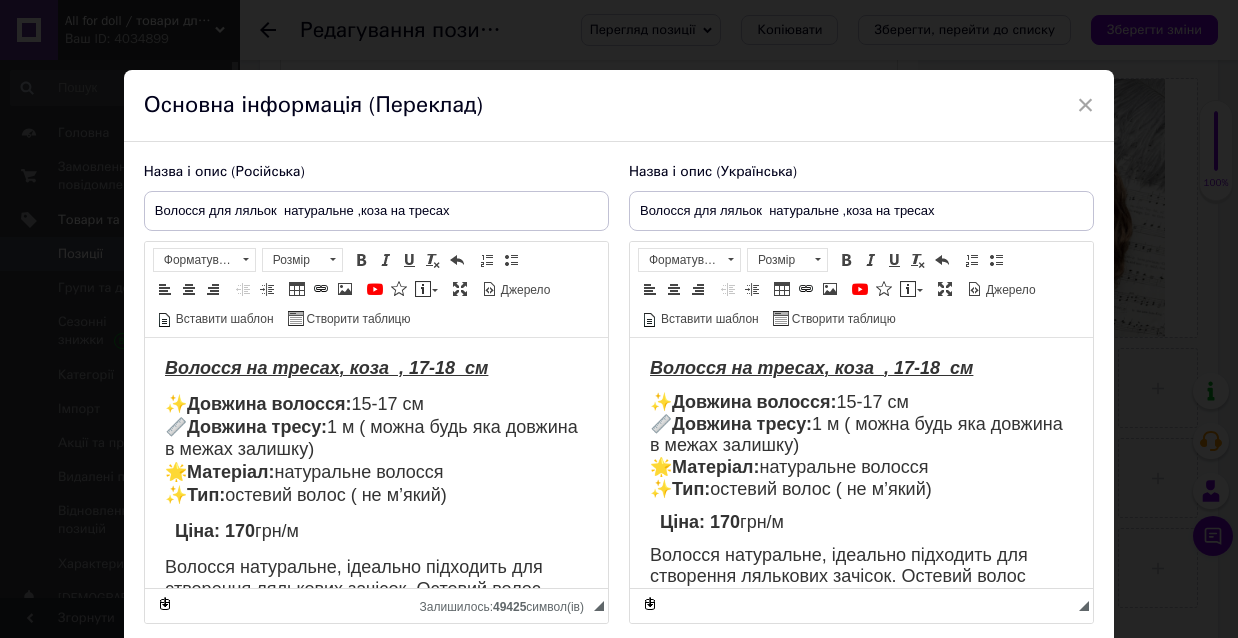 type on "Волосся для ляльок  натуральне ,коза на тресах" 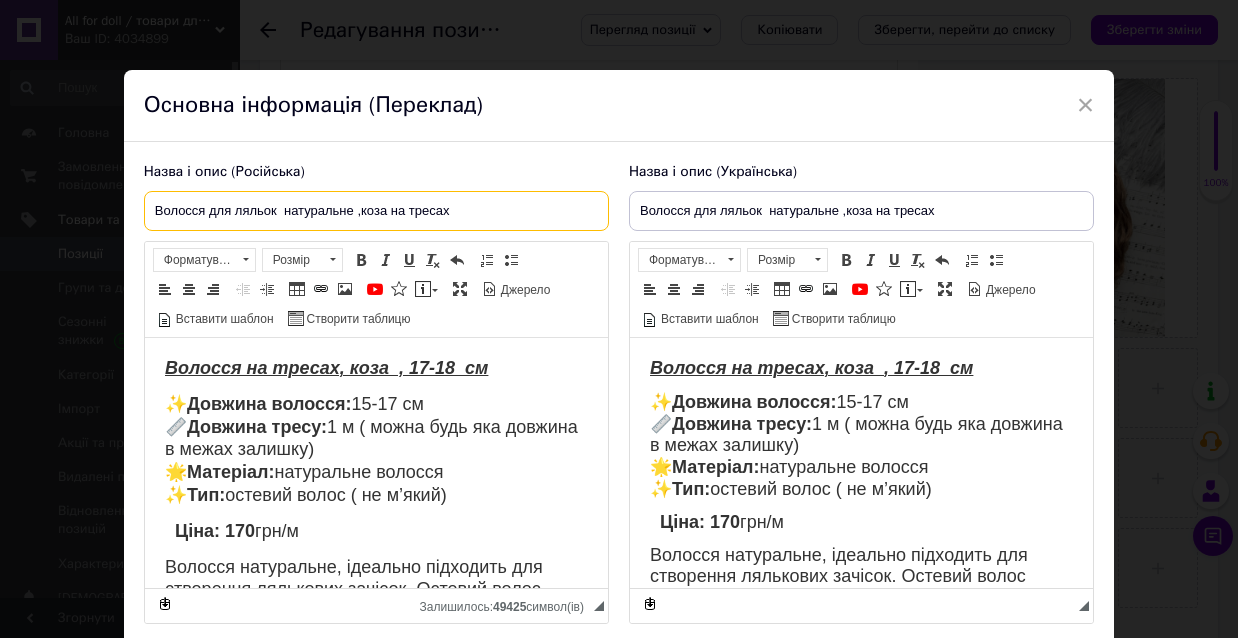 click on "Волосся для ляльок  натуральне ,коза на тресах" at bounding box center [376, 211] 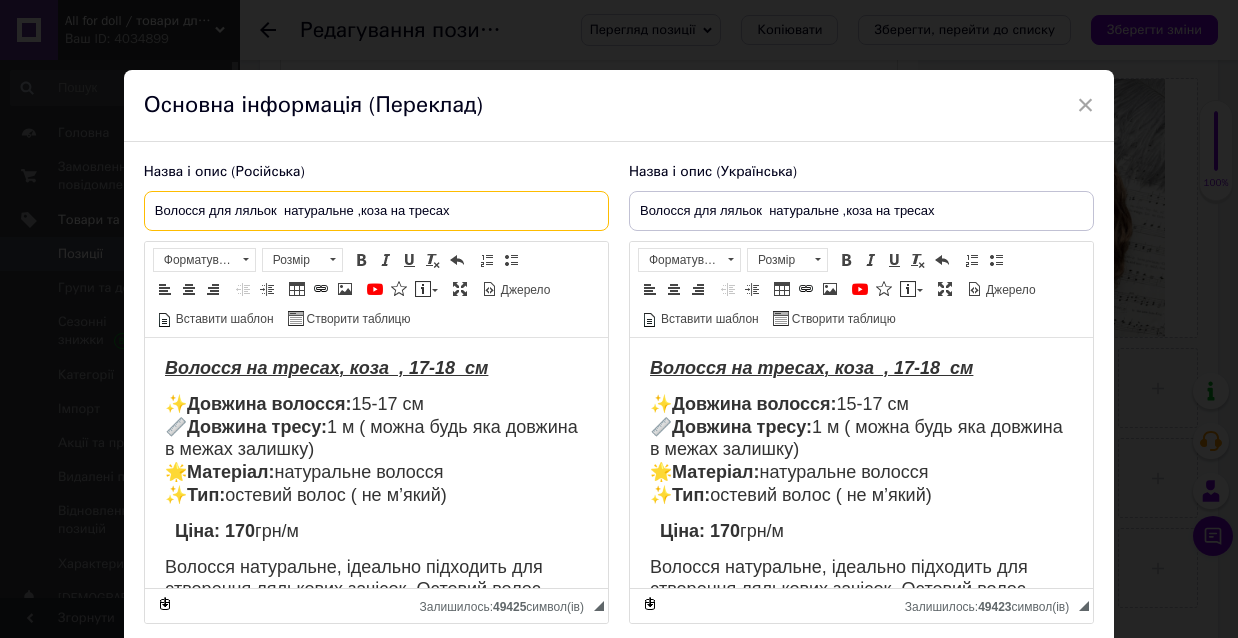 click on "Волосся для ляльок  натуральне ,коза на тресах" at bounding box center [376, 211] 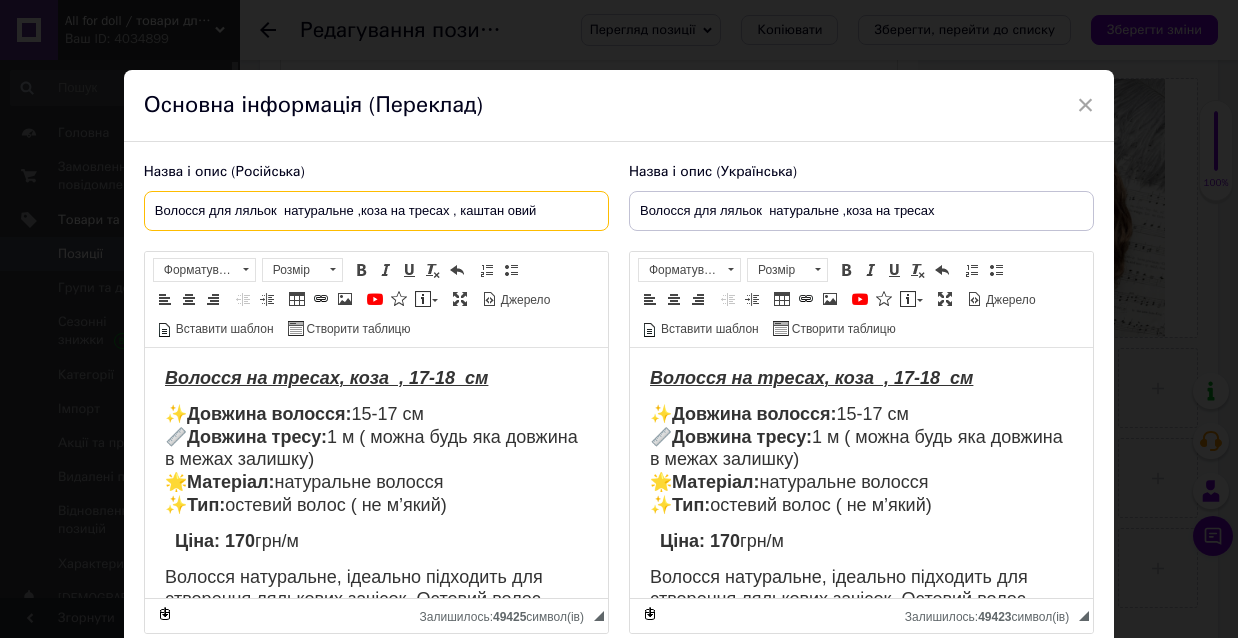 drag, startPoint x: 472, startPoint y: 214, endPoint x: 512, endPoint y: 206, distance: 40.792156 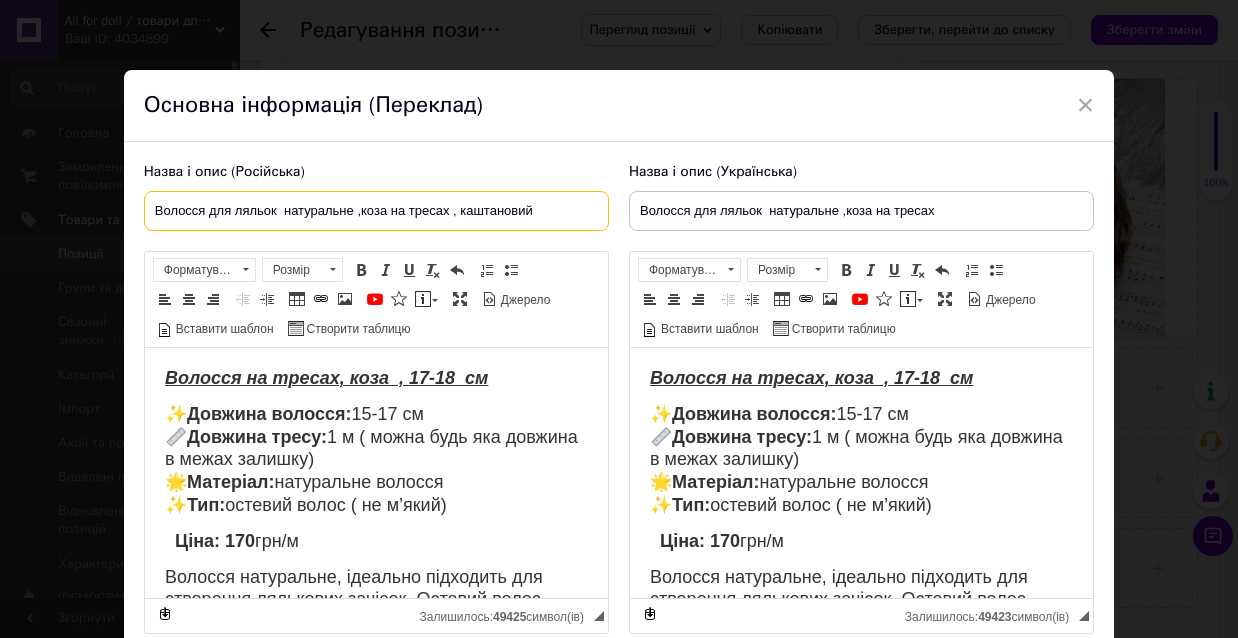 click on "Волосся для ляльок  натуральне ,коза на тресах , каштановий" at bounding box center [376, 211] 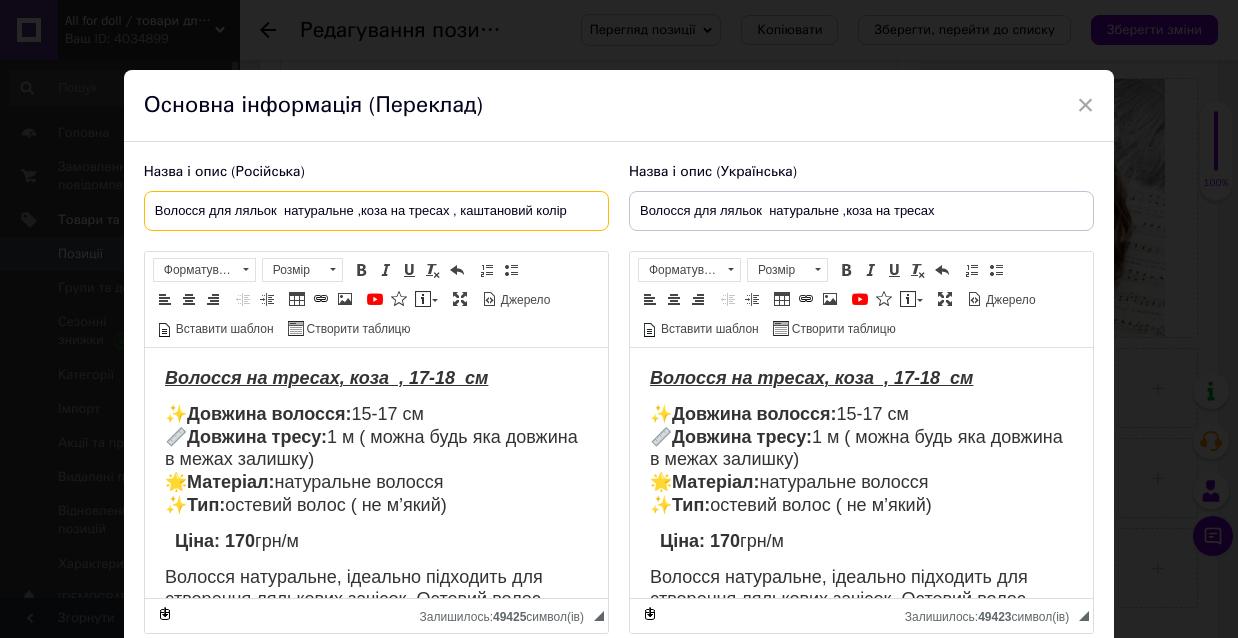 drag, startPoint x: 459, startPoint y: 210, endPoint x: 574, endPoint y: 212, distance: 115.01739 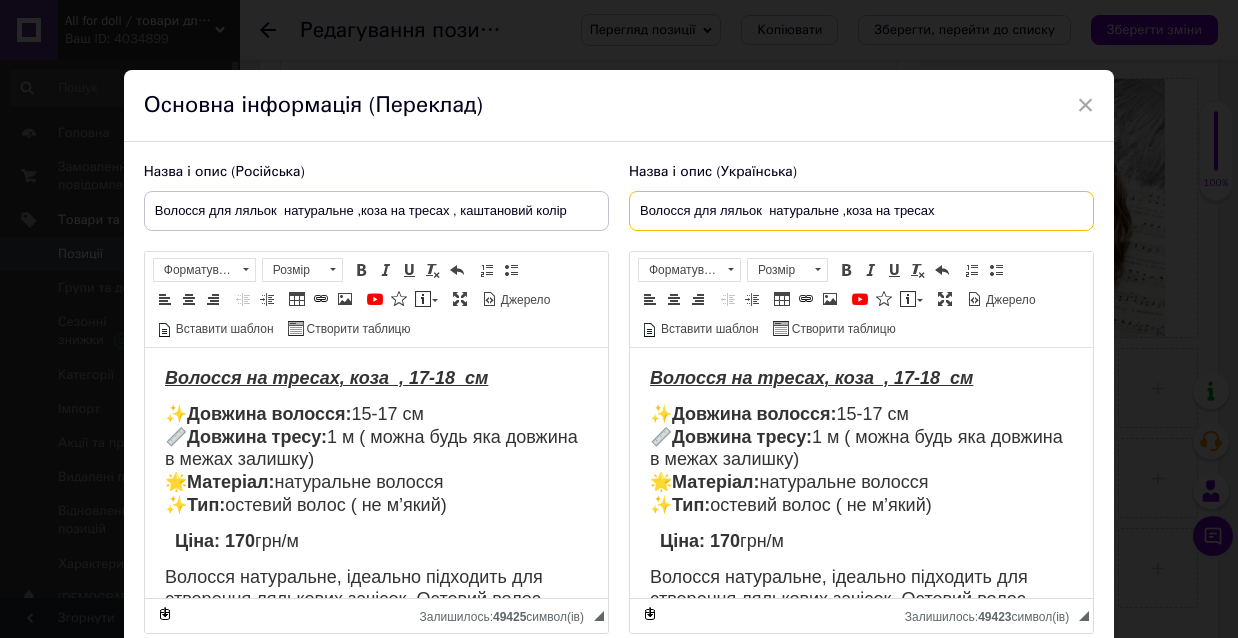 click on "Волосся для ляльок  натуральне ,коза на тресах" at bounding box center [861, 211] 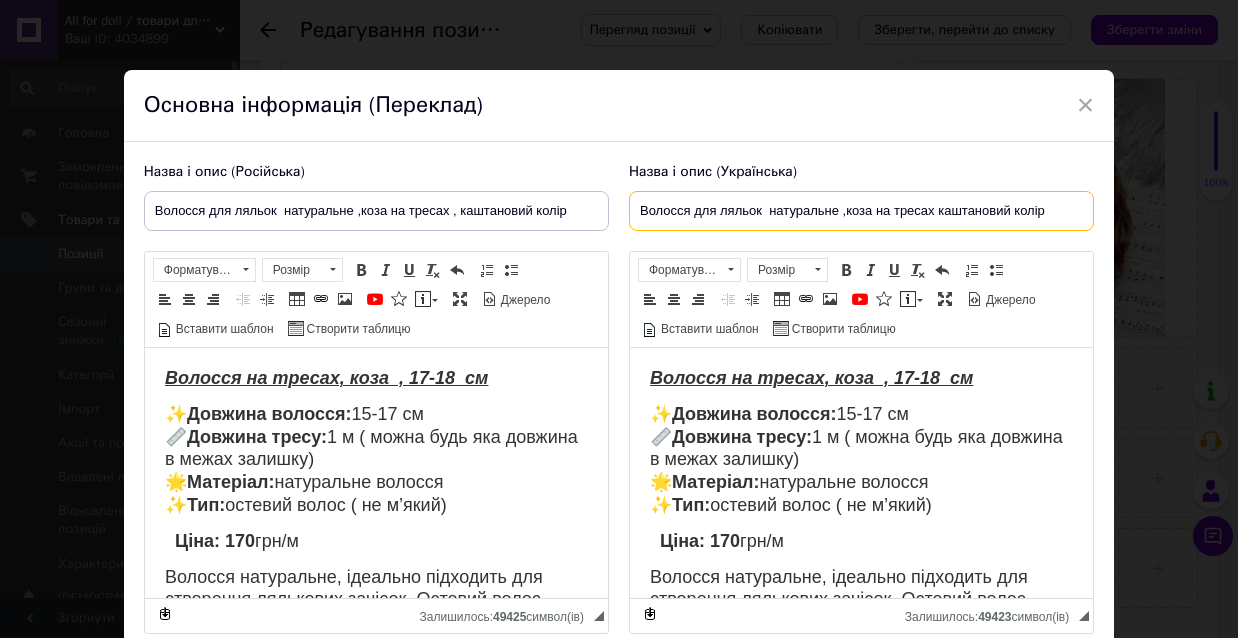 type on "Волосся для ляльок  натуральне ,коза на тресах каштановий колір" 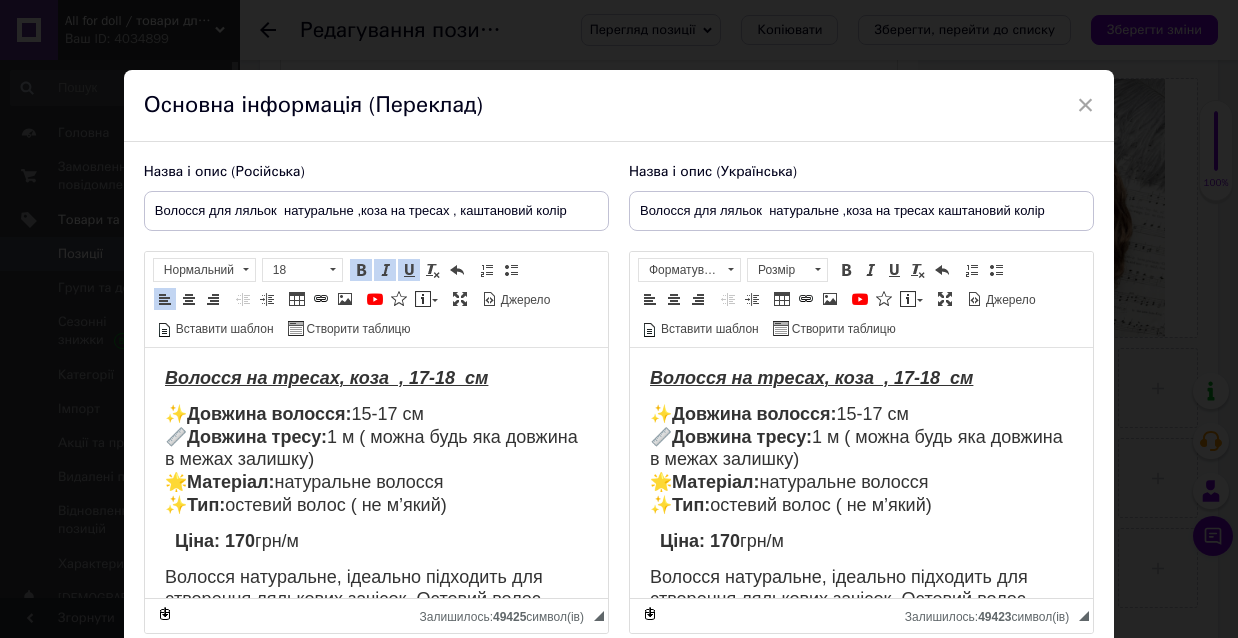 click on "Волосся на тресах, коза  , 17-18  см" at bounding box center (325, 378) 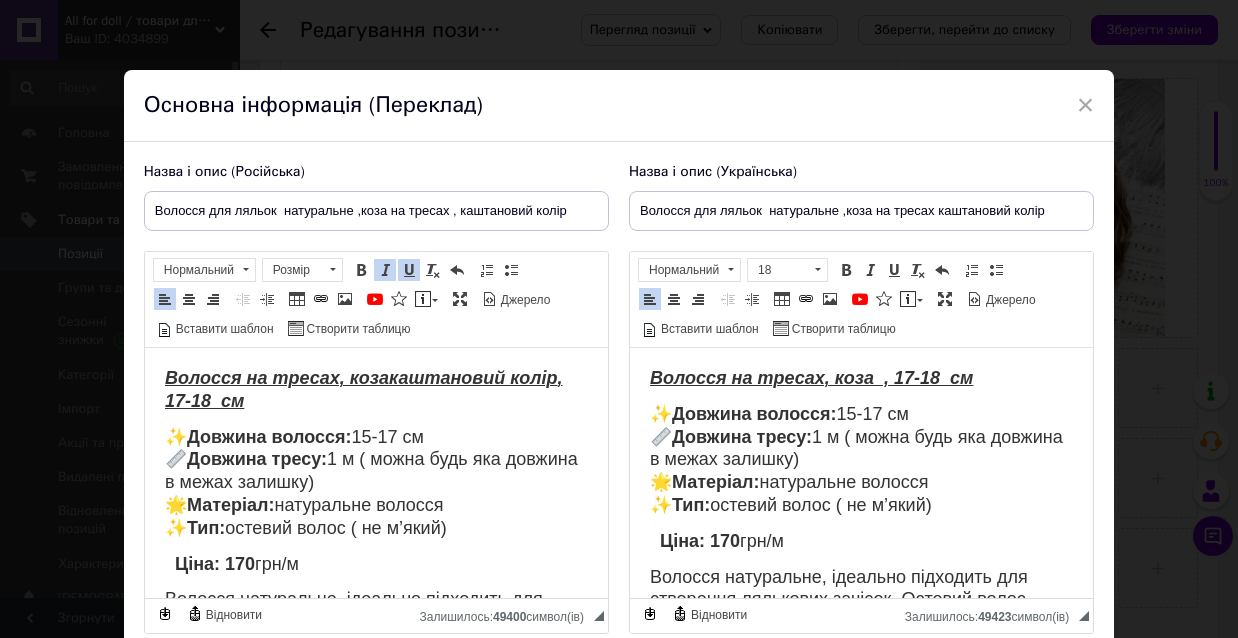 click on "Волосся на тресах, коза  , 17-18  см" at bounding box center [810, 378] 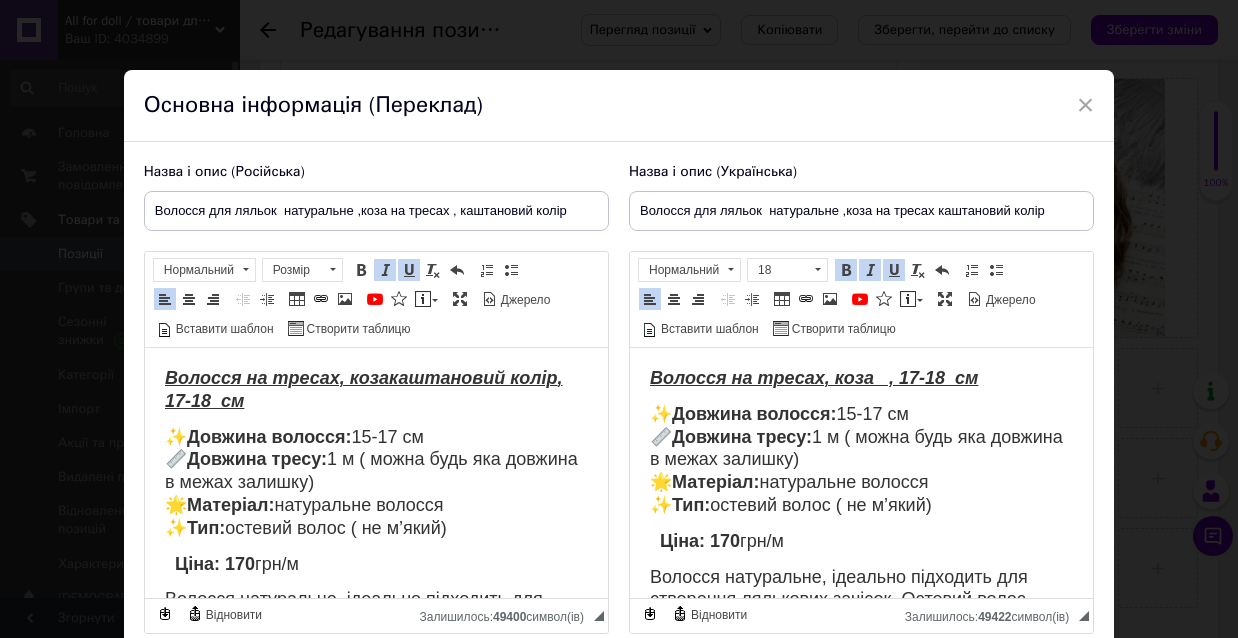 type 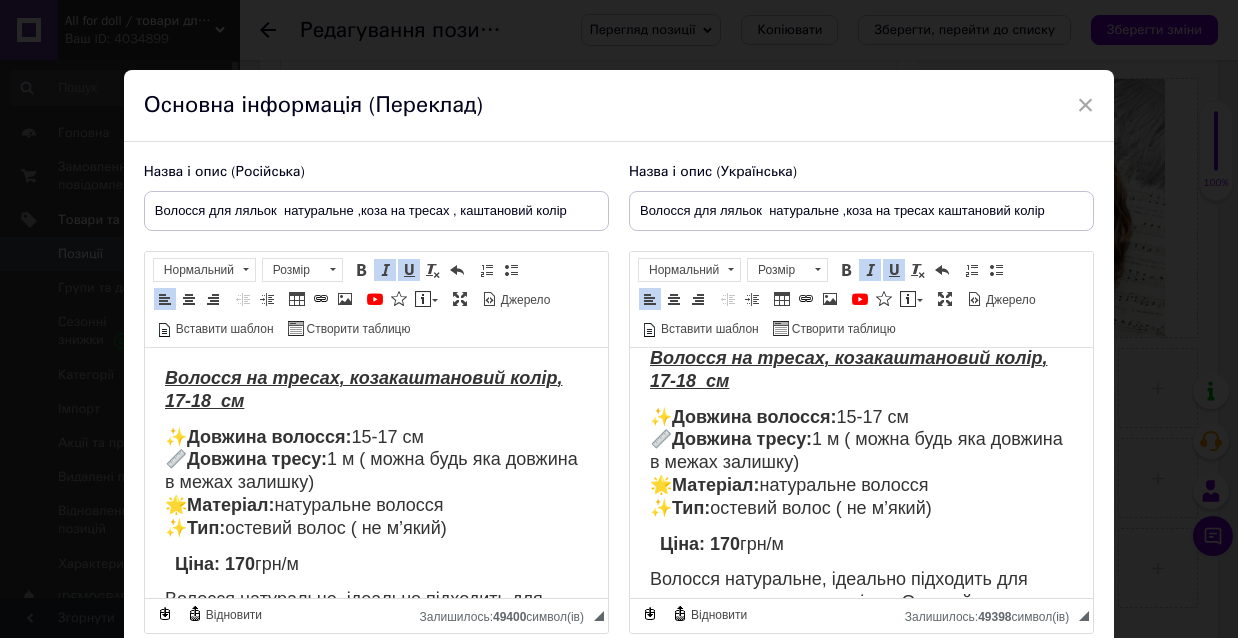 scroll, scrollTop: 28, scrollLeft: 0, axis: vertical 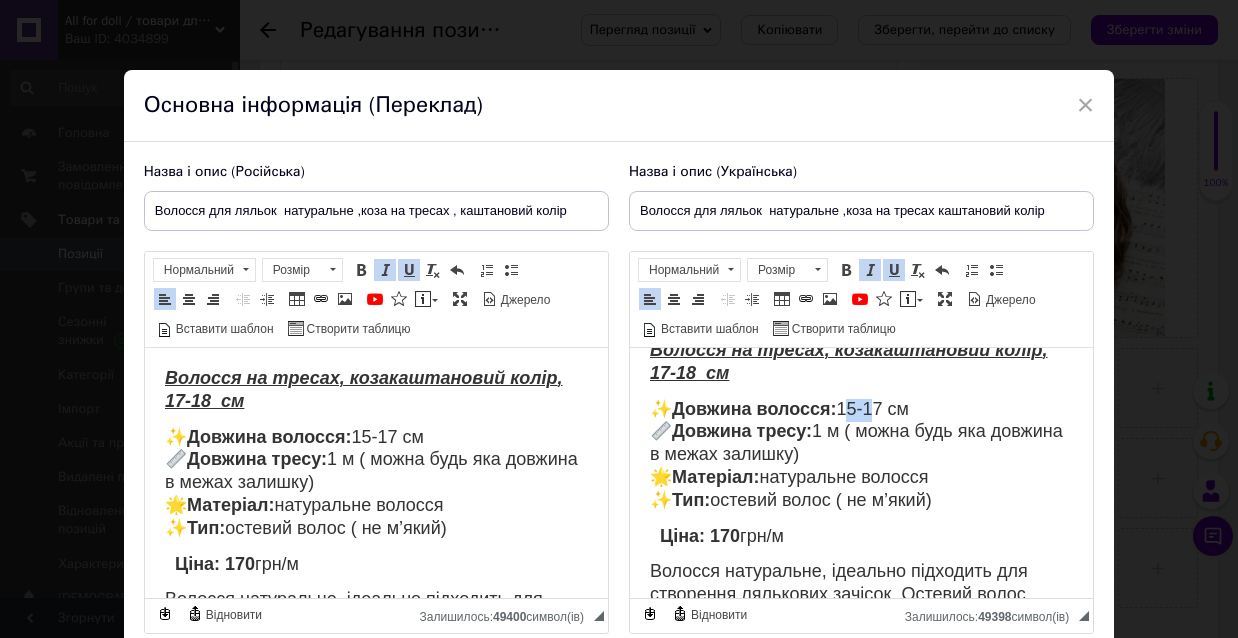 drag, startPoint x: 878, startPoint y: 404, endPoint x: 855, endPoint y: 402, distance: 23.086792 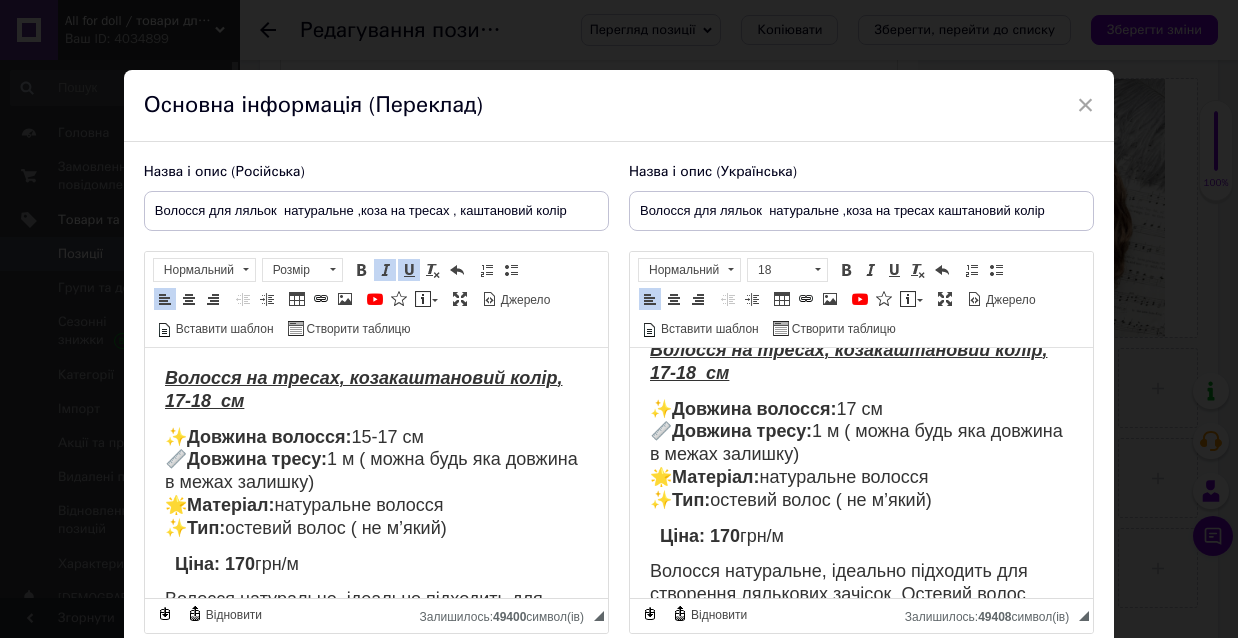 click on "✨  Довжина волосся:  17 см  📏  Довжина тресу:  1 м ( можна будь яка довжина в межах залишку)  🌟  Матеріал:  натуральне волосся  ✨  Тип:  остевий волос ( не м’який)" at bounding box center (855, 454) 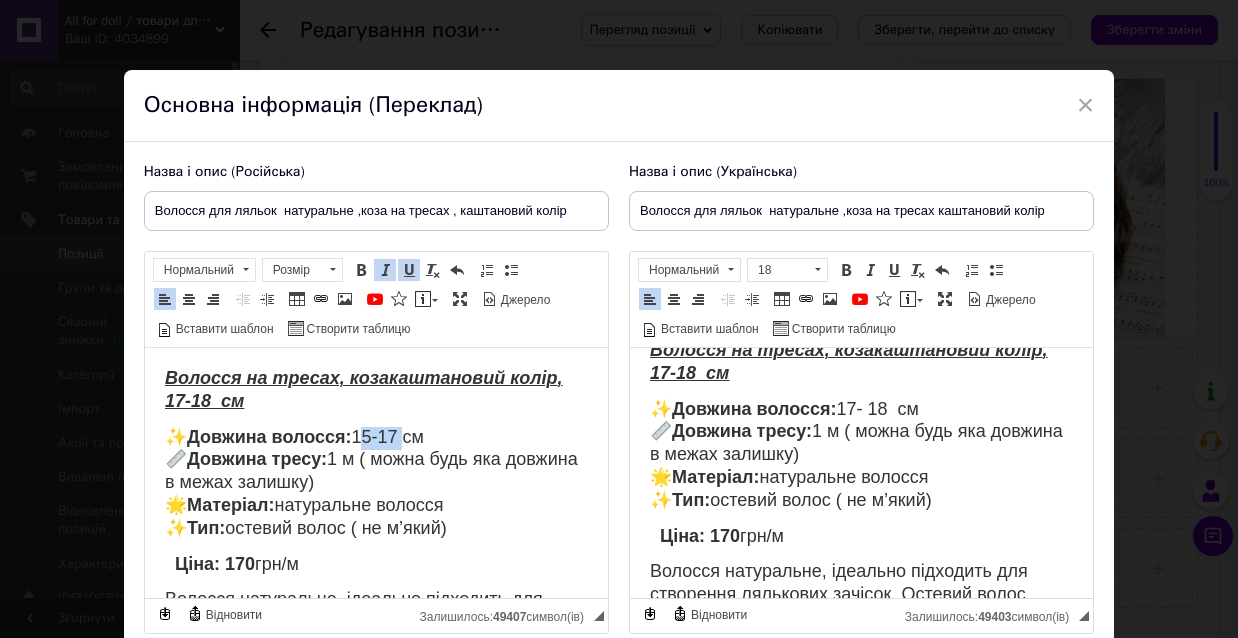 drag, startPoint x: 412, startPoint y: 436, endPoint x: 363, endPoint y: 433, distance: 49.09175 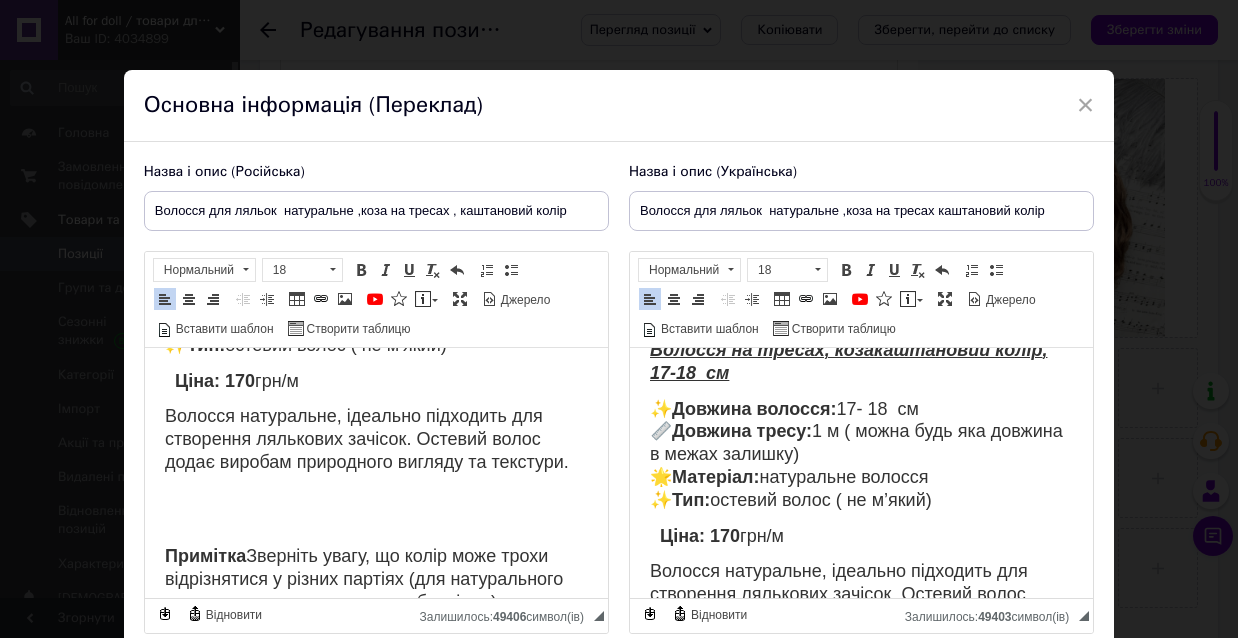 scroll, scrollTop: 212, scrollLeft: 0, axis: vertical 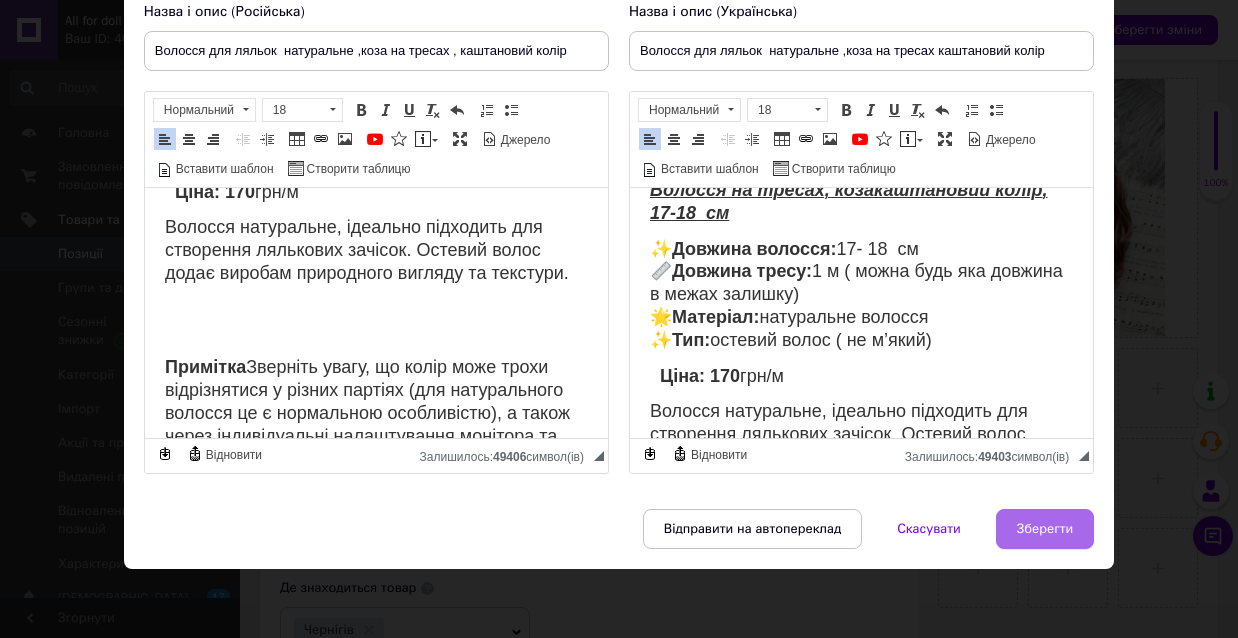 click on "Зберегти" at bounding box center [1045, 529] 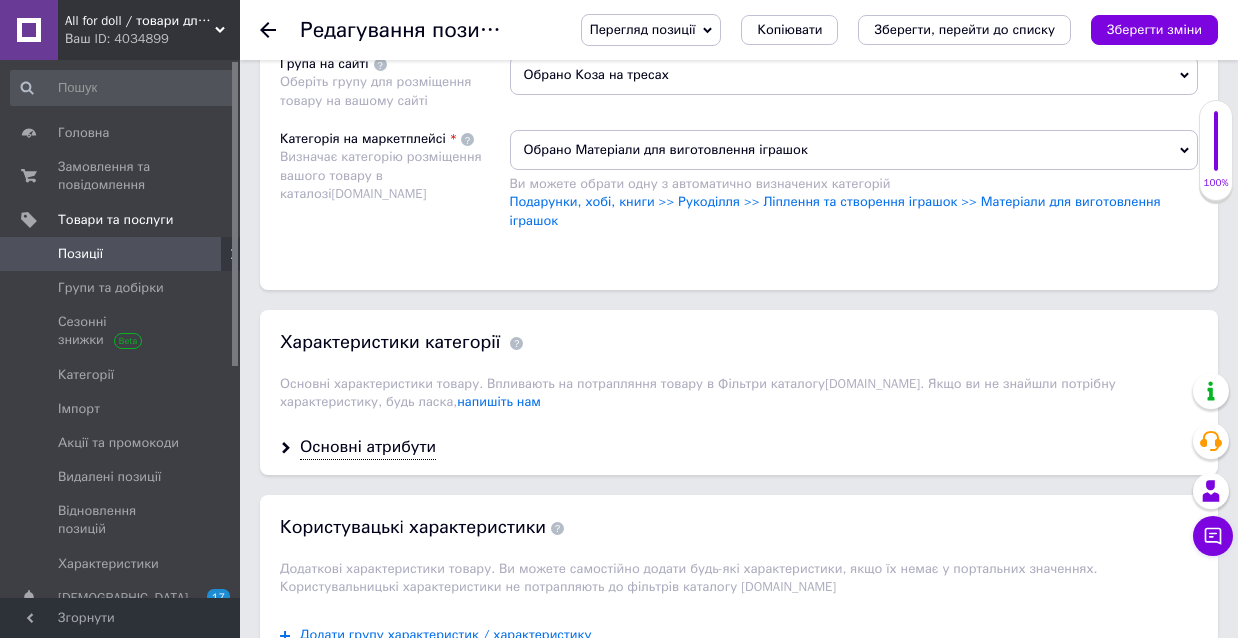 scroll, scrollTop: 1517, scrollLeft: 0, axis: vertical 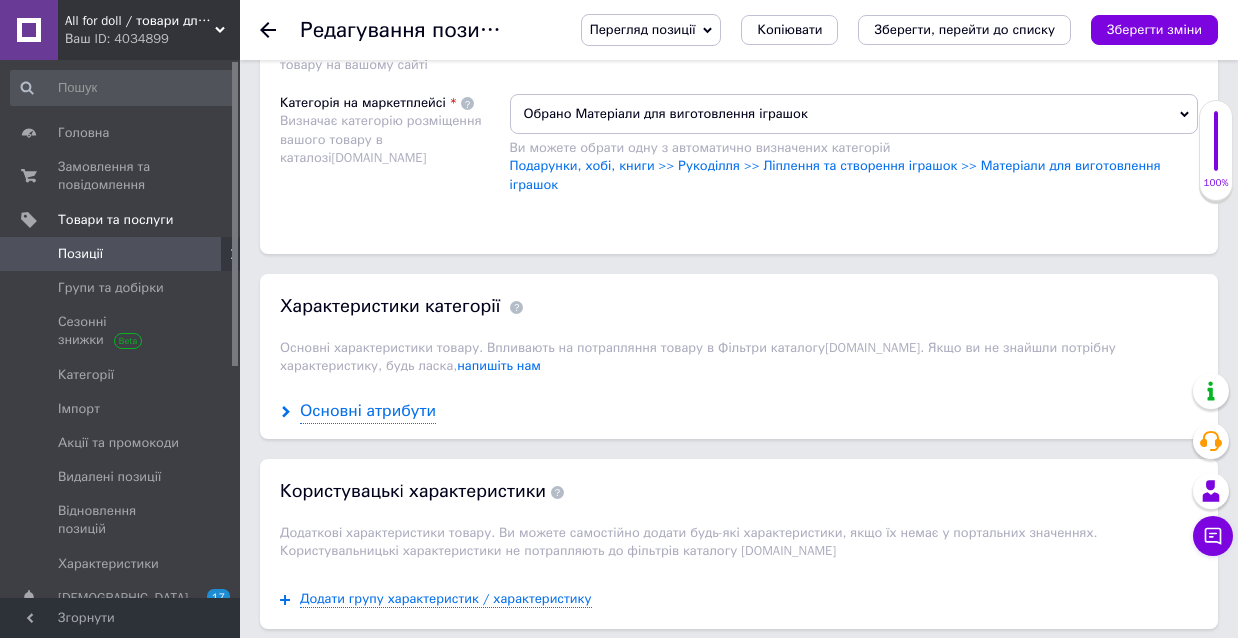 click on "Основні атрибути" at bounding box center (368, 411) 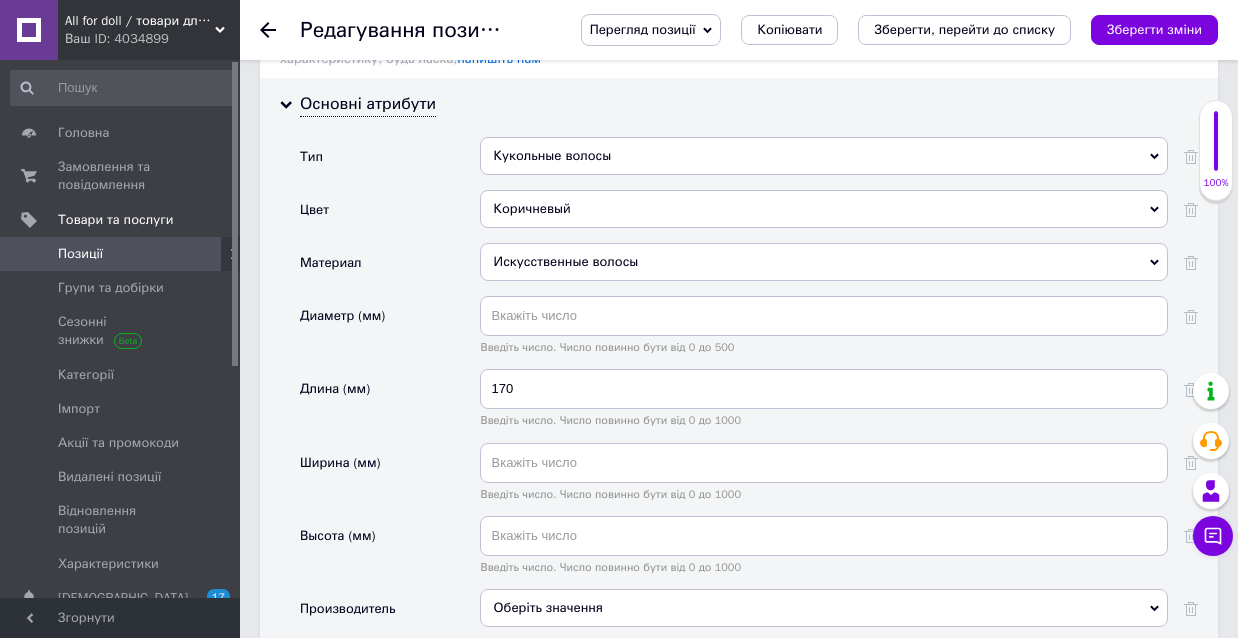 scroll, scrollTop: 1827, scrollLeft: 0, axis: vertical 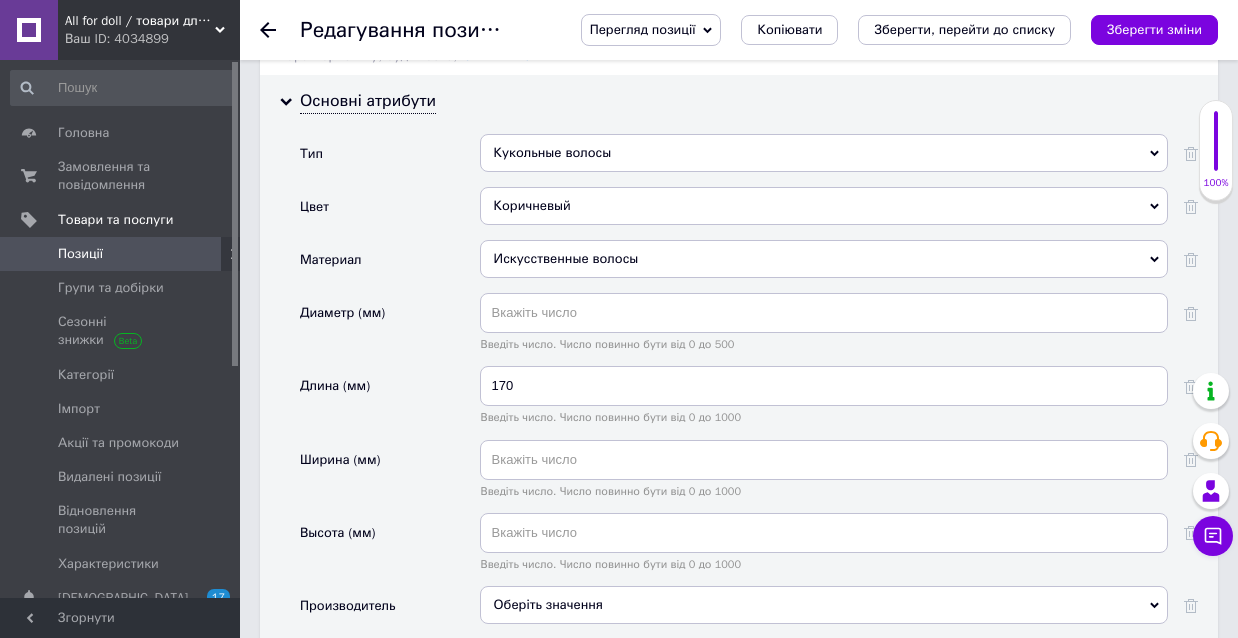 click on "Искусственные волосы" at bounding box center (824, 259) 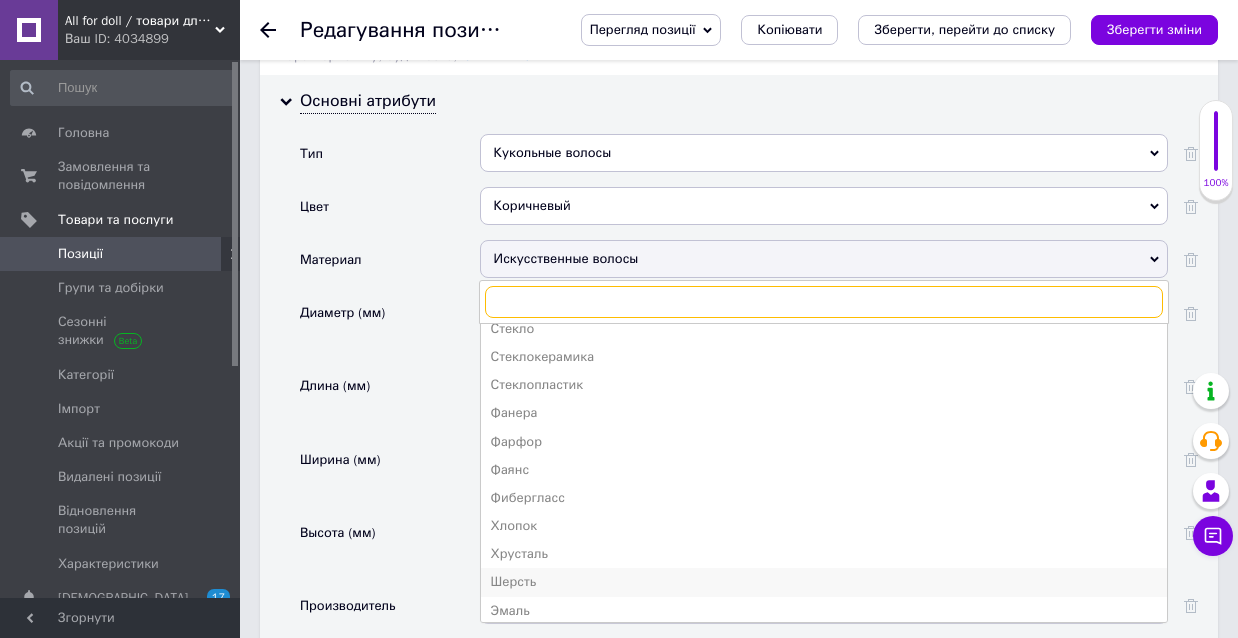 scroll, scrollTop: 1140, scrollLeft: 0, axis: vertical 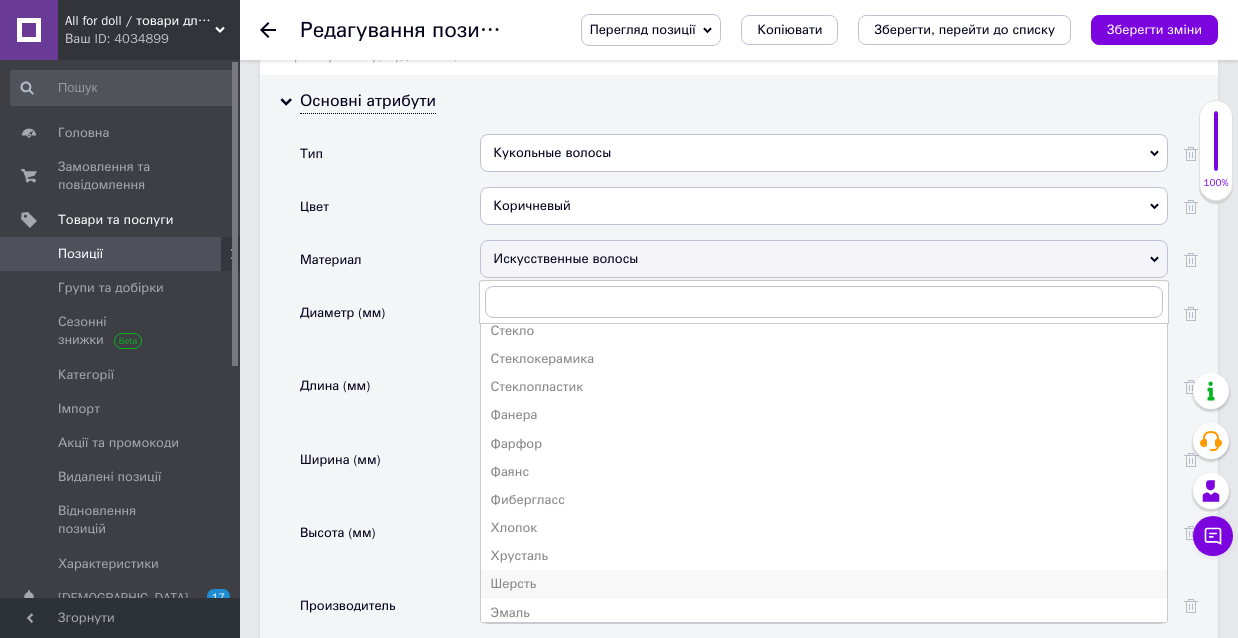 click on "Шерсть" at bounding box center (824, 584) 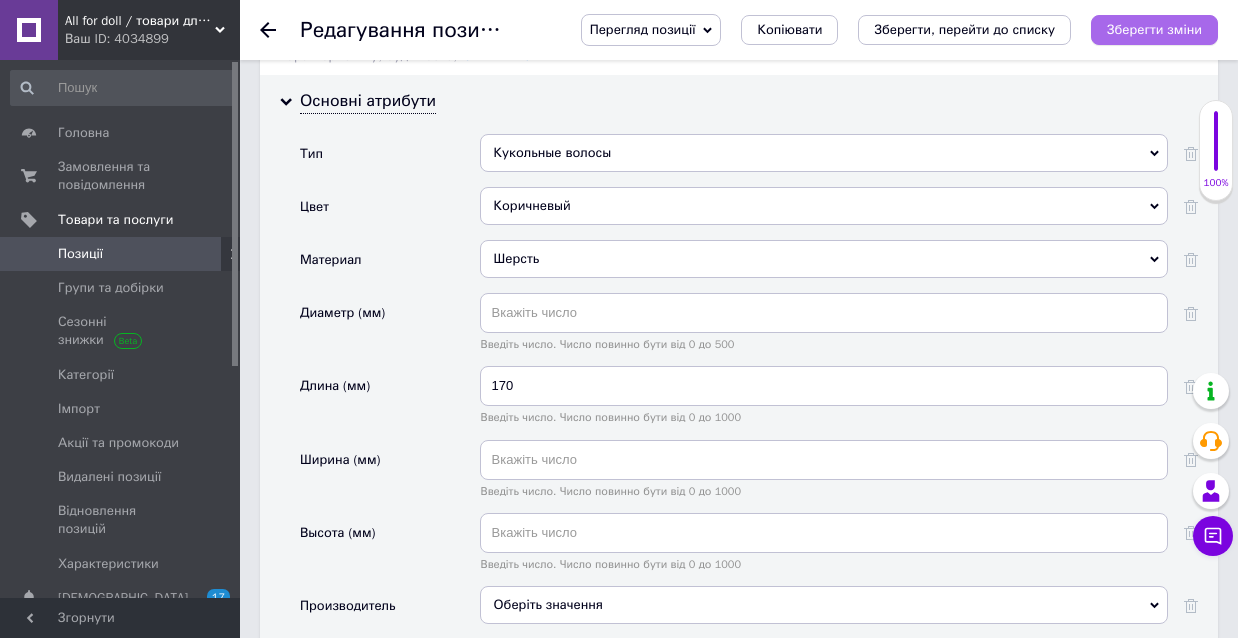 click on "Зберегти зміни" at bounding box center (1154, 29) 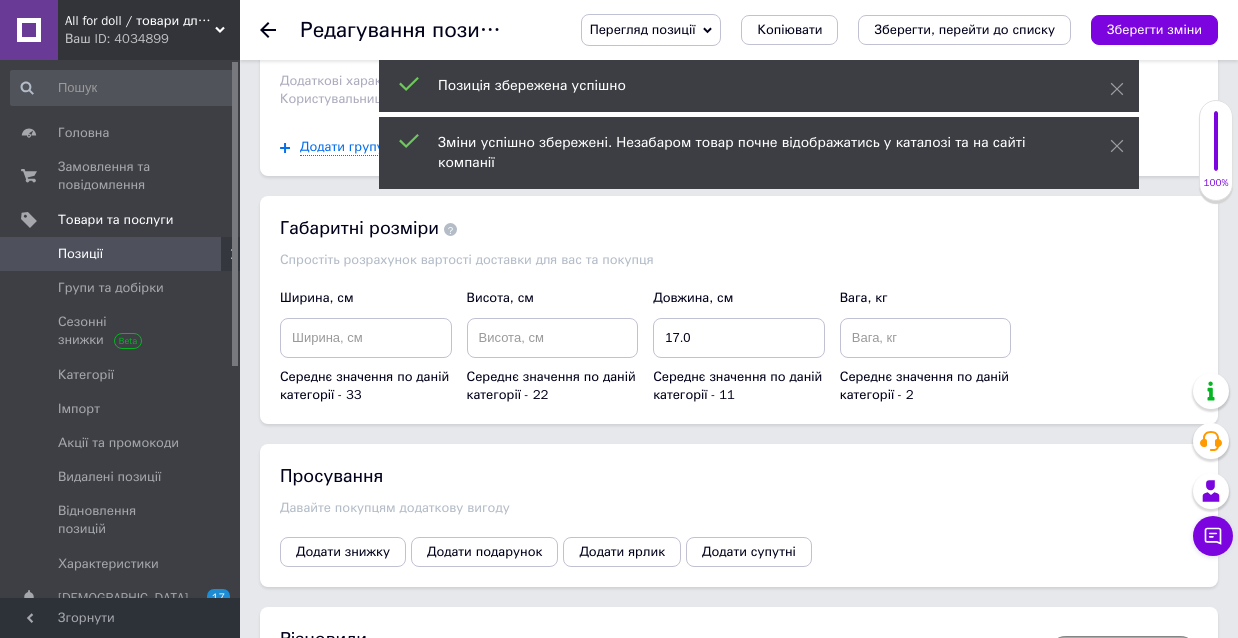 scroll, scrollTop: 2567, scrollLeft: 0, axis: vertical 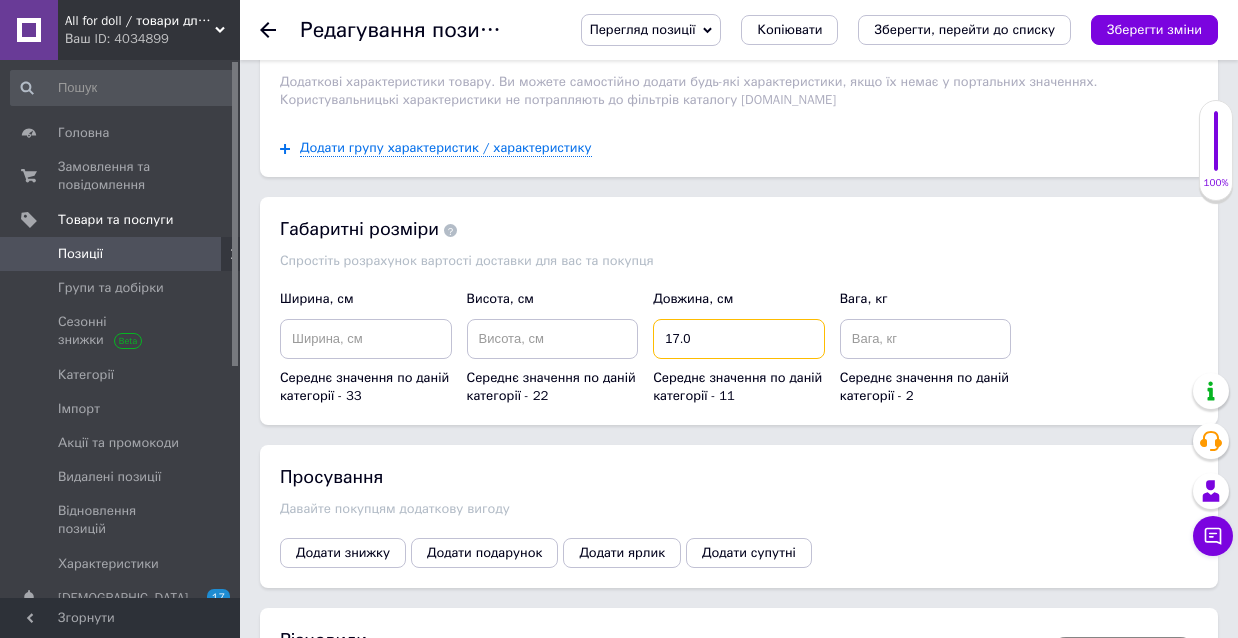 drag, startPoint x: 713, startPoint y: 330, endPoint x: 644, endPoint y: 329, distance: 69.00725 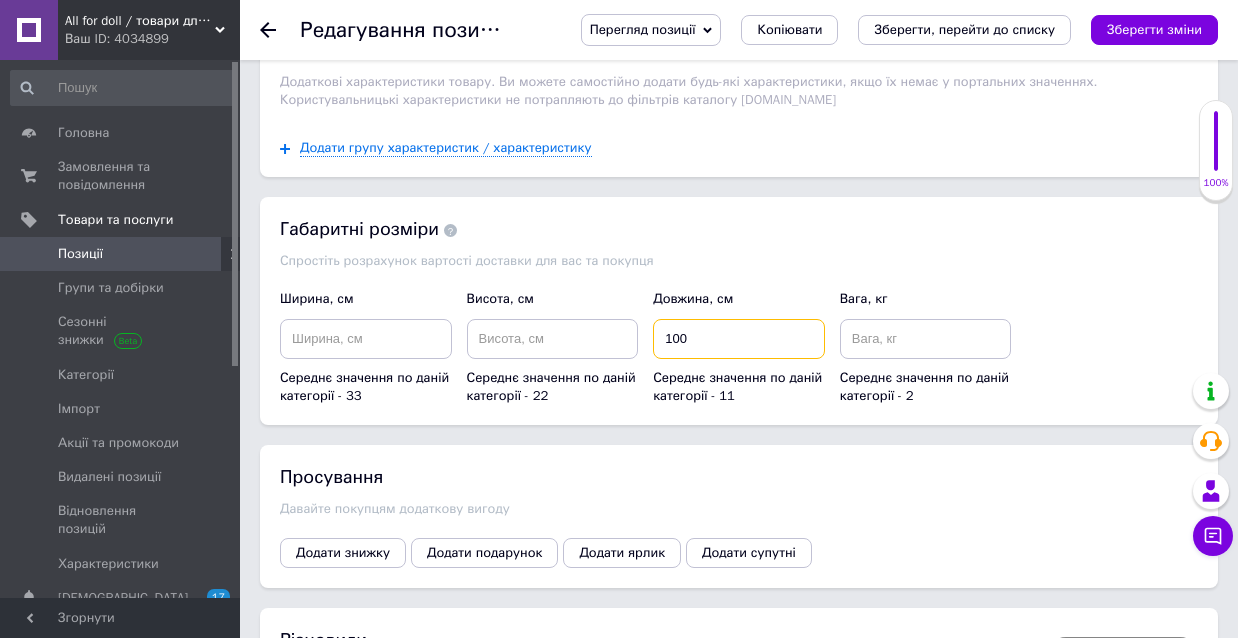 type on "100" 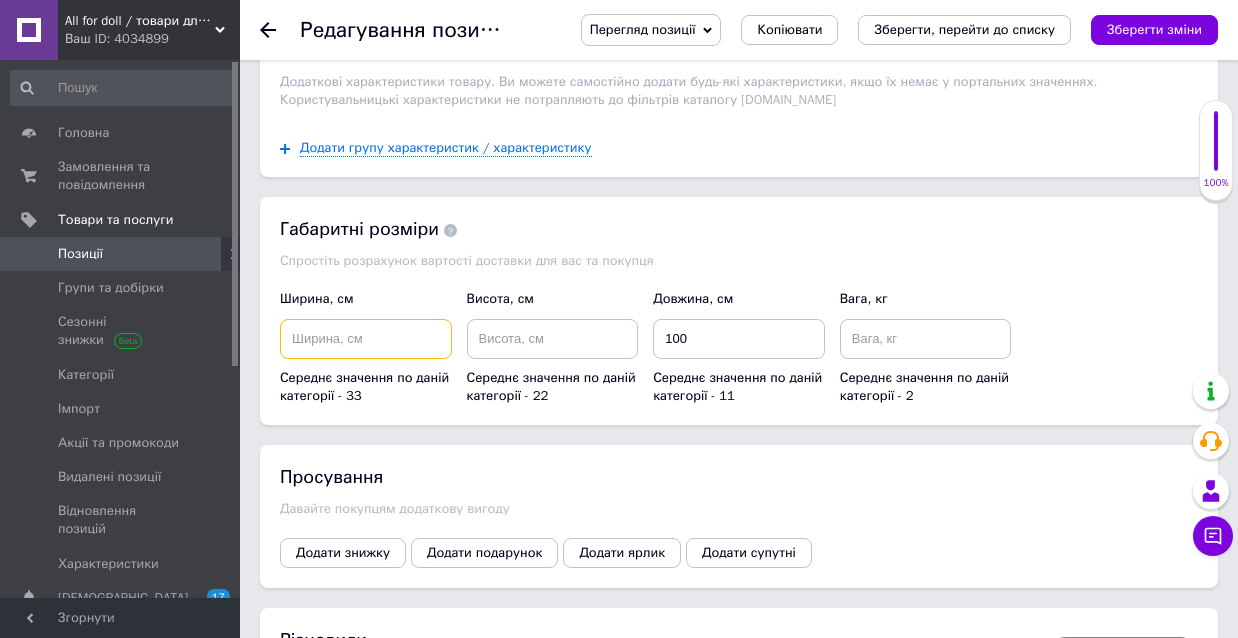 click at bounding box center [366, 339] 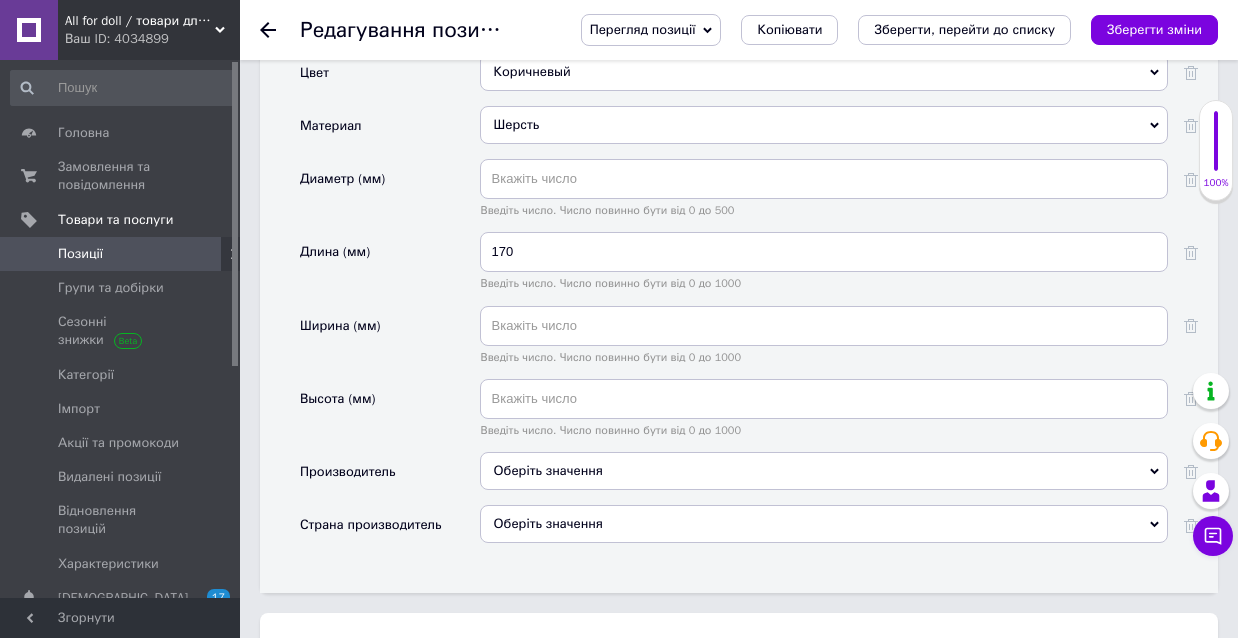 scroll, scrollTop: 1950, scrollLeft: 0, axis: vertical 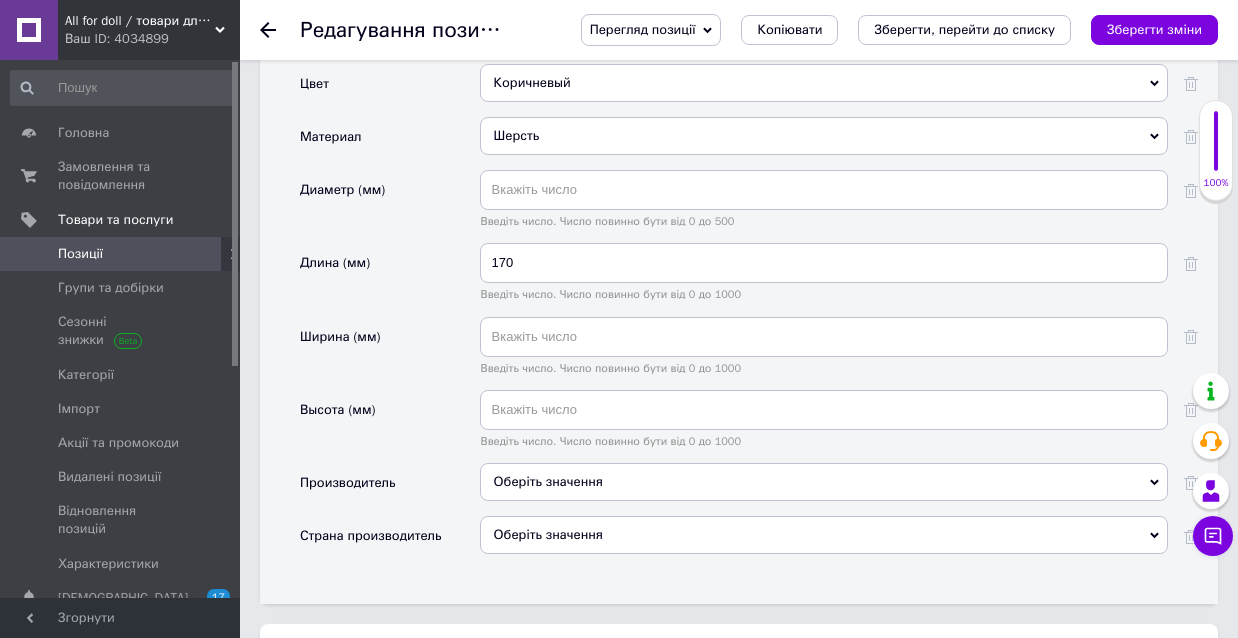 type on "17" 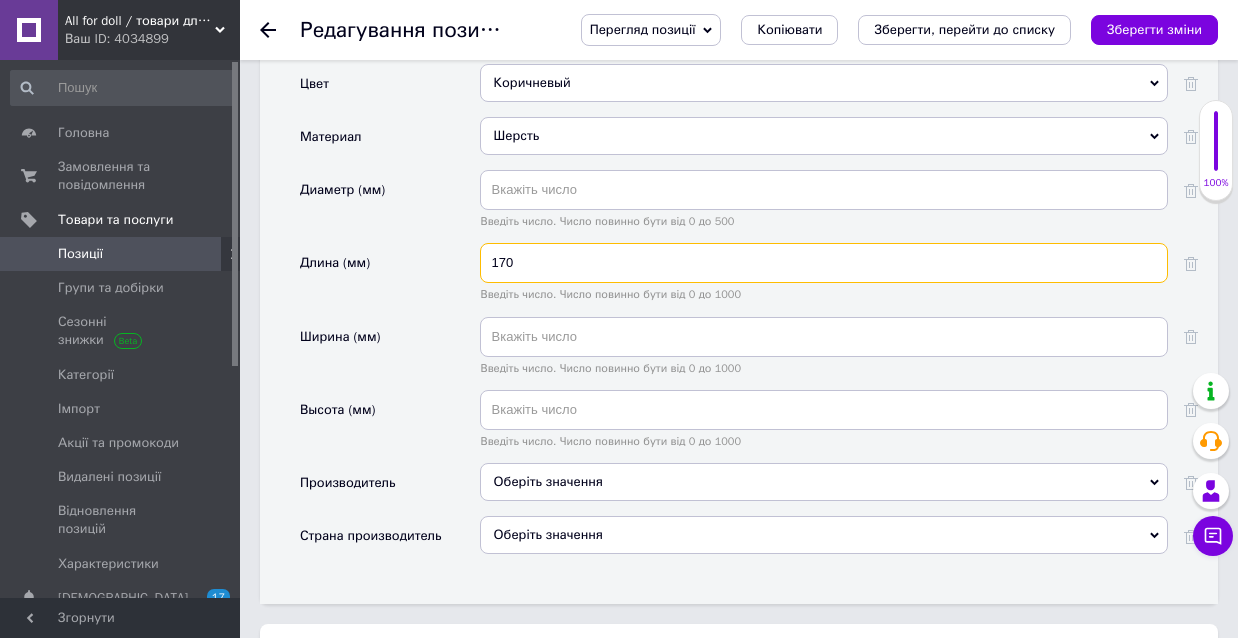 drag, startPoint x: 526, startPoint y: 268, endPoint x: 489, endPoint y: 268, distance: 37 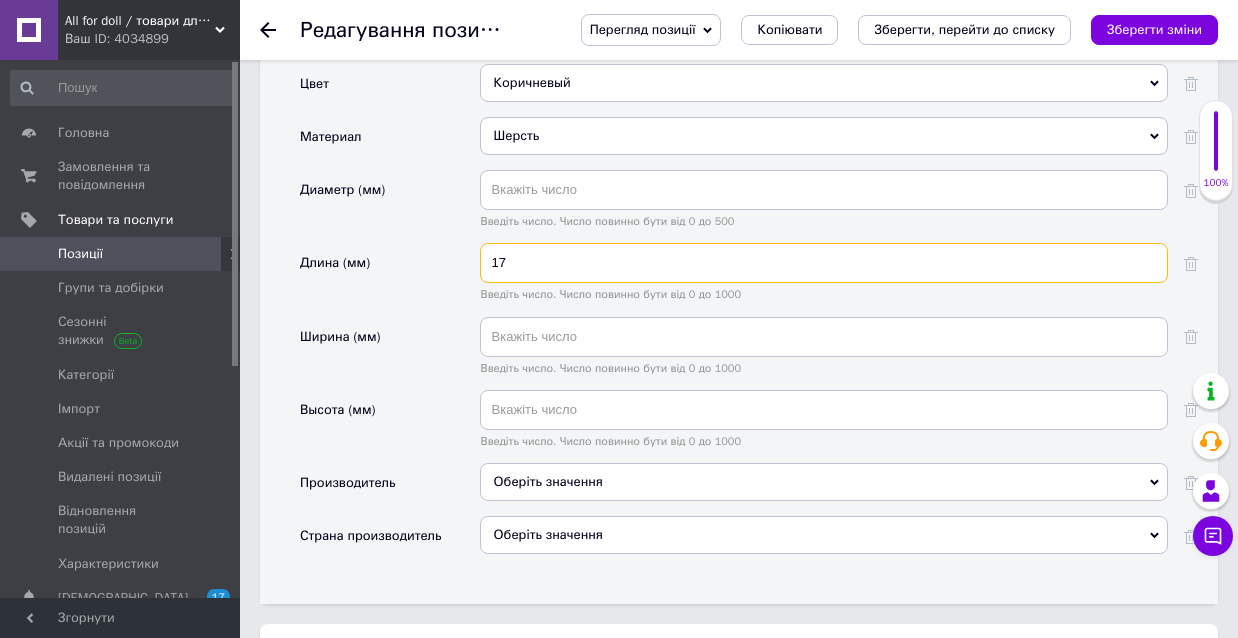 type on "1" 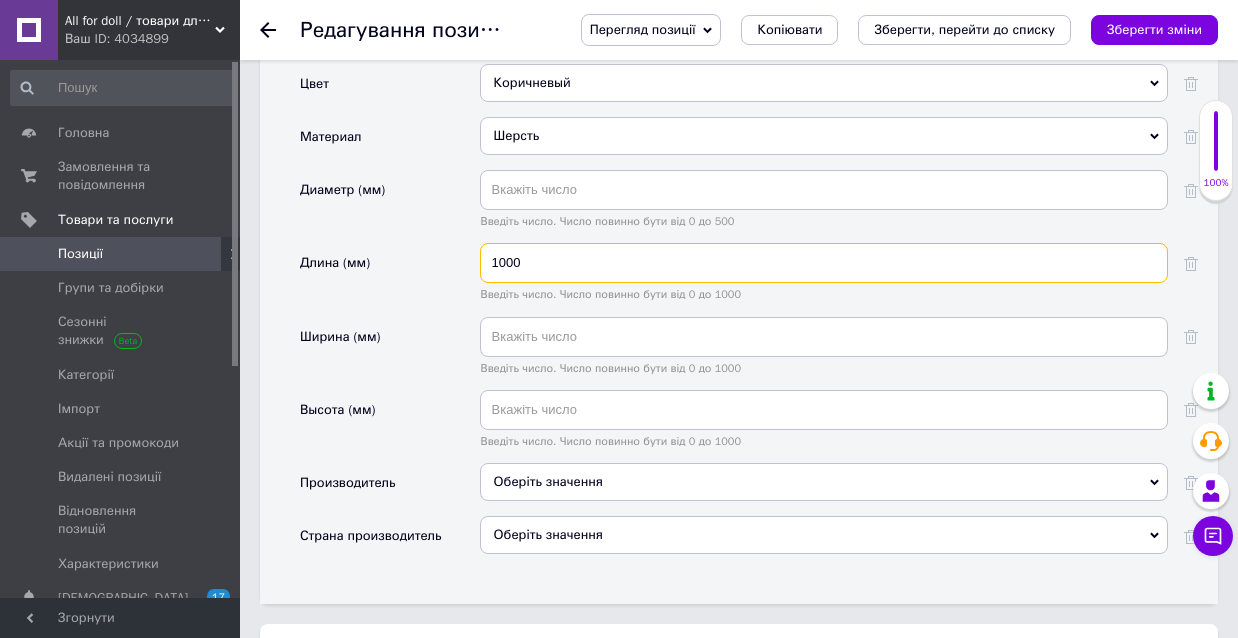 type on "1000" 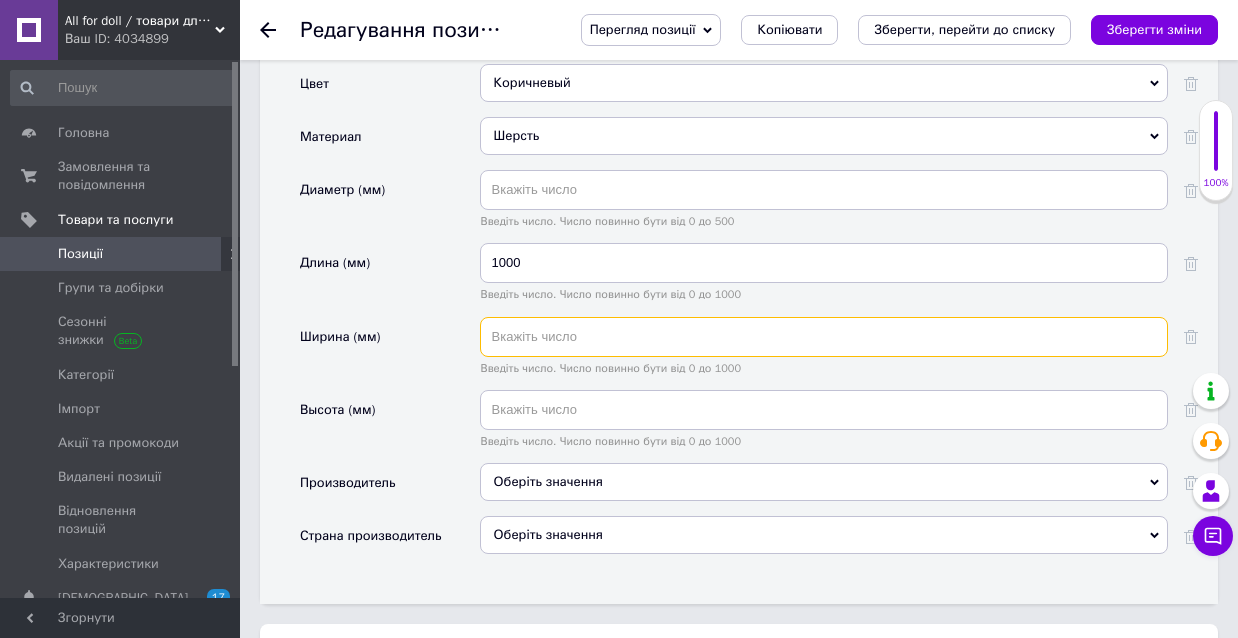 click at bounding box center (824, 337) 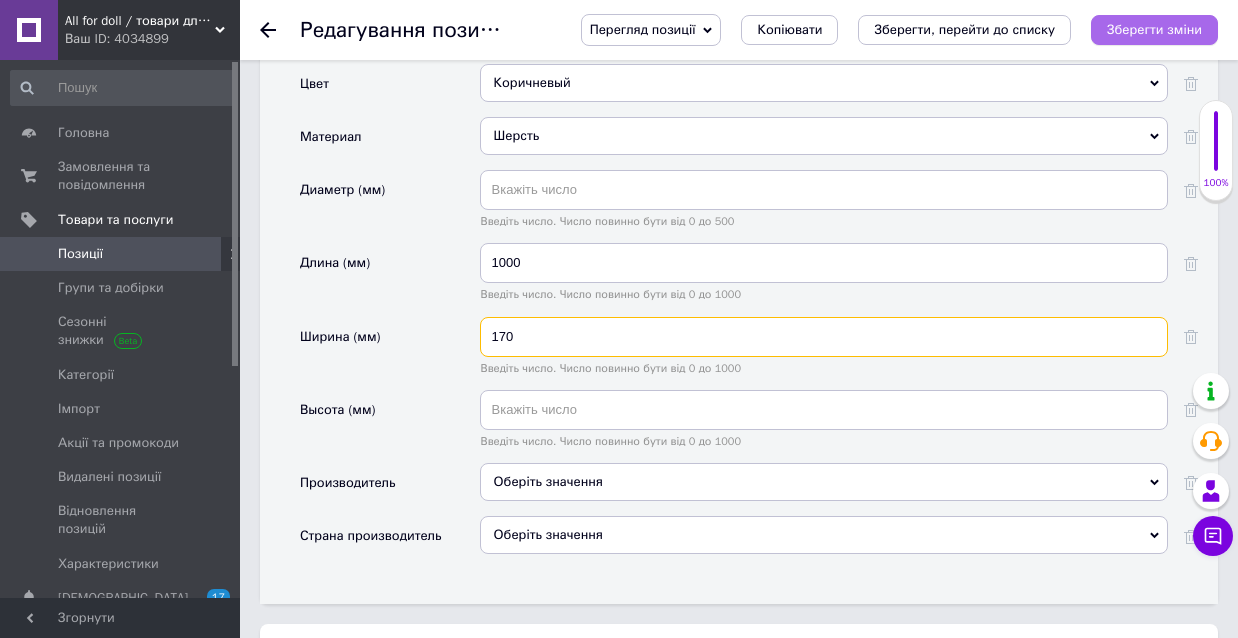 type on "170" 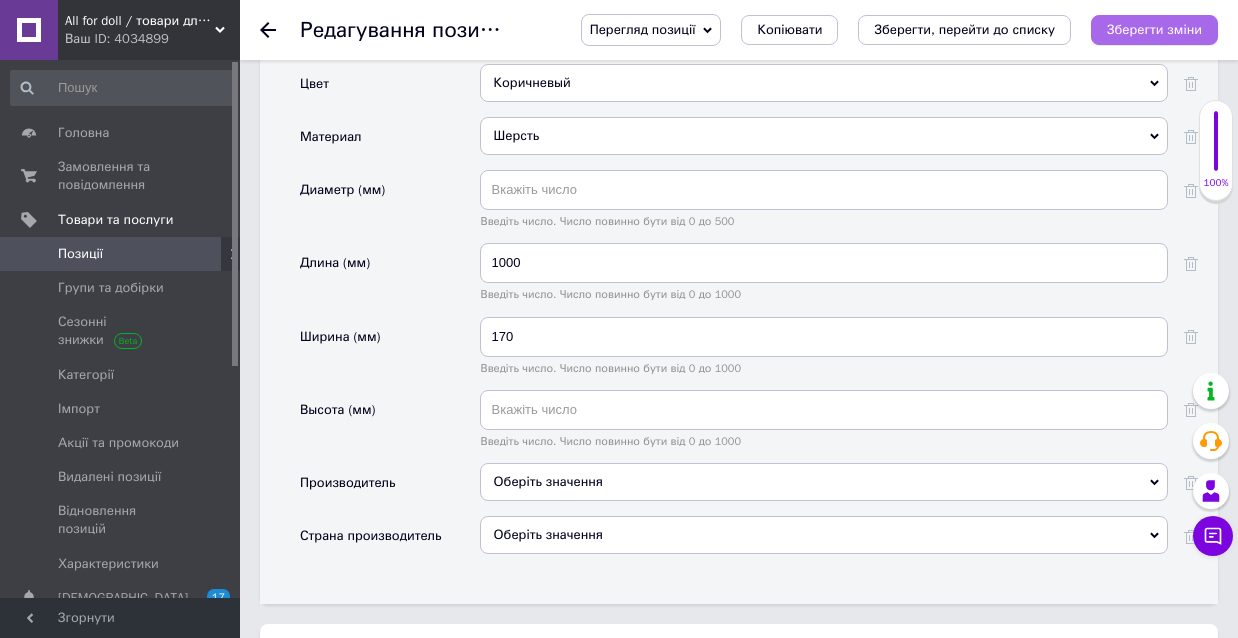 click on "Зберегти зміни" at bounding box center (1154, 29) 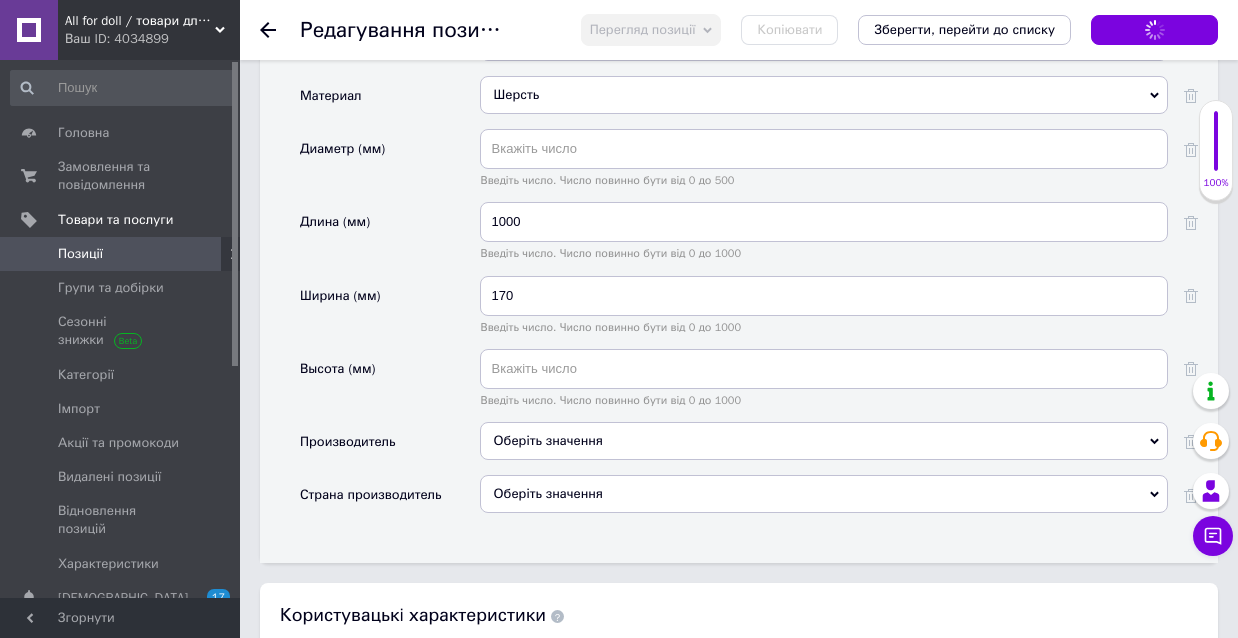 scroll, scrollTop: 2007, scrollLeft: 0, axis: vertical 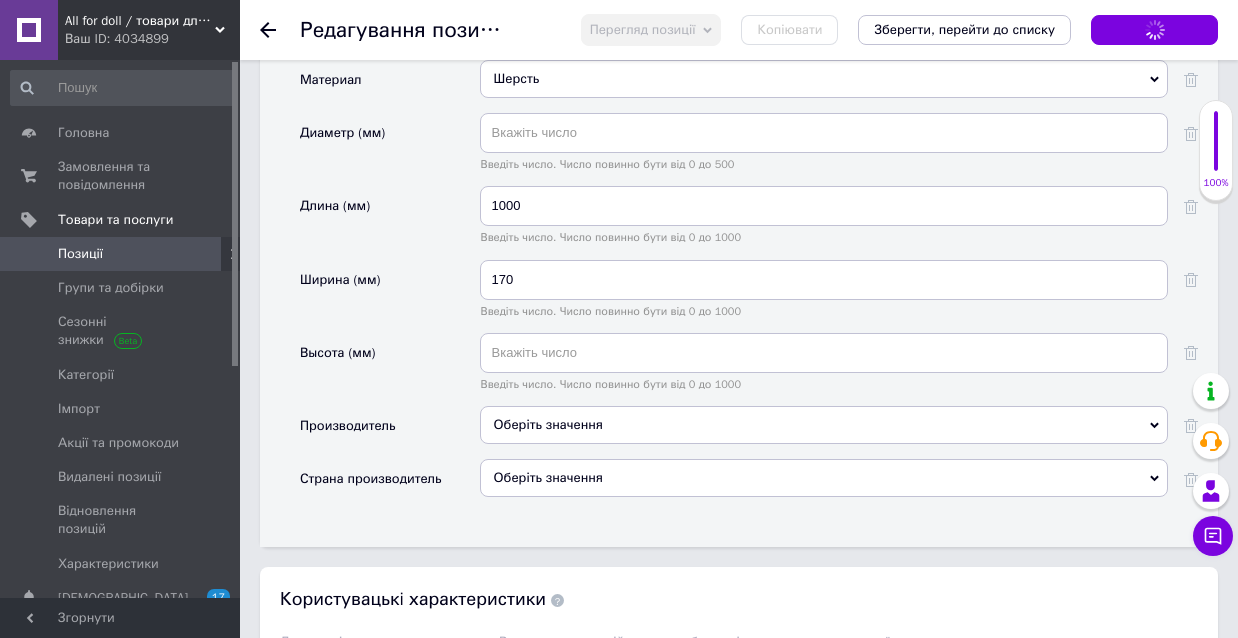 click on "Оберіть значення" at bounding box center [824, 478] 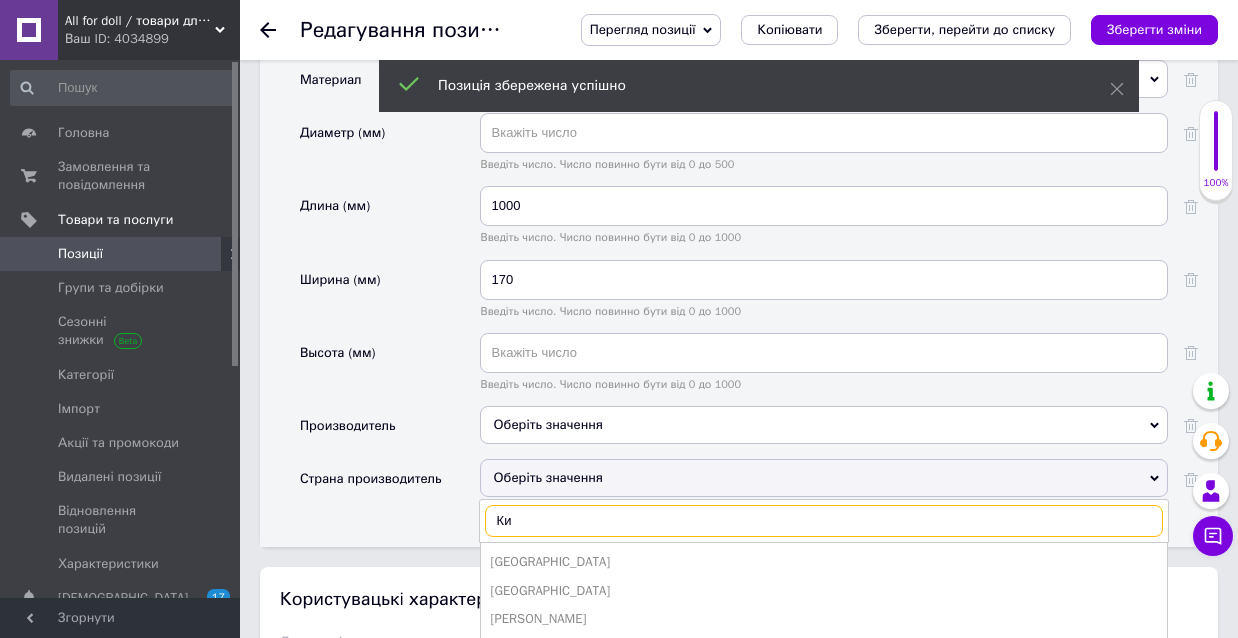 type on "Кит" 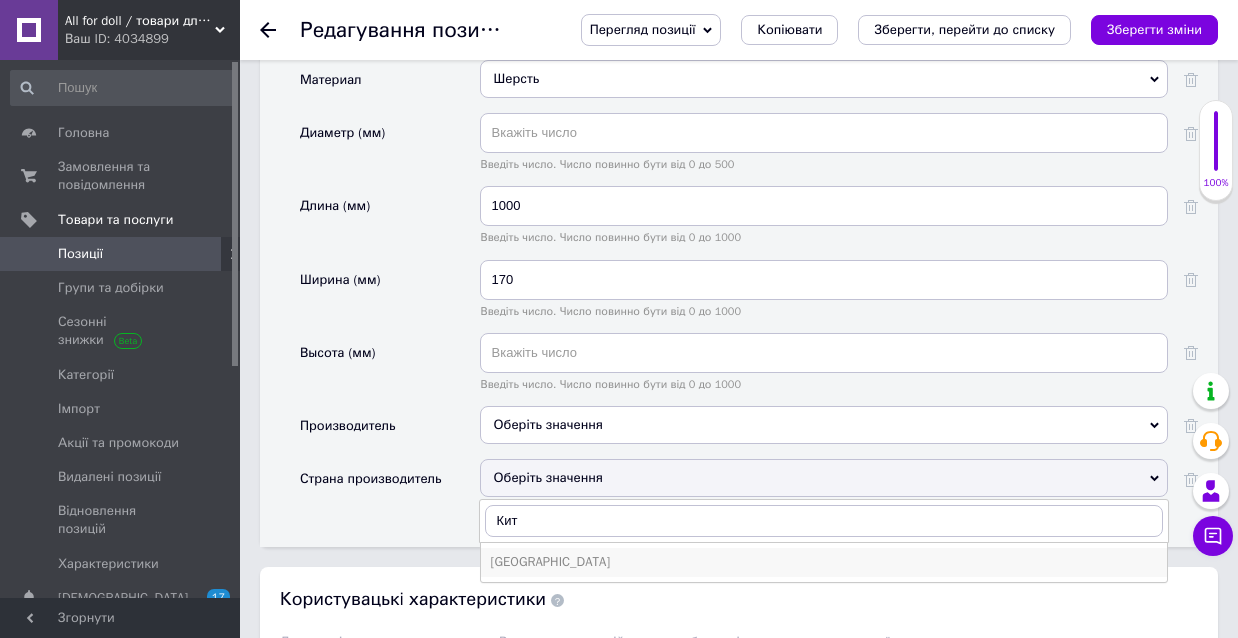 click on "[GEOGRAPHIC_DATA]" at bounding box center [824, 562] 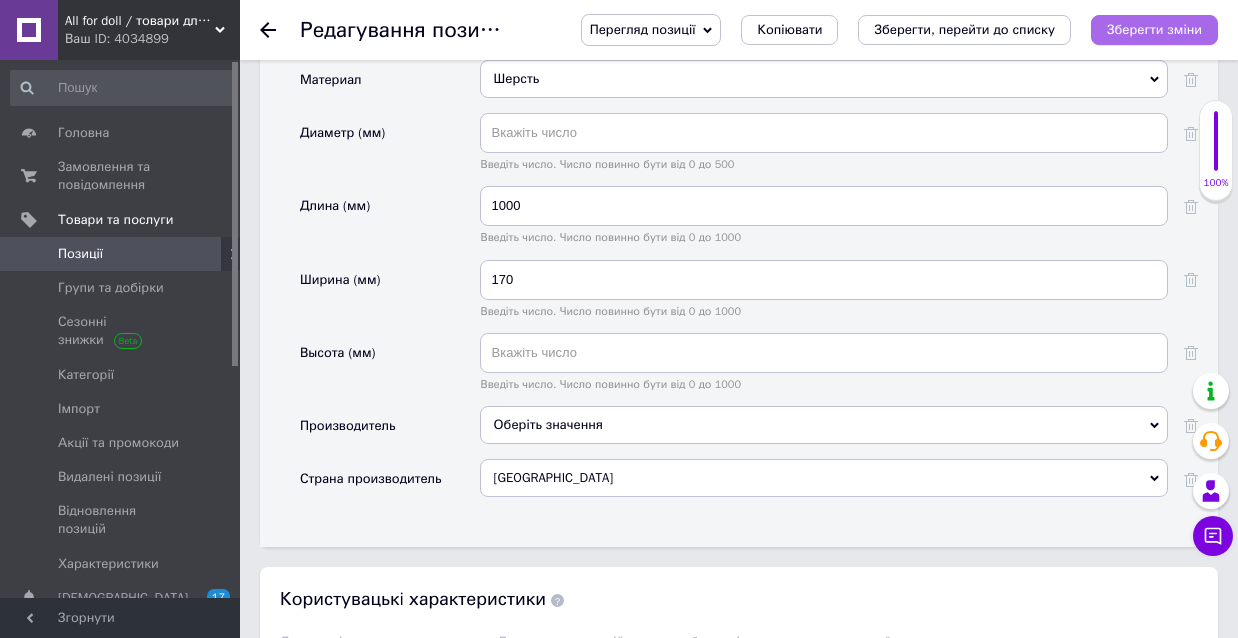 click on "Зберегти зміни" at bounding box center (1154, 29) 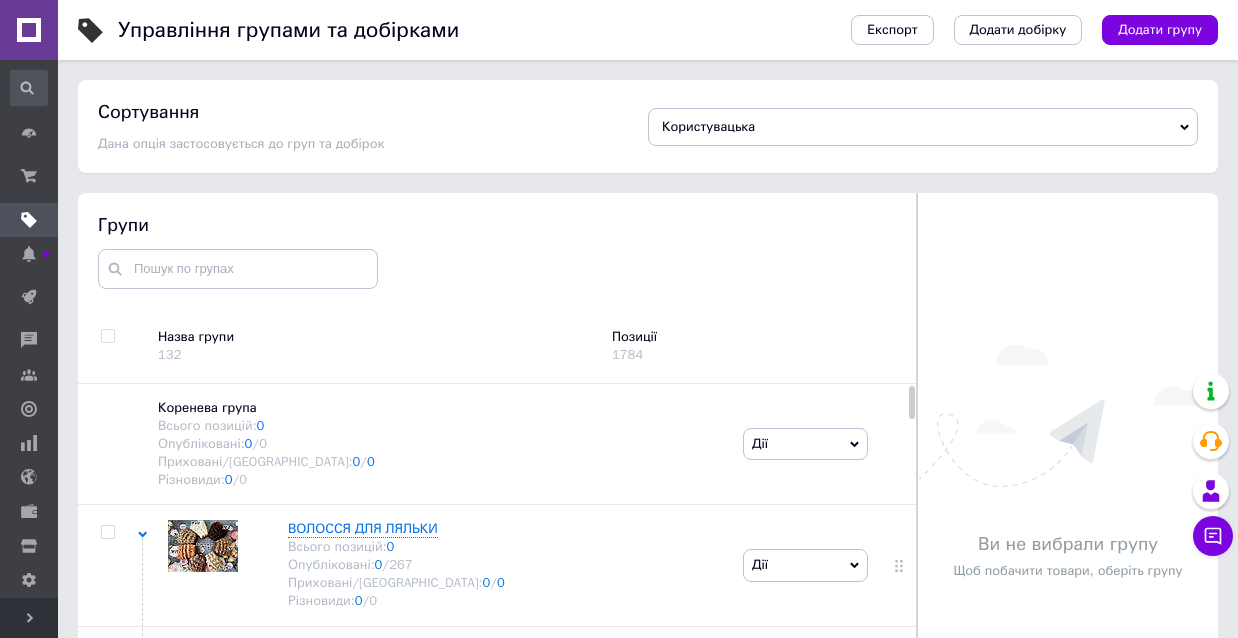 scroll, scrollTop: 113, scrollLeft: 0, axis: vertical 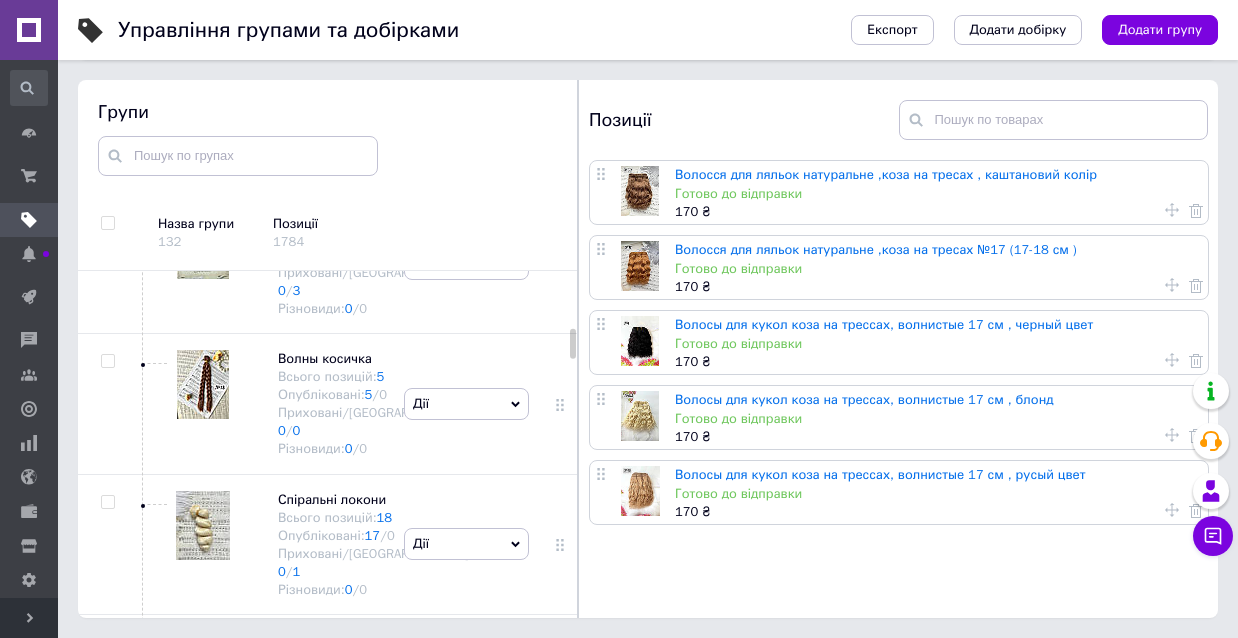 click on "Волосся для ляльок  натуральне ,коза на тресах №17   (17-18 см )" at bounding box center (876, 249) 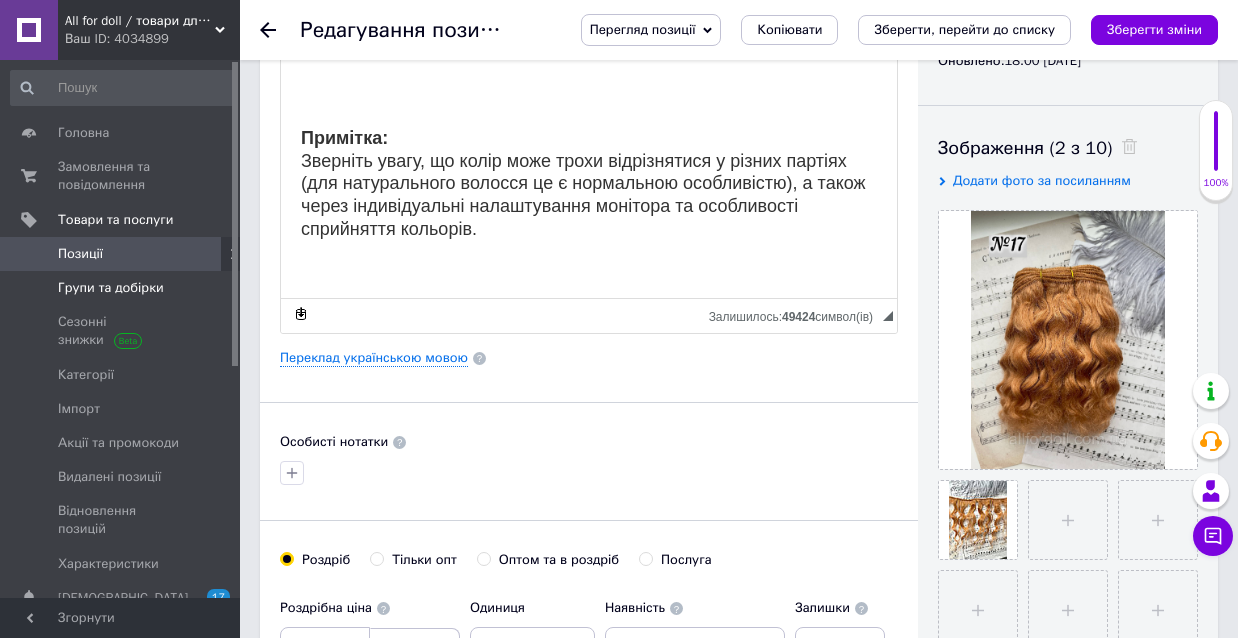 scroll, scrollTop: 297, scrollLeft: 0, axis: vertical 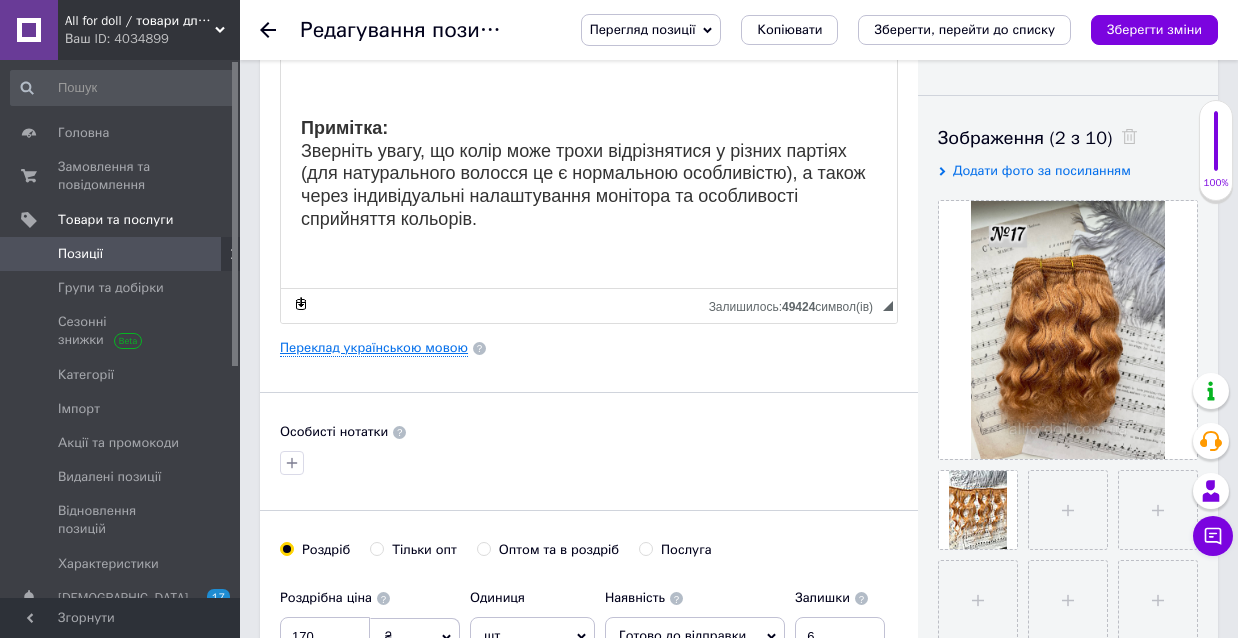 click on "Переклад українською мовою" at bounding box center [374, 348] 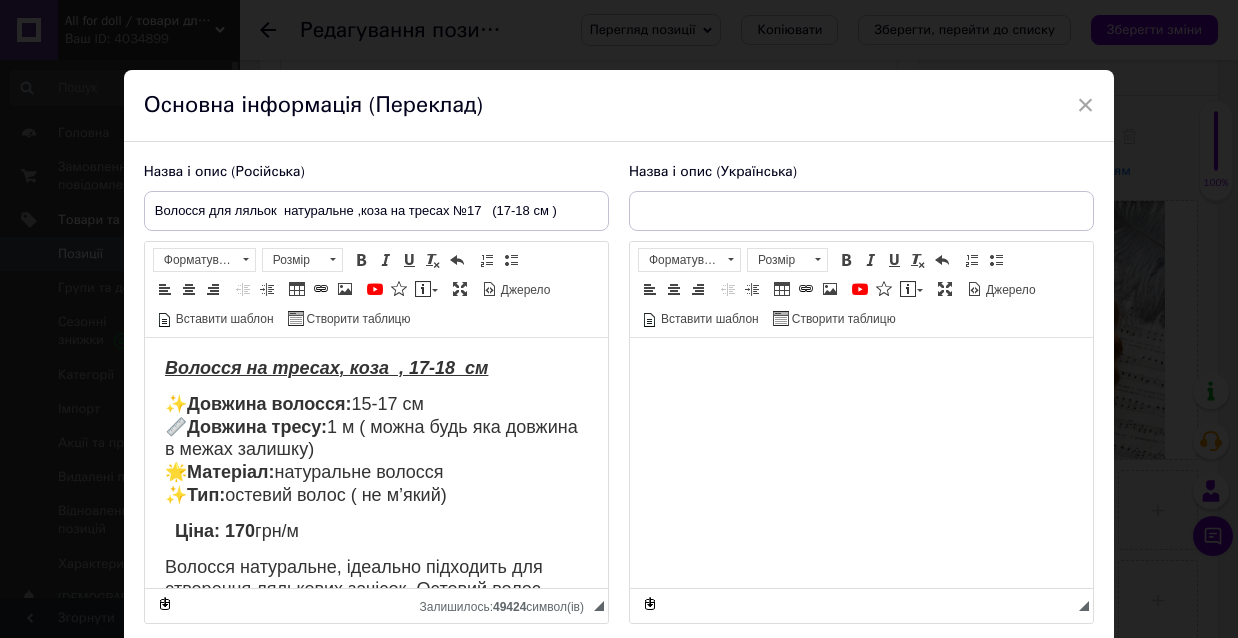 scroll, scrollTop: 0, scrollLeft: 0, axis: both 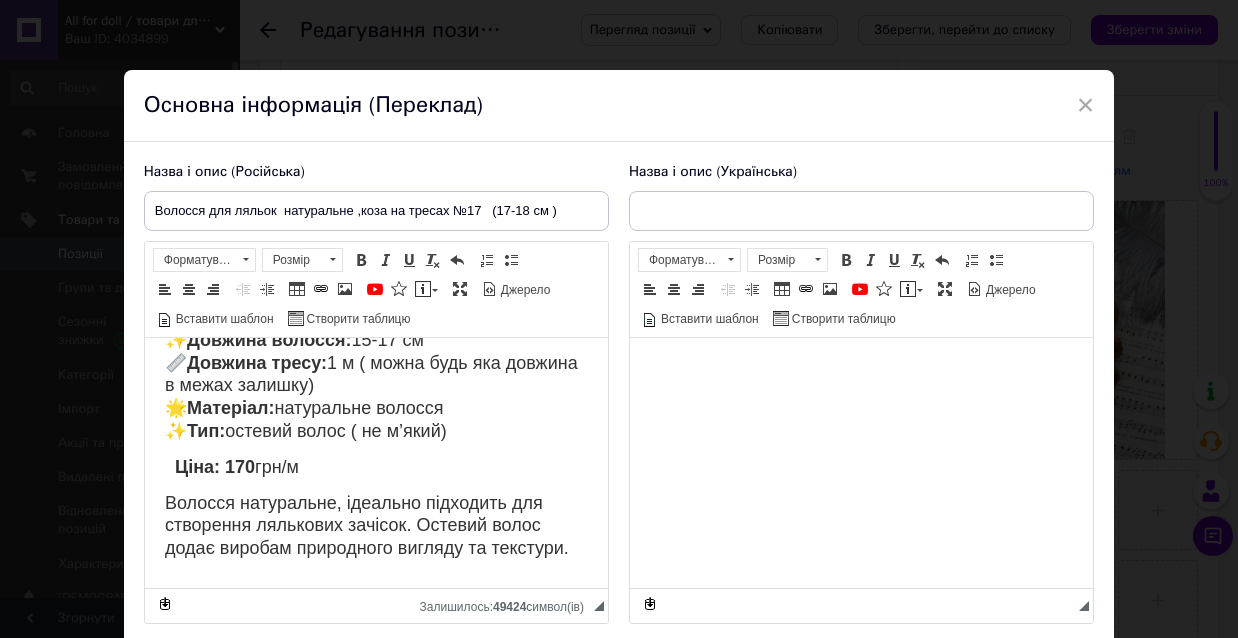 type on "Волосся для ляльок  натуральне ,коза на тресах №17   (17-18 см )" 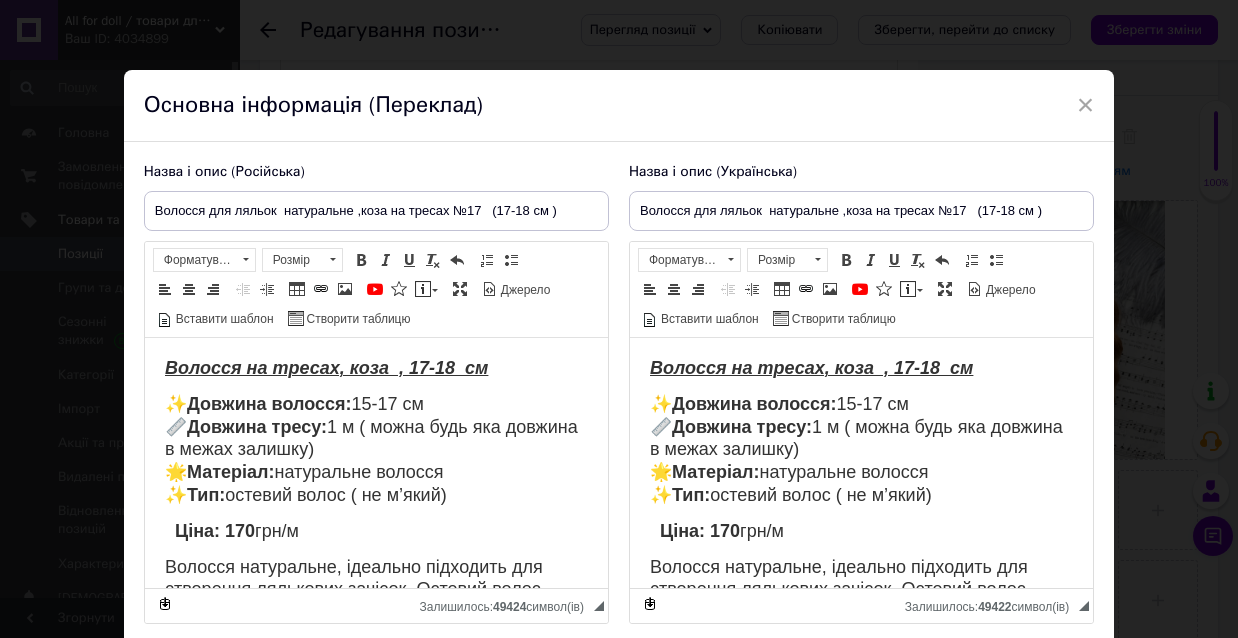scroll, scrollTop: 0, scrollLeft: 0, axis: both 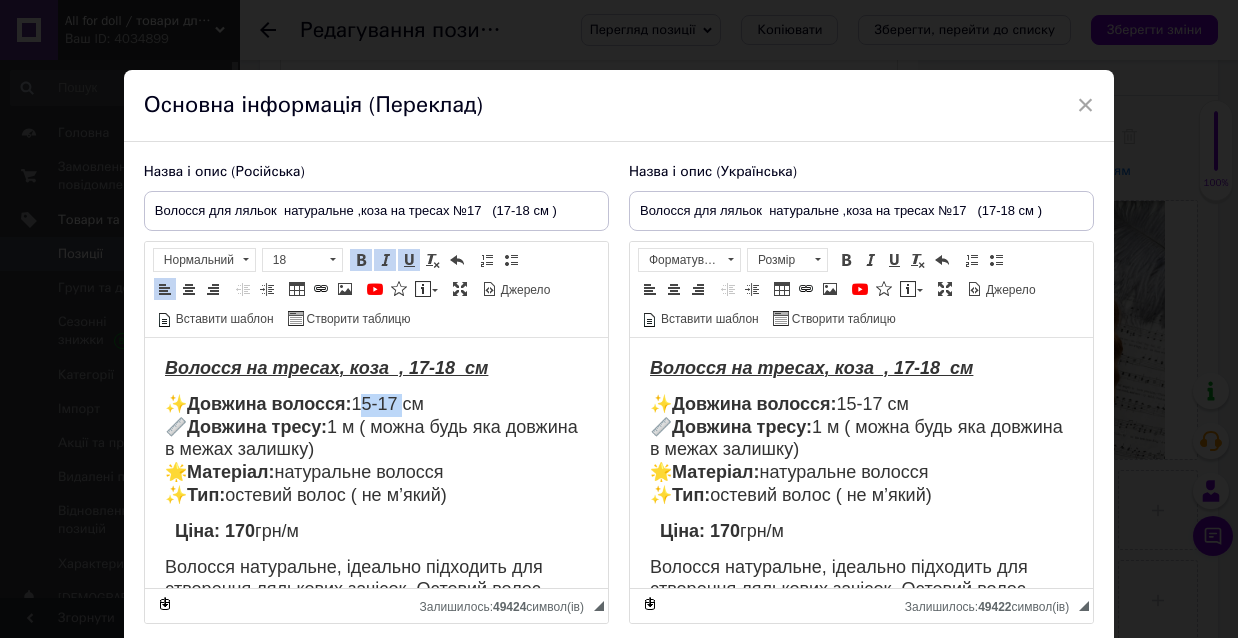 drag, startPoint x: 412, startPoint y: 398, endPoint x: 366, endPoint y: 401, distance: 46.09772 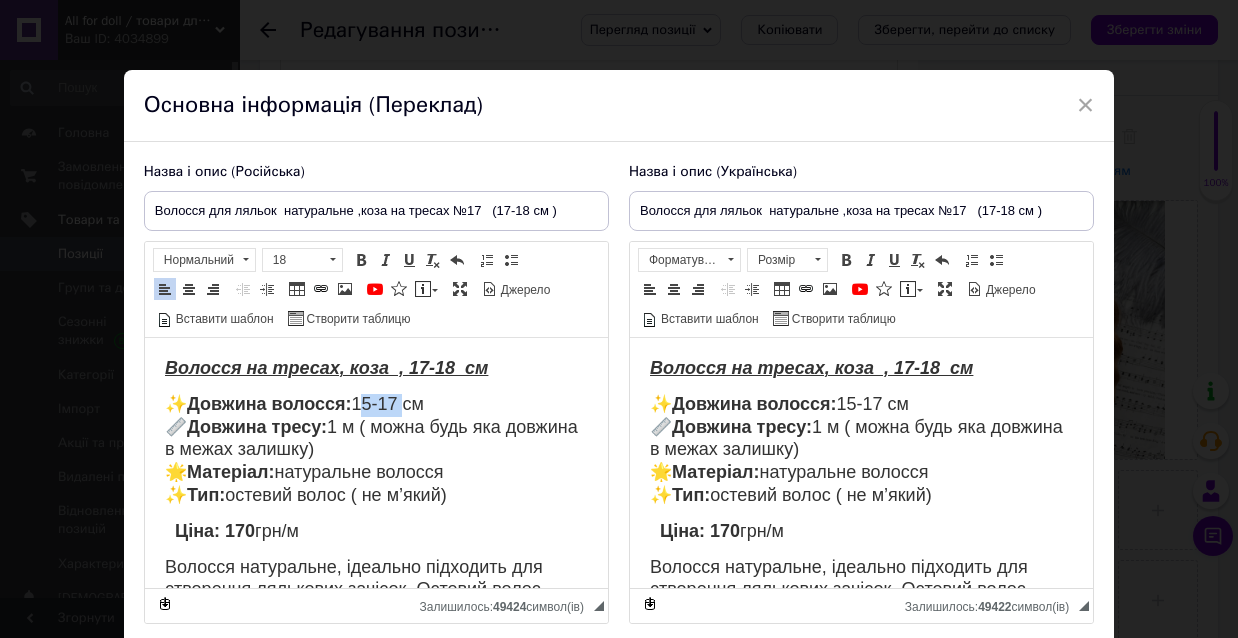 type 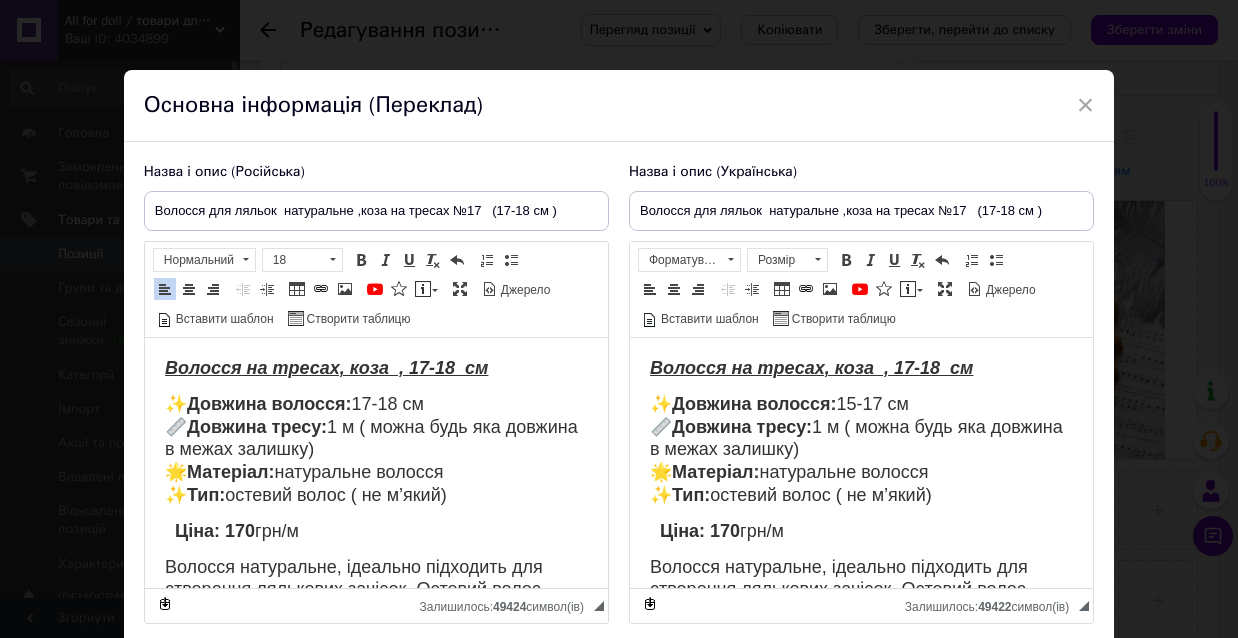 drag, startPoint x: 367, startPoint y: 403, endPoint x: 489, endPoint y: 398, distance: 122.10242 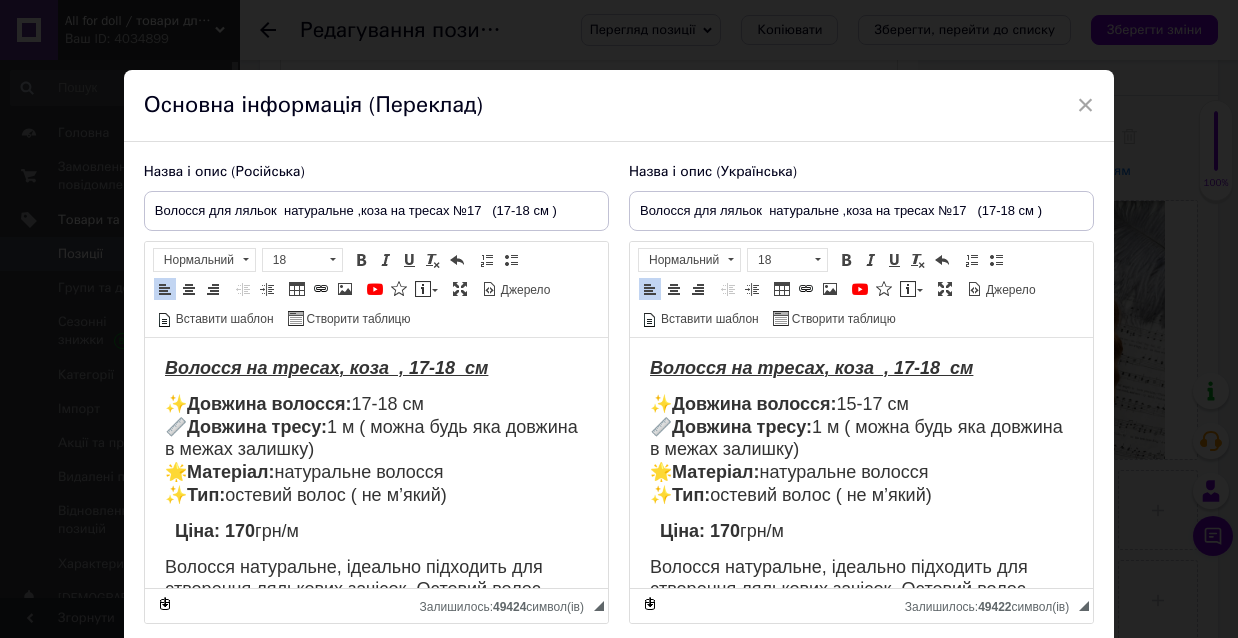 drag, startPoint x: 906, startPoint y: 401, endPoint x: 1007, endPoint y: 400, distance: 101.00495 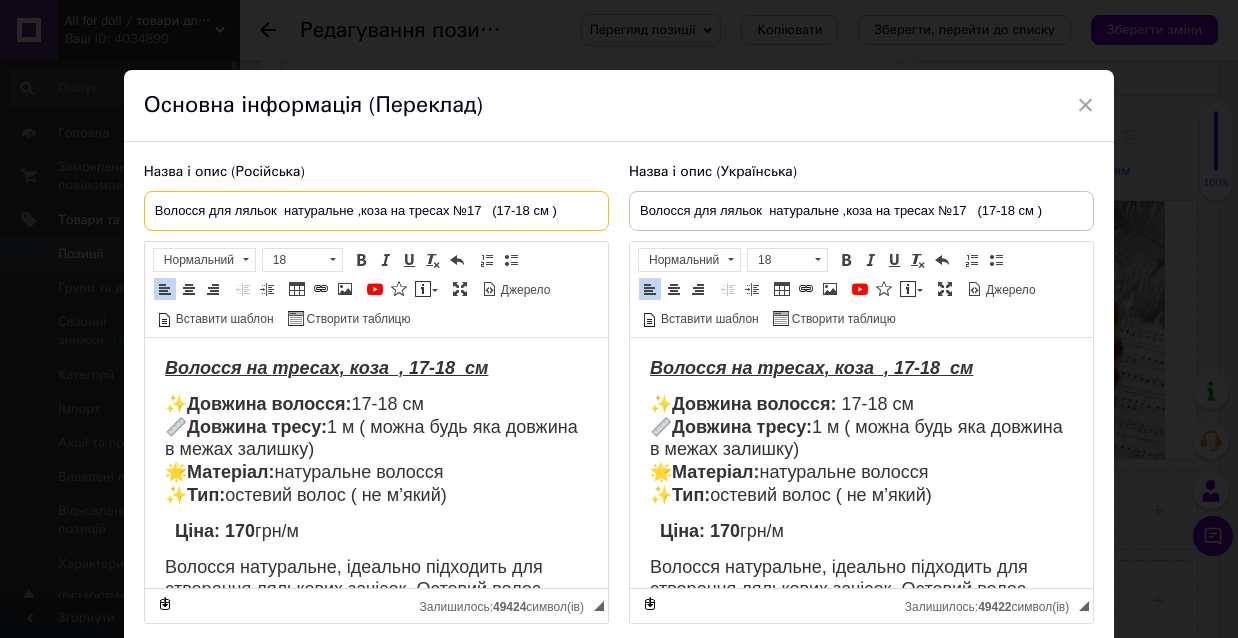 click on "Волосся для ляльок  натуральне ,коза на тресах №17   (17-18 см )" at bounding box center [376, 211] 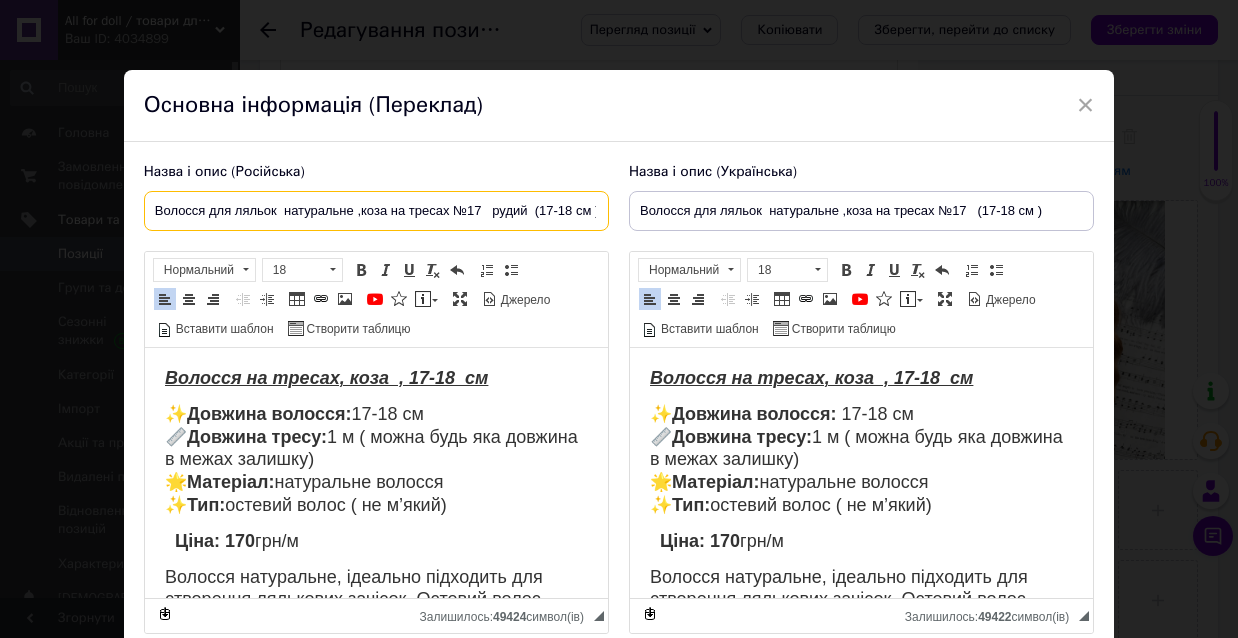 type on "Волосся для ляльок  натуральне ,коза на тресах №17   рудий  (17-18 см )" 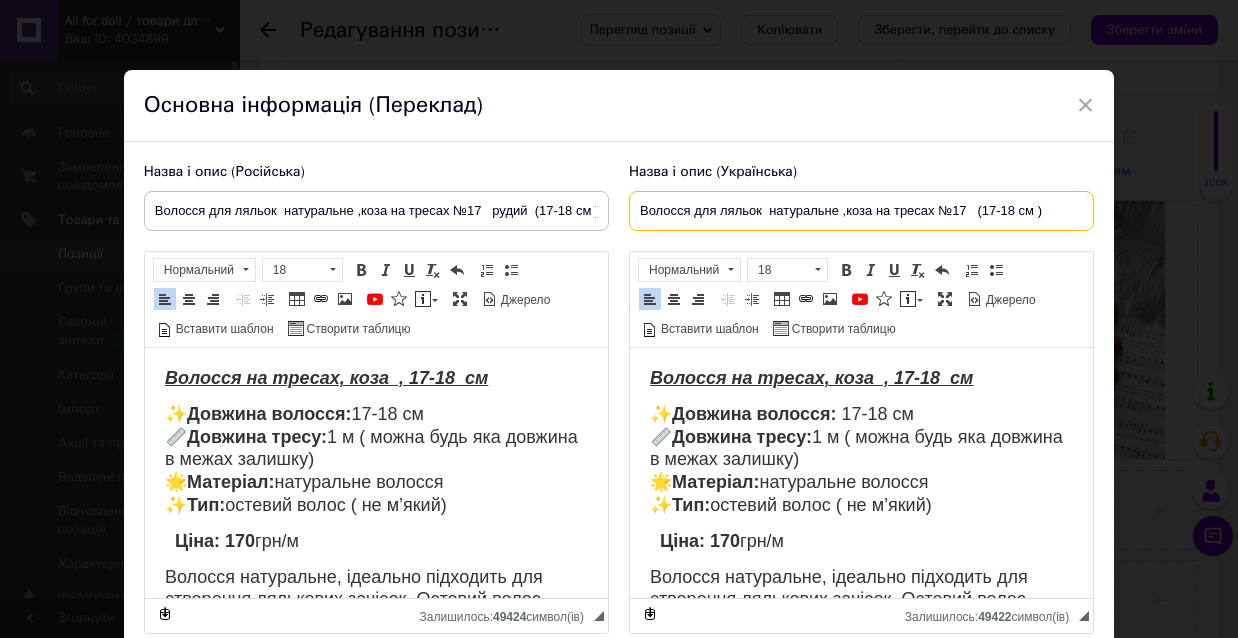 click on "Волосся для ляльок  натуральне ,коза на тресах №17   (17-18 см )" at bounding box center (861, 211) 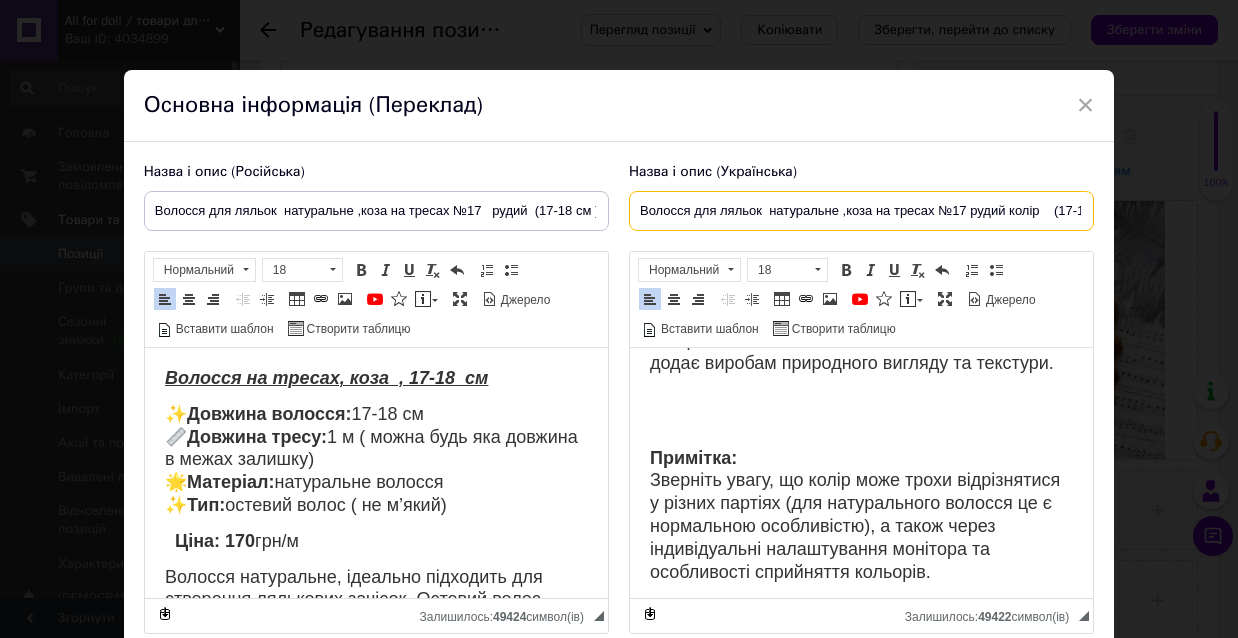 scroll, scrollTop: 286, scrollLeft: 0, axis: vertical 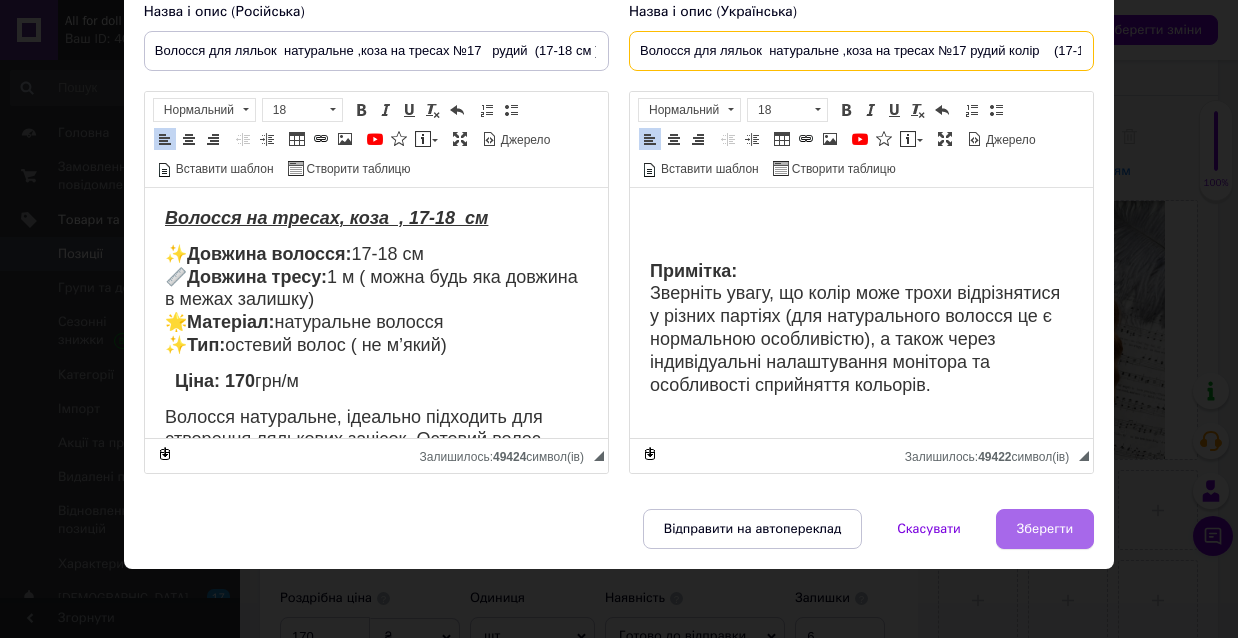 type on "Волосся для ляльок  натуральне ,коза на тресах №17 рудий колір    (17-18 см )" 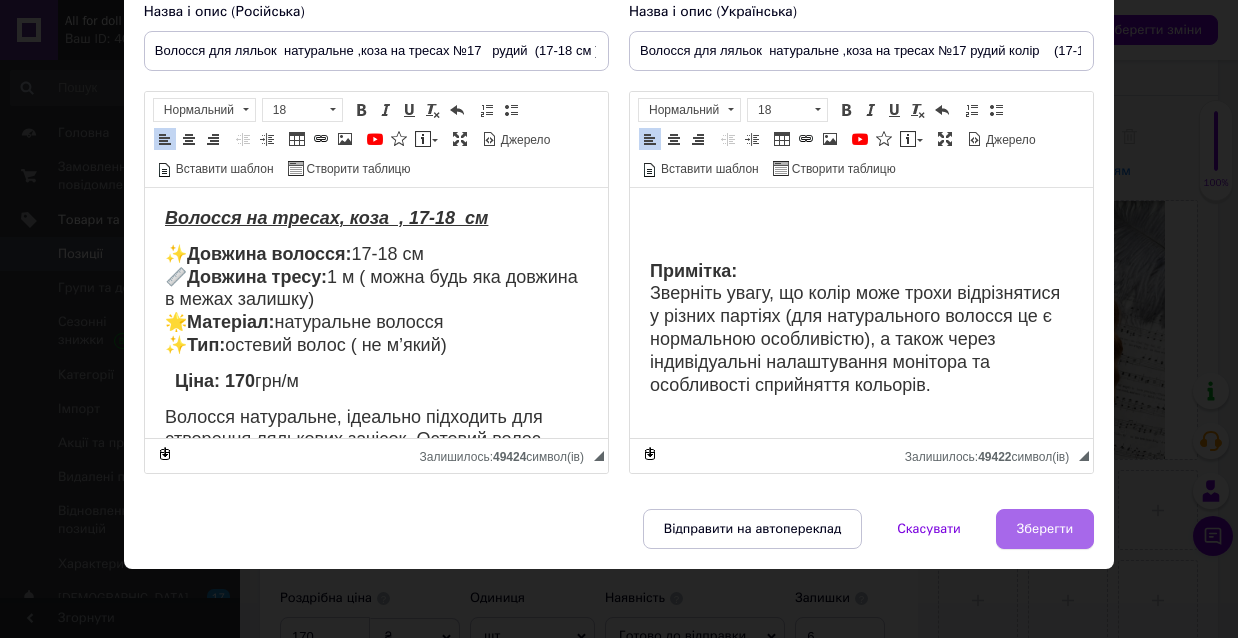 click on "Зберегти" at bounding box center [1045, 529] 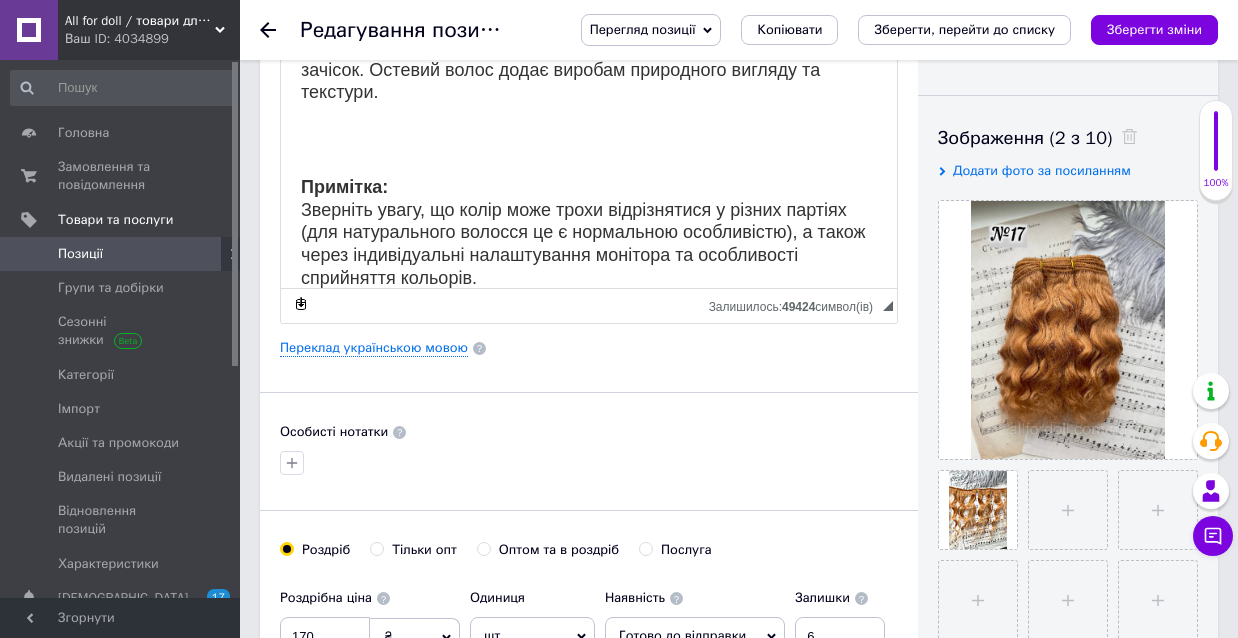 scroll, scrollTop: 264, scrollLeft: 0, axis: vertical 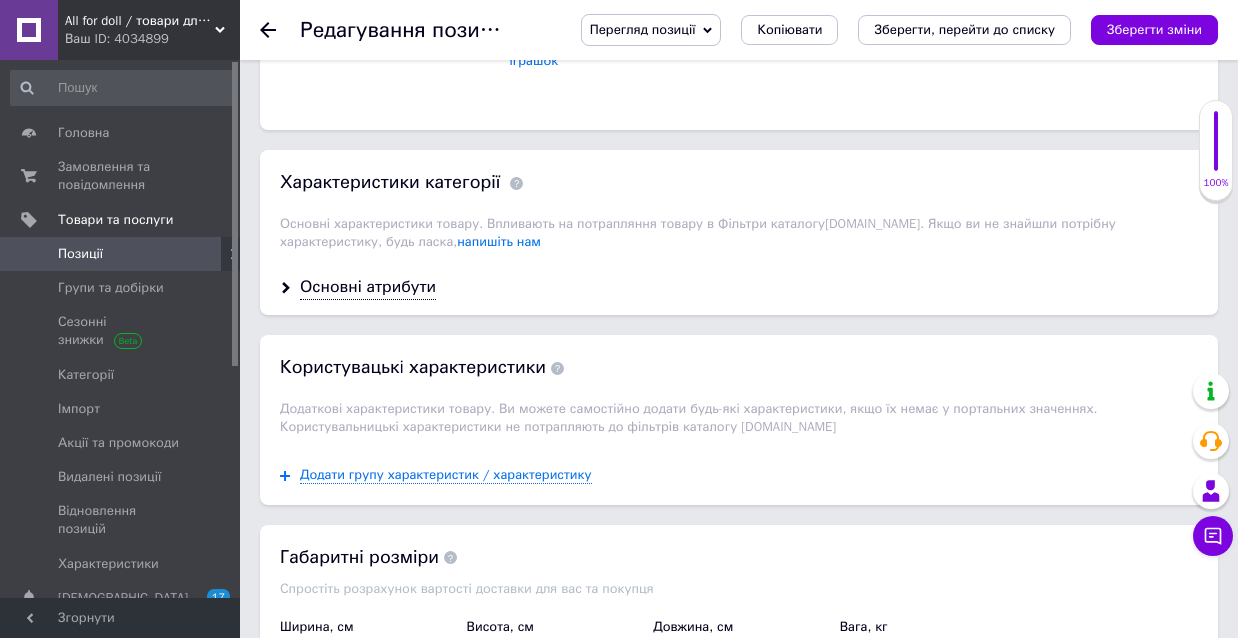 drag, startPoint x: 414, startPoint y: 287, endPoint x: 668, endPoint y: 272, distance: 254.44254 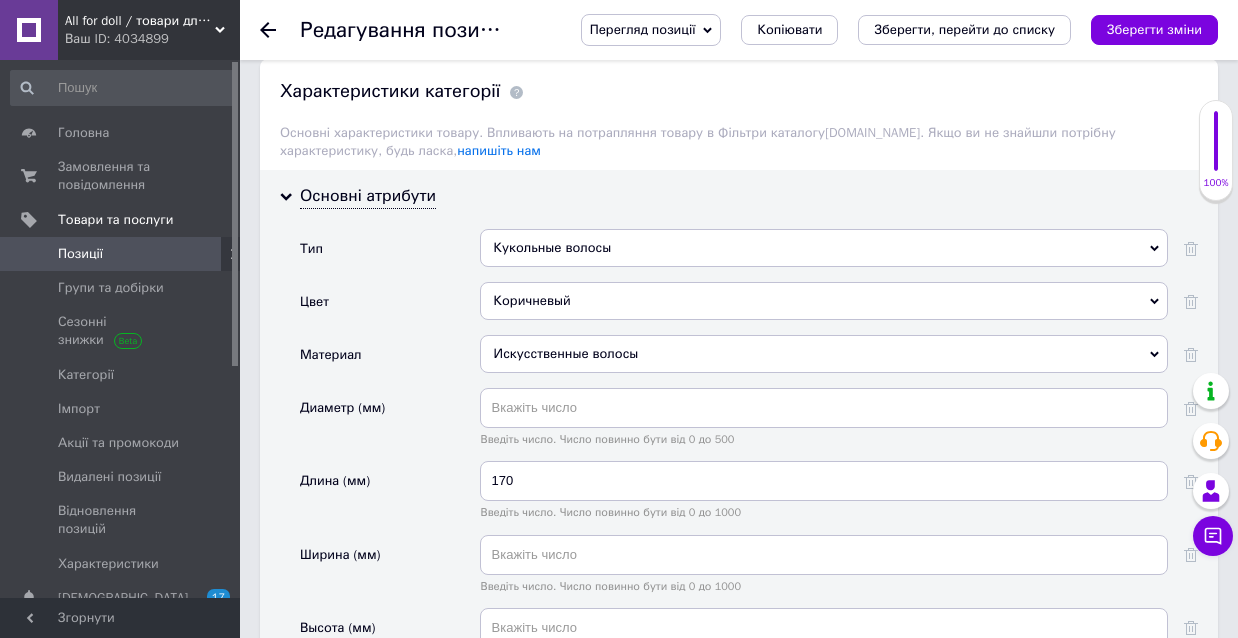scroll, scrollTop: 1734, scrollLeft: 0, axis: vertical 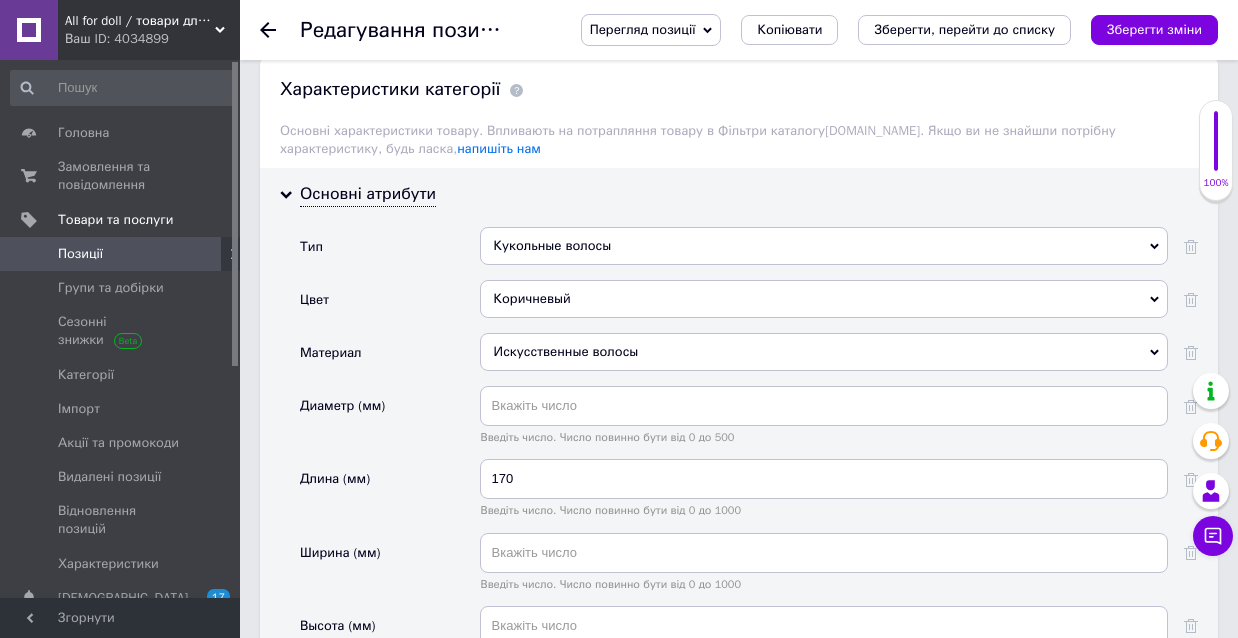 click on "Коричневый" at bounding box center [824, 299] 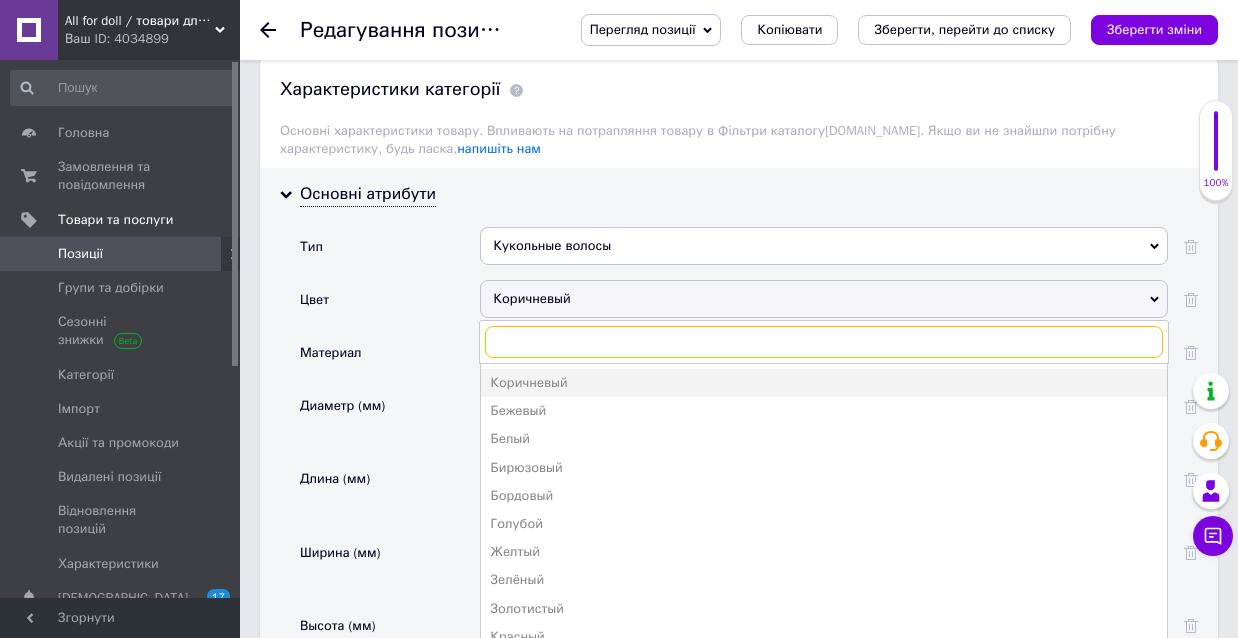 type on "О" 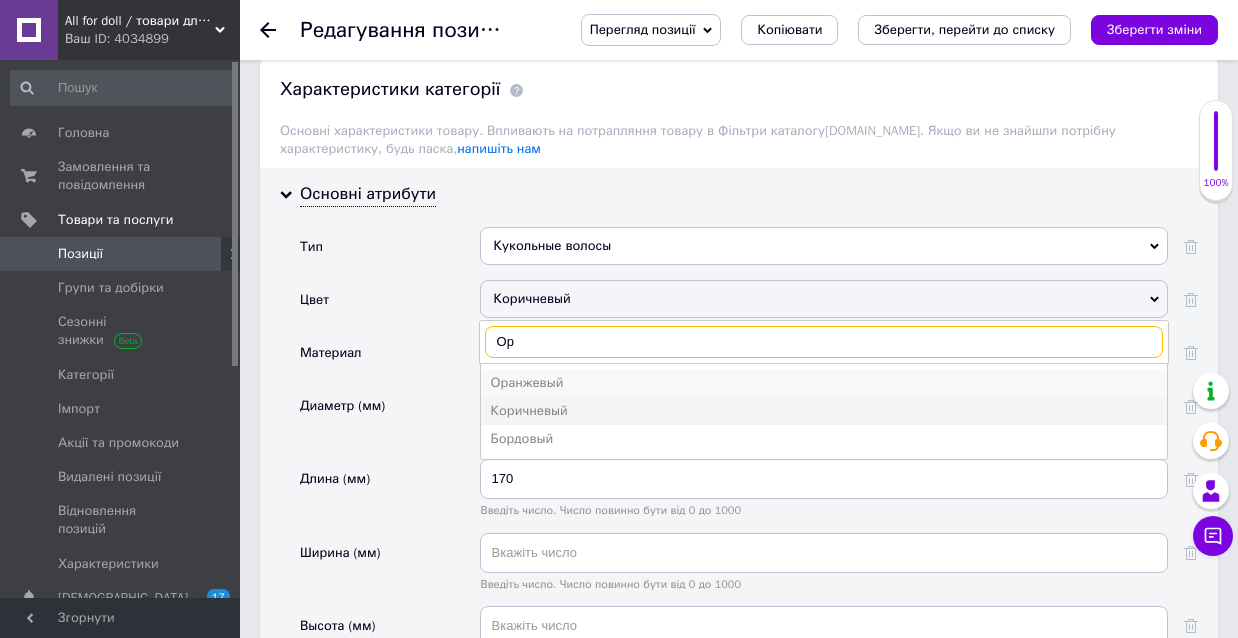 type on "Ор" 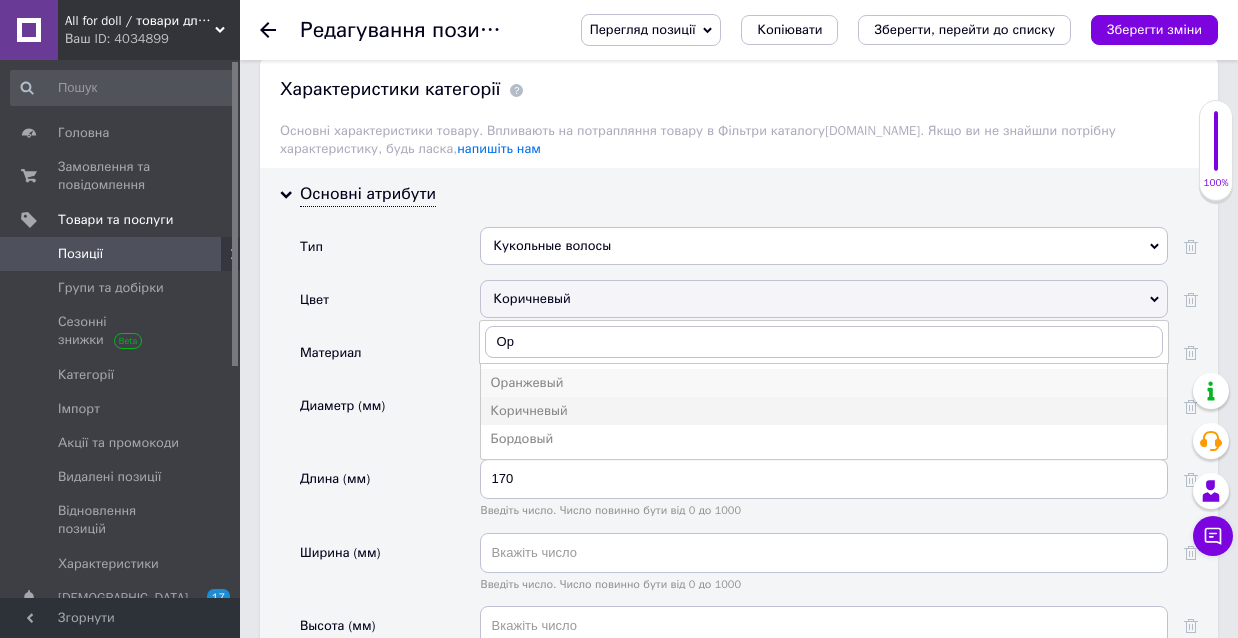 click on "Оранжевый" at bounding box center (824, 383) 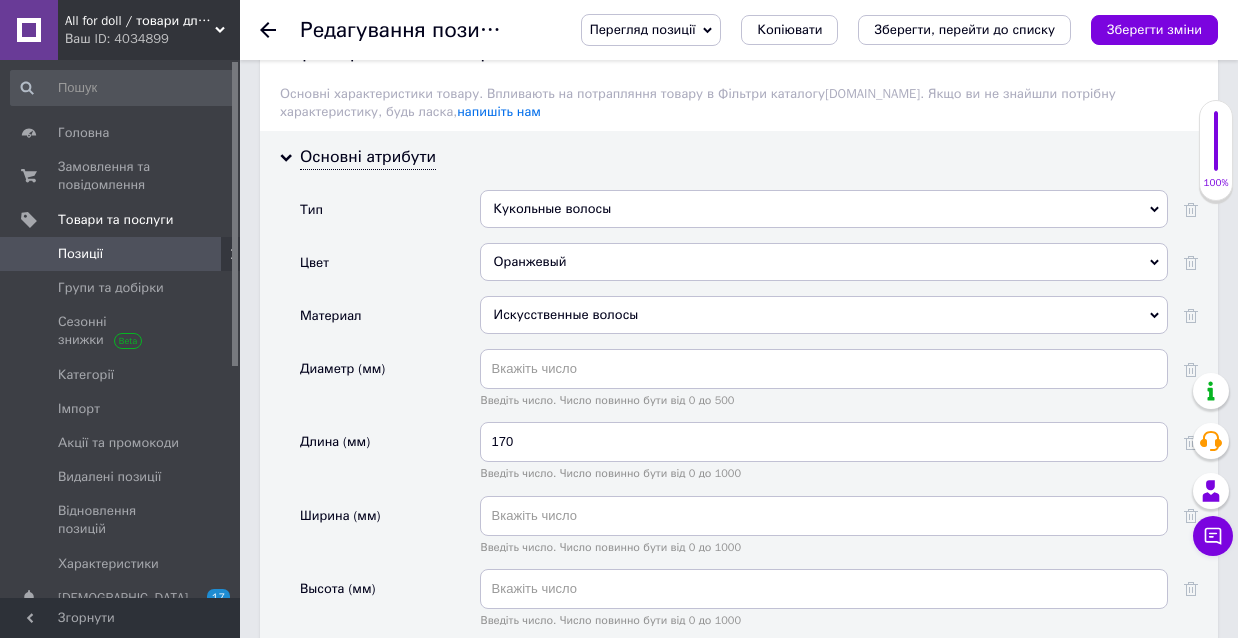 click on "Искусственные волосы" at bounding box center [824, 315] 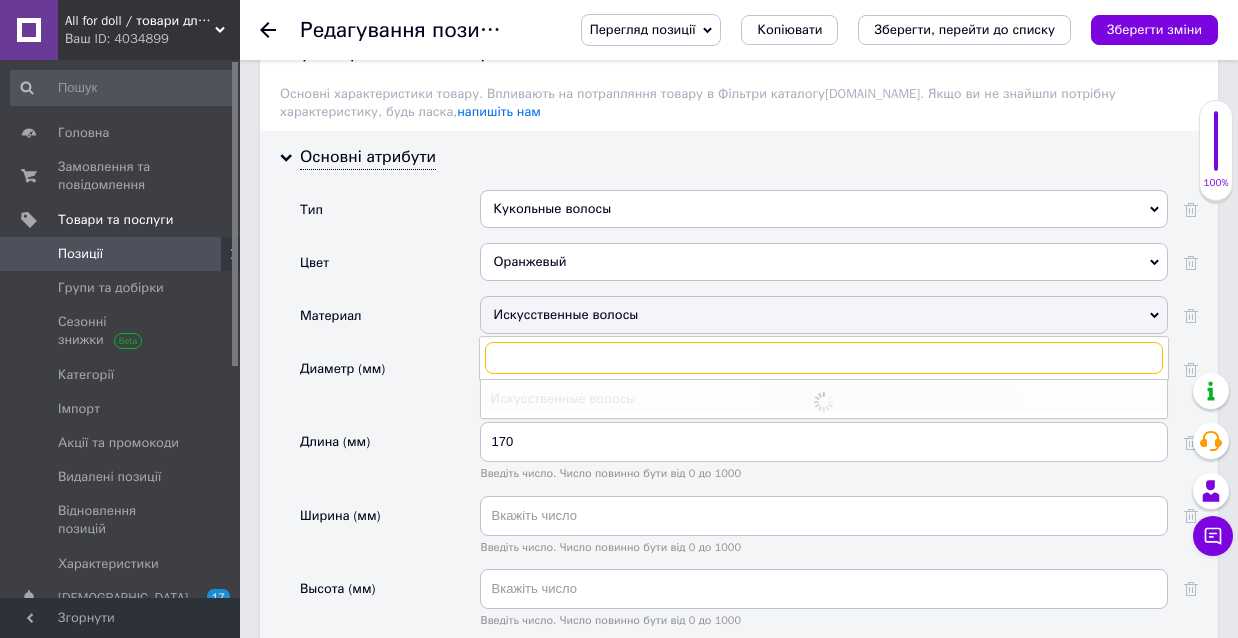 scroll, scrollTop: 1770, scrollLeft: 0, axis: vertical 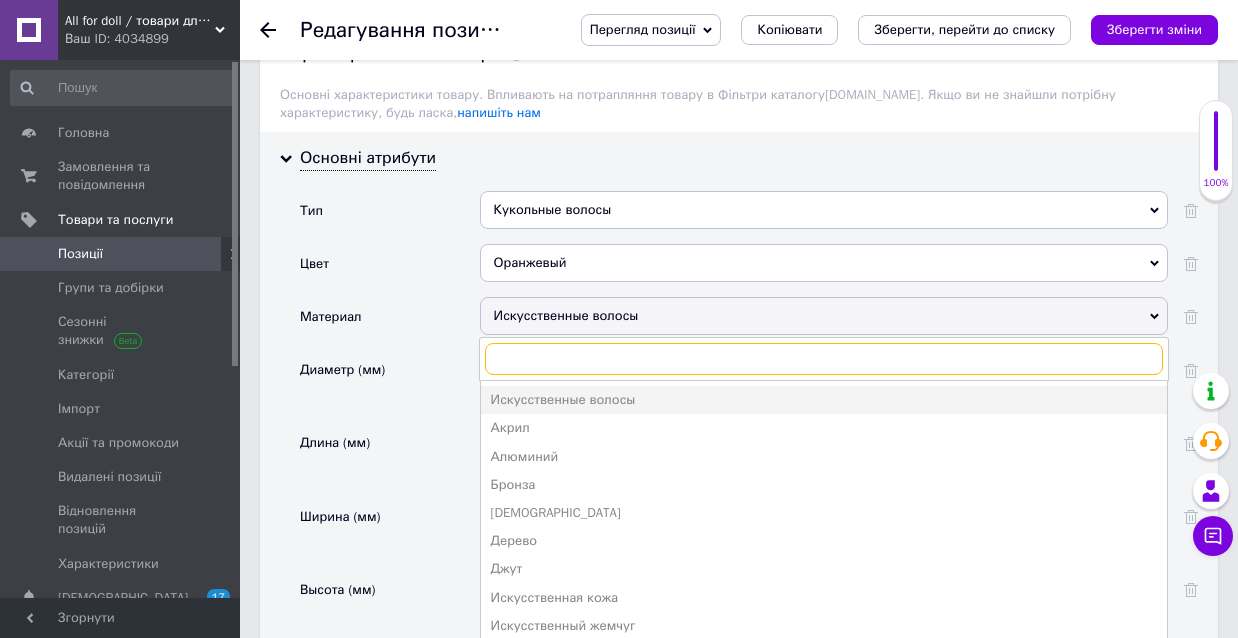 type on "Ш" 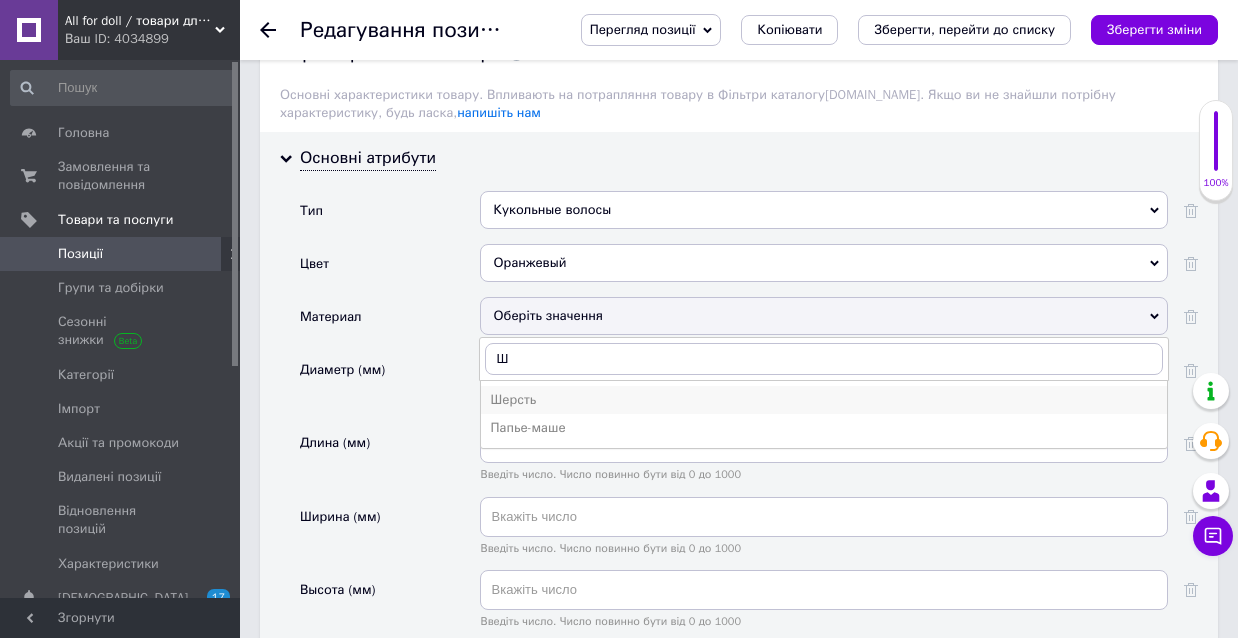 click on "Шерсть" at bounding box center [824, 400] 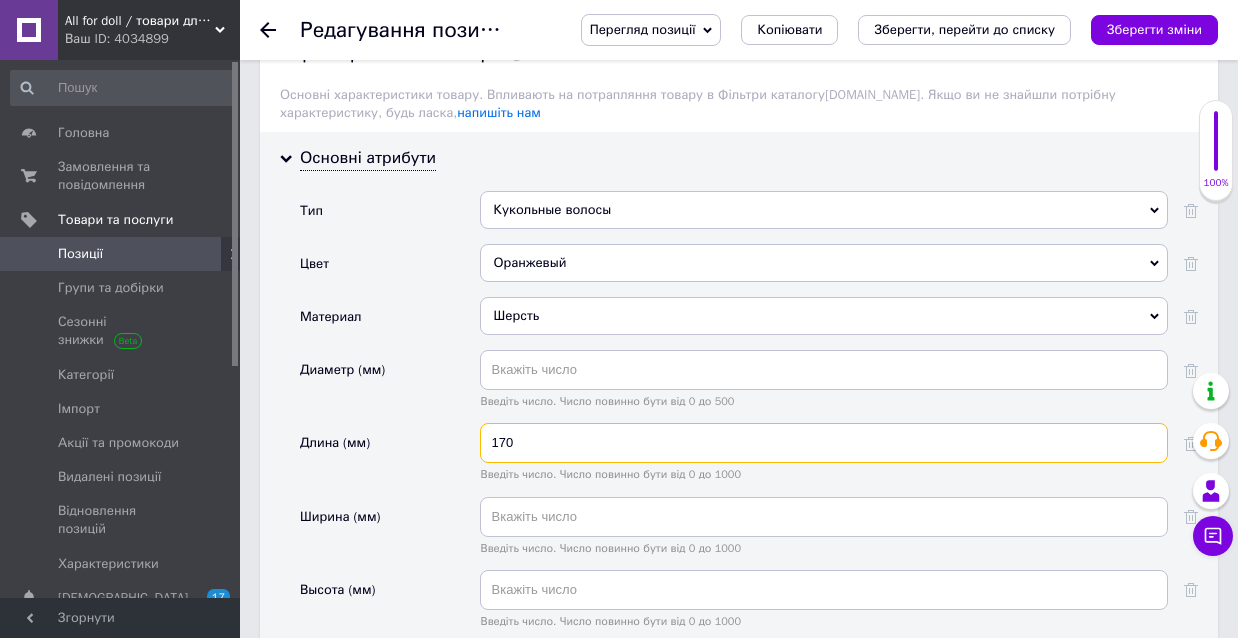 drag, startPoint x: 518, startPoint y: 436, endPoint x: 463, endPoint y: 435, distance: 55.00909 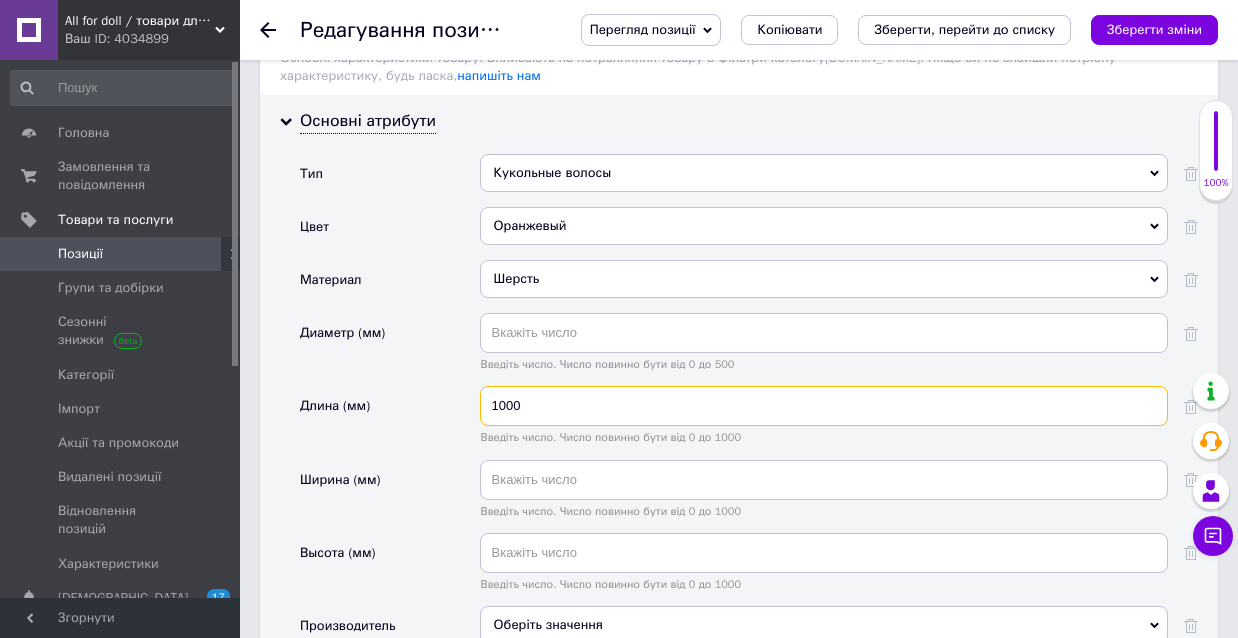 scroll, scrollTop: 1830, scrollLeft: 0, axis: vertical 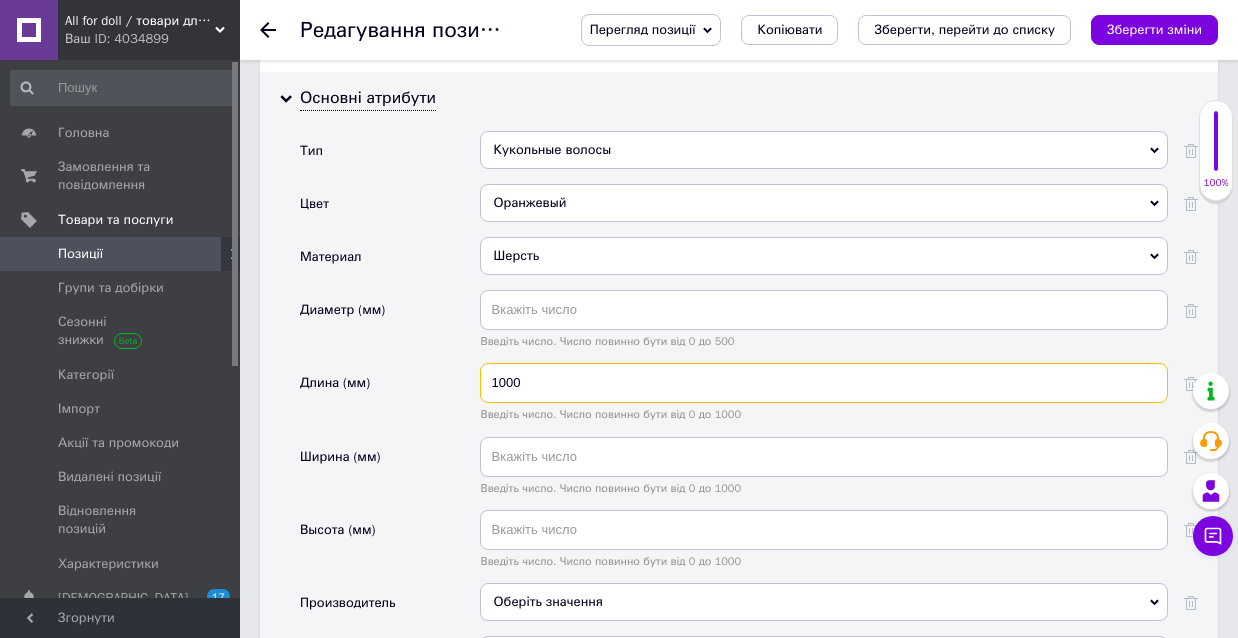 type on "1000" 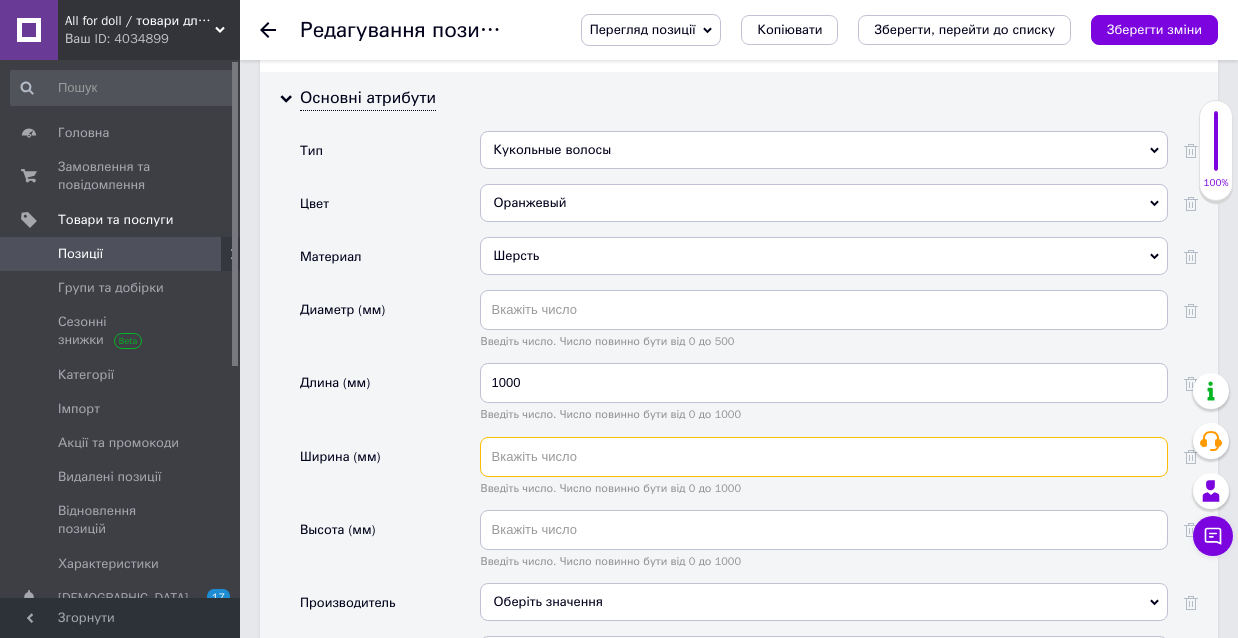 click at bounding box center (824, 457) 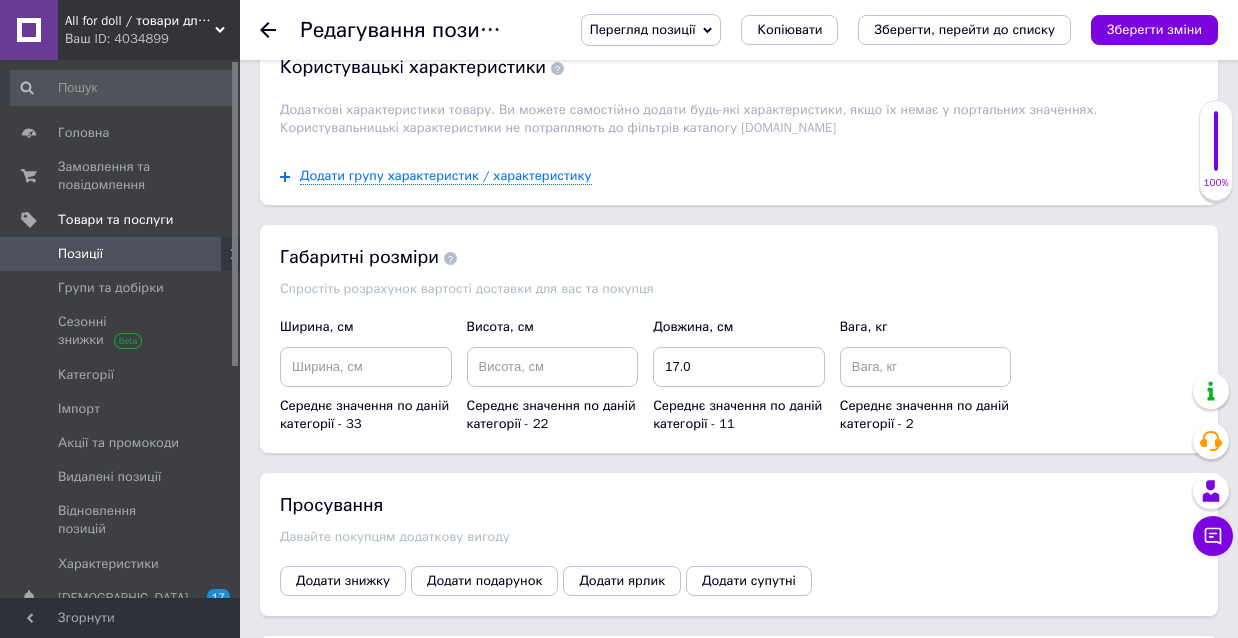 scroll, scrollTop: 2543, scrollLeft: 0, axis: vertical 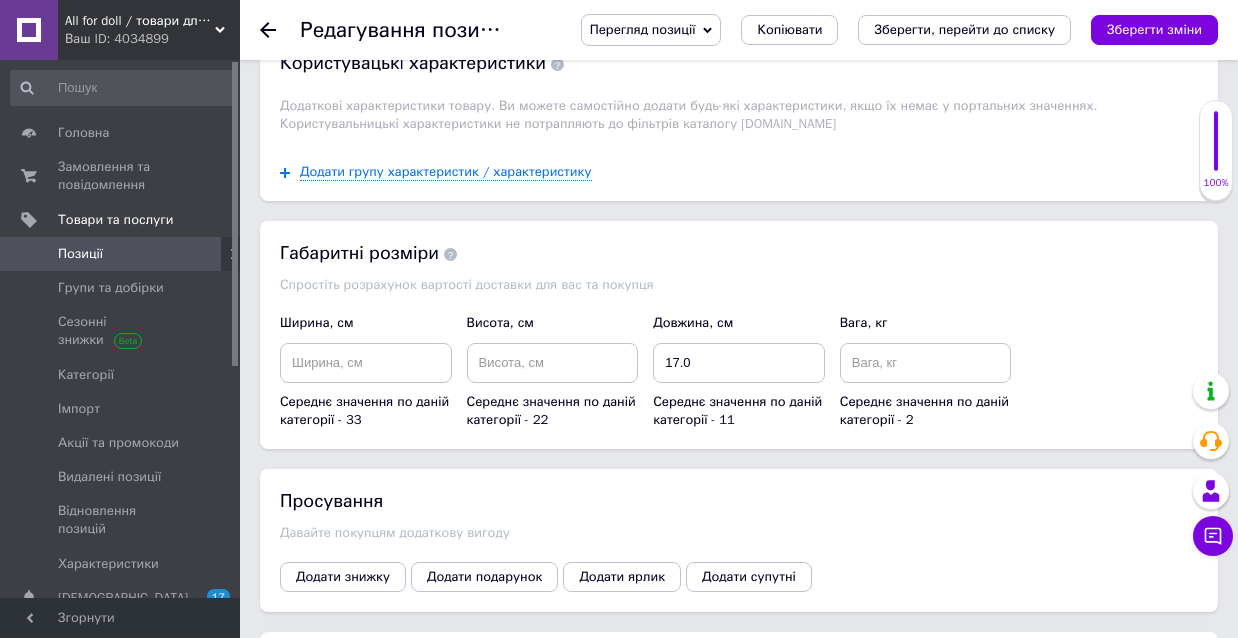 type 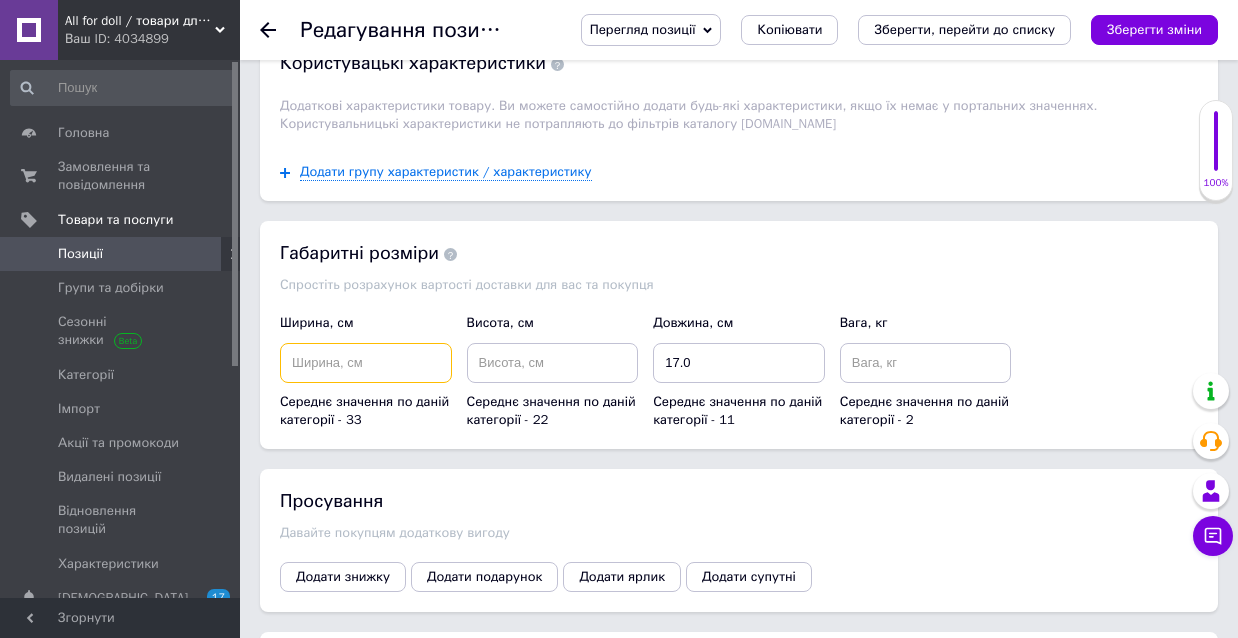 click at bounding box center [366, 363] 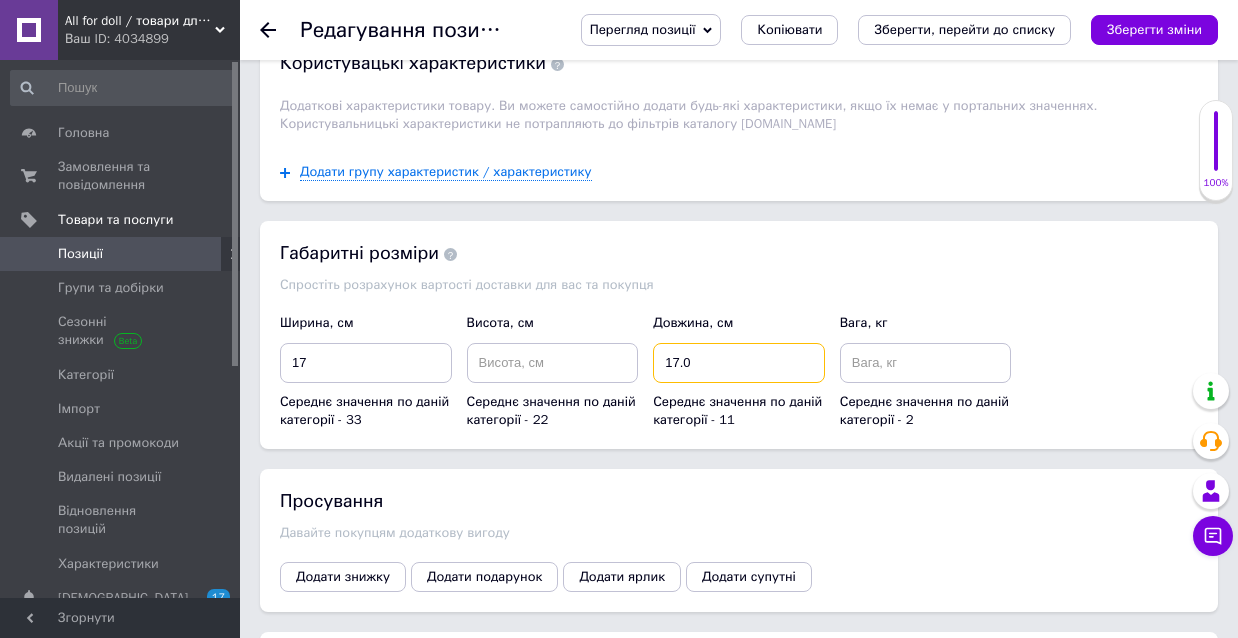 drag, startPoint x: 719, startPoint y: 356, endPoint x: 629, endPoint y: 355, distance: 90.005554 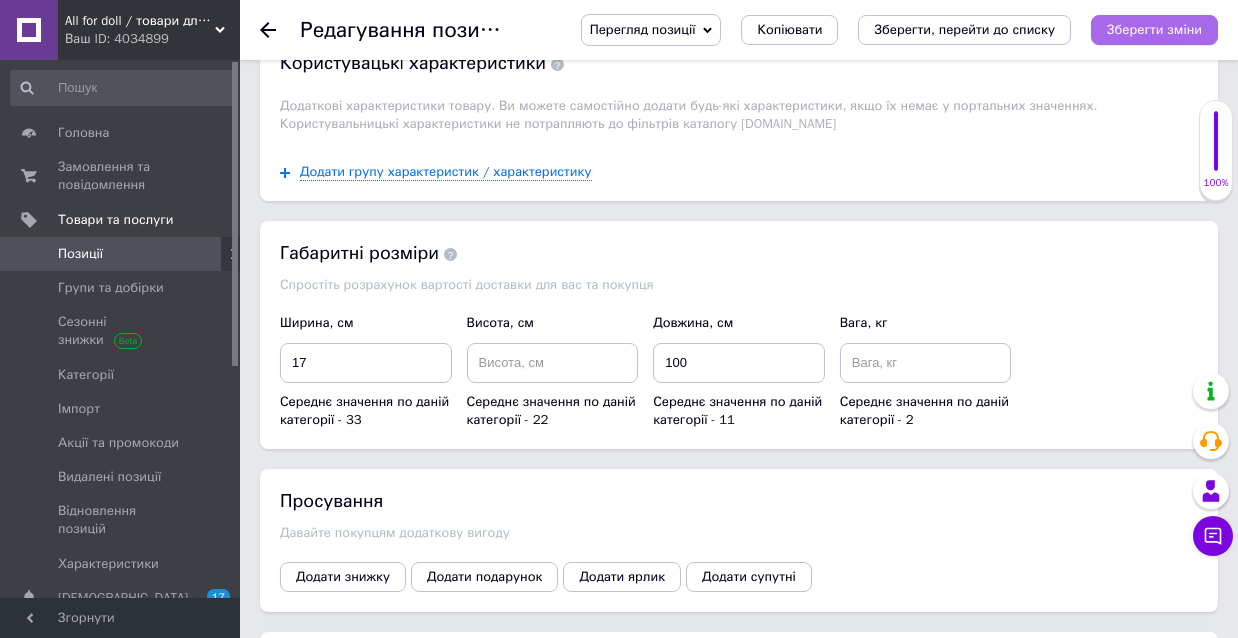 click on "Зберегти зміни" at bounding box center [1154, 29] 